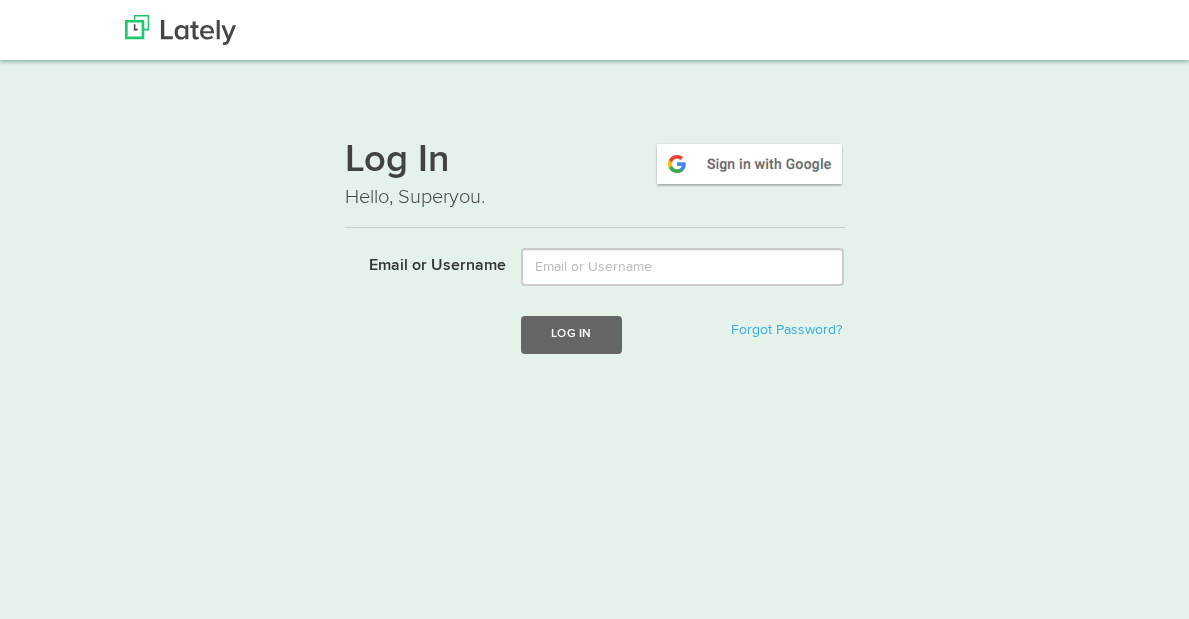 scroll, scrollTop: 0, scrollLeft: 0, axis: both 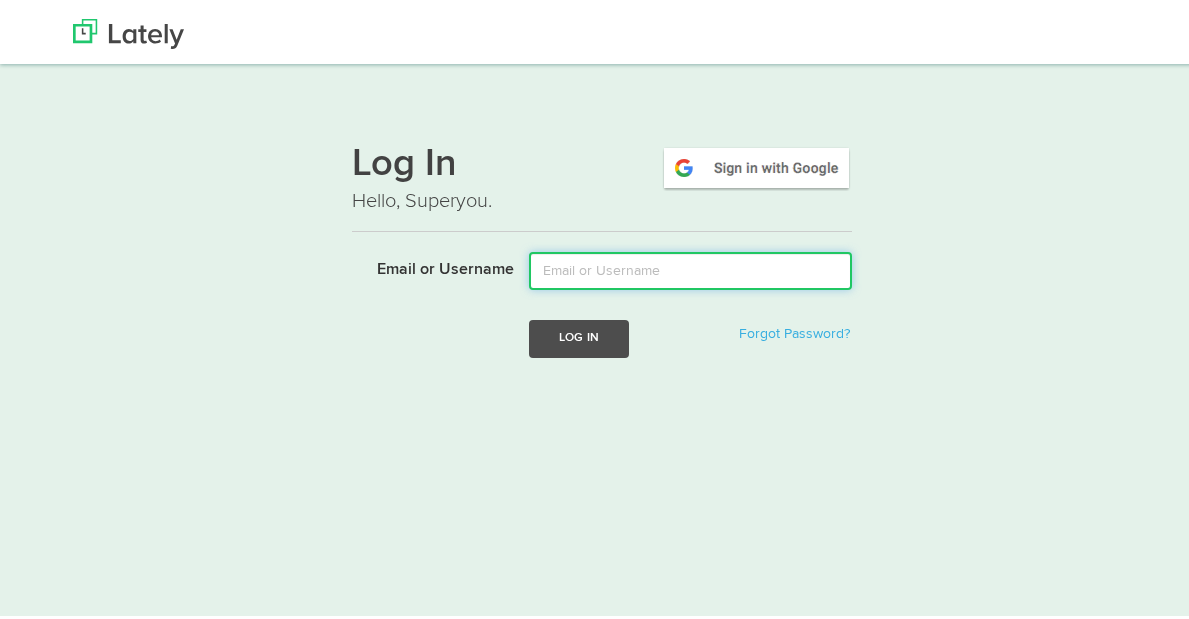 type on "[EMAIL_ADDRESS][PERSON_NAME][DOMAIN_NAME]" 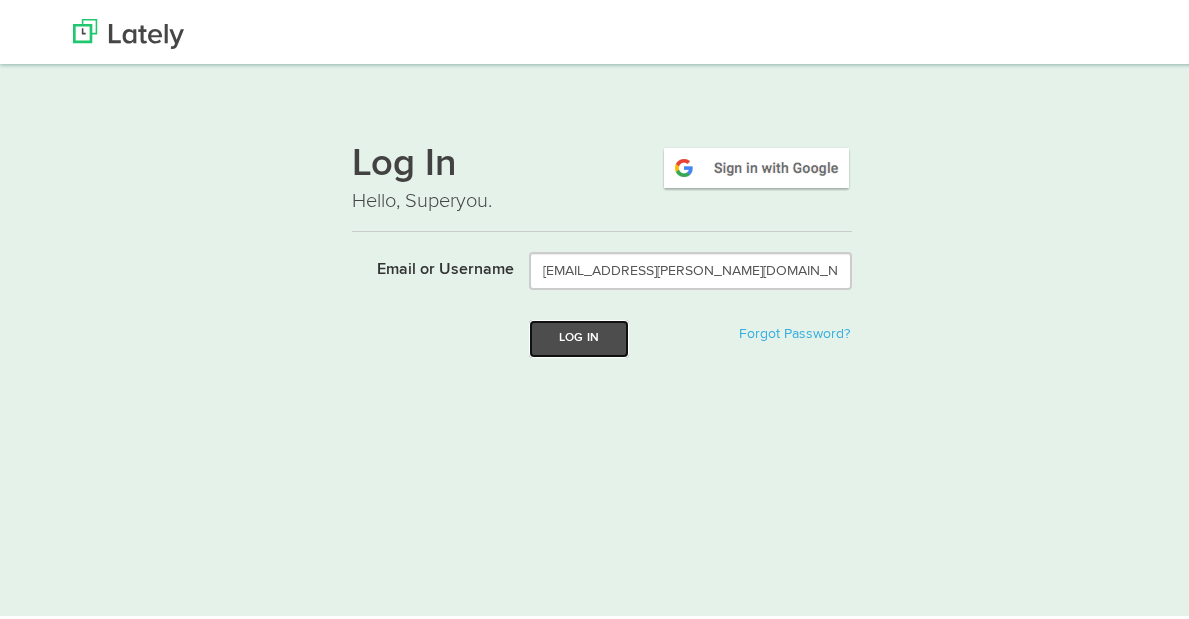click on "Log In" at bounding box center [579, 334] 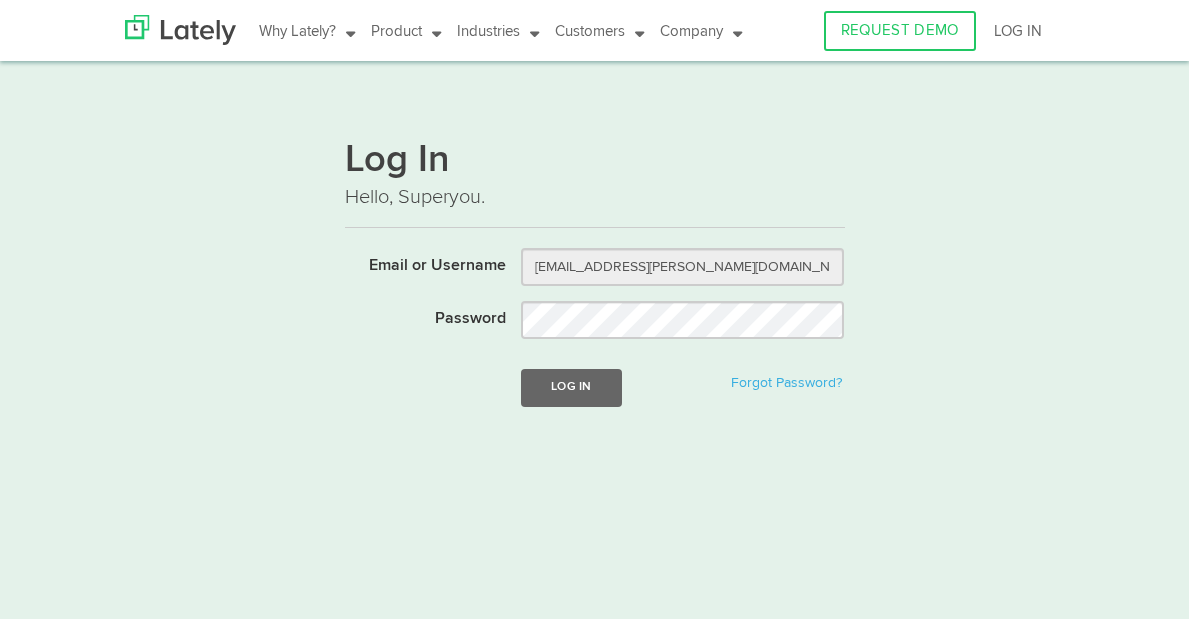 scroll, scrollTop: 0, scrollLeft: 0, axis: both 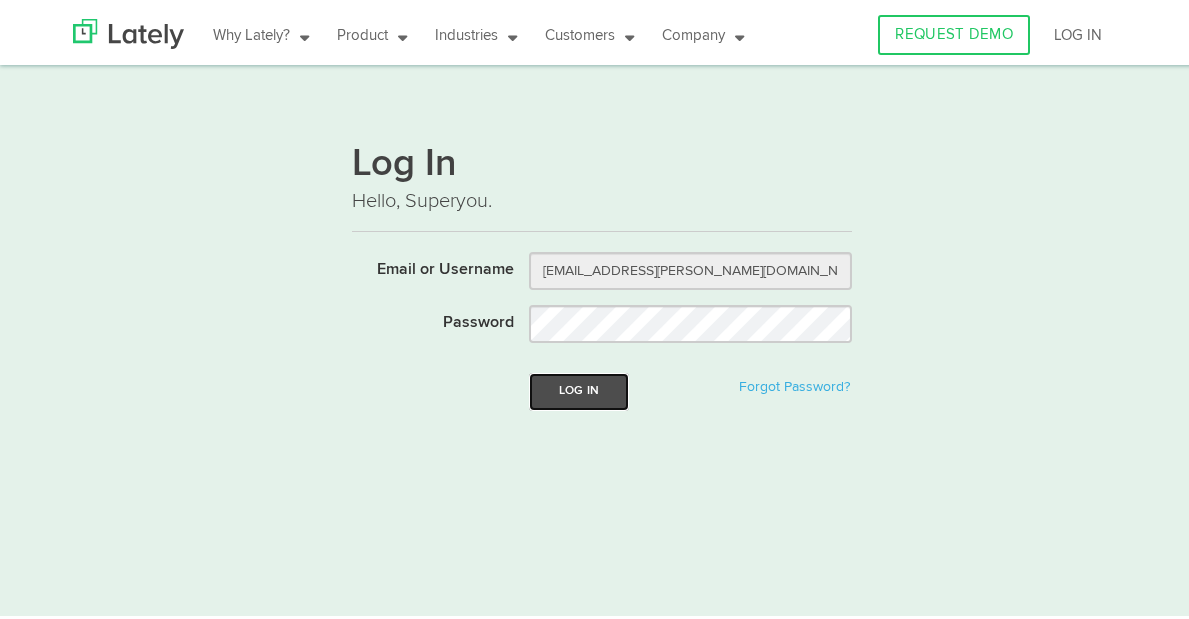 click on "Log In" at bounding box center [579, 387] 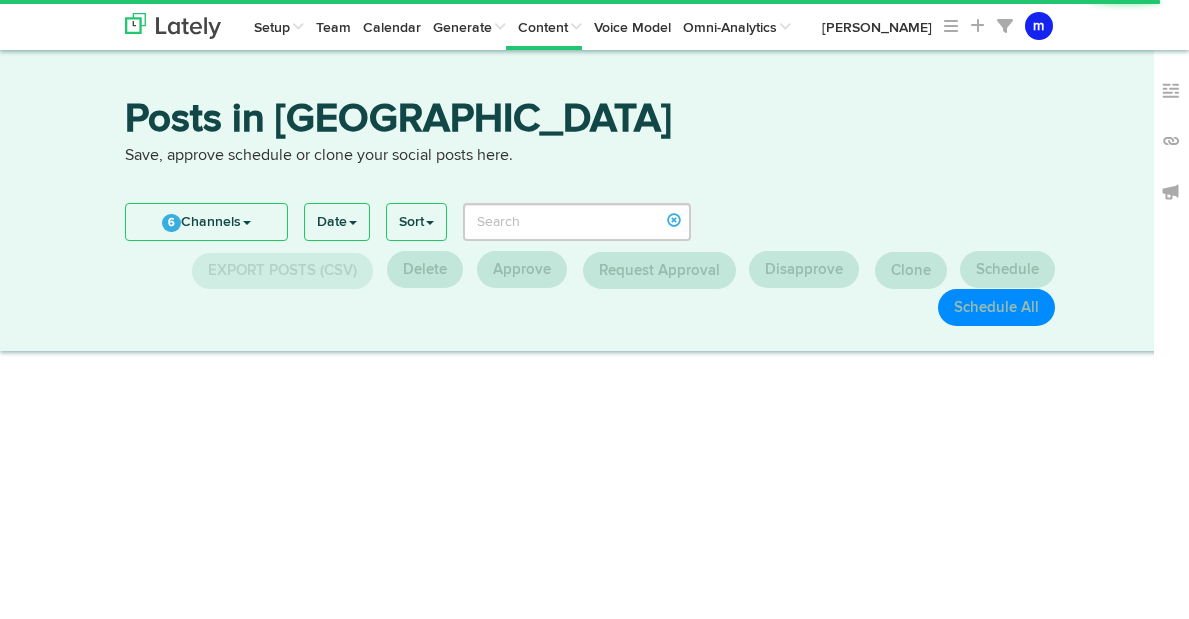 scroll, scrollTop: 0, scrollLeft: 0, axis: both 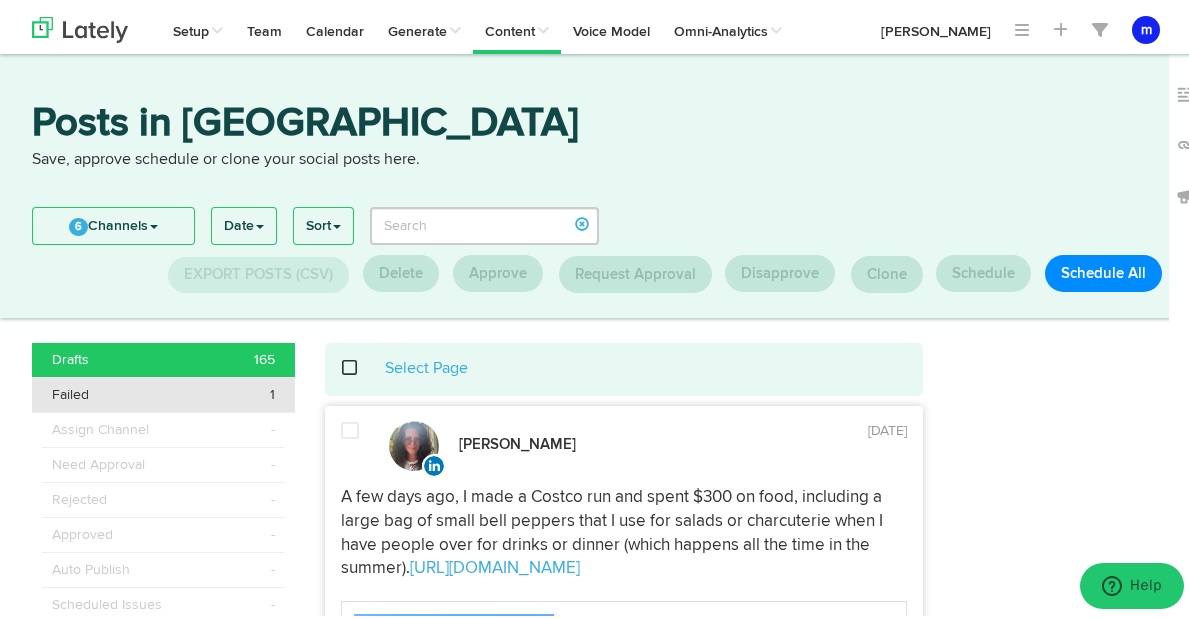 click on "Failed
1" at bounding box center [163, 391] 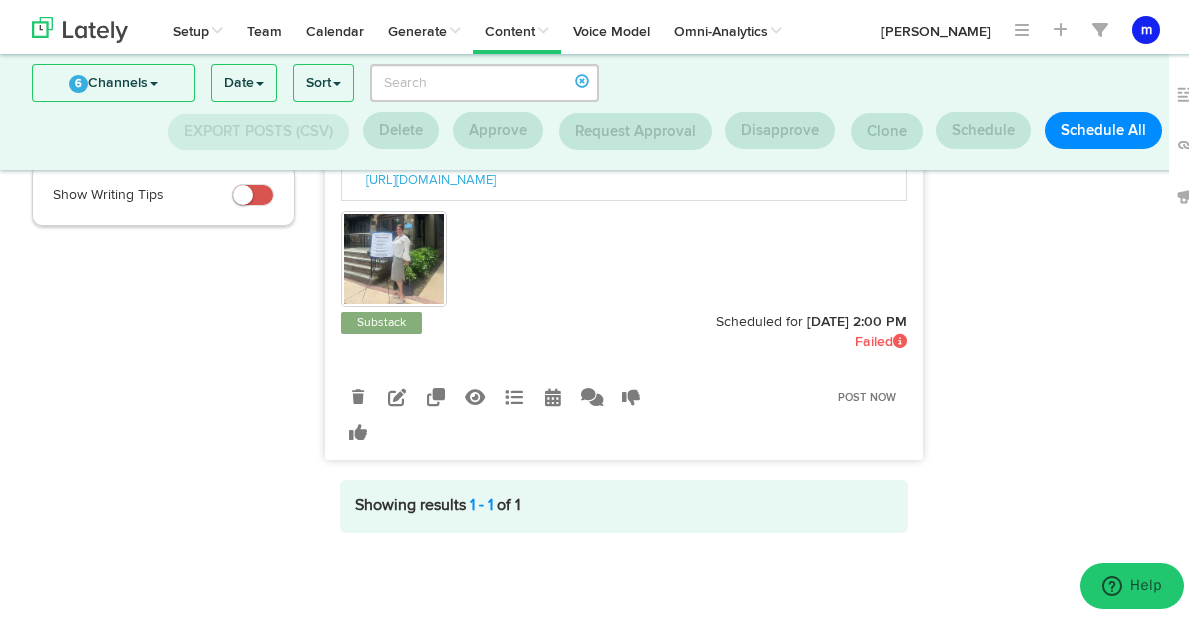 scroll, scrollTop: 339, scrollLeft: 0, axis: vertical 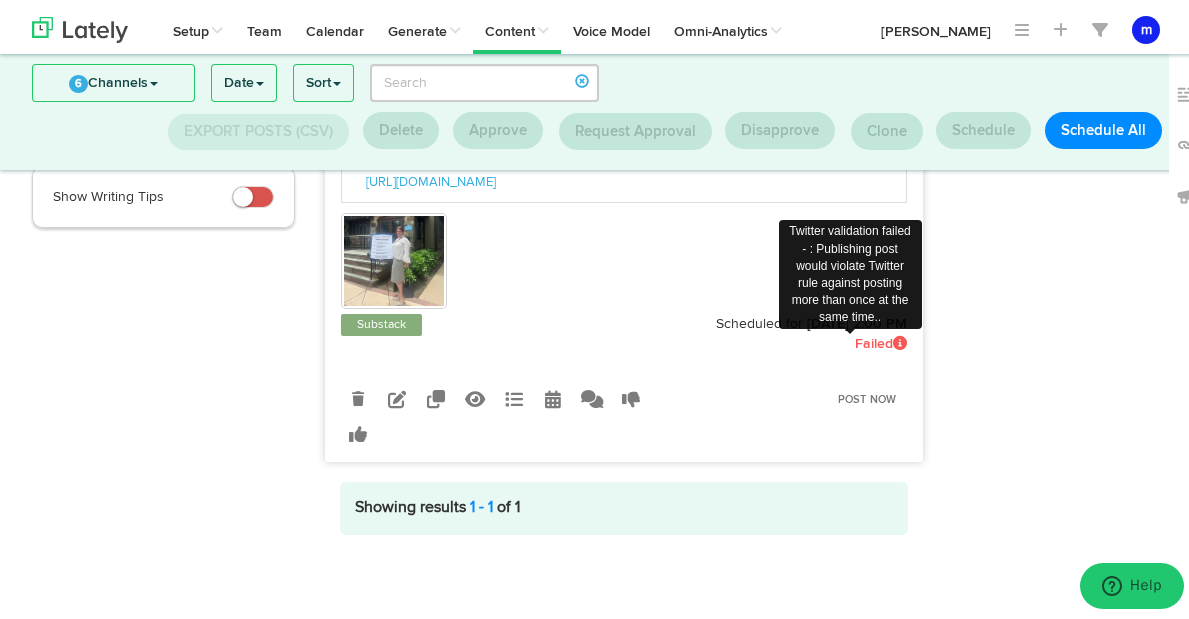 click at bounding box center [900, 339] 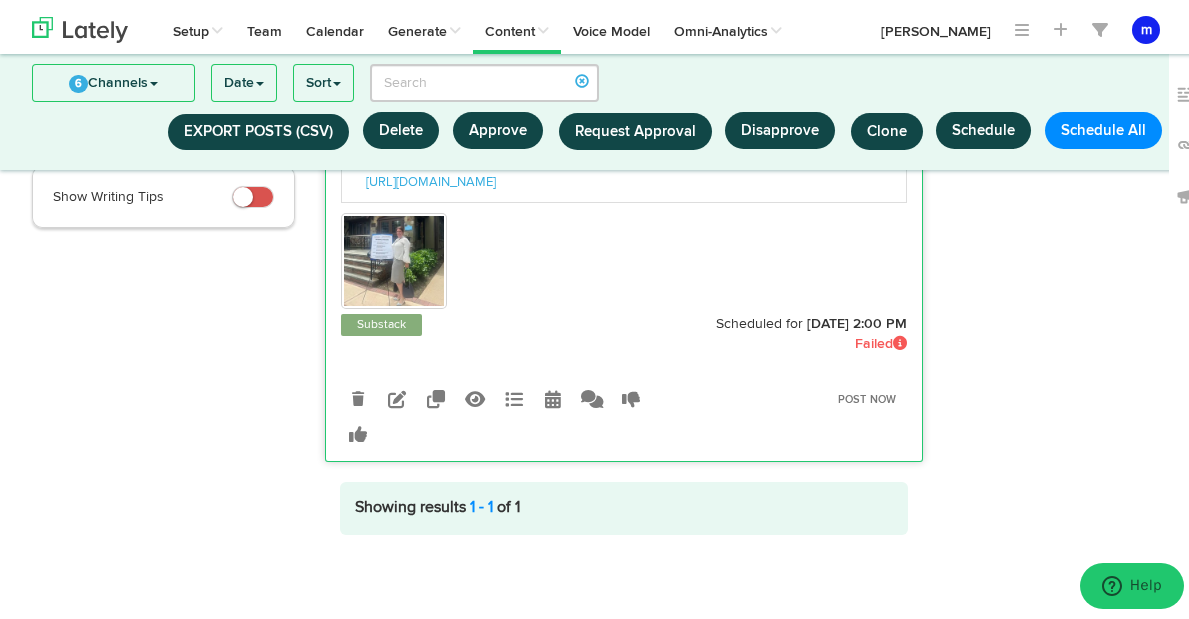 click at bounding box center (1062, 201) 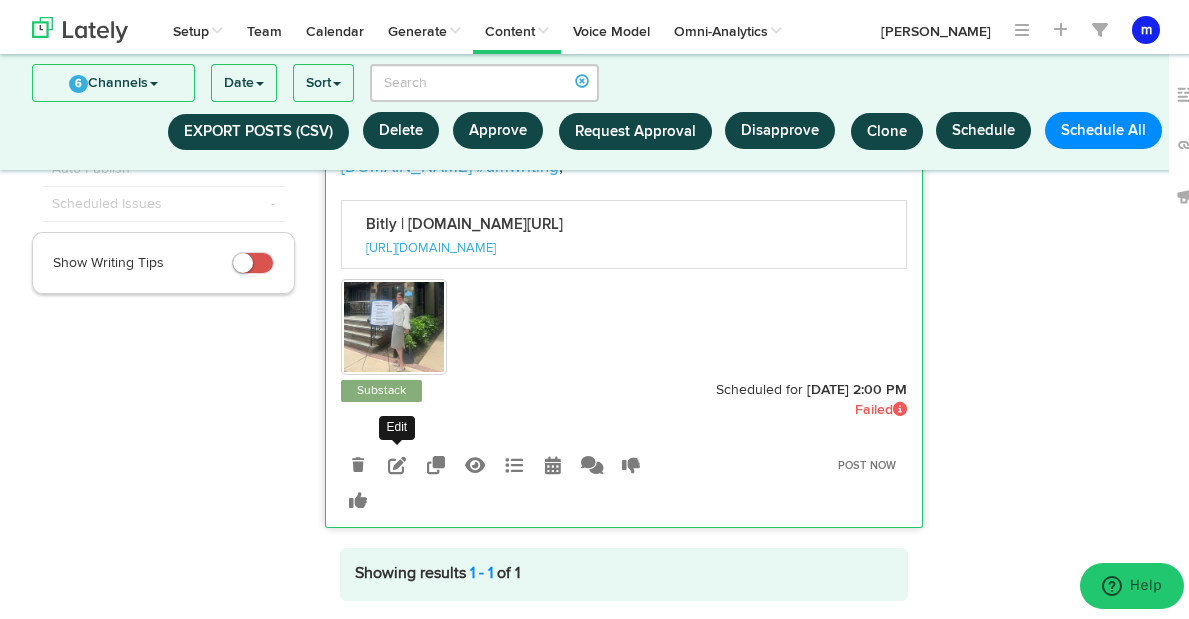 click at bounding box center (397, 461) 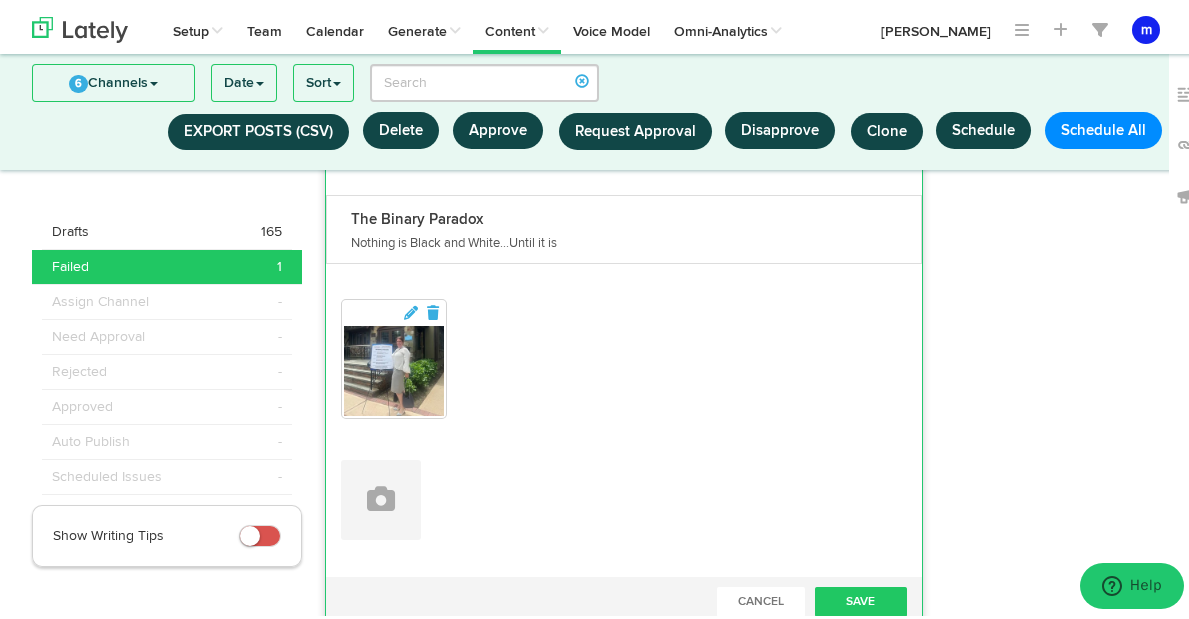 scroll, scrollTop: 577, scrollLeft: 0, axis: vertical 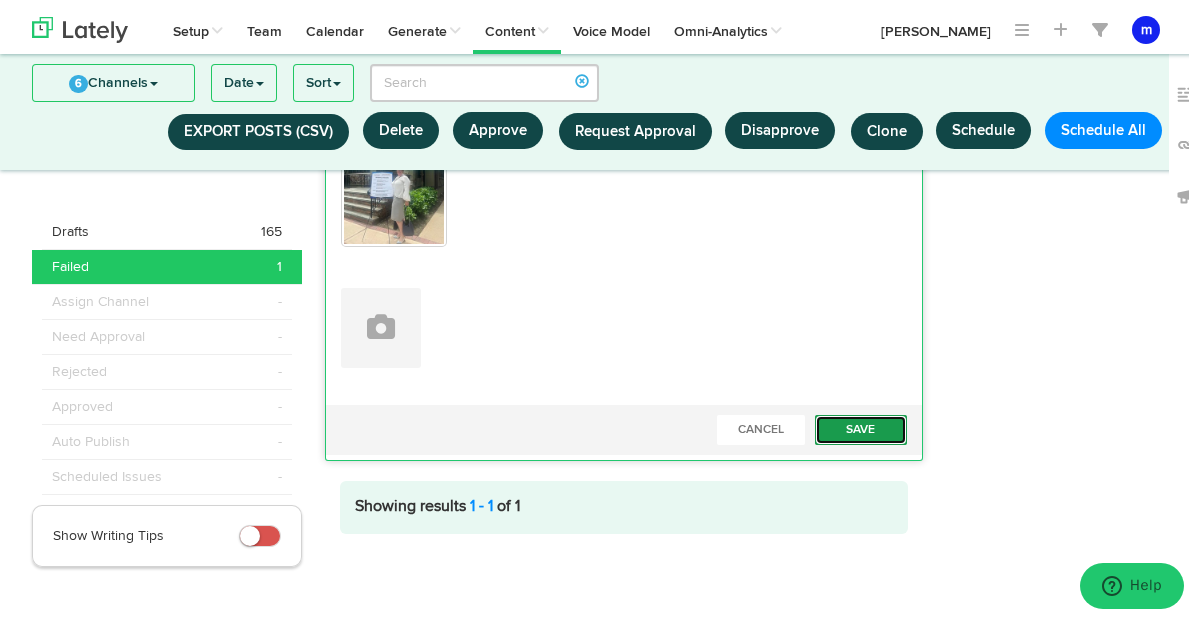click on "Save" at bounding box center (861, 426) 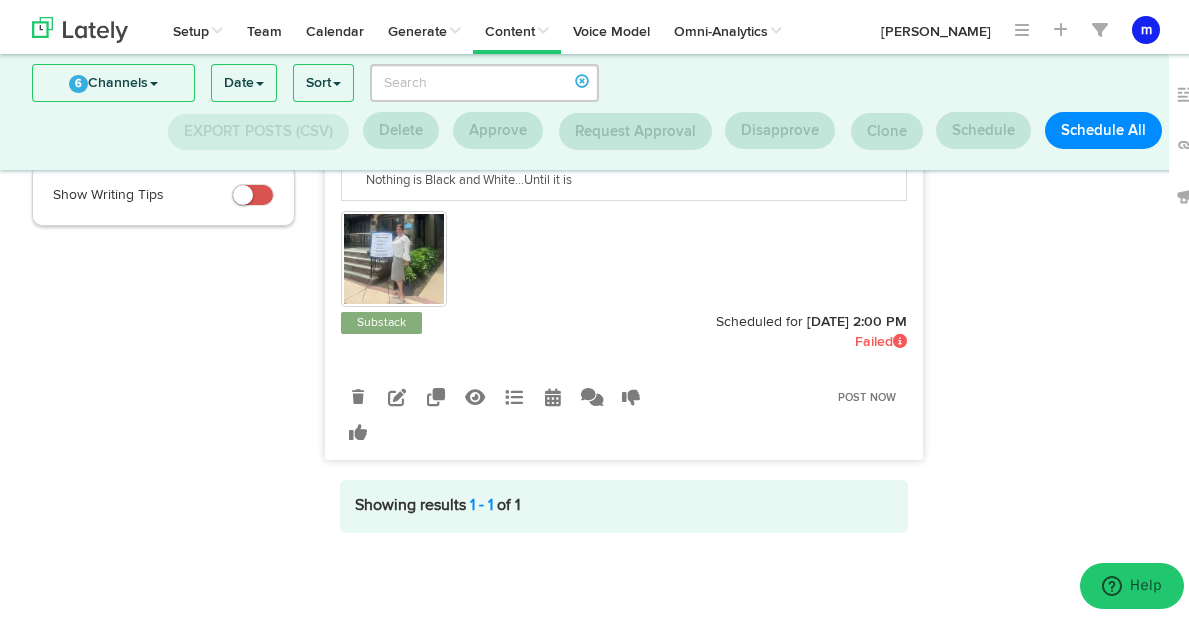 scroll, scrollTop: 241, scrollLeft: 0, axis: vertical 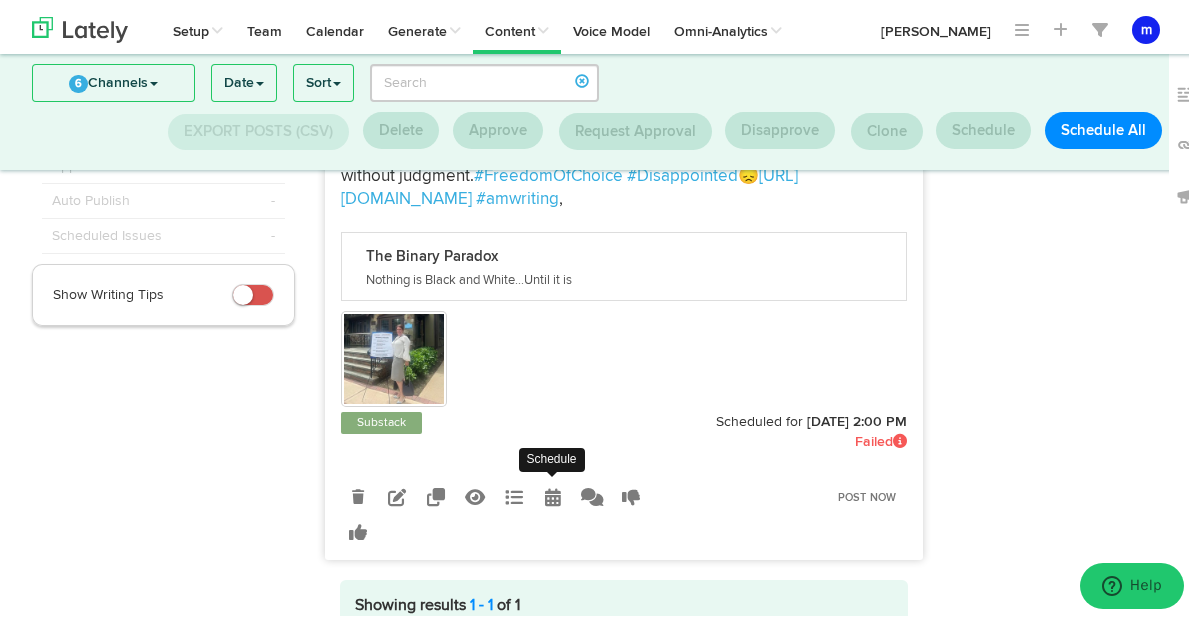 click at bounding box center (553, 493) 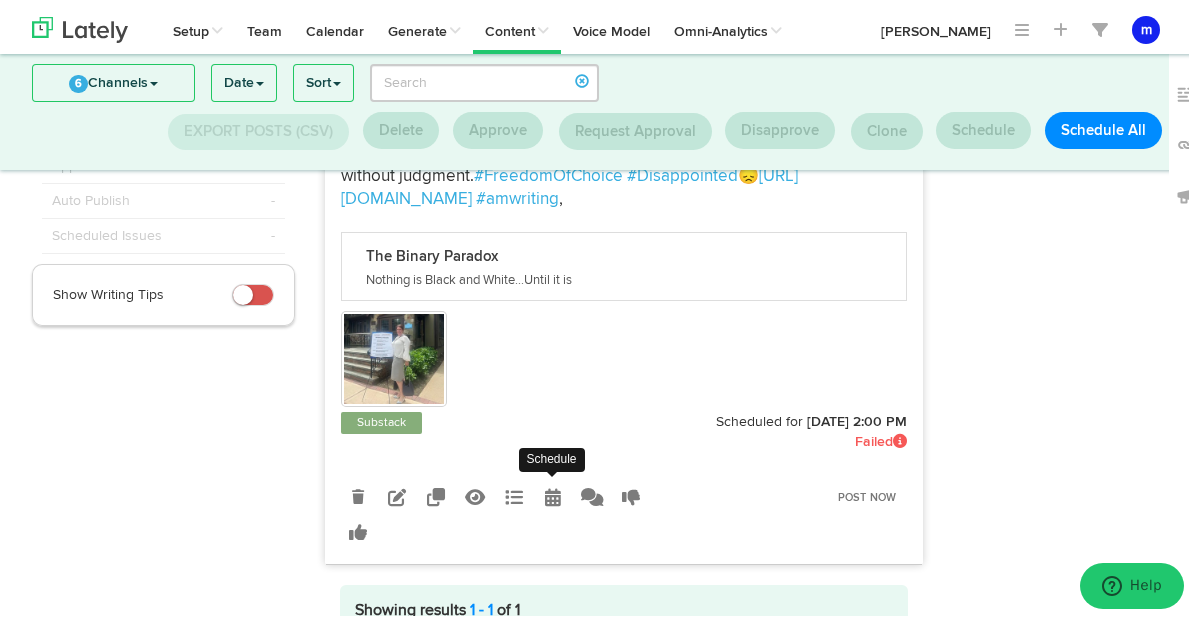radio on "true" 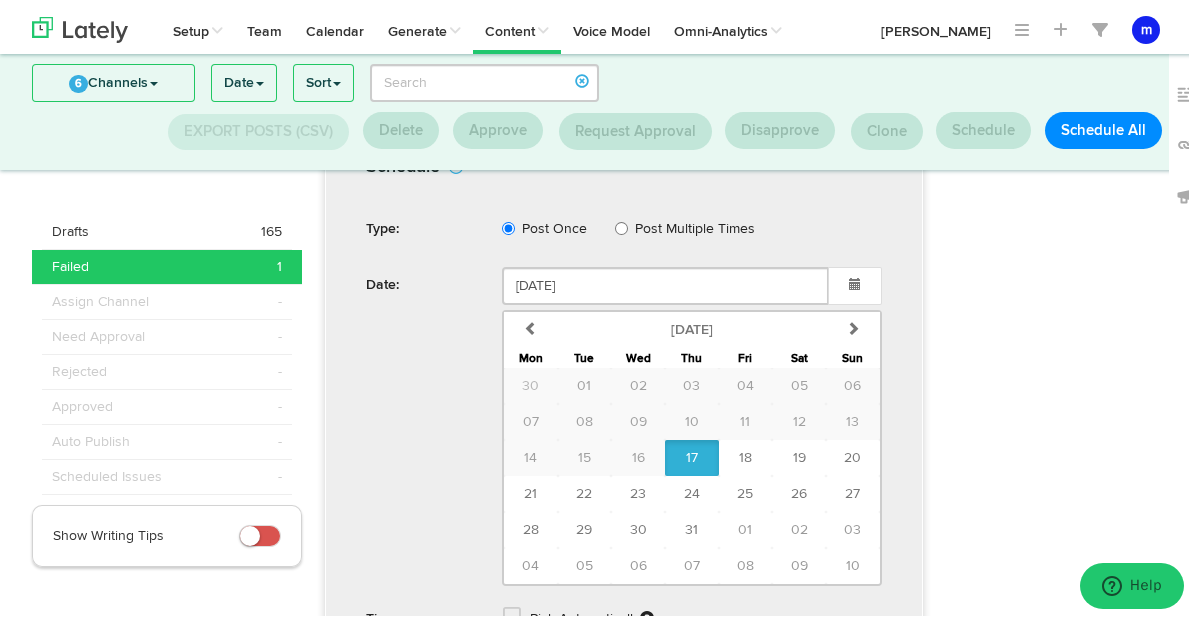 scroll, scrollTop: 708, scrollLeft: 0, axis: vertical 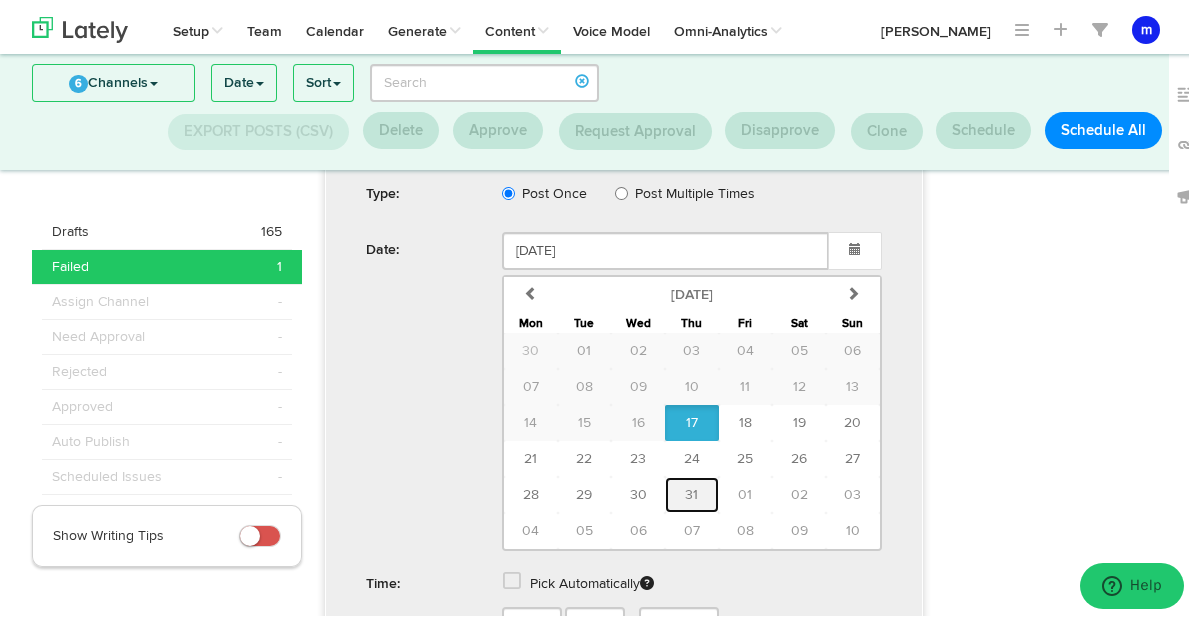click on "31" at bounding box center (691, 491) 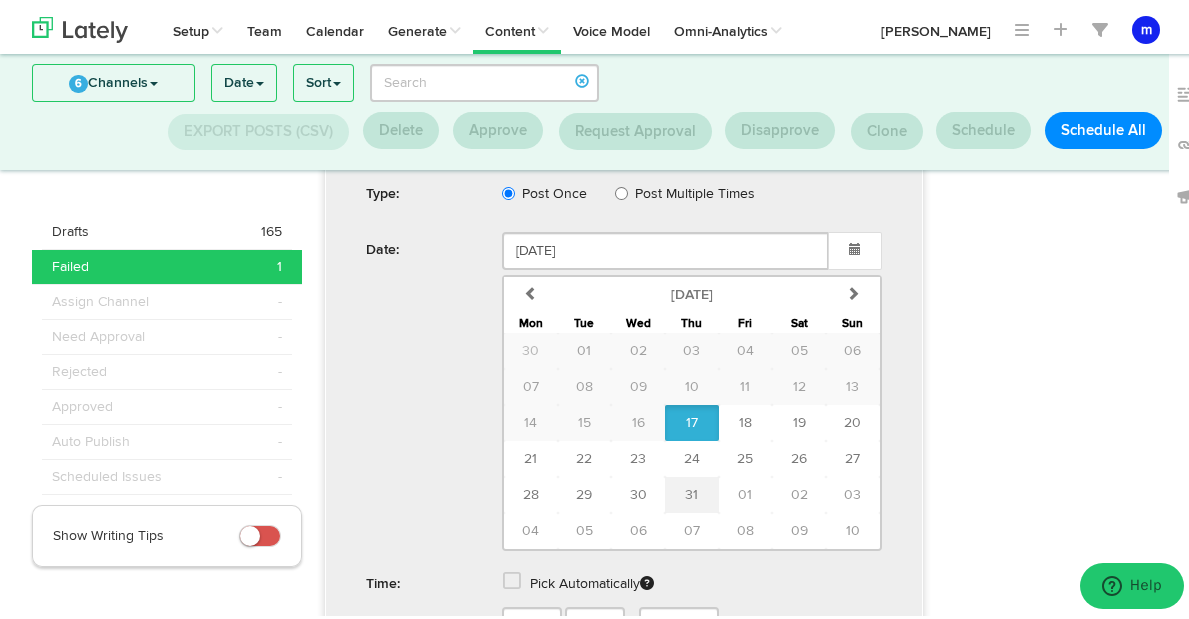 type on "[DATE]" 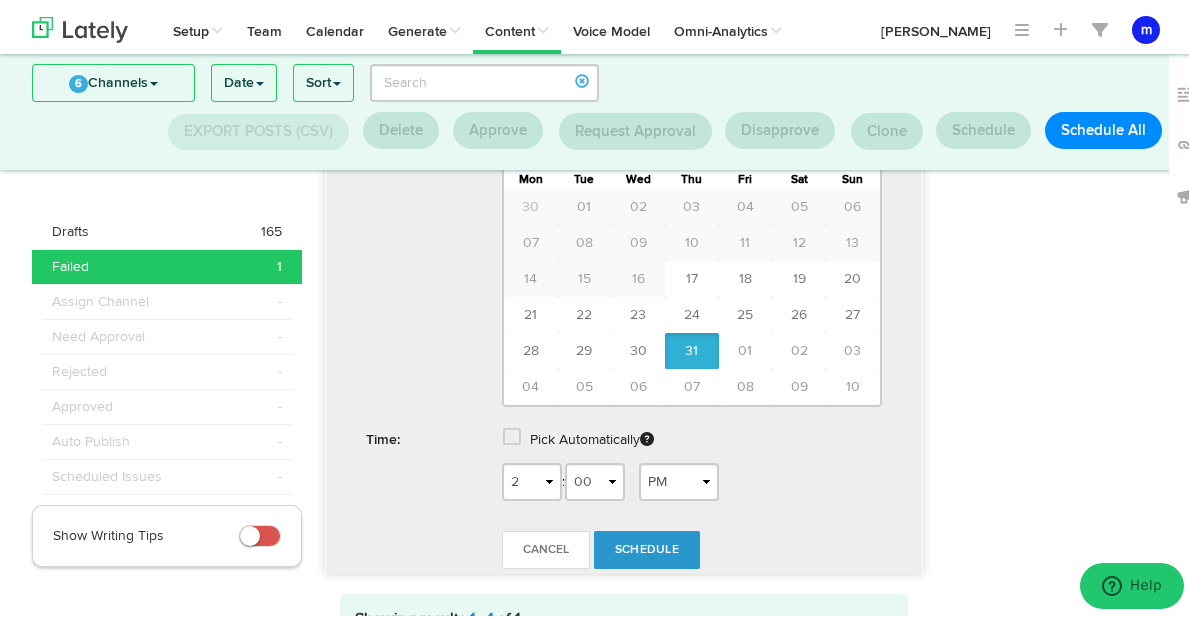 scroll, scrollTop: 899, scrollLeft: 0, axis: vertical 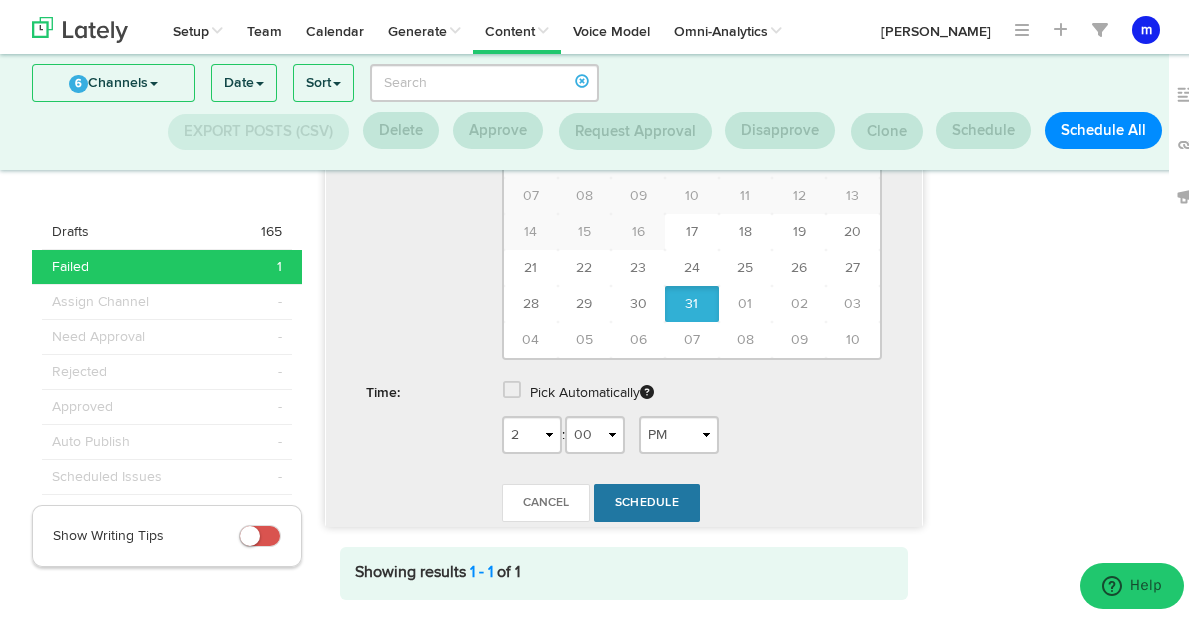 click on "Schedule" at bounding box center (647, 499) 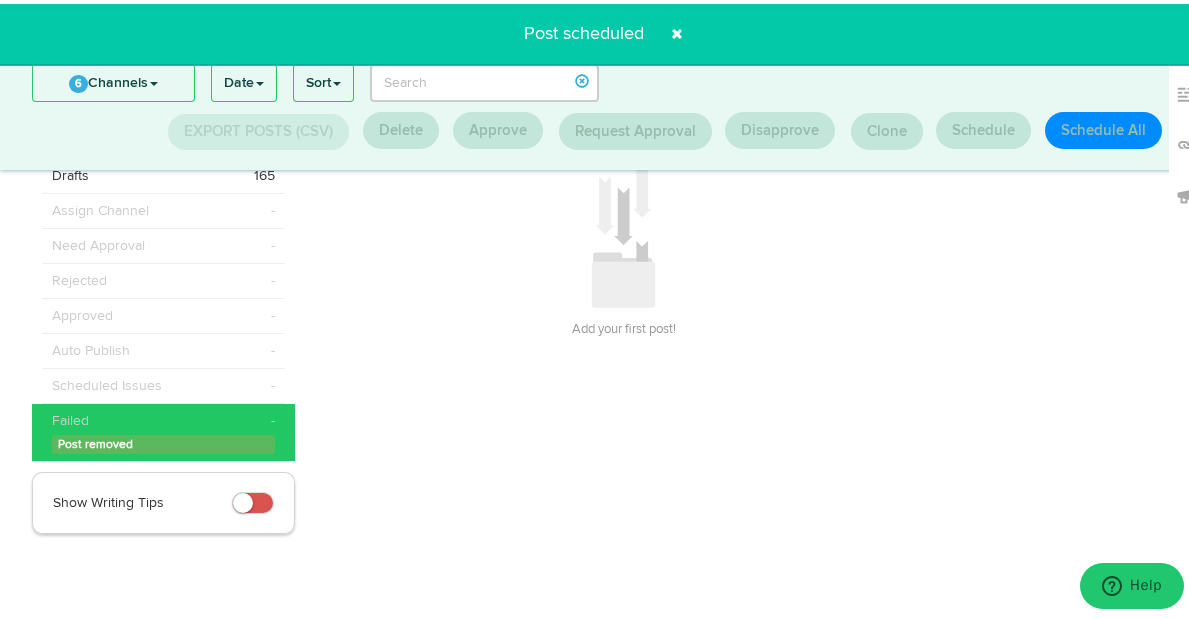 scroll, scrollTop: 0, scrollLeft: 0, axis: both 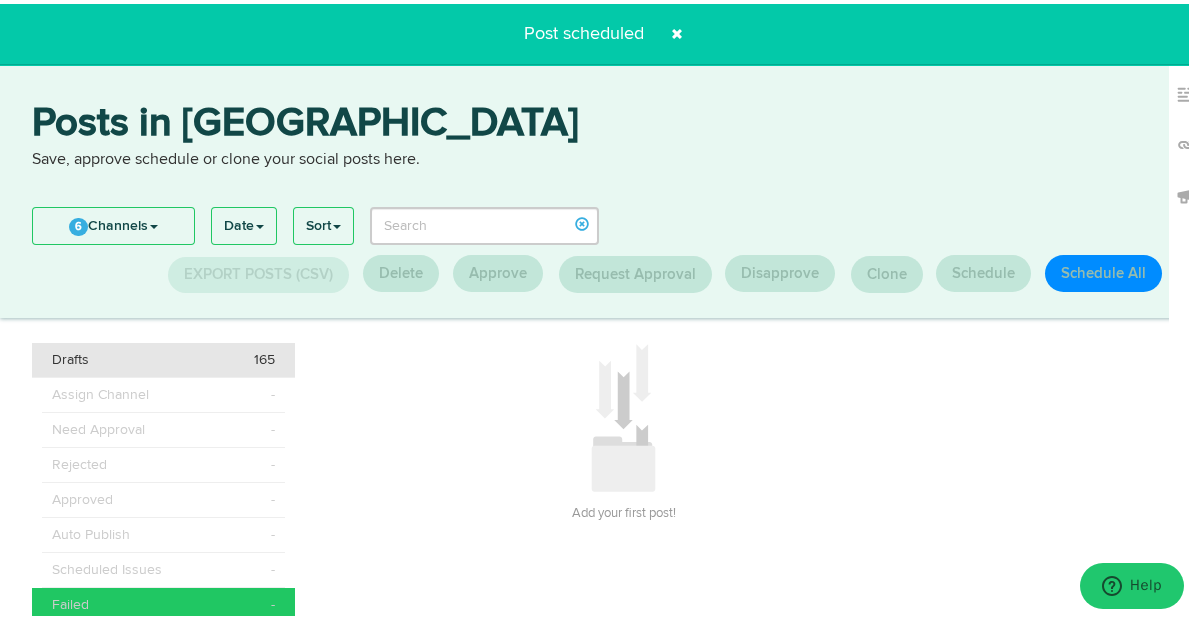click on "Drafts
165" at bounding box center (163, 356) 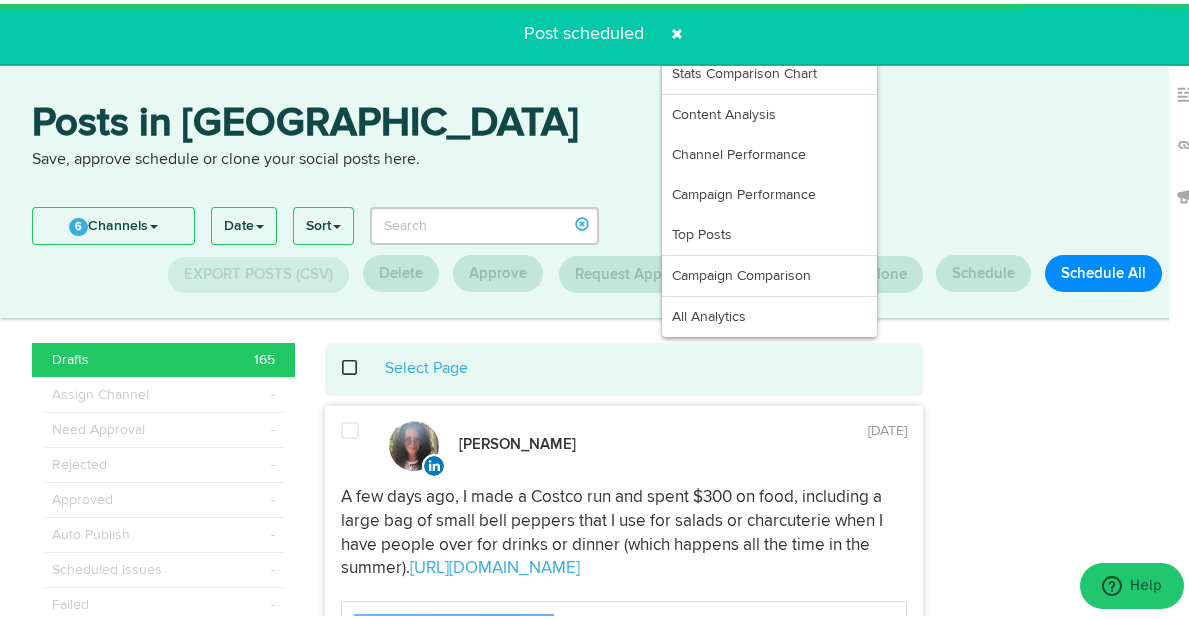 click on "Omni-Analytics" at bounding box center [728, 25] 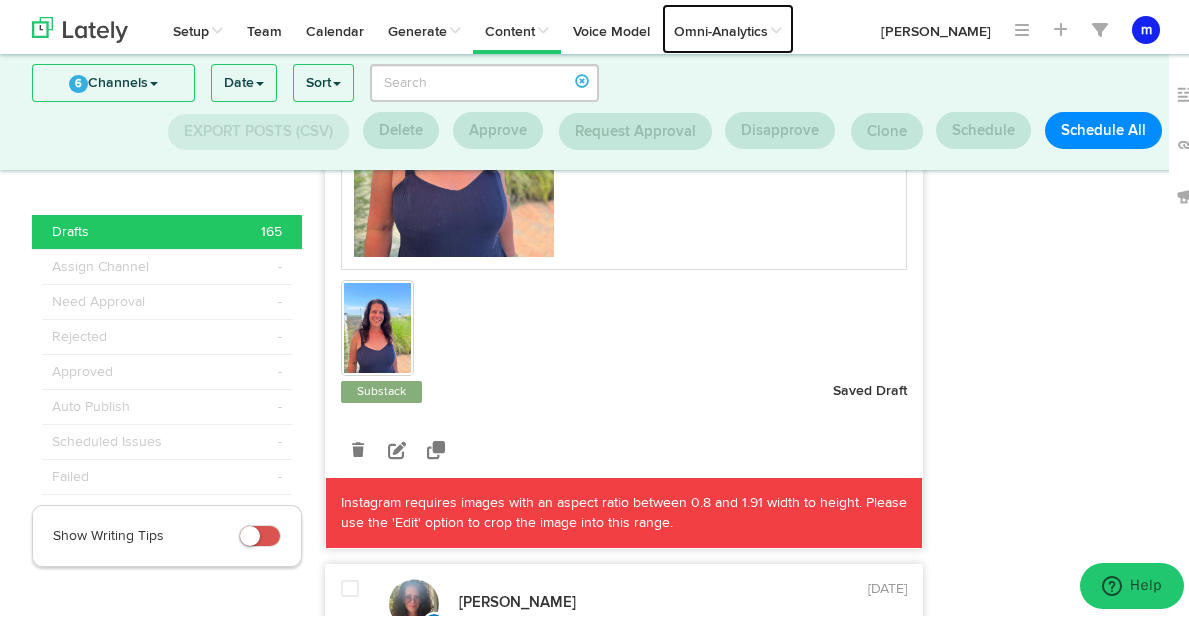 scroll, scrollTop: 536, scrollLeft: 0, axis: vertical 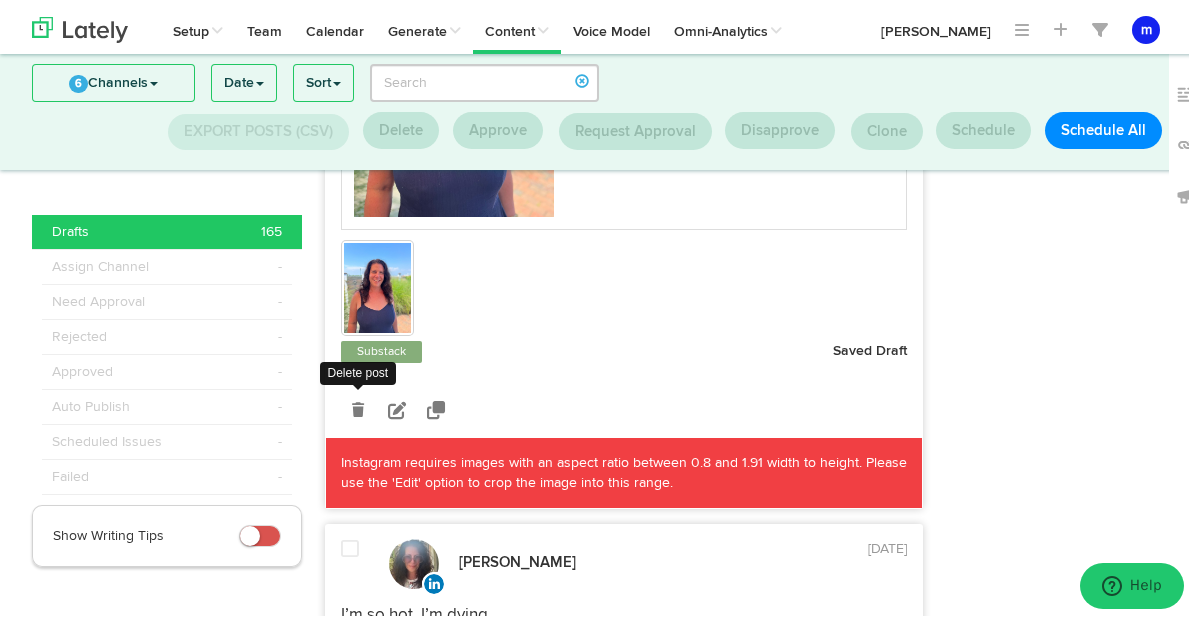 click at bounding box center (358, 406) 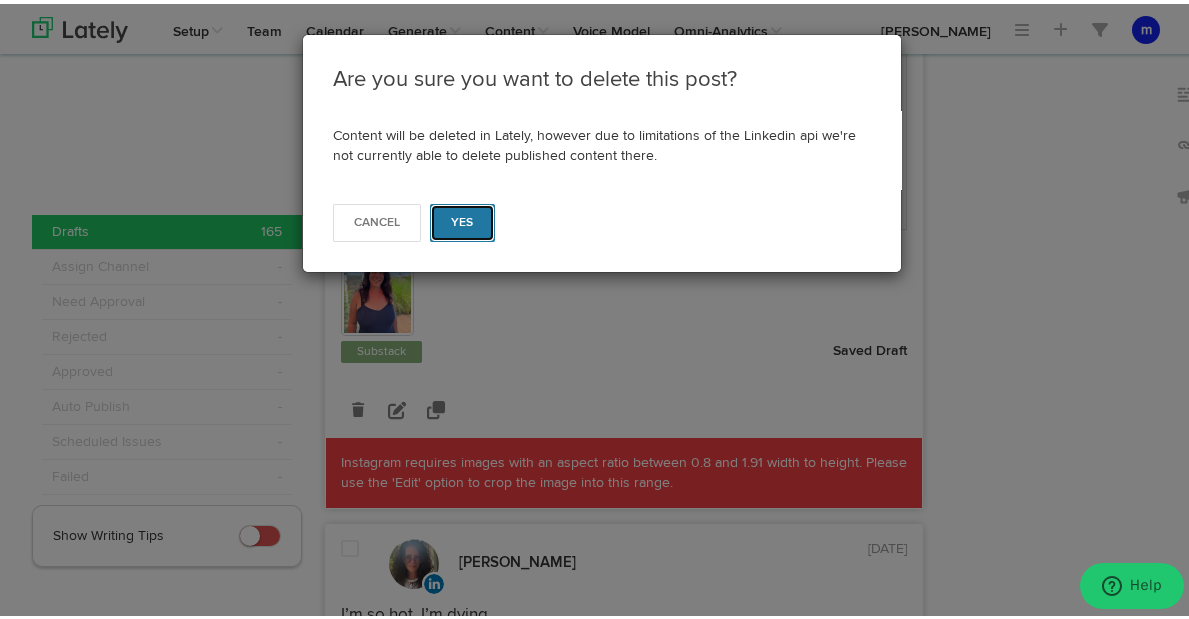 click on "Yes" at bounding box center [462, 219] 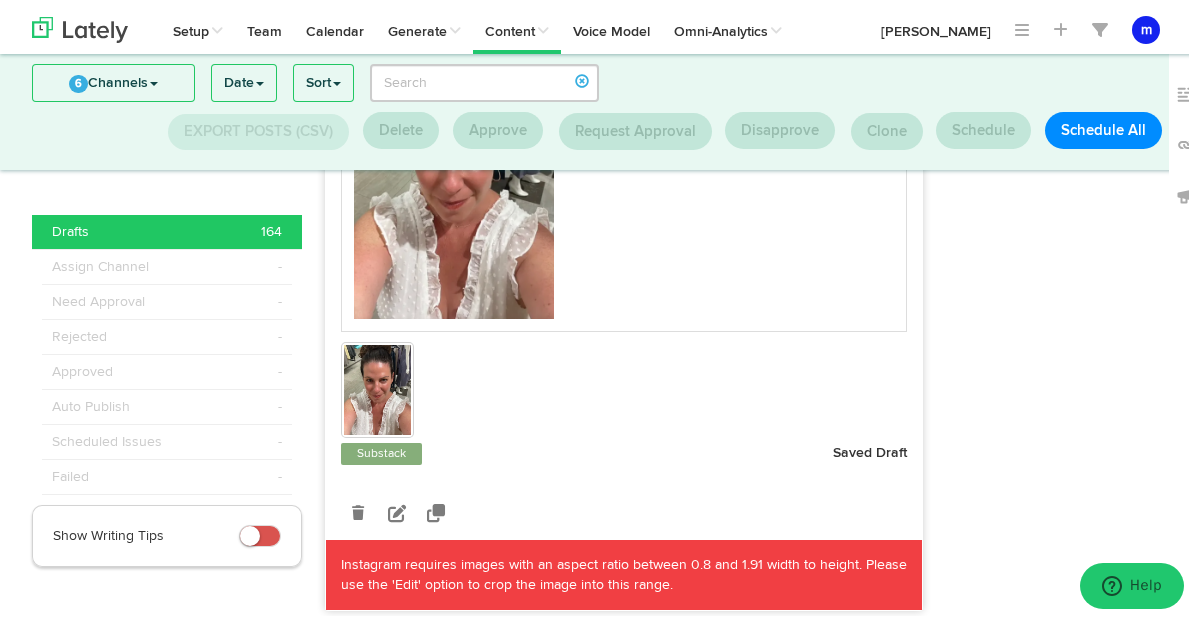scroll, scrollTop: 540, scrollLeft: 0, axis: vertical 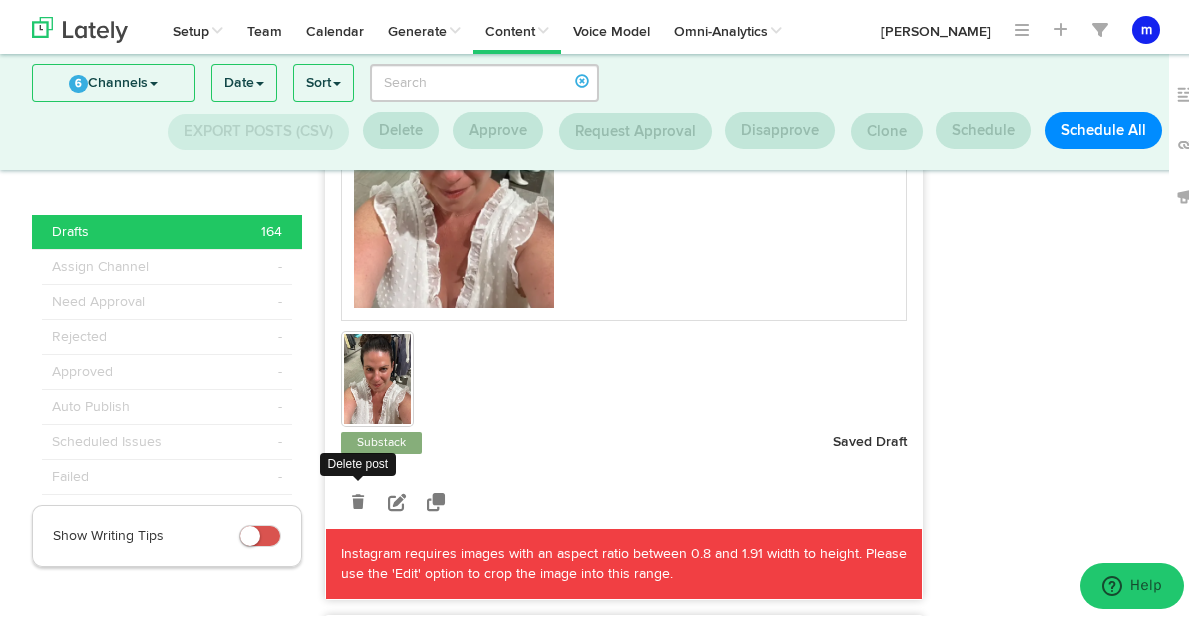 click at bounding box center (358, 498) 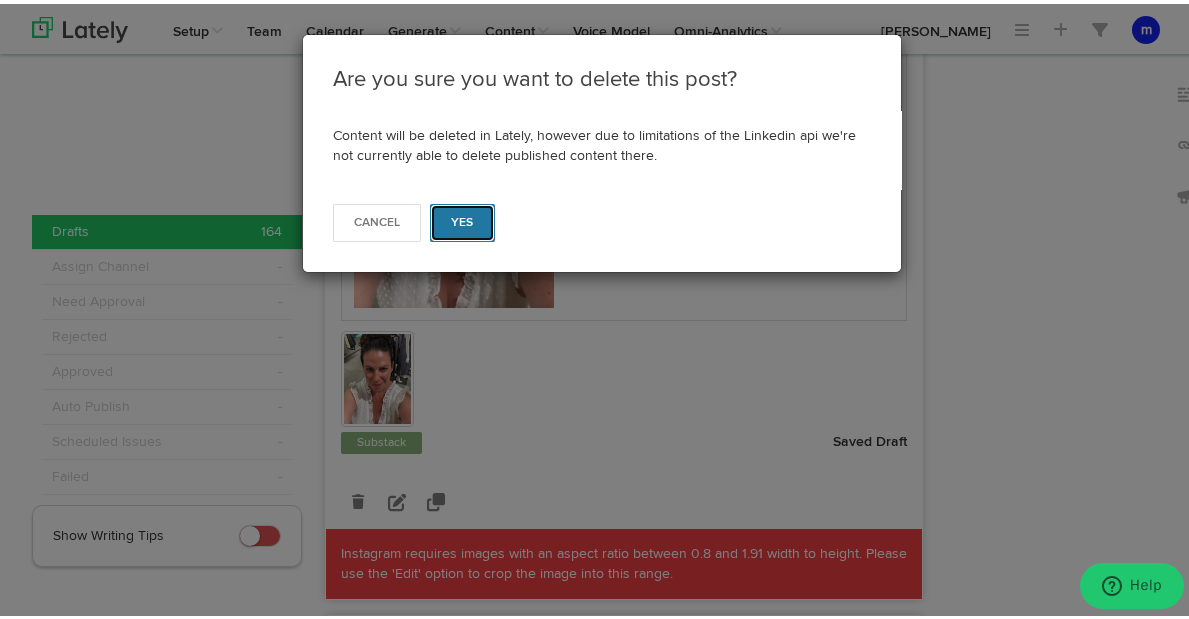 click on "Yes" at bounding box center (462, 219) 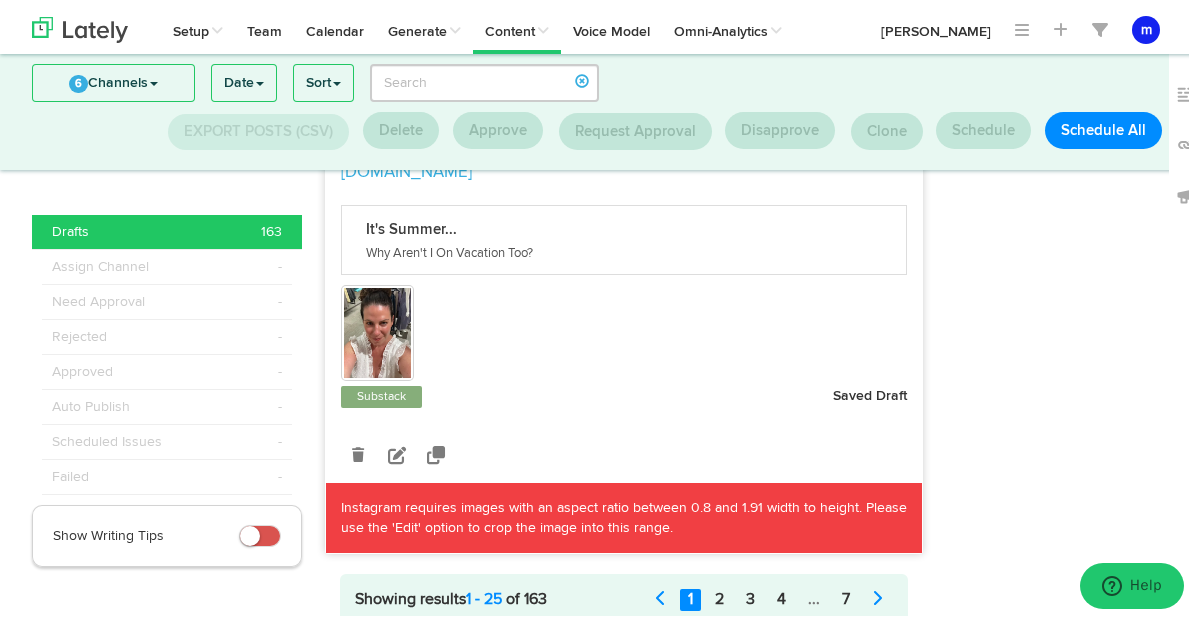 scroll, scrollTop: 14205, scrollLeft: 0, axis: vertical 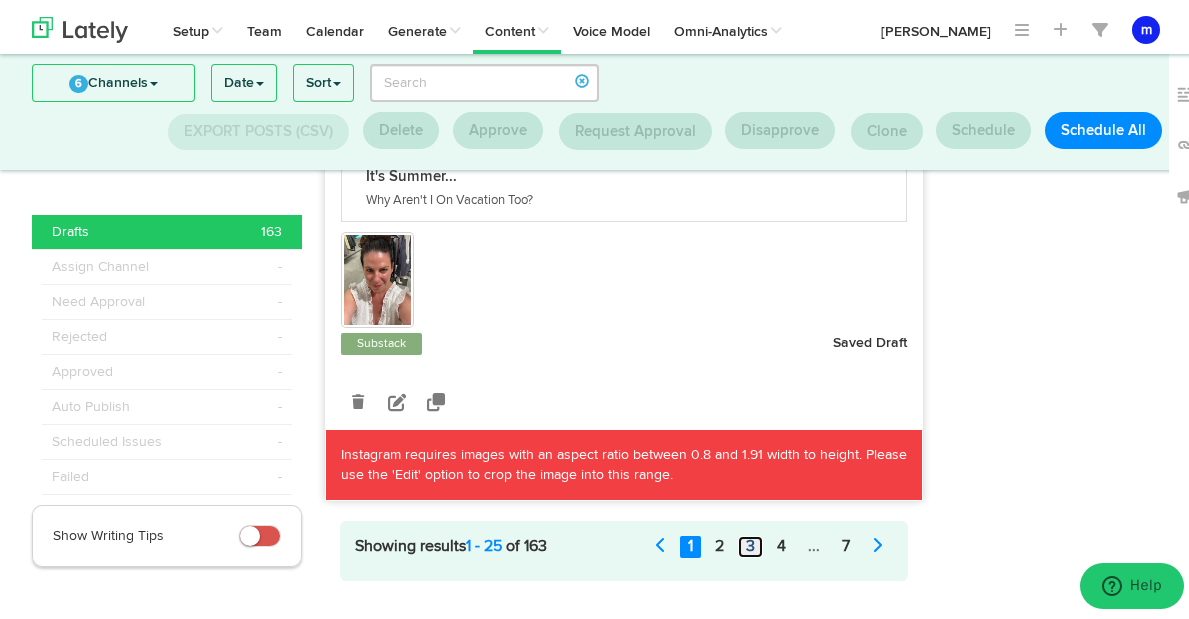 click on "3" 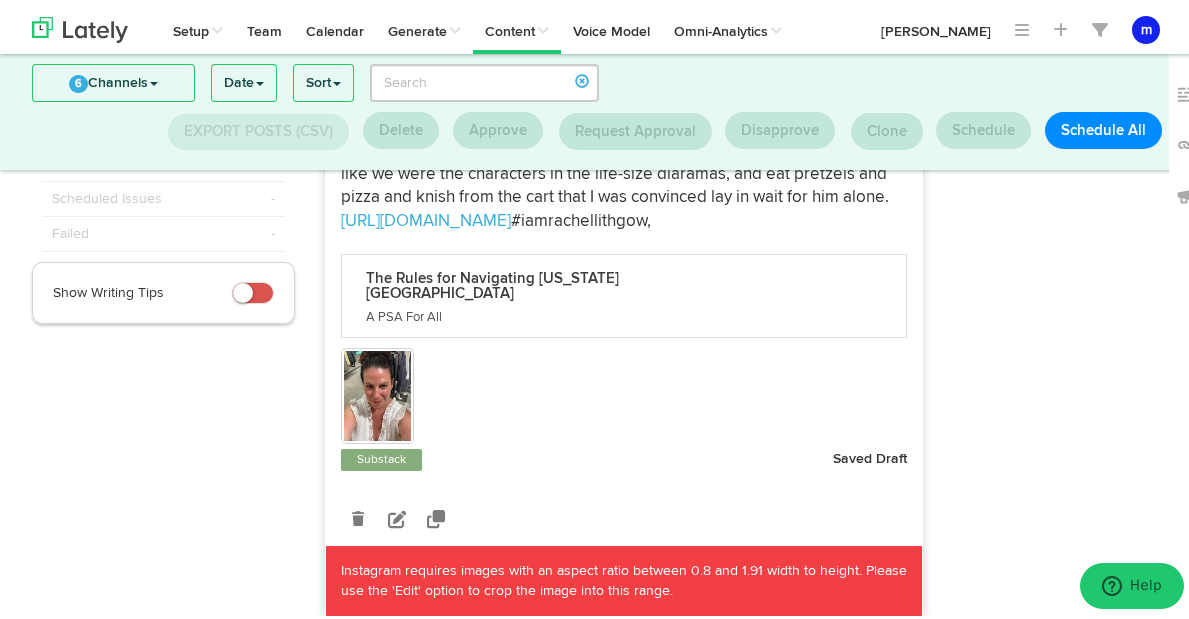 scroll, scrollTop: 245, scrollLeft: 0, axis: vertical 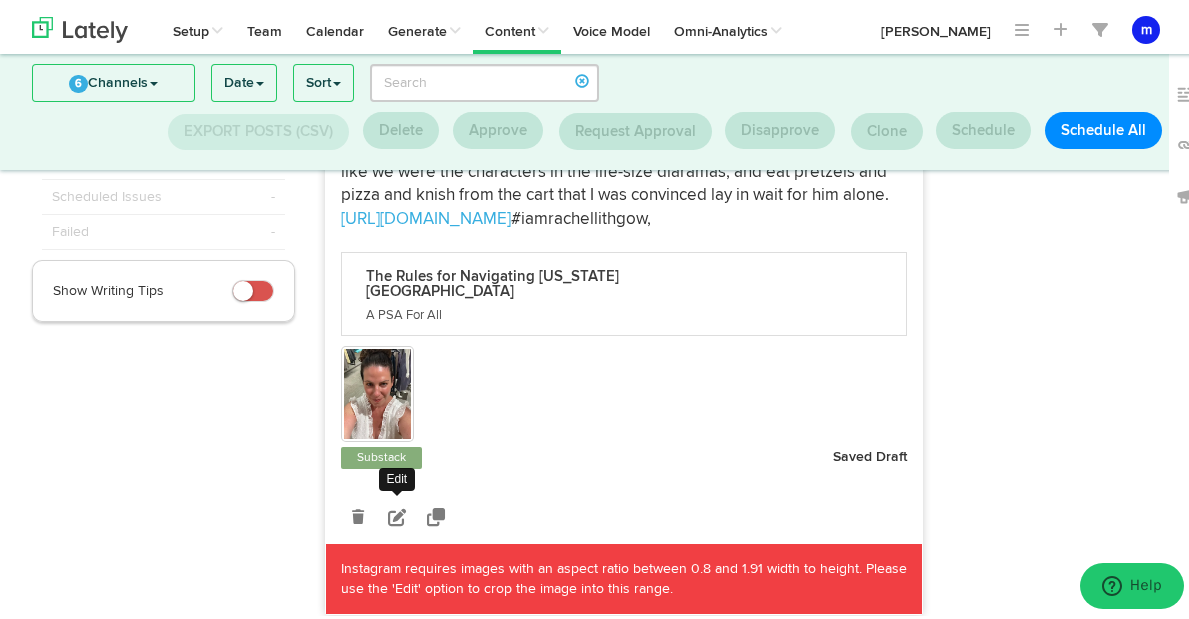 click at bounding box center (397, 513) 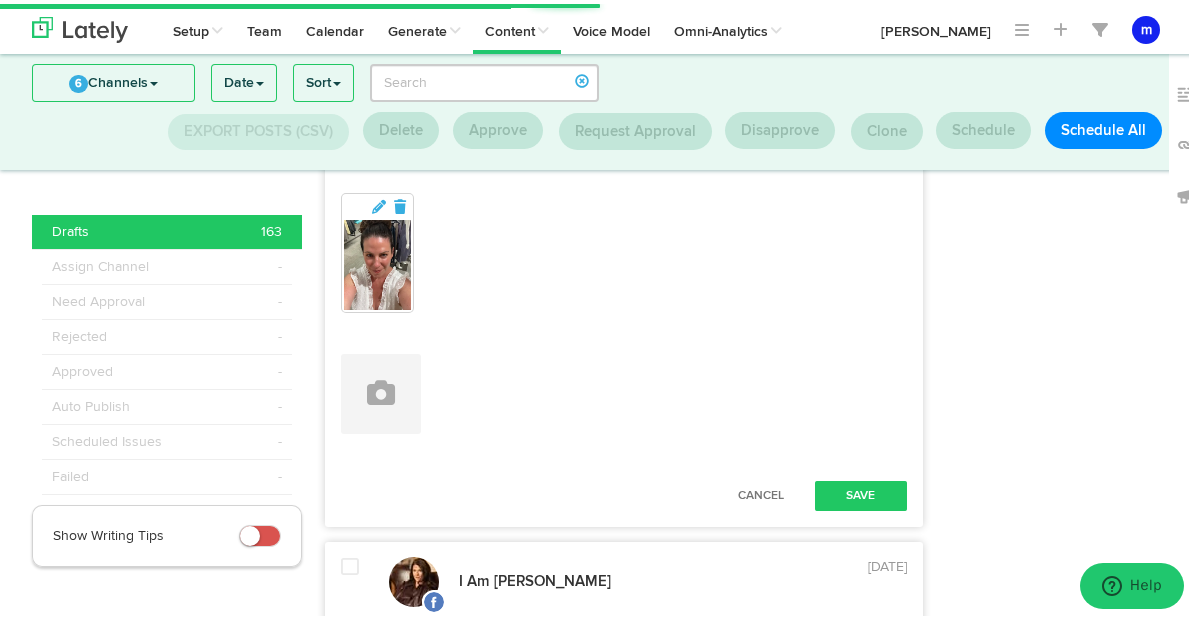 scroll, scrollTop: 546, scrollLeft: 0, axis: vertical 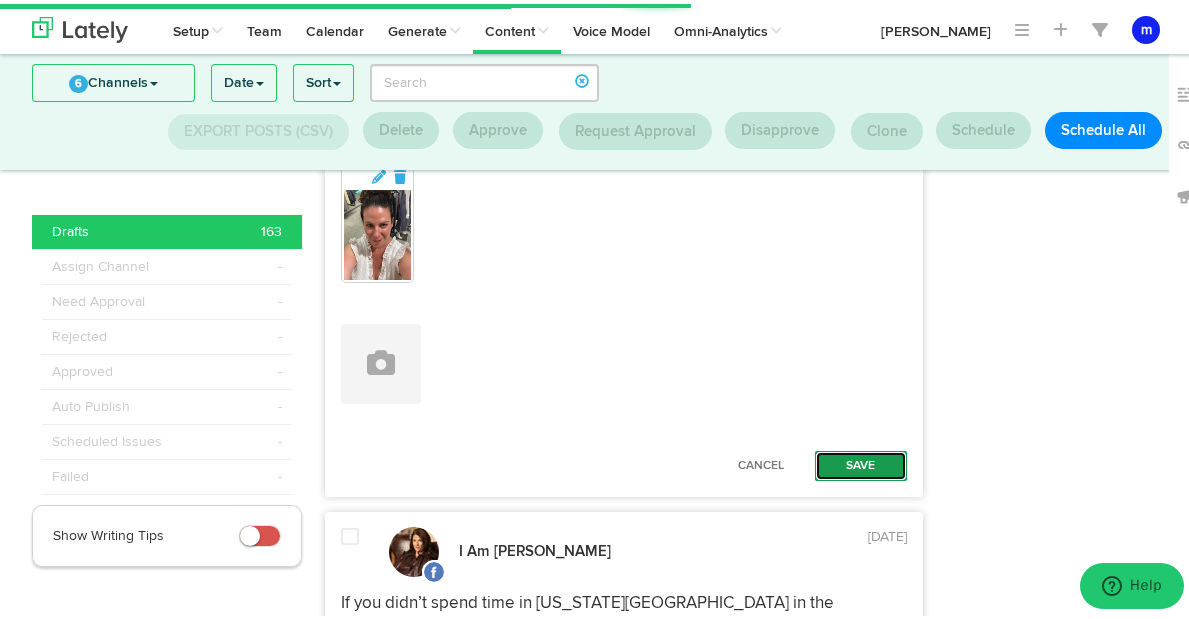 click on "Save" at bounding box center [861, 462] 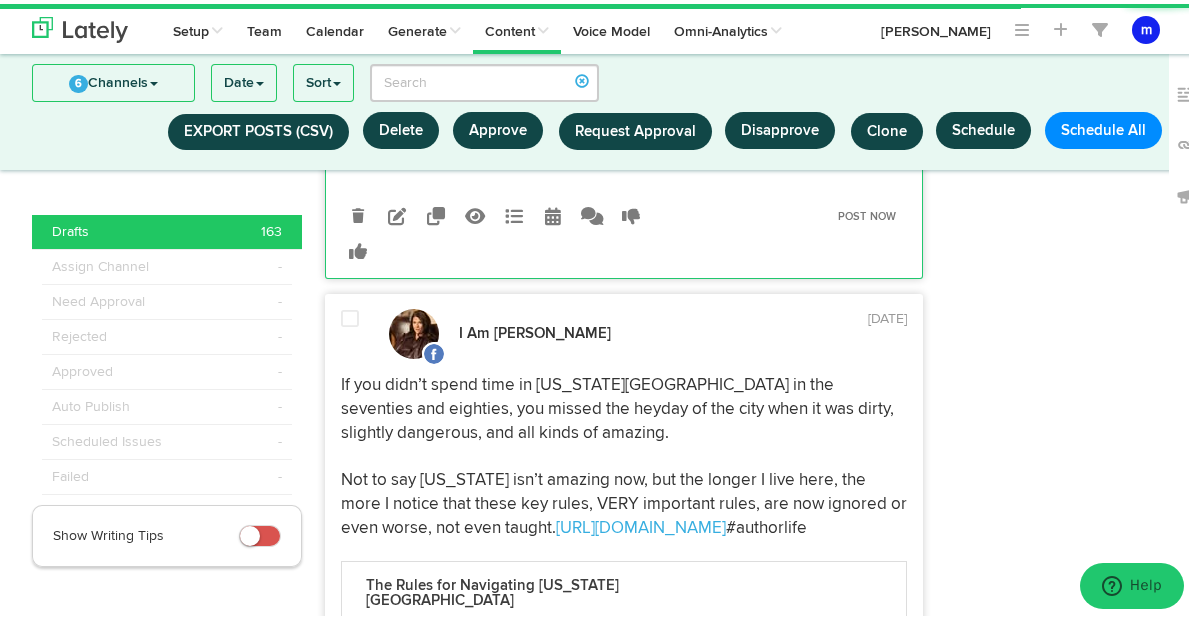 click at bounding box center [553, 212] 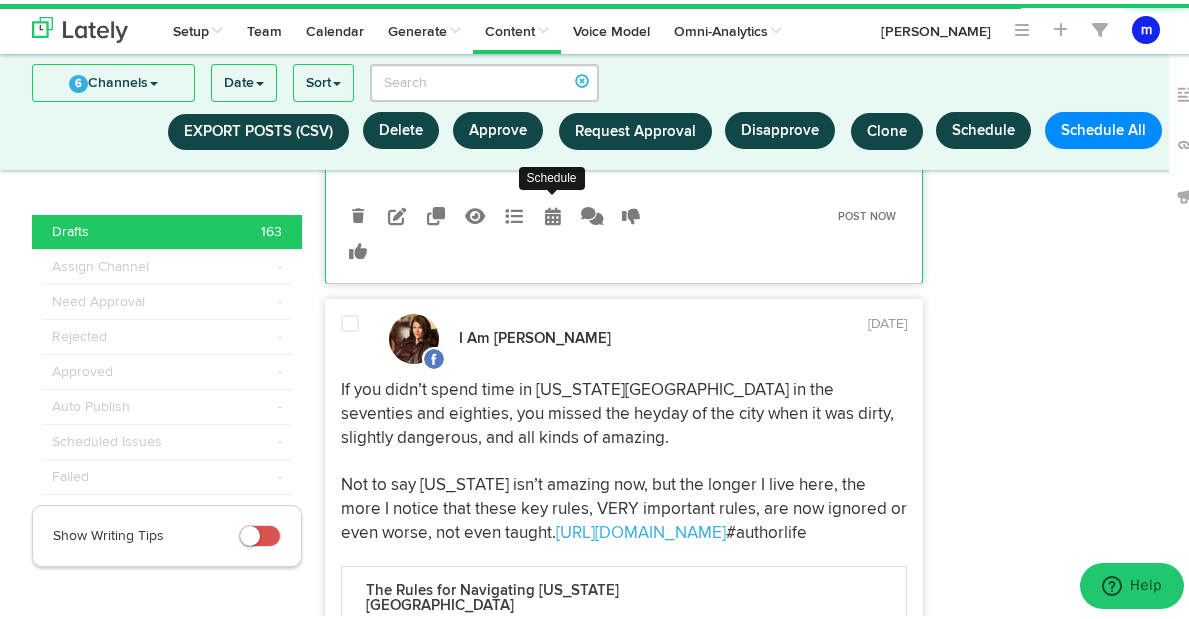 radio on "true" 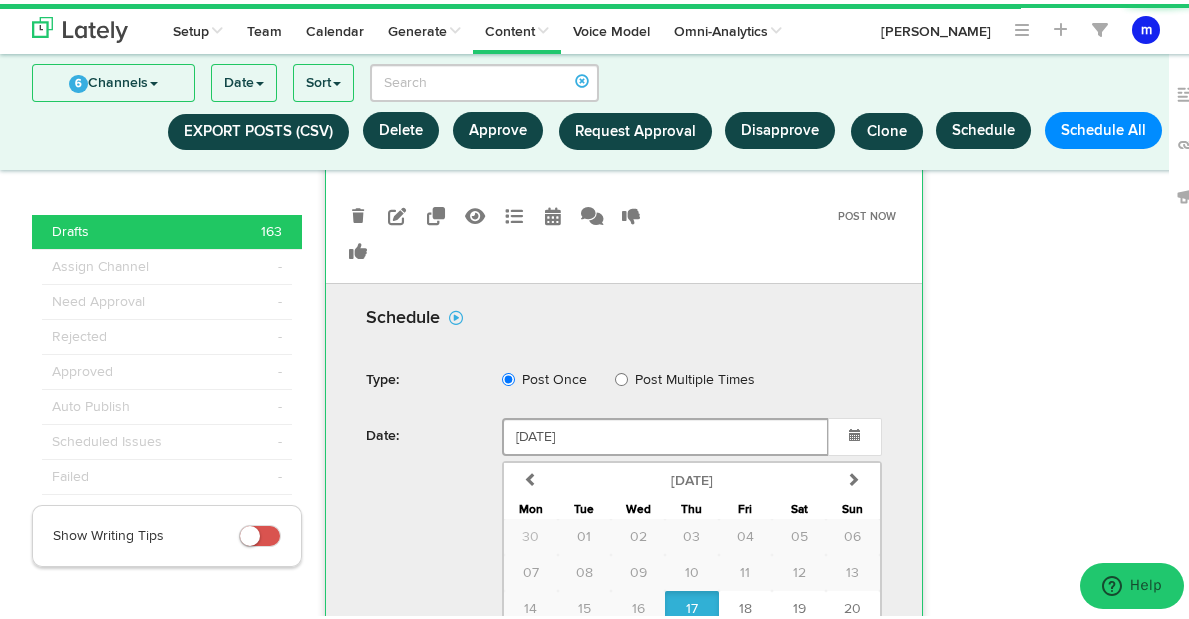 scroll, scrollTop: 812, scrollLeft: 0, axis: vertical 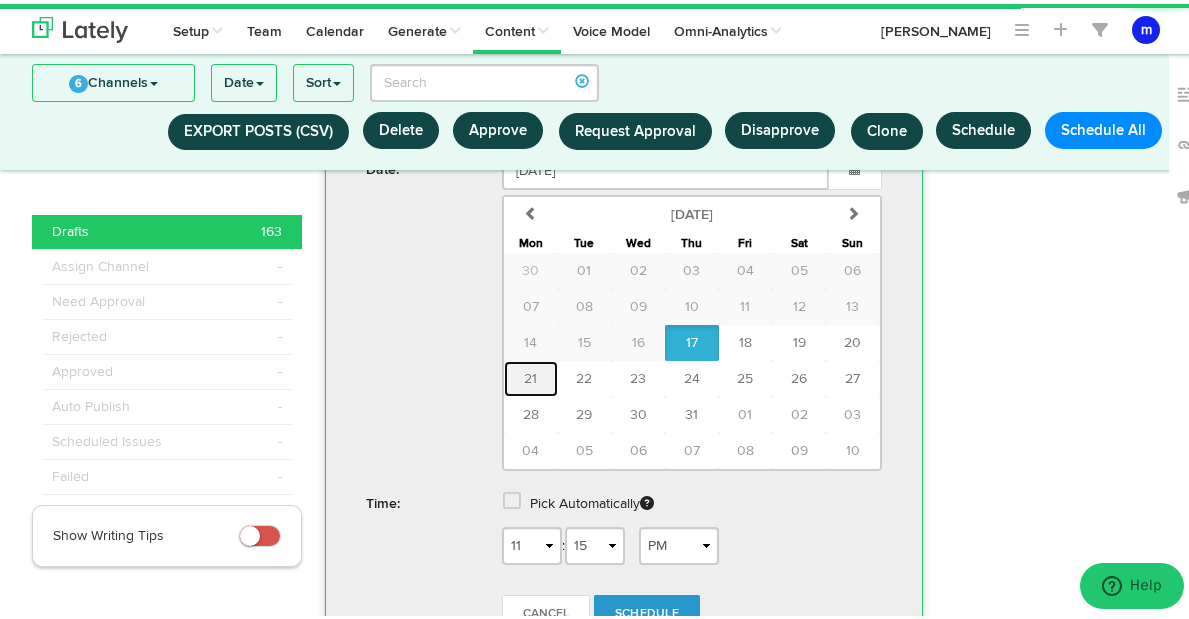 click on "21" at bounding box center [531, 375] 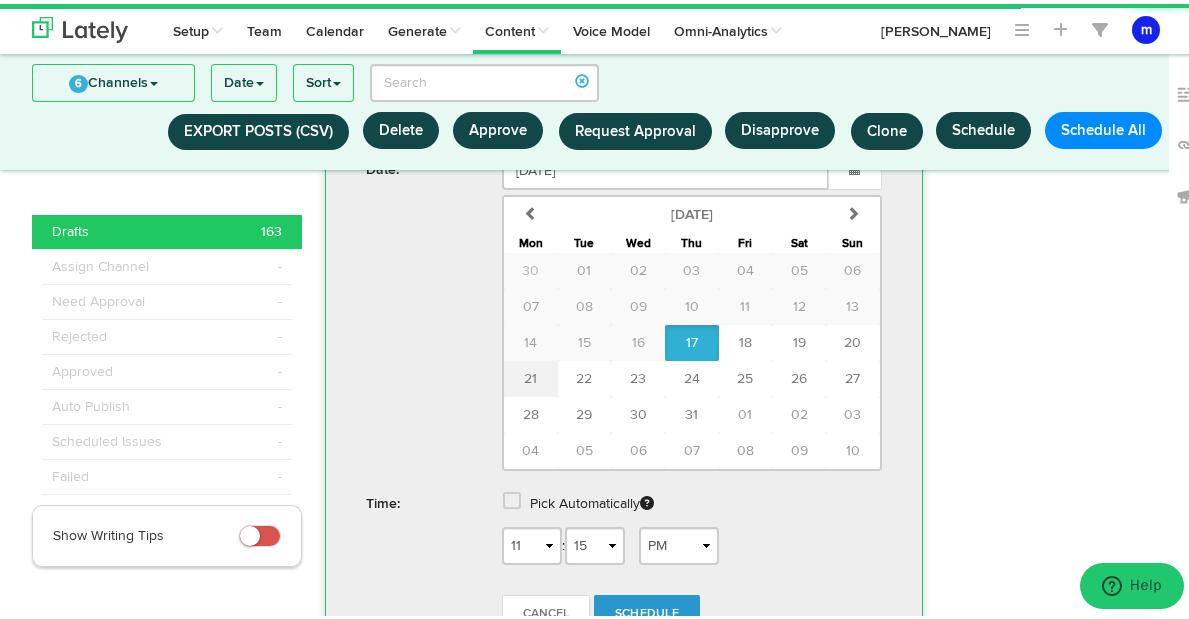type on "July 21 2025" 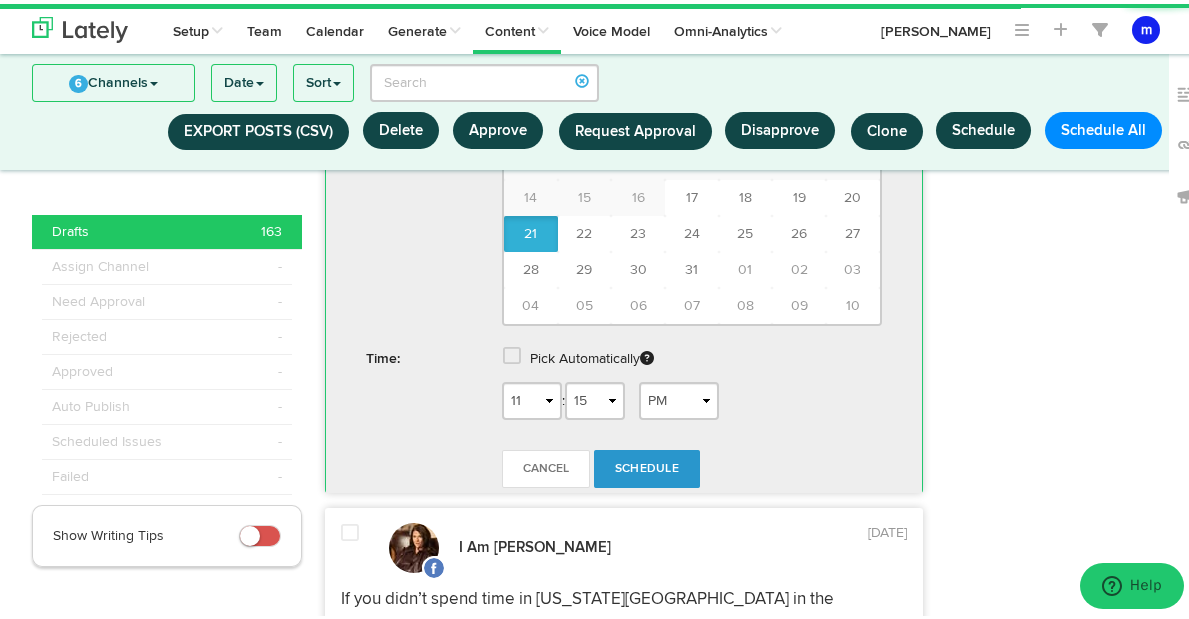 scroll, scrollTop: 958, scrollLeft: 0, axis: vertical 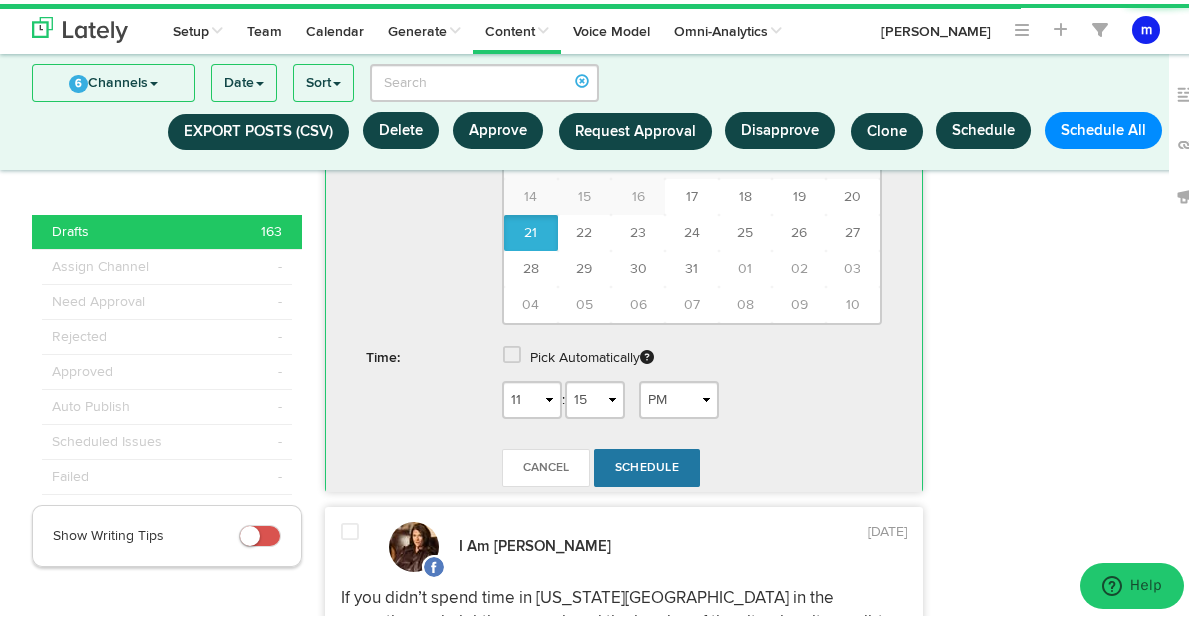 click on "Schedule" at bounding box center [647, 464] 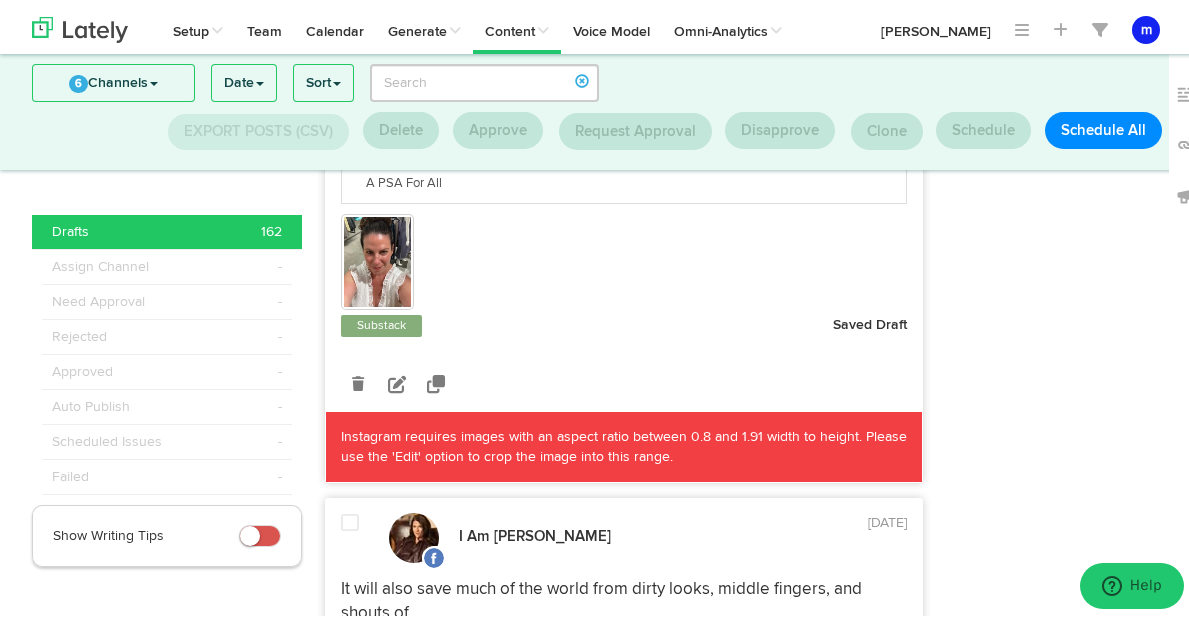 scroll, scrollTop: 429, scrollLeft: 0, axis: vertical 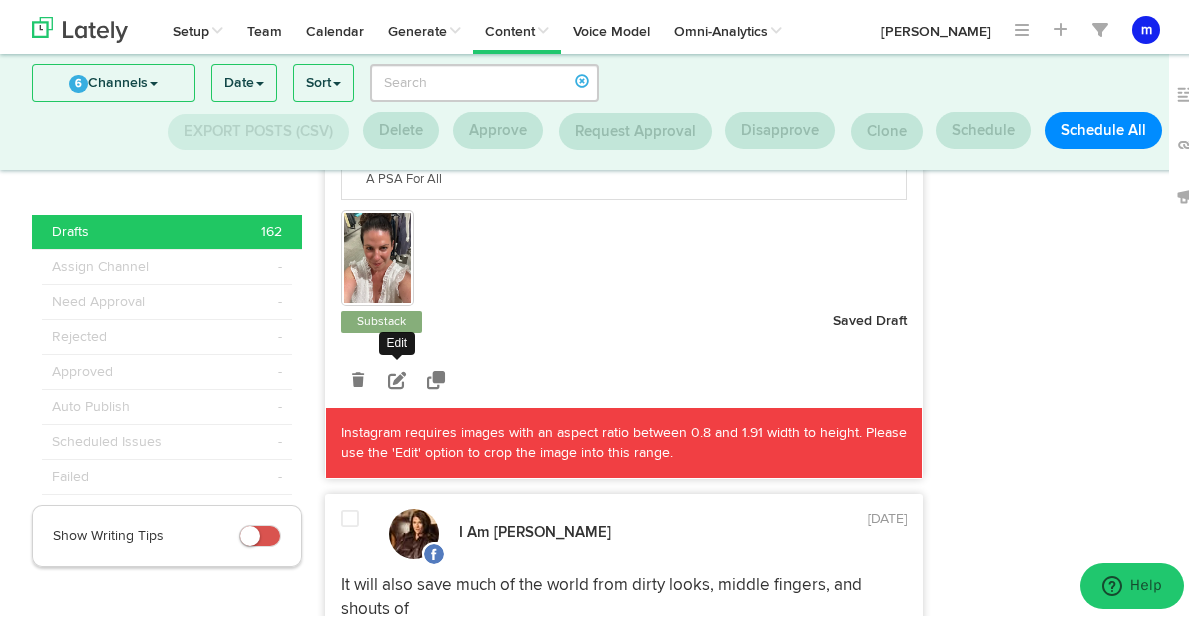 click at bounding box center (397, 376) 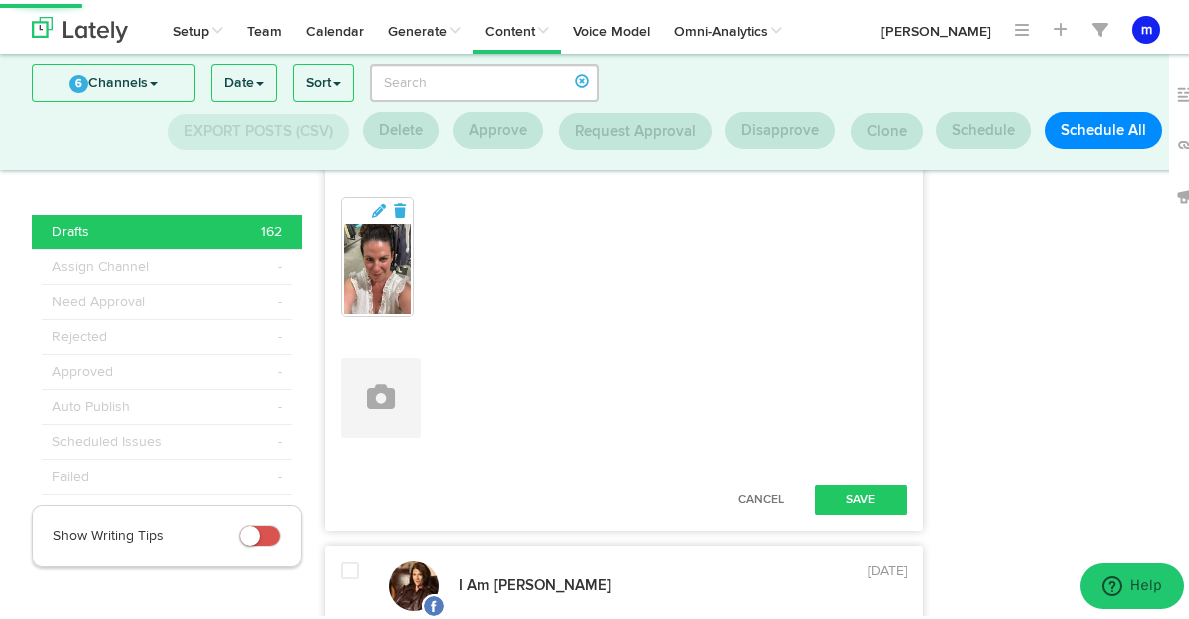 scroll, scrollTop: 513, scrollLeft: 0, axis: vertical 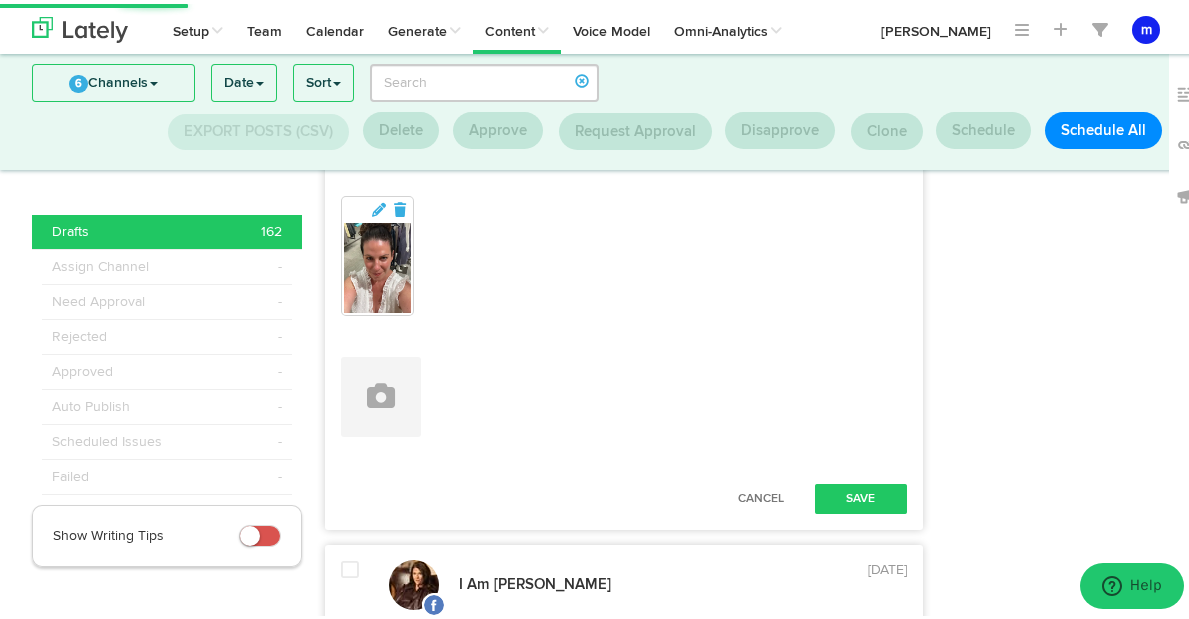 click on "Cancel
Save" at bounding box center (624, 495) 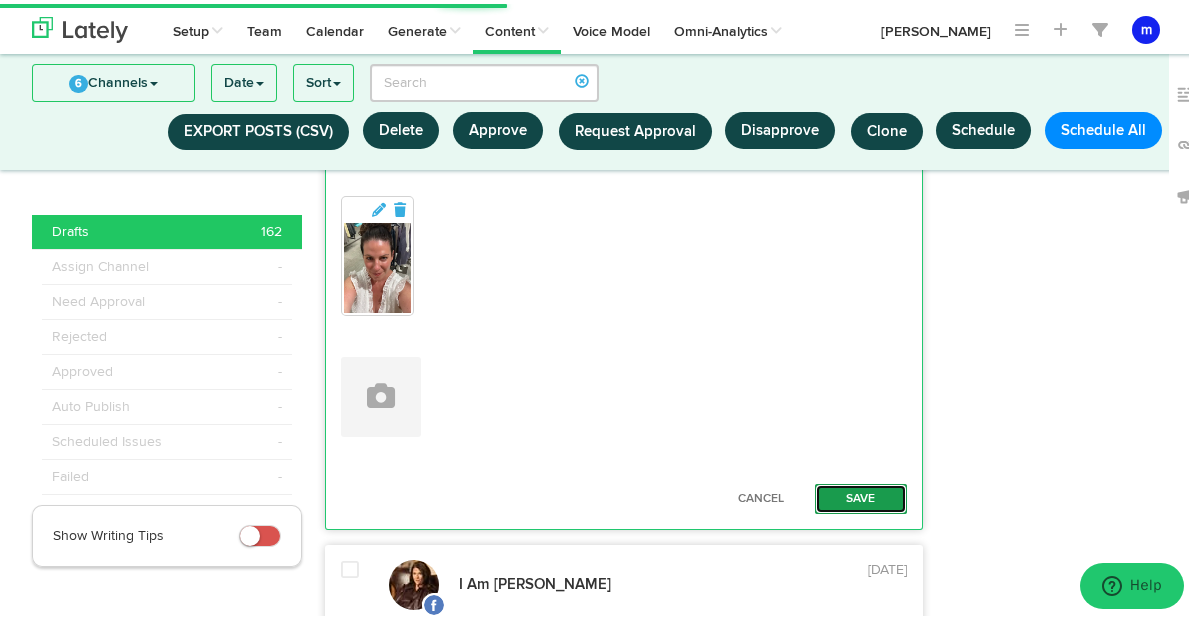 click on "Save" at bounding box center (861, 495) 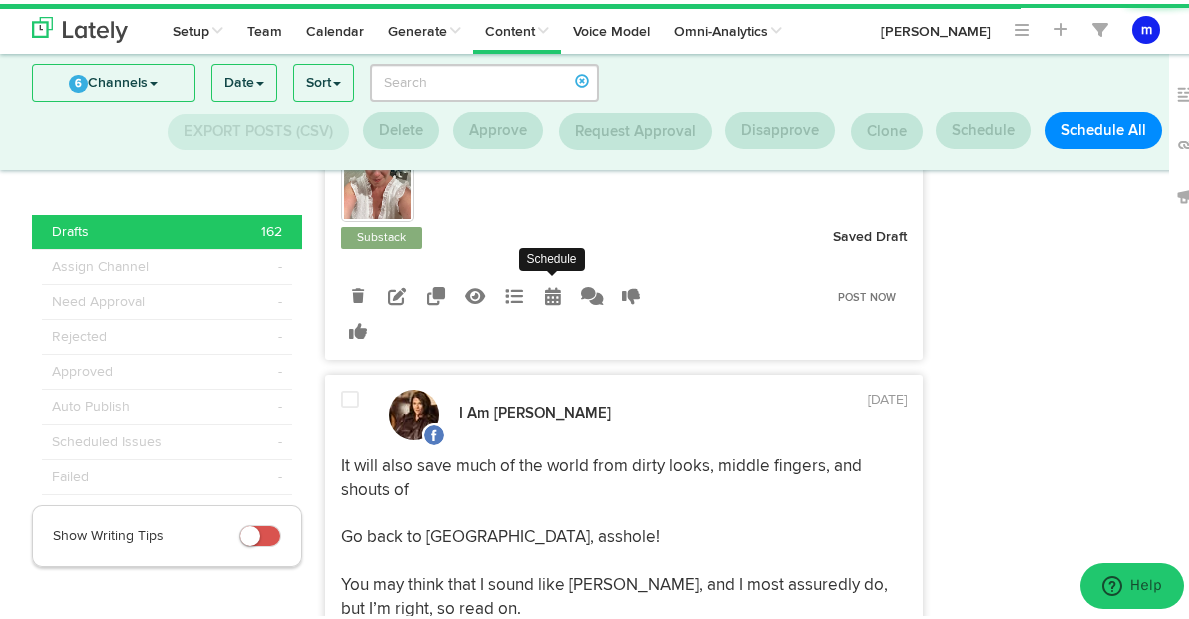 click at bounding box center (553, 292) 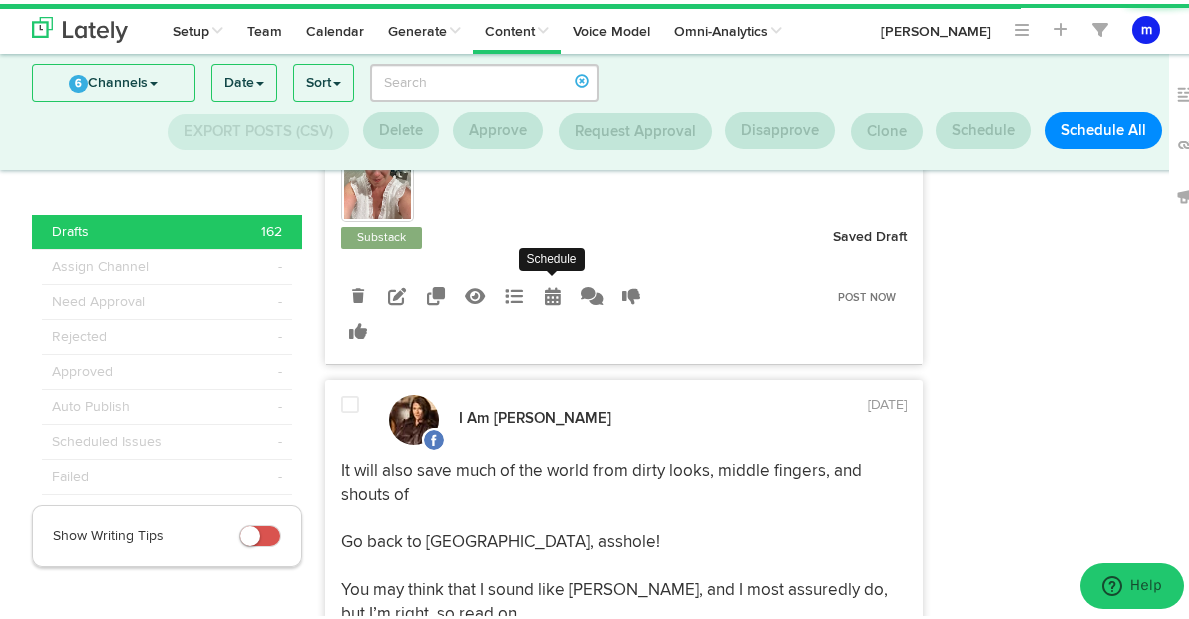 radio on "true" 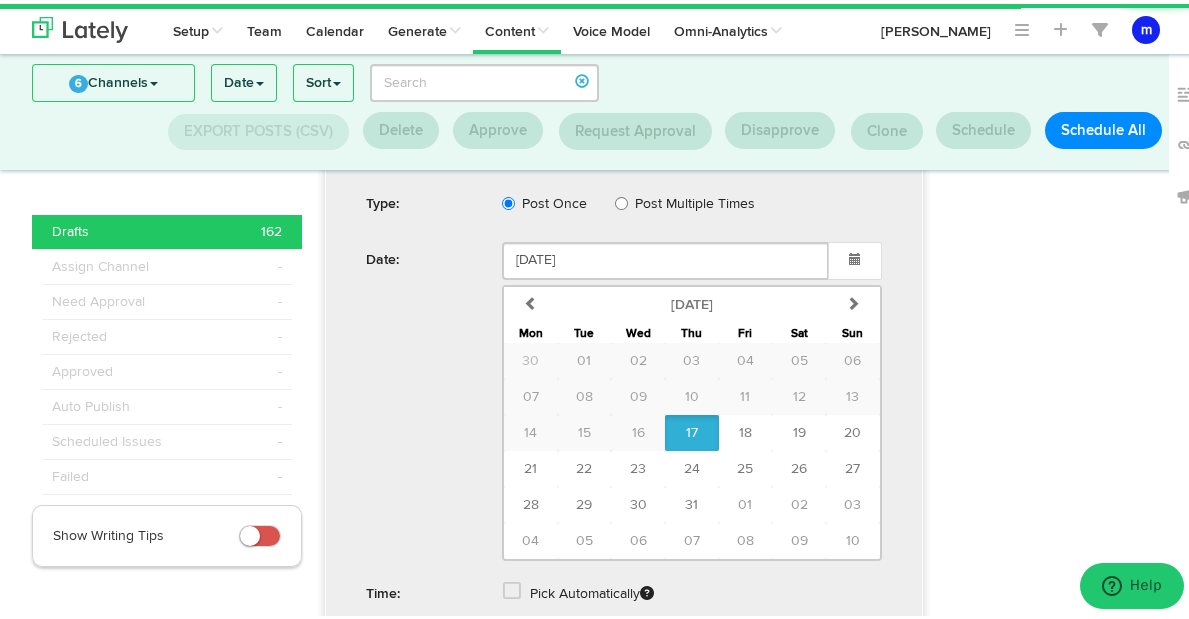 scroll, scrollTop: 778, scrollLeft: 0, axis: vertical 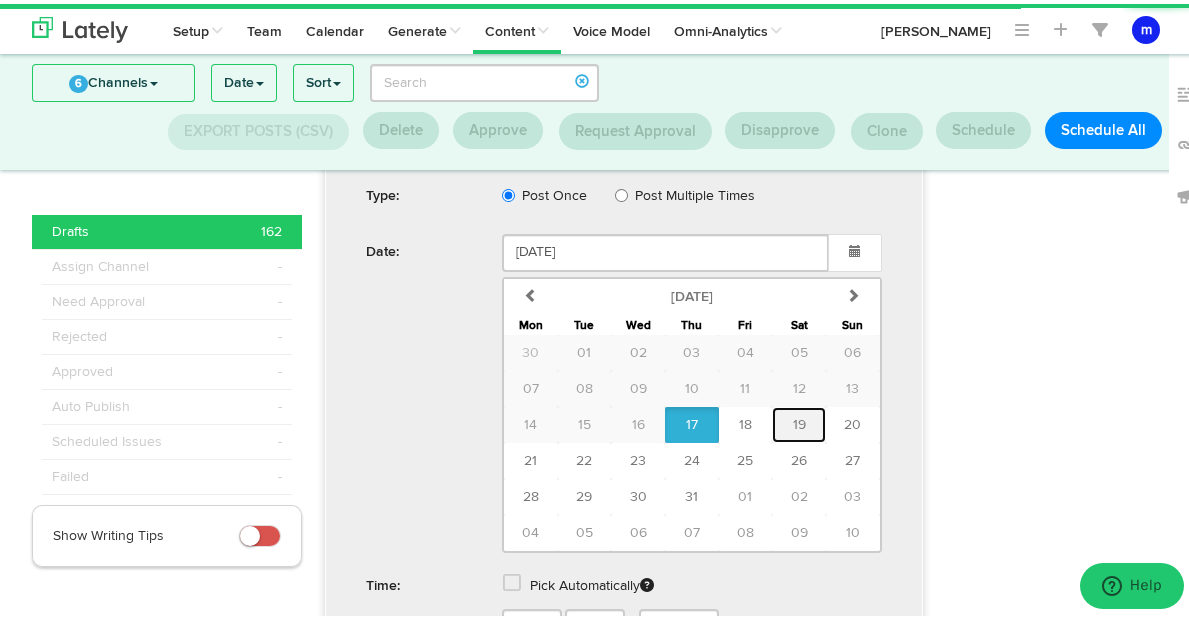 click on "19" at bounding box center [799, 421] 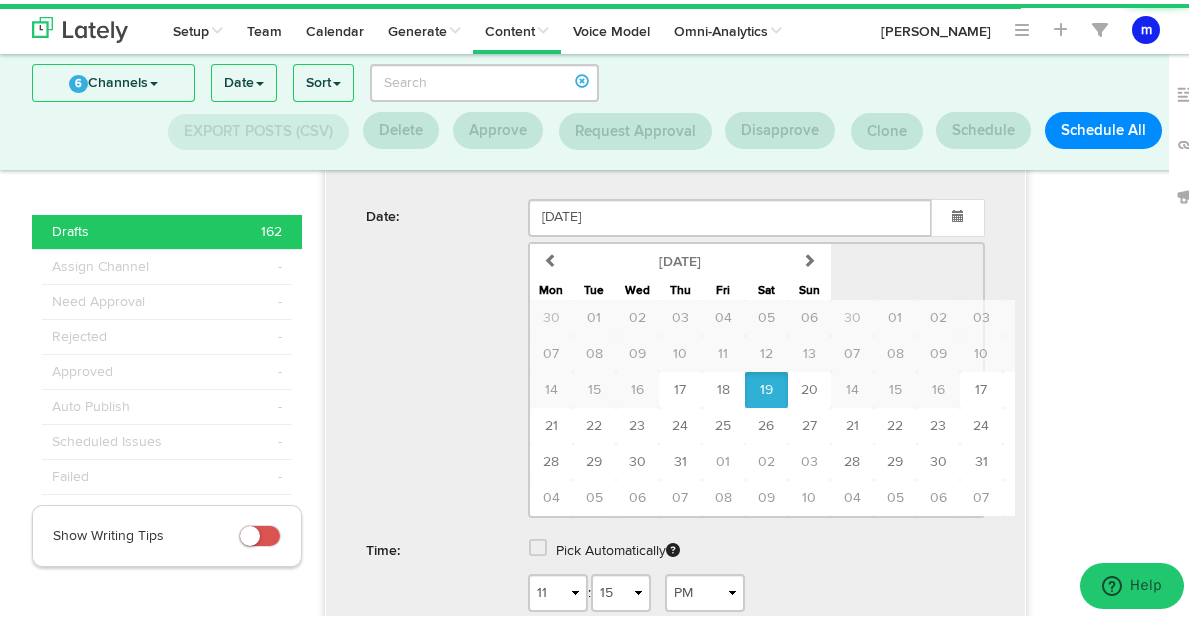 type on "July 19 2025" 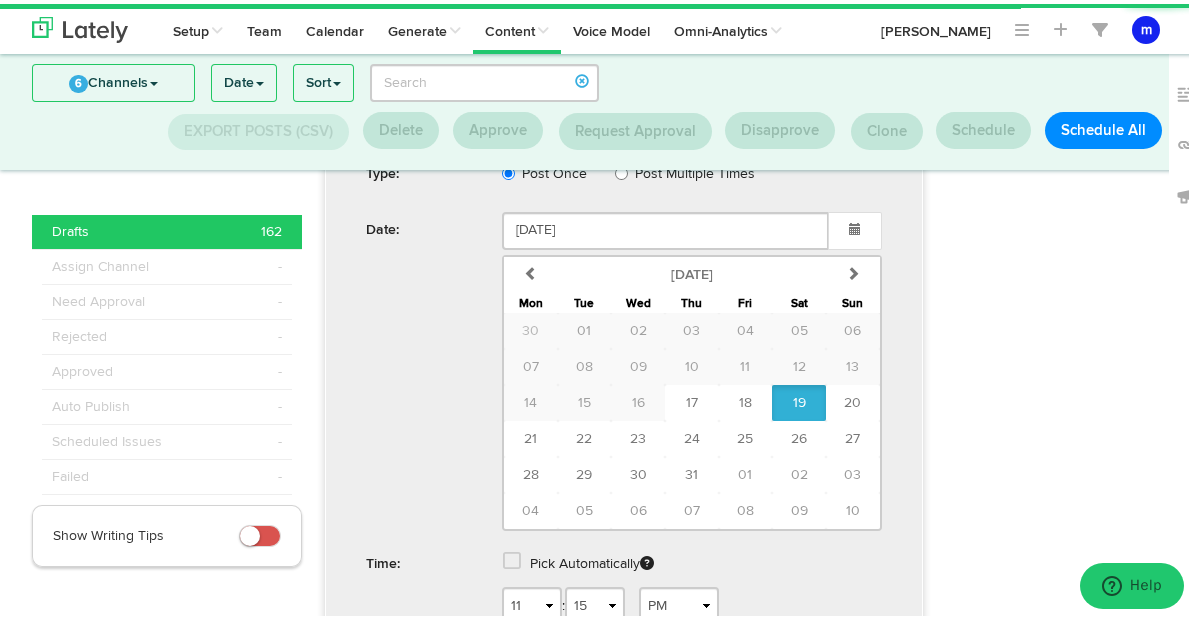 scroll, scrollTop: 921, scrollLeft: 0, axis: vertical 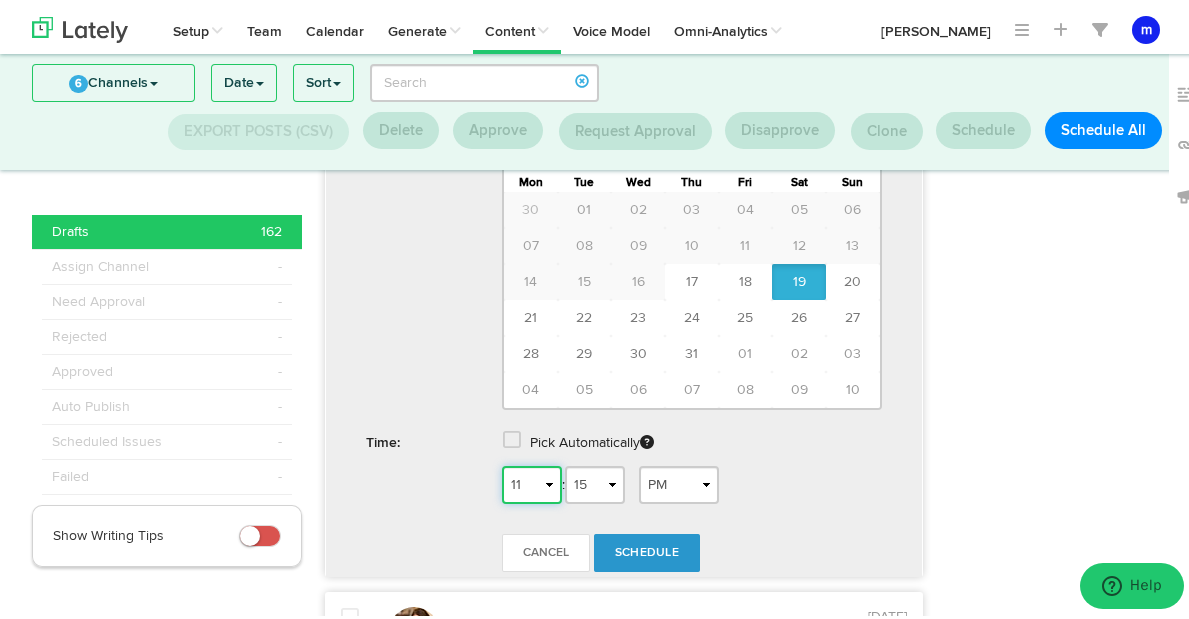 click on "1 2 3 4 5 6 7 8 9 10 11 12" at bounding box center (532, 481) 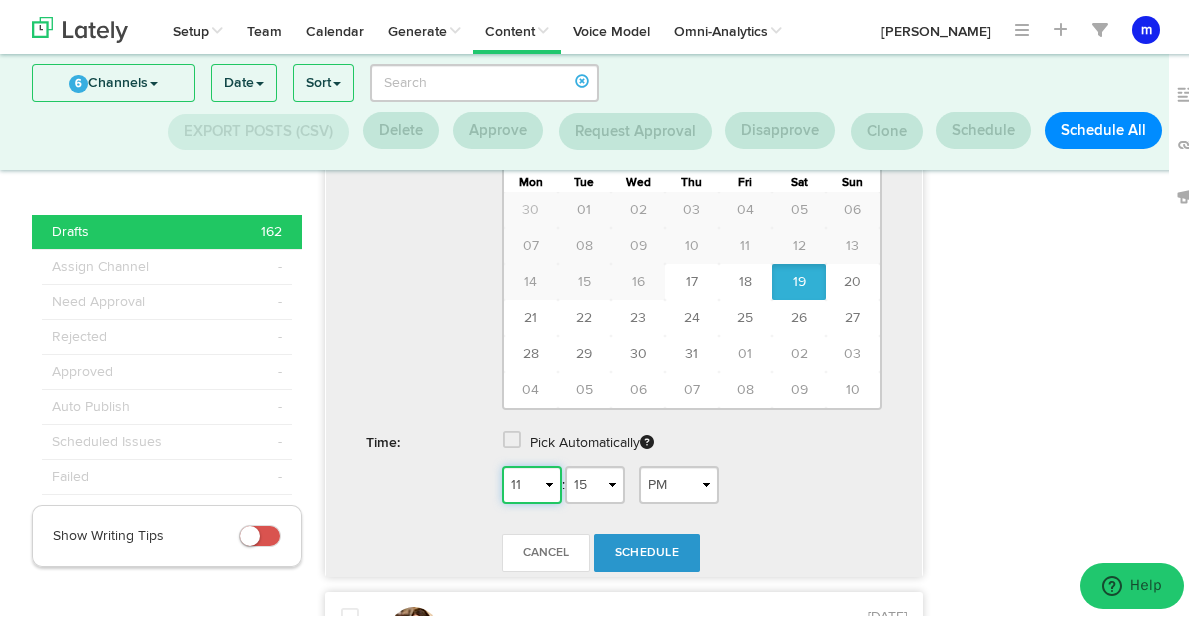 select on "3" 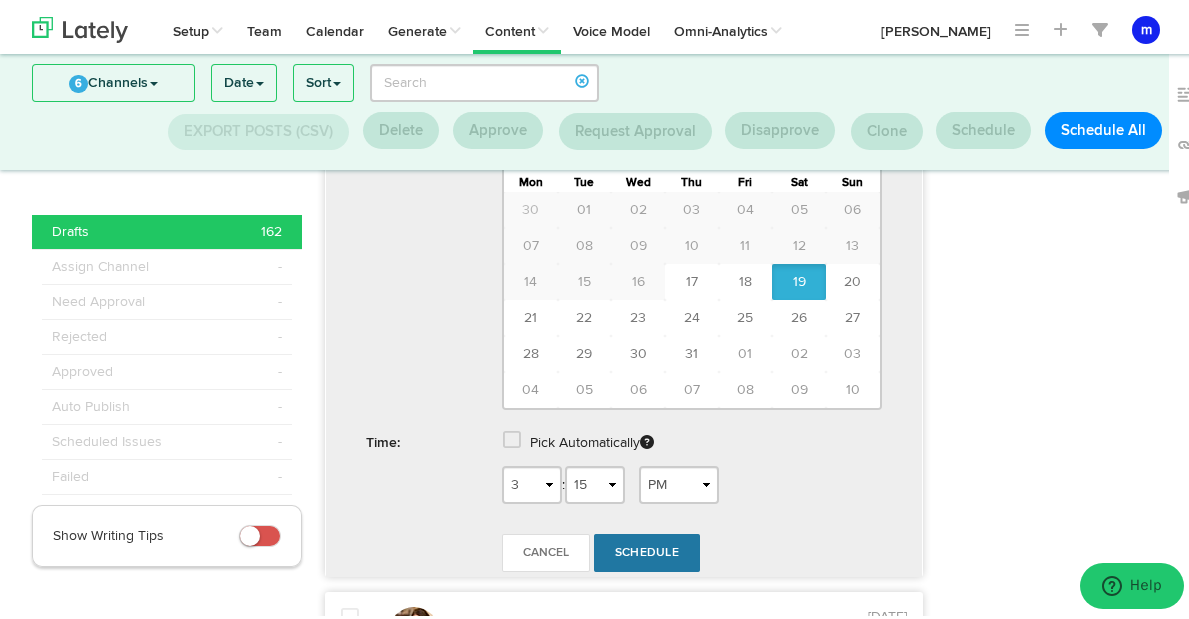click on "Schedule" at bounding box center [647, 549] 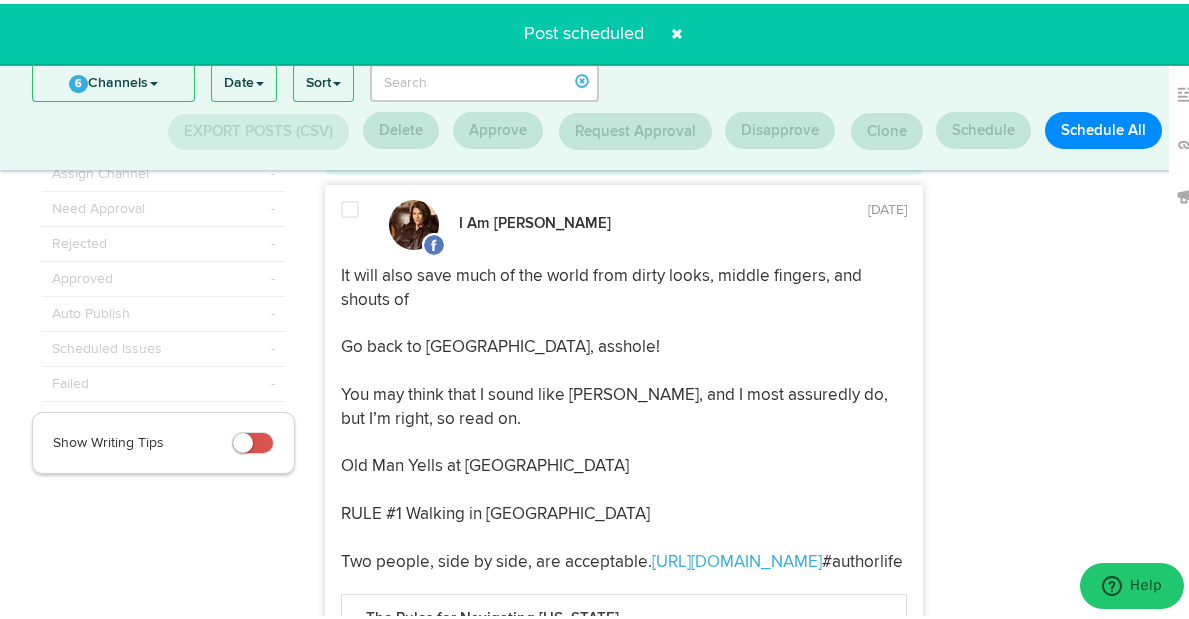 scroll, scrollTop: 0, scrollLeft: 0, axis: both 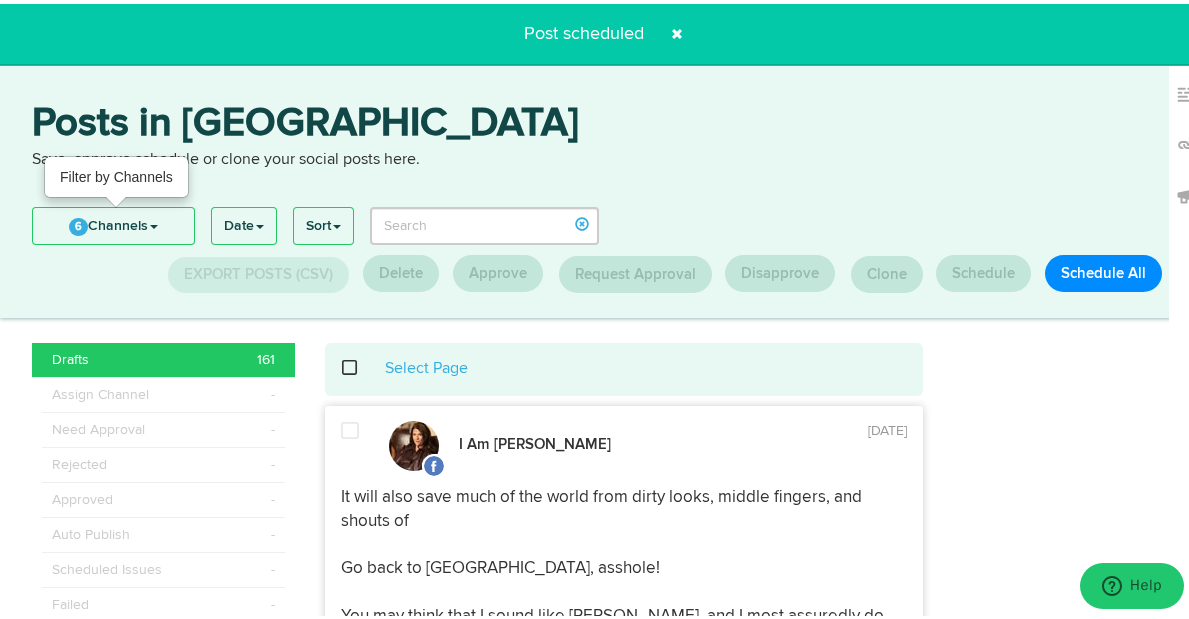 click on "6  Channels" at bounding box center (113, 222) 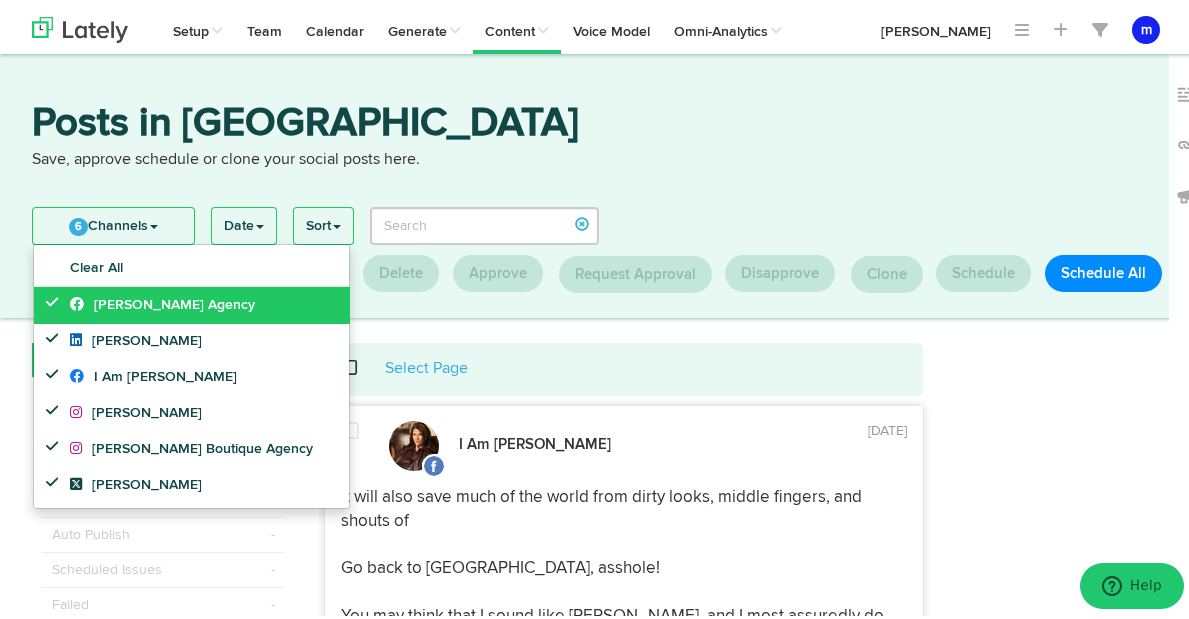 click on "[PERSON_NAME] Agency" at bounding box center [162, 301] 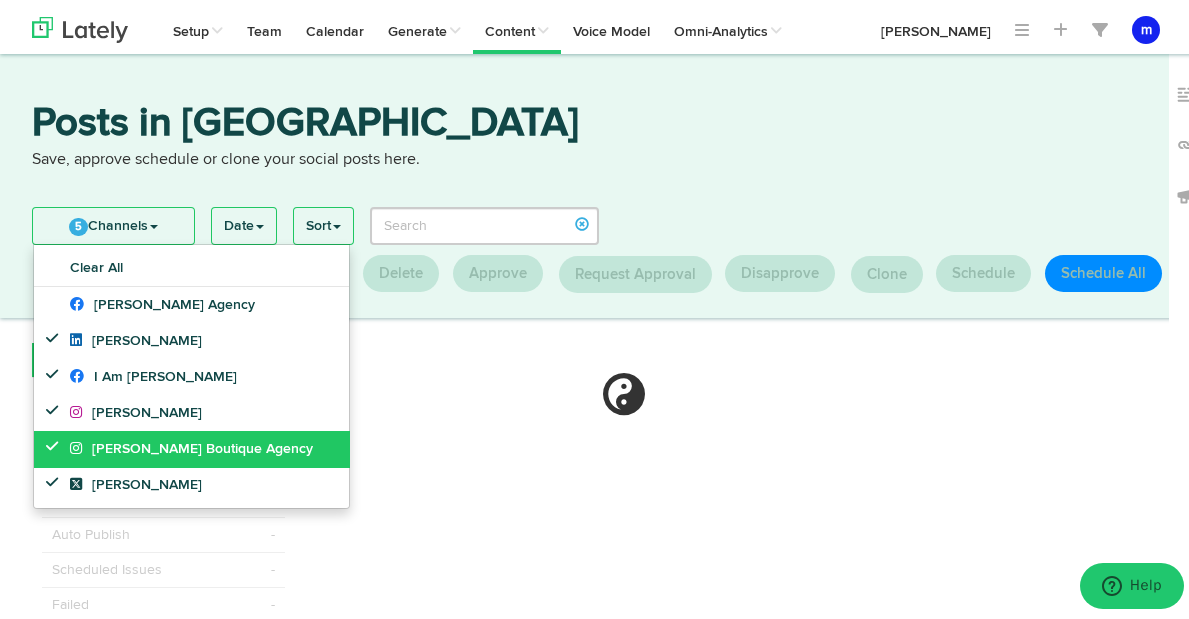 click on "I Am [PERSON_NAME]" at bounding box center [153, 373] 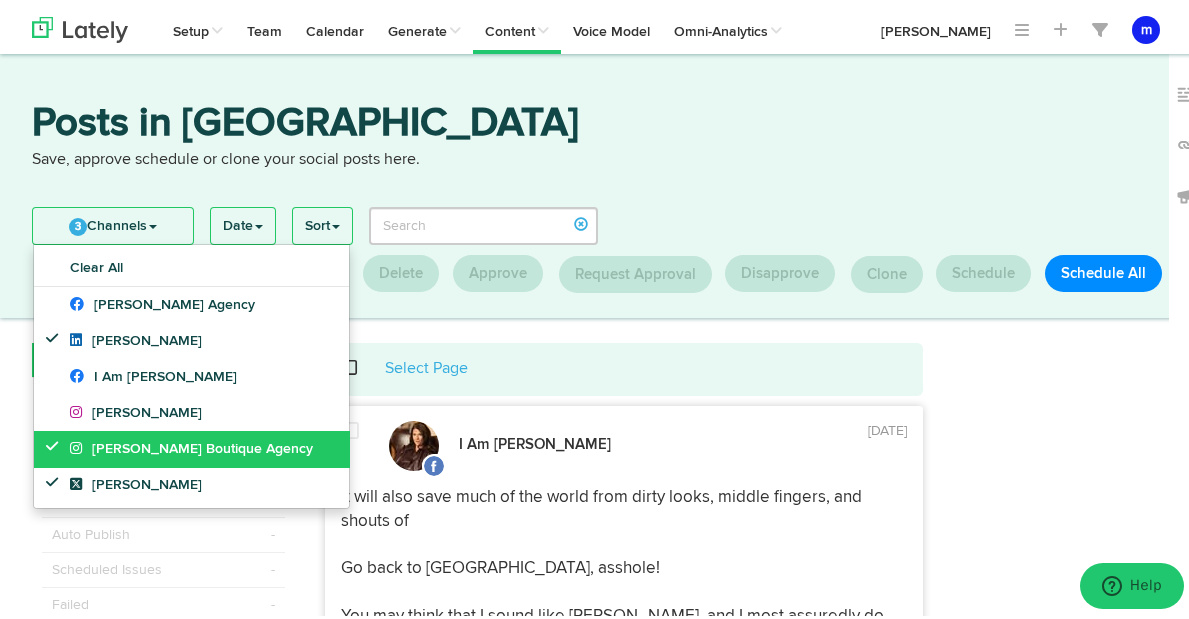 click on "[PERSON_NAME] Boutique Agency" at bounding box center (191, 445) 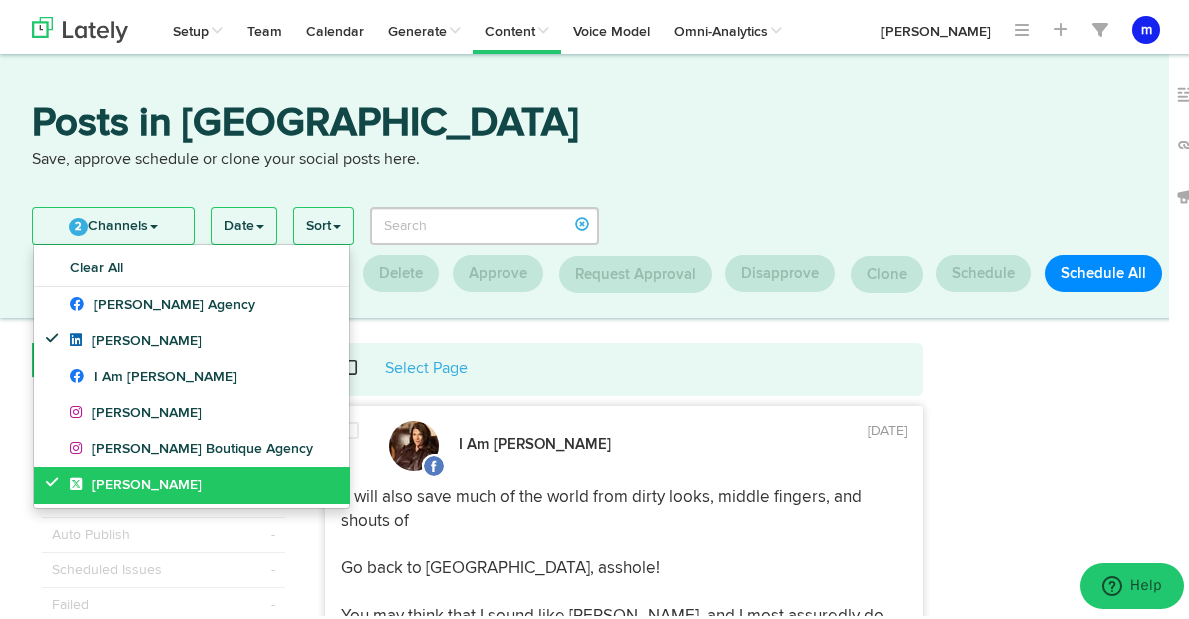 click on "[PERSON_NAME]" at bounding box center [136, 481] 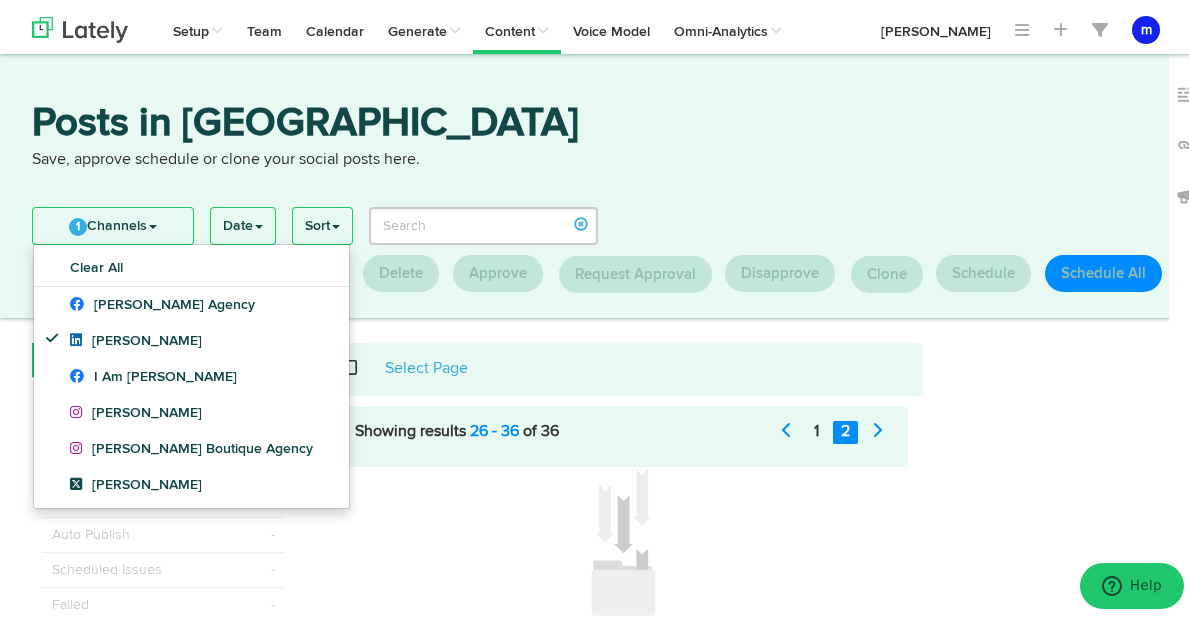 click at bounding box center [1062, 494] 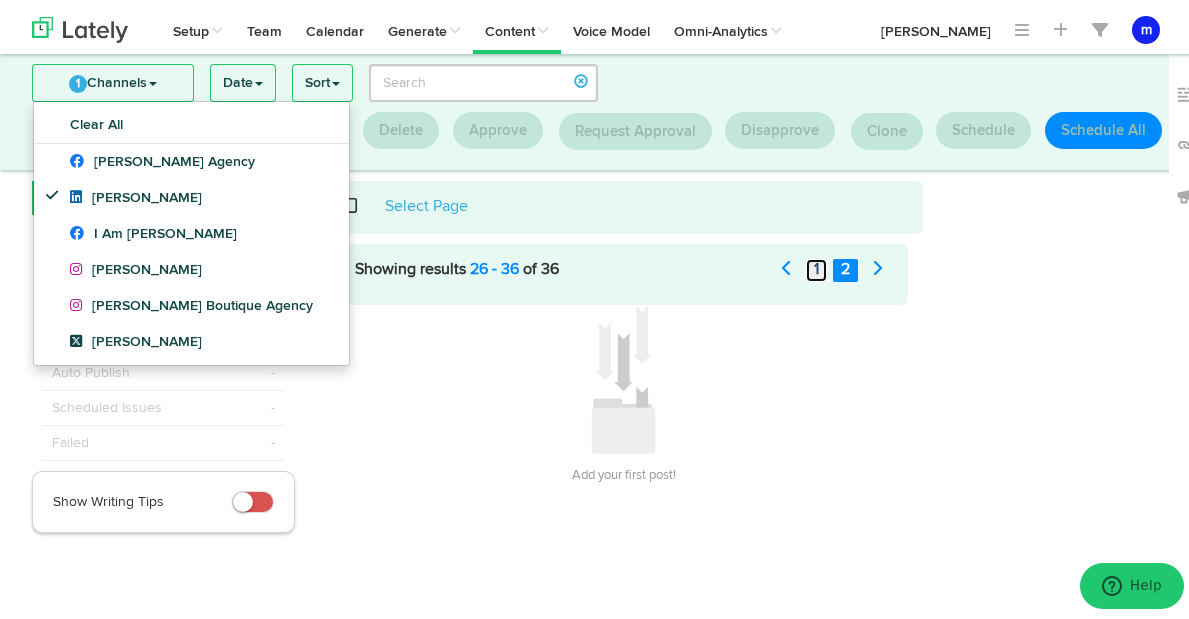 scroll, scrollTop: 33, scrollLeft: 0, axis: vertical 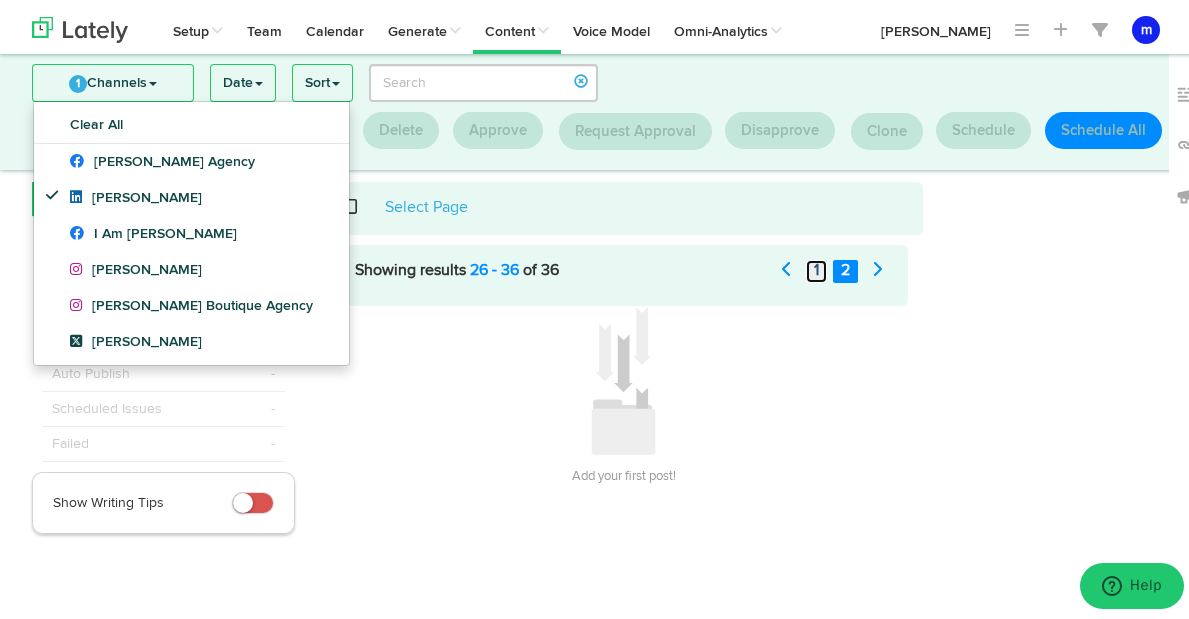 click on "1" 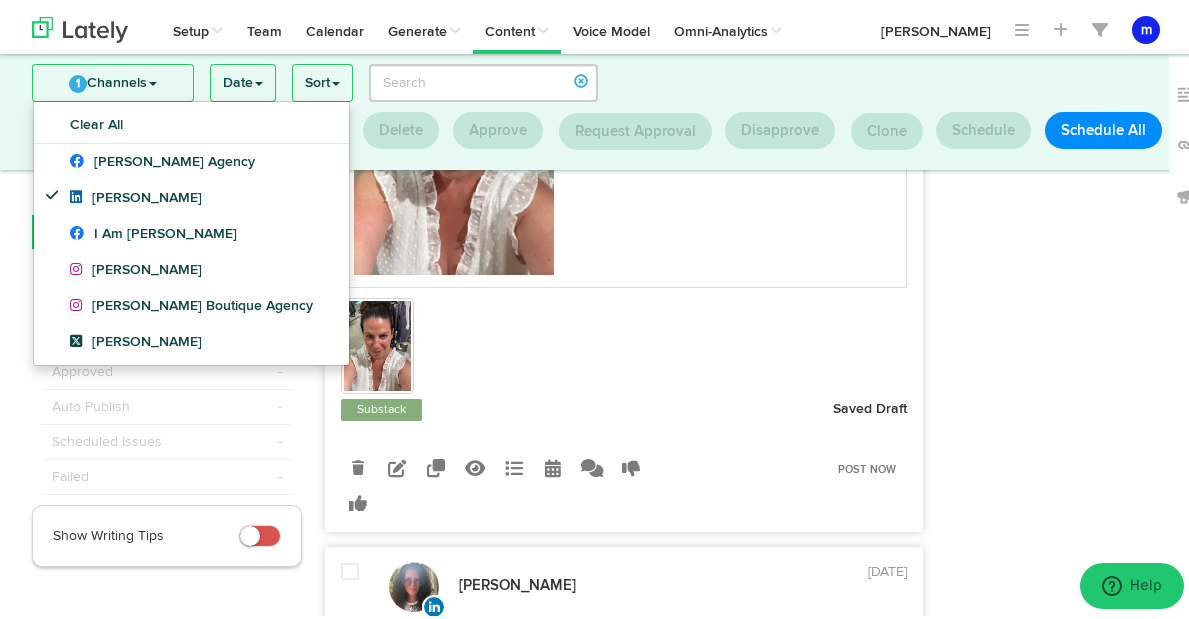 scroll, scrollTop: 483, scrollLeft: 0, axis: vertical 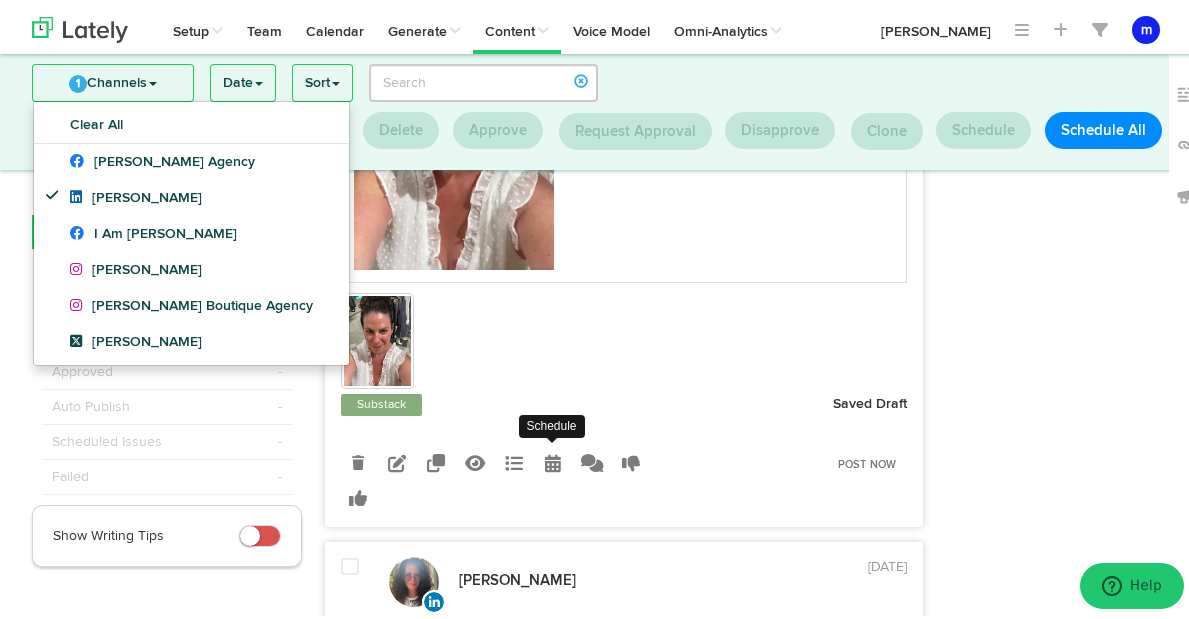 click at bounding box center (553, 459) 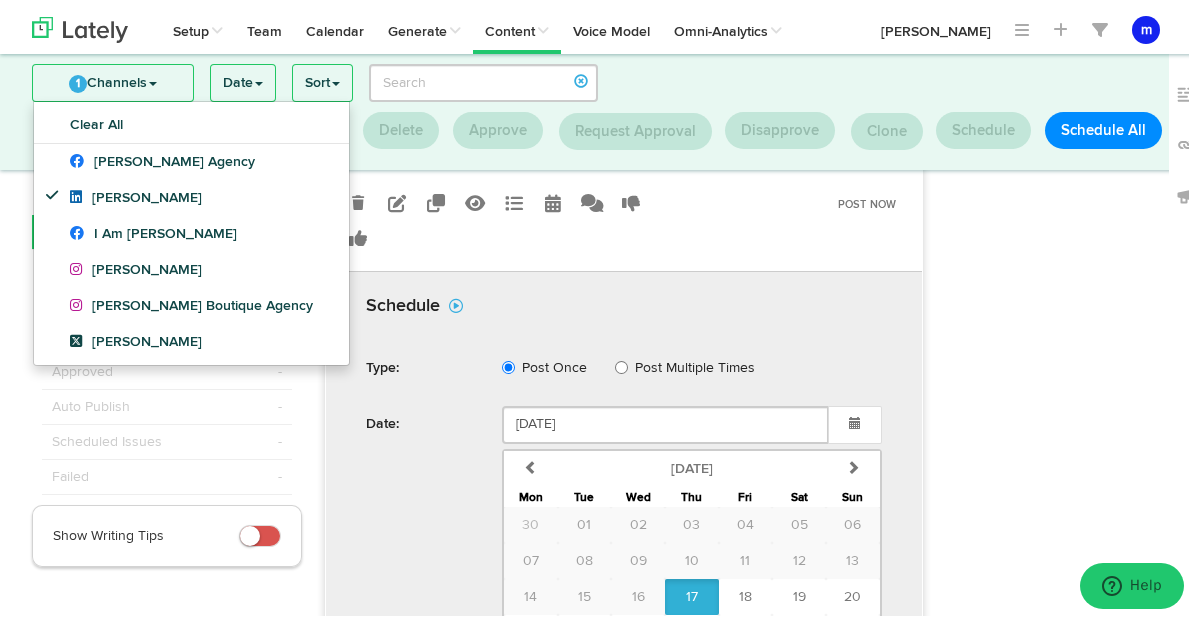 scroll, scrollTop: 931, scrollLeft: 0, axis: vertical 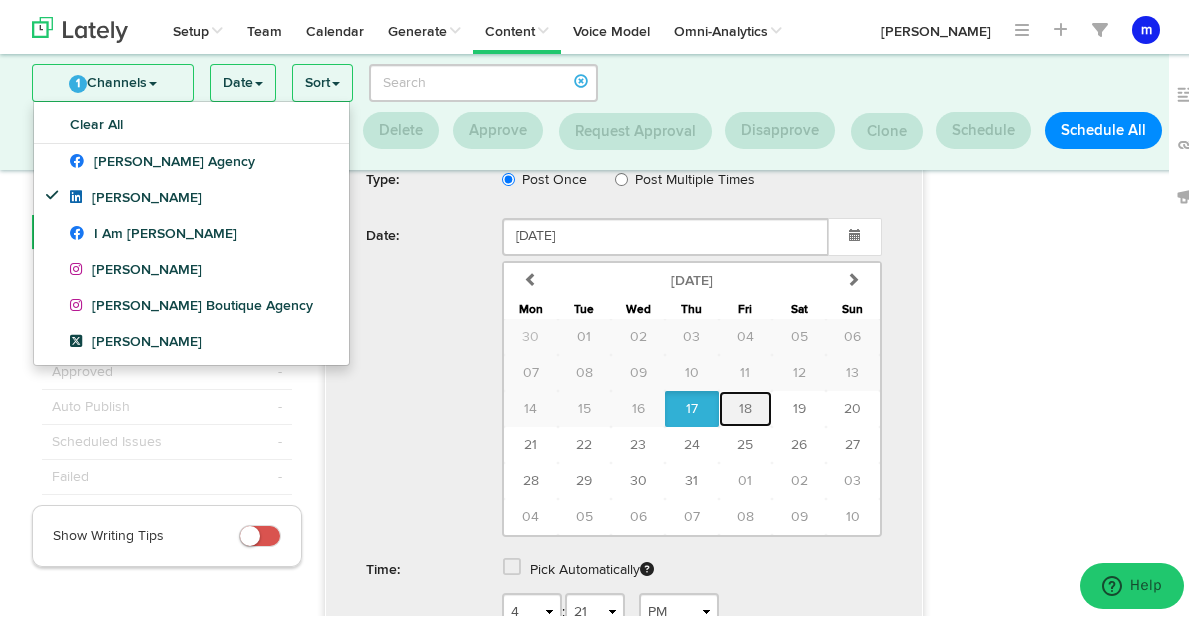 click on "18" at bounding box center (746, 405) 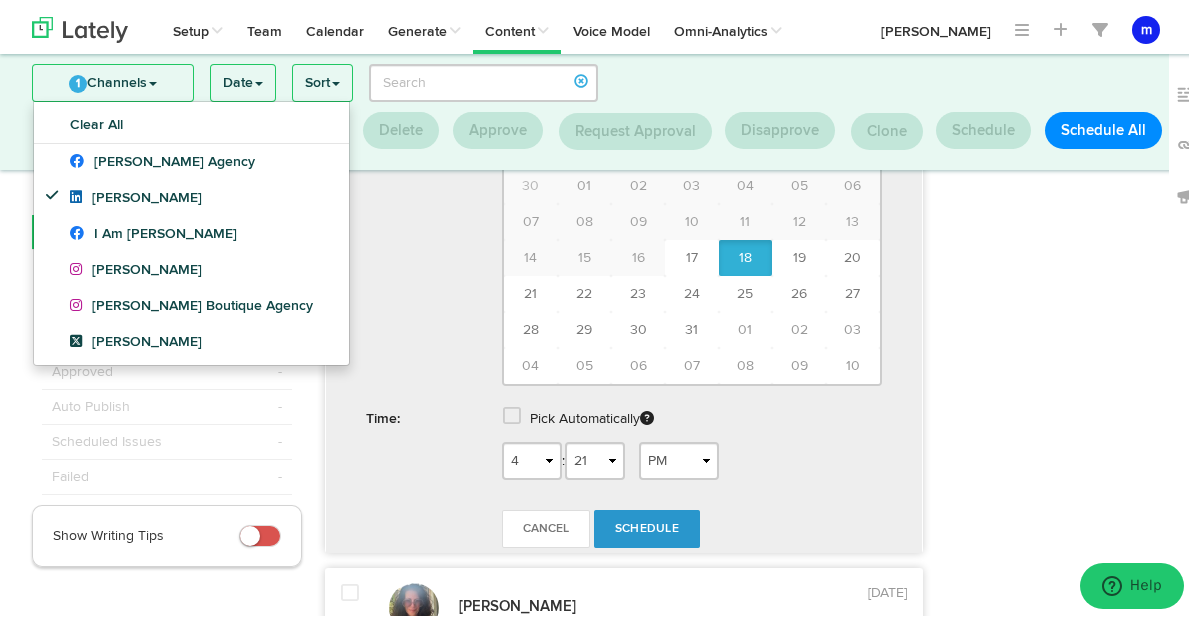 scroll, scrollTop: 1083, scrollLeft: 0, axis: vertical 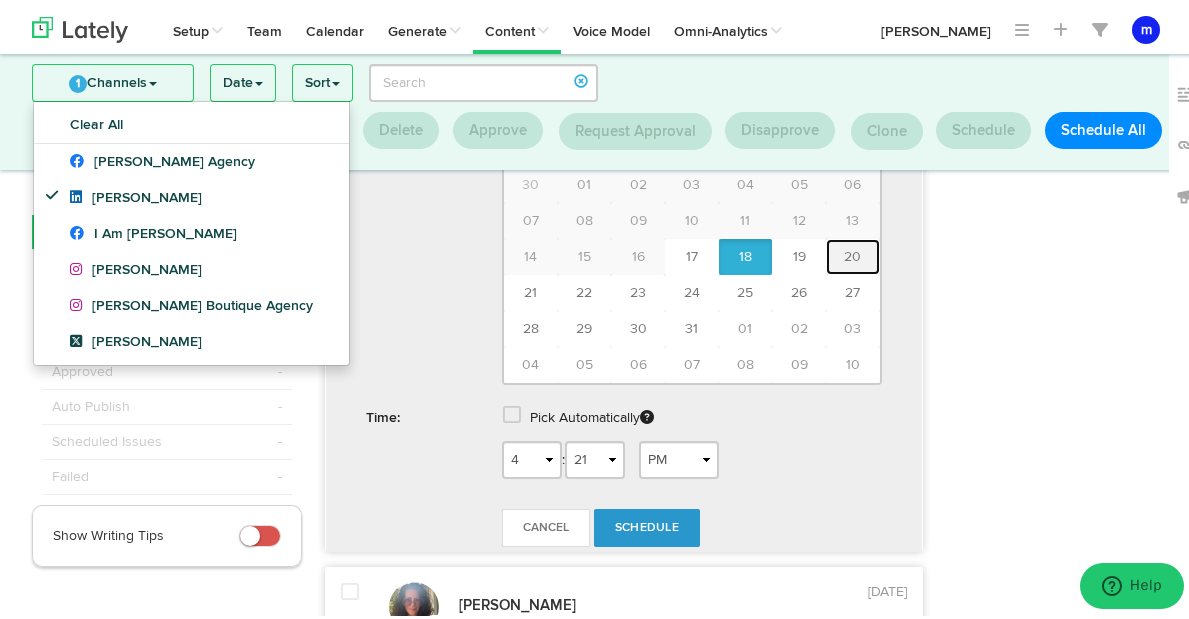 click on "20" at bounding box center [852, 253] 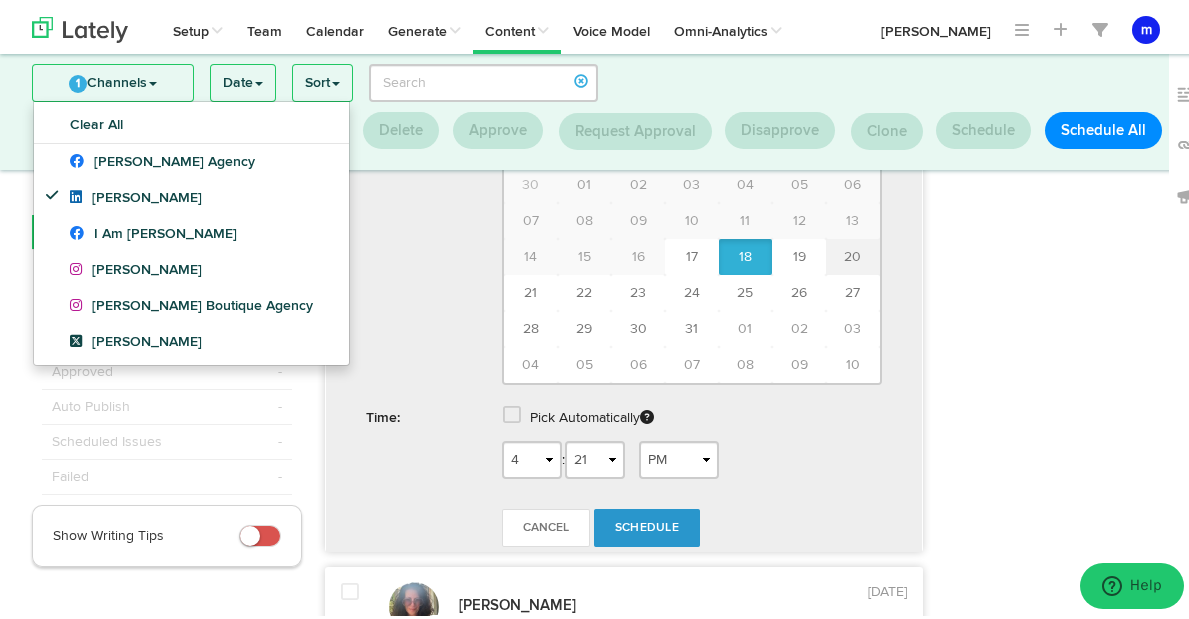 type on "July 20 2025" 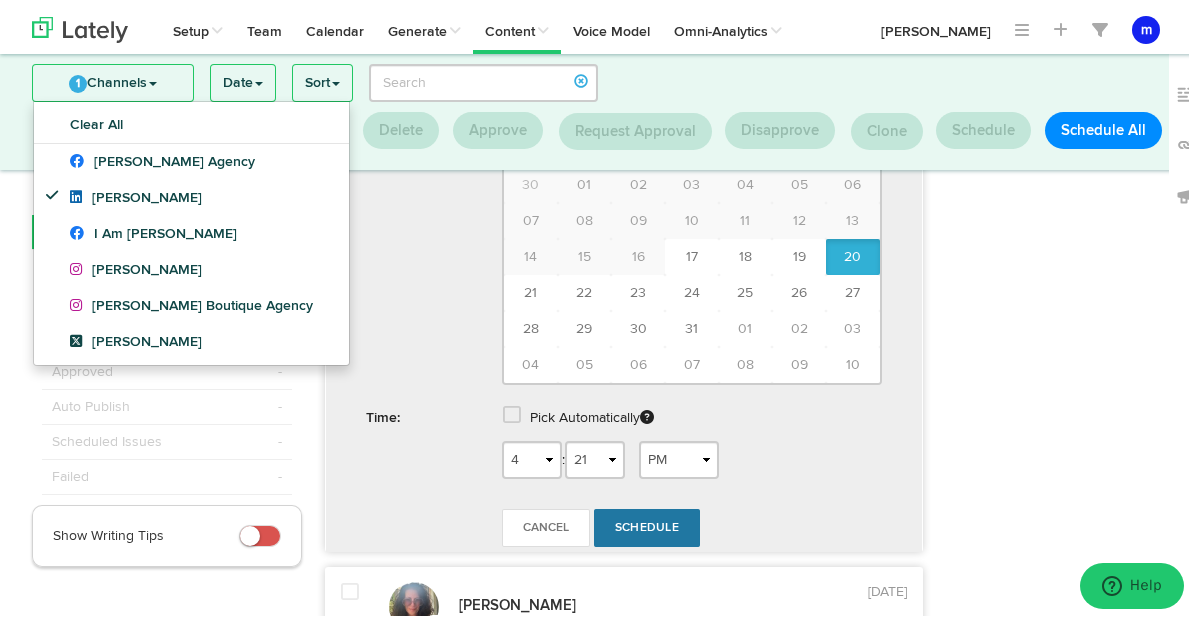 click on "Schedule" at bounding box center (647, 524) 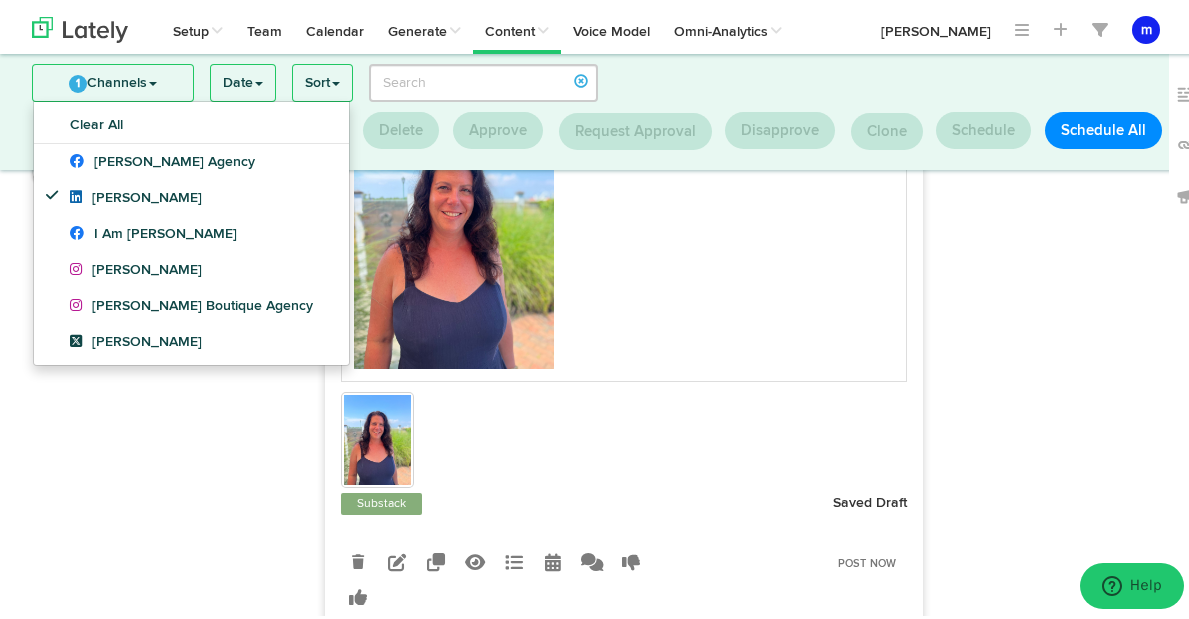 scroll, scrollTop: 396, scrollLeft: 0, axis: vertical 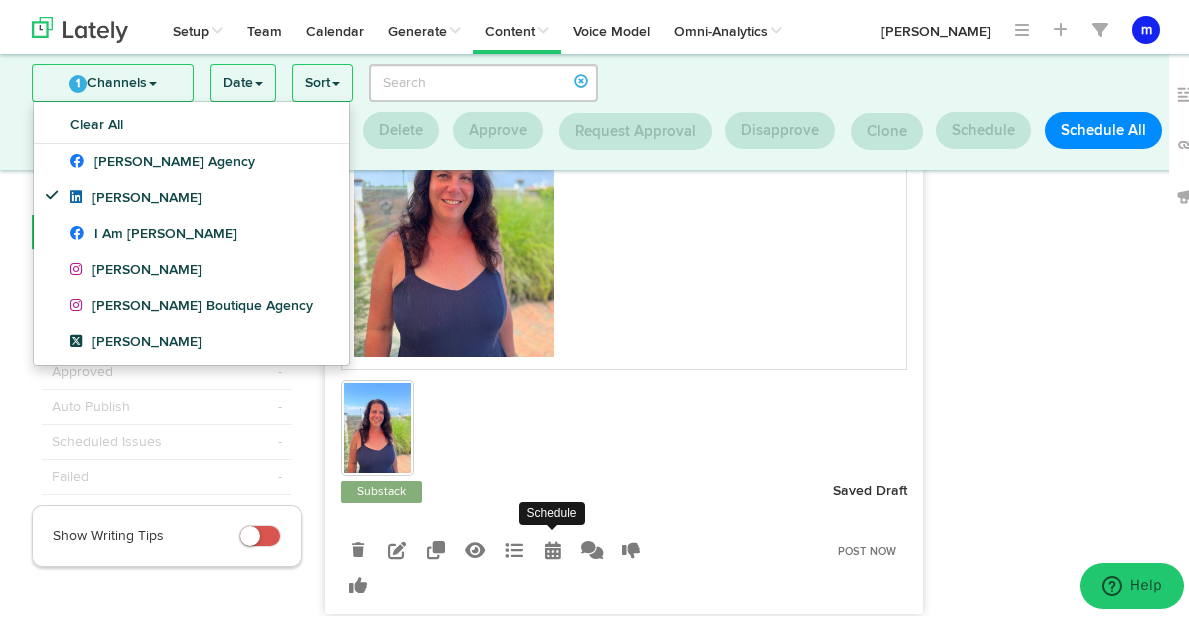 click at bounding box center [553, 546] 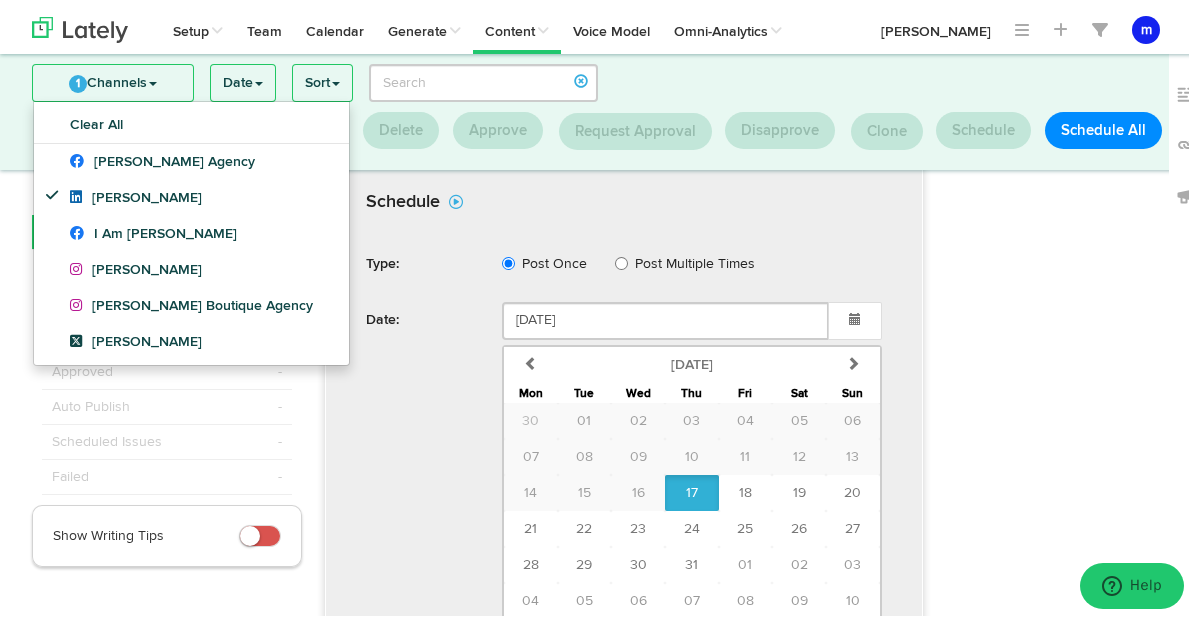scroll, scrollTop: 943, scrollLeft: 0, axis: vertical 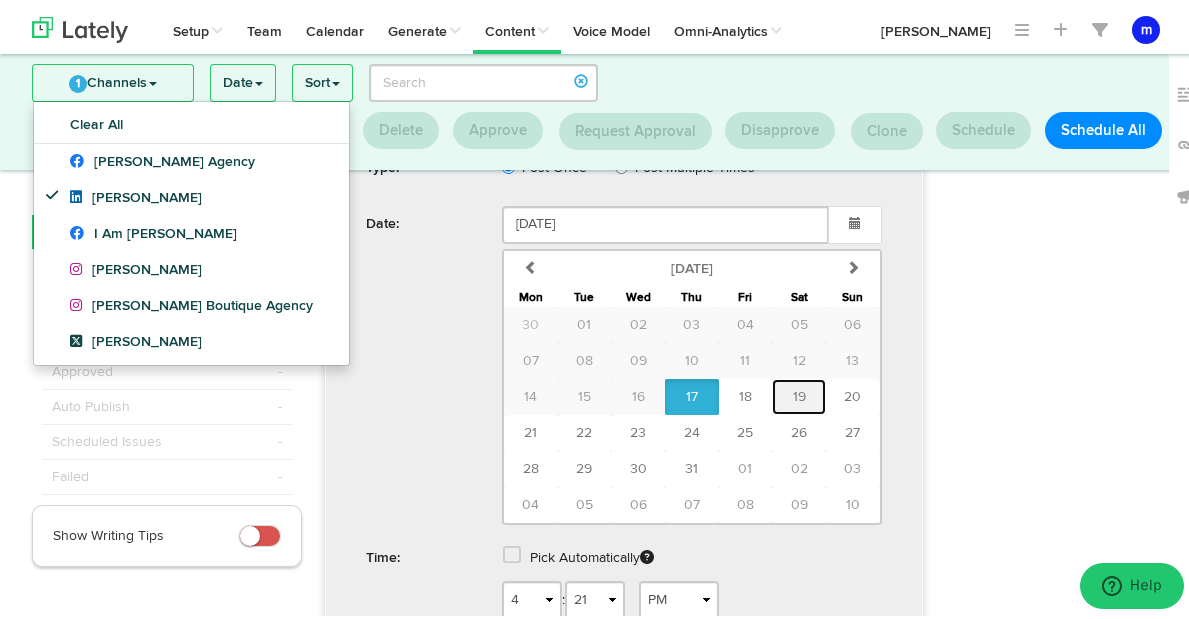 click on "19" at bounding box center [799, 393] 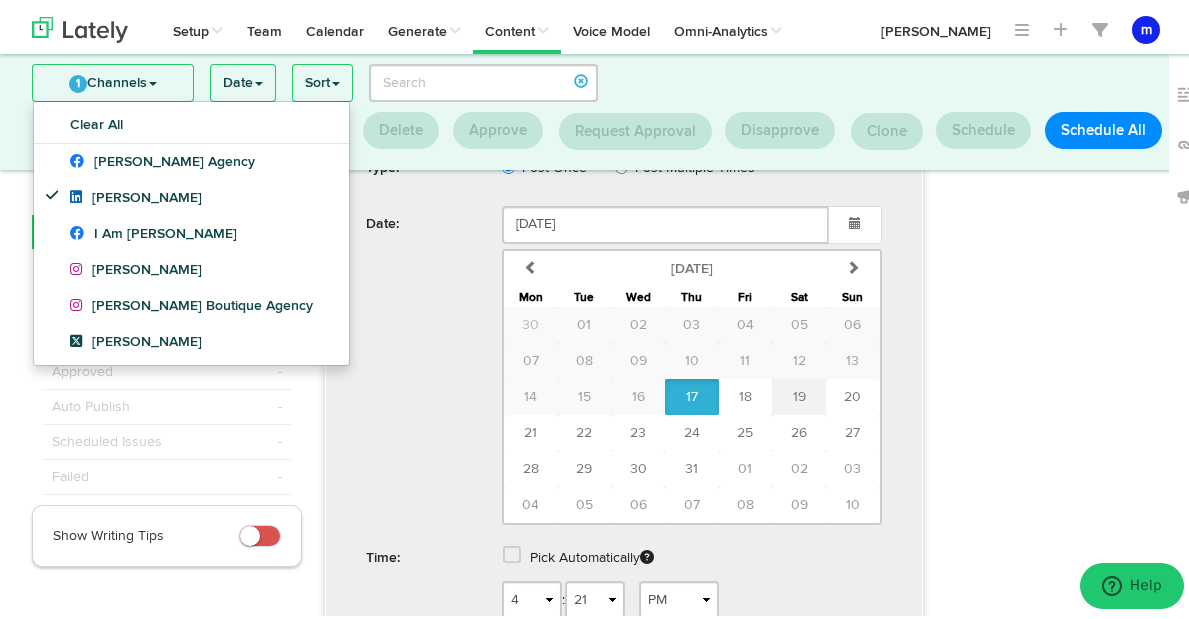type on "July 19 2025" 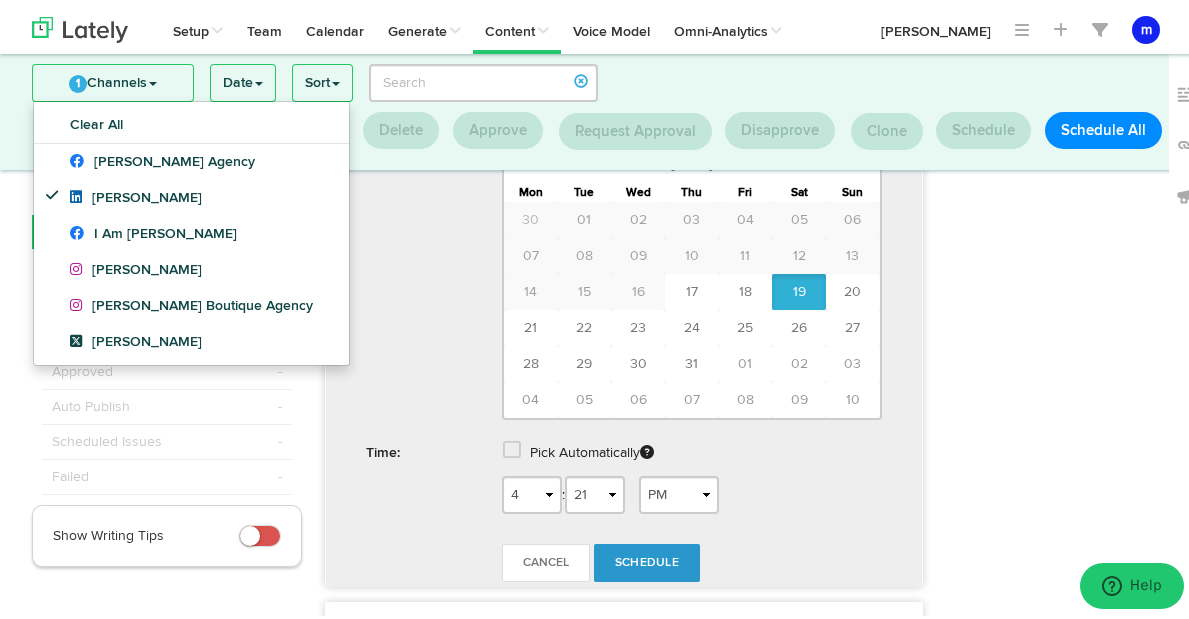 scroll, scrollTop: 1084, scrollLeft: 0, axis: vertical 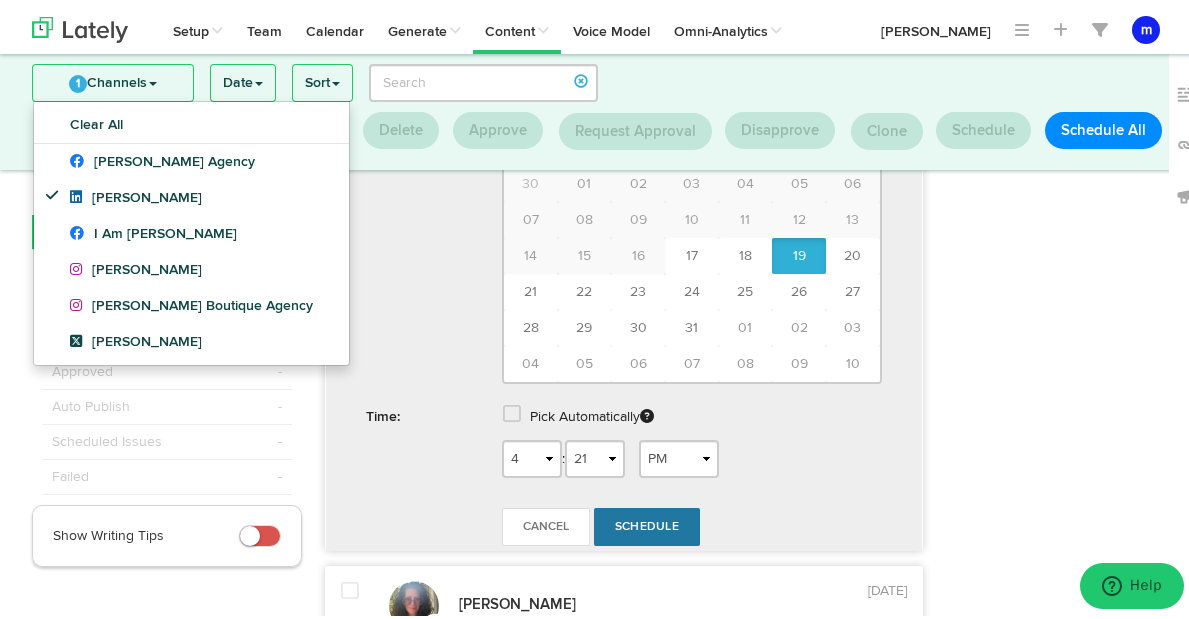 click on "Schedule" at bounding box center [647, 523] 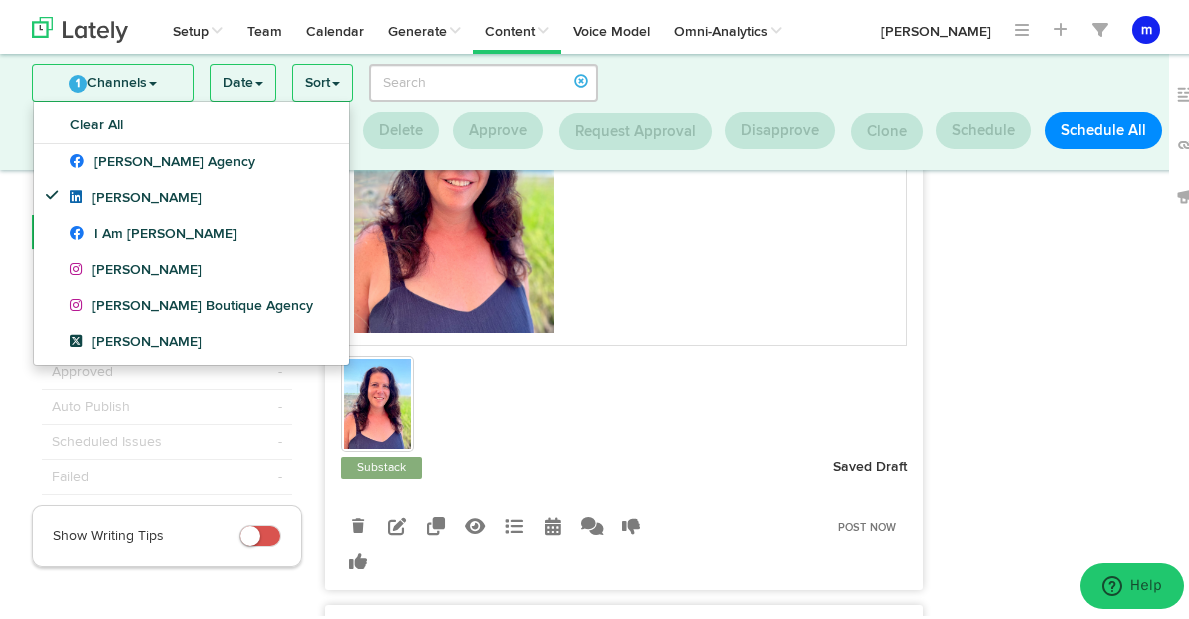 scroll, scrollTop: 461, scrollLeft: 0, axis: vertical 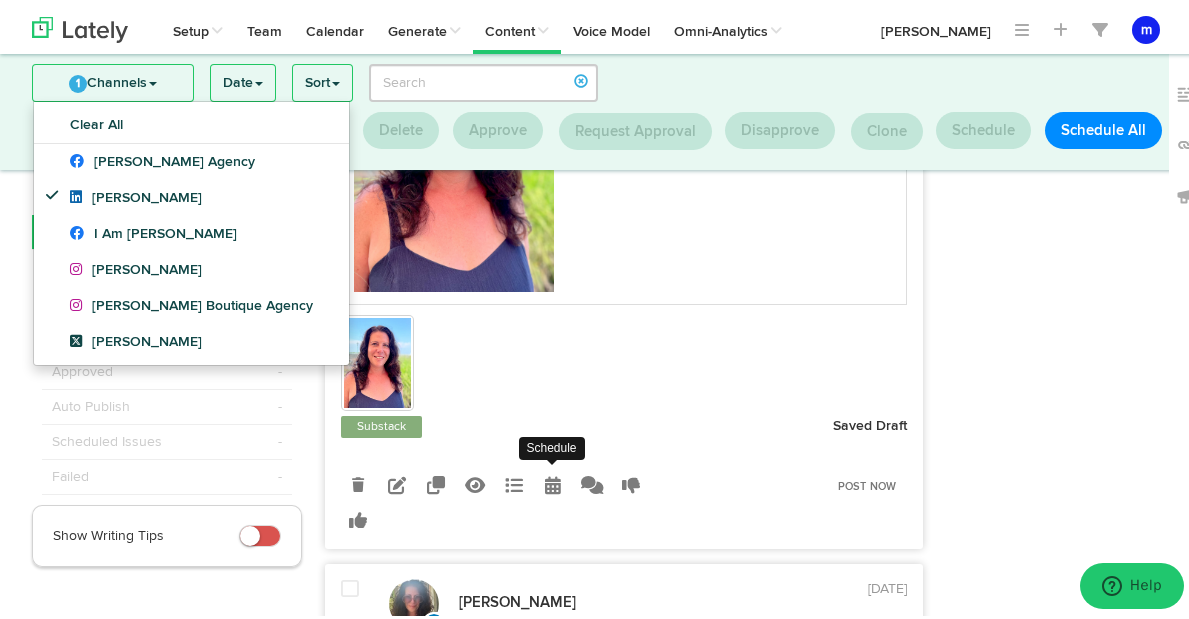 click at bounding box center [553, 481] 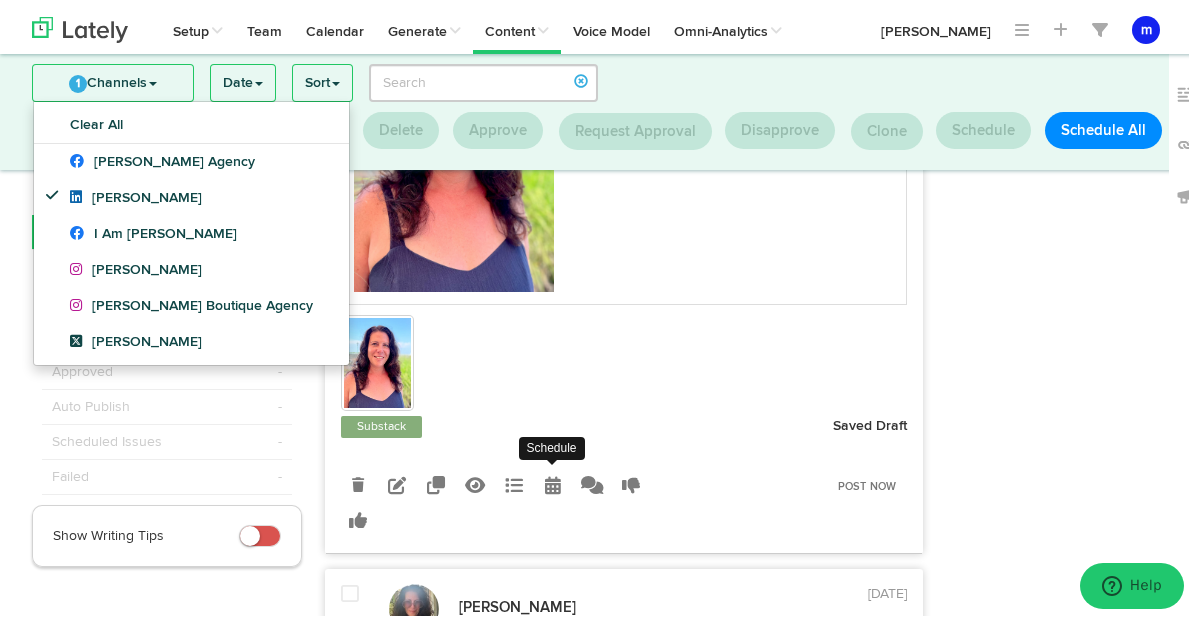 radio on "true" 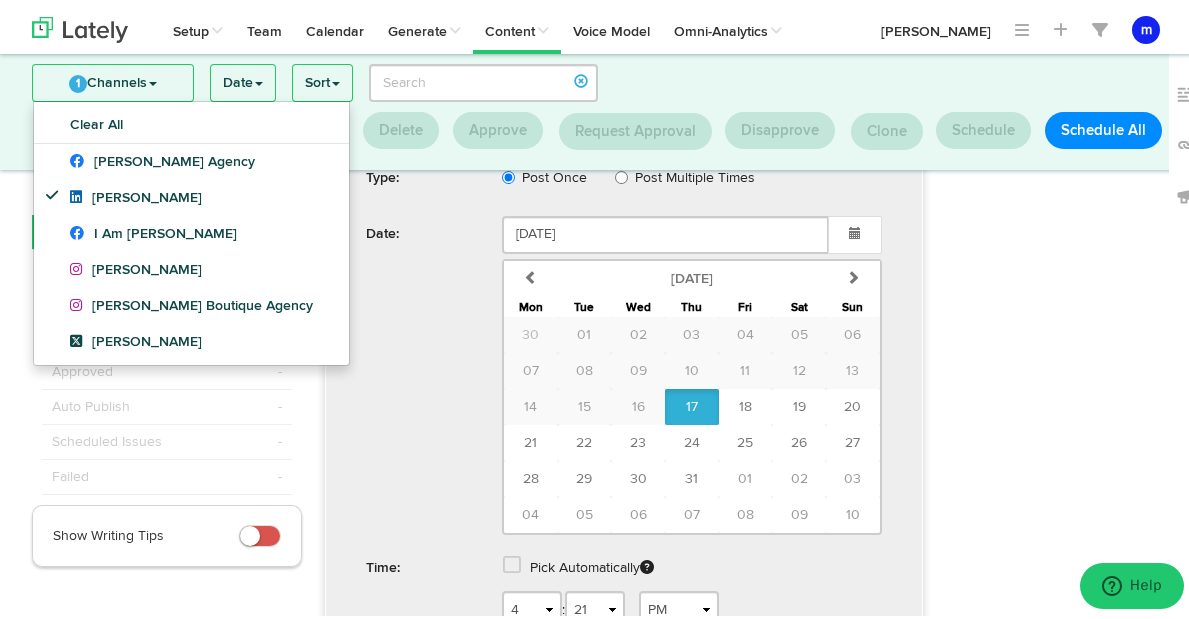 scroll, scrollTop: 934, scrollLeft: 0, axis: vertical 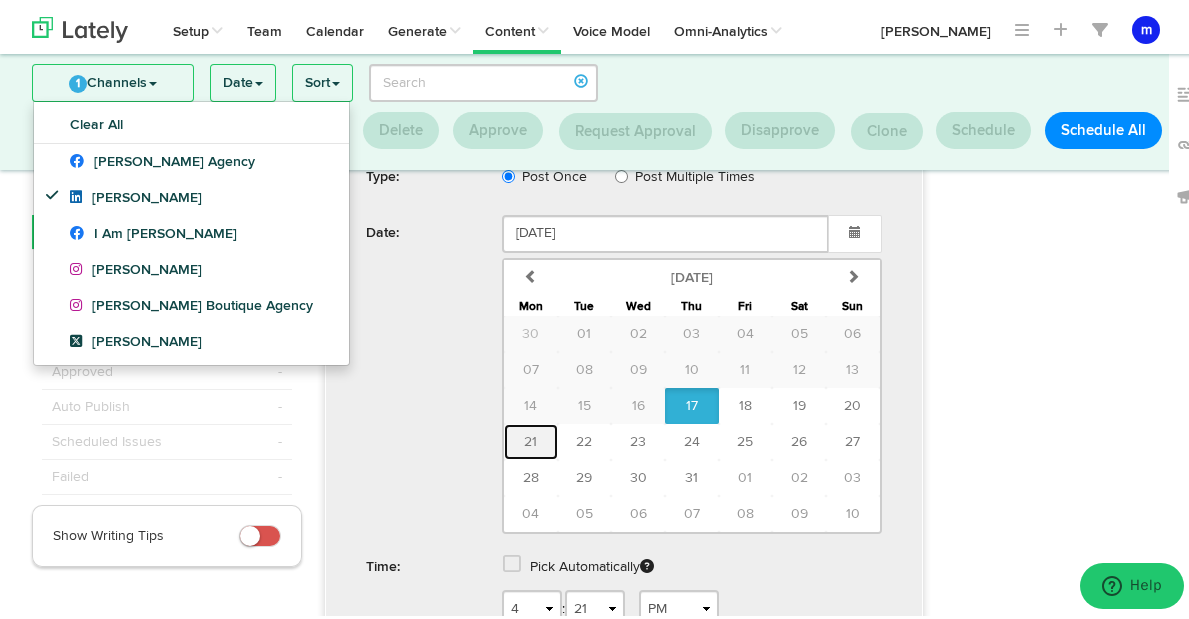 click on "21" at bounding box center [530, 438] 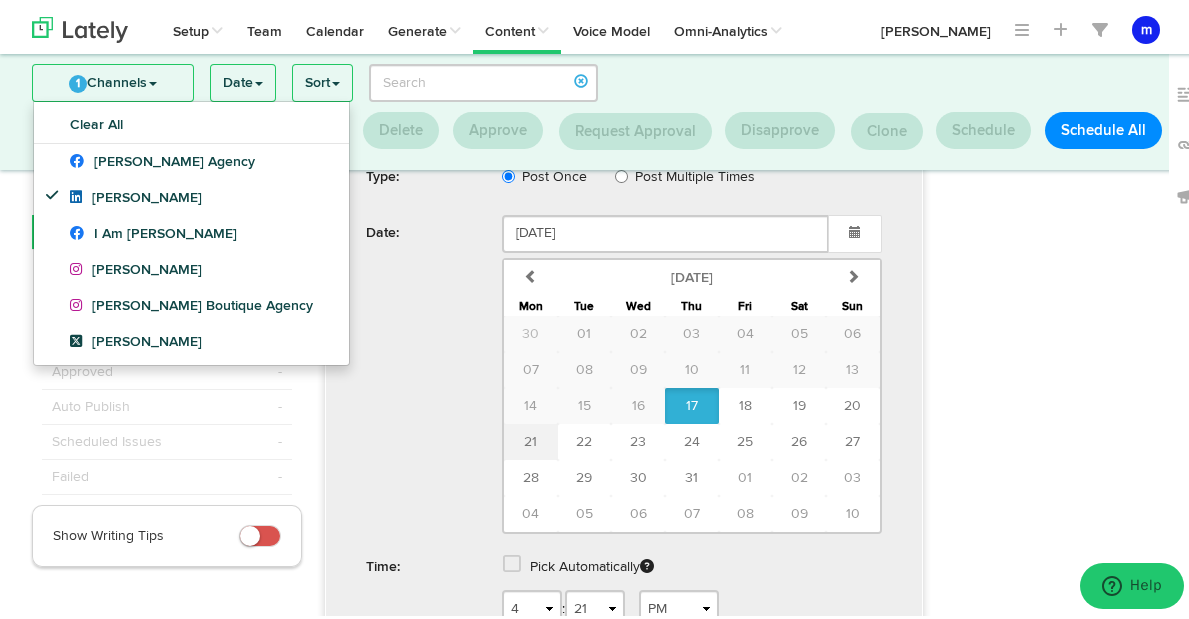 type on "July 21 2025" 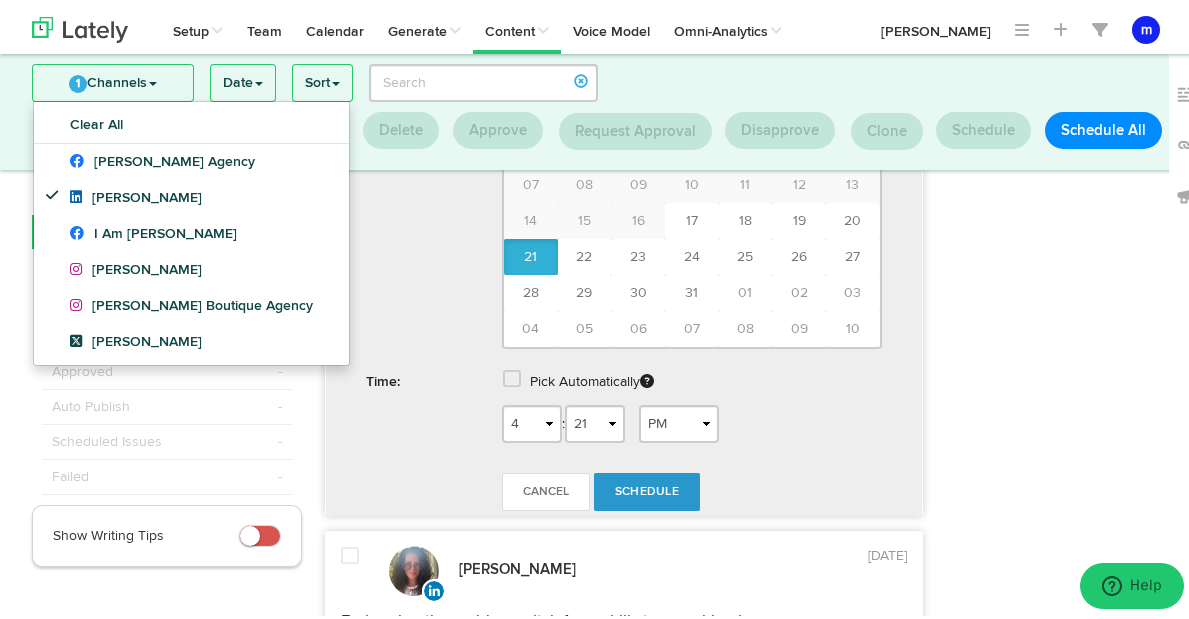 scroll, scrollTop: 1128, scrollLeft: 0, axis: vertical 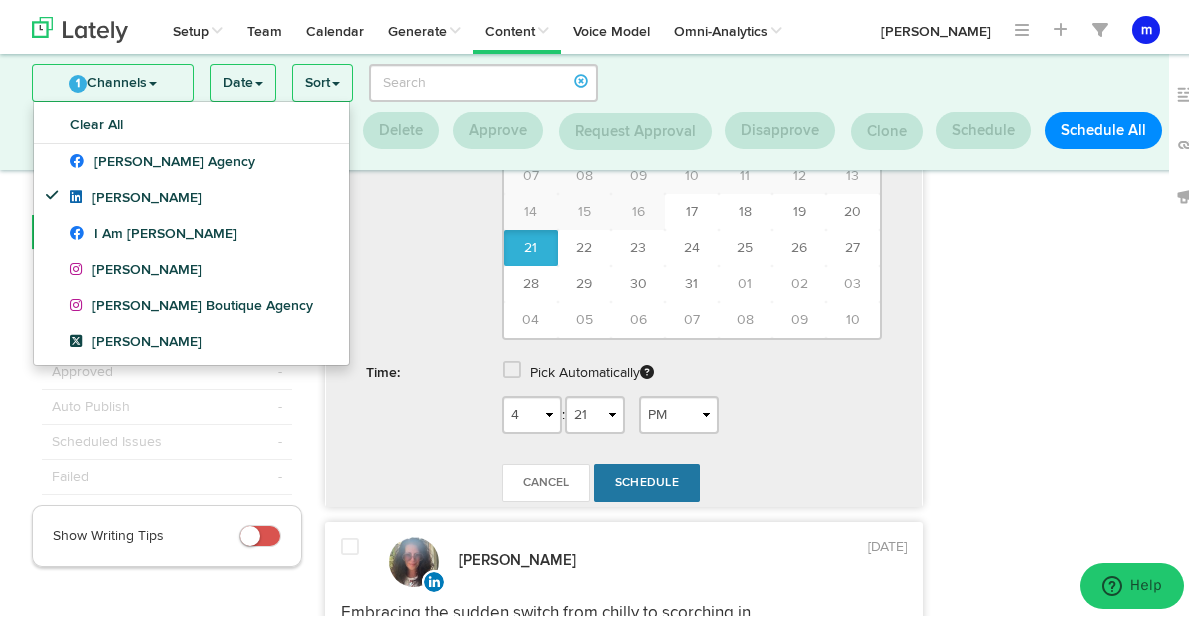 click on "Schedule" at bounding box center (647, 479) 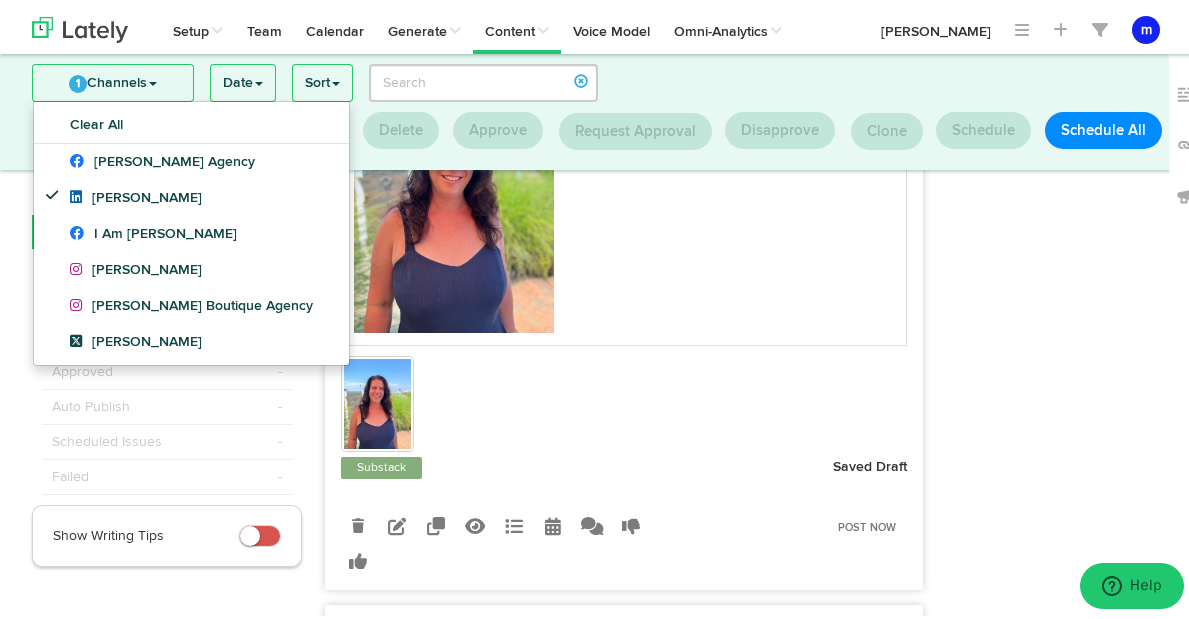scroll, scrollTop: 463, scrollLeft: 0, axis: vertical 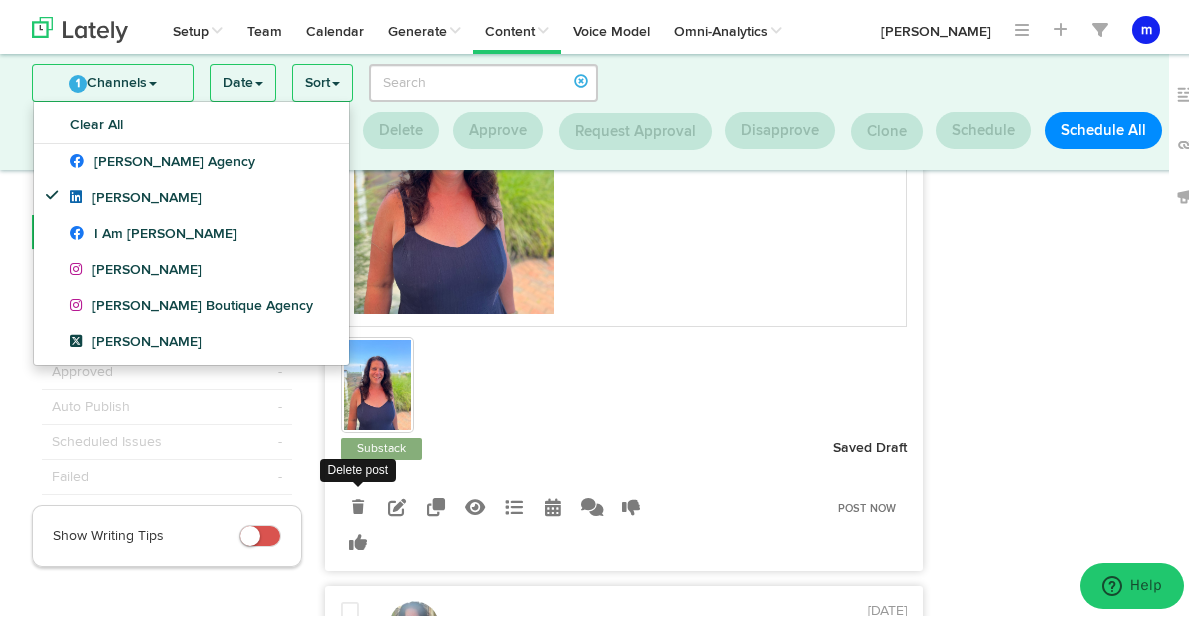 click at bounding box center [358, 503] 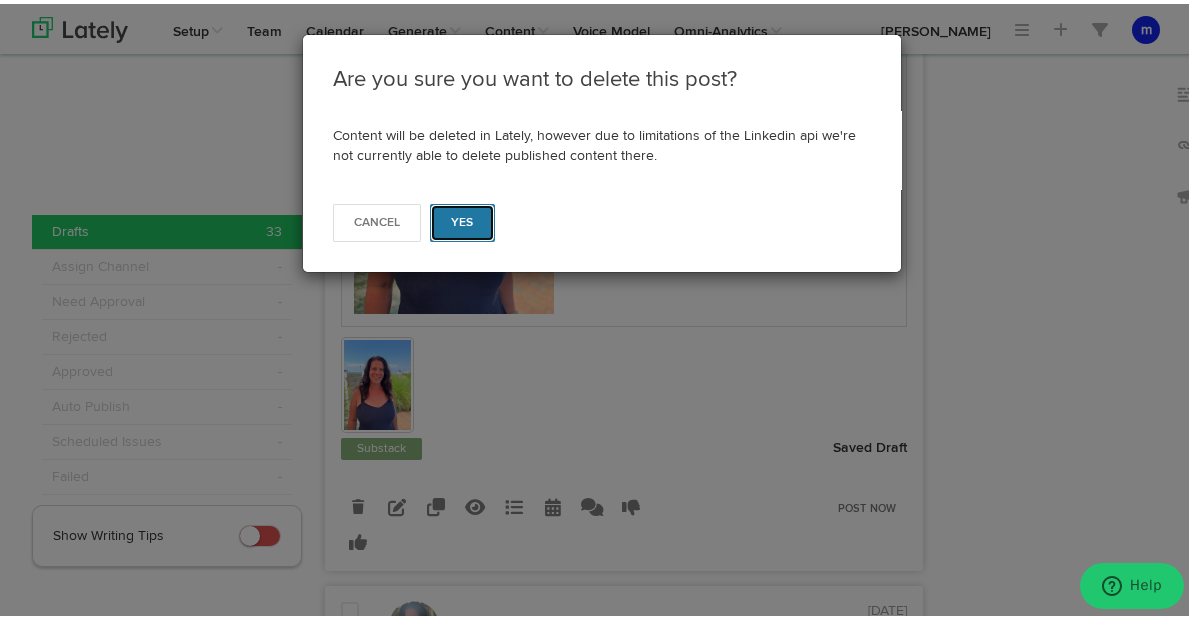 click on "Yes" at bounding box center [462, 219] 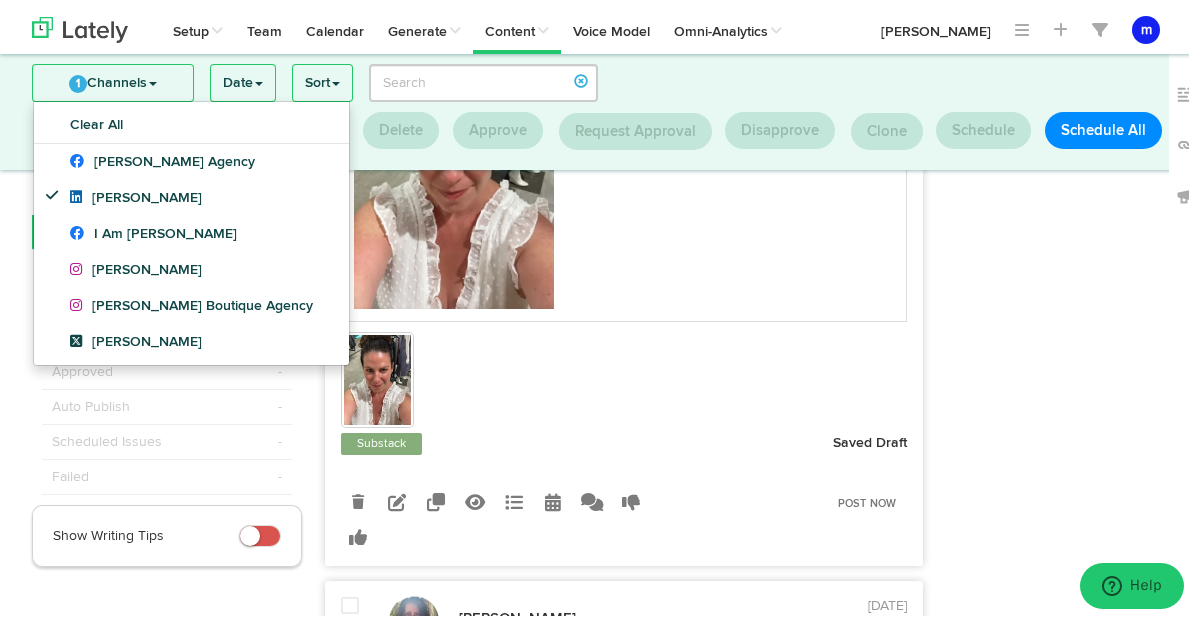scroll, scrollTop: 554, scrollLeft: 0, axis: vertical 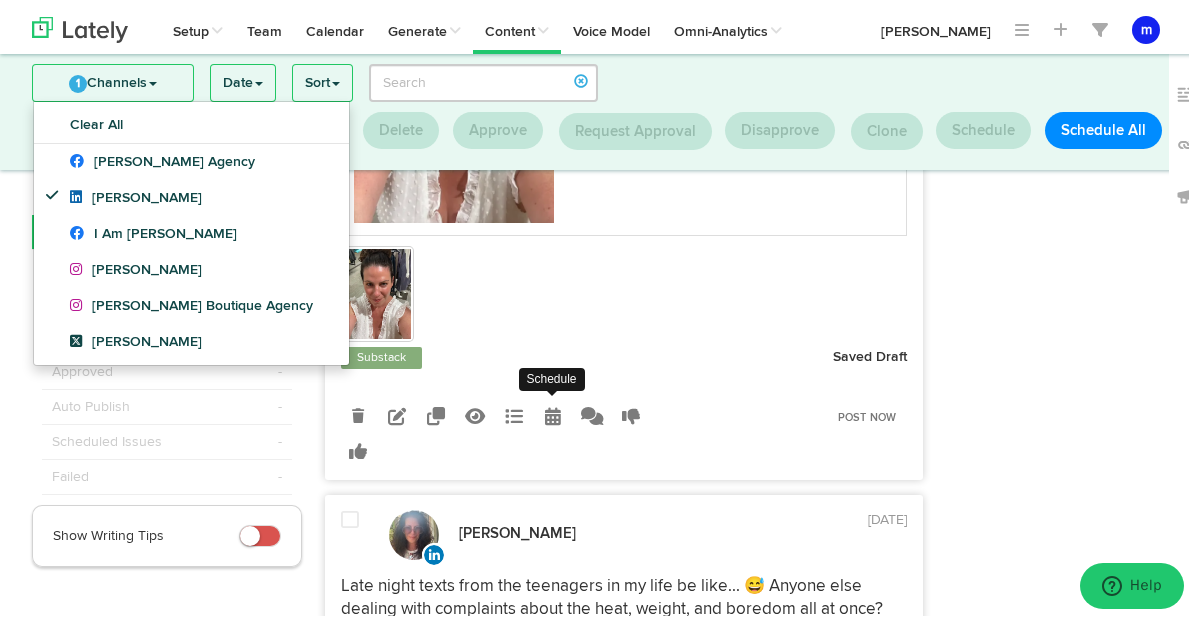 click at bounding box center [553, 412] 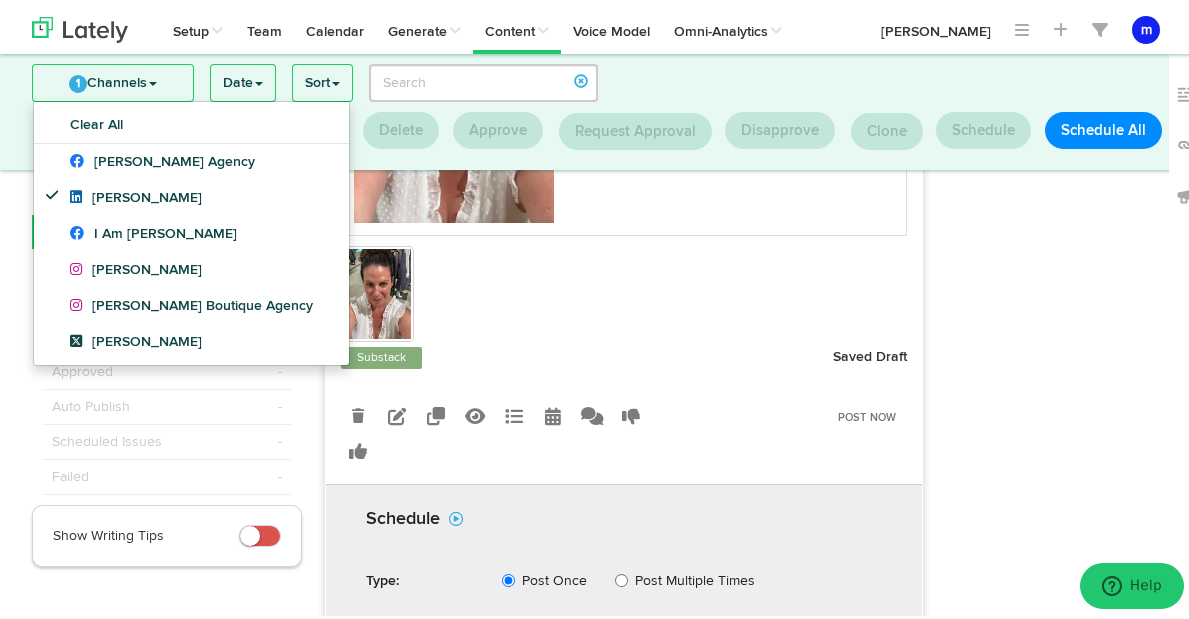 scroll, scrollTop: 915, scrollLeft: 0, axis: vertical 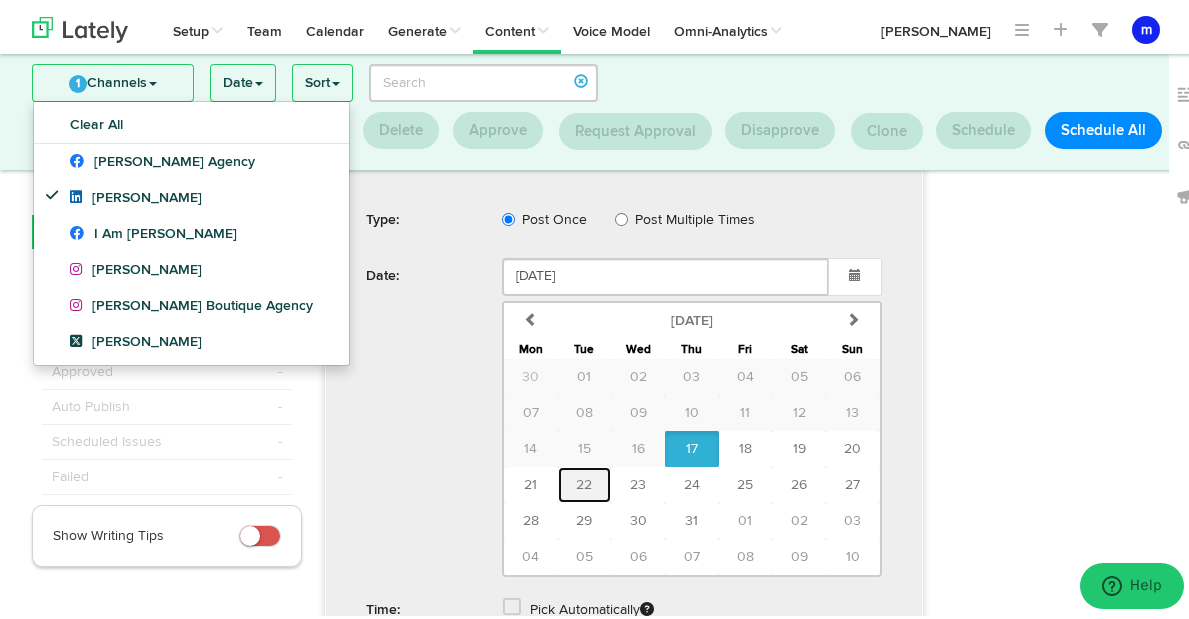 click on "22" at bounding box center (584, 481) 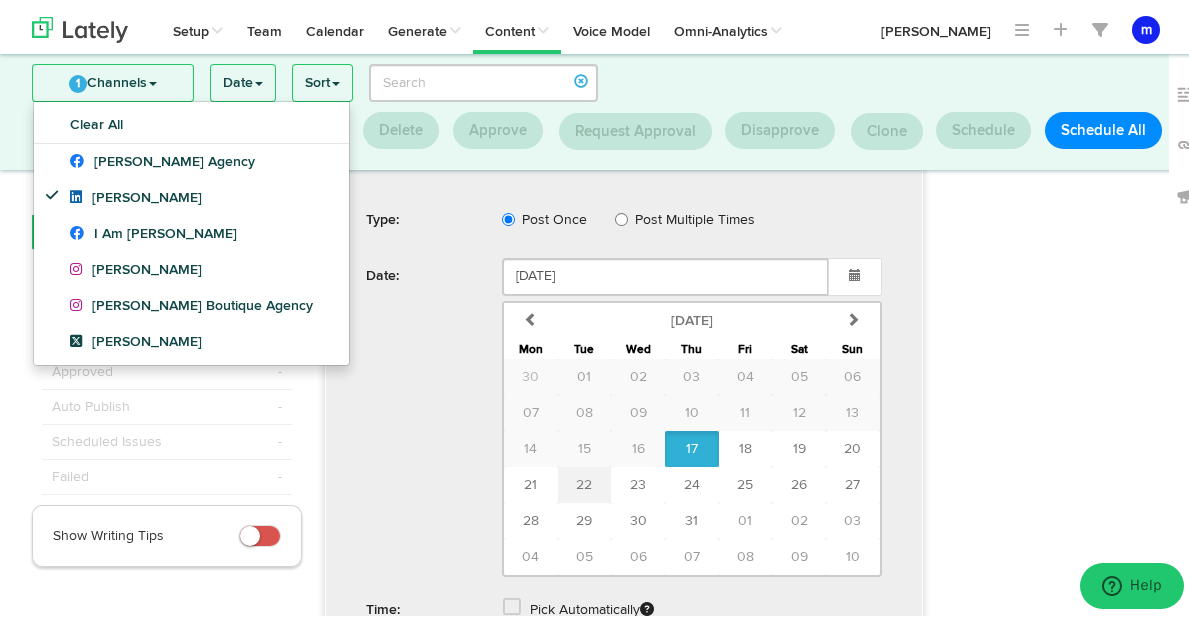 type on "July 22 2025" 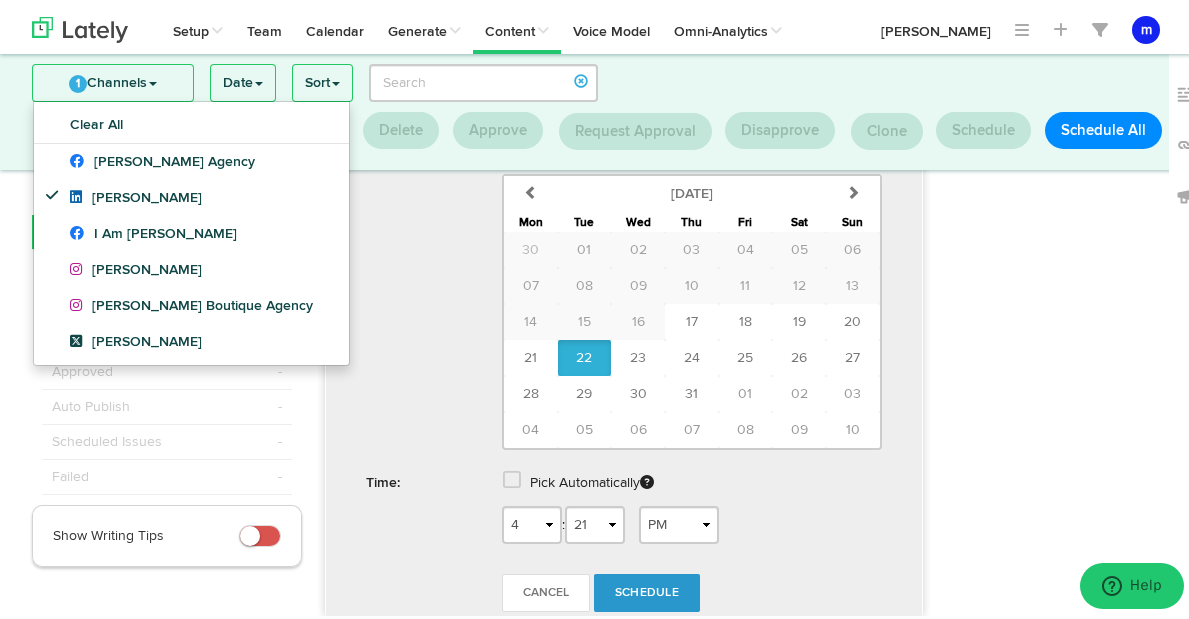 scroll, scrollTop: 1061, scrollLeft: 0, axis: vertical 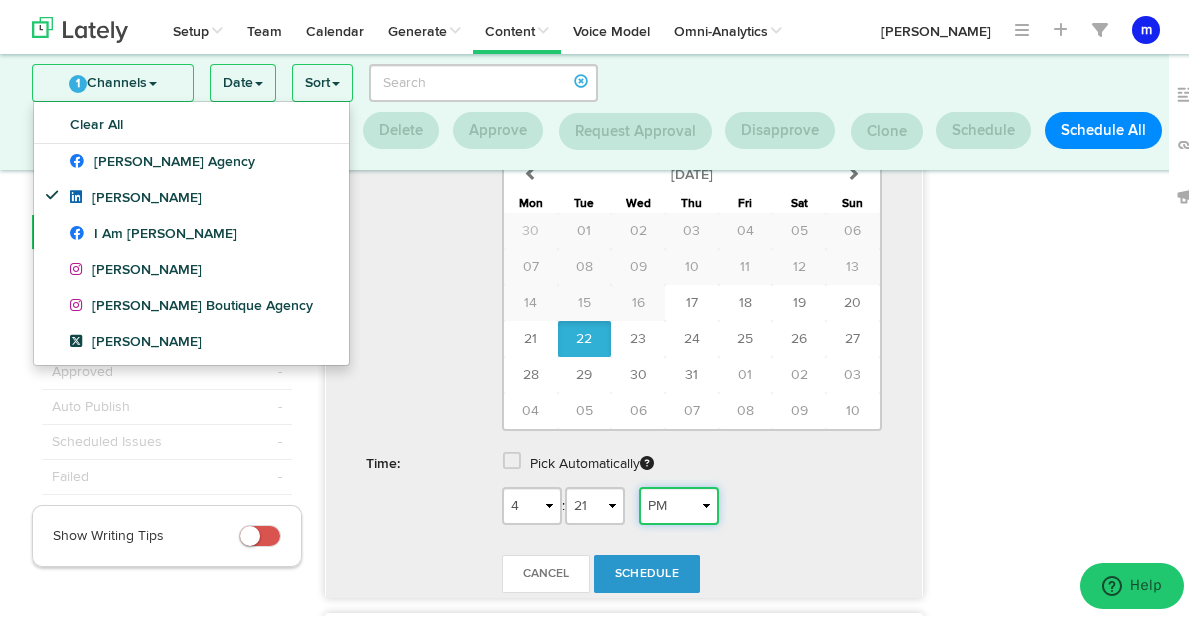click on "AM PM" at bounding box center (679, 502) 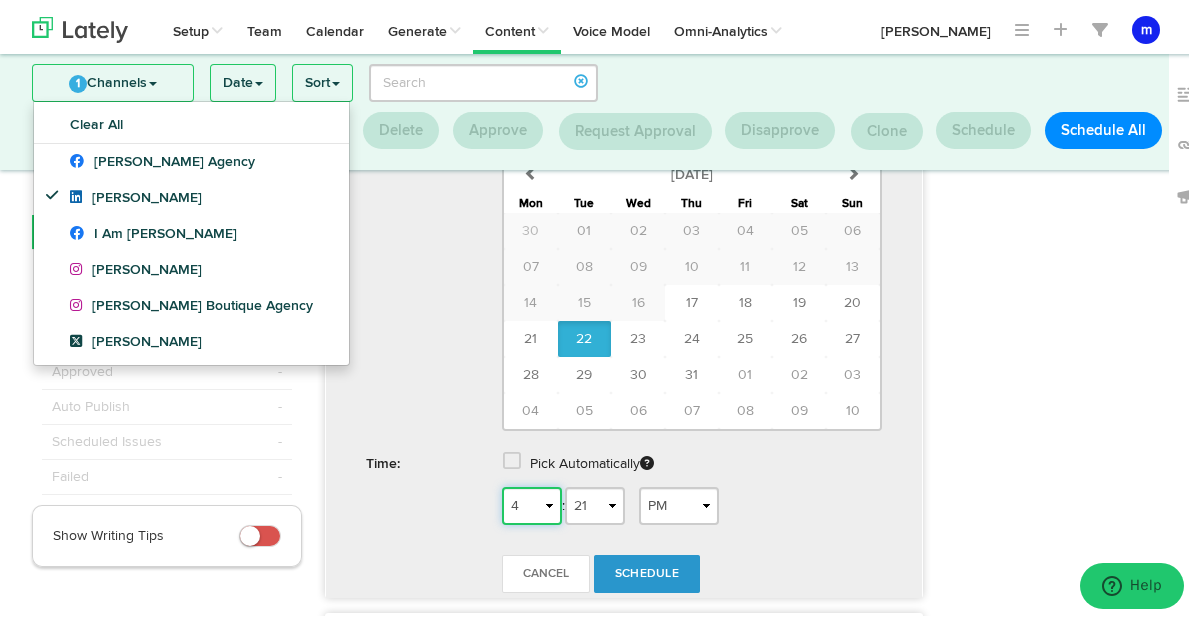 click on "1 2 3 4 5 6 7 8 9 10 11 12" at bounding box center [532, 502] 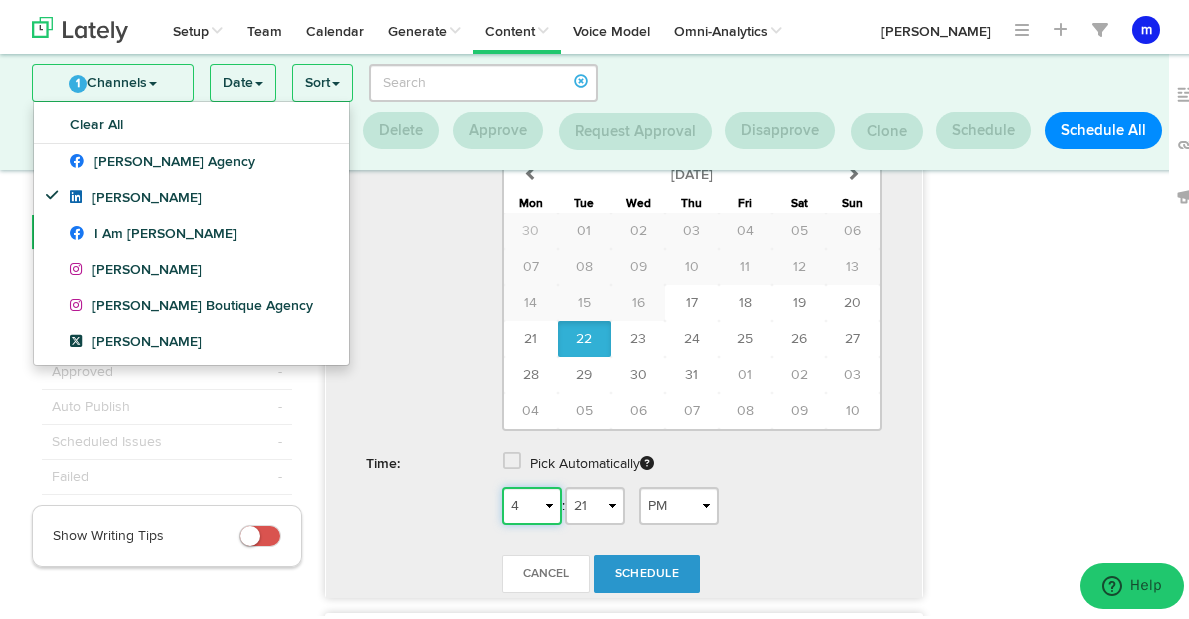 select on "8" 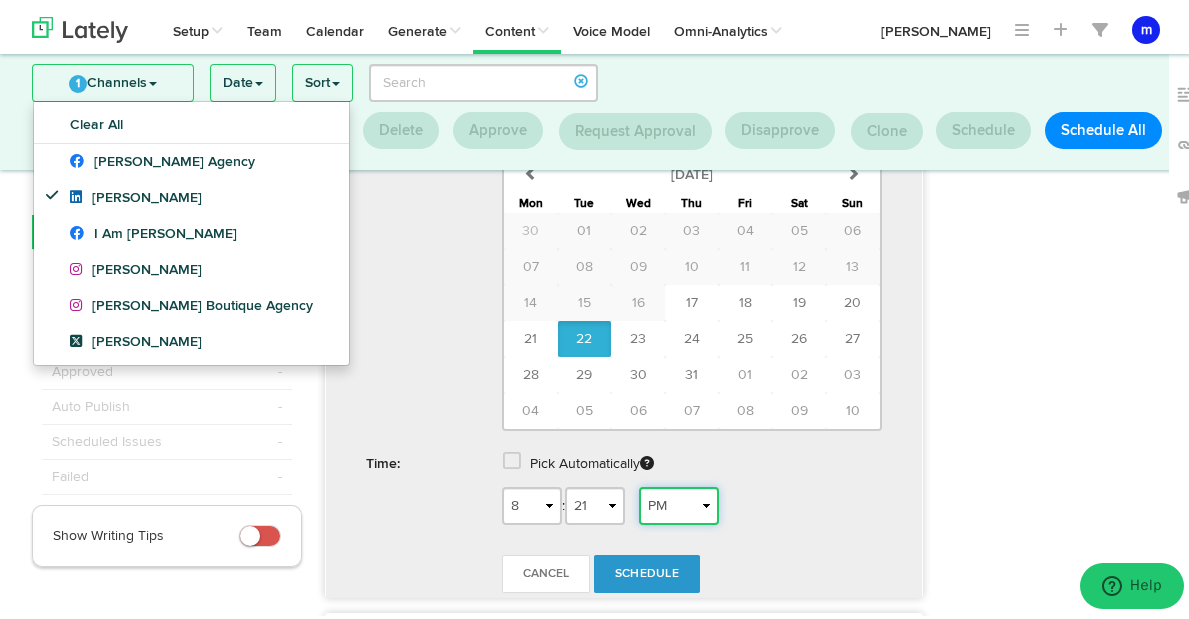 click on "AM PM" at bounding box center [679, 502] 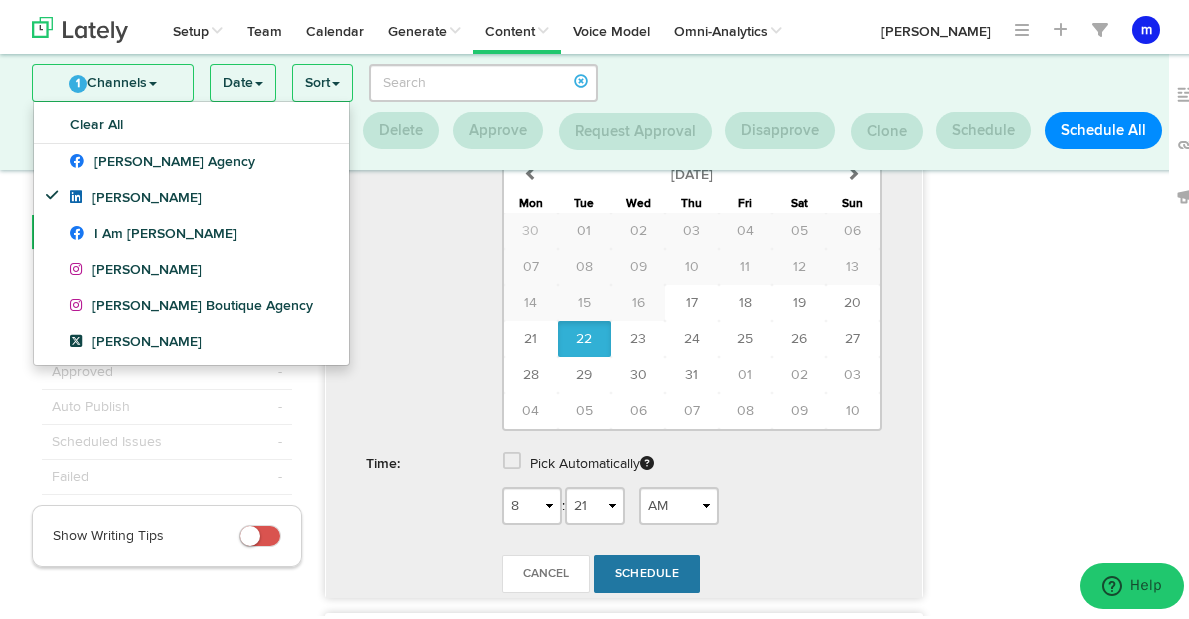 click on "Schedule" at bounding box center [647, 570] 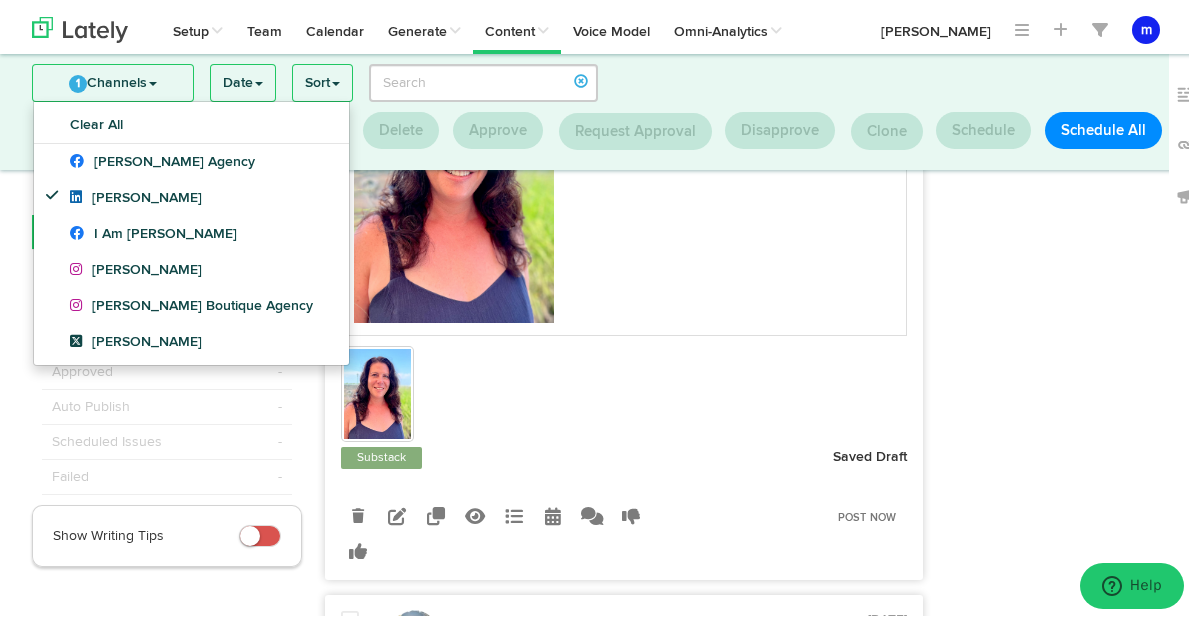 scroll, scrollTop: 458, scrollLeft: 0, axis: vertical 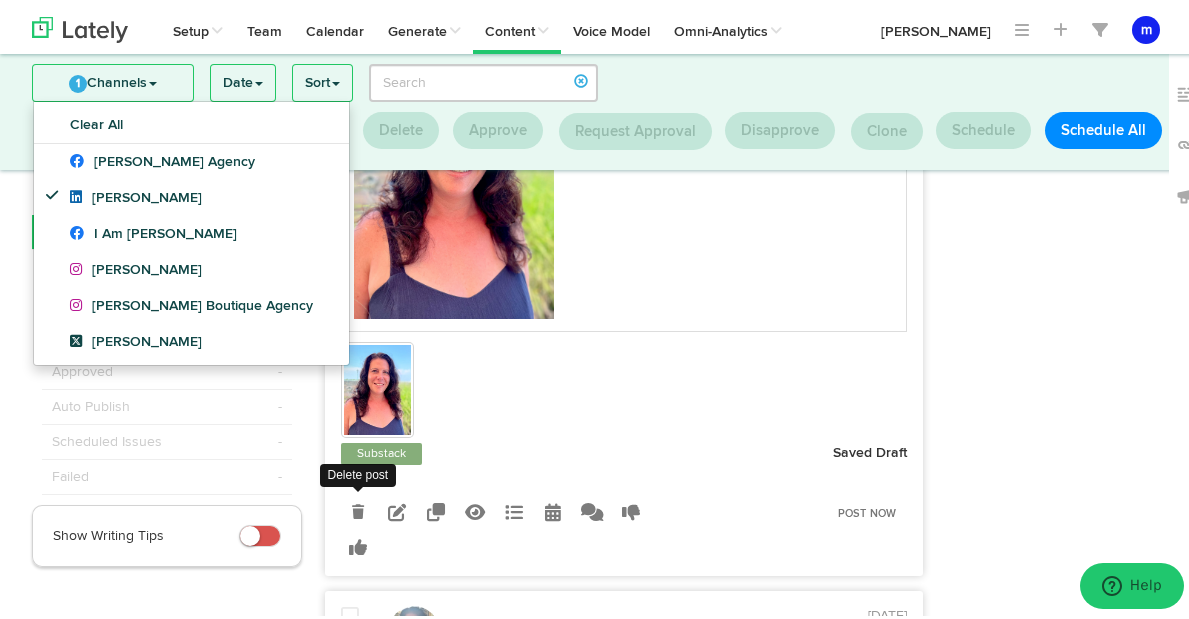 click at bounding box center (358, 508) 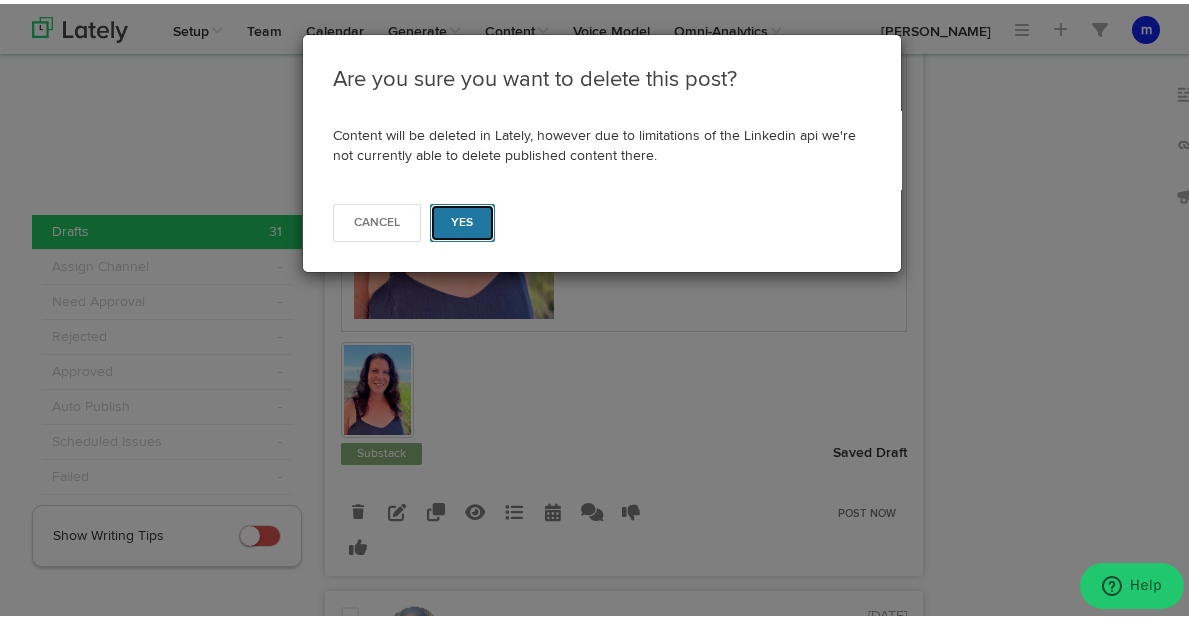 click on "Yes" at bounding box center [462, 219] 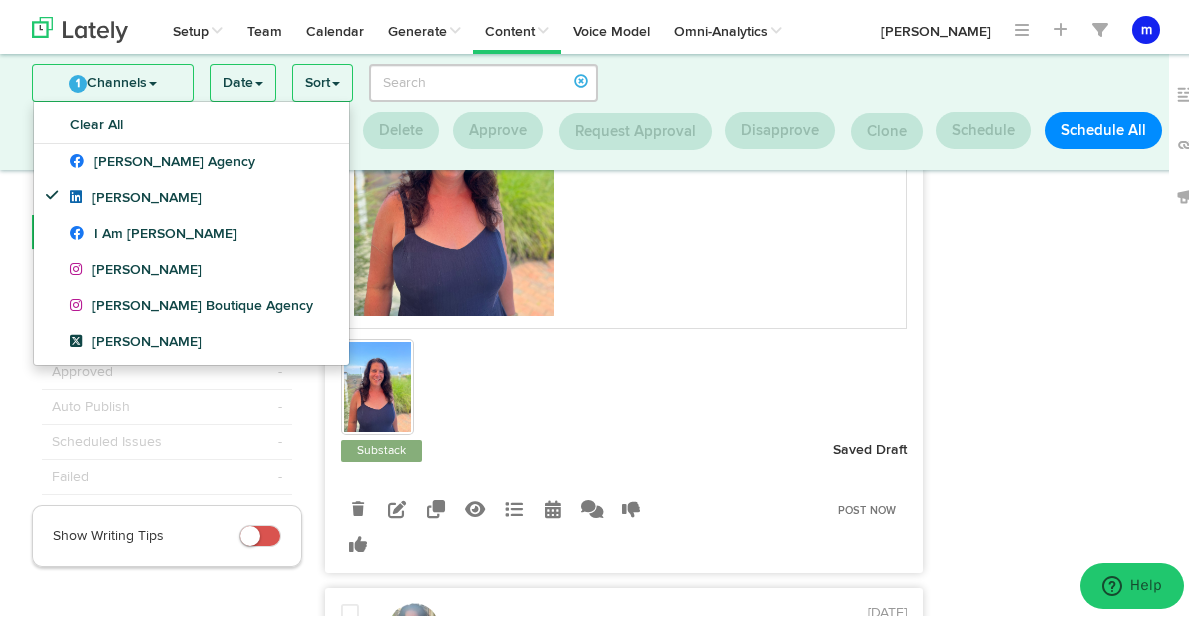 scroll, scrollTop: 463, scrollLeft: 0, axis: vertical 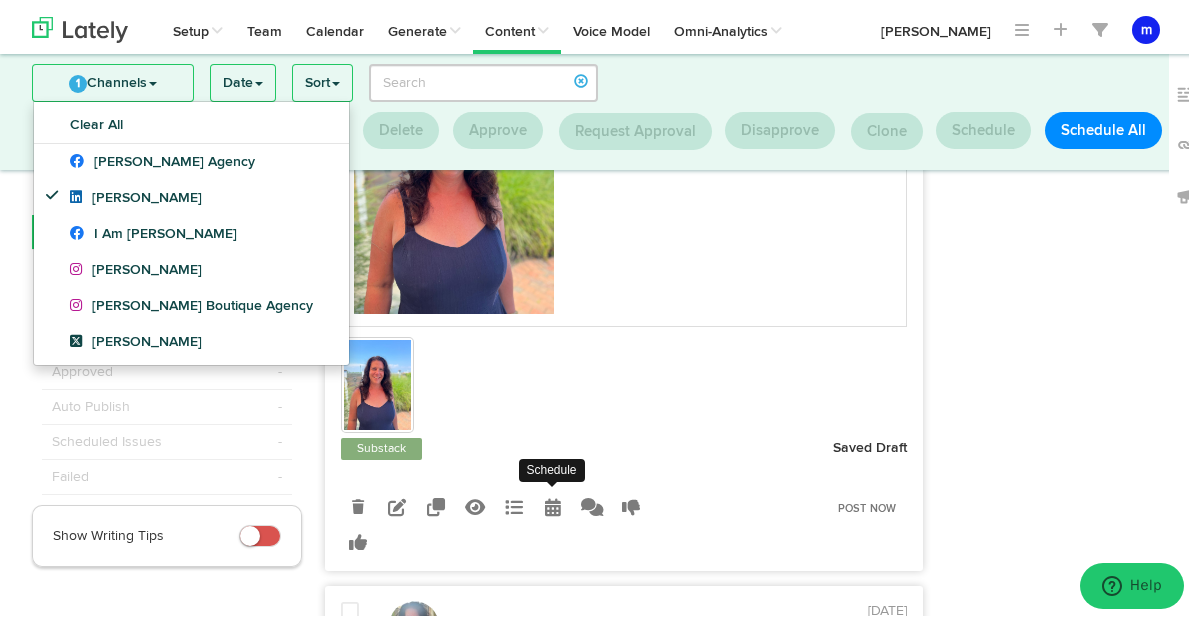 click at bounding box center (553, 503) 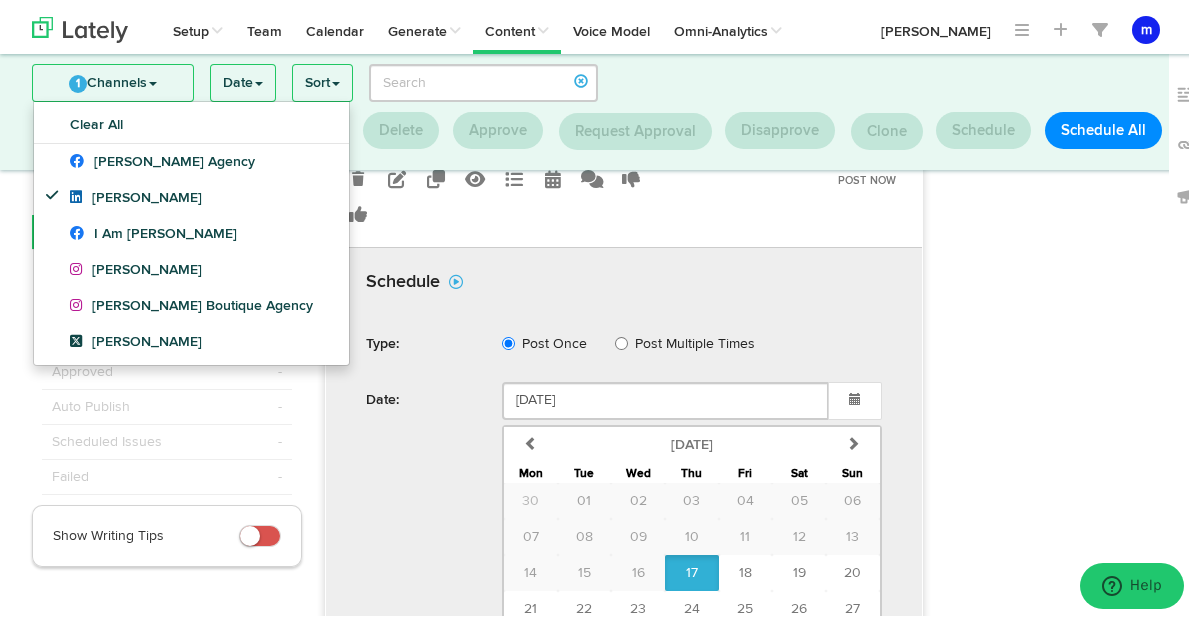 scroll, scrollTop: 940, scrollLeft: 0, axis: vertical 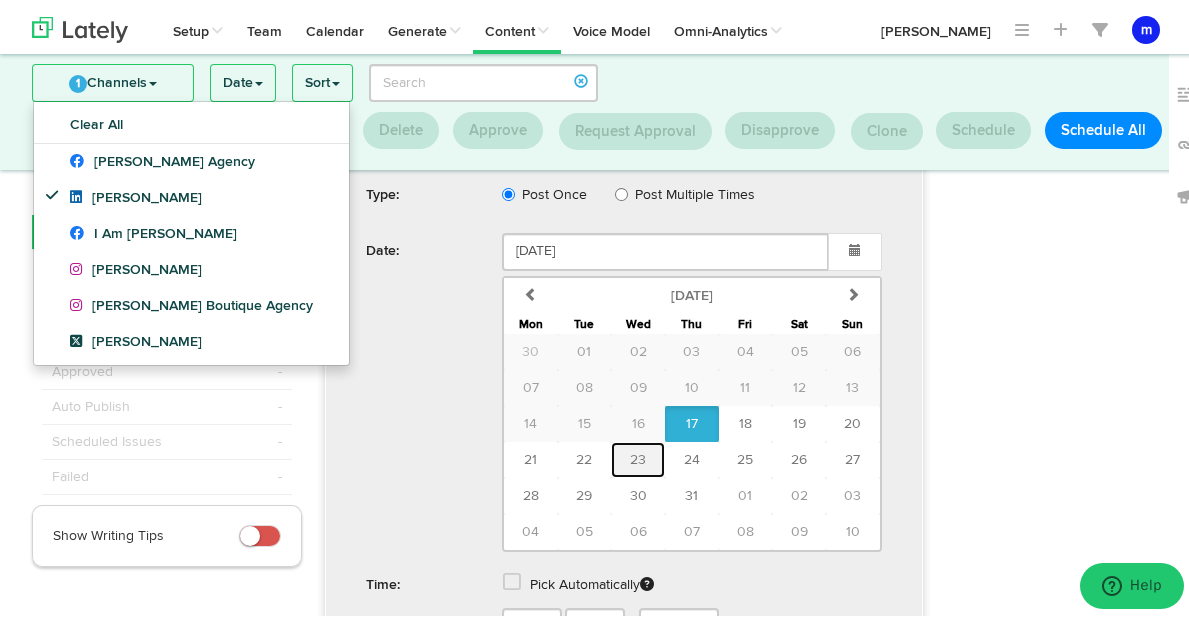 click on "23" at bounding box center (638, 456) 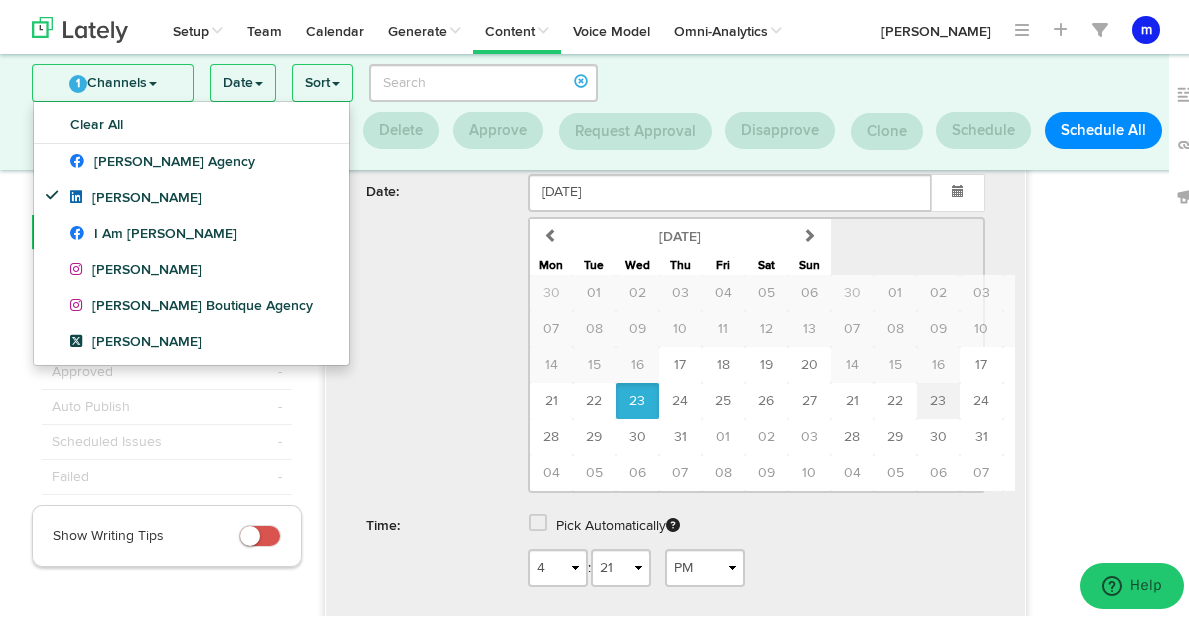 type on "July 23 2025" 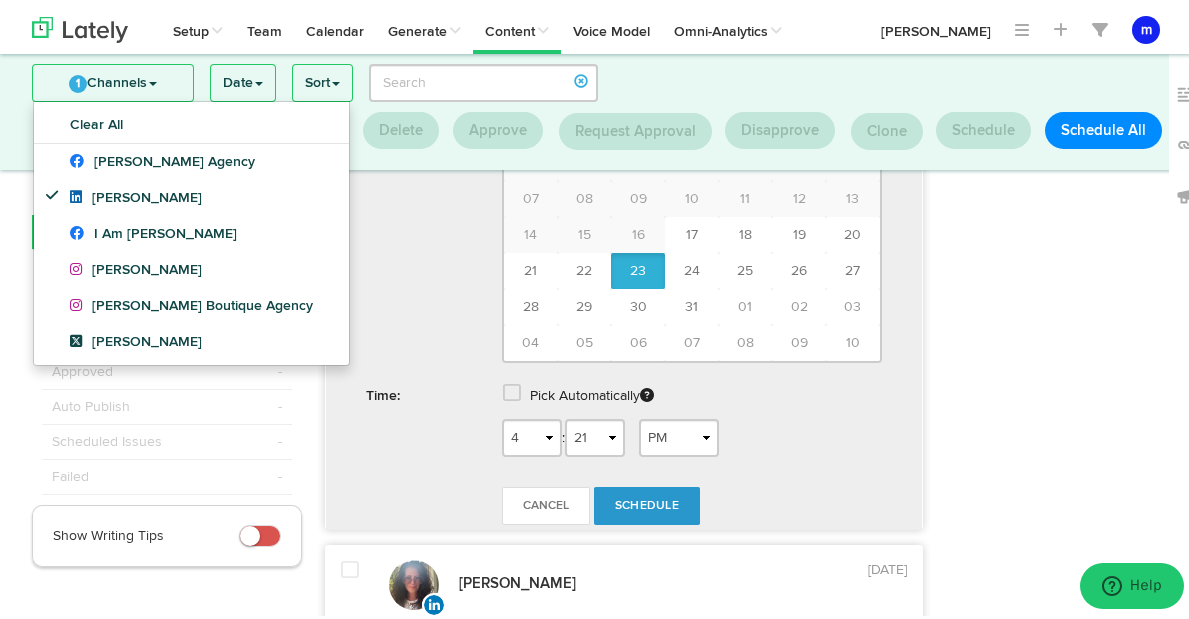 scroll, scrollTop: 1138, scrollLeft: 0, axis: vertical 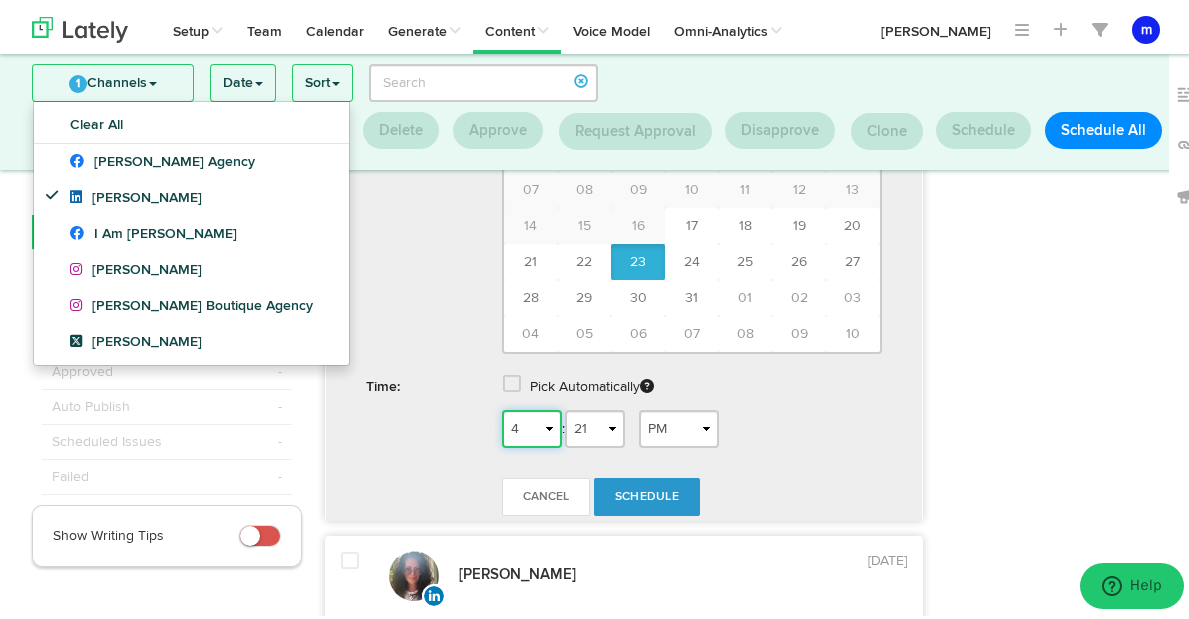 click on "1 2 3 4 5 6 7 8 9 10 11 12" at bounding box center [532, 425] 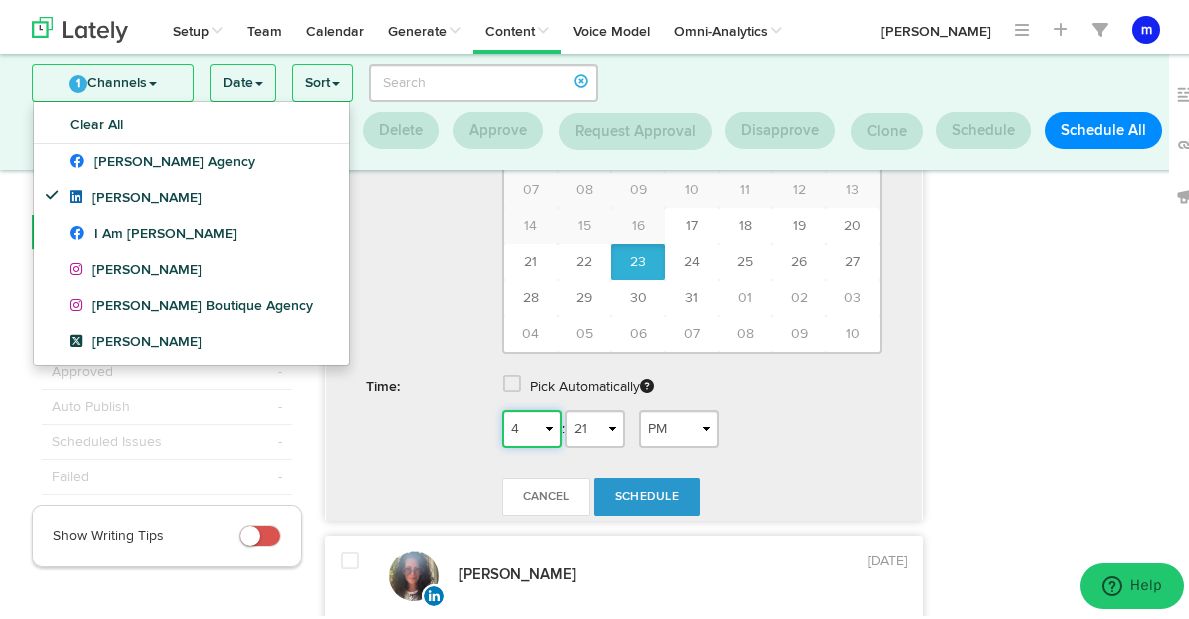 select on "2" 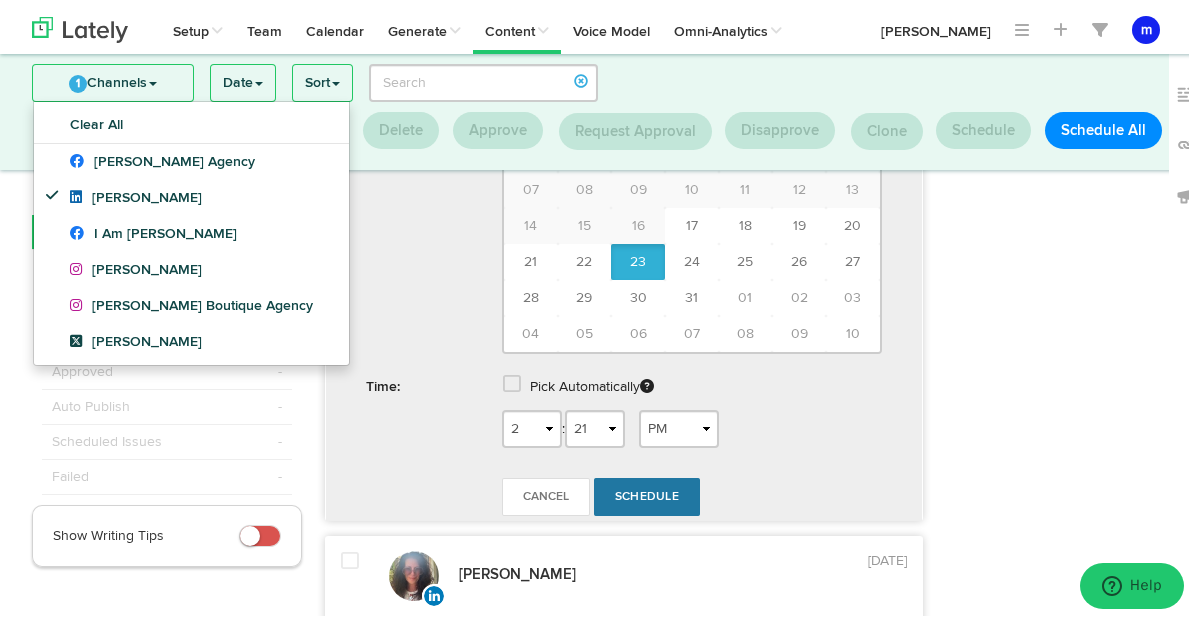 click on "Schedule" at bounding box center [647, 493] 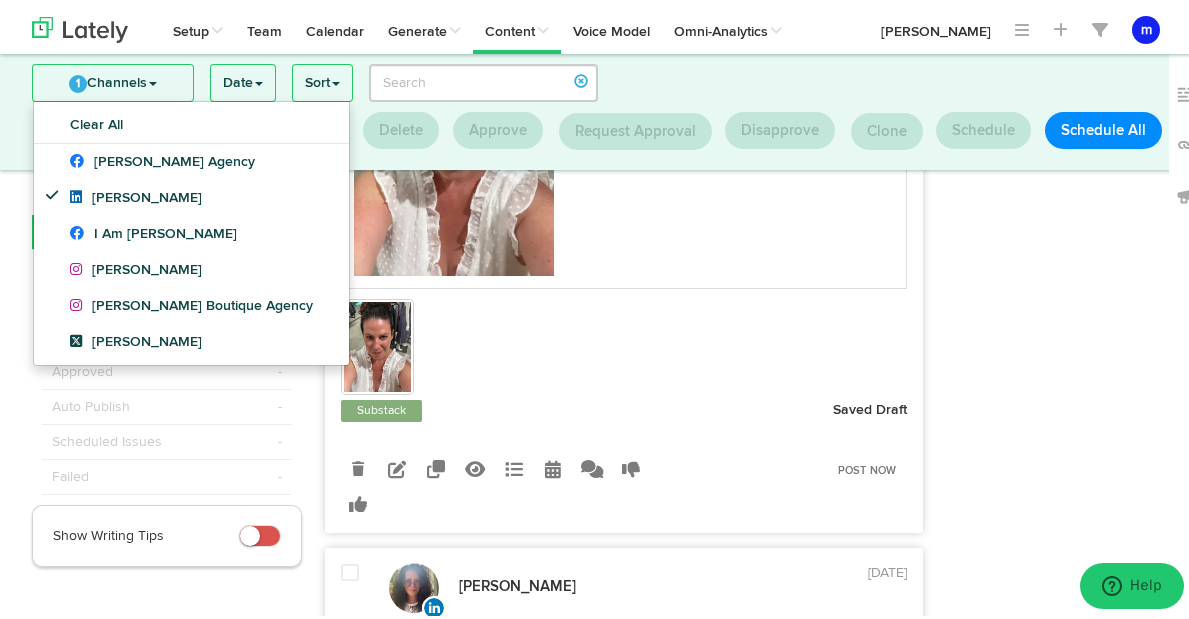 scroll, scrollTop: 504, scrollLeft: 0, axis: vertical 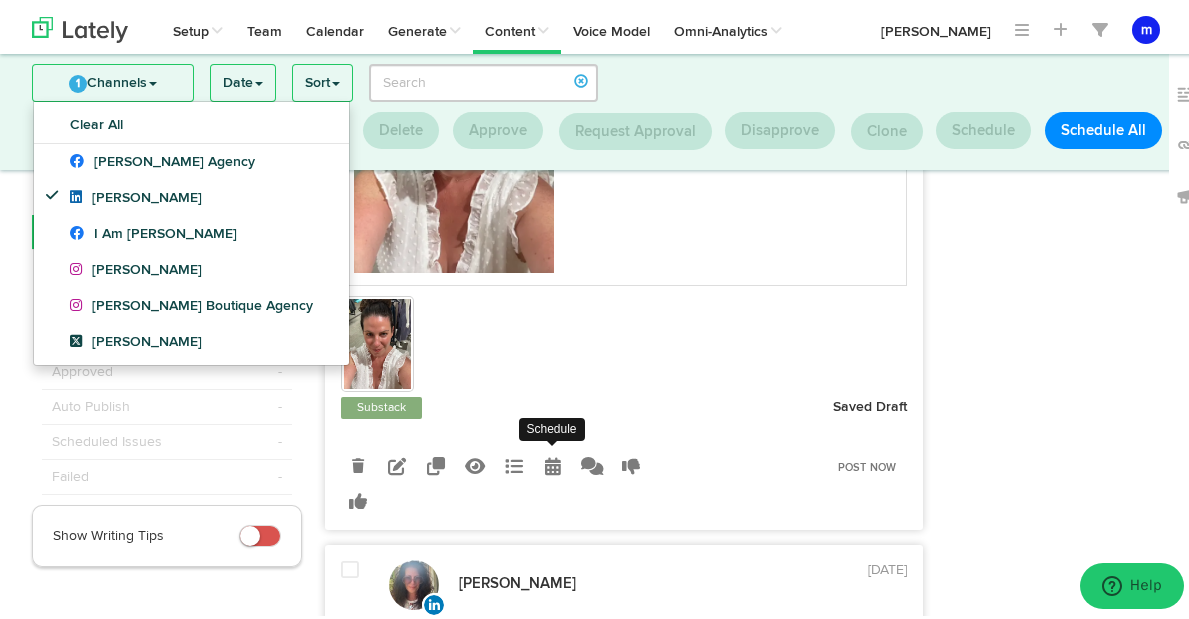 click at bounding box center (553, 462) 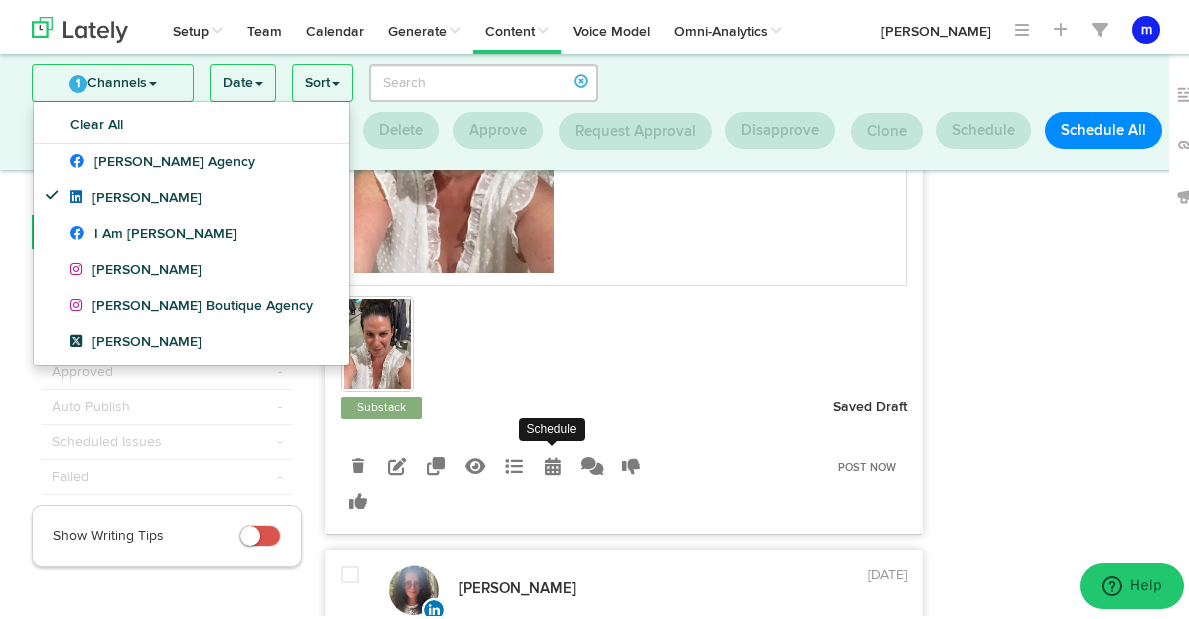 radio on "true" 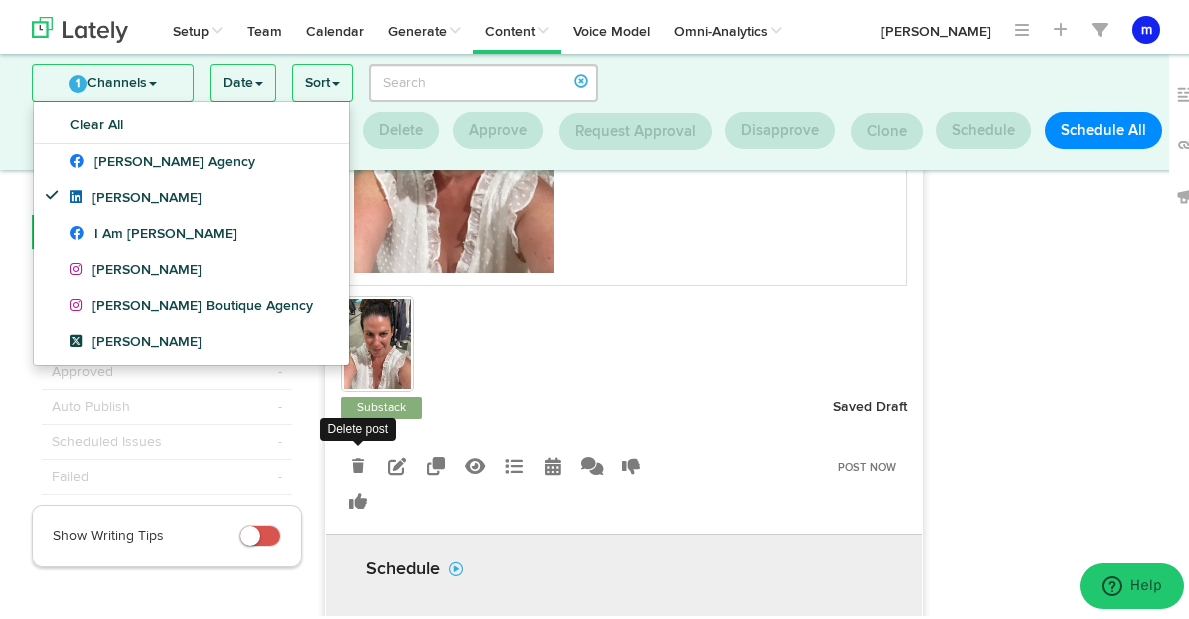 click at bounding box center [358, 462] 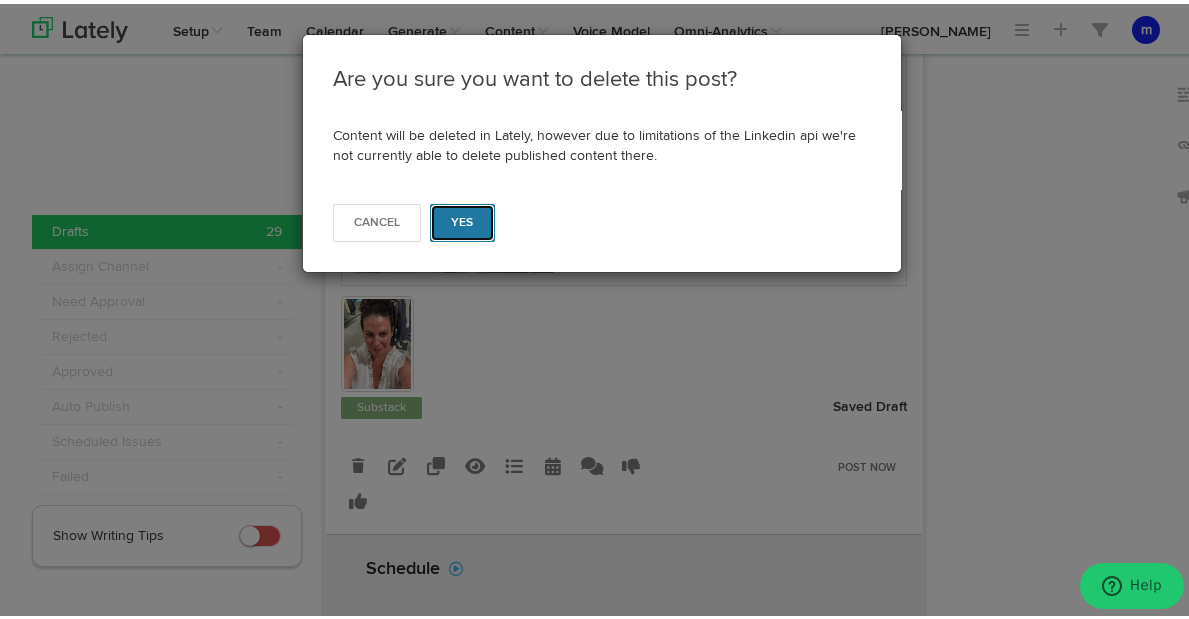 click on "Yes" at bounding box center (462, 219) 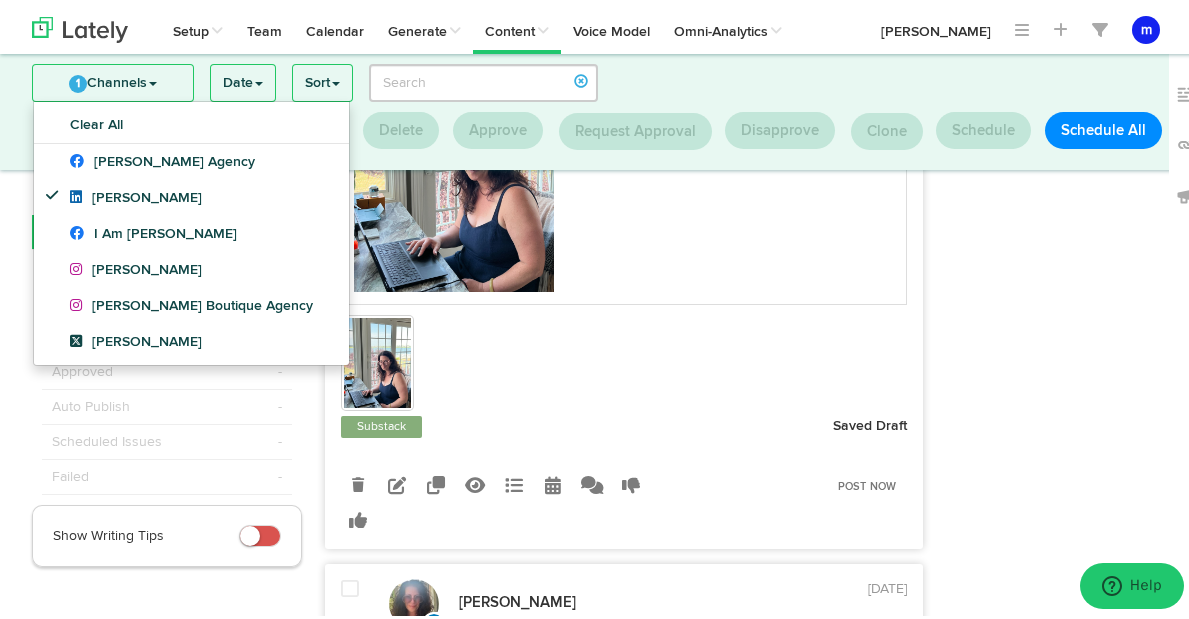 scroll, scrollTop: 481, scrollLeft: 0, axis: vertical 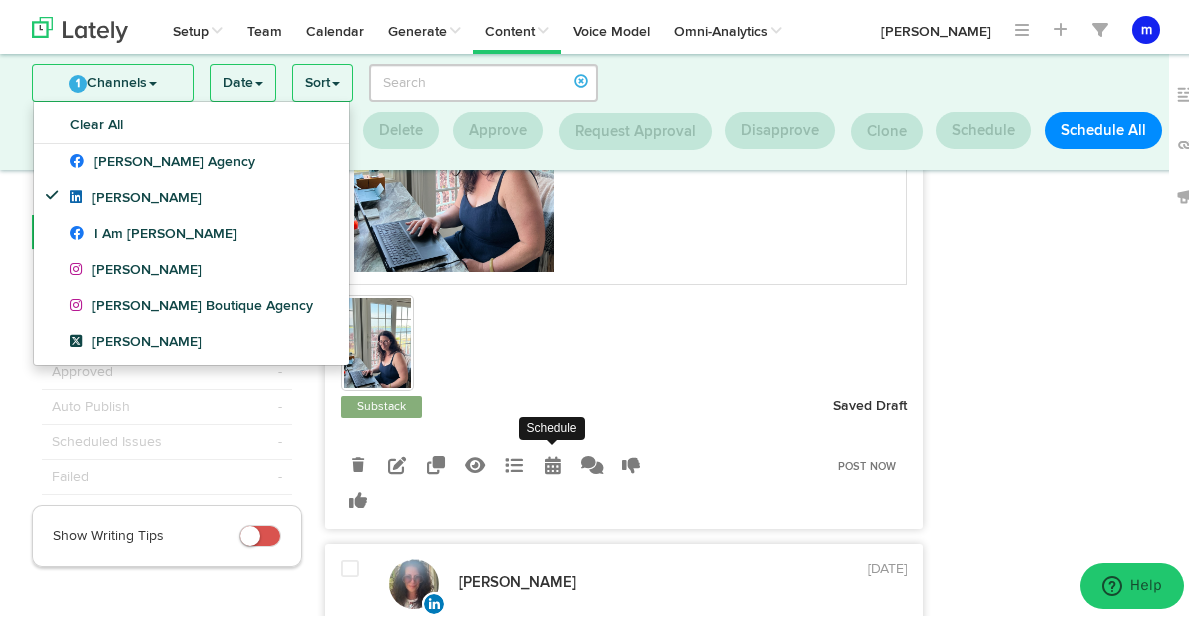 click at bounding box center [553, 461] 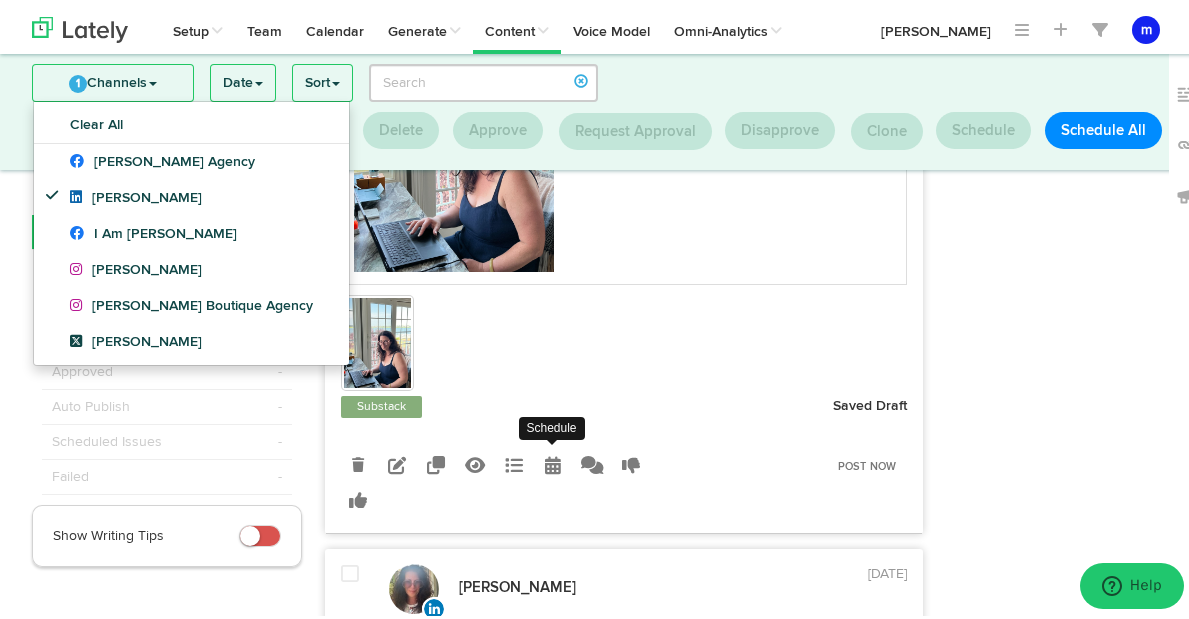 radio on "true" 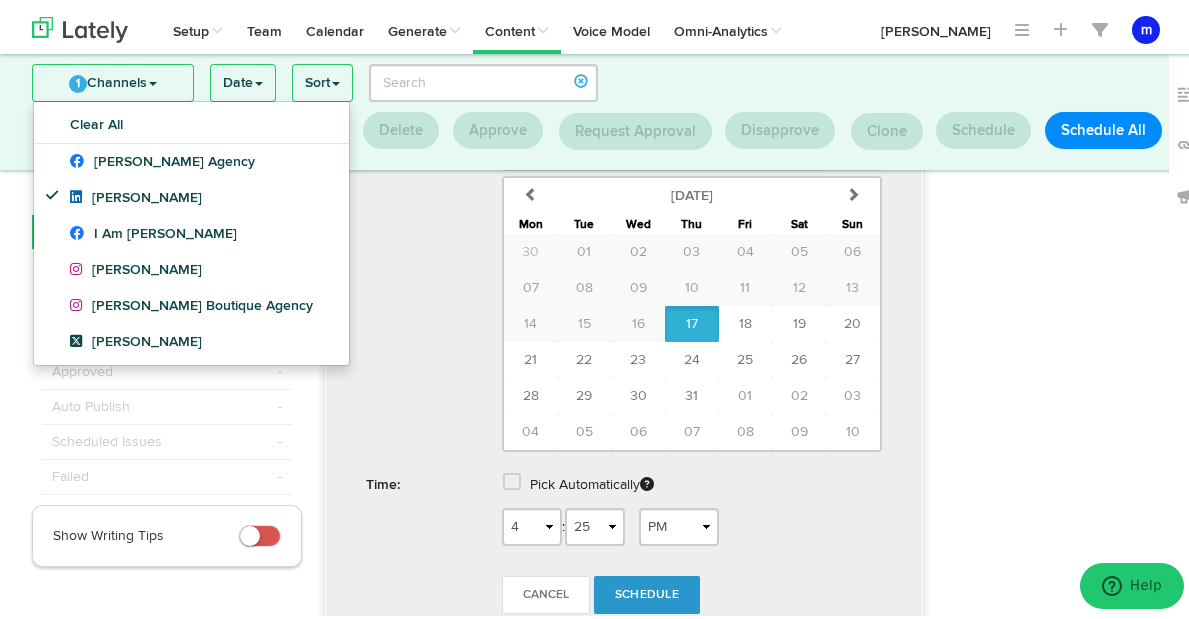 scroll, scrollTop: 1019, scrollLeft: 0, axis: vertical 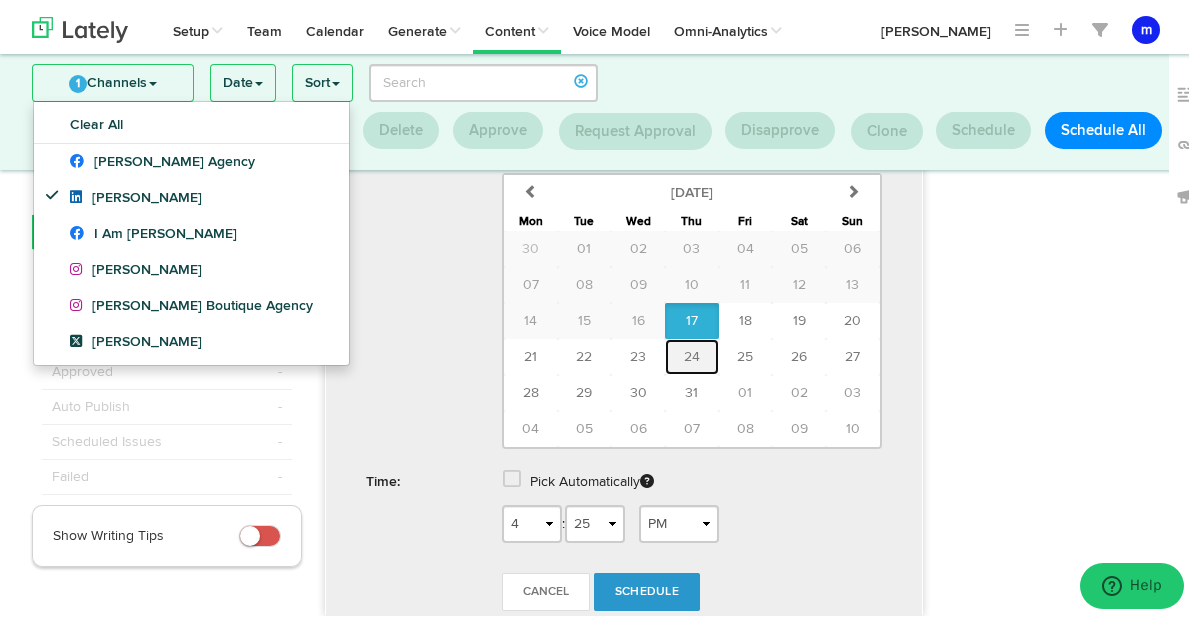 click on "24" at bounding box center (692, 353) 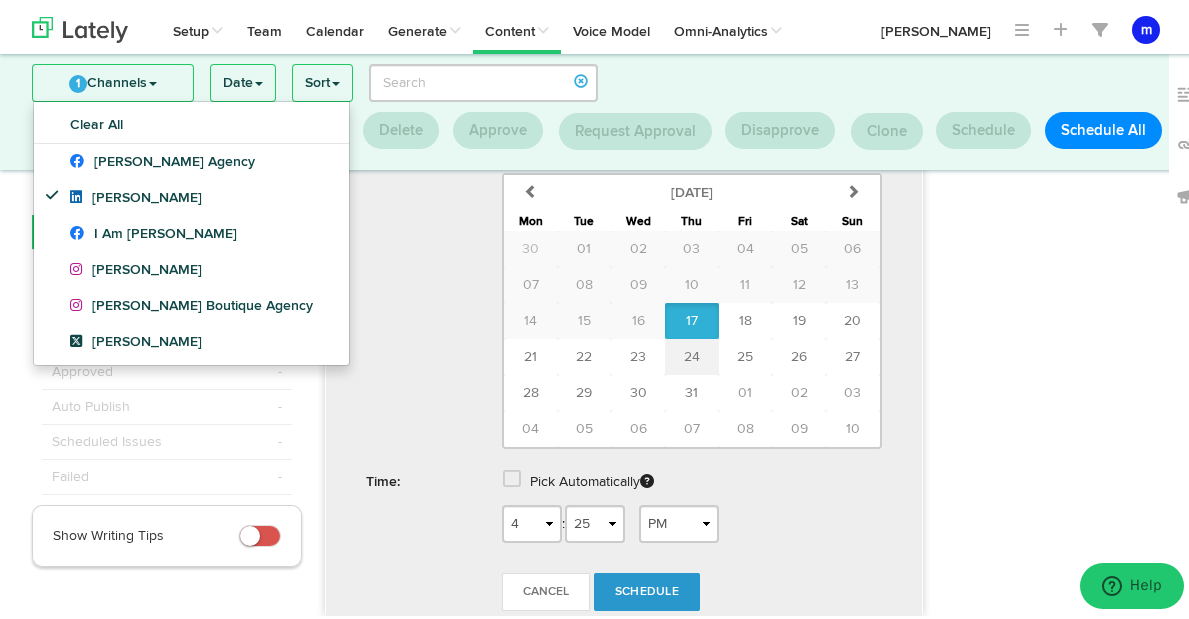 type on "July 24 2025" 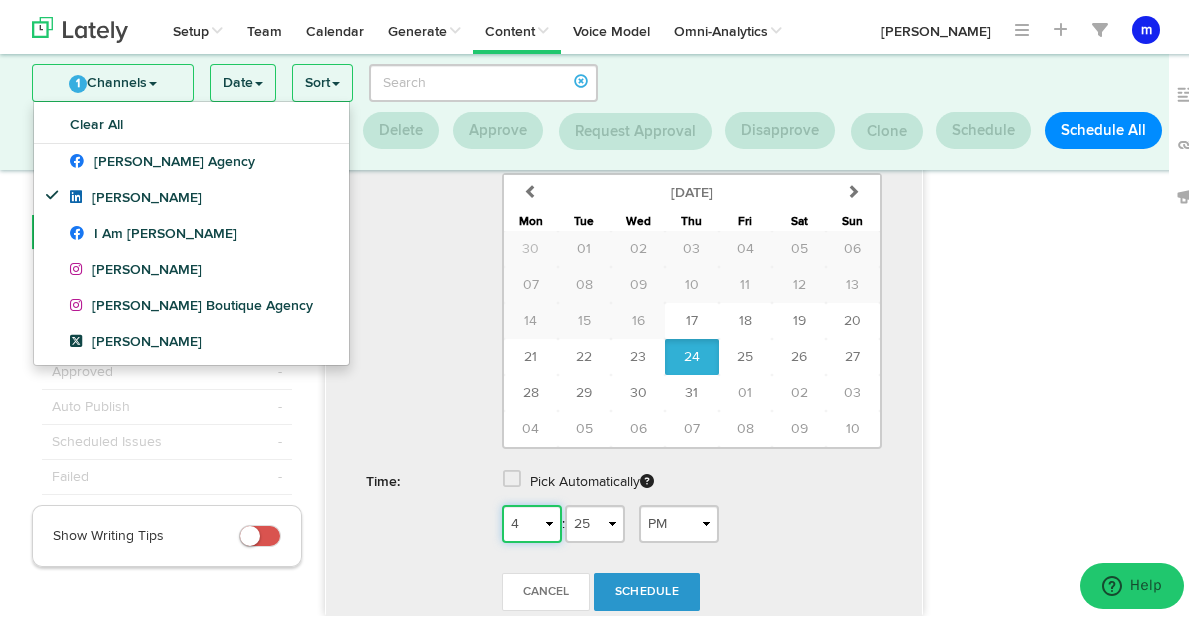 click on "1 2 3 4 5 6 7 8 9 10 11 12" at bounding box center (532, 520) 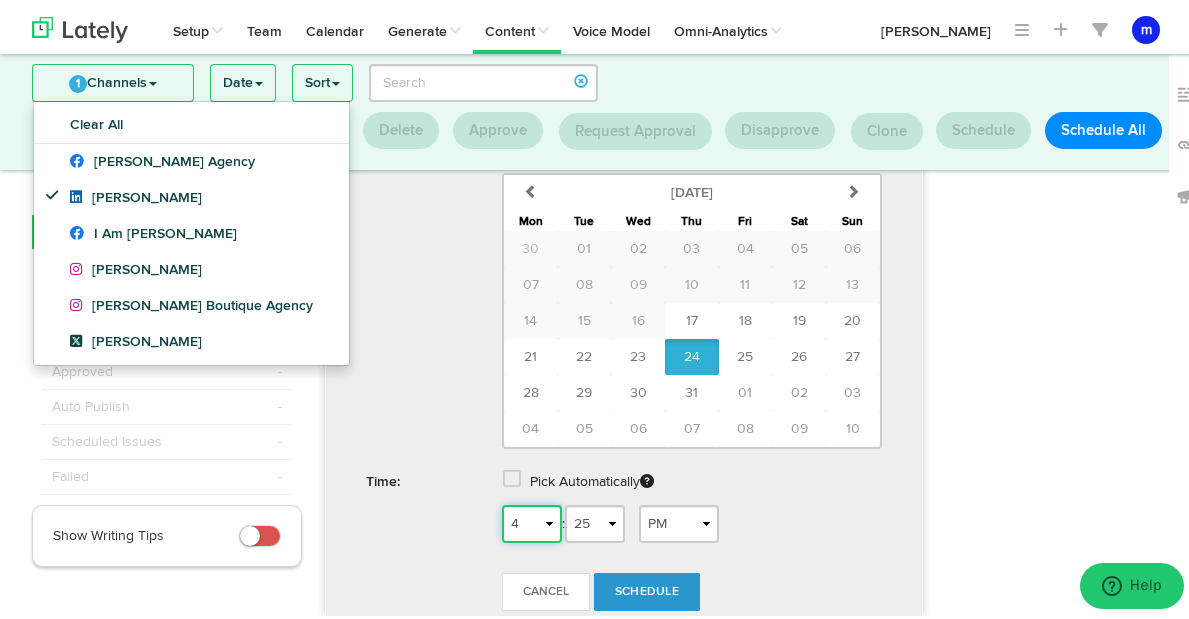 select on "1" 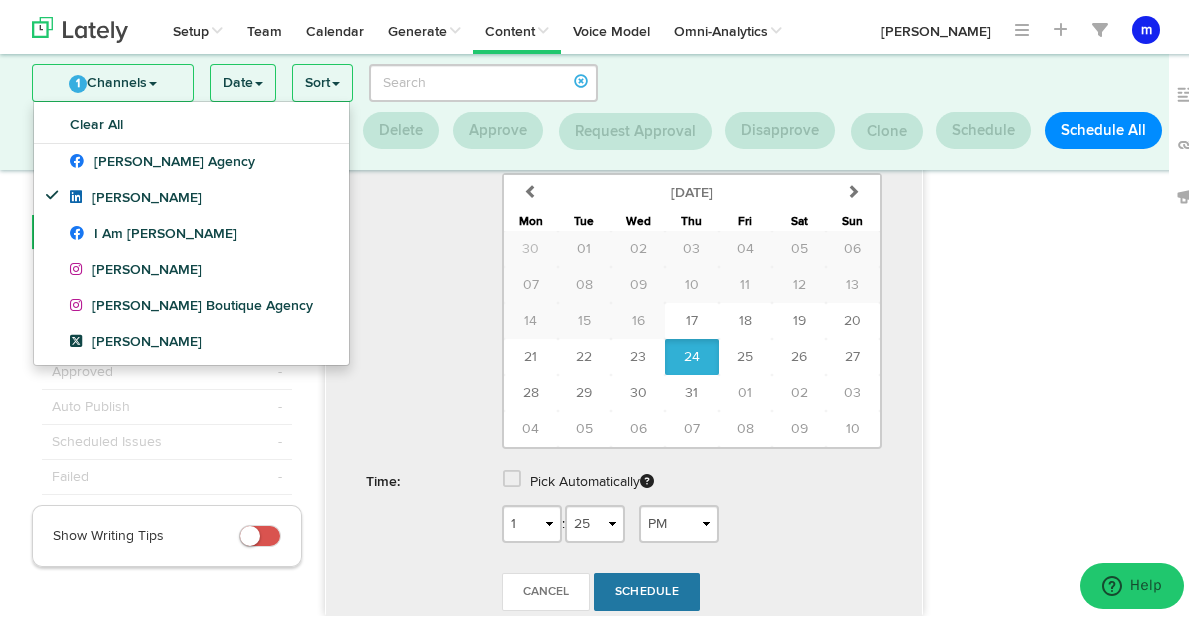 click on "Schedule" at bounding box center [647, 588] 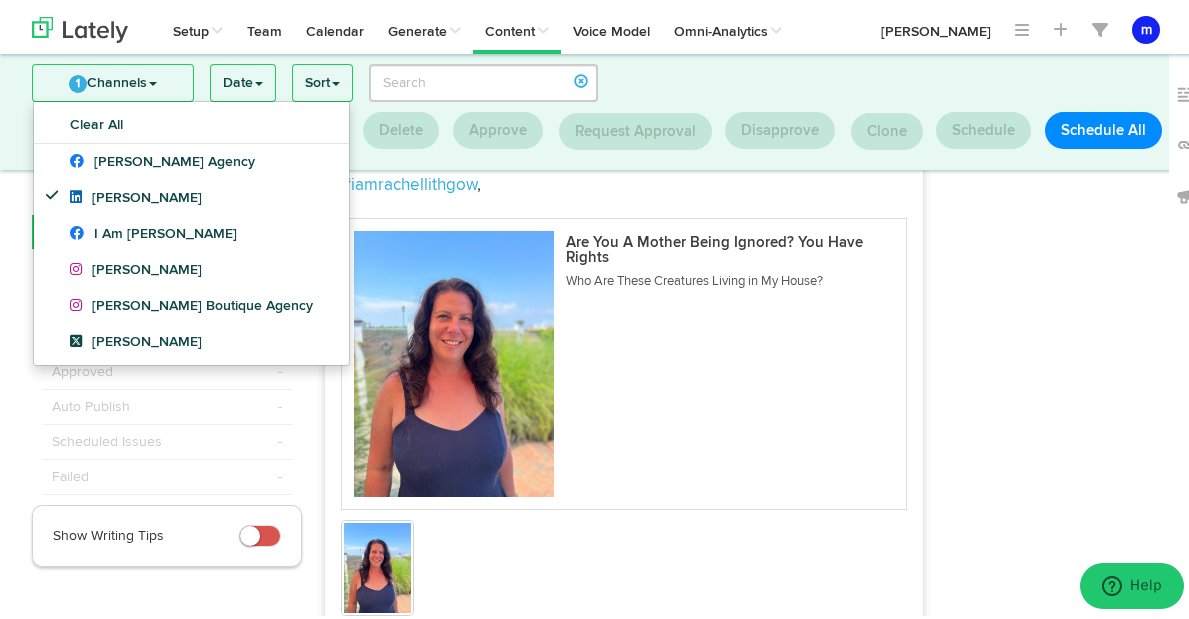 scroll, scrollTop: 559, scrollLeft: 0, axis: vertical 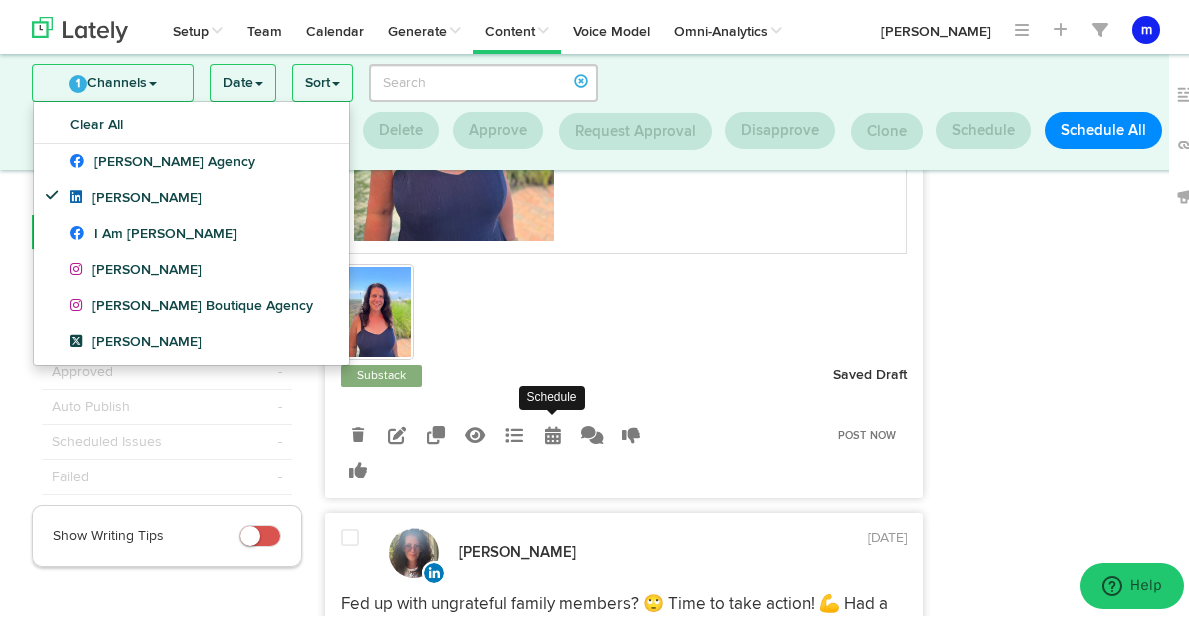 click at bounding box center (553, 431) 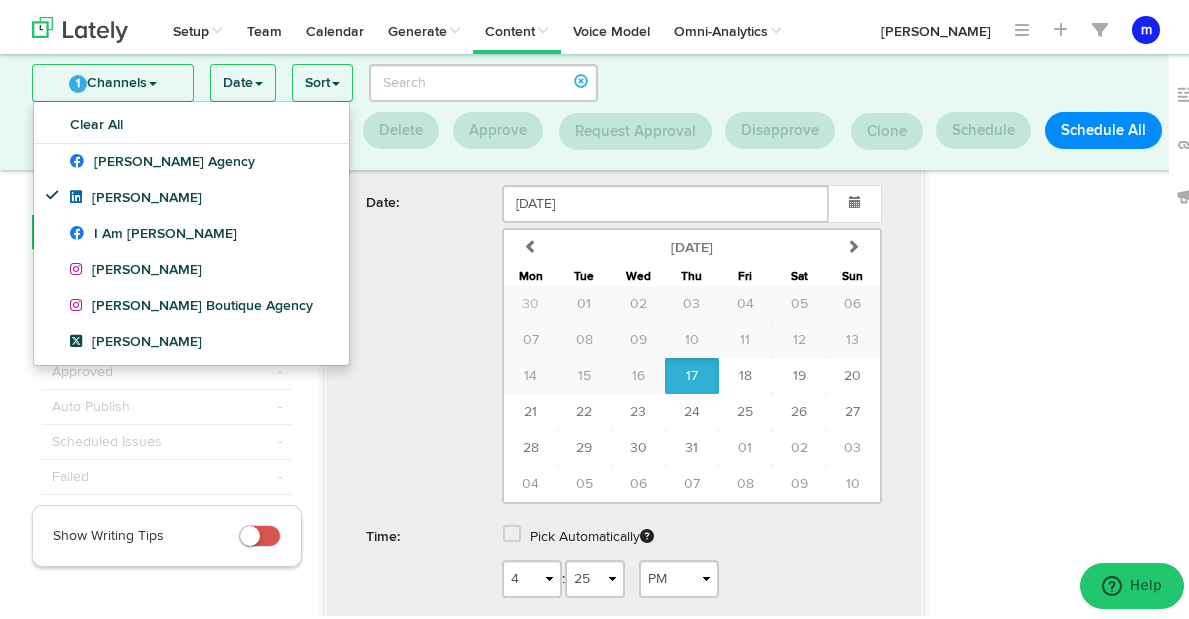 scroll, scrollTop: 1024, scrollLeft: 0, axis: vertical 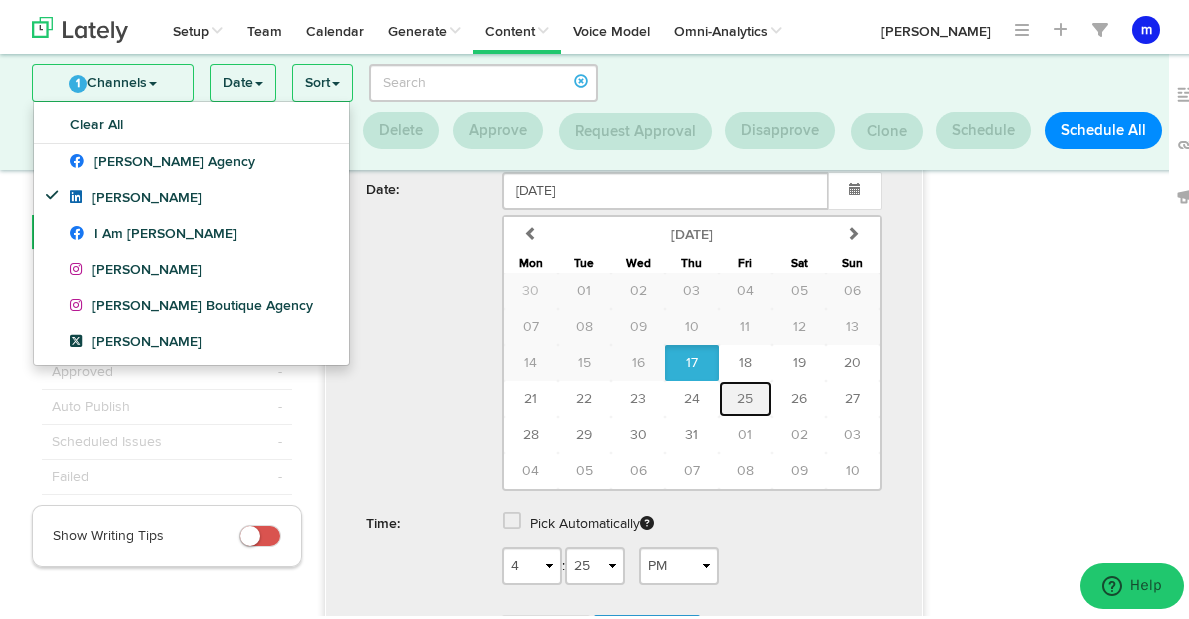 click on "25" at bounding box center [745, 395] 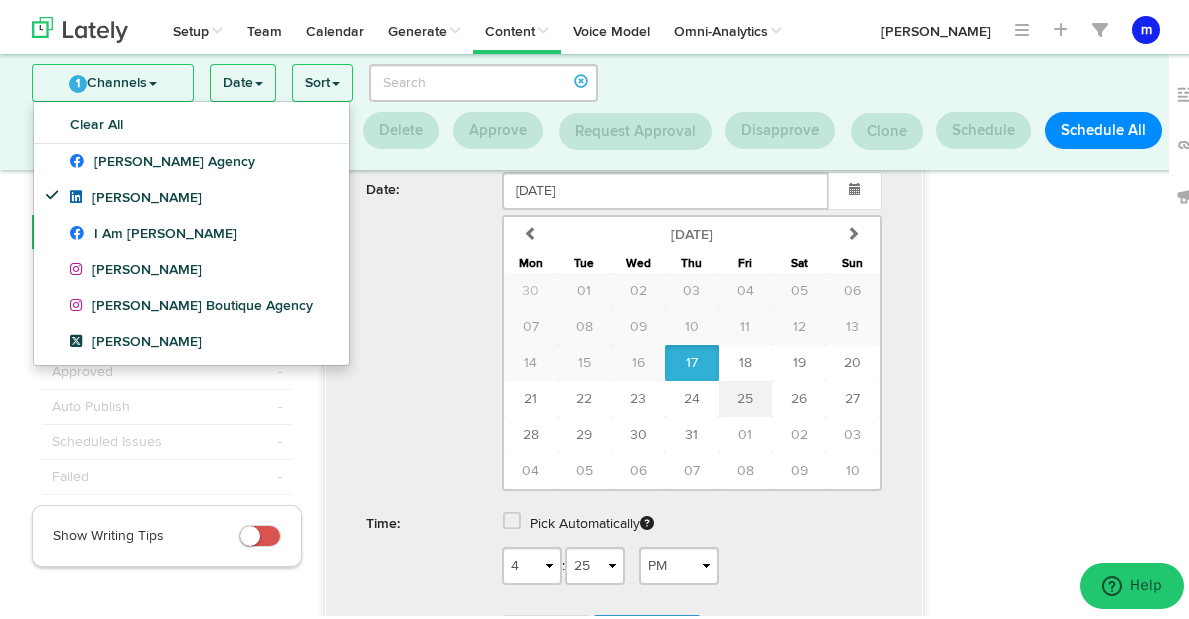 type on "[DATE]" 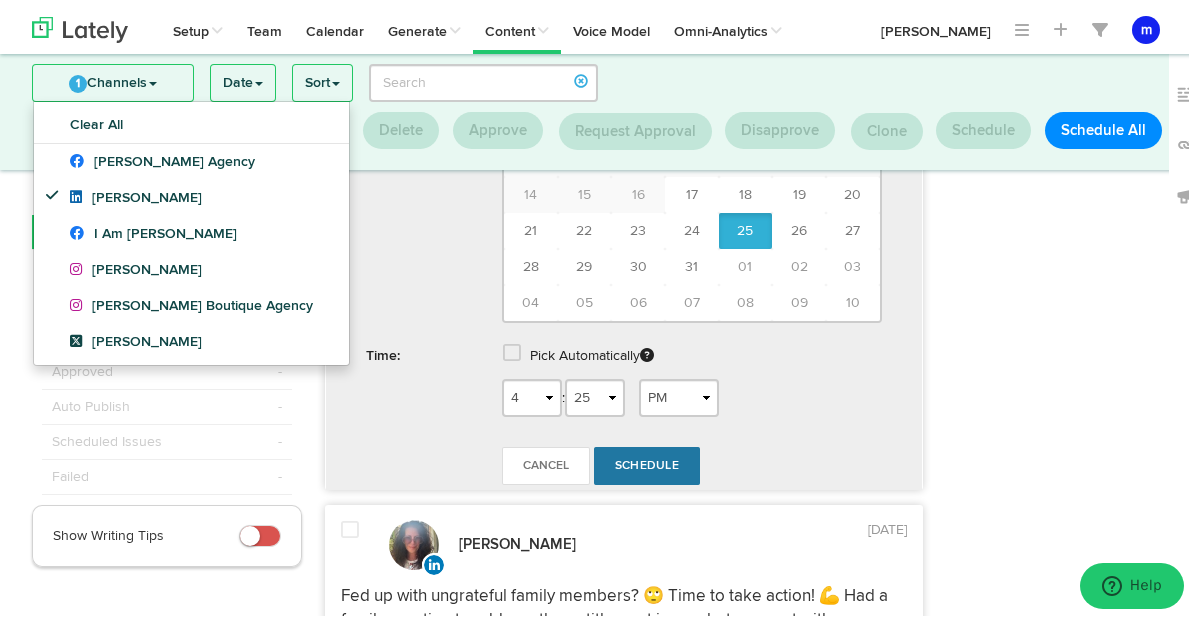 click on "Schedule" at bounding box center (647, 462) 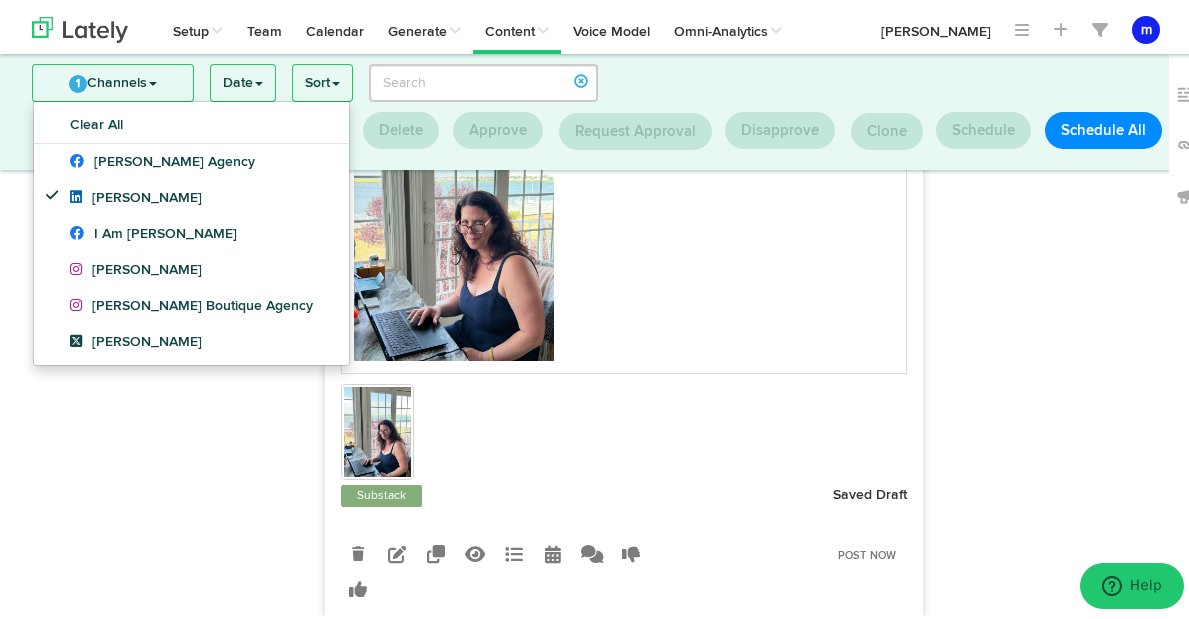scroll, scrollTop: 478, scrollLeft: 0, axis: vertical 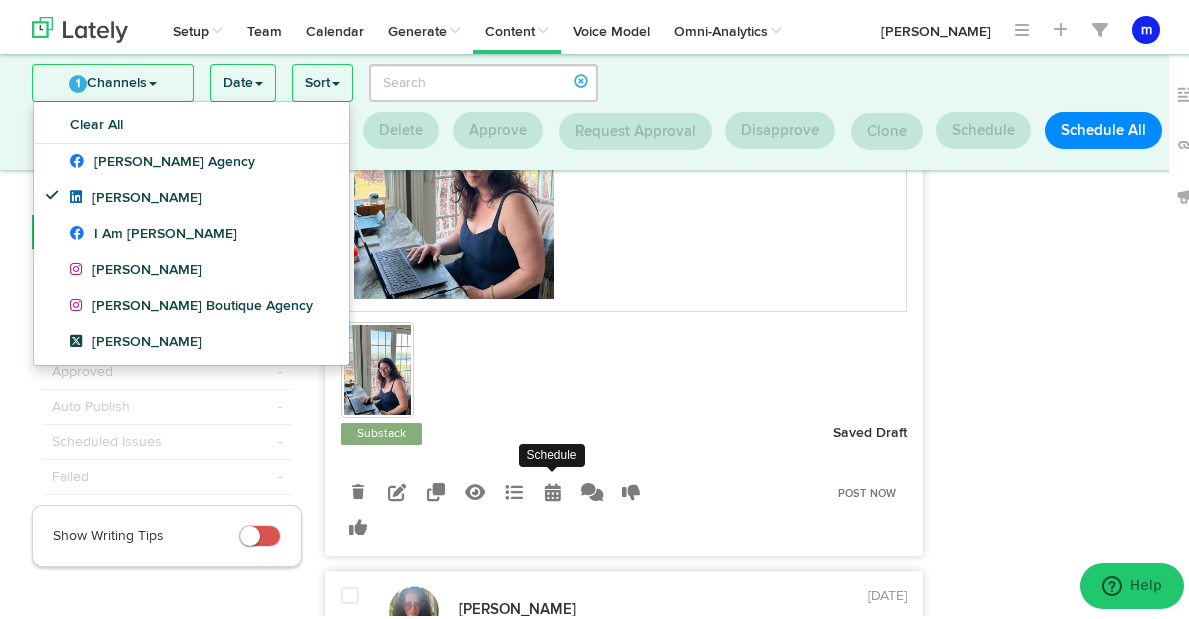 click at bounding box center [553, 488] 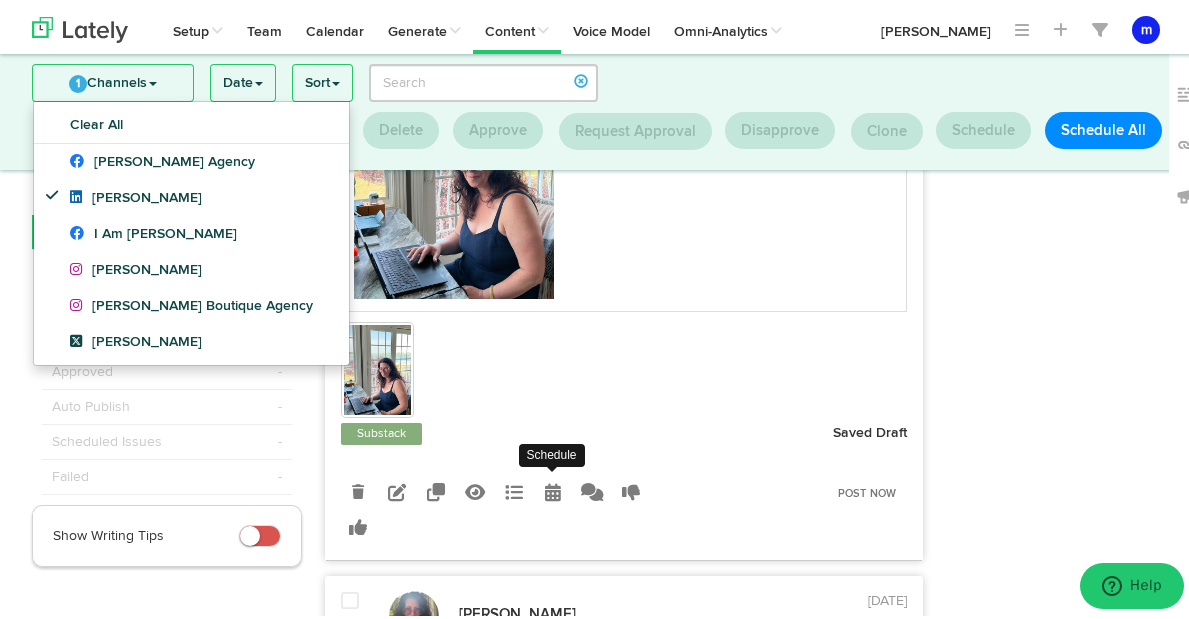 radio on "true" 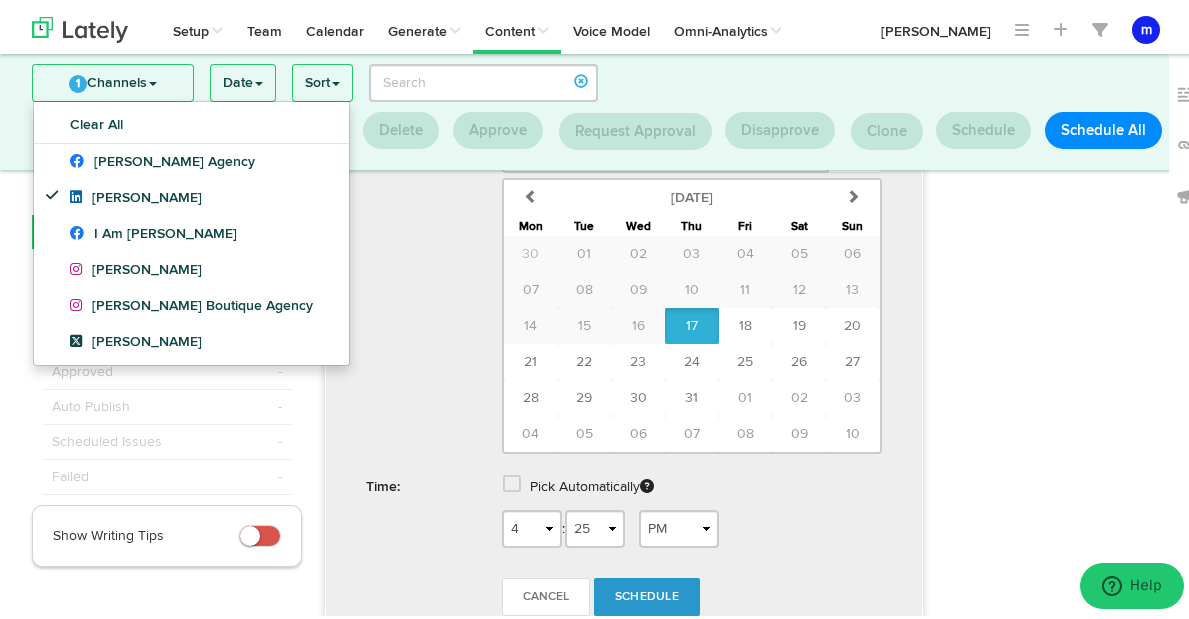 scroll, scrollTop: 1047, scrollLeft: 0, axis: vertical 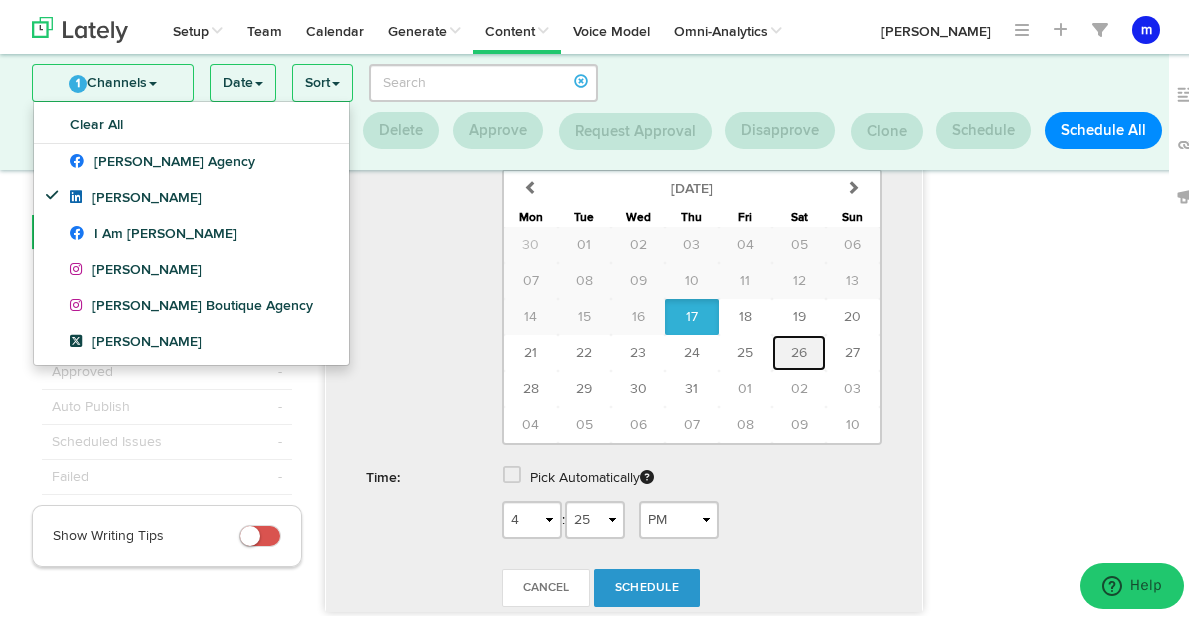 click on "26" at bounding box center [799, 349] 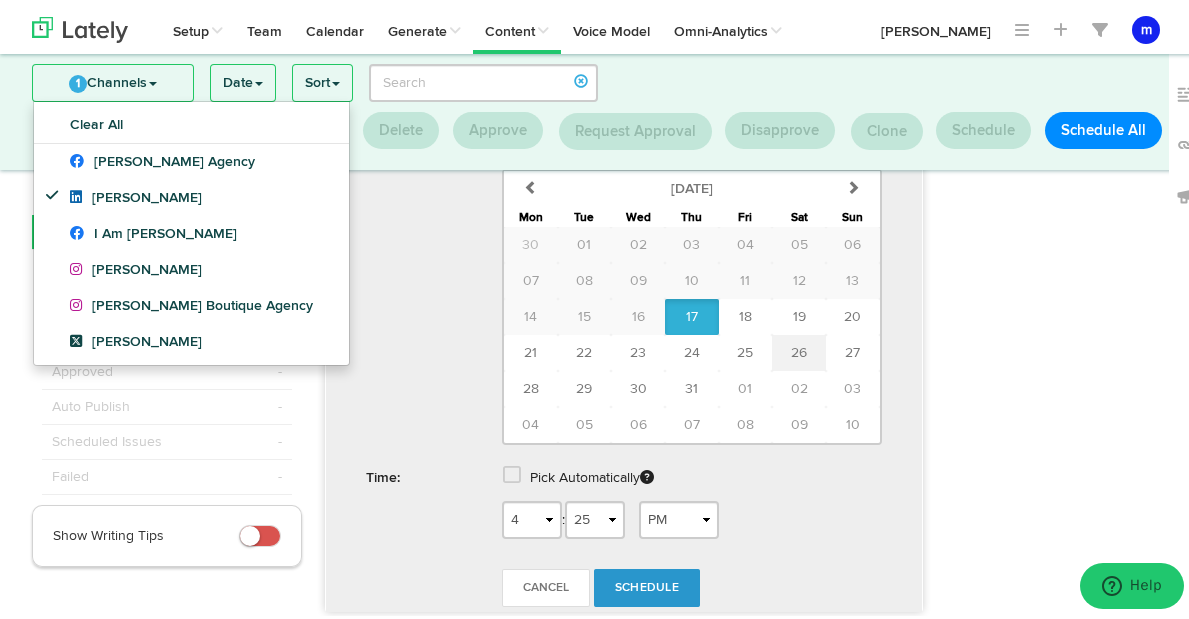 type on "July 26 2025" 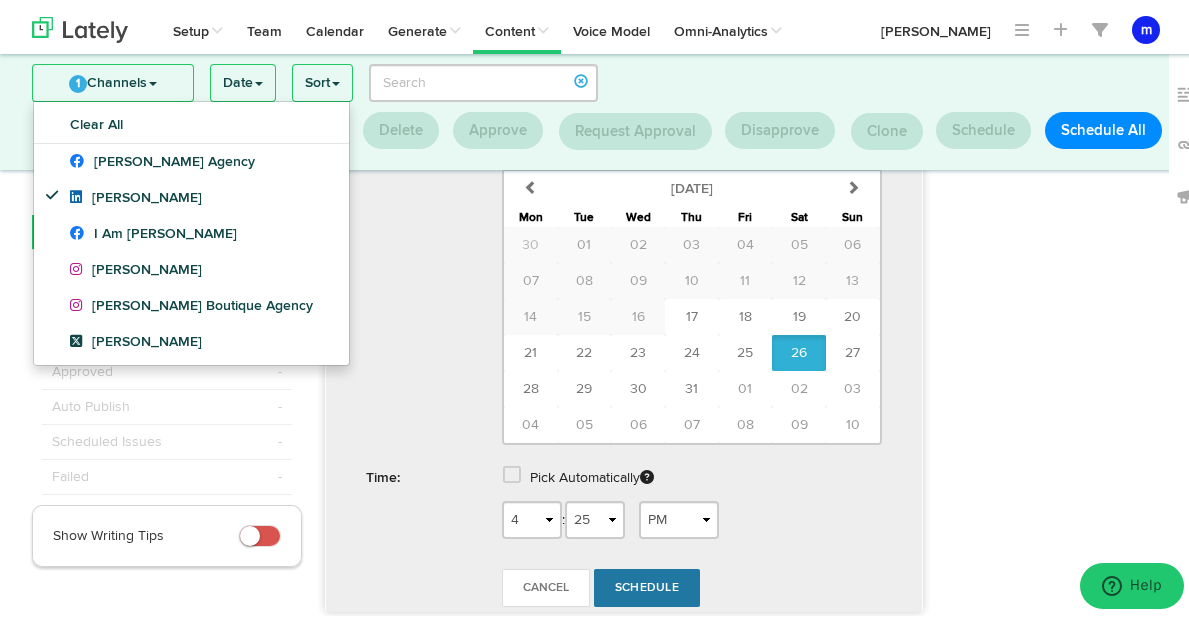 click on "Schedule" at bounding box center (647, 584) 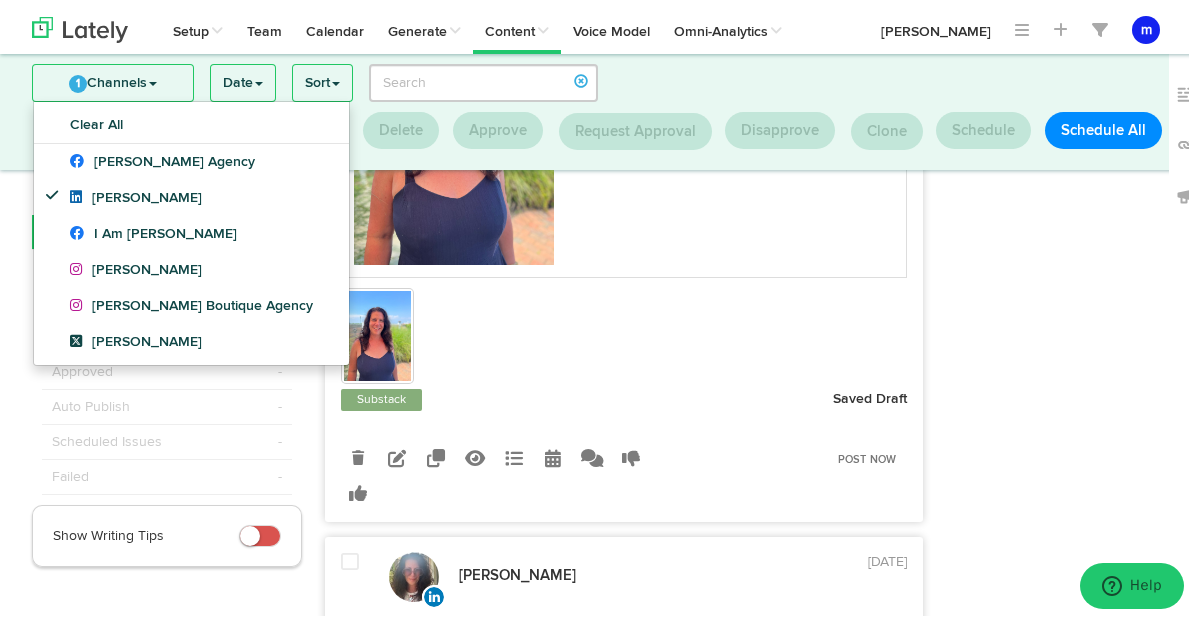 scroll, scrollTop: 513, scrollLeft: 0, axis: vertical 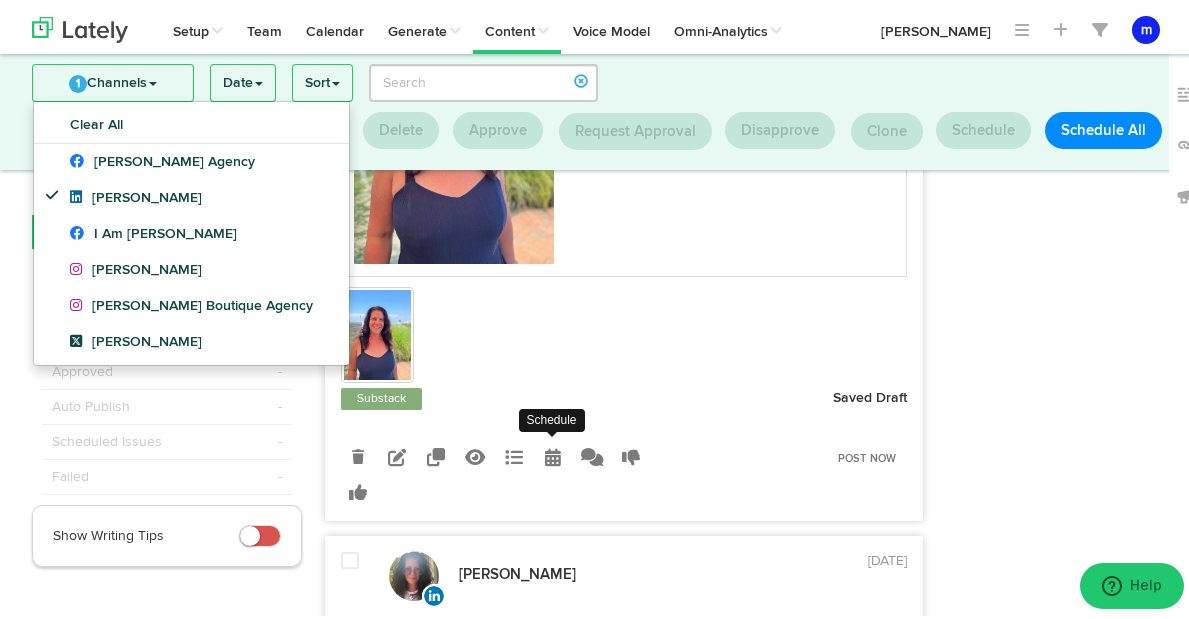click at bounding box center [553, 453] 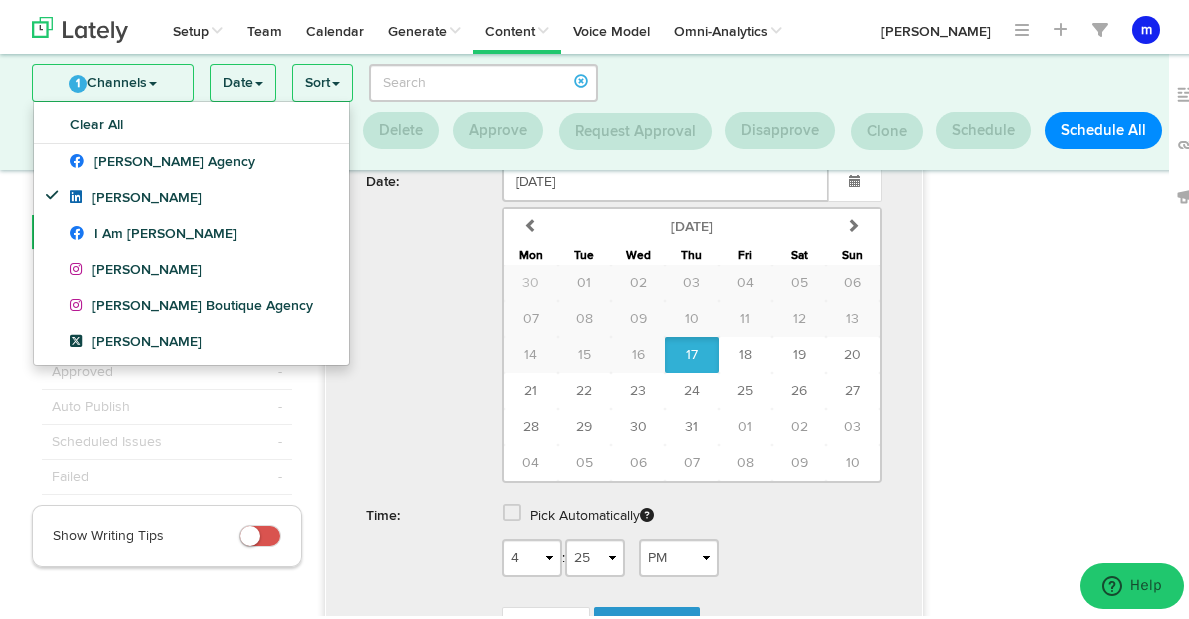 scroll, scrollTop: 1011, scrollLeft: 0, axis: vertical 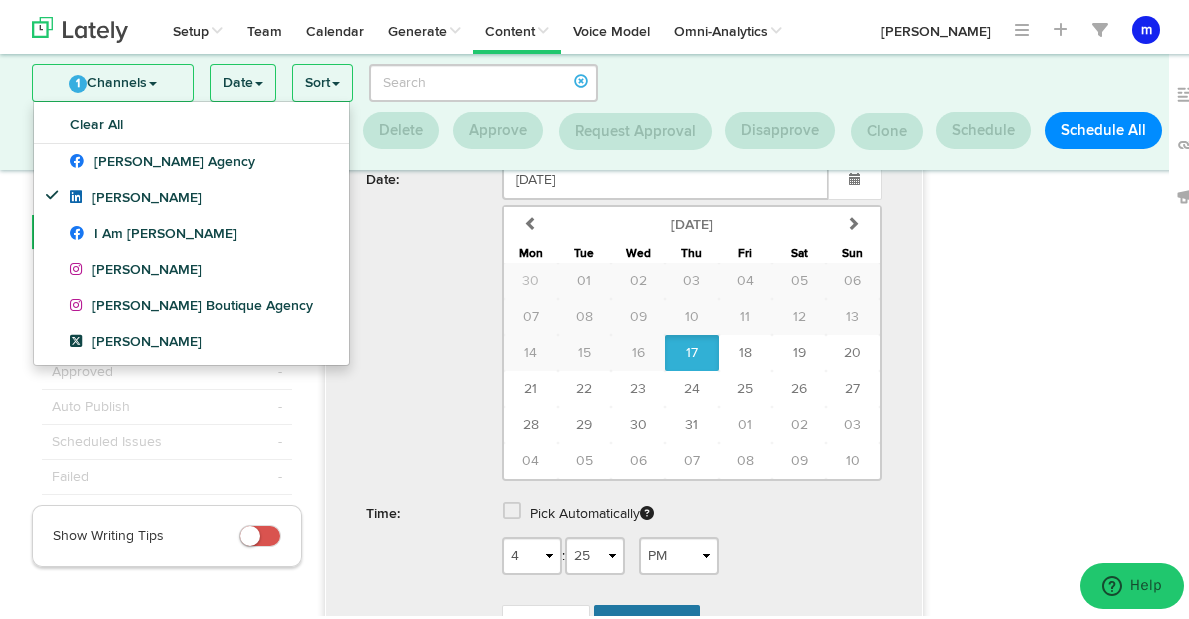 click on "Schedule" at bounding box center (647, 620) 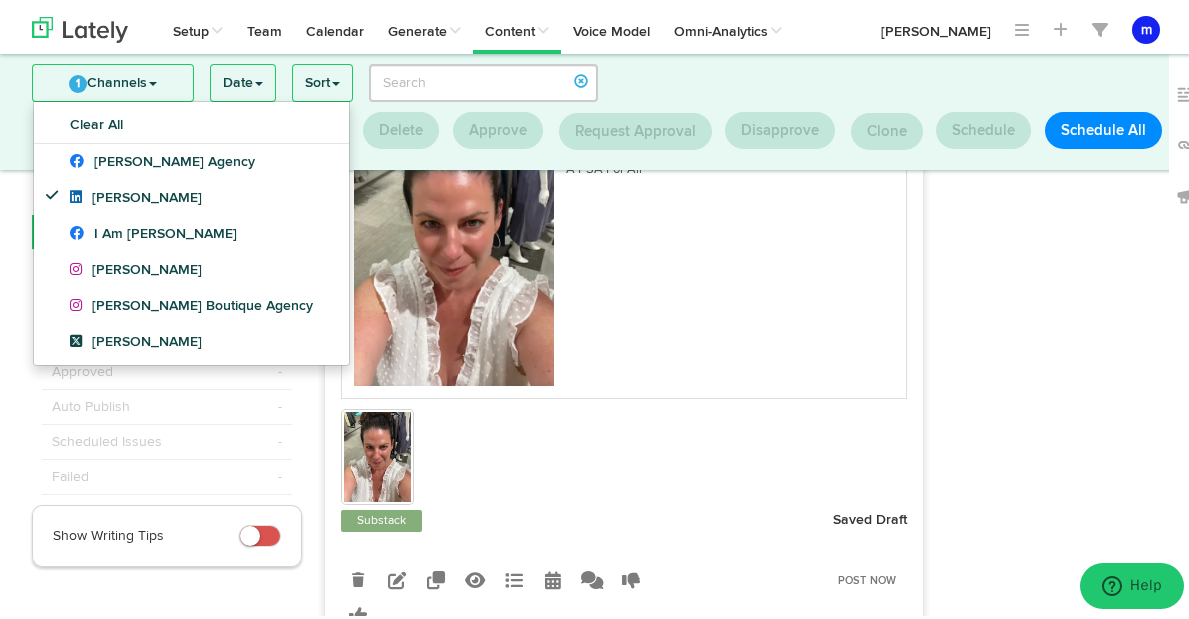 scroll, scrollTop: 465, scrollLeft: 0, axis: vertical 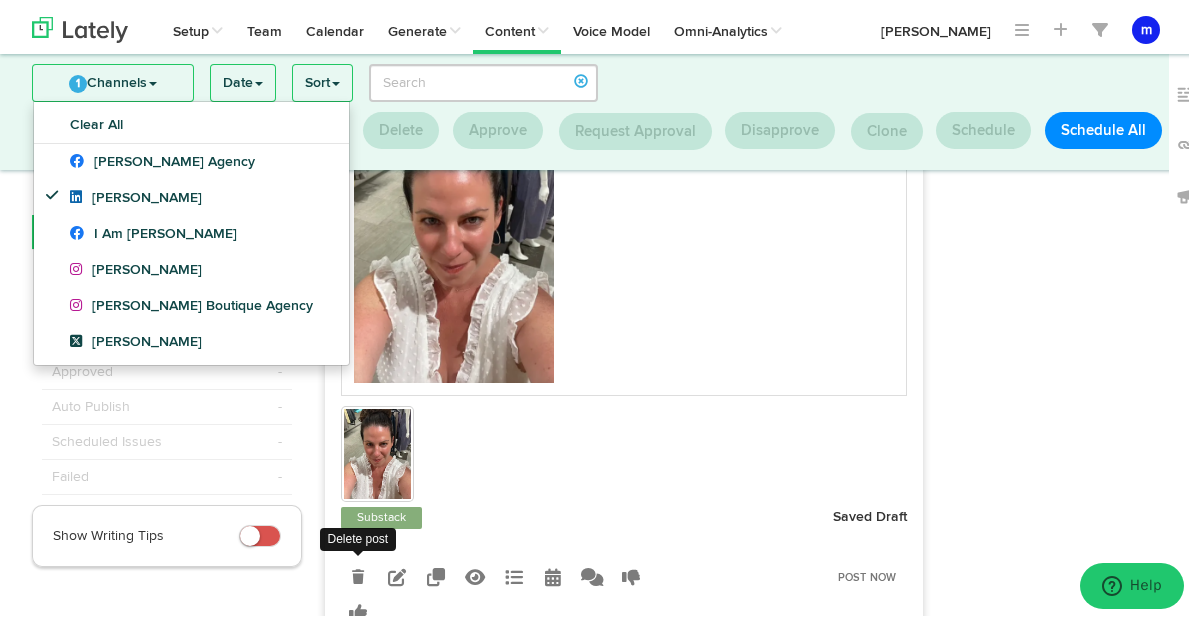 click at bounding box center (358, 573) 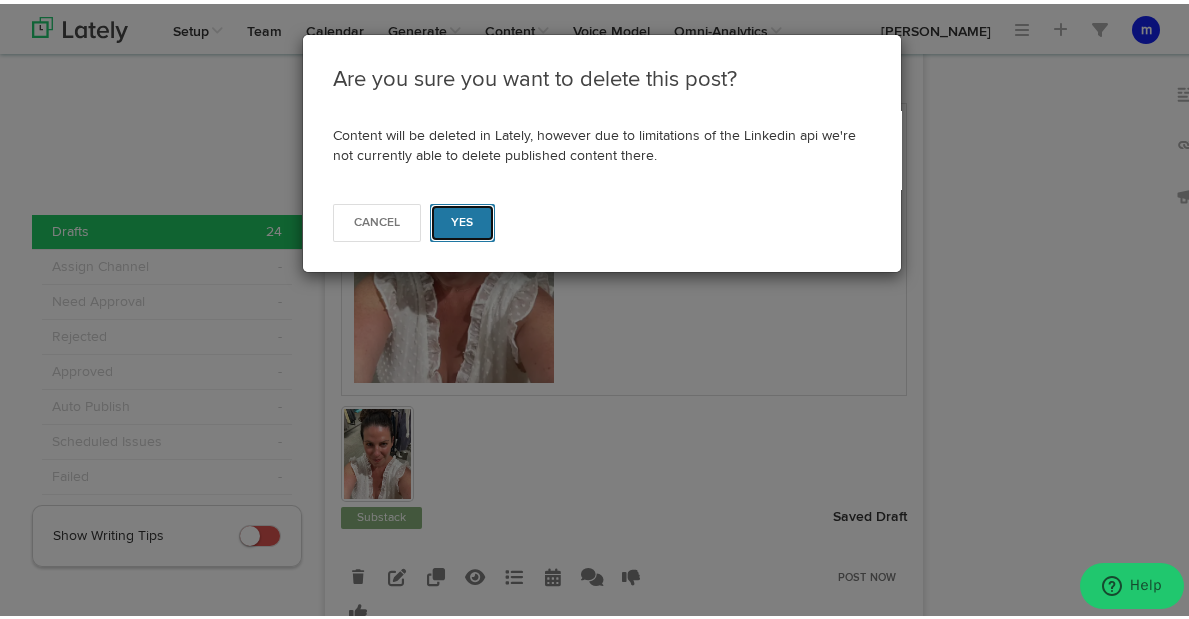 click on "Yes" at bounding box center [462, 219] 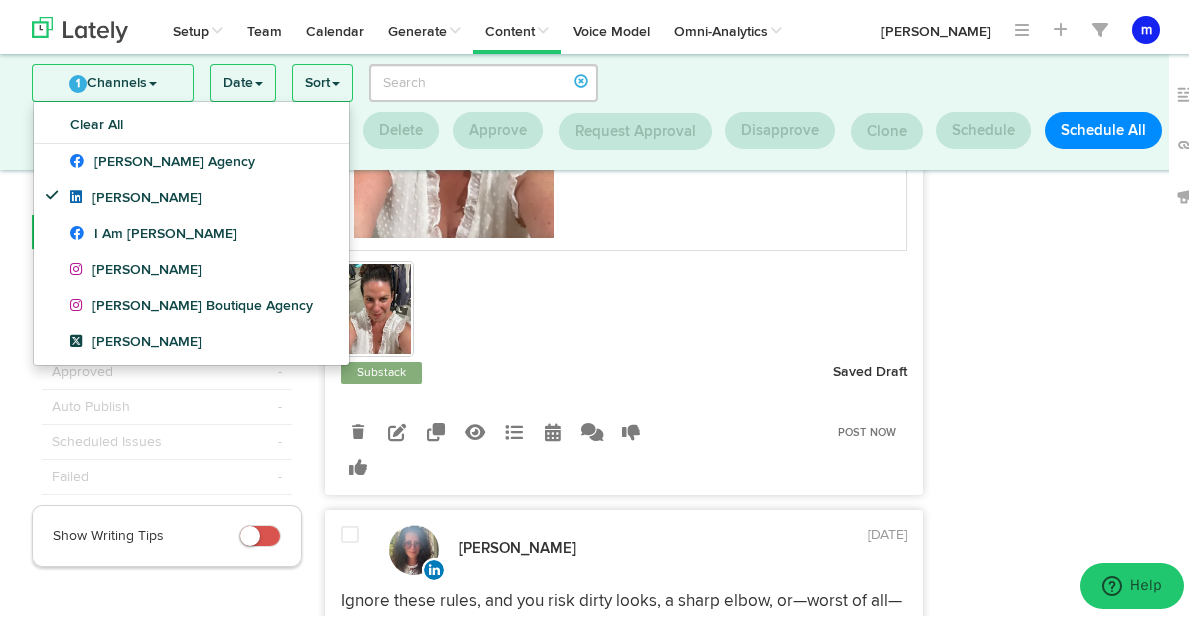 scroll, scrollTop: 620, scrollLeft: 0, axis: vertical 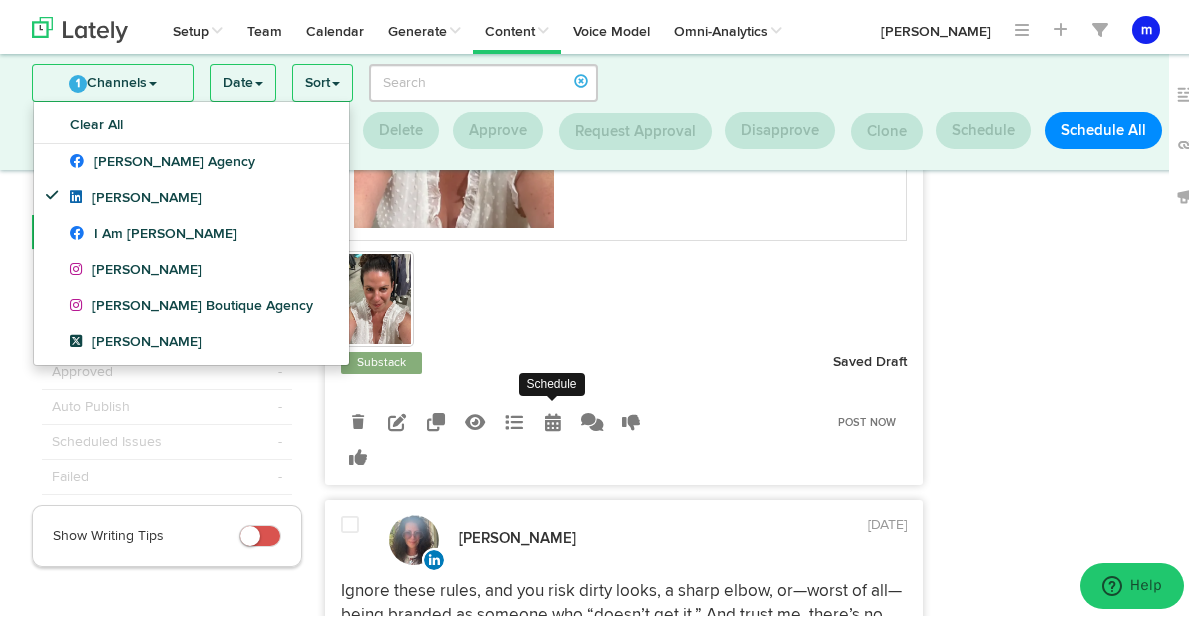 click at bounding box center [553, 418] 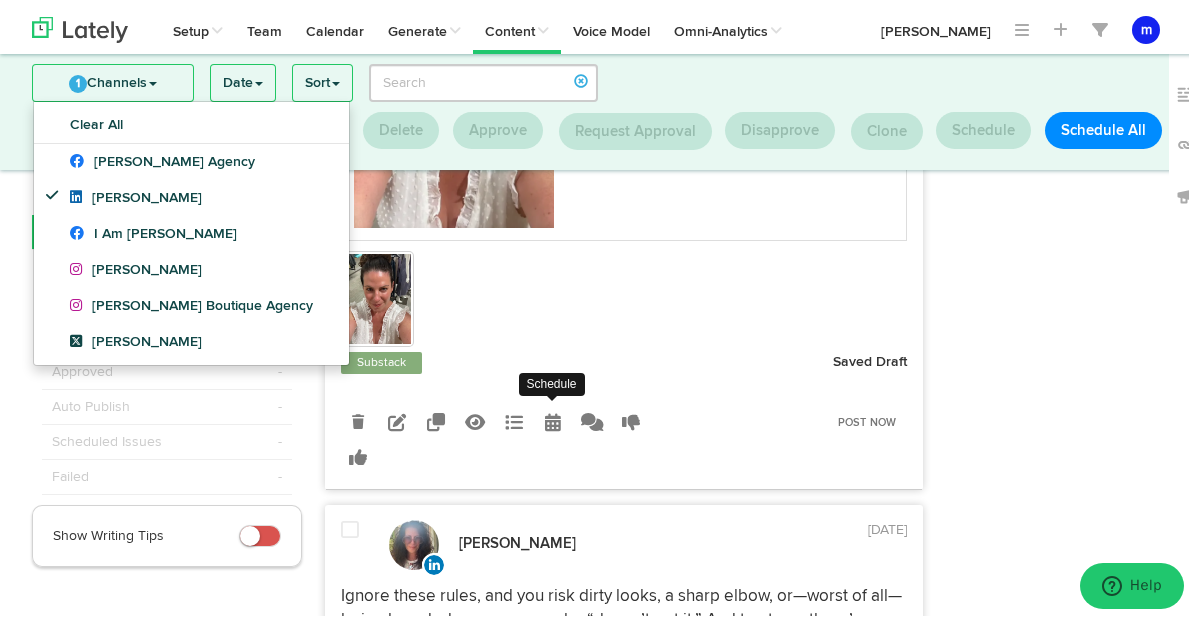 radio on "true" 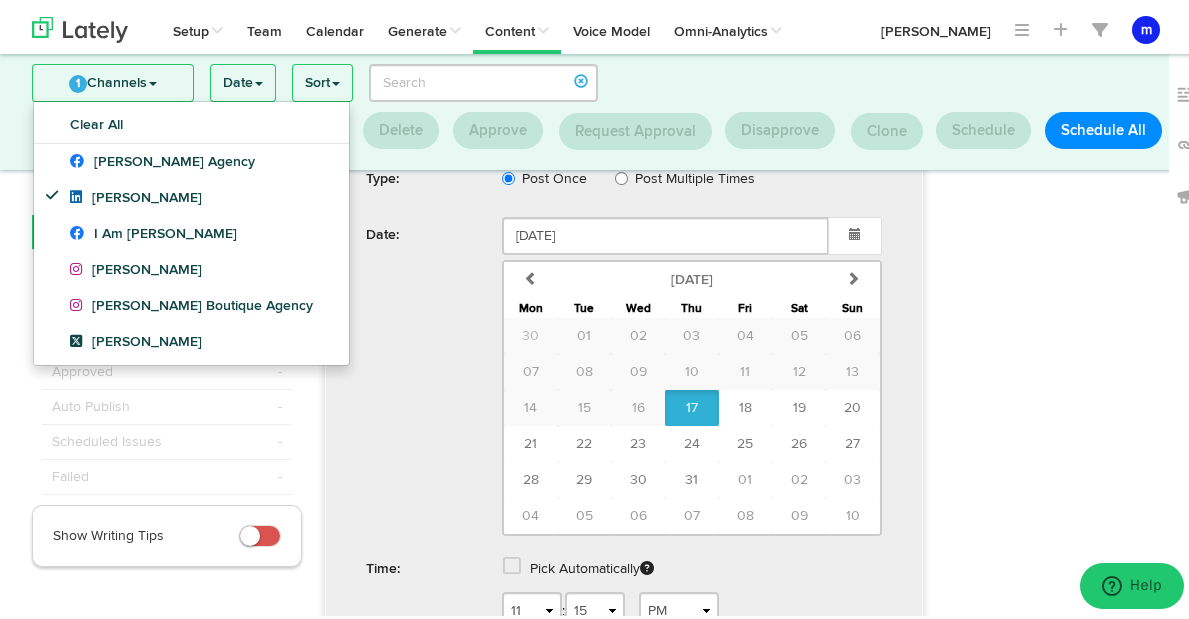scroll, scrollTop: 1034, scrollLeft: 0, axis: vertical 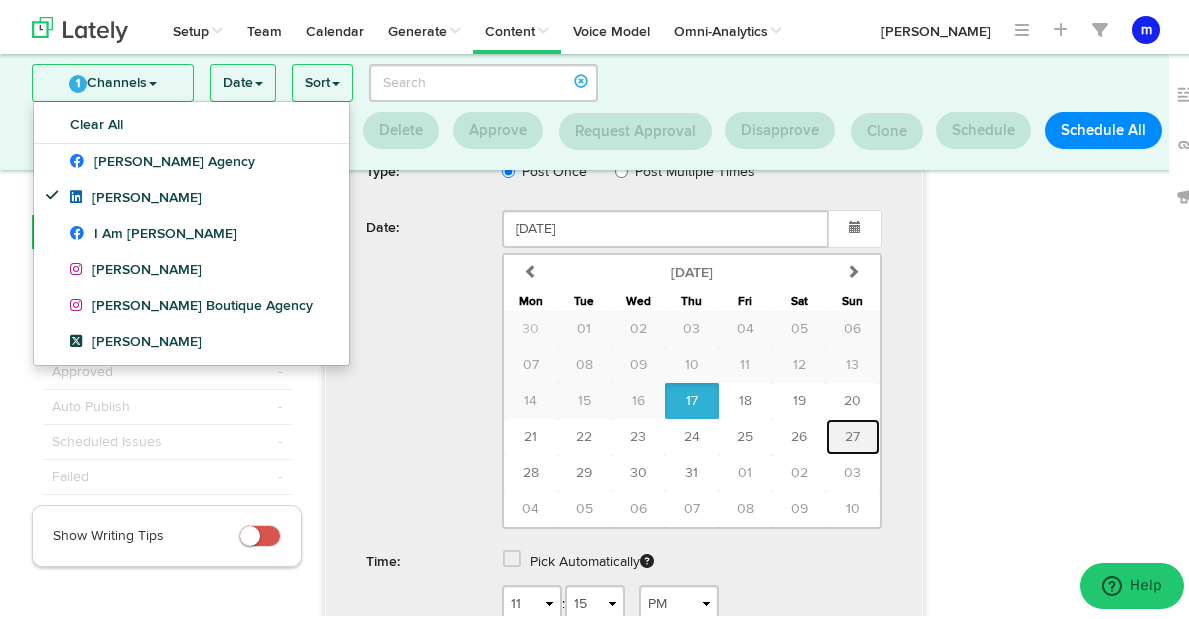 click on "27" at bounding box center [852, 433] 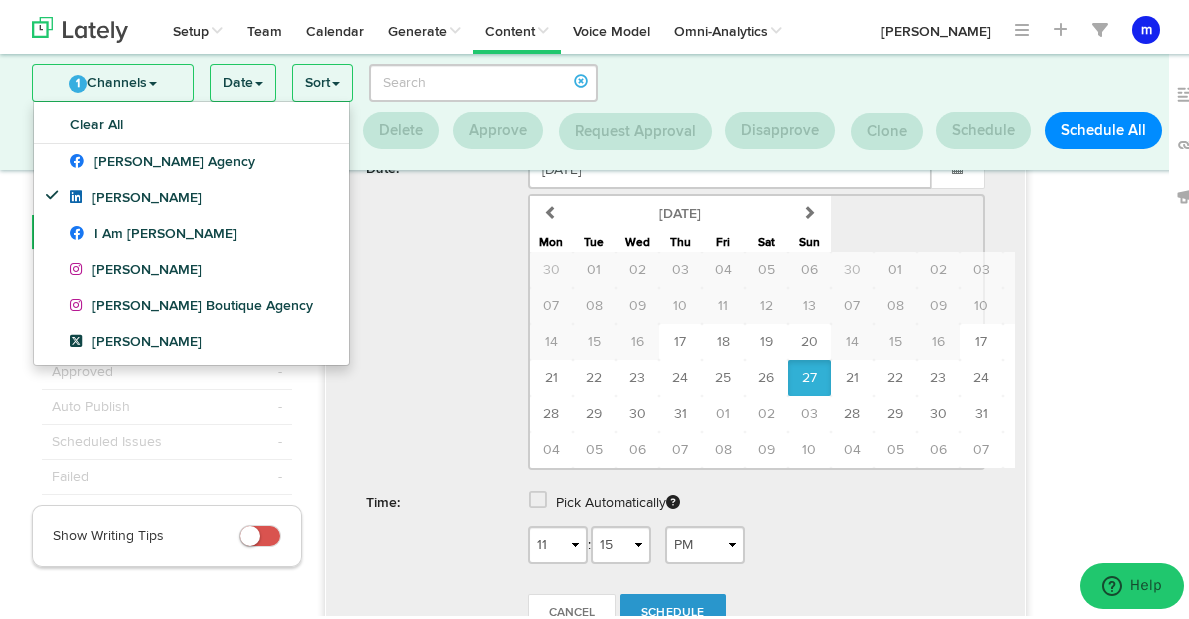 type on "July 27 2025" 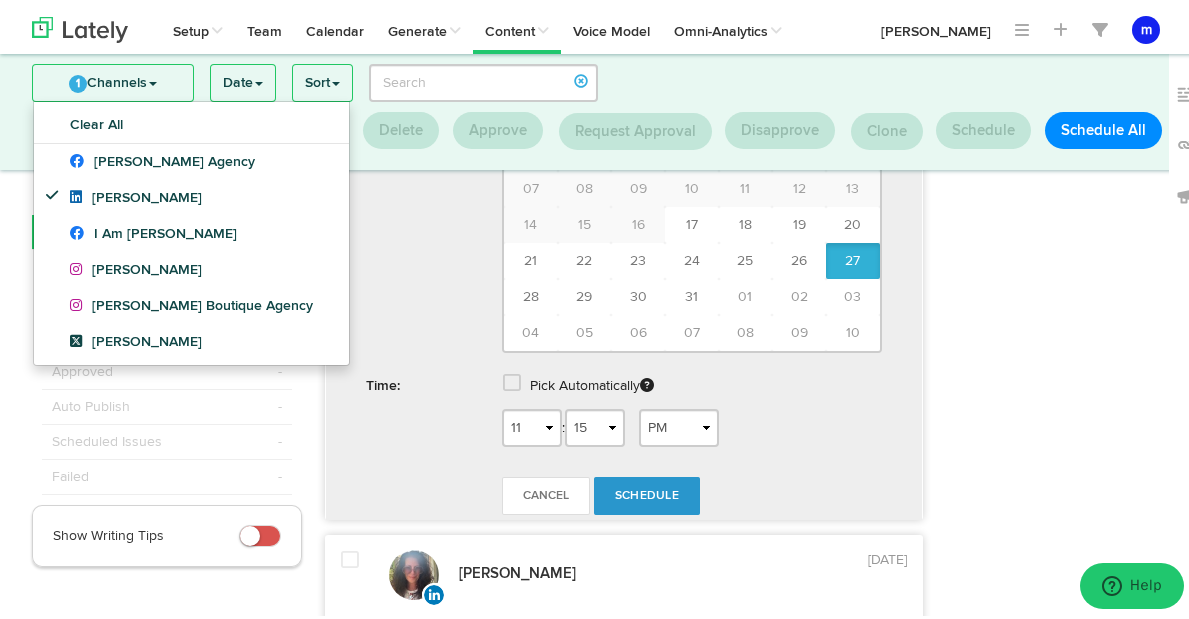 scroll, scrollTop: 1213, scrollLeft: 0, axis: vertical 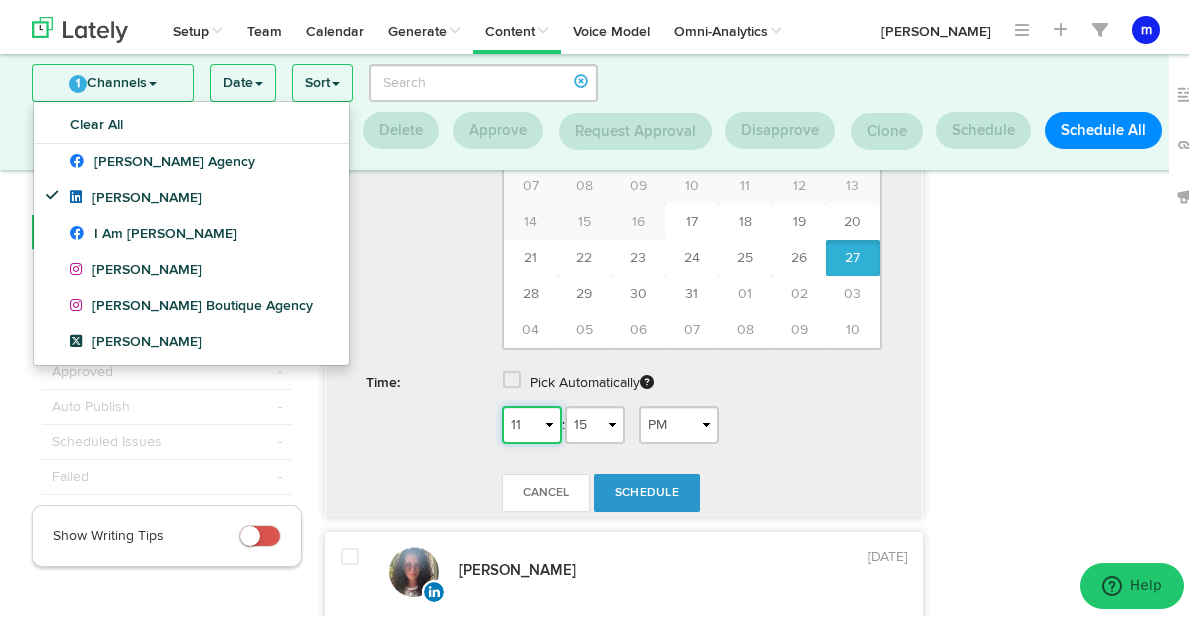 click on "1 2 3 4 5 6 7 8 9 10 11 12" at bounding box center (532, 421) 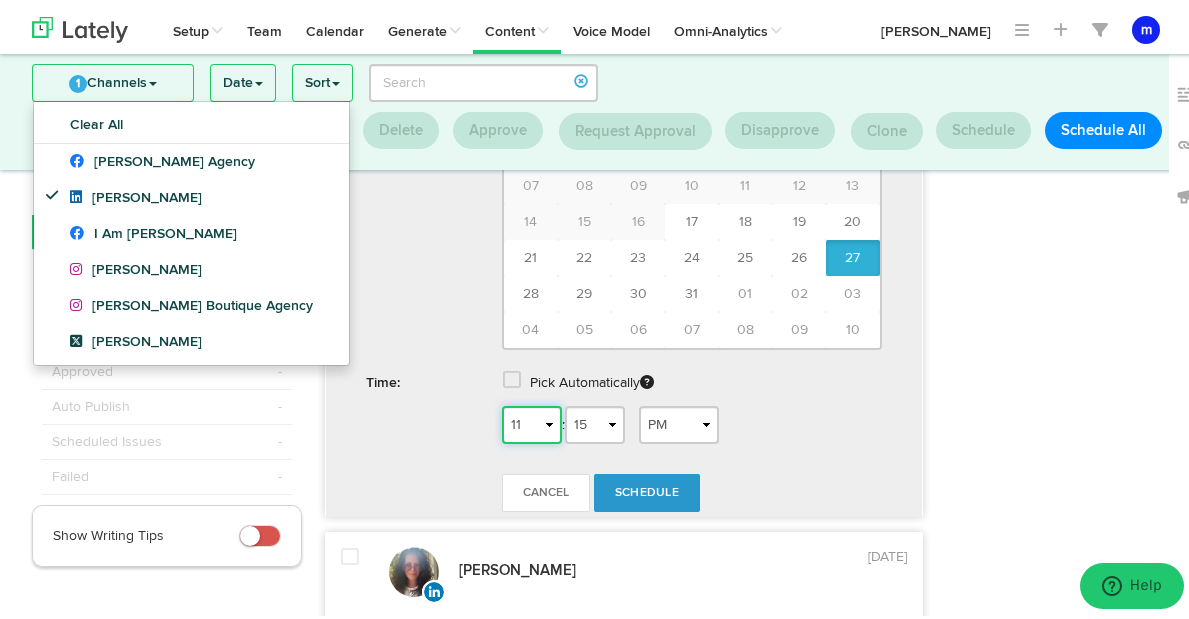 select on "5" 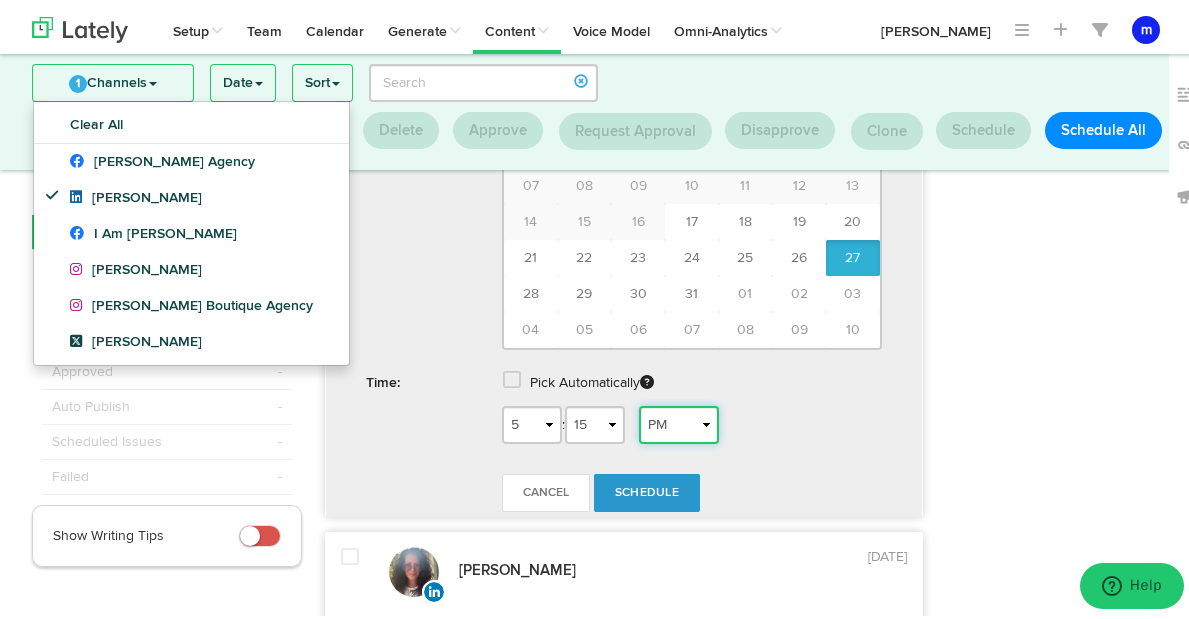click on "AM PM" at bounding box center [679, 421] 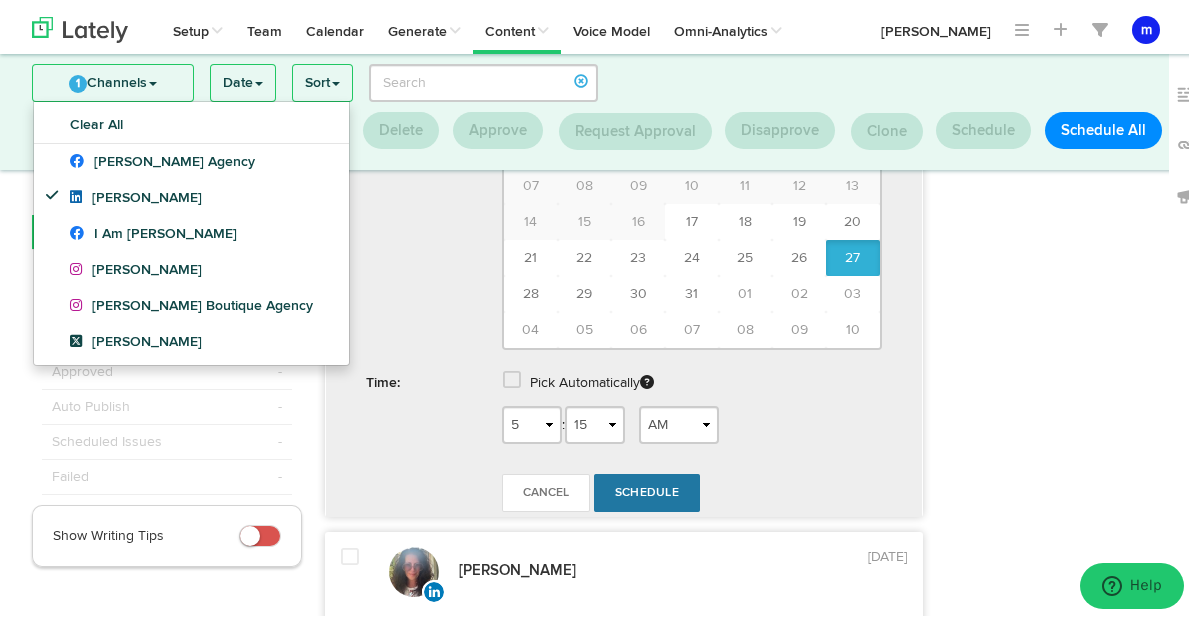 click on "Schedule" at bounding box center [647, 489] 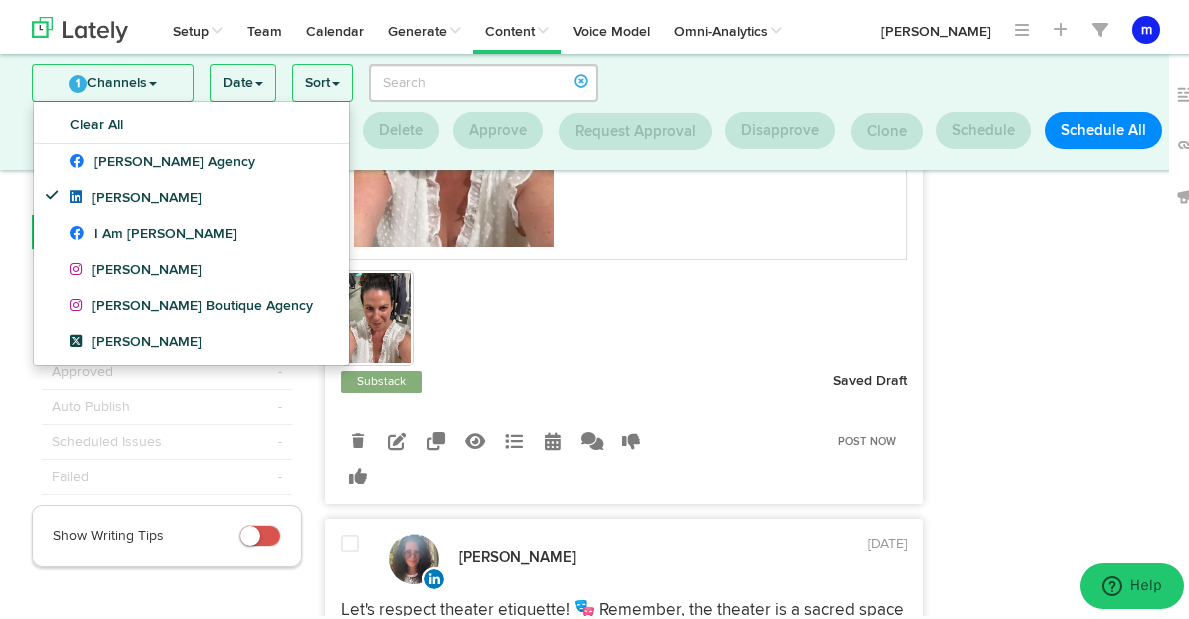 scroll, scrollTop: 605, scrollLeft: 0, axis: vertical 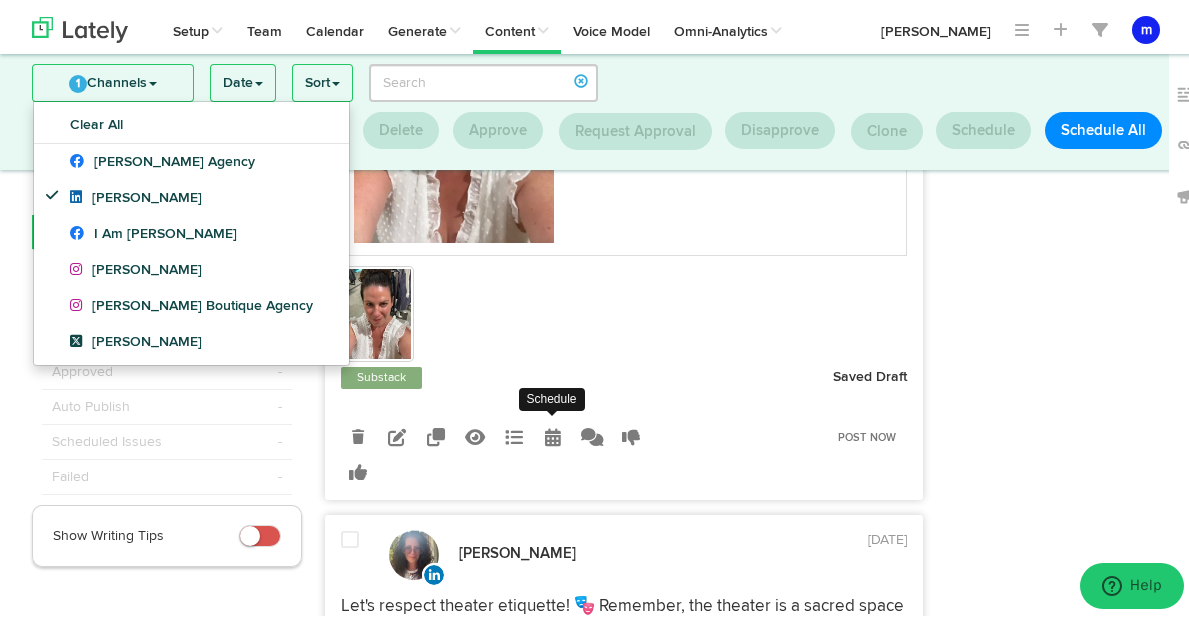 click at bounding box center [553, 433] 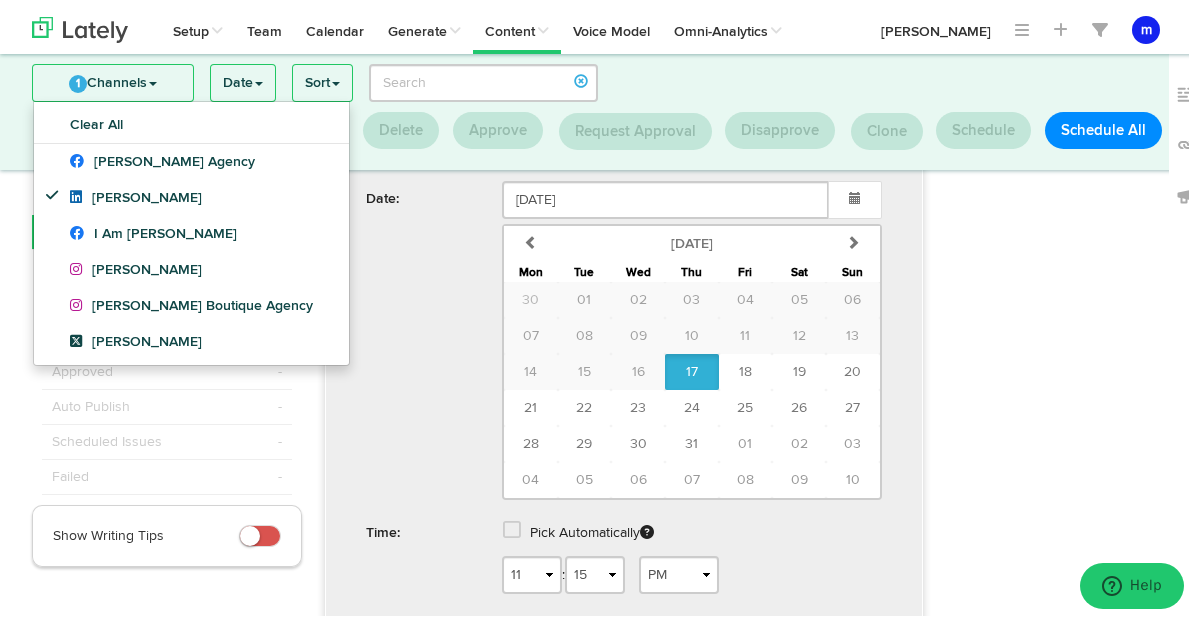 scroll, scrollTop: 1065, scrollLeft: 0, axis: vertical 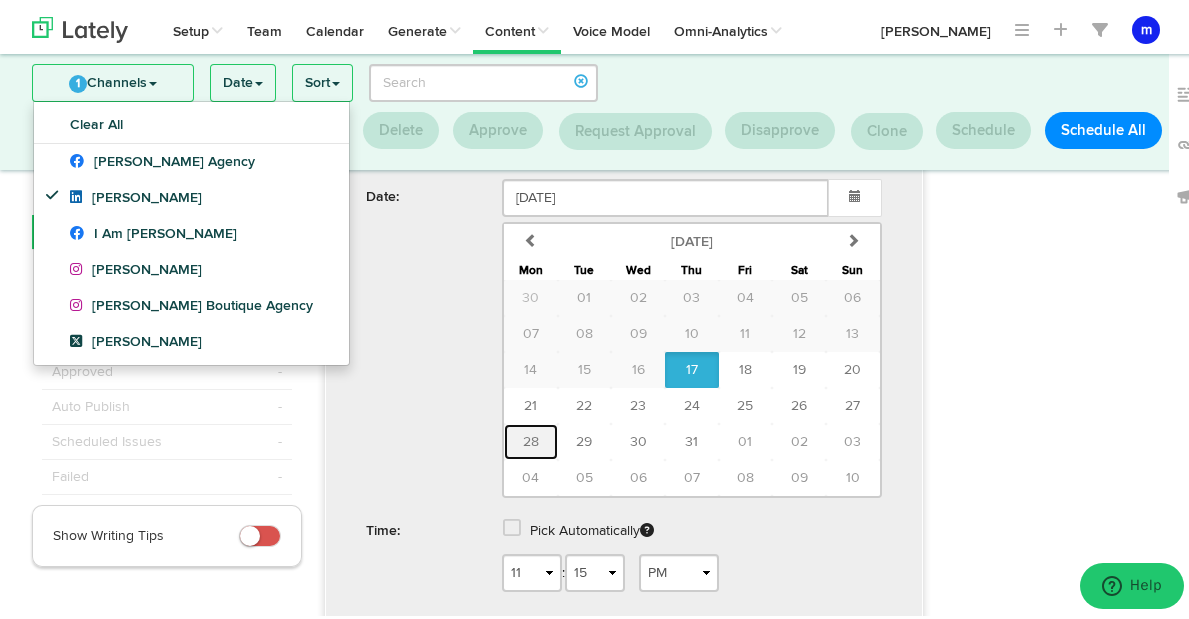 click on "28" at bounding box center [531, 438] 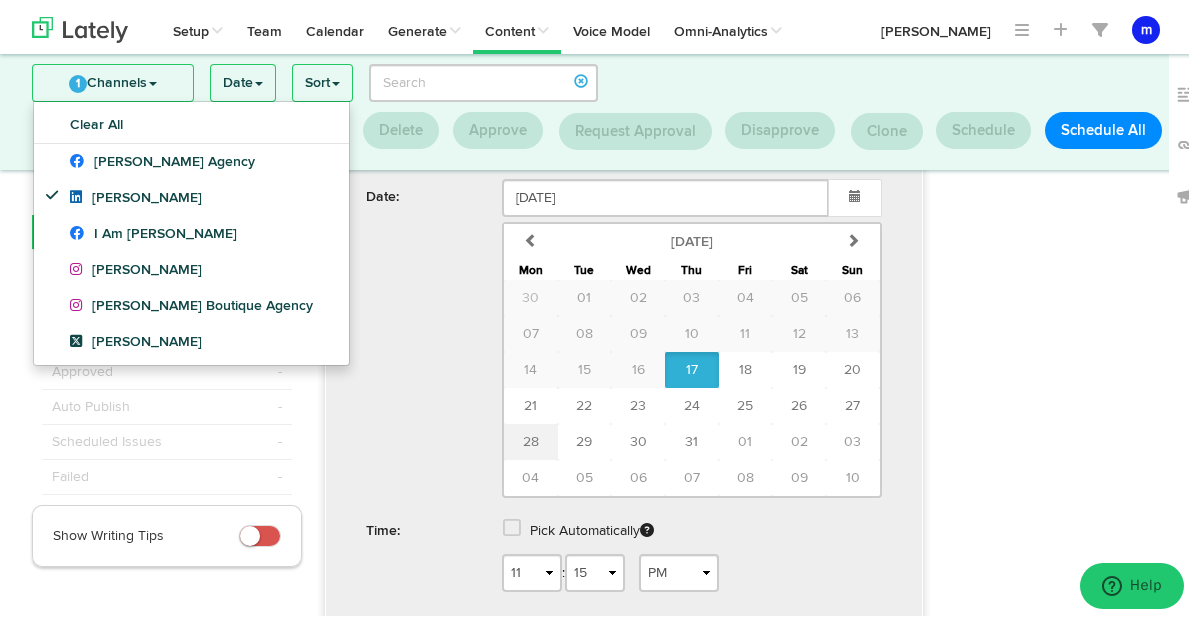 type on "[DATE]" 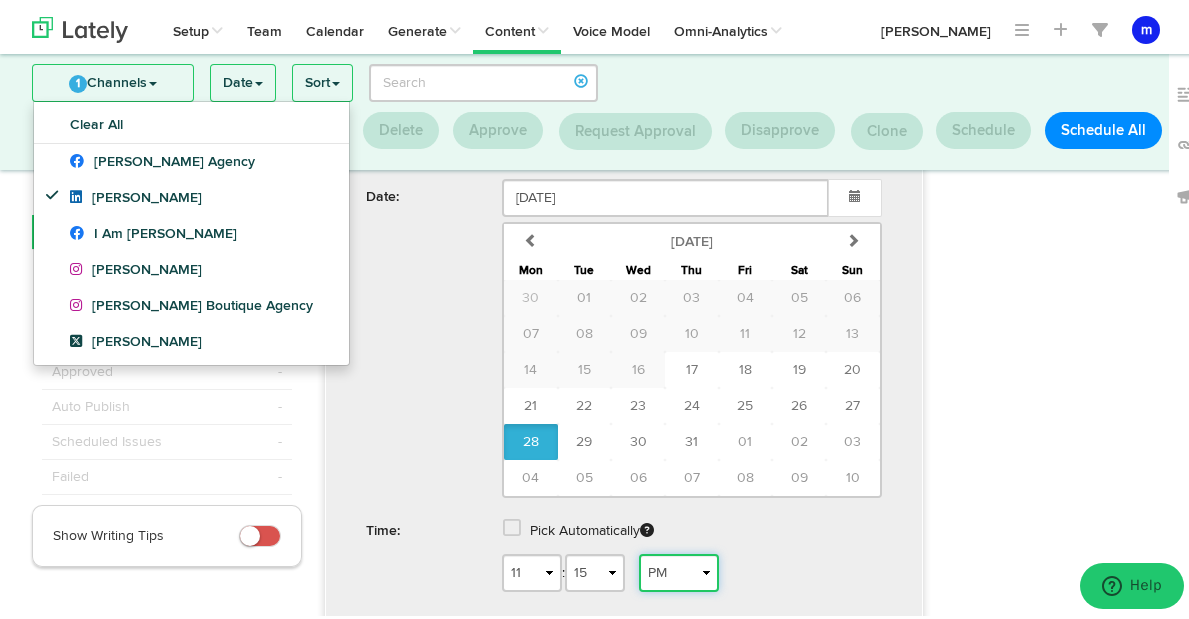 click on "AM PM" at bounding box center (679, 569) 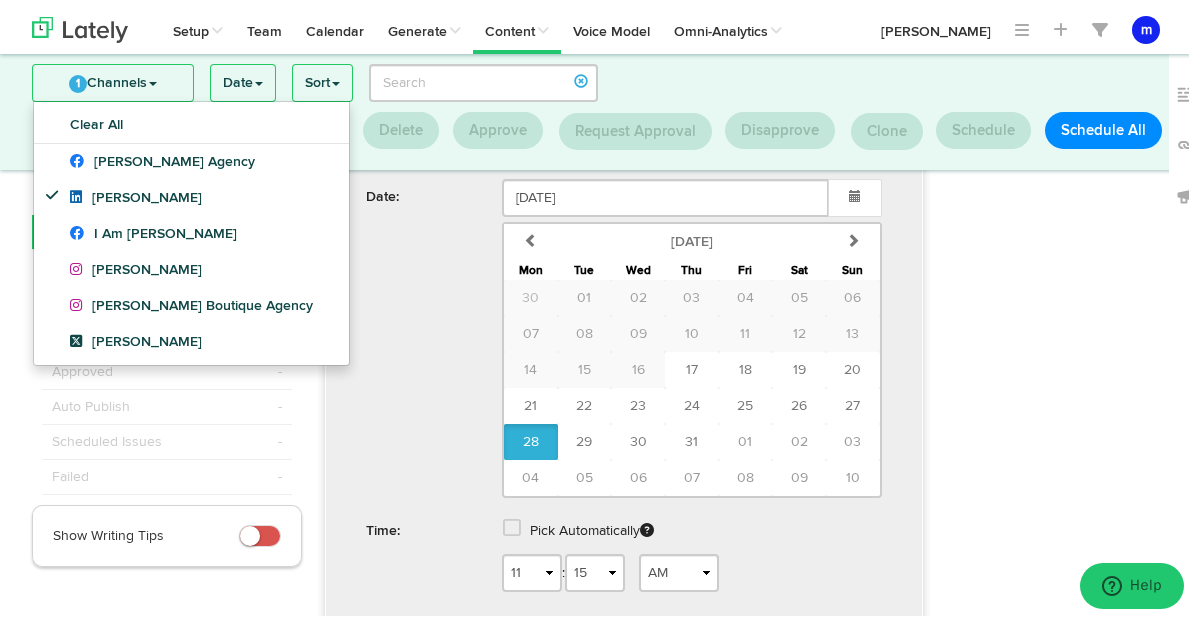 click on "Schedule" at bounding box center (647, 637) 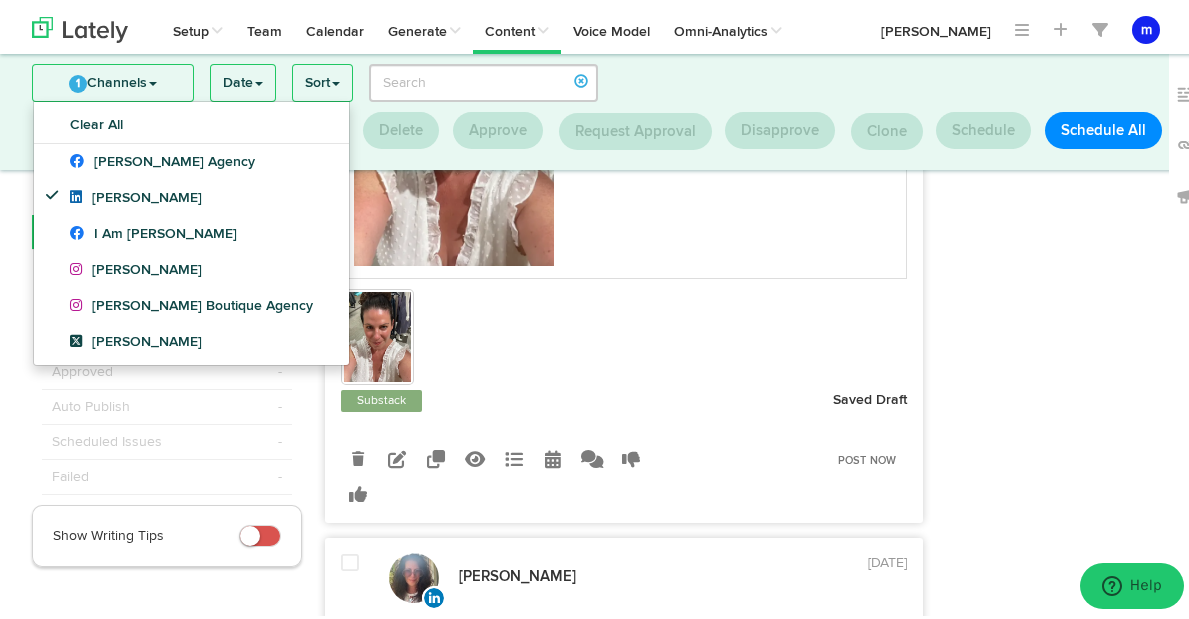 scroll, scrollTop: 516, scrollLeft: 0, axis: vertical 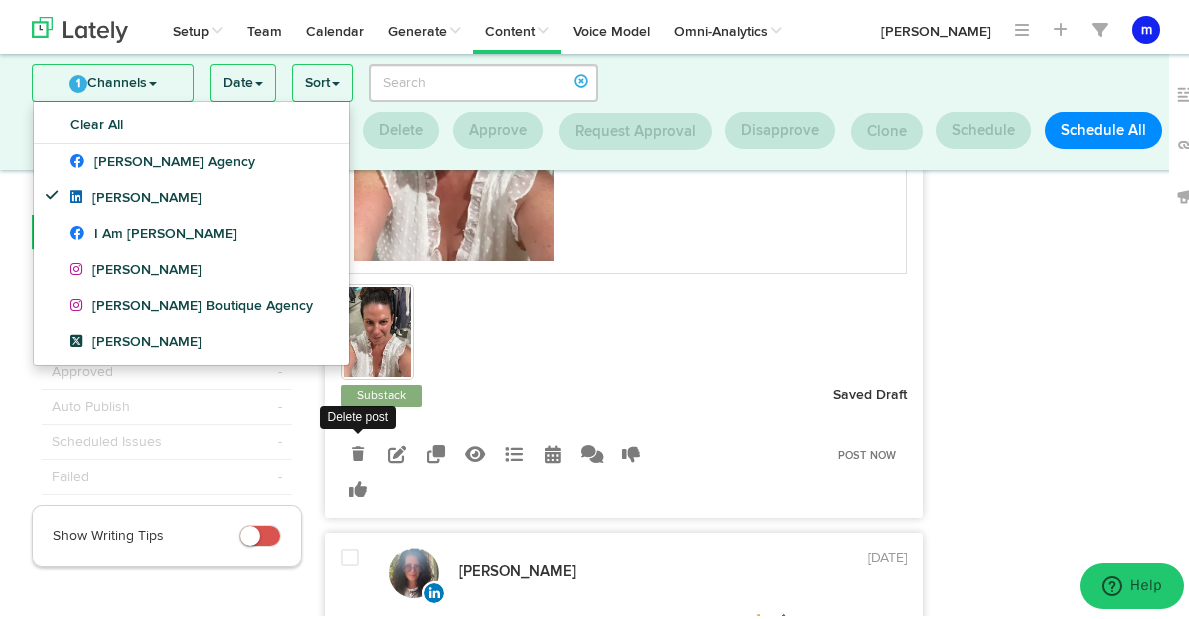 click at bounding box center [358, 450] 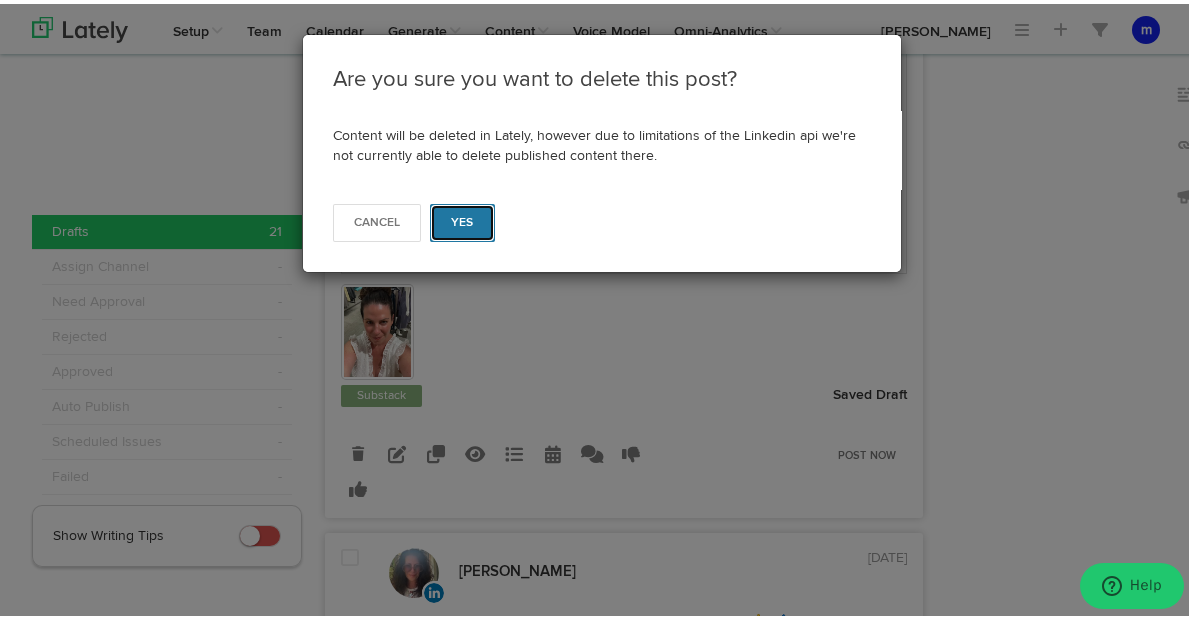 click on "Yes" at bounding box center [462, 219] 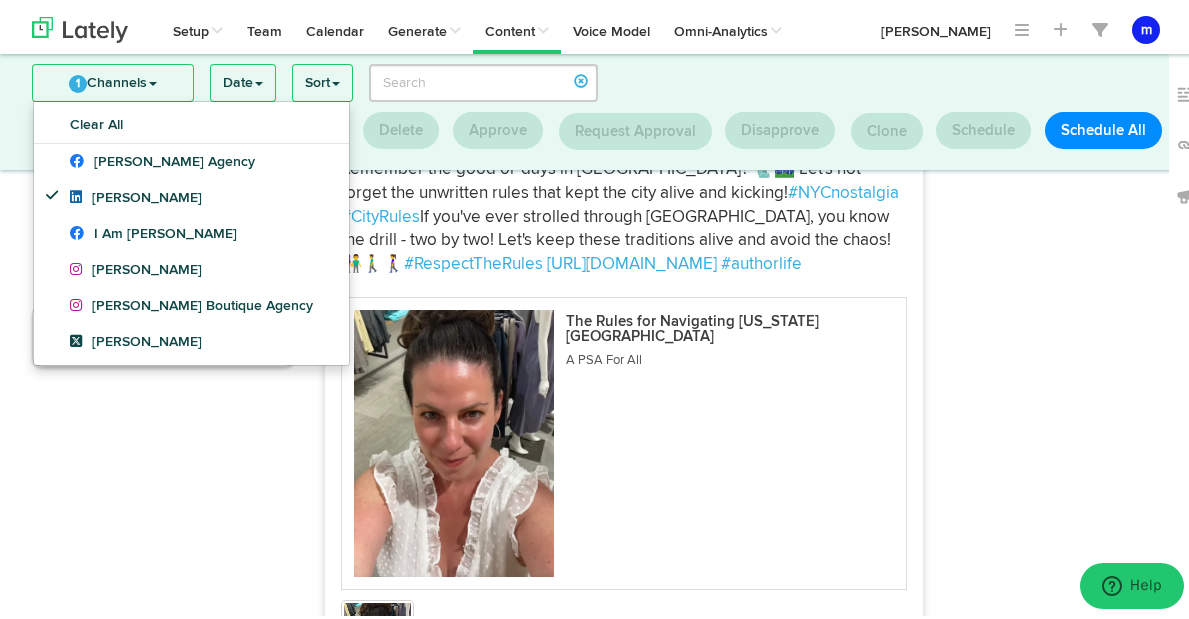 scroll, scrollTop: 161, scrollLeft: 0, axis: vertical 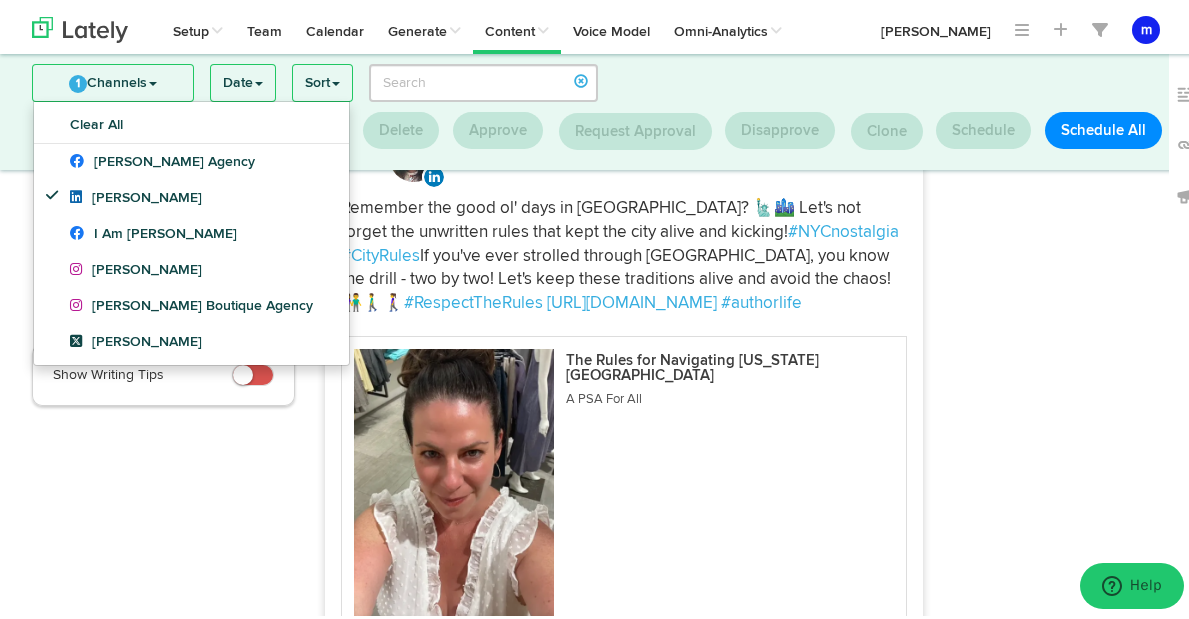 click on "Drafts
20
Assign Channel
-
Need Approval
-
Rejected
-
Approved
-" at bounding box center (163, 8050) 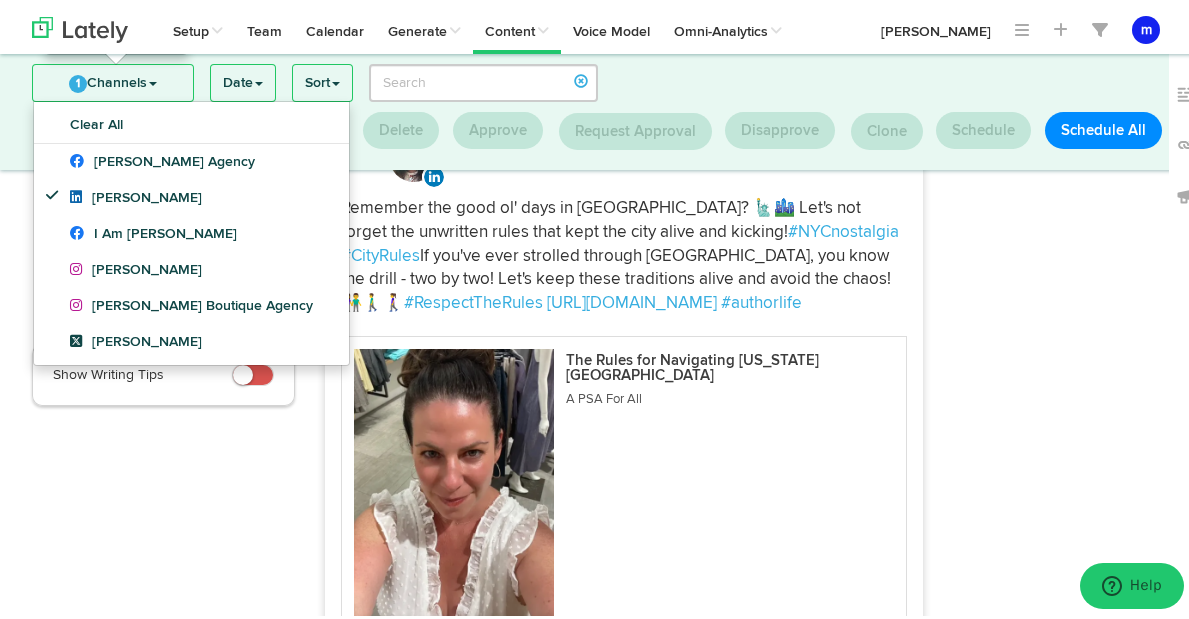 click on "1  Channels" at bounding box center [113, 79] 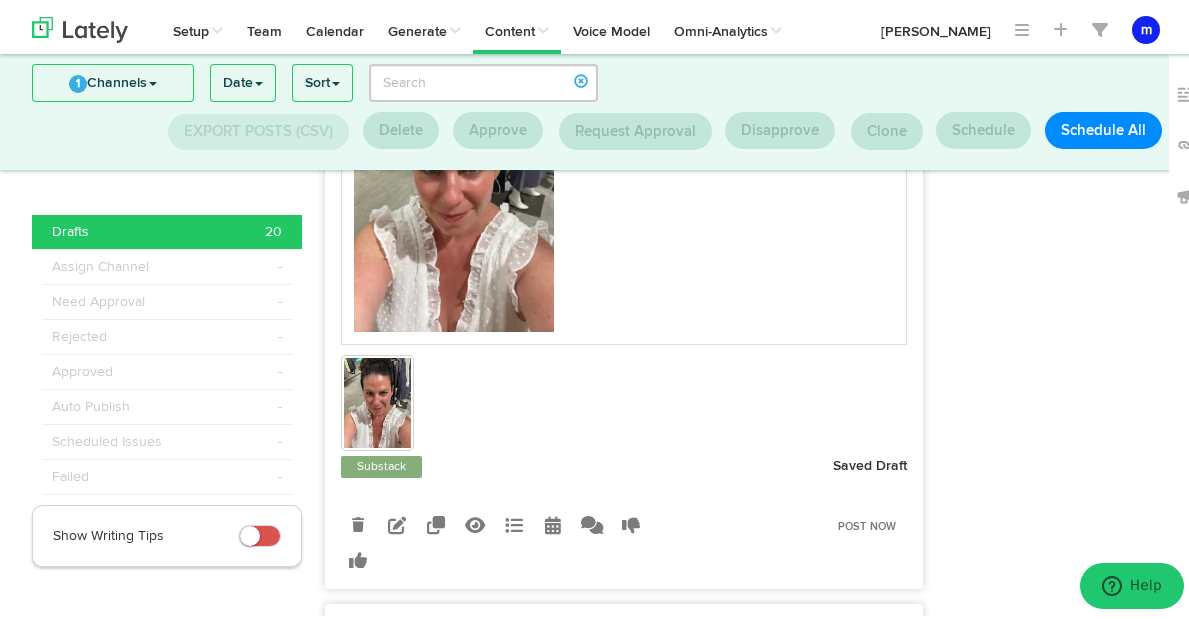 scroll, scrollTop: 460, scrollLeft: 0, axis: vertical 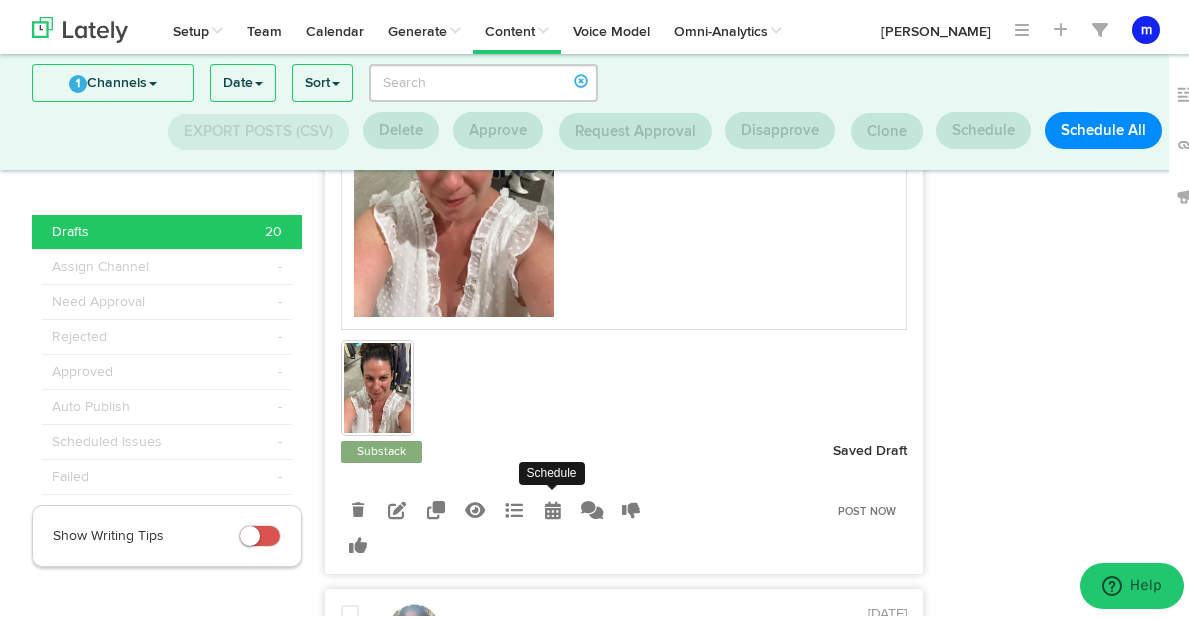 click at bounding box center [553, 506] 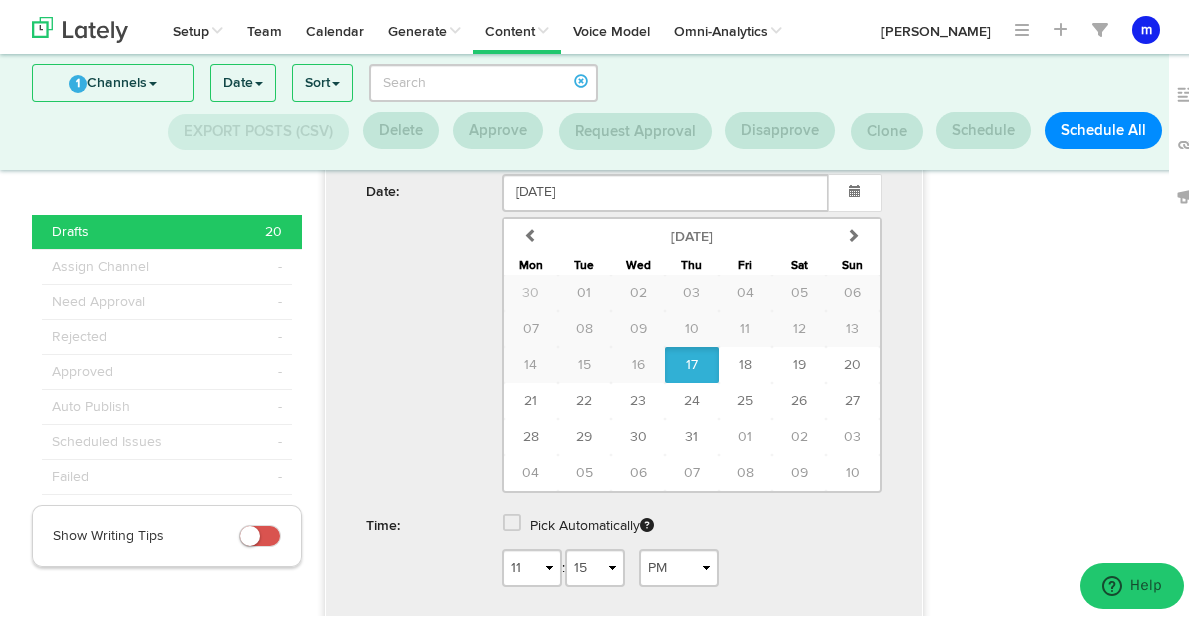 scroll, scrollTop: 1001, scrollLeft: 0, axis: vertical 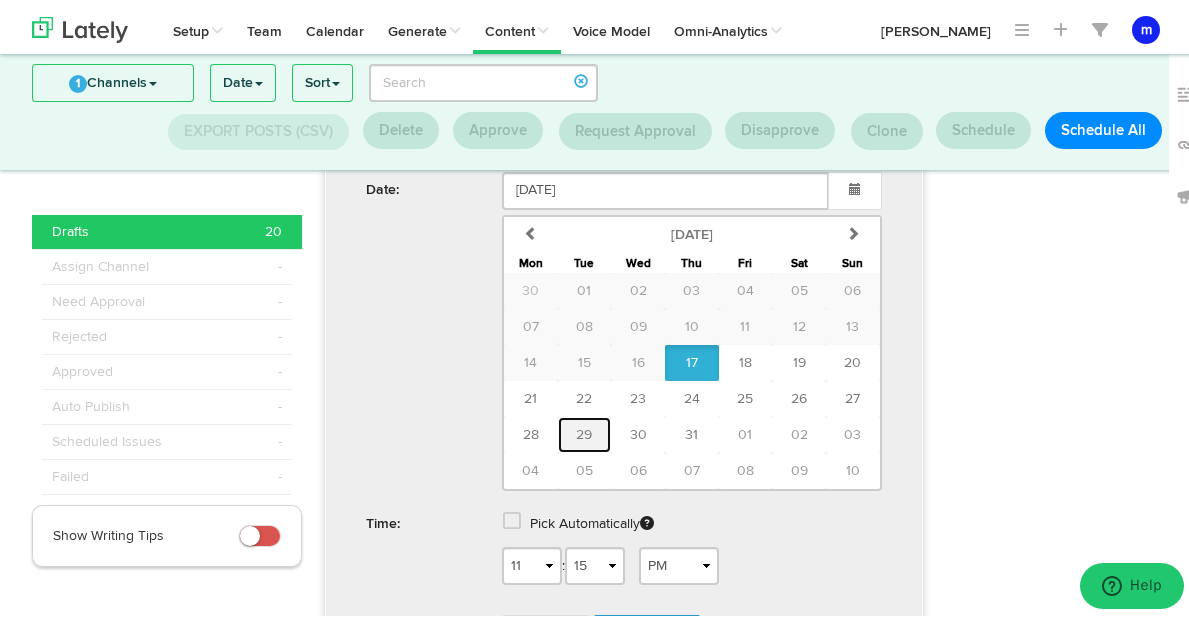 click on "29" at bounding box center (584, 431) 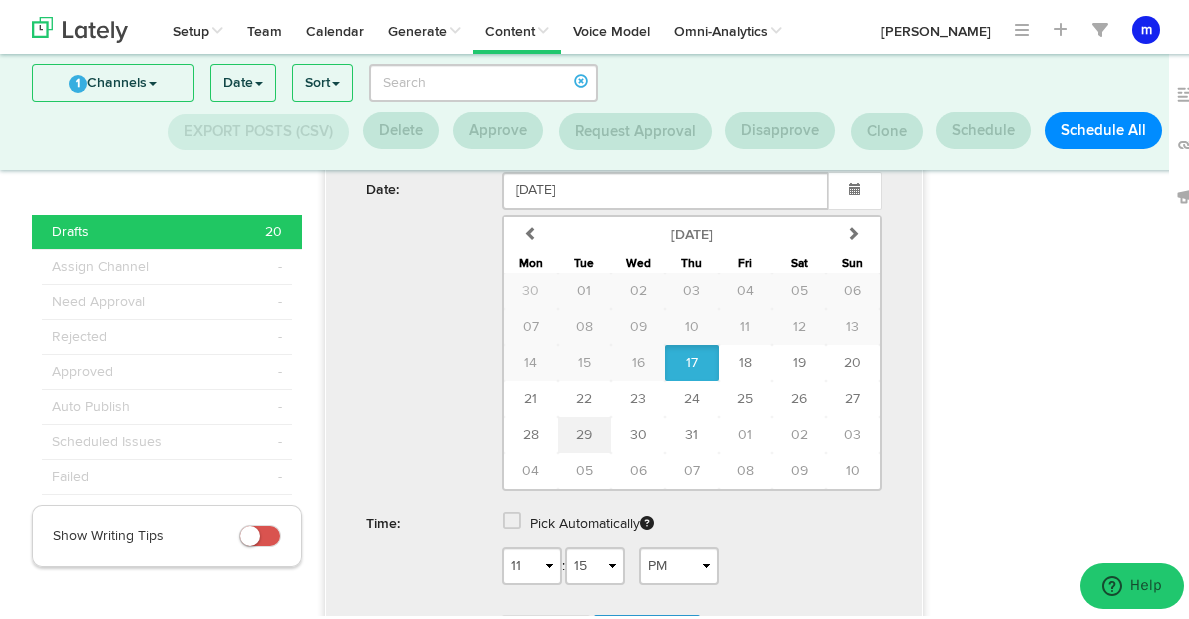 type on "July 29 2025" 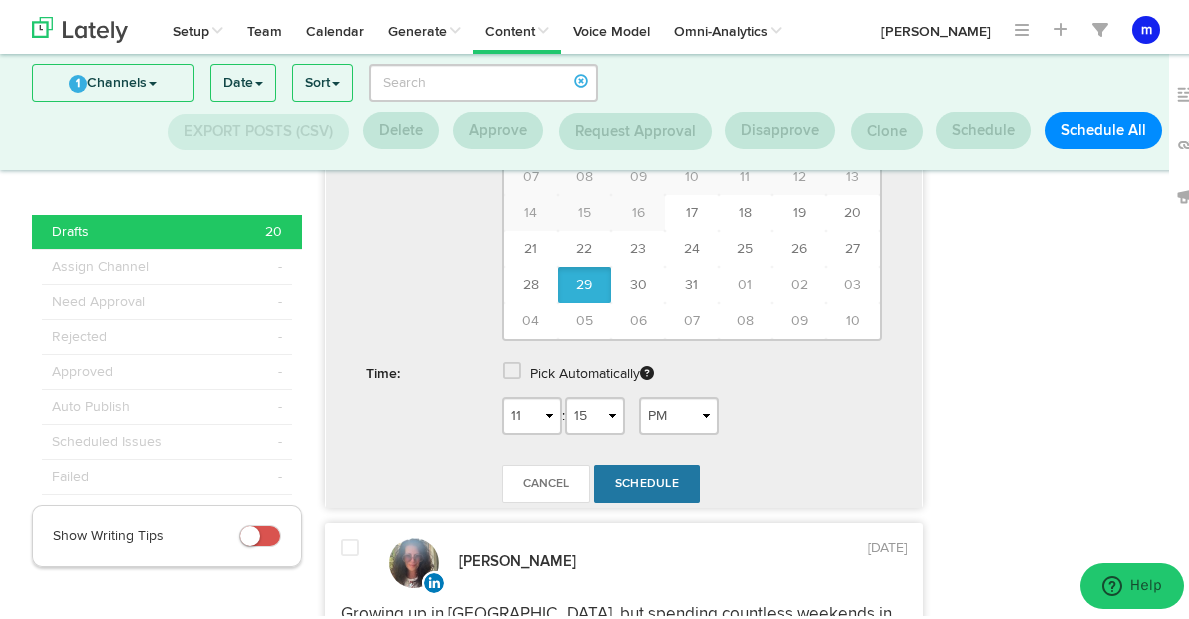 click on "Schedule" at bounding box center (647, 480) 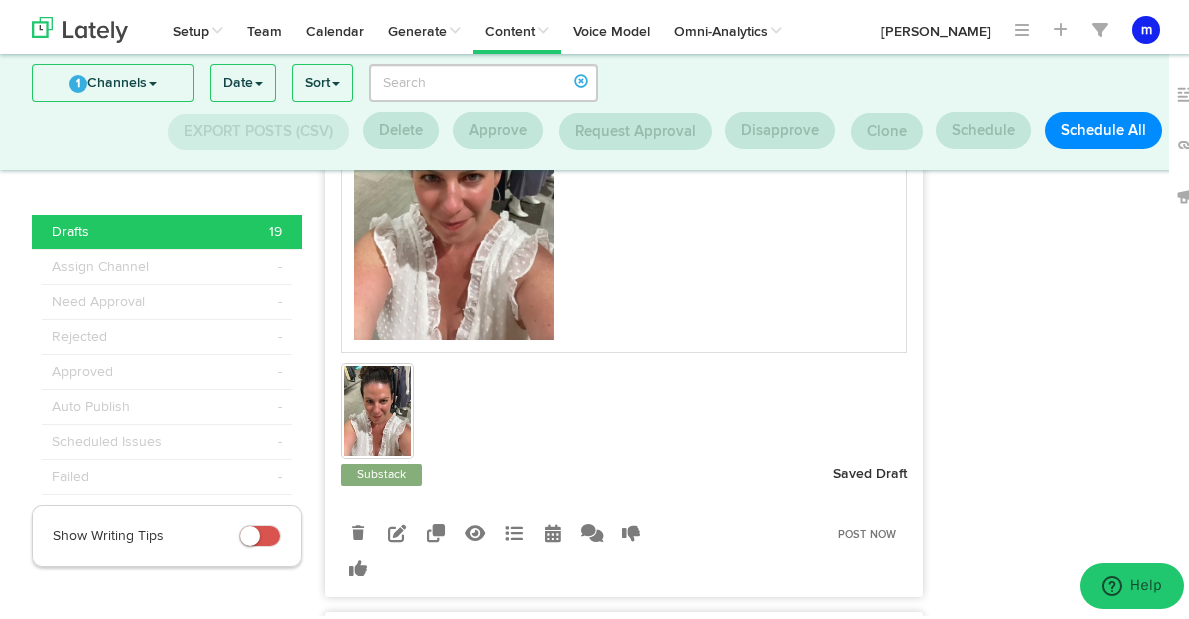 scroll, scrollTop: 1290, scrollLeft: 0, axis: vertical 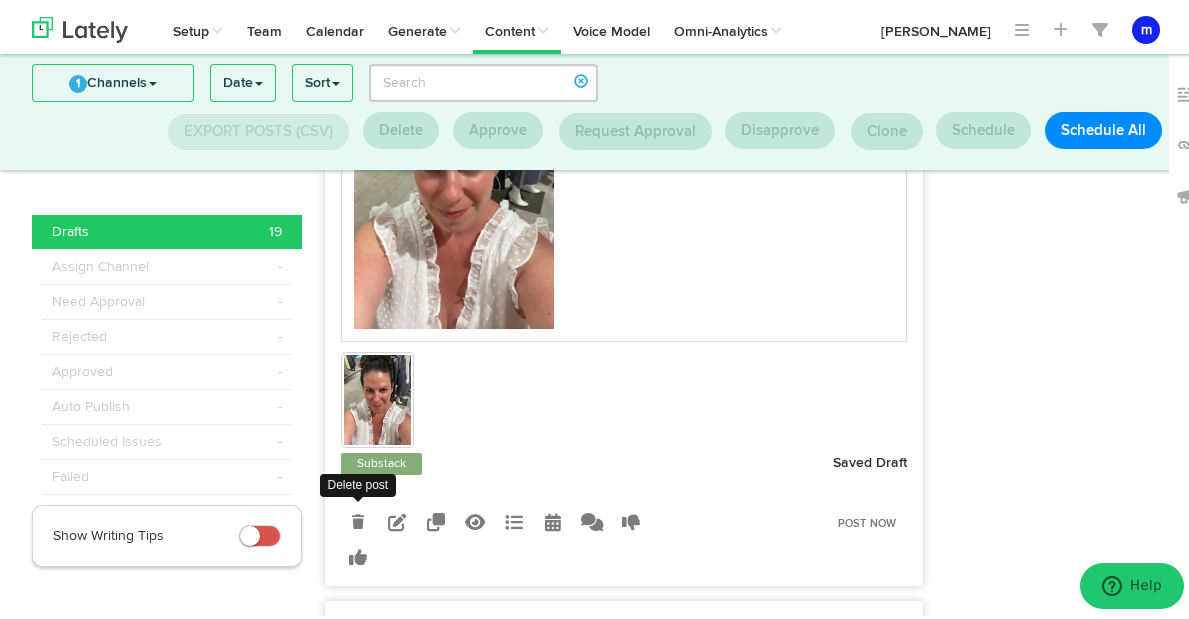 click at bounding box center (358, 518) 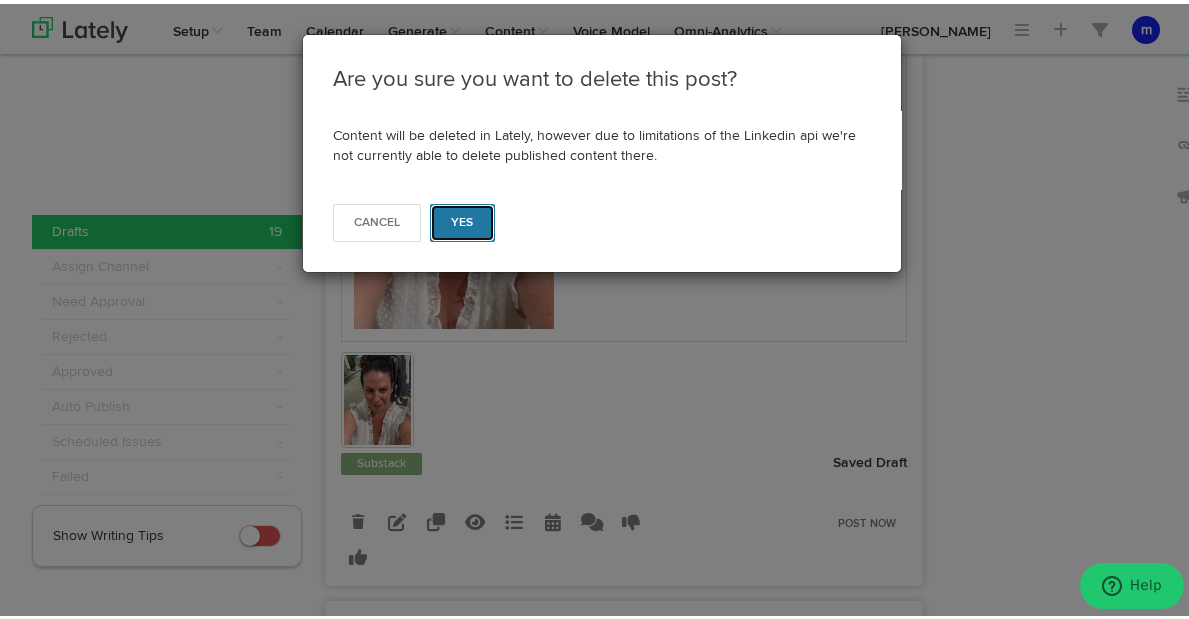 click on "Yes" at bounding box center [462, 219] 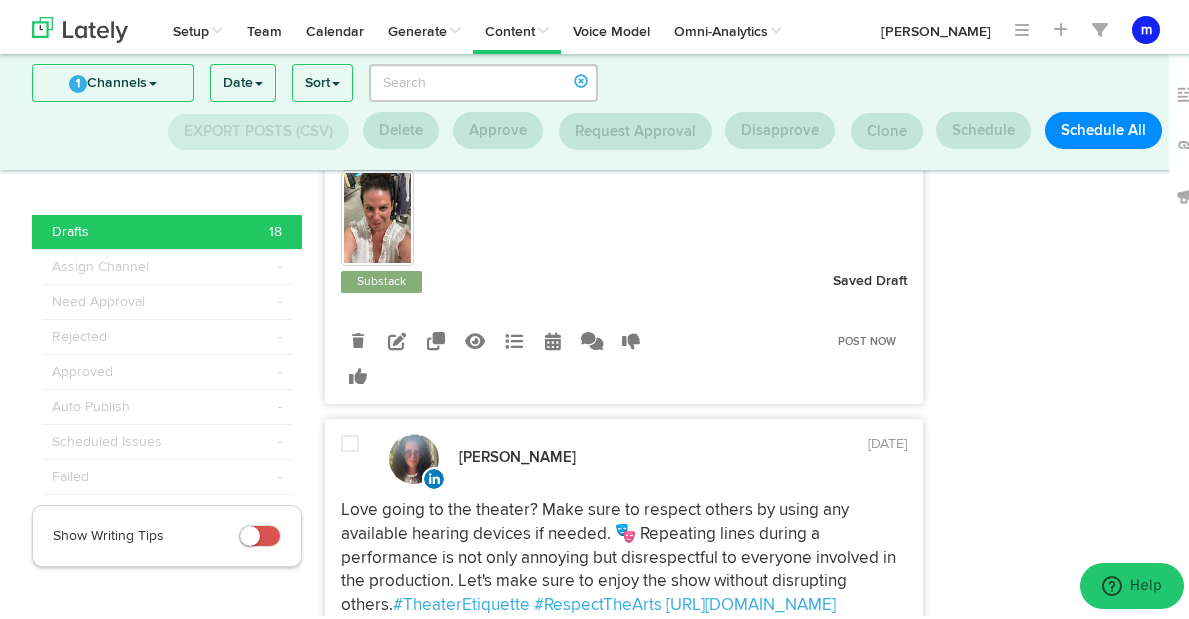scroll, scrollTop: 2275, scrollLeft: 0, axis: vertical 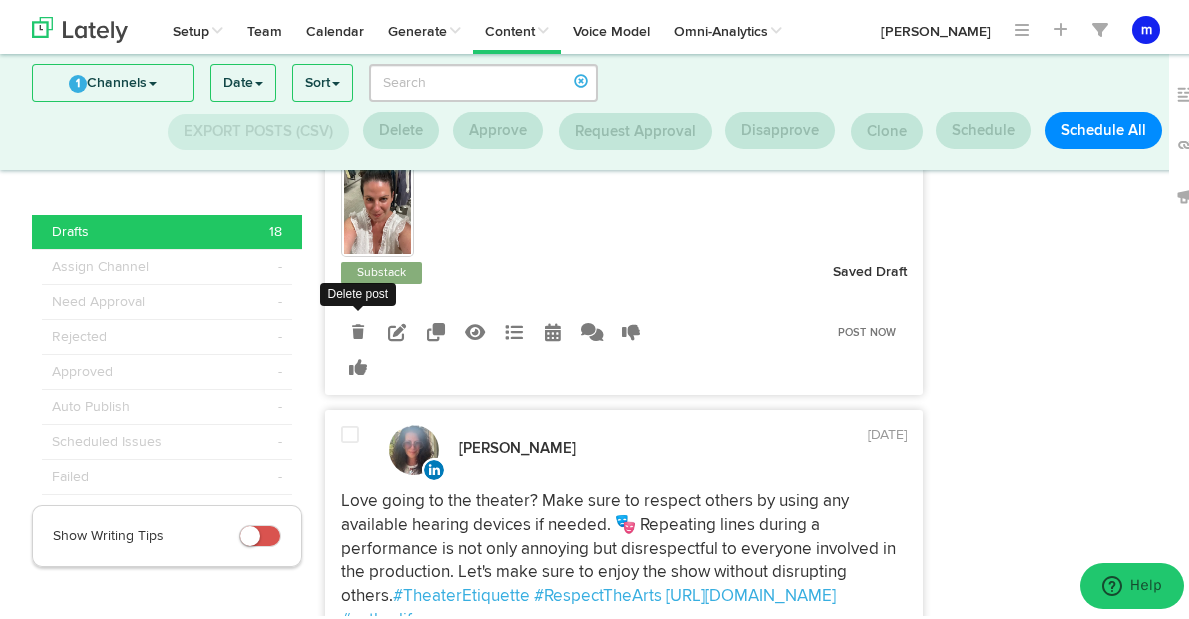 click at bounding box center [358, 328] 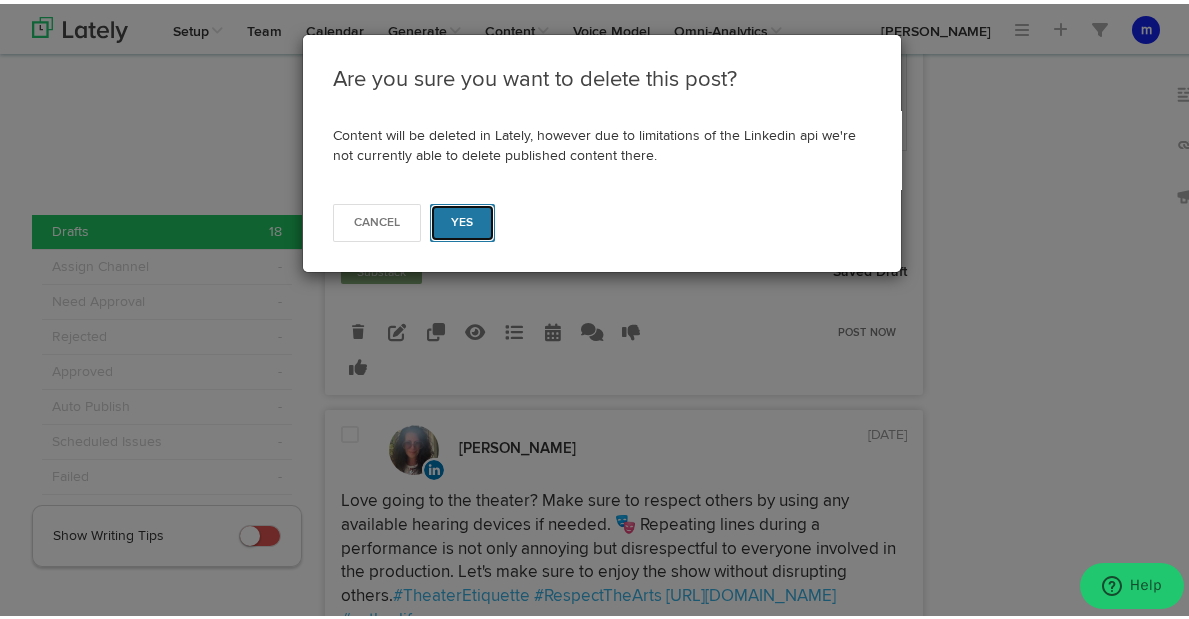 click on "Yes" at bounding box center [462, 219] 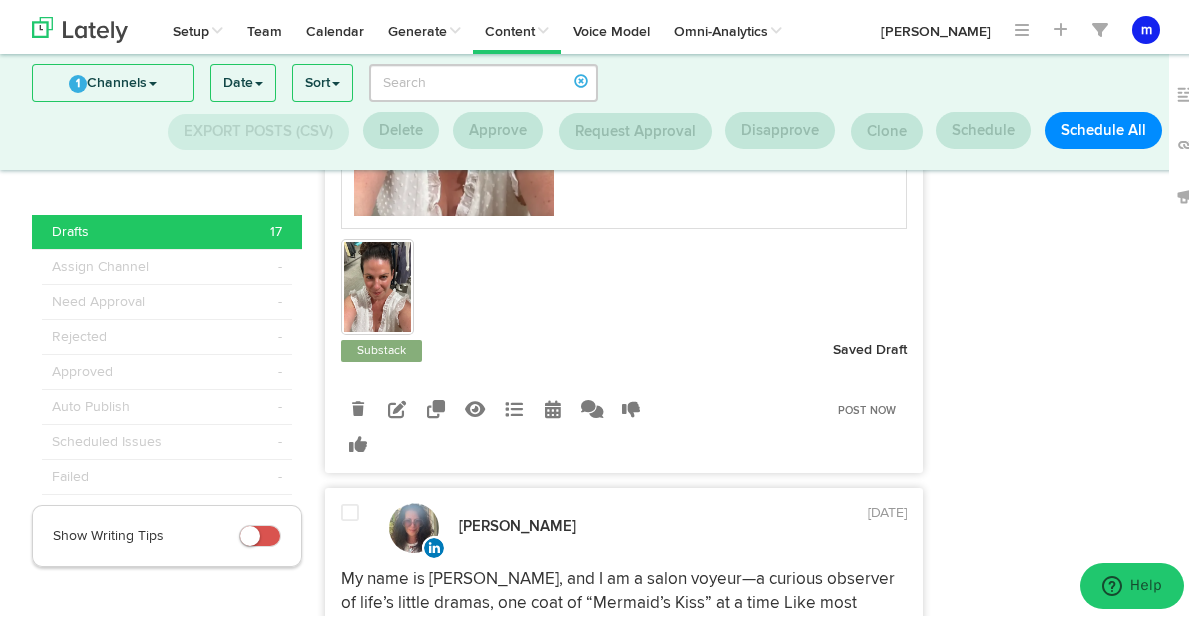 scroll, scrollTop: 2970, scrollLeft: 0, axis: vertical 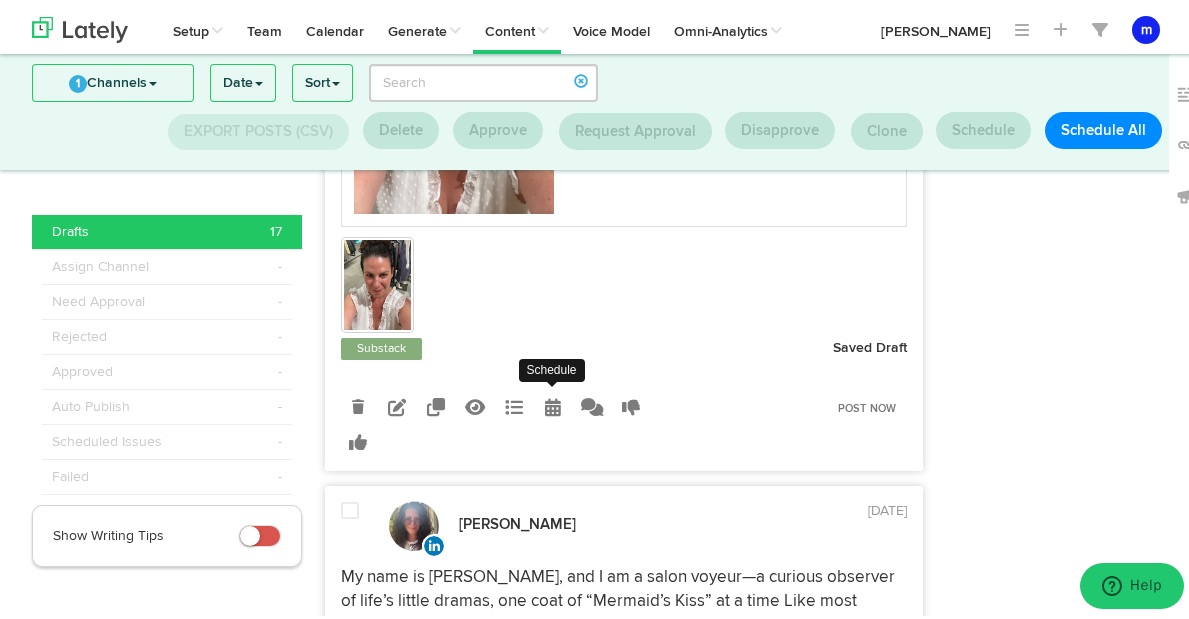 click at bounding box center (553, 403) 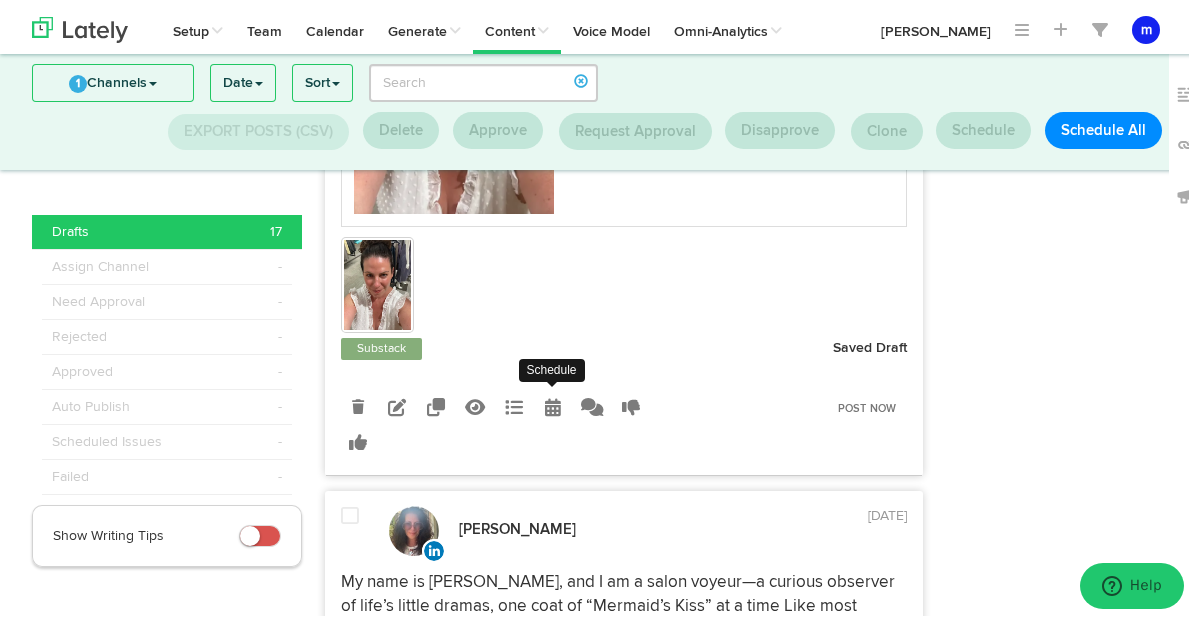 radio on "true" 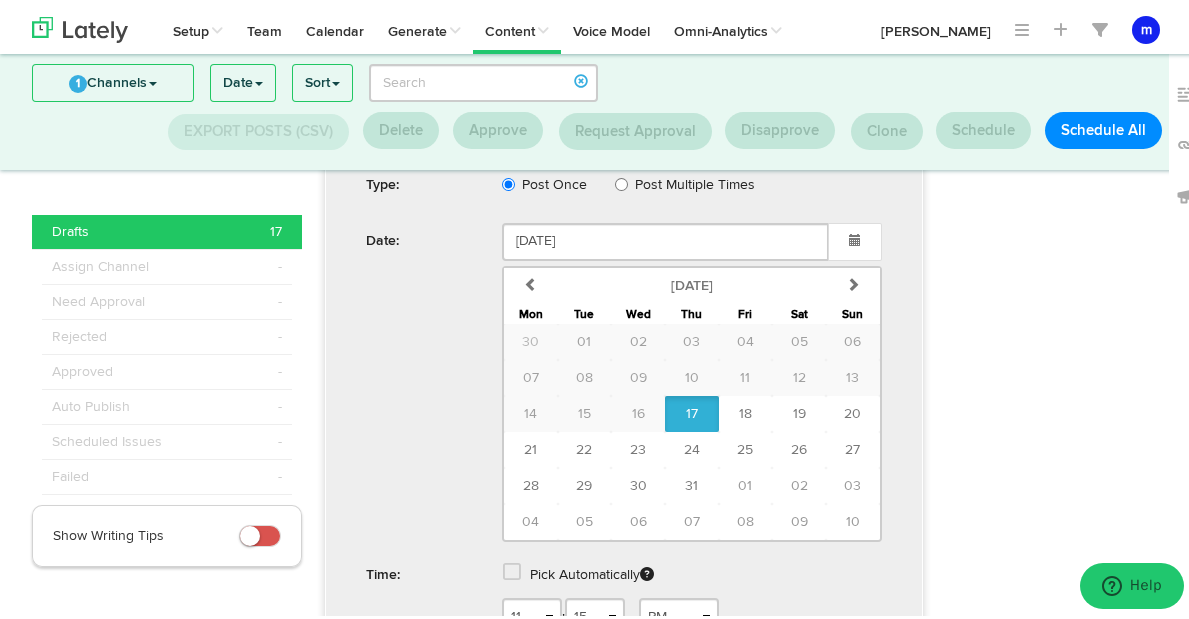 scroll, scrollTop: 3363, scrollLeft: 0, axis: vertical 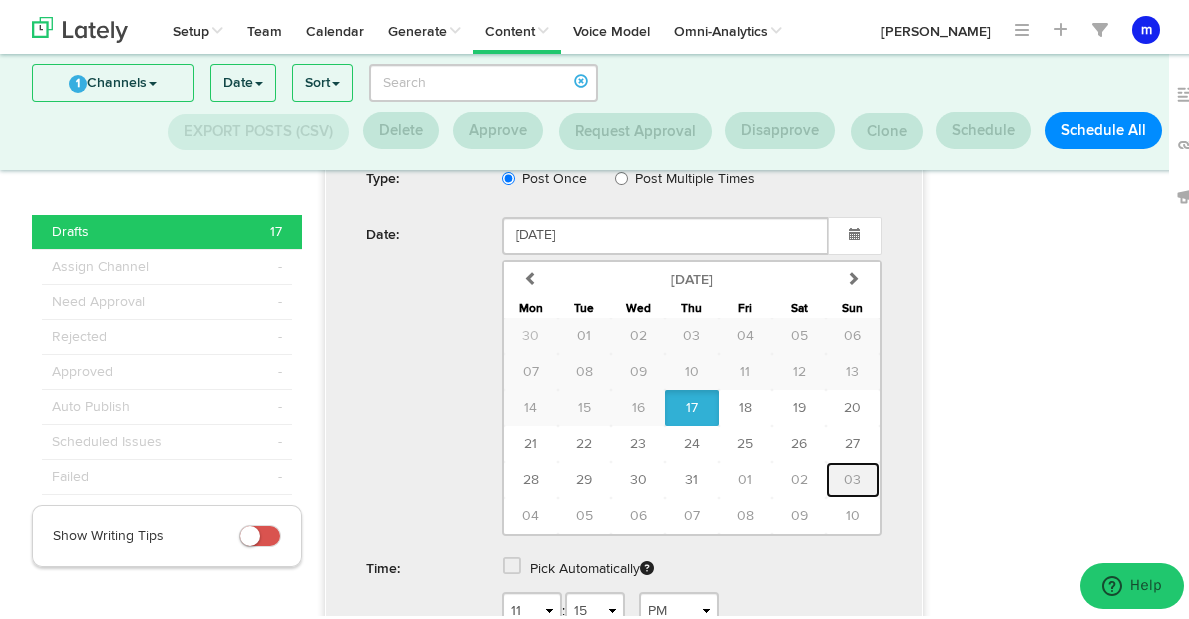 click on "03" at bounding box center (852, 476) 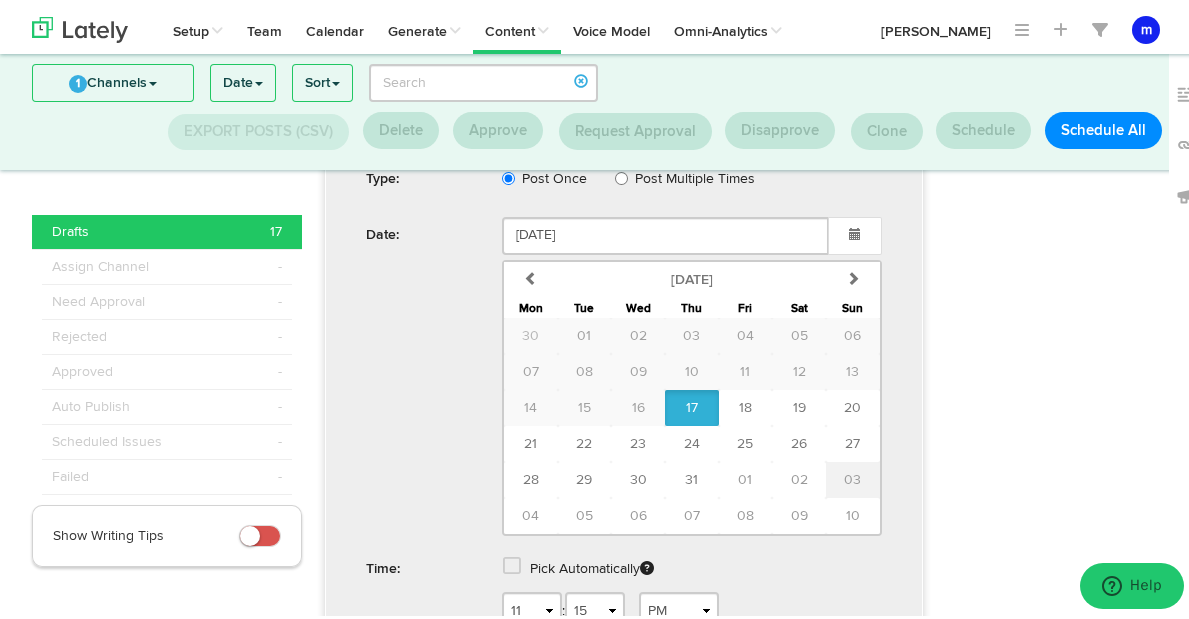 type on "August 03 2025" 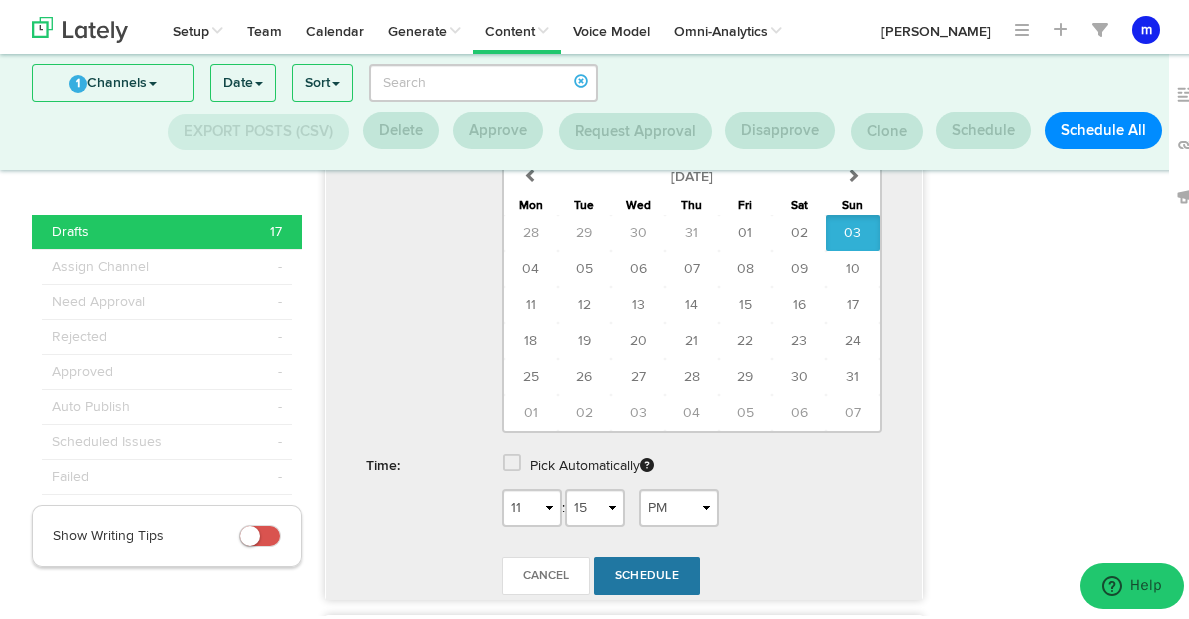 click on "Schedule" at bounding box center [647, 572] 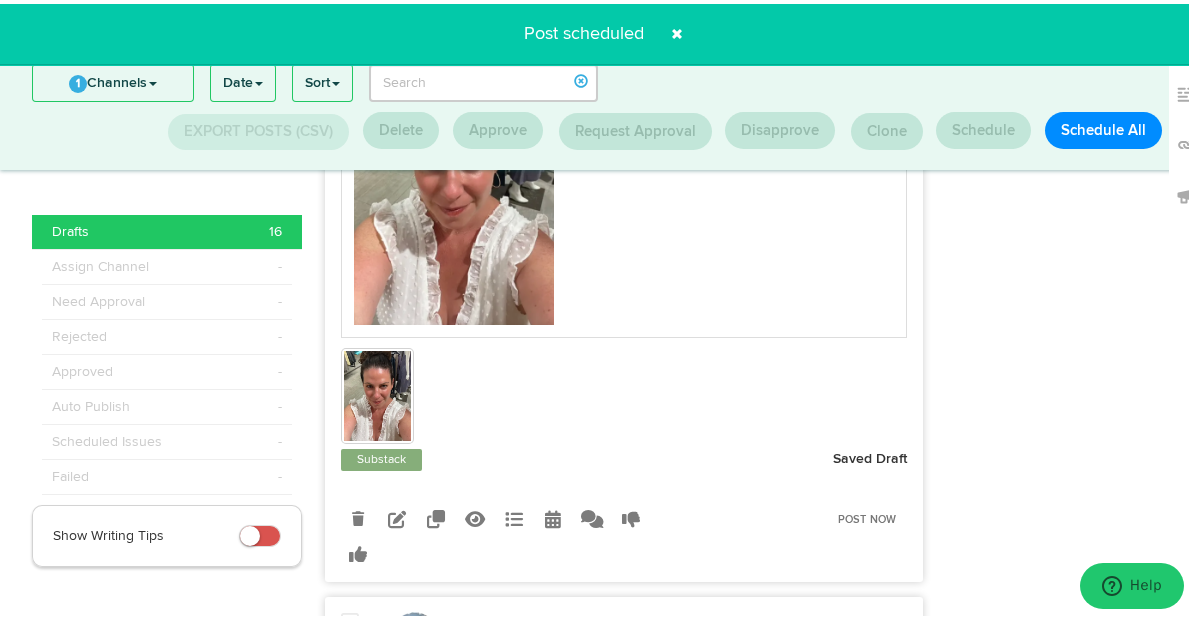 scroll, scrollTop: 490, scrollLeft: 0, axis: vertical 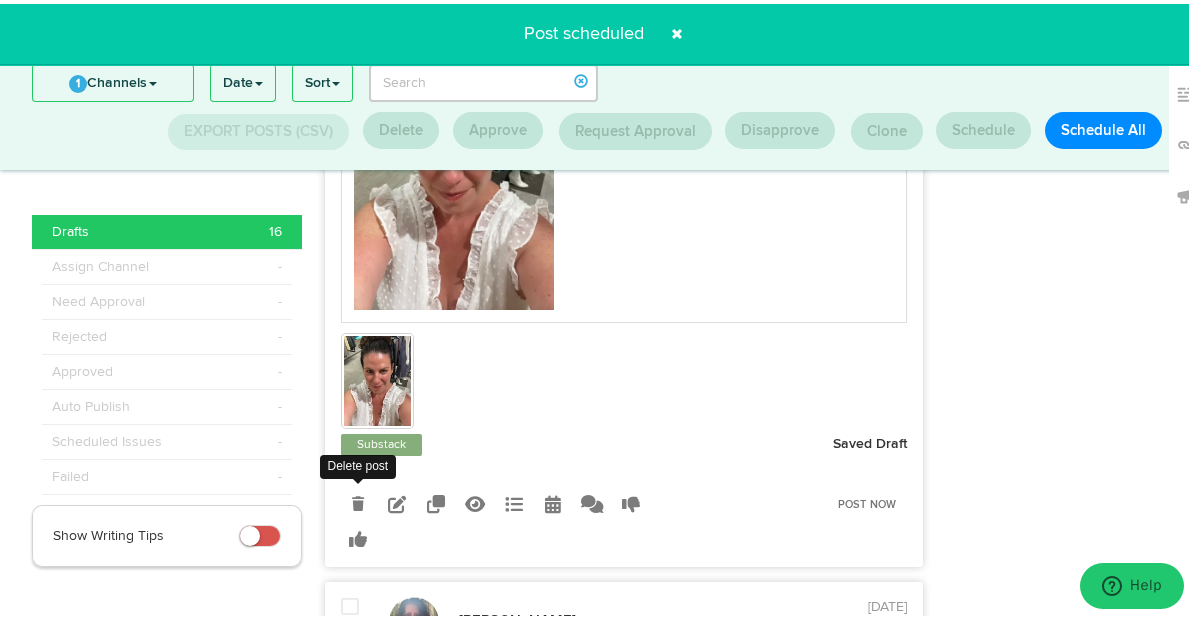 click at bounding box center (358, 500) 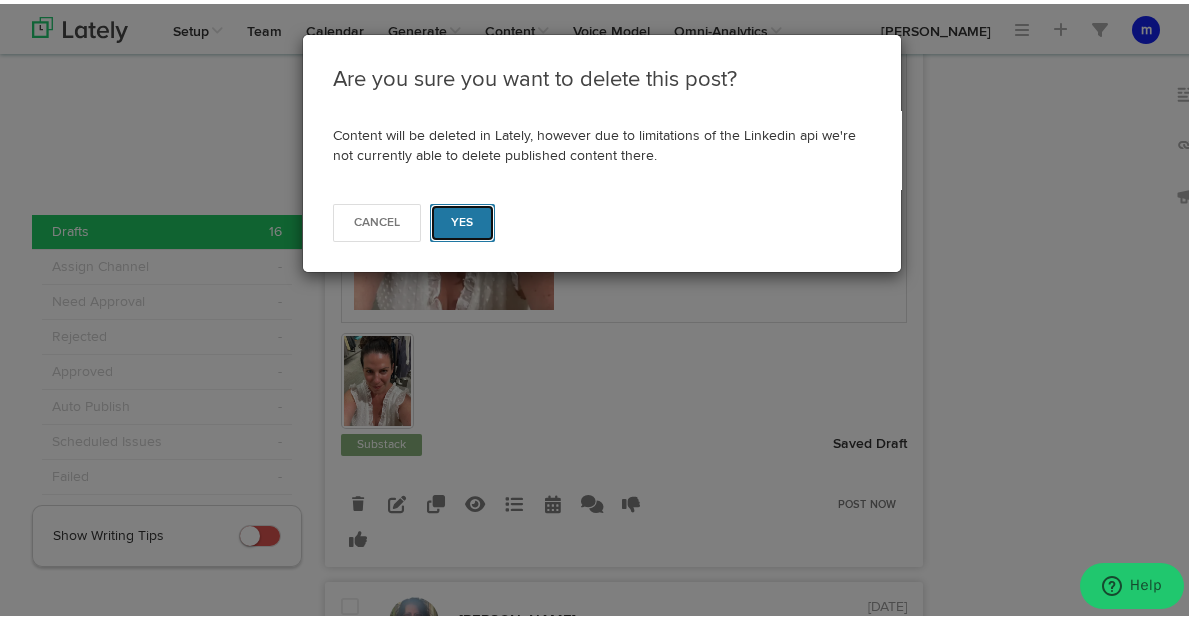 click on "Yes" at bounding box center (462, 219) 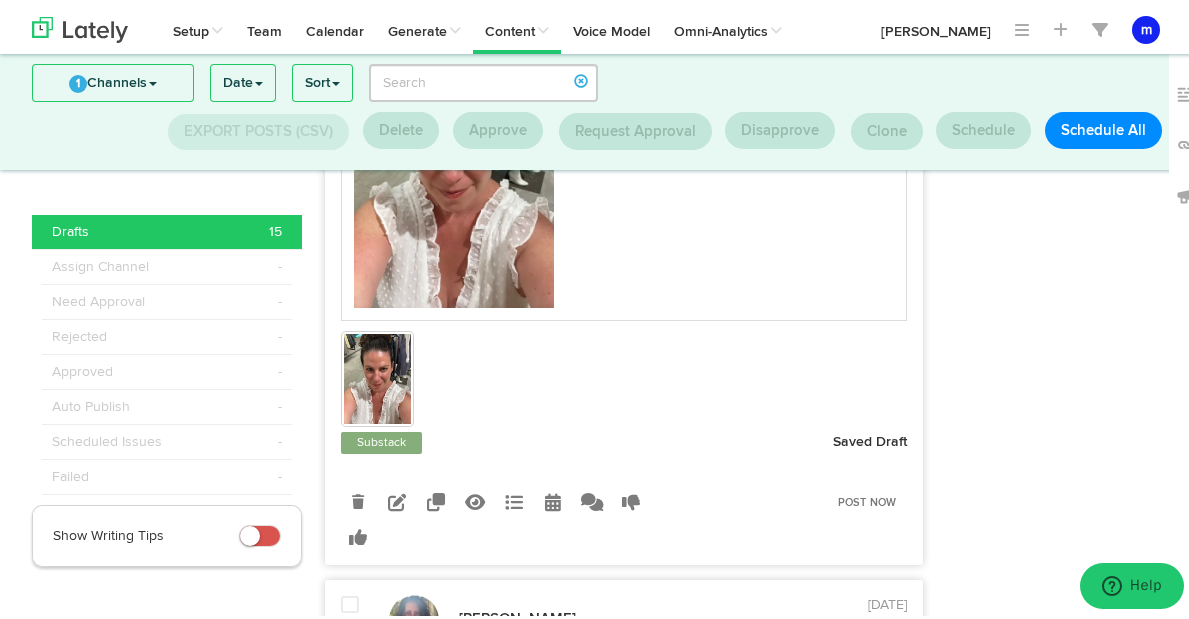 scroll, scrollTop: 522, scrollLeft: 0, axis: vertical 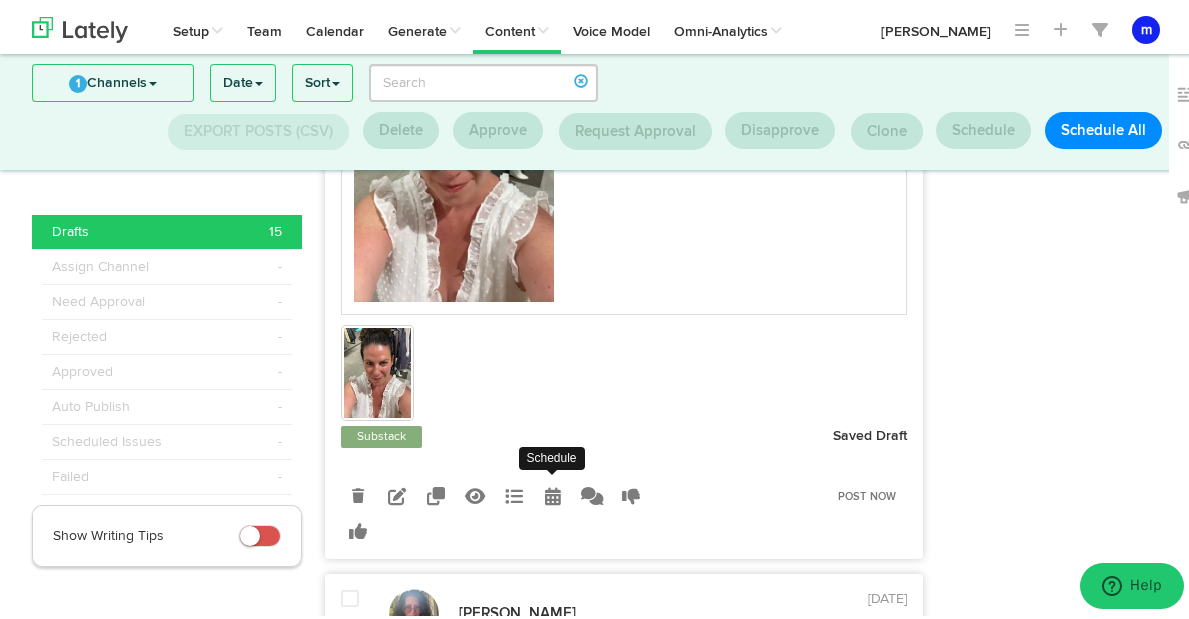 click at bounding box center [553, 492] 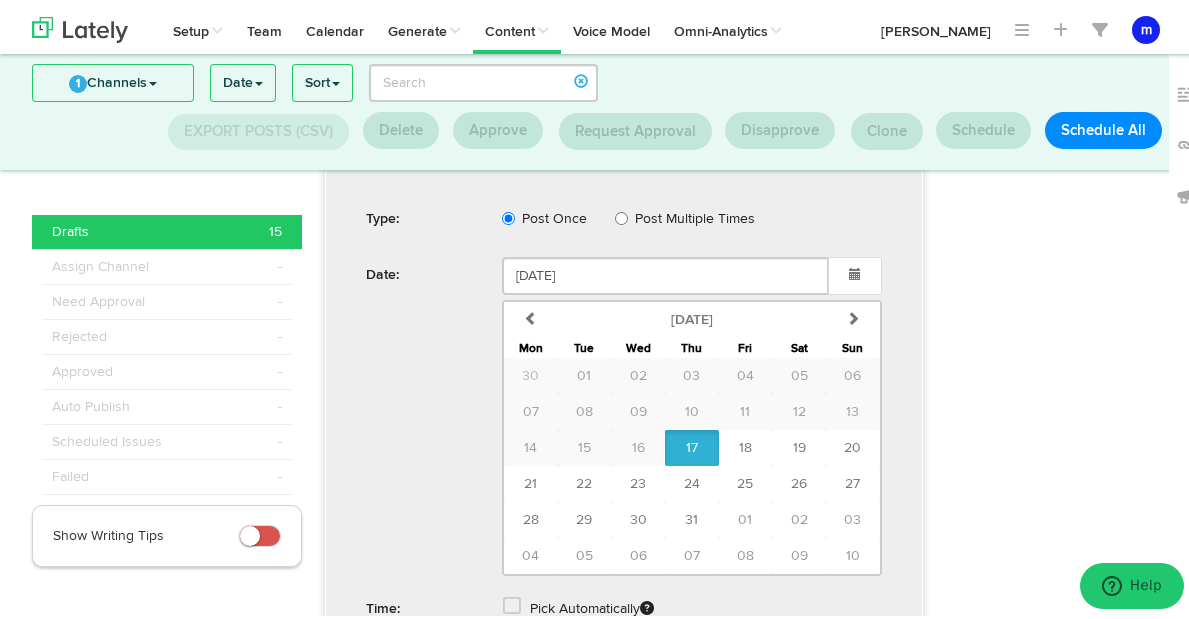scroll, scrollTop: 964, scrollLeft: 0, axis: vertical 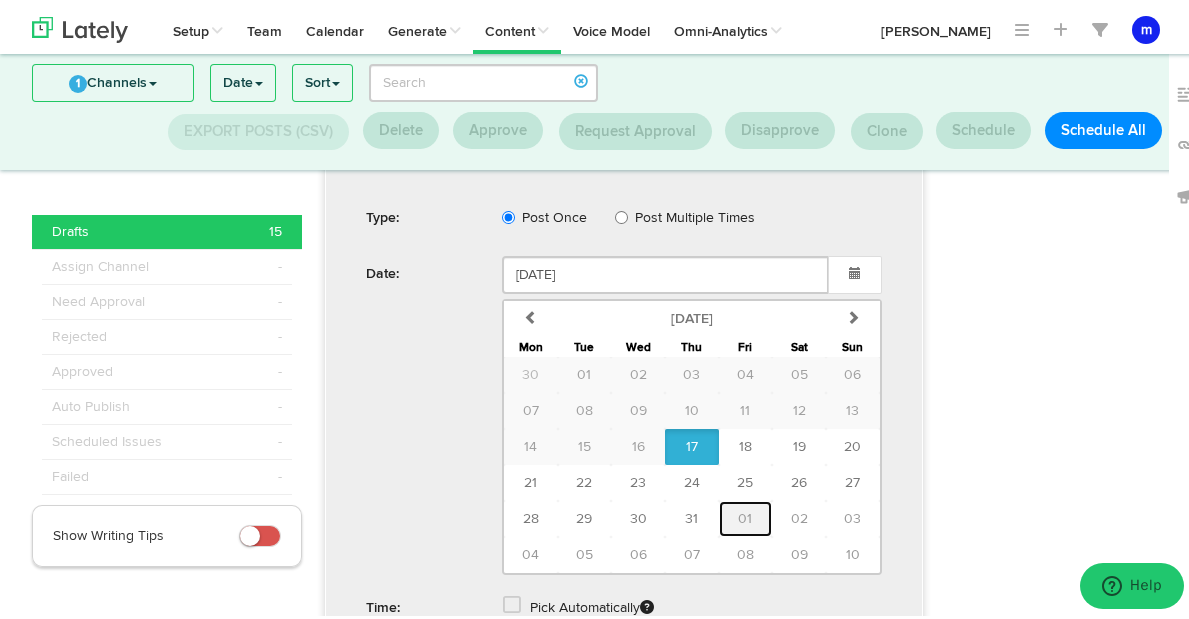 click on "01" at bounding box center [745, 515] 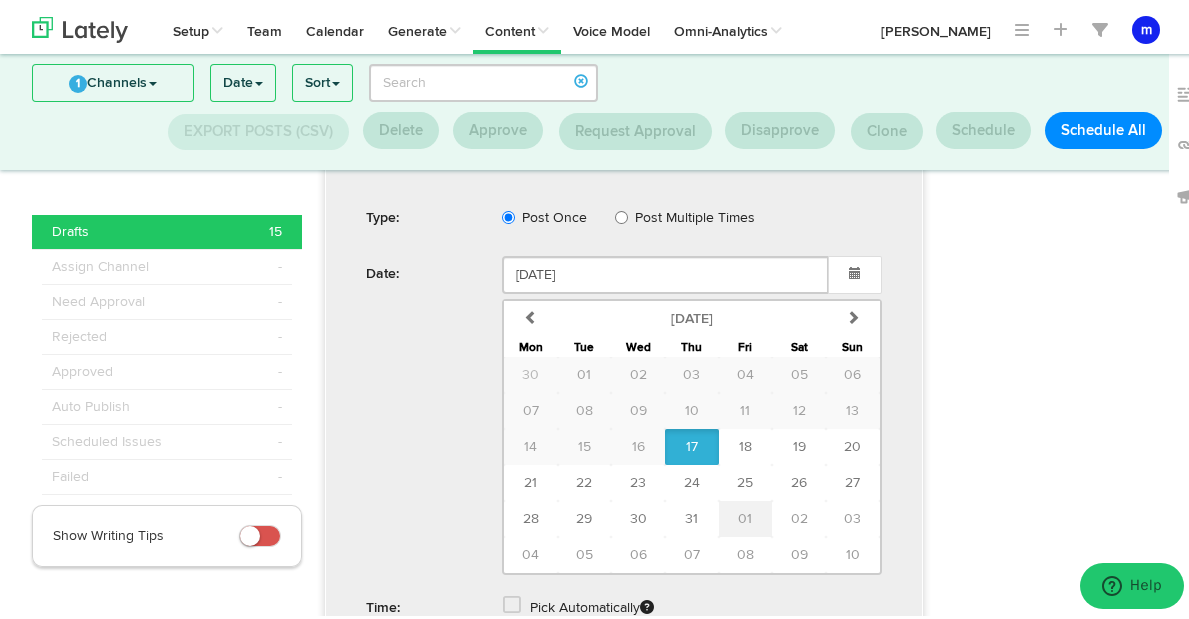 type on "August 01 2025" 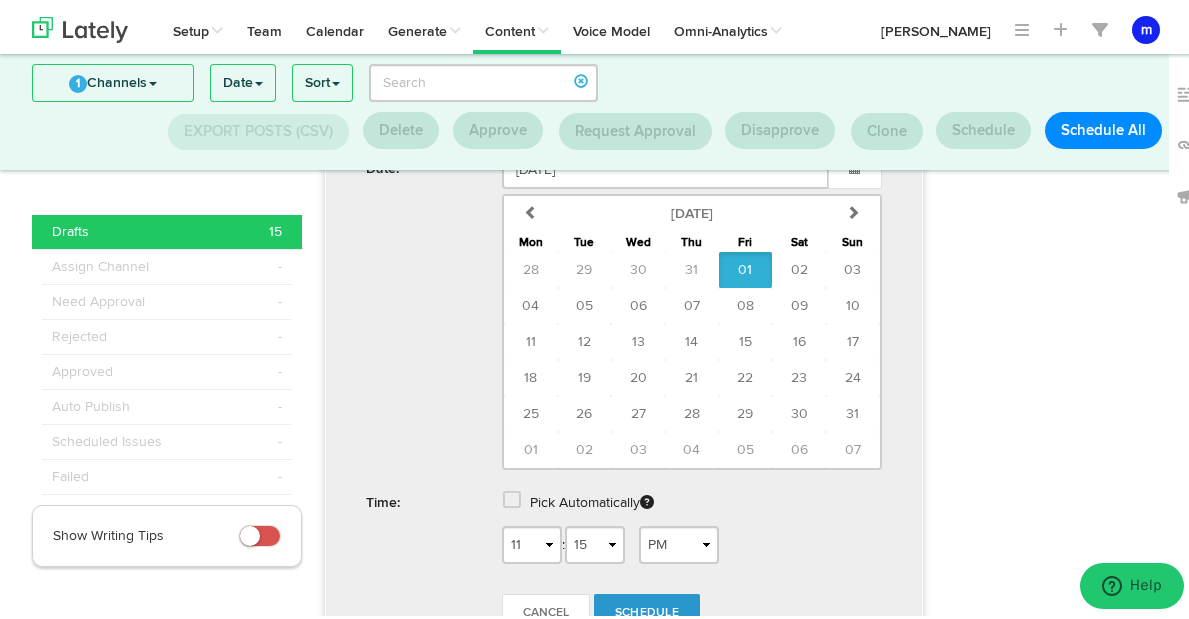 scroll, scrollTop: 1118, scrollLeft: 0, axis: vertical 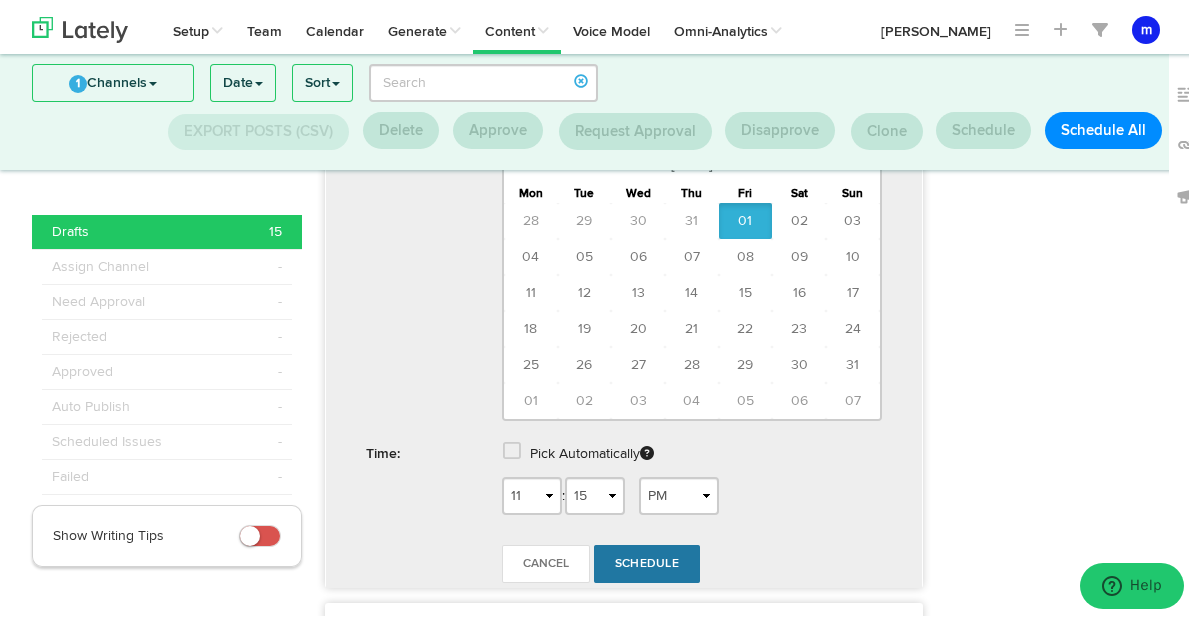 click on "Schedule" at bounding box center [647, 560] 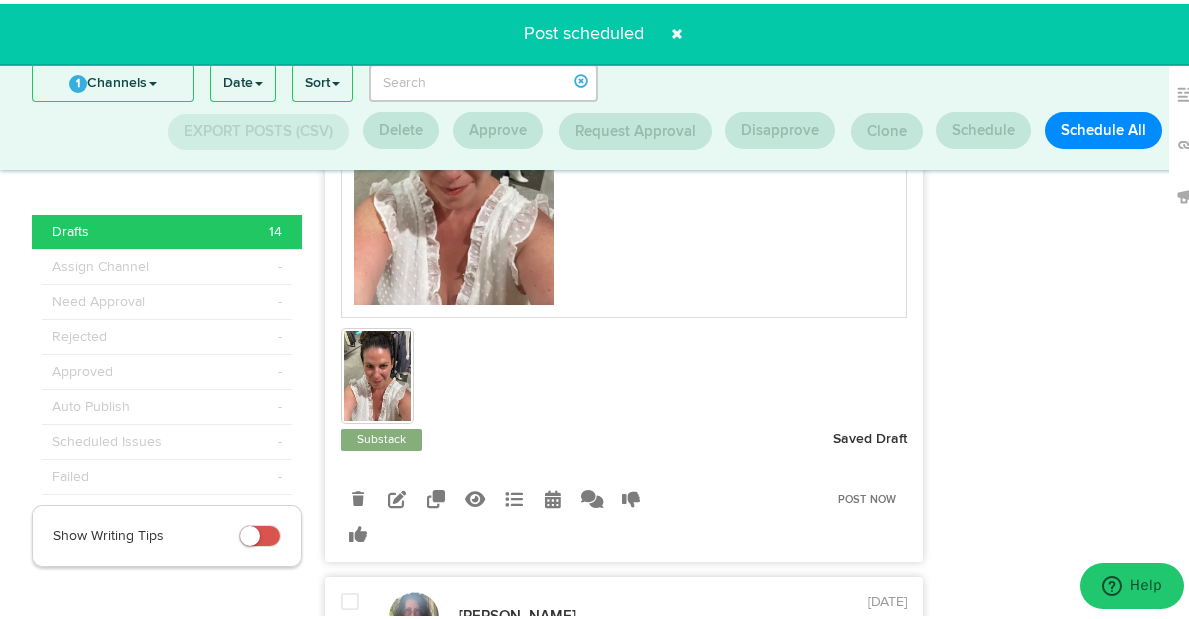 scroll, scrollTop: 497, scrollLeft: 0, axis: vertical 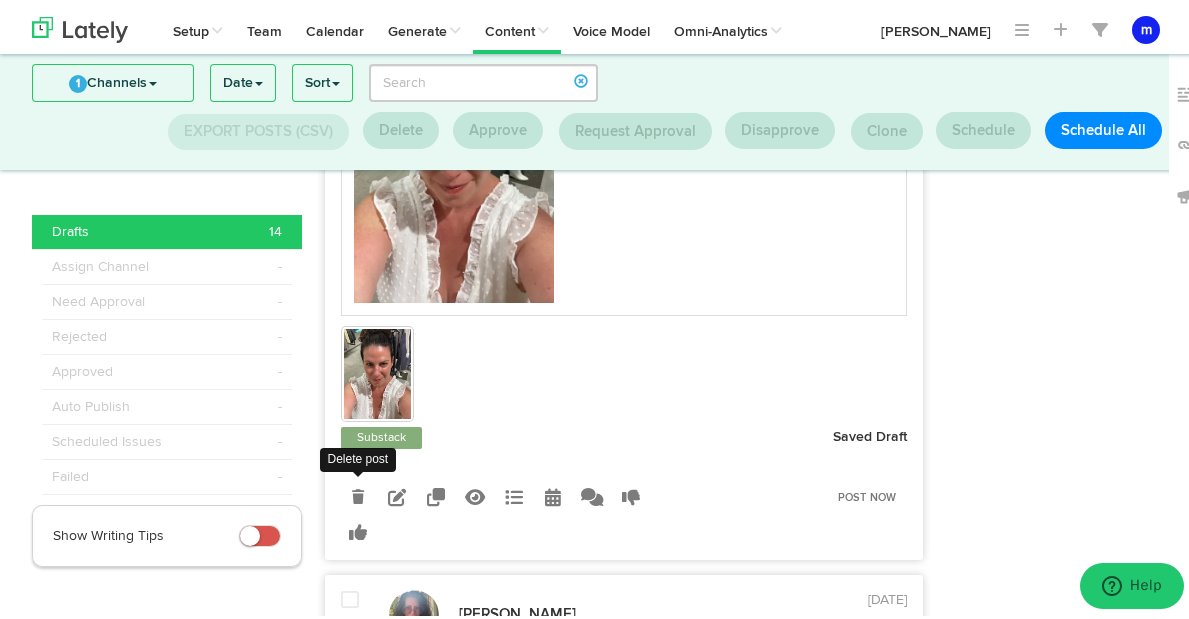 click at bounding box center [358, 493] 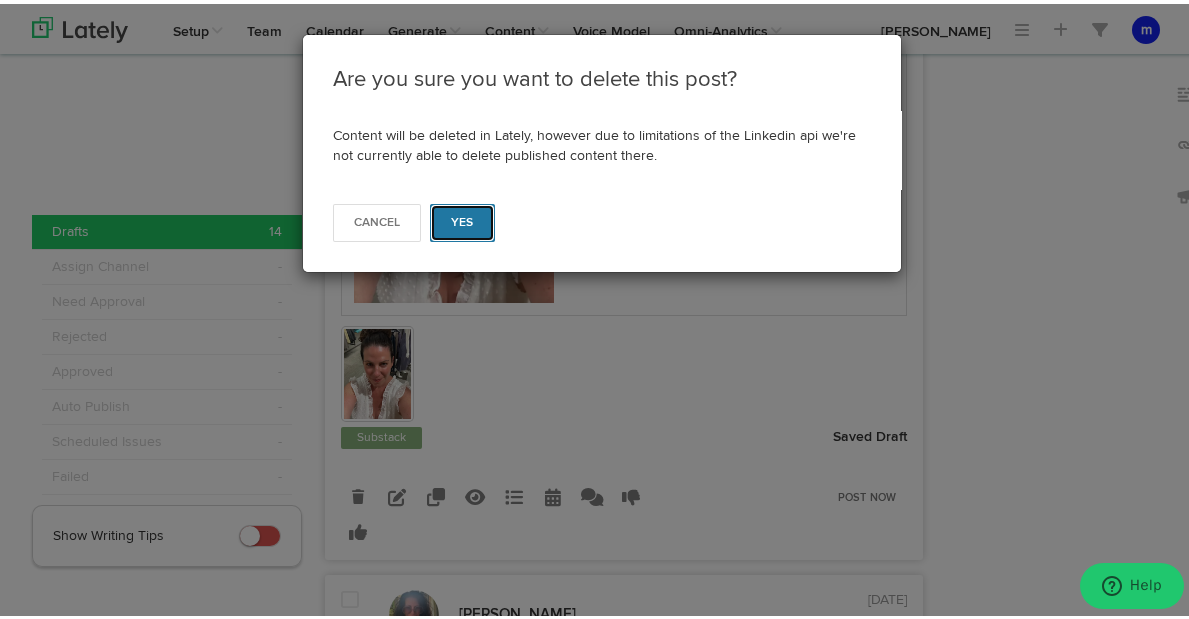 click on "Yes" at bounding box center [462, 219] 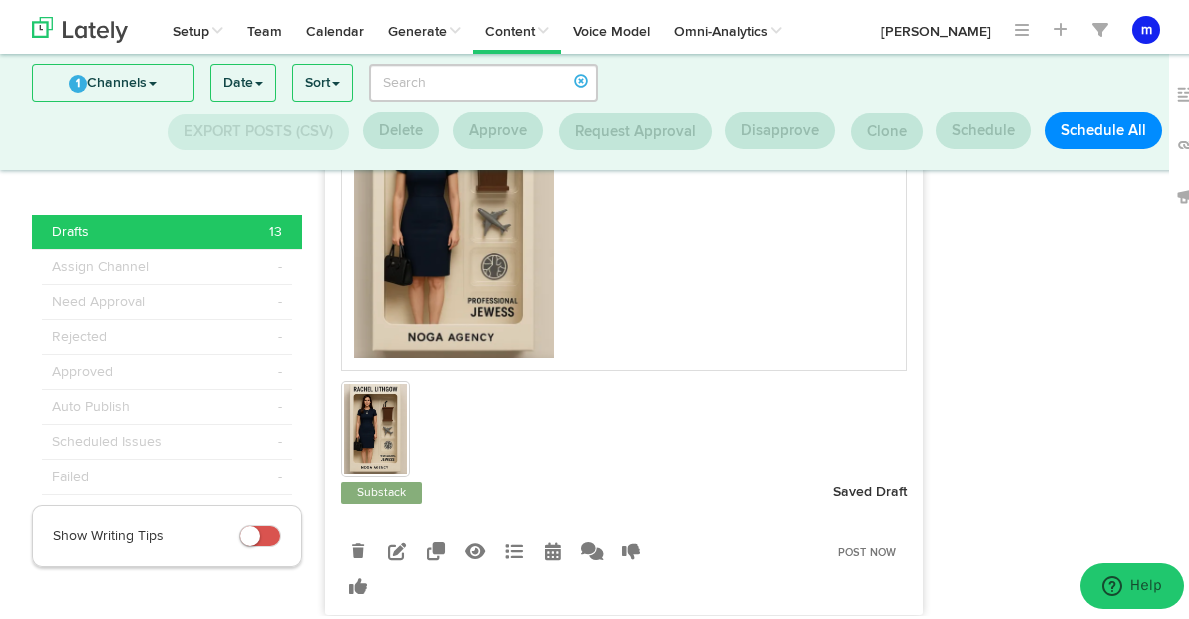 scroll, scrollTop: 472, scrollLeft: 0, axis: vertical 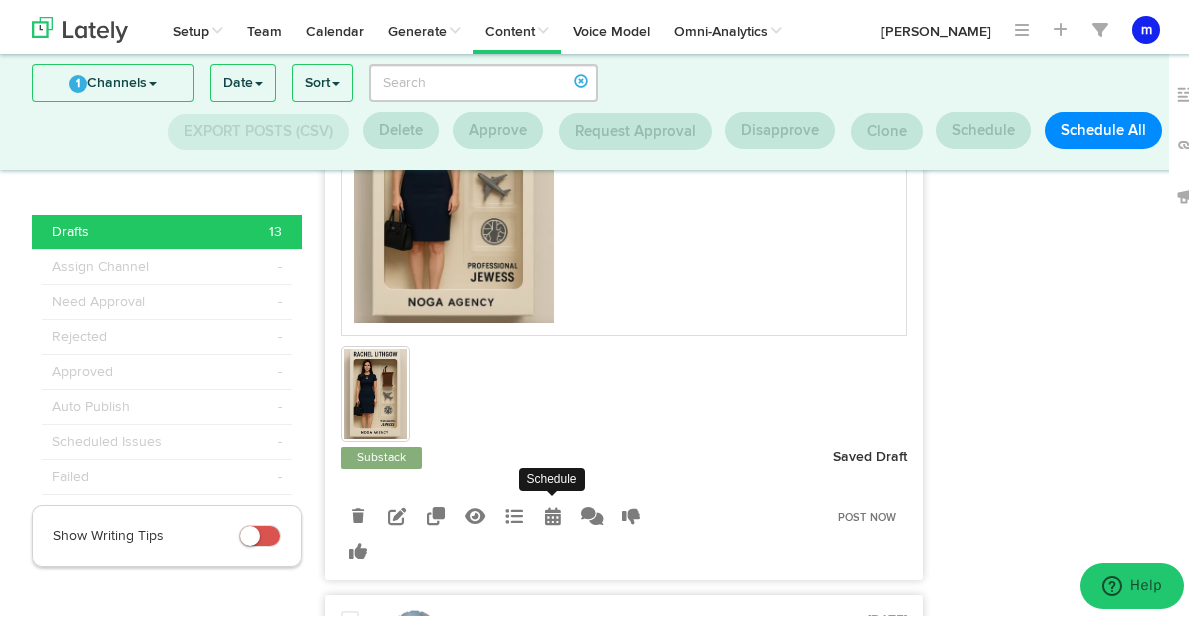 click at bounding box center [553, 512] 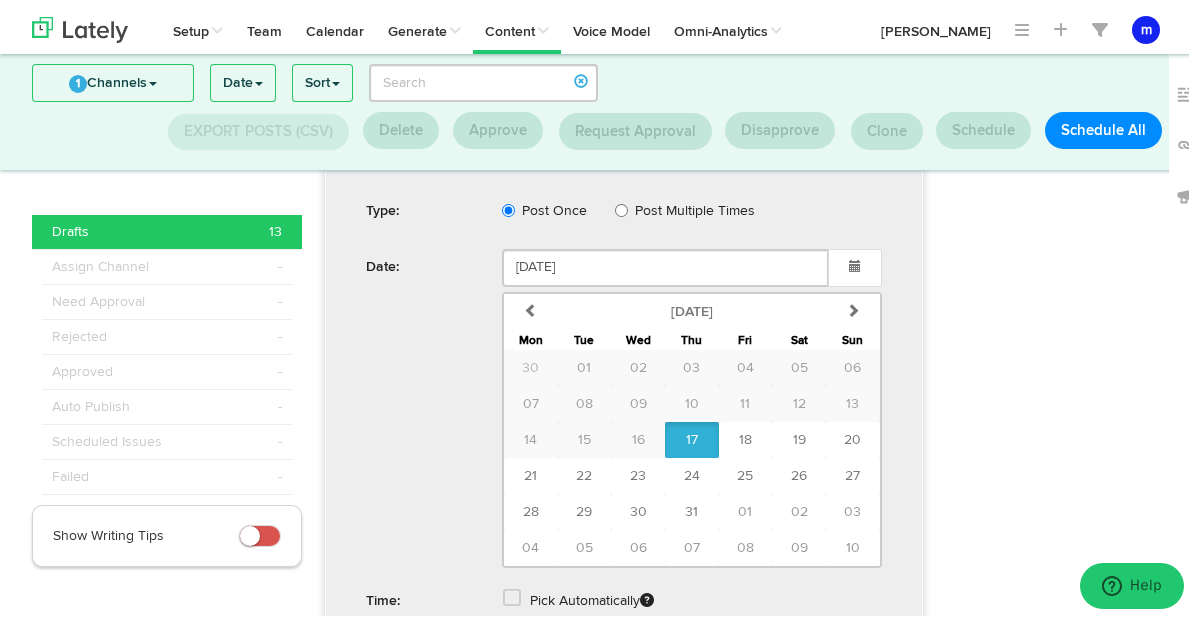 scroll, scrollTop: 943, scrollLeft: 0, axis: vertical 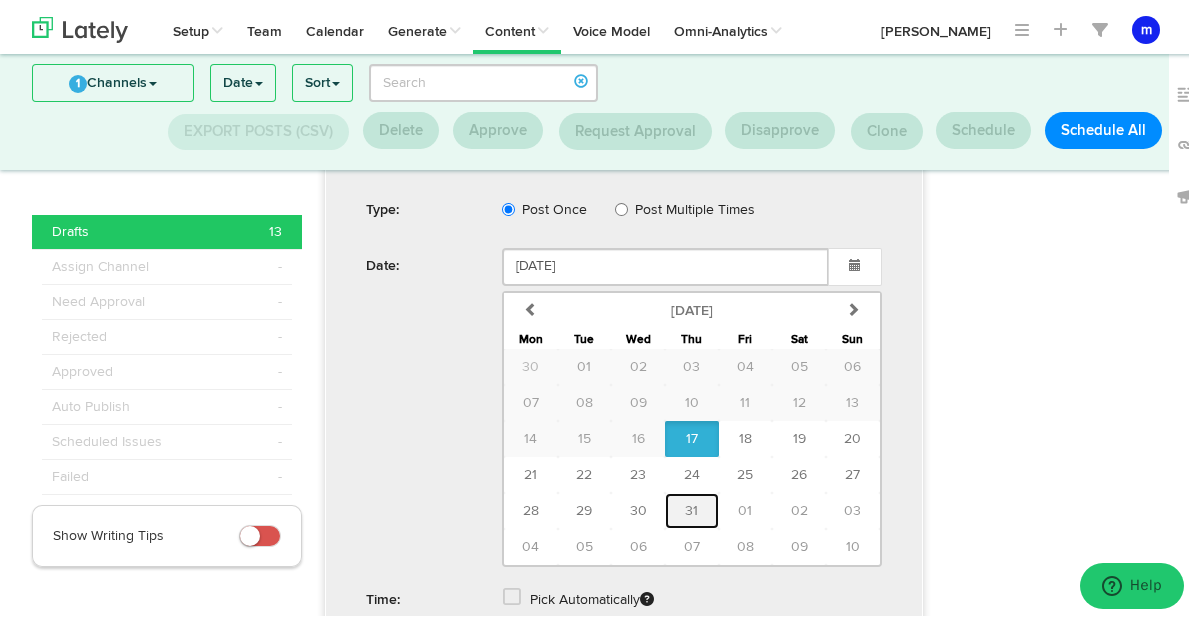 click on "31" at bounding box center [691, 507] 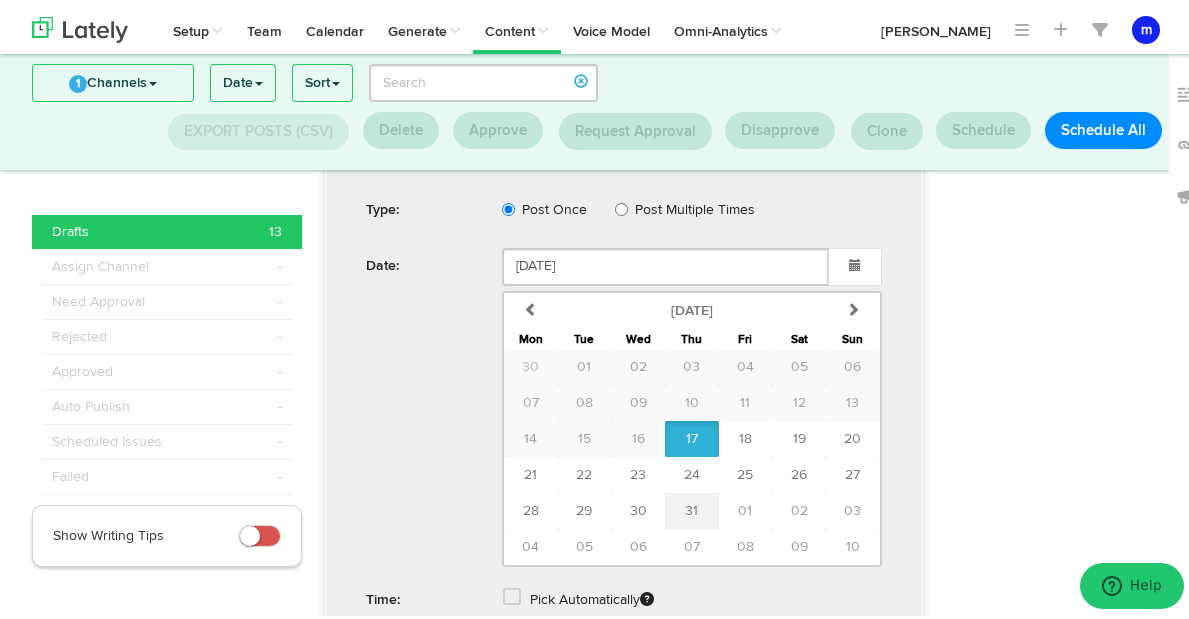 type on "[DATE]" 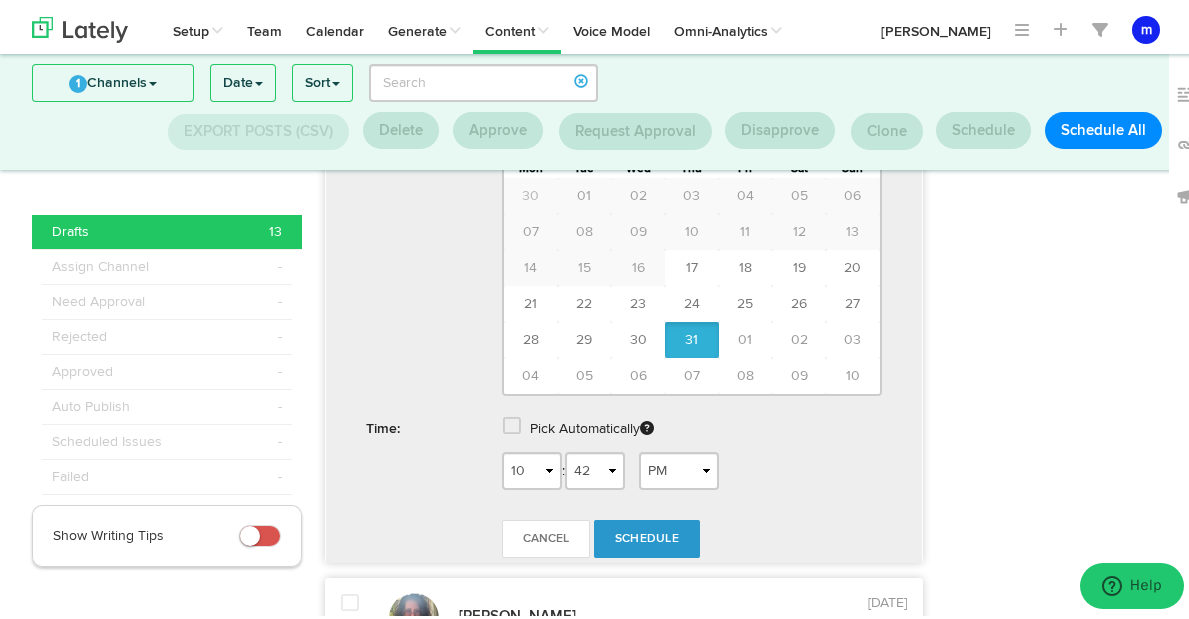 scroll, scrollTop: 1117, scrollLeft: 0, axis: vertical 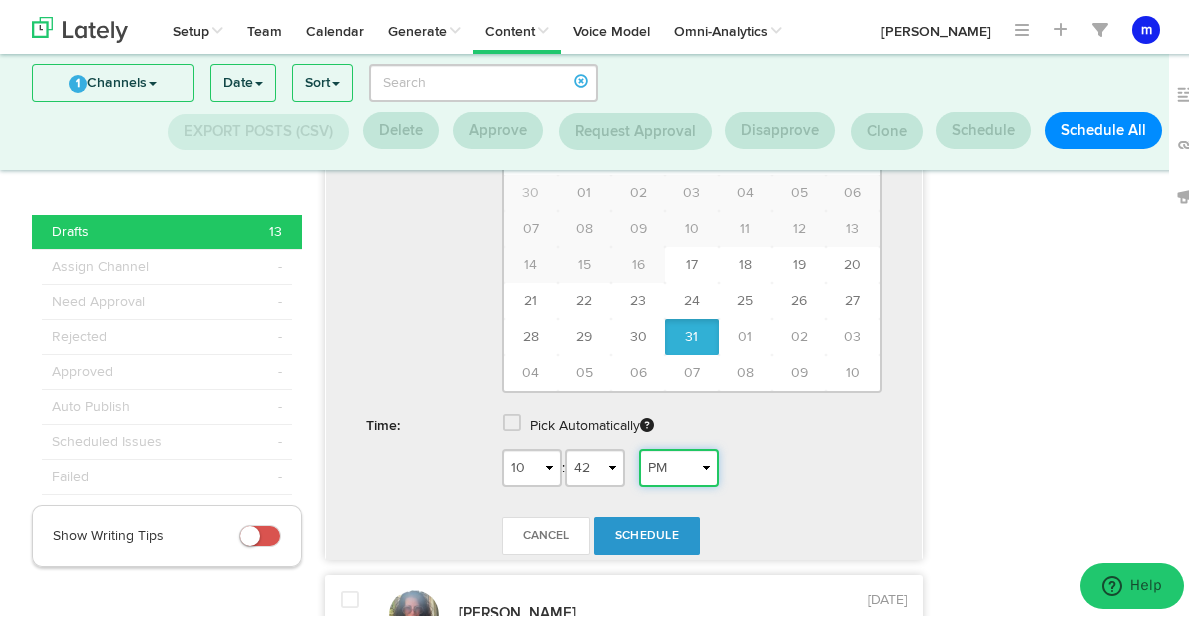 click on "AM PM" at bounding box center [679, 464] 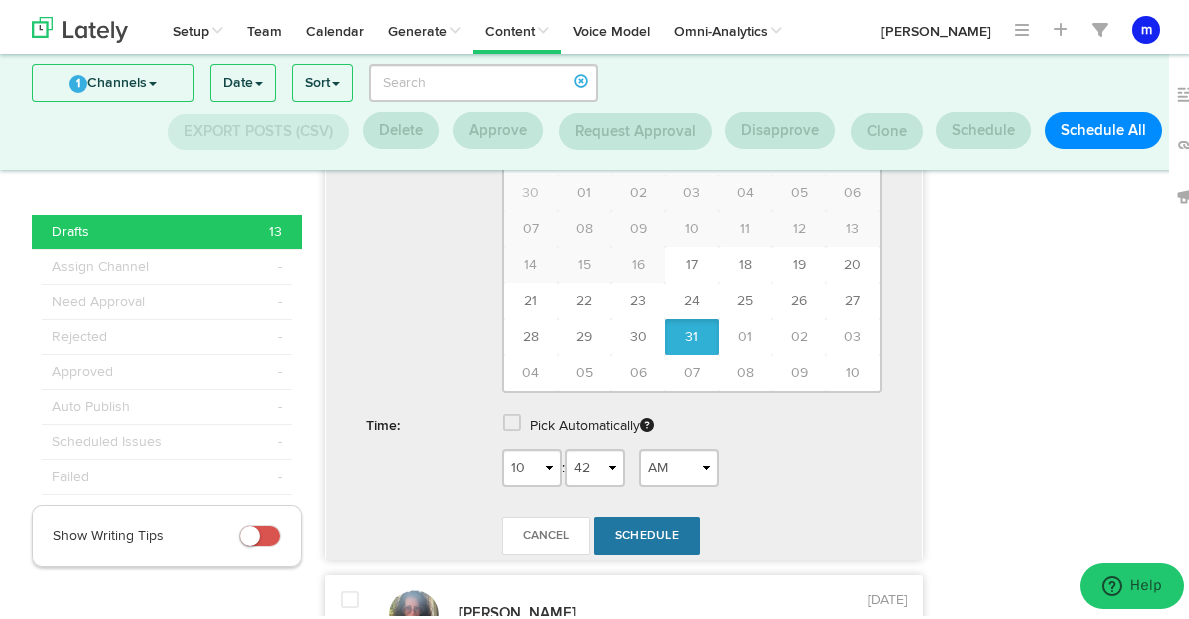 click on "Schedule" at bounding box center (647, 532) 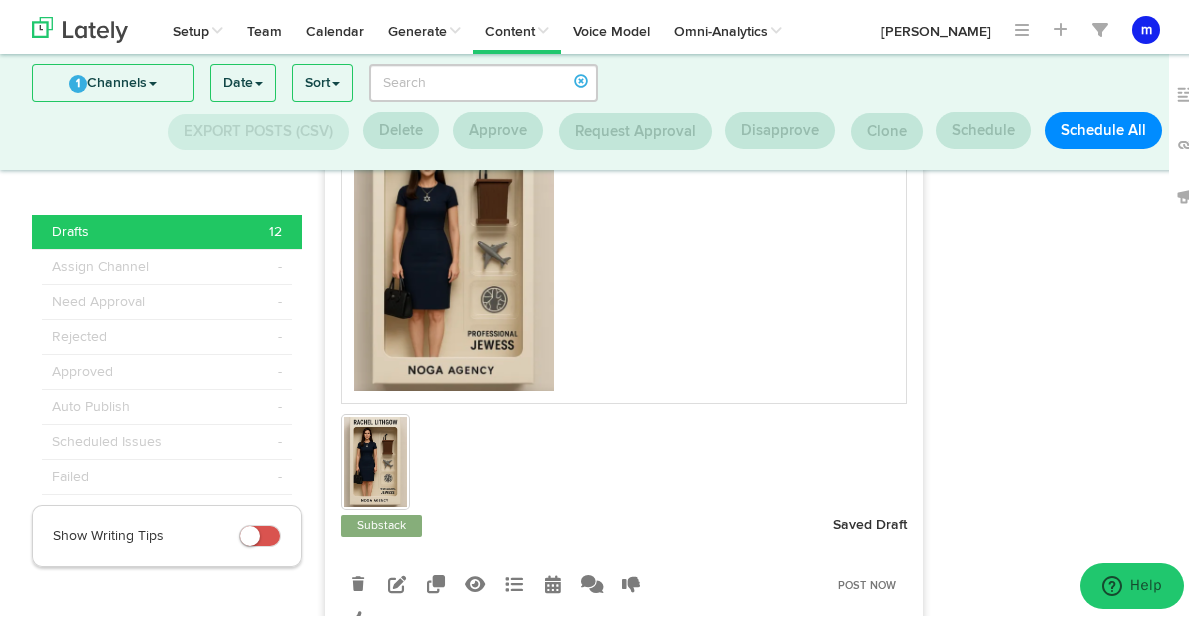 scroll, scrollTop: 428, scrollLeft: 0, axis: vertical 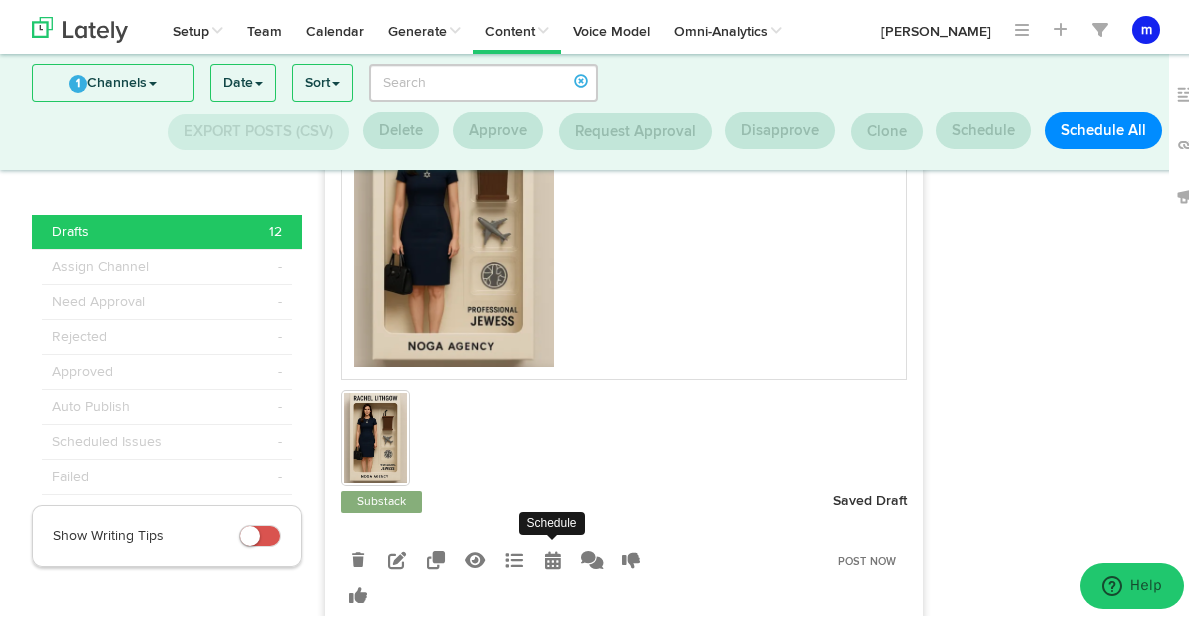 click at bounding box center [553, 556] 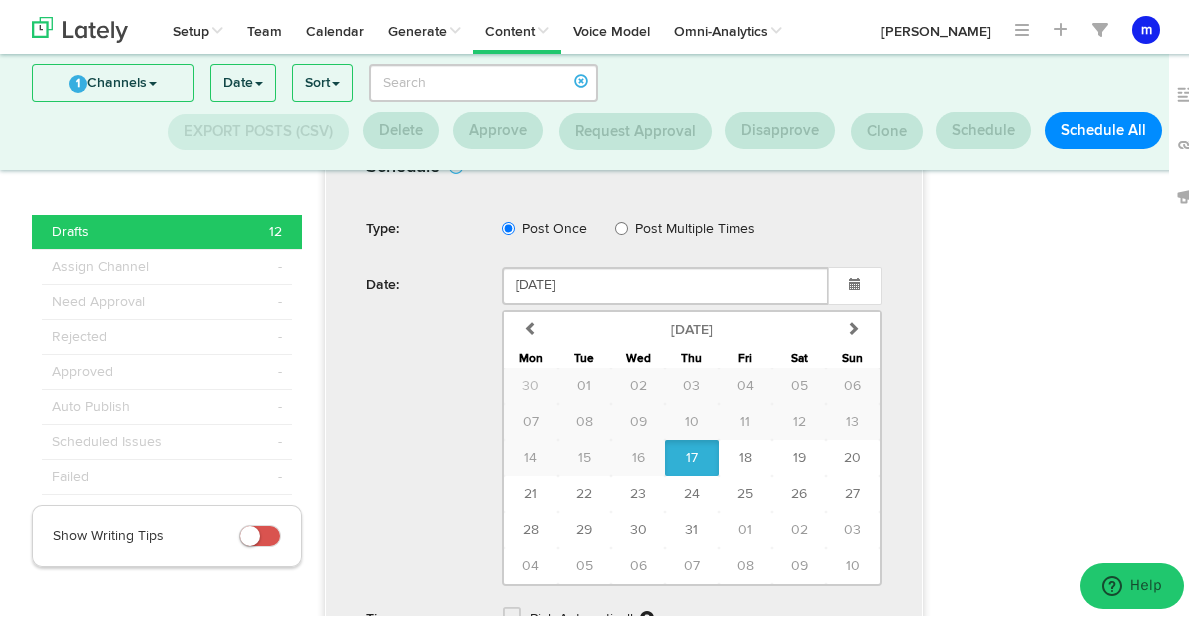 scroll, scrollTop: 1066, scrollLeft: 0, axis: vertical 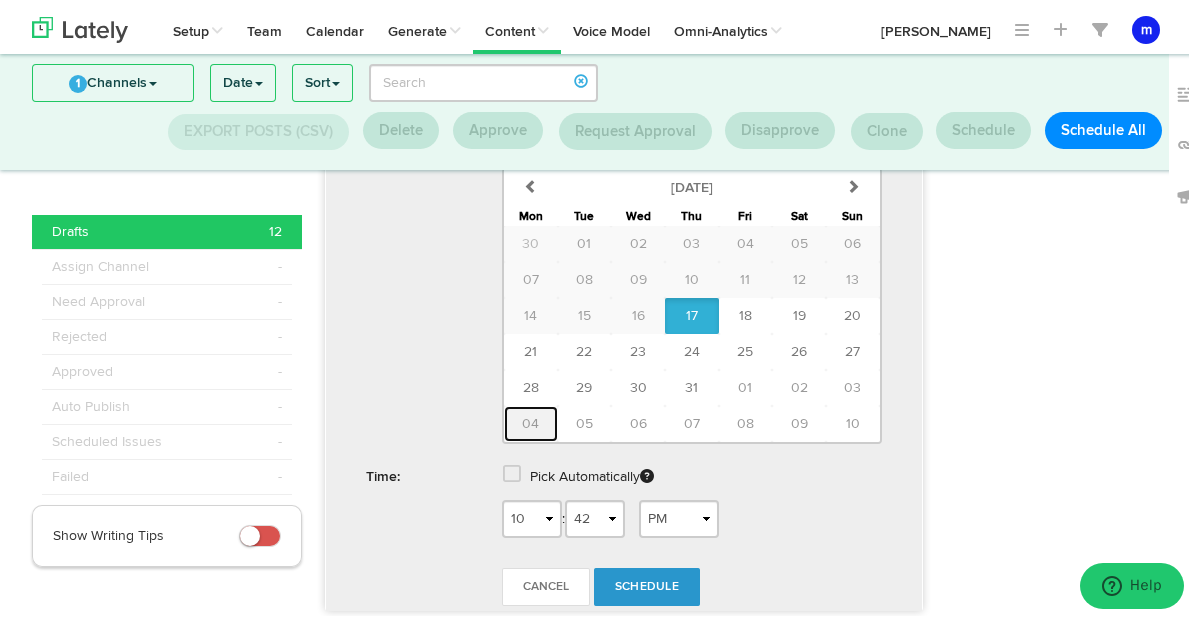click on "04" at bounding box center (530, 420) 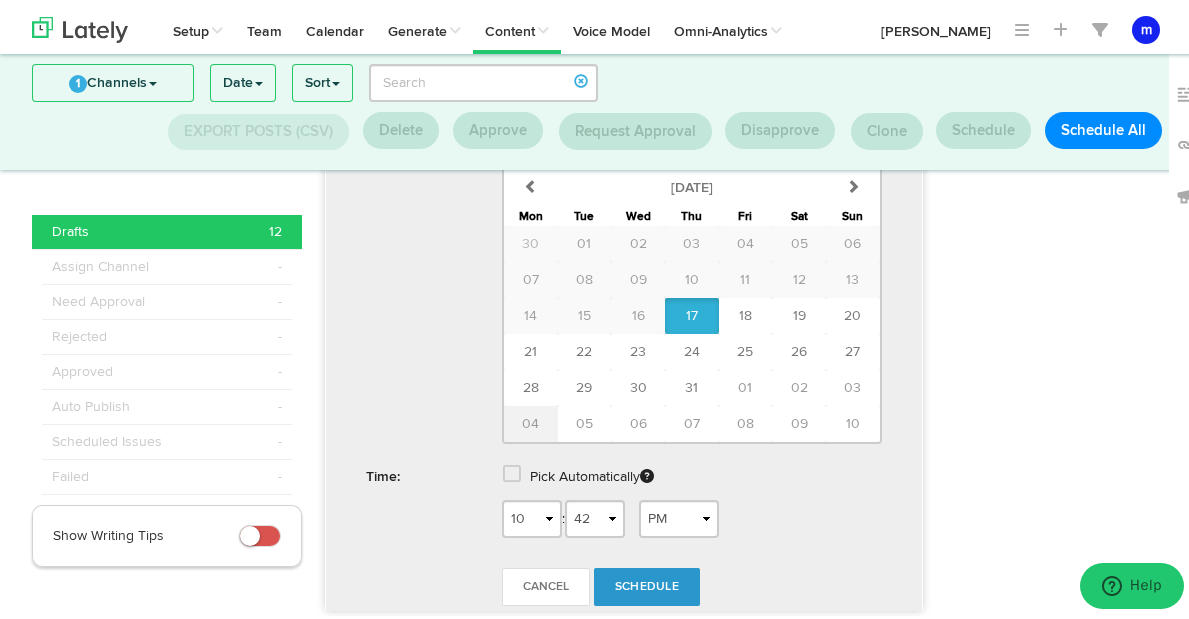 type on "[DATE]" 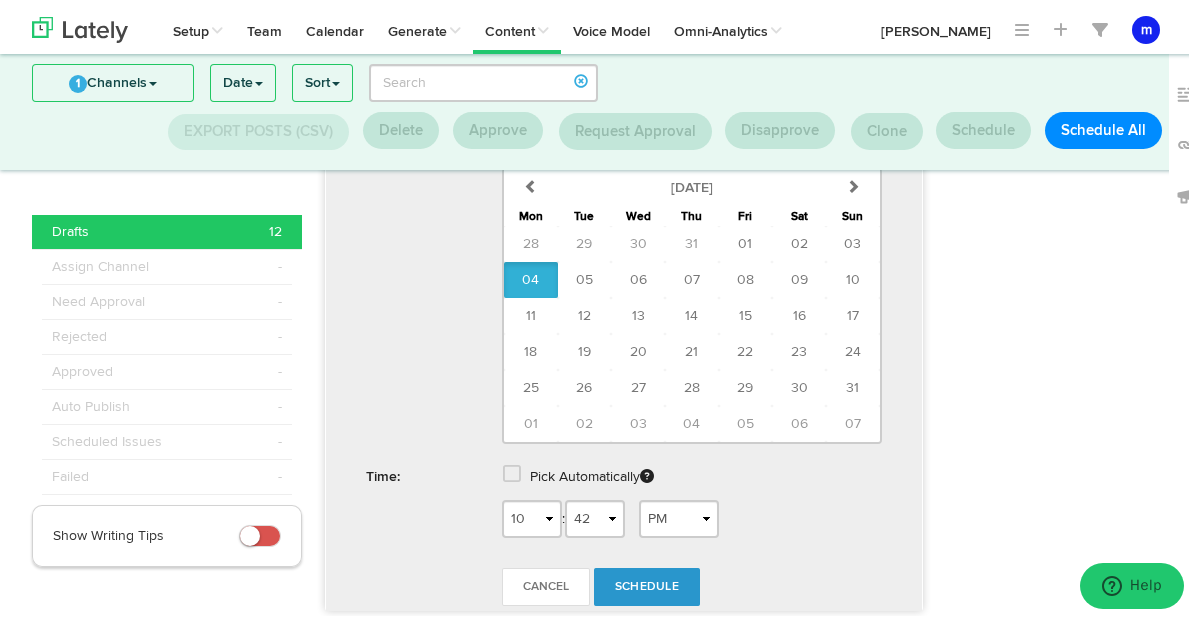 scroll, scrollTop: 1175, scrollLeft: 0, axis: vertical 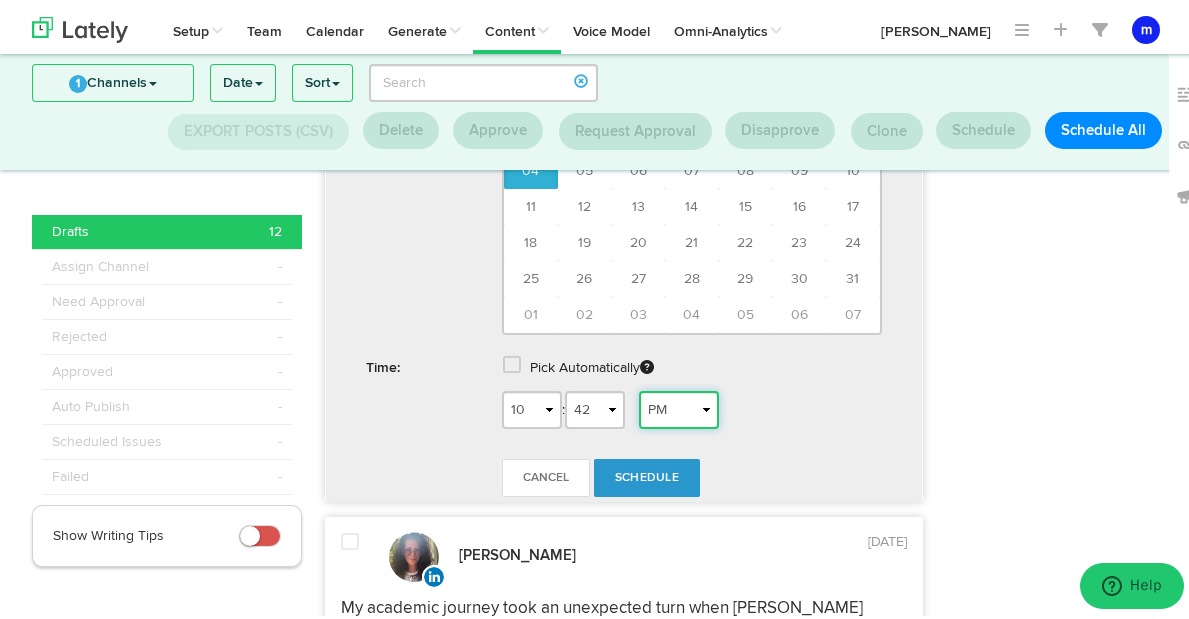 click on "AM PM" at bounding box center (679, 406) 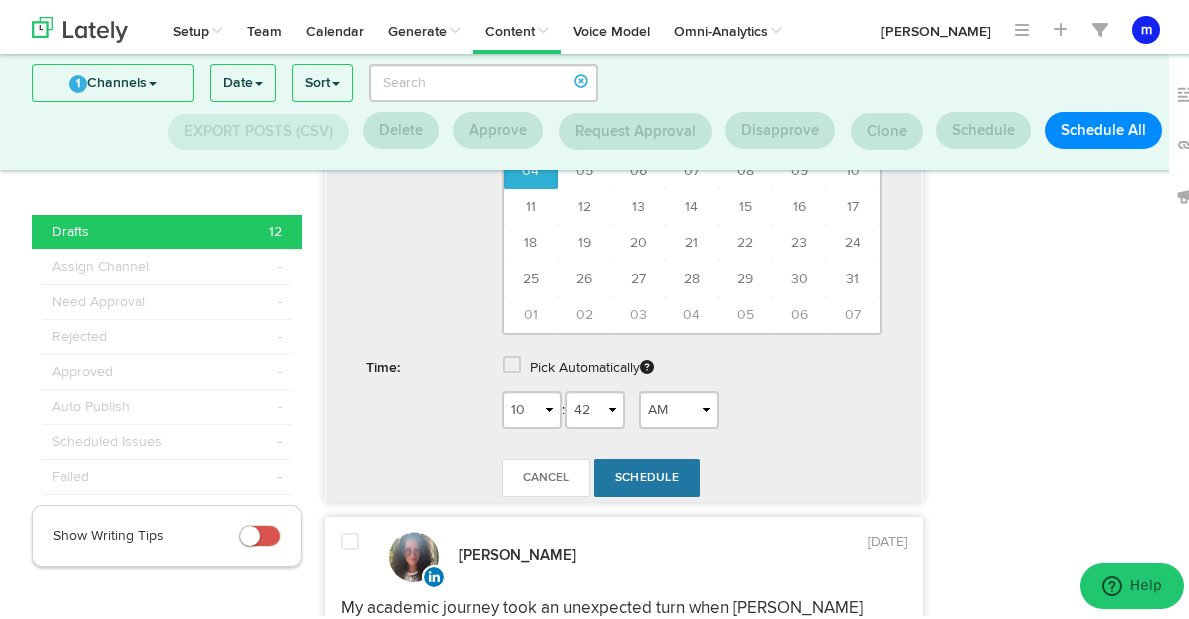 click on "Schedule" at bounding box center (647, 474) 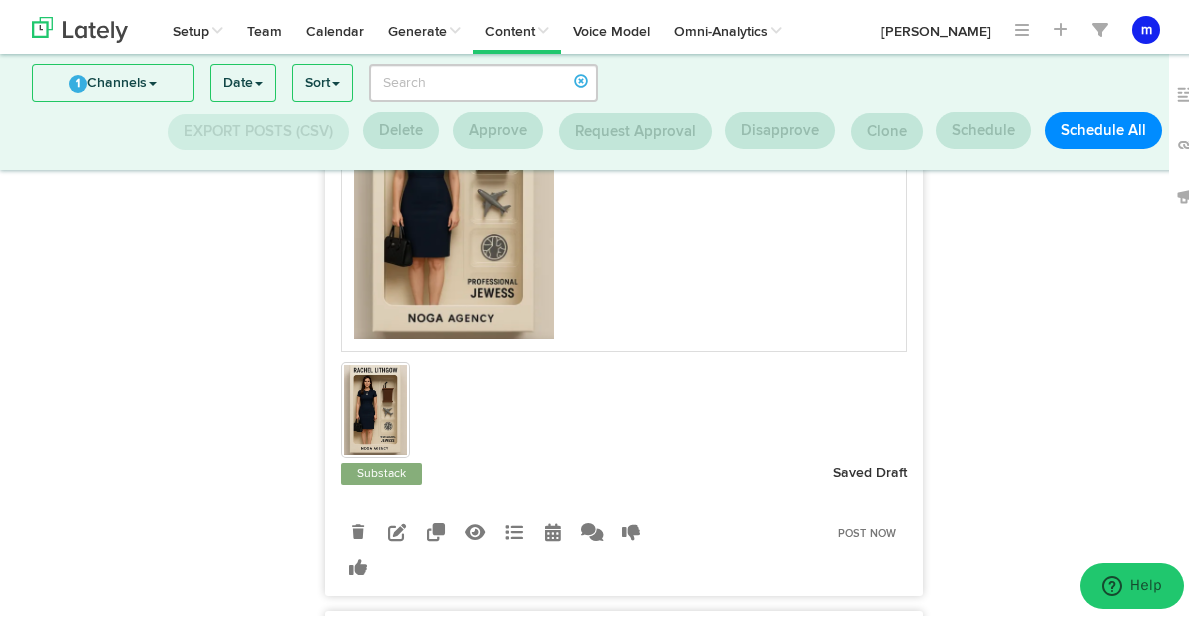 scroll, scrollTop: 482, scrollLeft: 0, axis: vertical 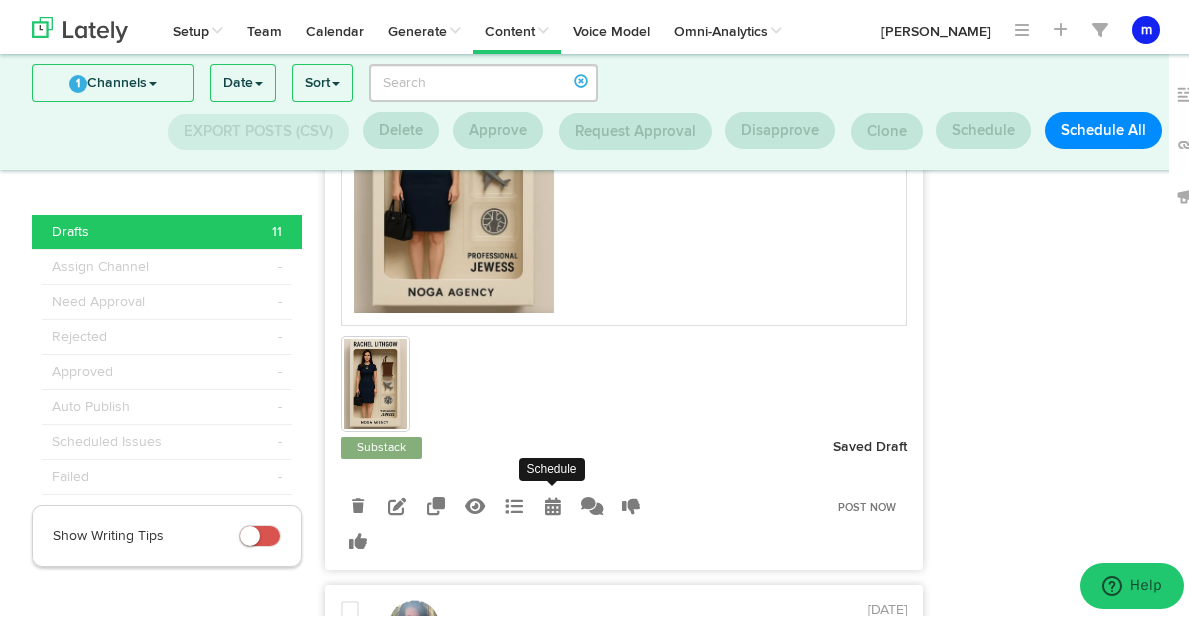 click at bounding box center [553, 502] 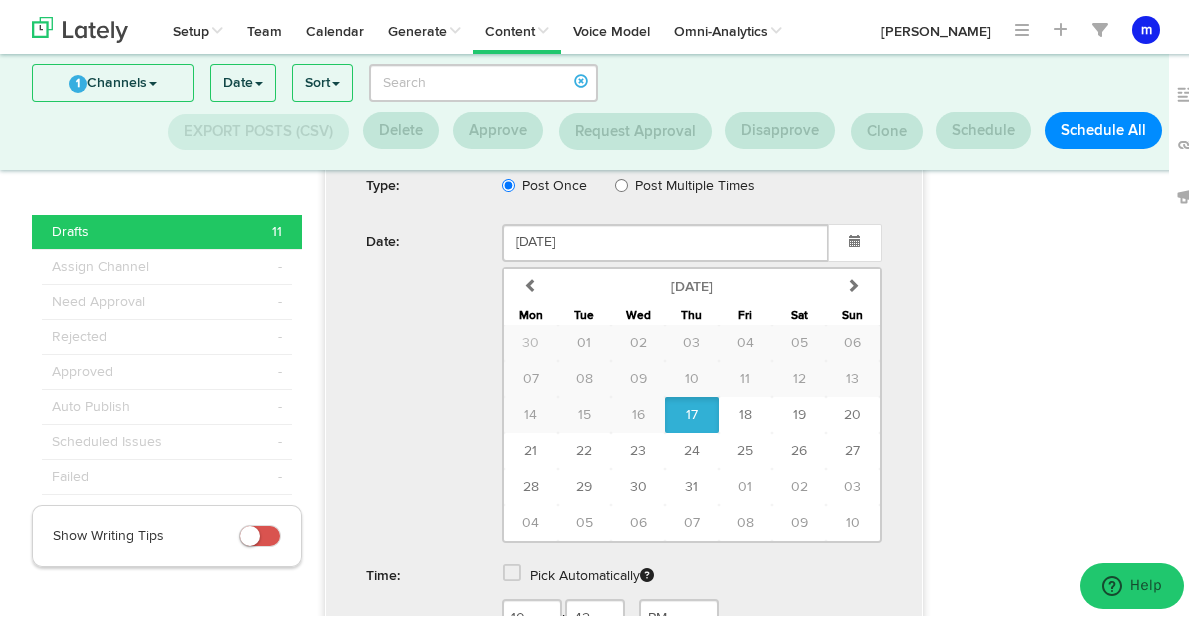 scroll, scrollTop: 990, scrollLeft: 0, axis: vertical 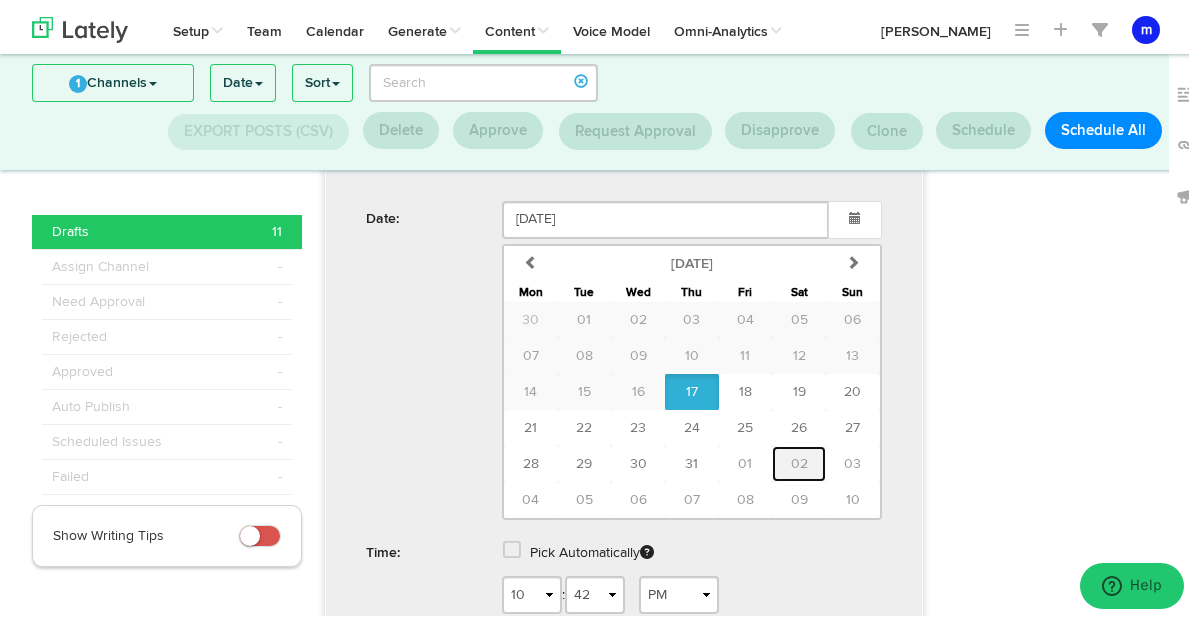 click on "02" at bounding box center (799, 460) 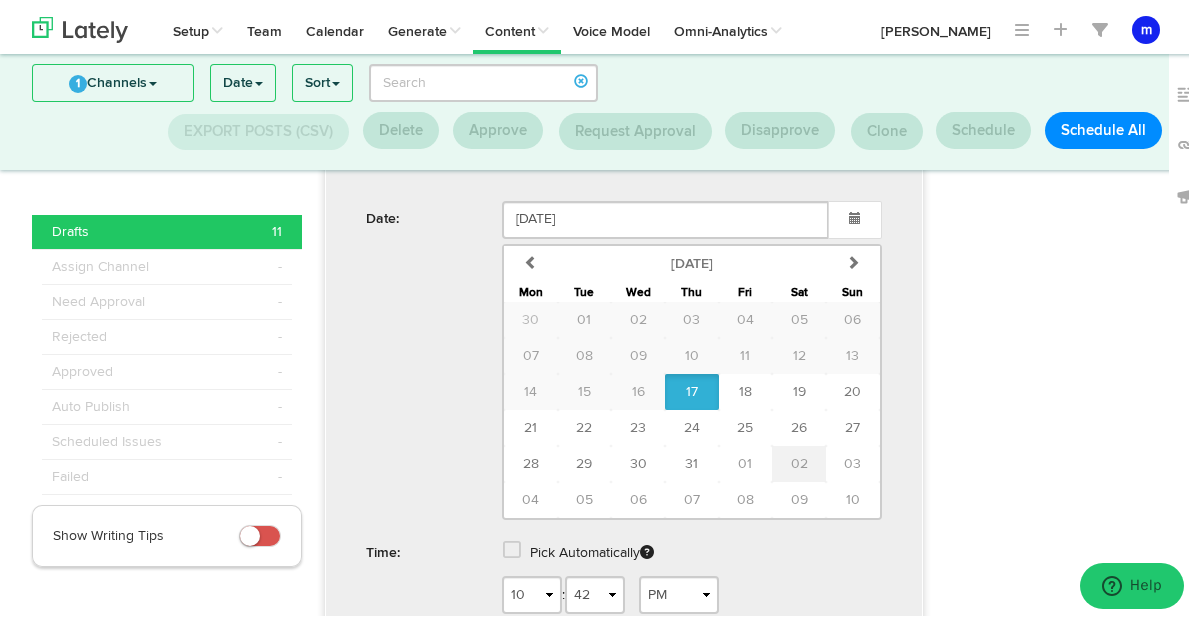 type on "[DATE]" 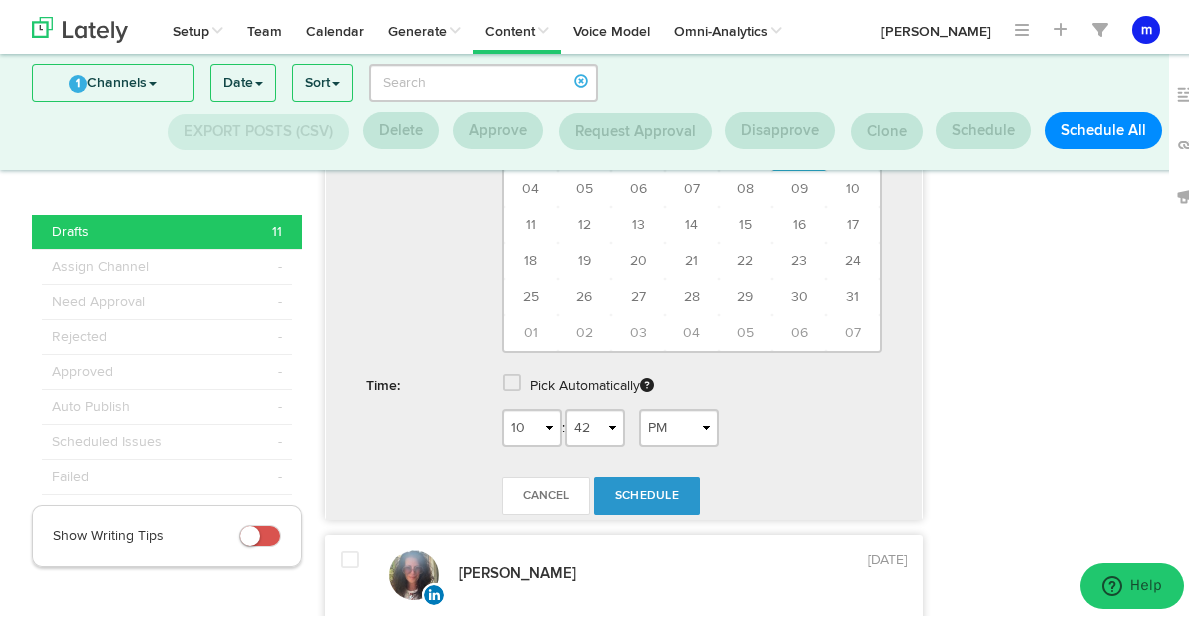 scroll, scrollTop: 1164, scrollLeft: 0, axis: vertical 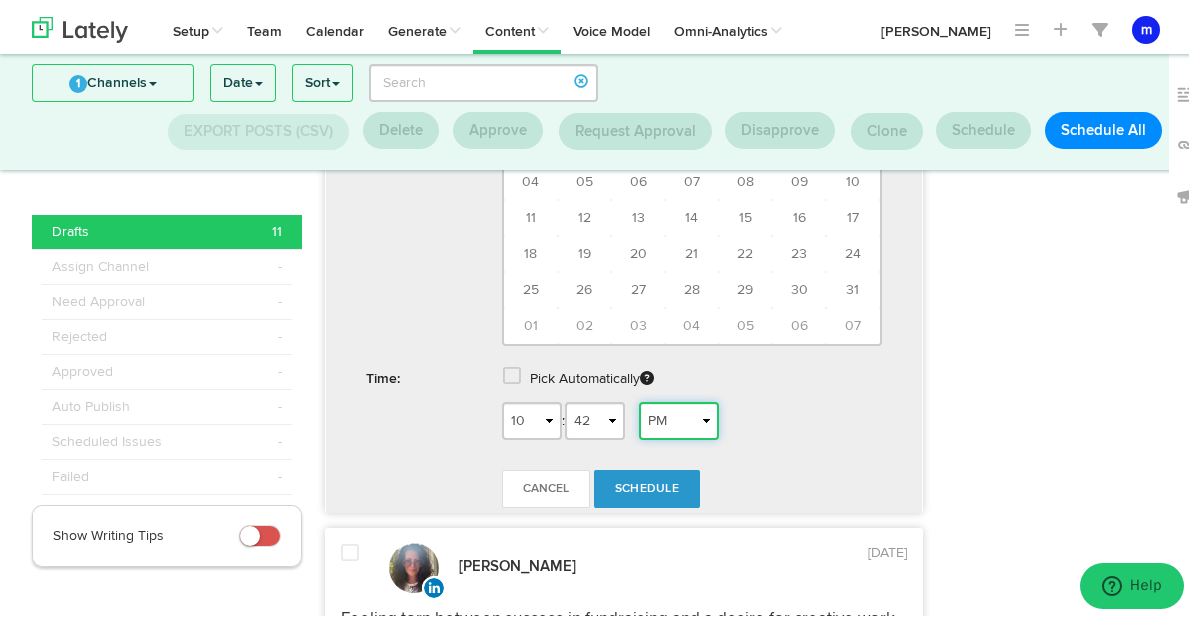 click on "AM PM" at bounding box center [679, 417] 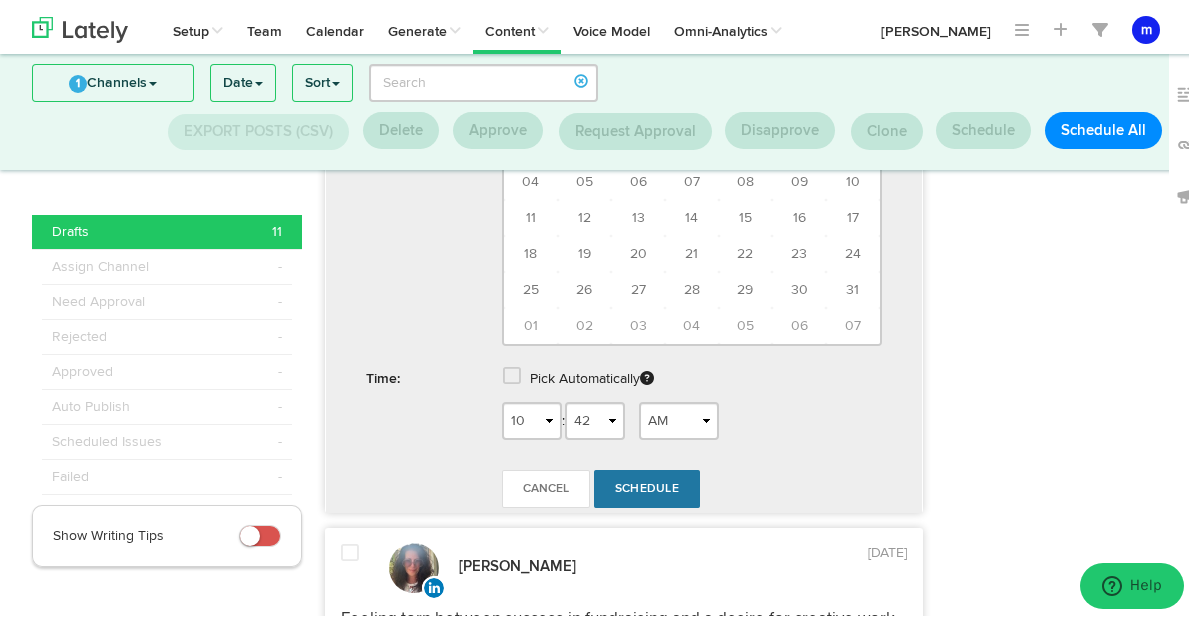 click on "Schedule" at bounding box center (647, 485) 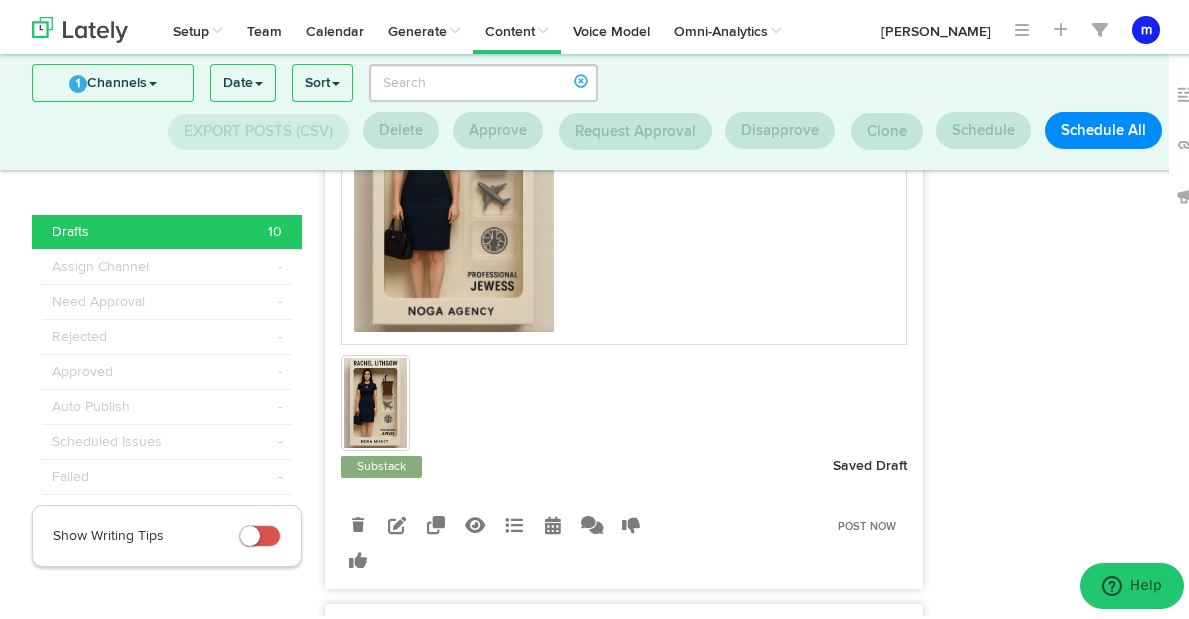 scroll, scrollTop: 473, scrollLeft: 0, axis: vertical 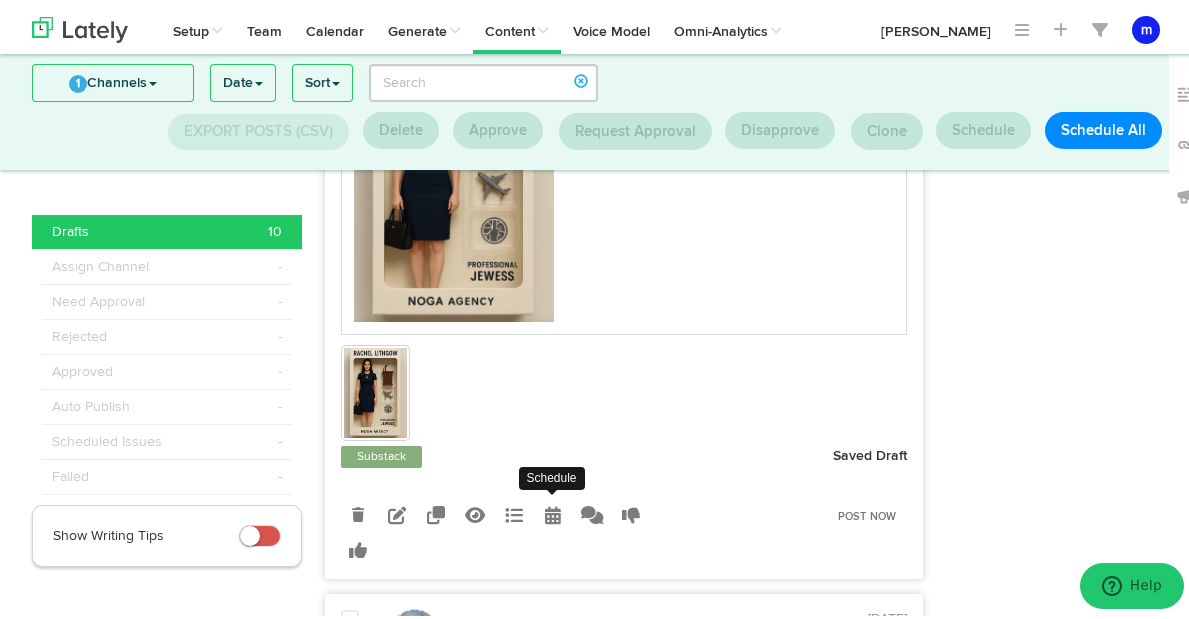 click at bounding box center [553, 511] 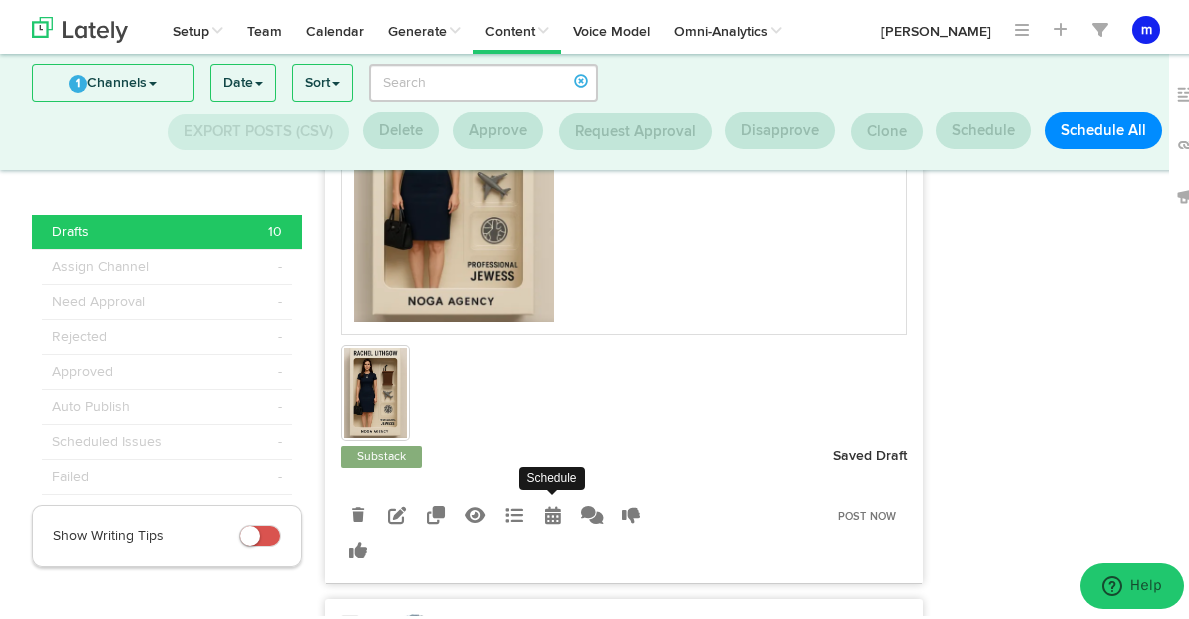radio on "true" 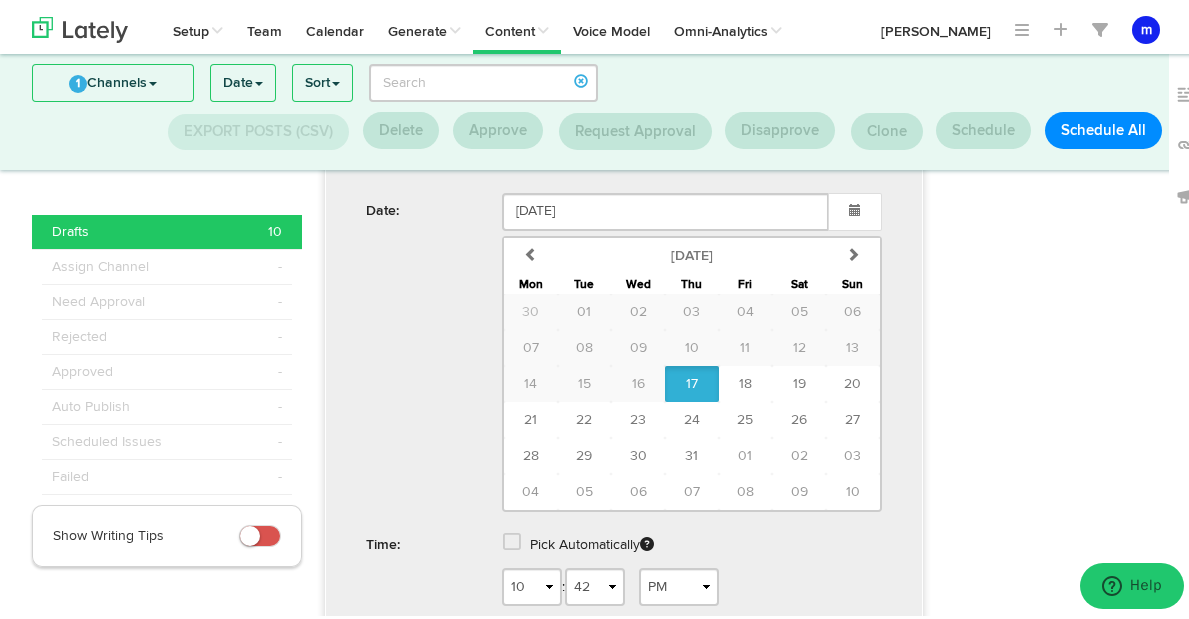 scroll, scrollTop: 1002, scrollLeft: 0, axis: vertical 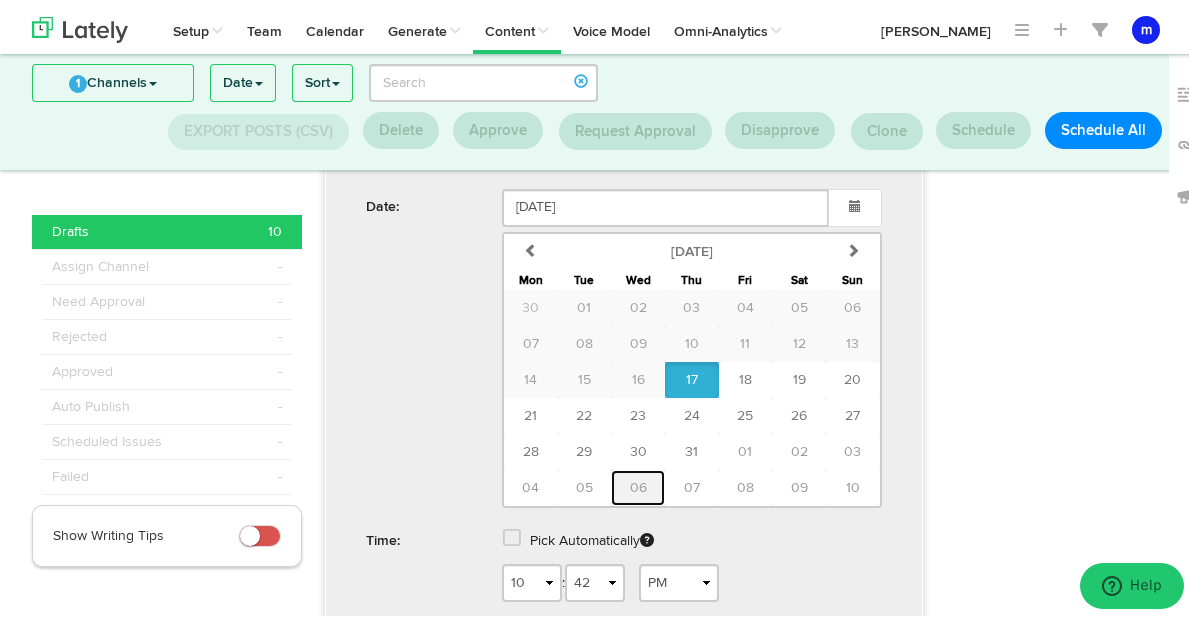 click on "06" at bounding box center (638, 484) 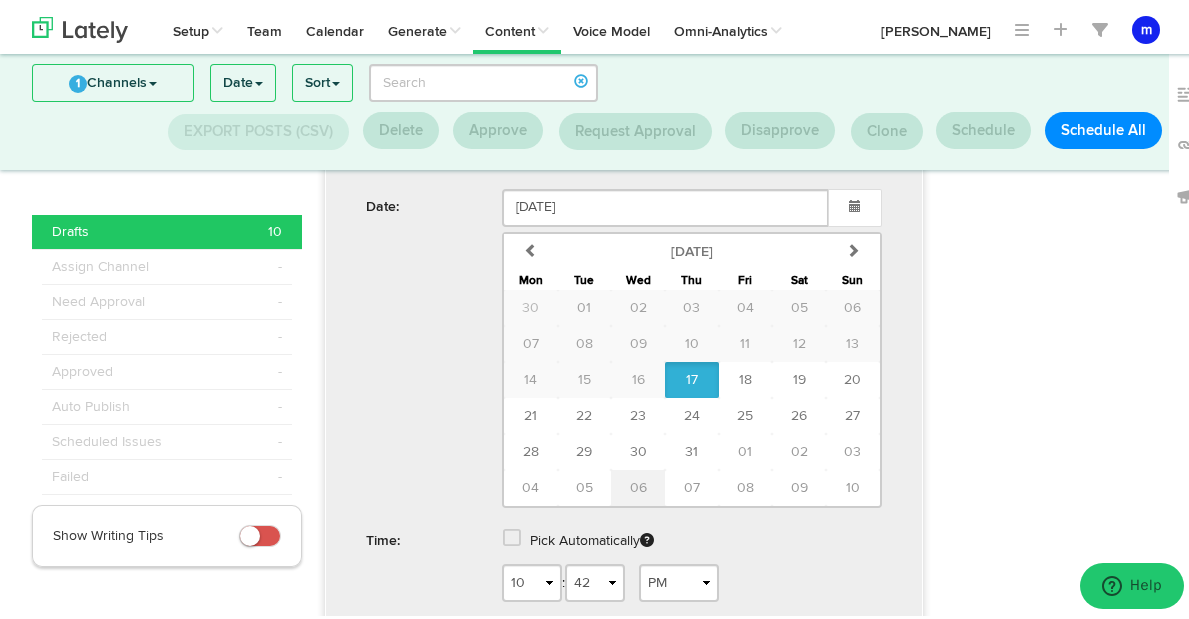 type on "[DATE]" 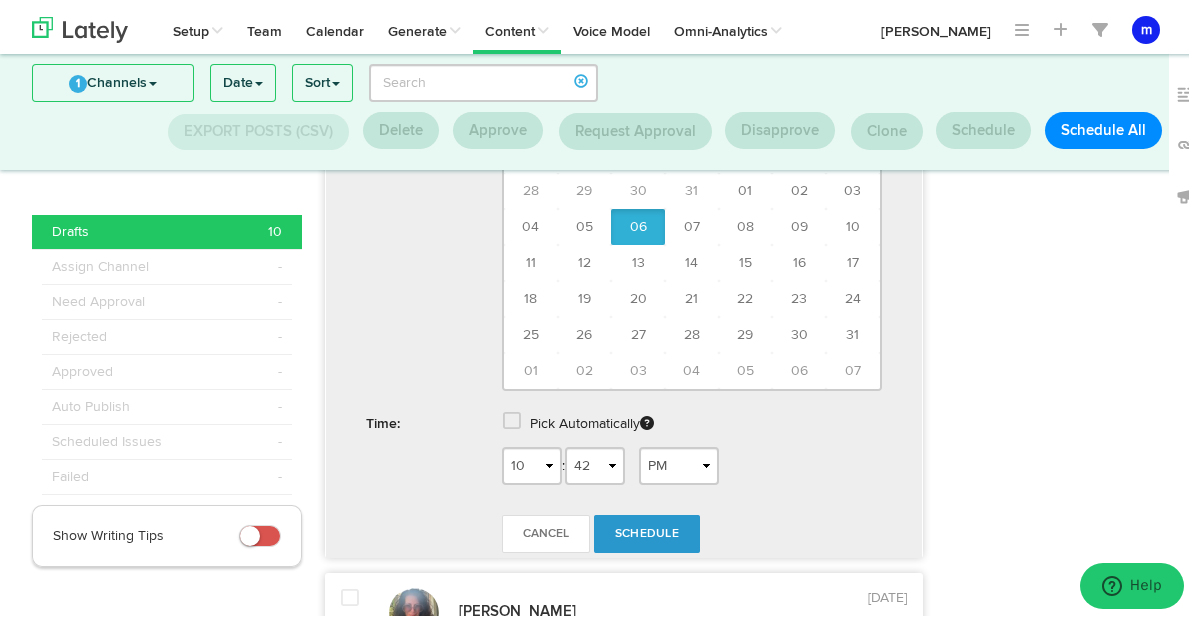 scroll, scrollTop: 1139, scrollLeft: 0, axis: vertical 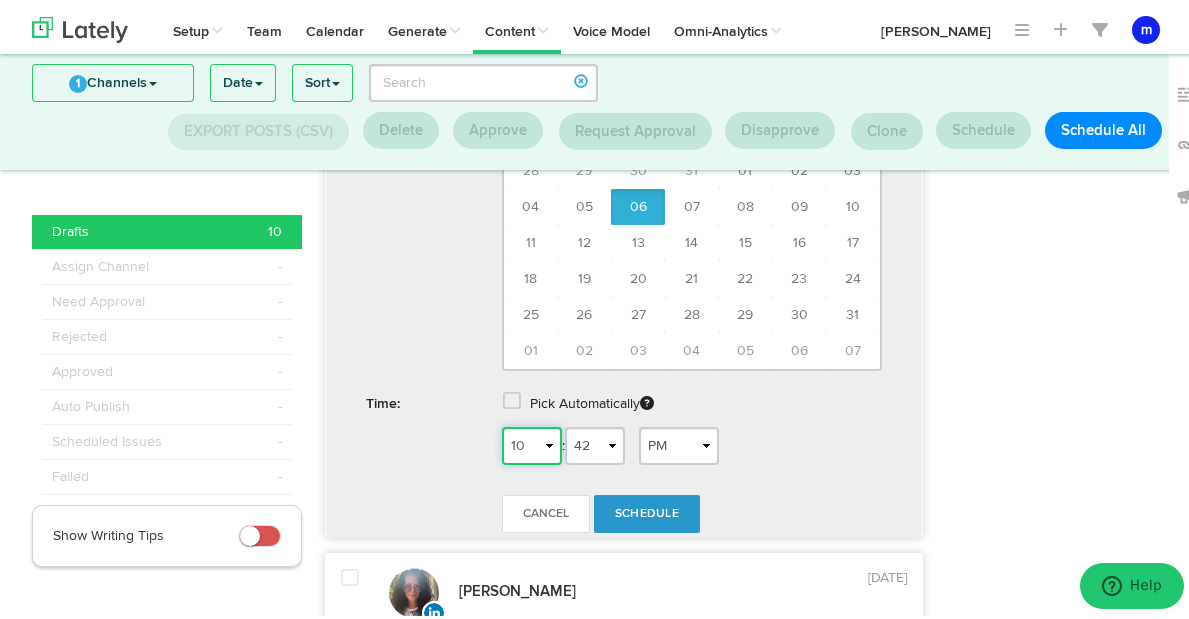 click on "1 2 3 4 5 6 7 8 9 10 11 12" at bounding box center [532, 442] 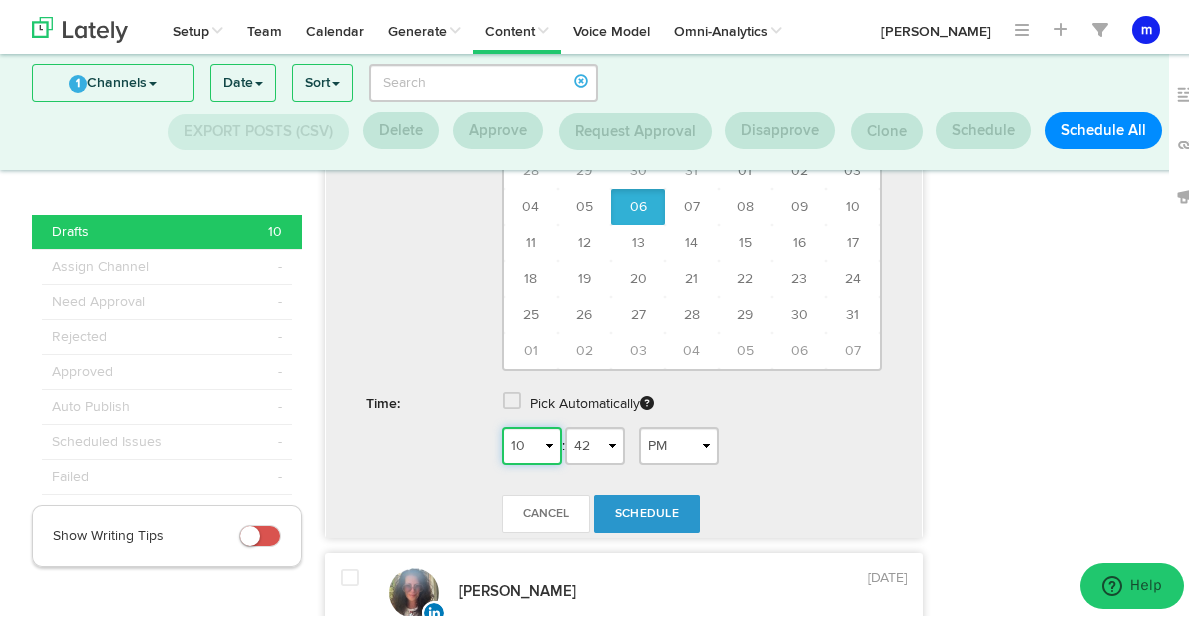 select on "11" 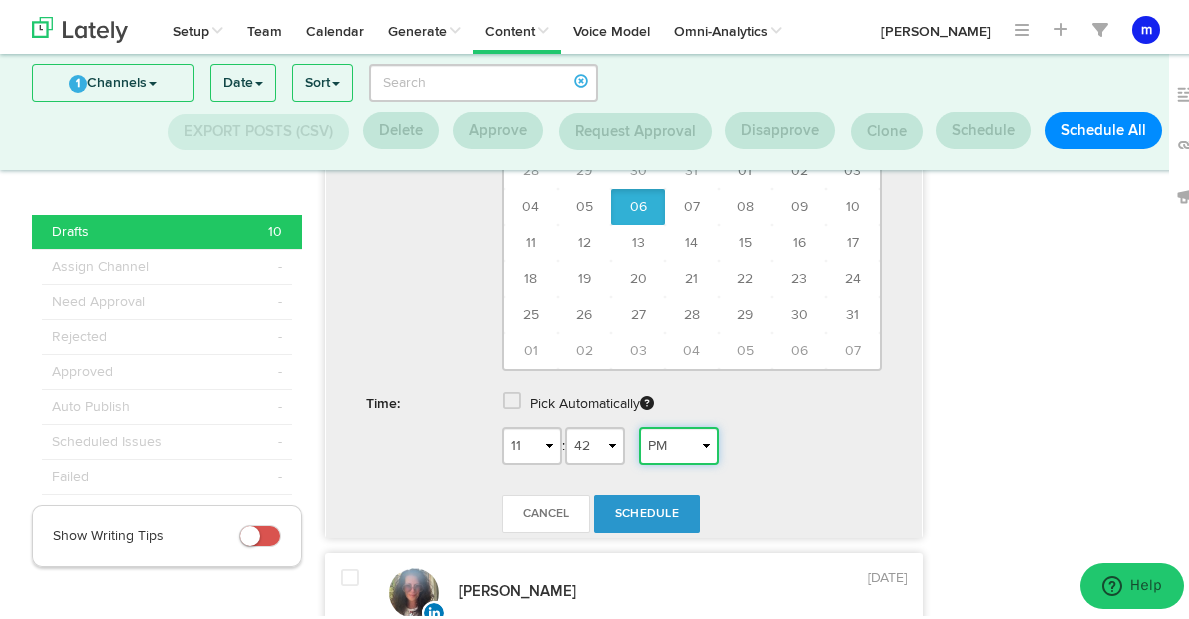 click on "AM PM" at bounding box center [679, 442] 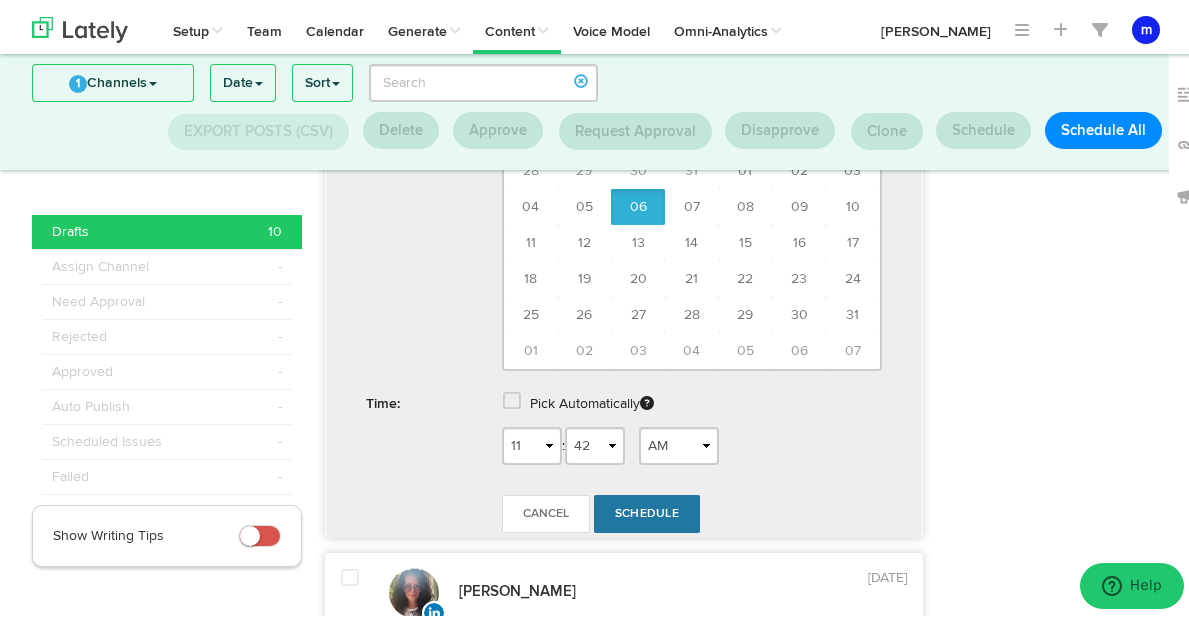 click on "Schedule" at bounding box center (647, 510) 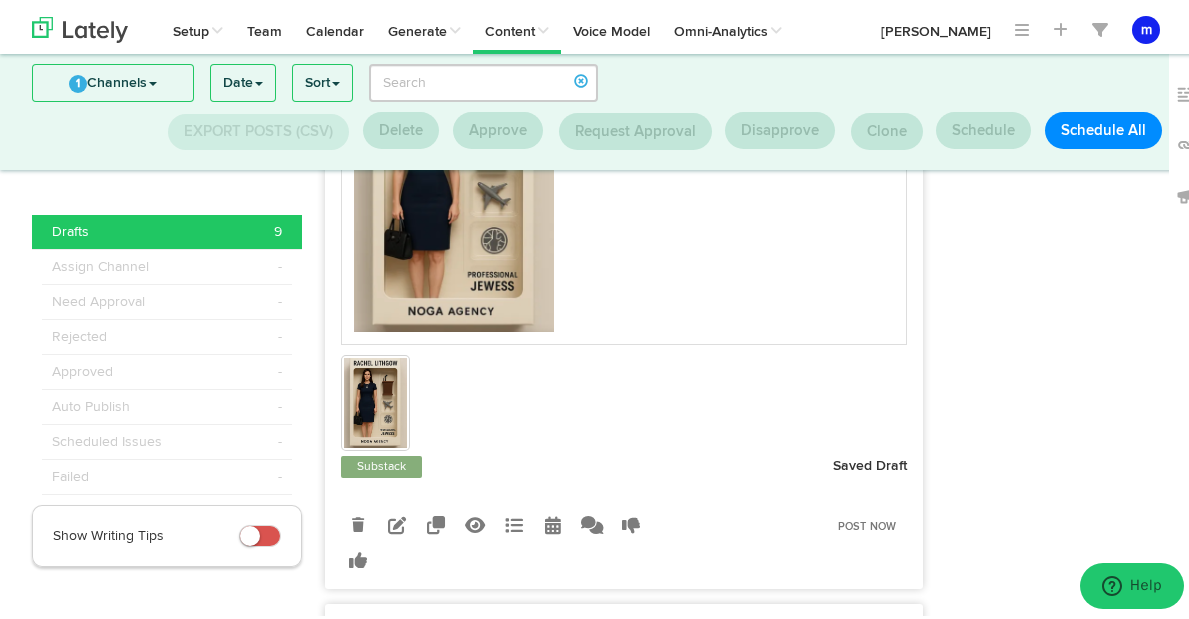 scroll, scrollTop: 593, scrollLeft: 0, axis: vertical 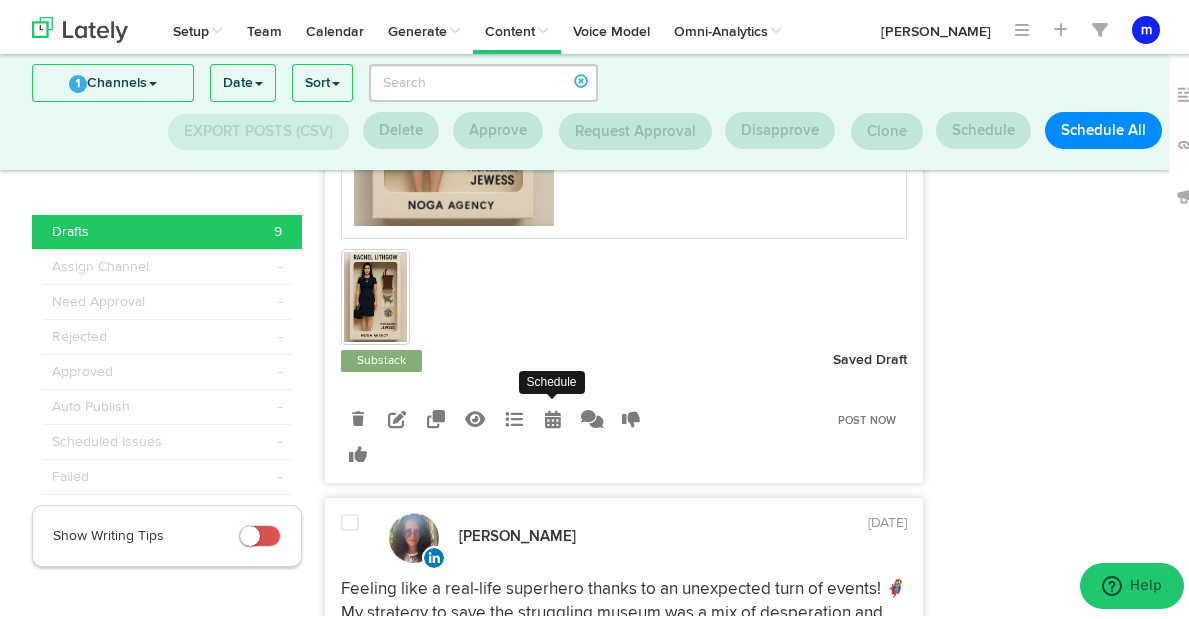 click at bounding box center [553, 415] 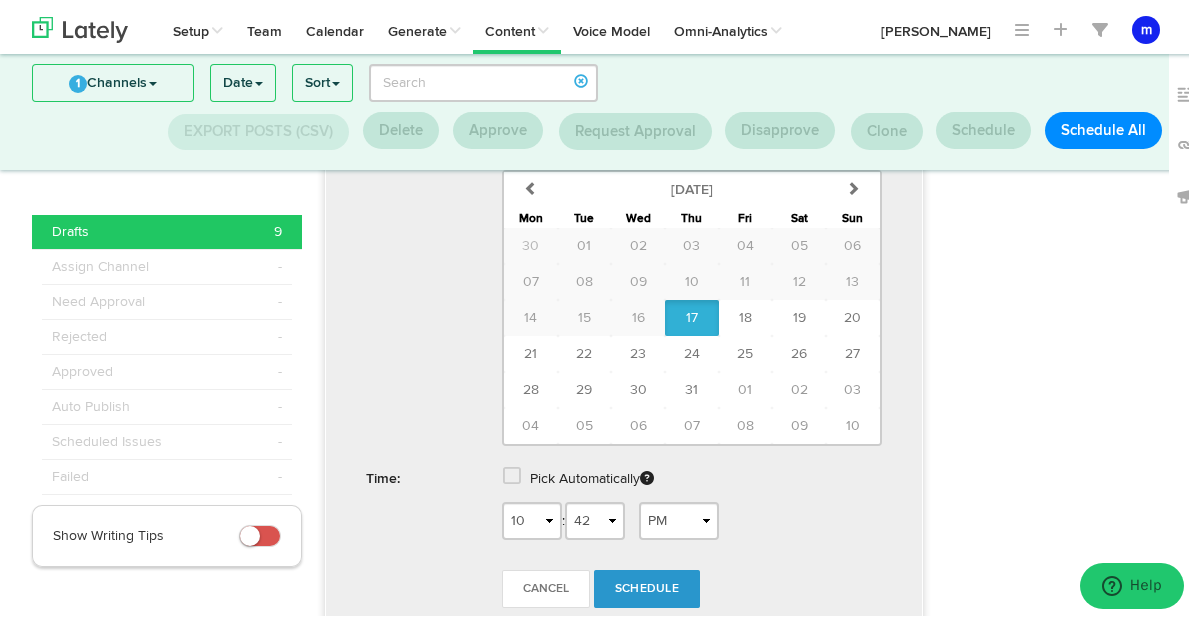 scroll, scrollTop: 1097, scrollLeft: 0, axis: vertical 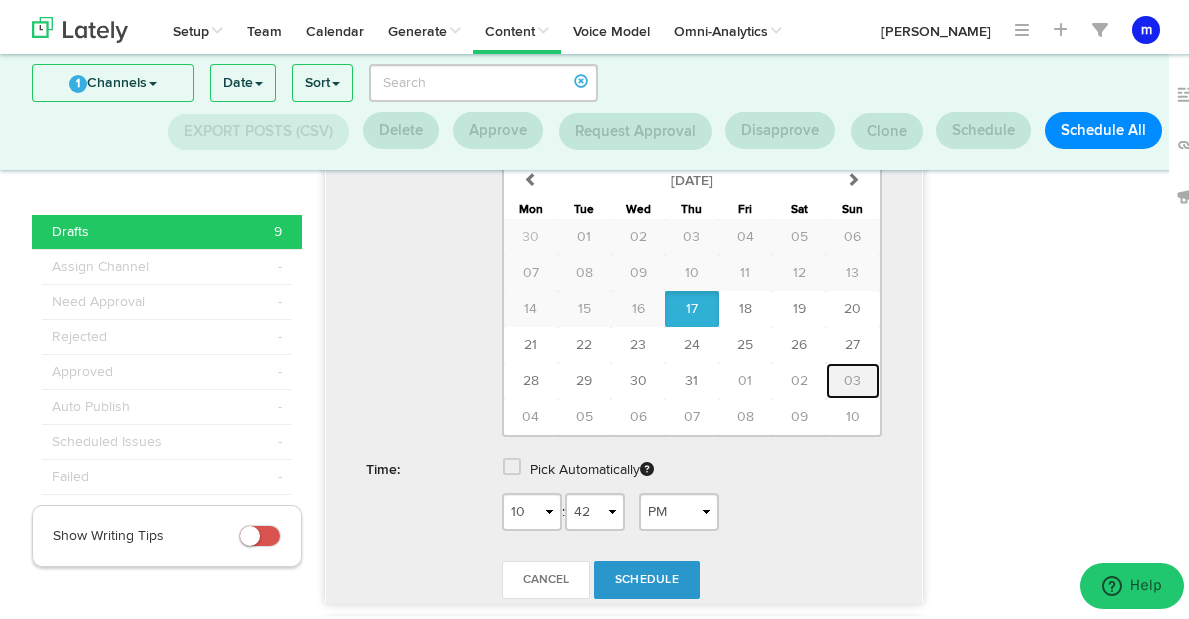 click on "03" at bounding box center (852, 377) 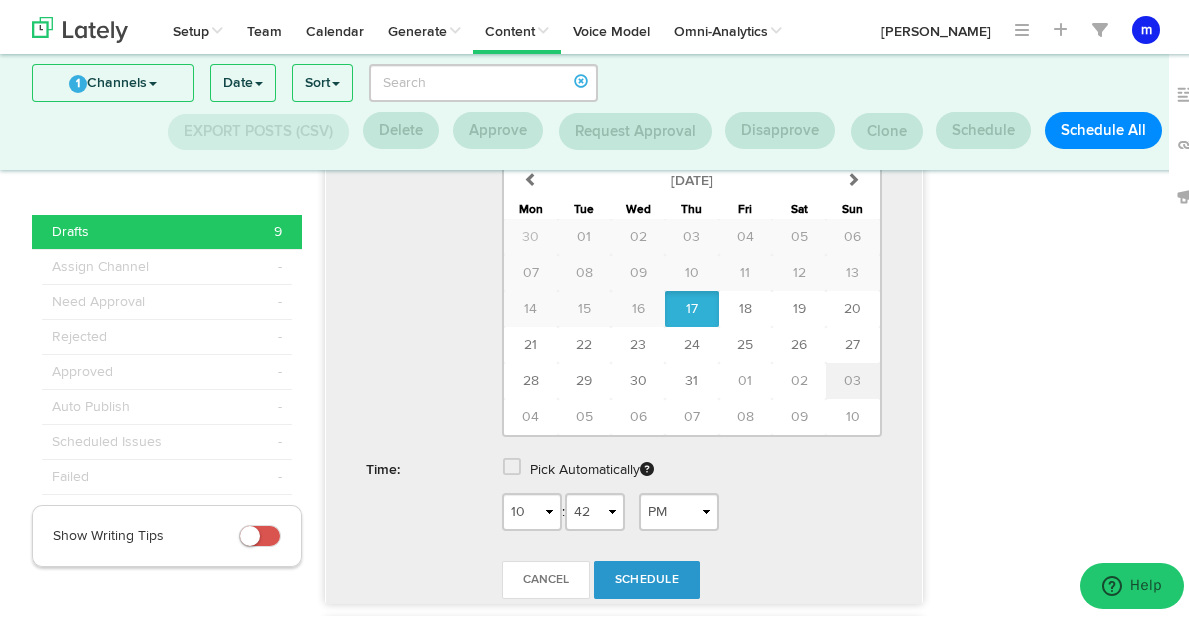 type on "August 03 2025" 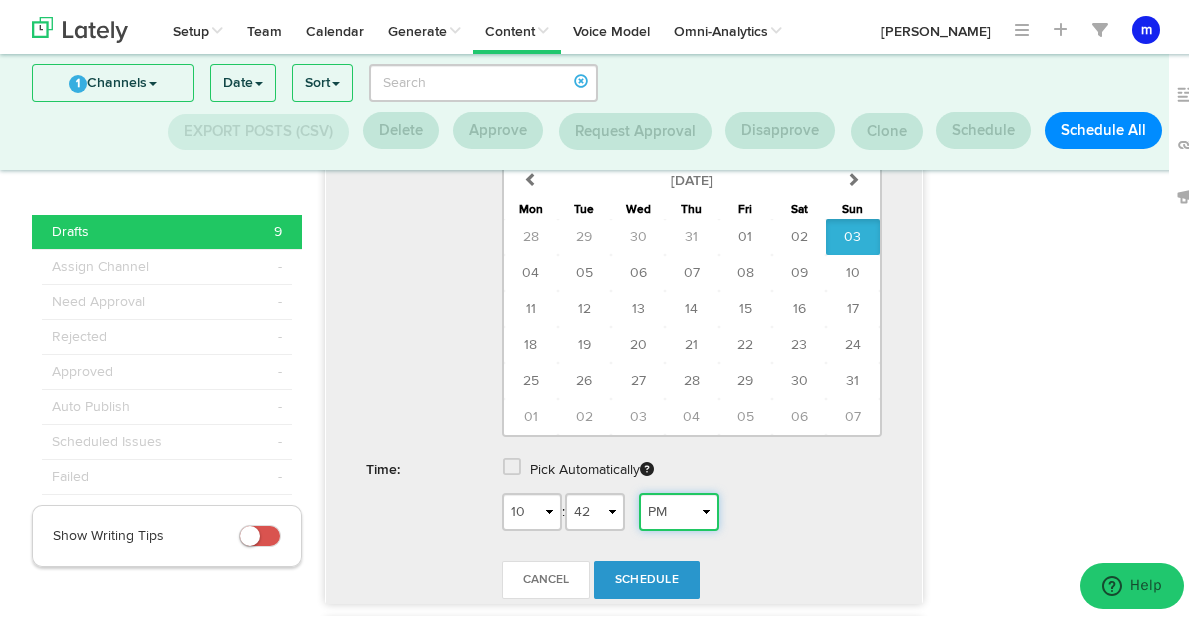 click on "AM PM" at bounding box center [679, 508] 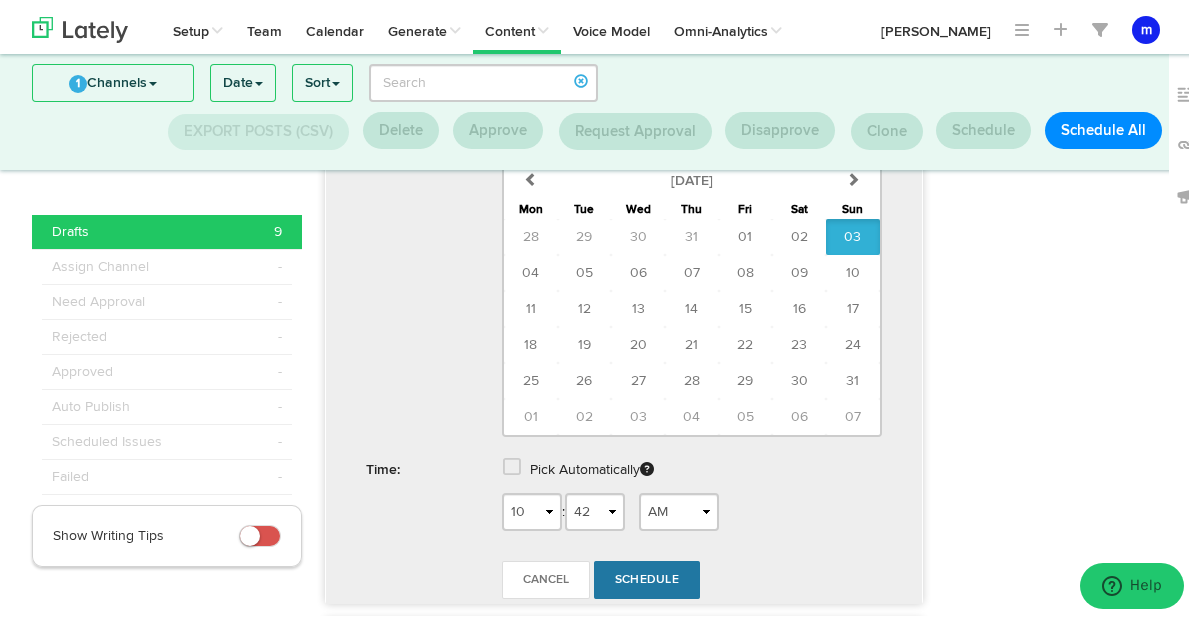 click on "Schedule" at bounding box center (647, 576) 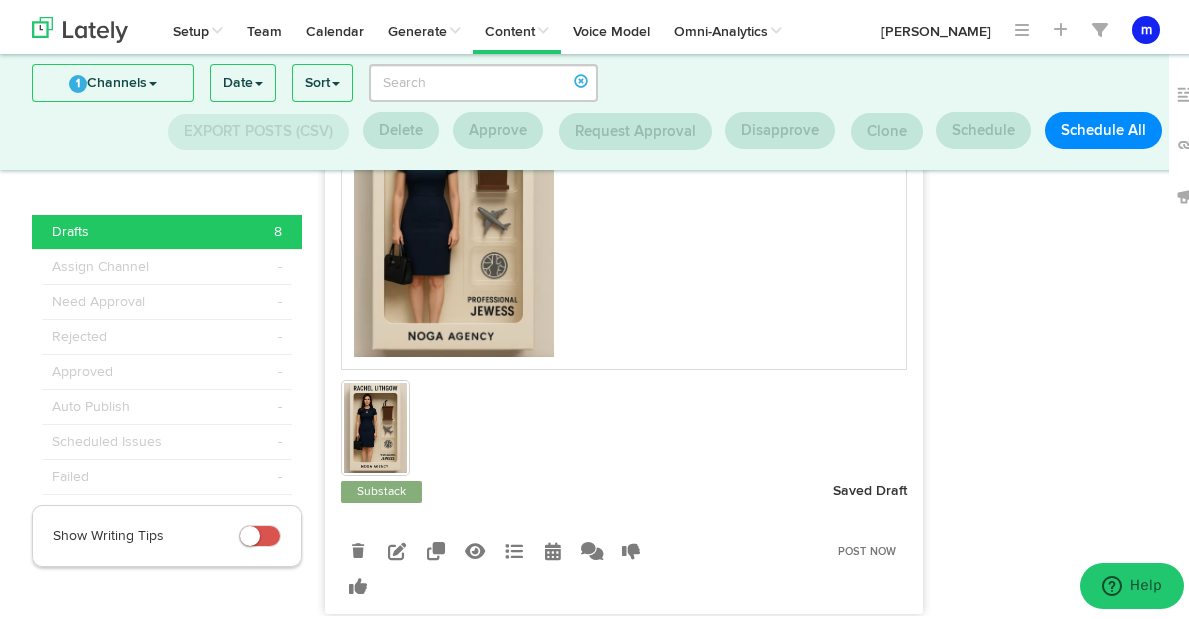 scroll, scrollTop: 1699, scrollLeft: 0, axis: vertical 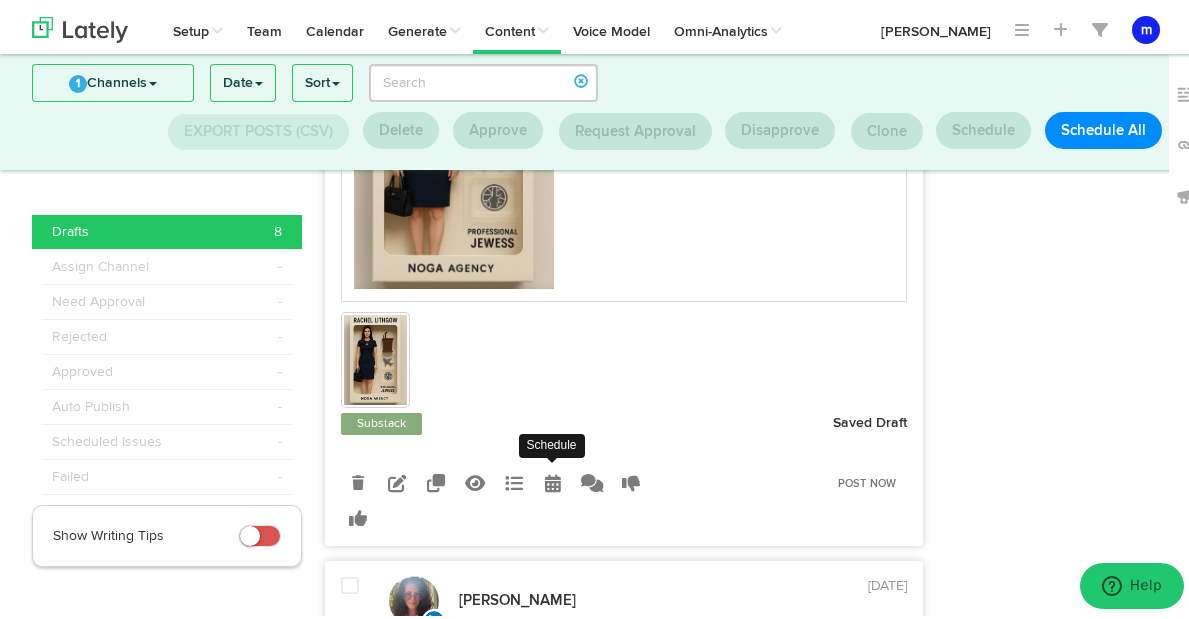 click at bounding box center [553, 479] 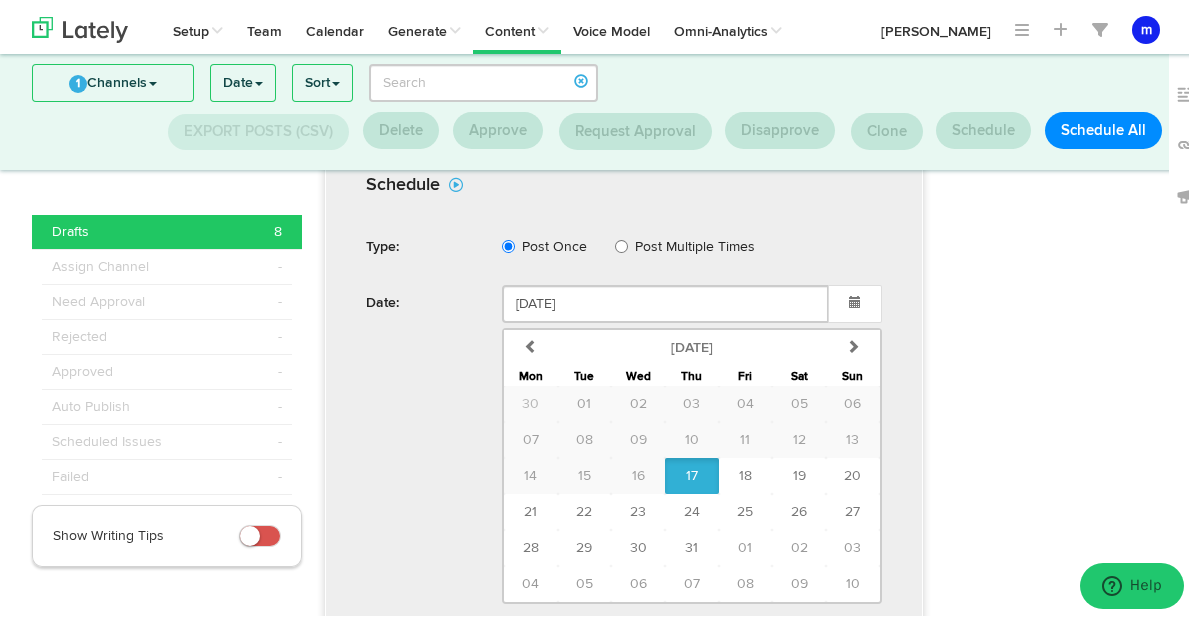 scroll, scrollTop: 2219, scrollLeft: 0, axis: vertical 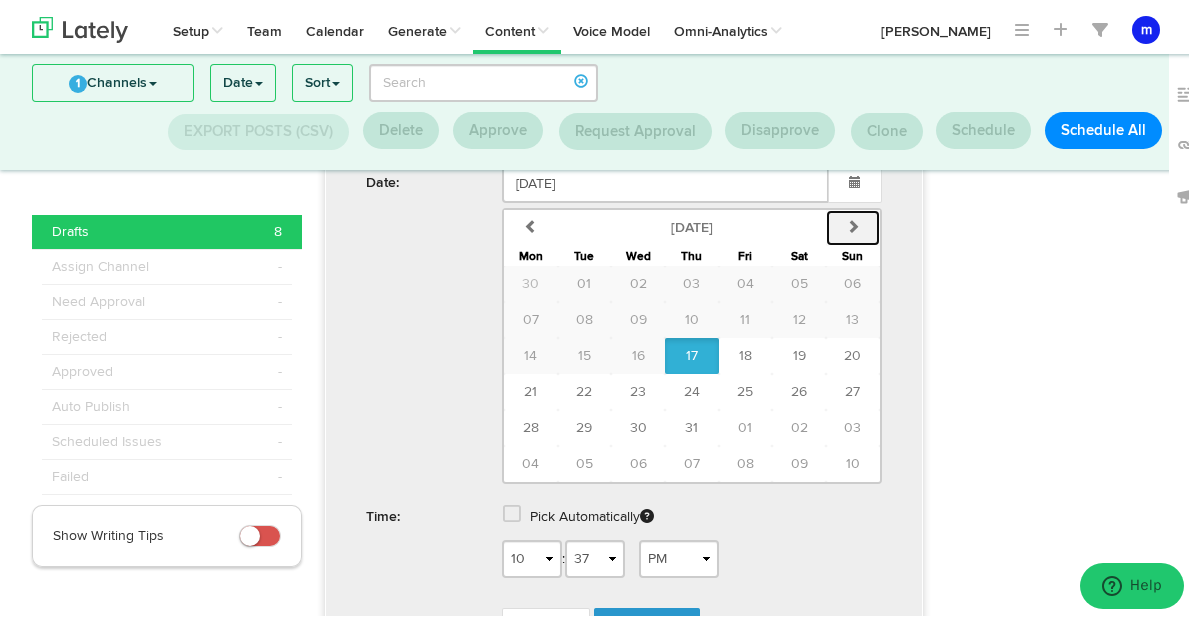 click at bounding box center (853, 222) 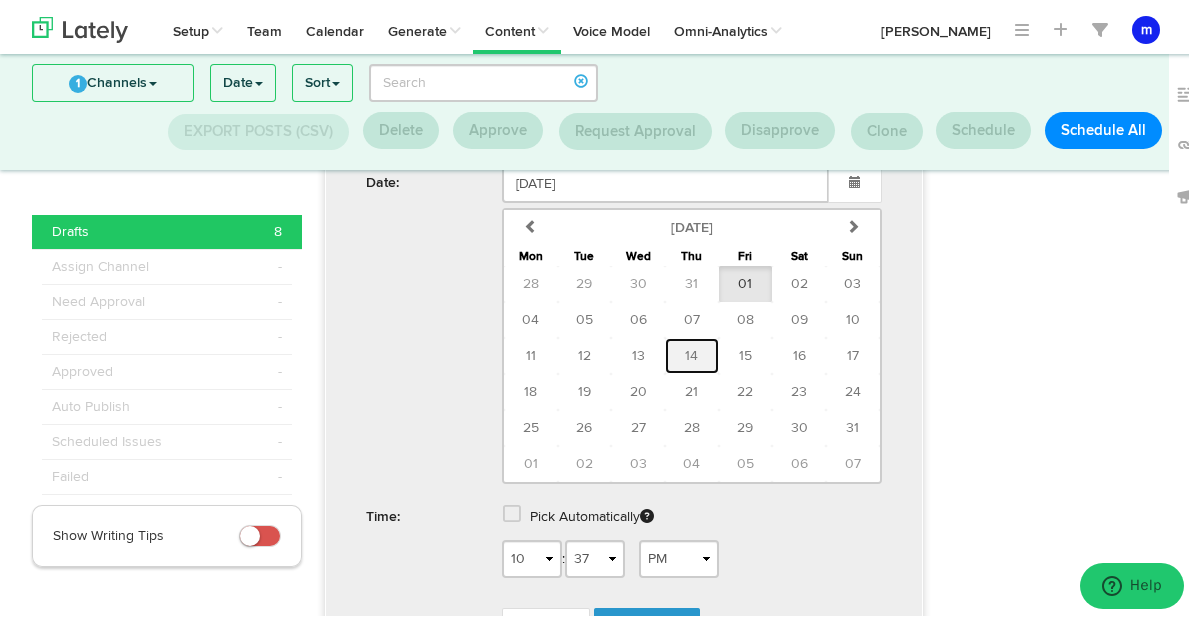 click on "14" at bounding box center (691, 352) 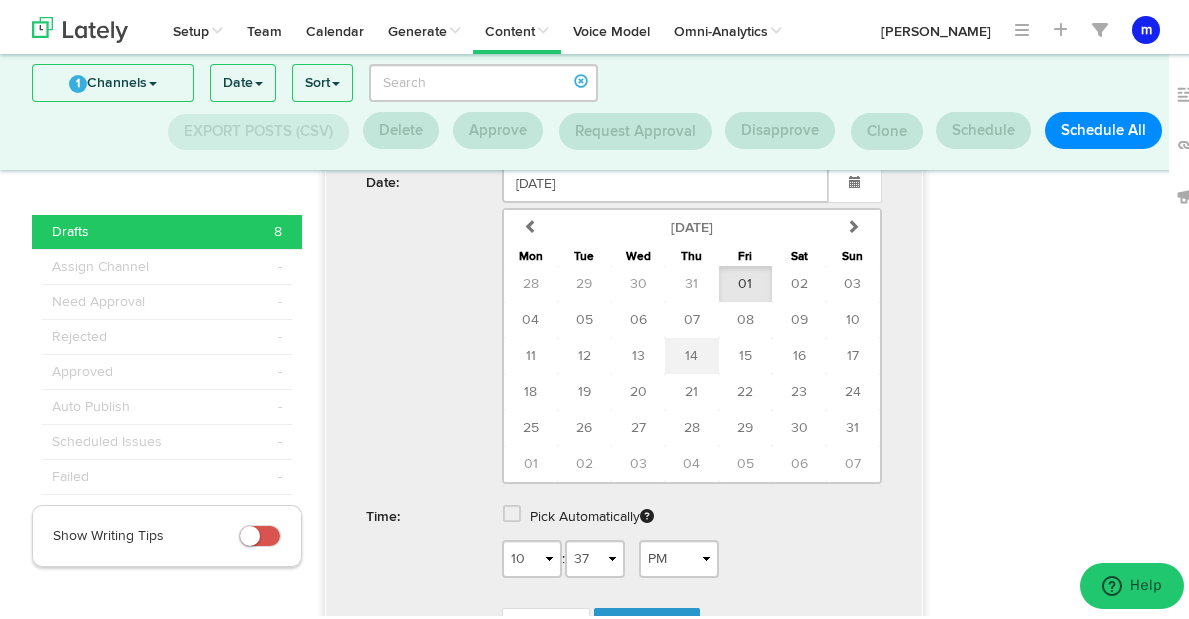 type on "August 14 2025" 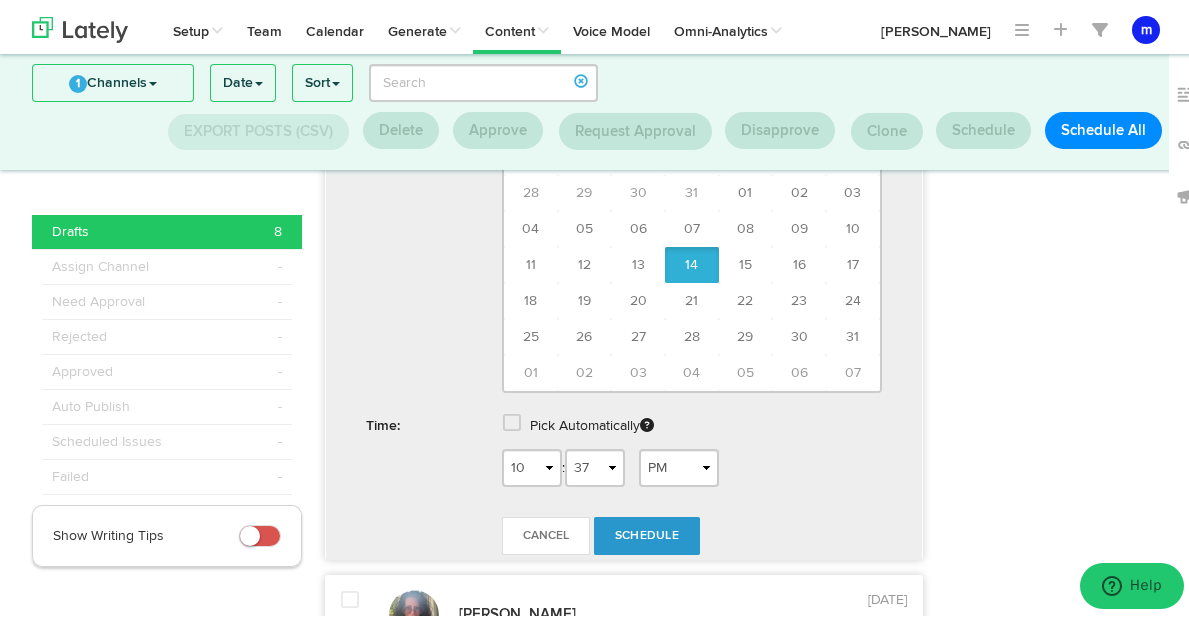 scroll, scrollTop: 2322, scrollLeft: 0, axis: vertical 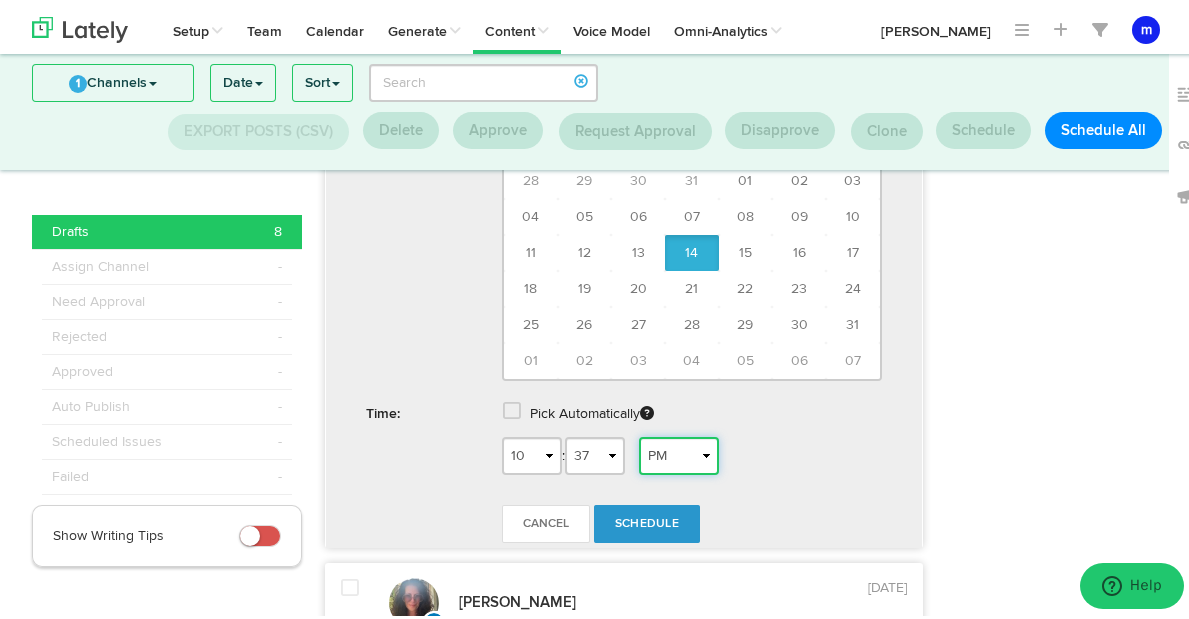 click on "AM PM" at bounding box center (679, 452) 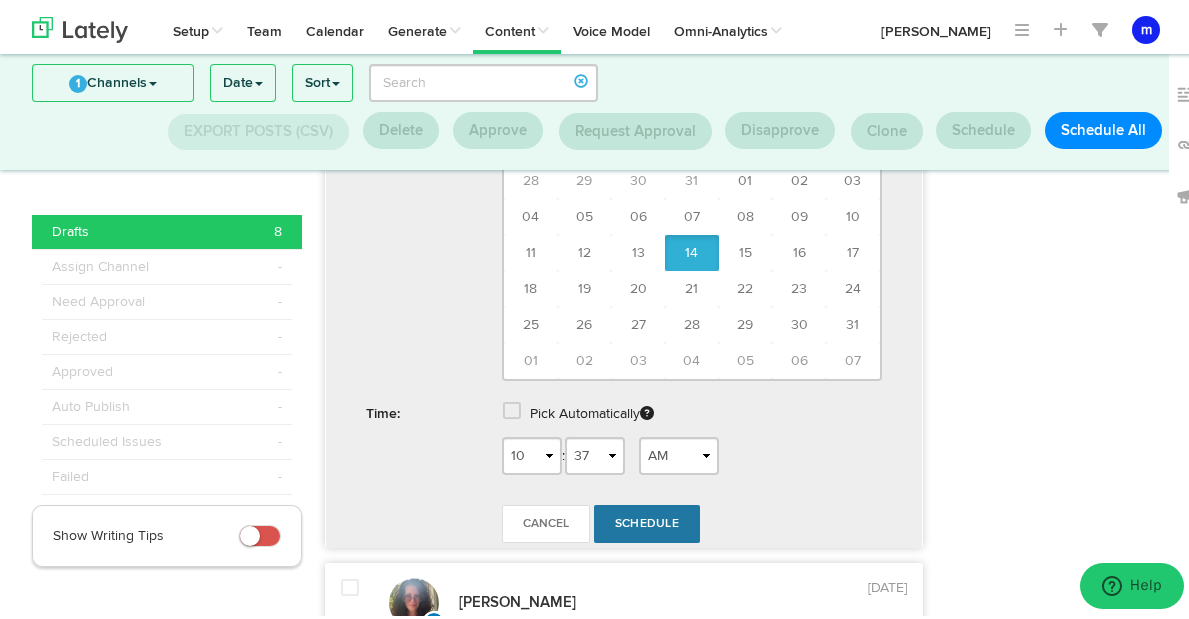 click on "Schedule" at bounding box center (647, 520) 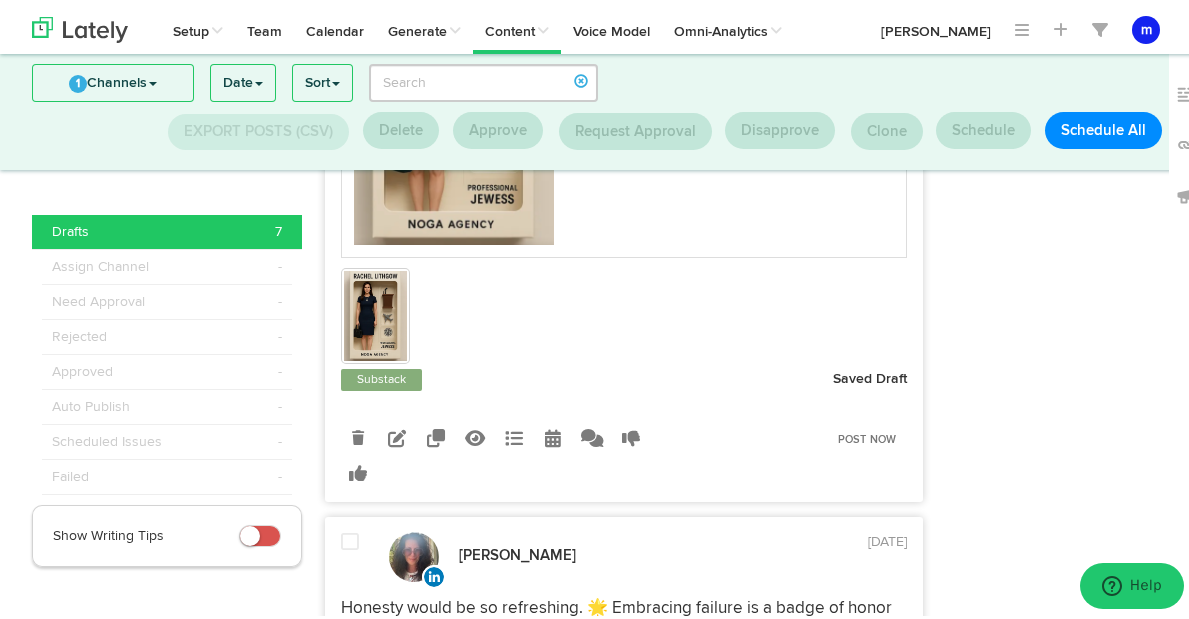scroll, scrollTop: 606, scrollLeft: 0, axis: vertical 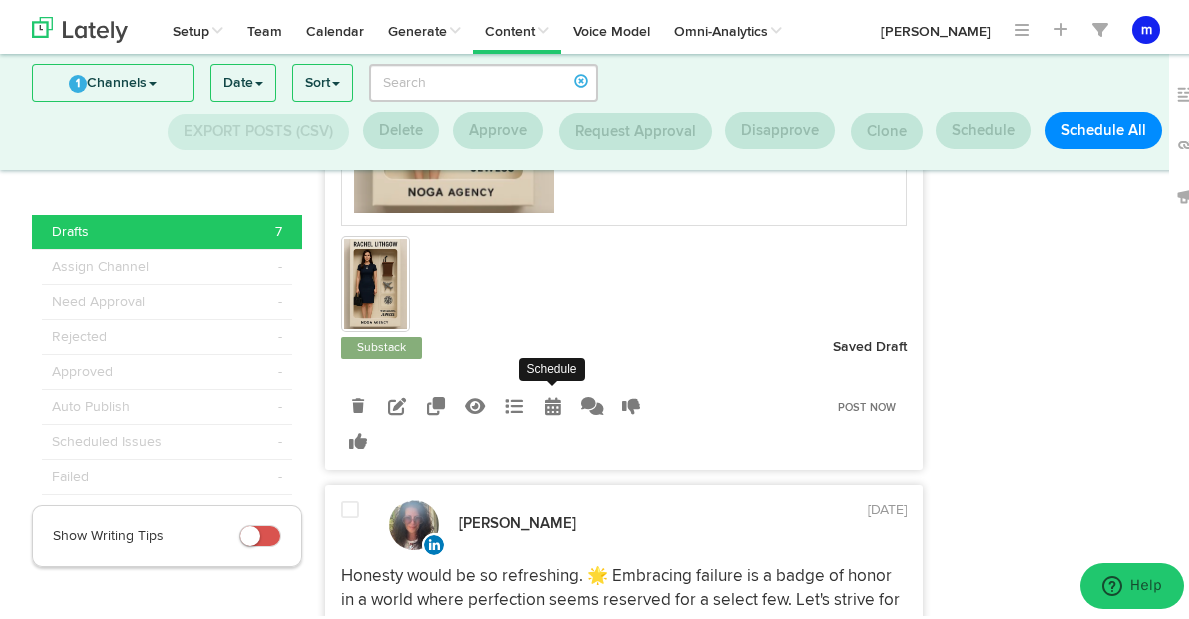 click at bounding box center (553, 402) 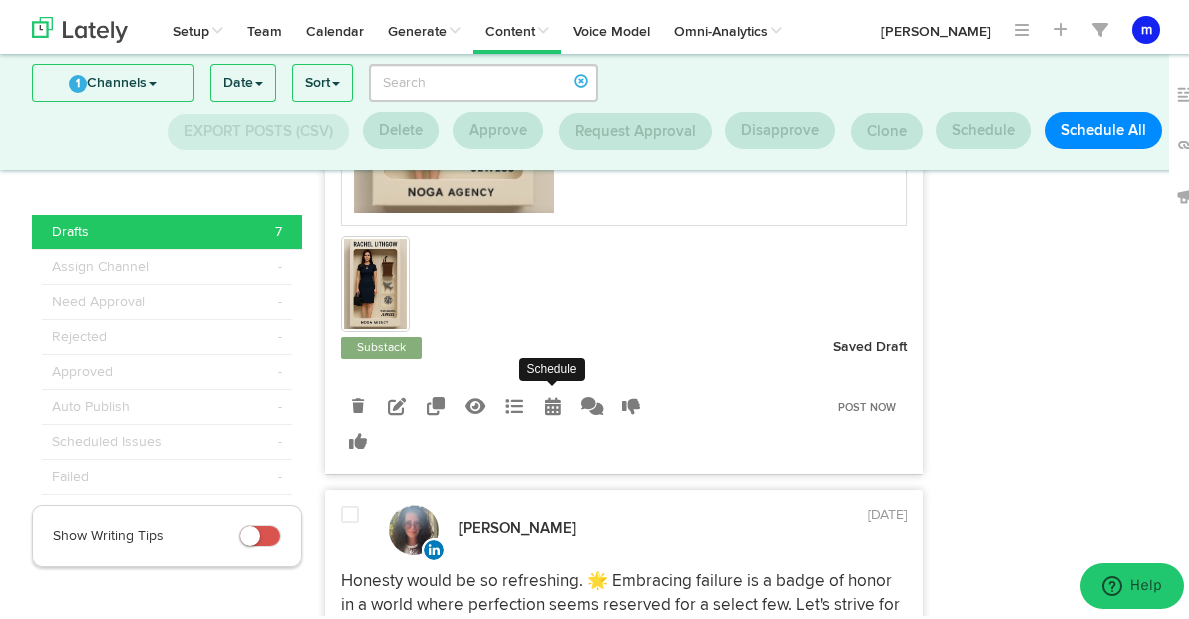 radio on "true" 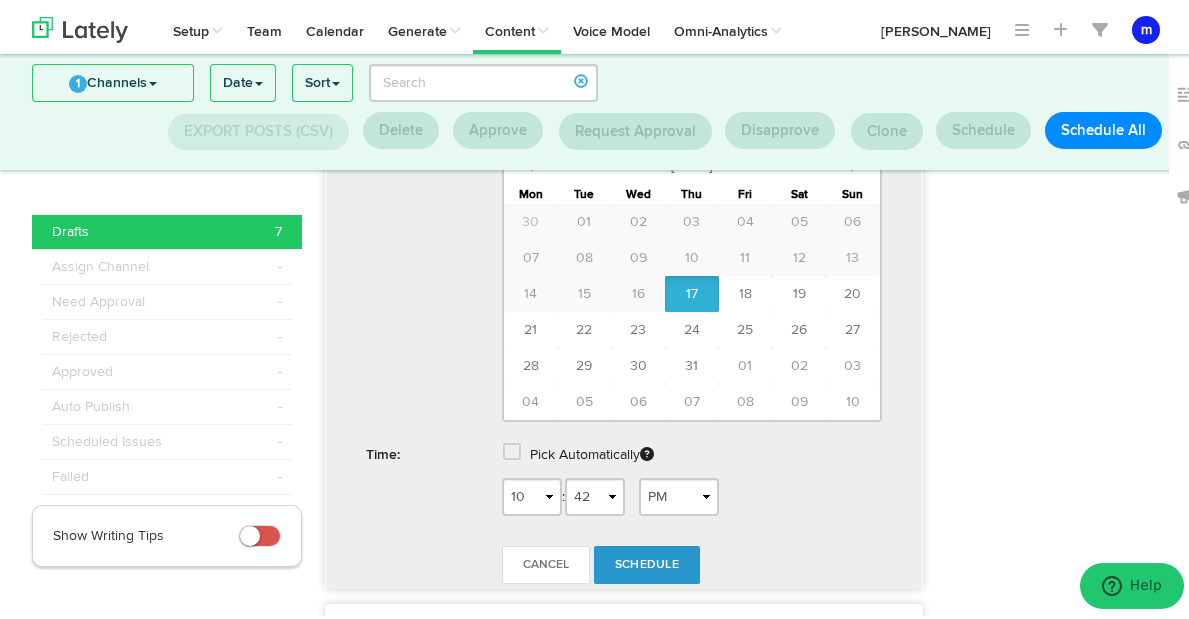 scroll, scrollTop: 1020, scrollLeft: 0, axis: vertical 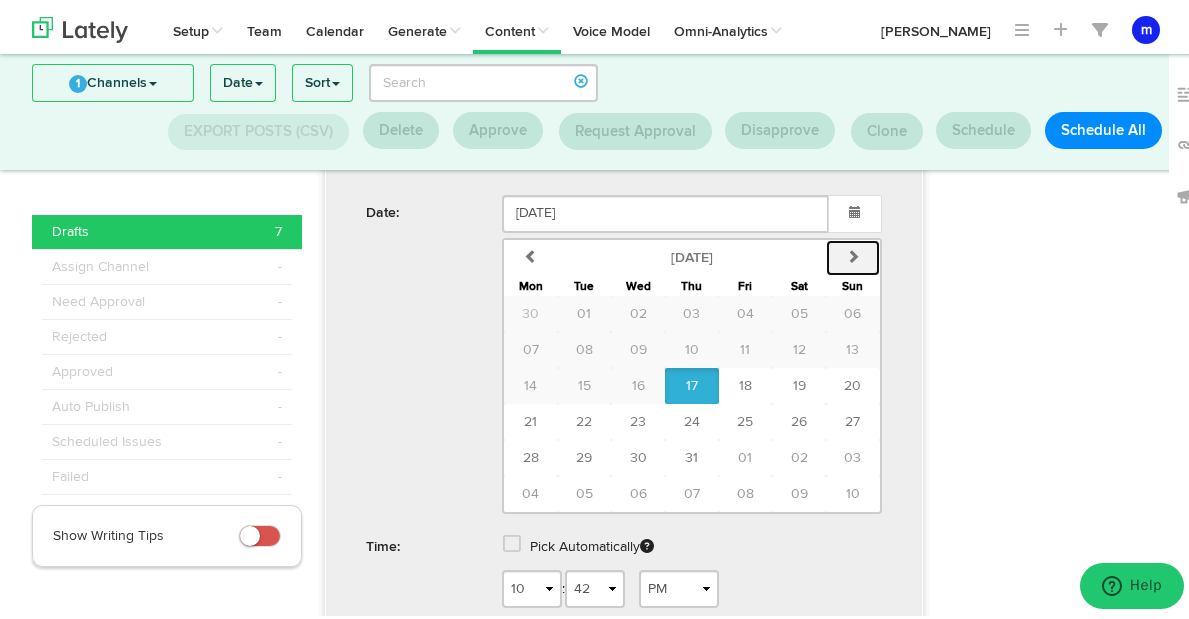 click on "next" at bounding box center [853, 254] 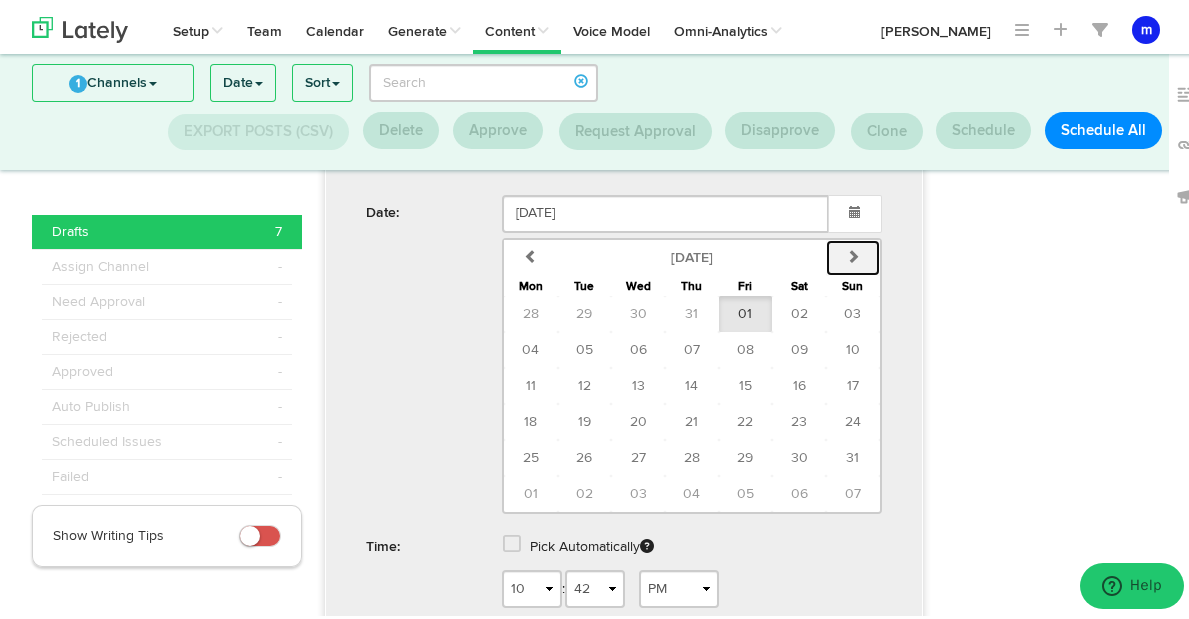 click on "next" at bounding box center (853, 254) 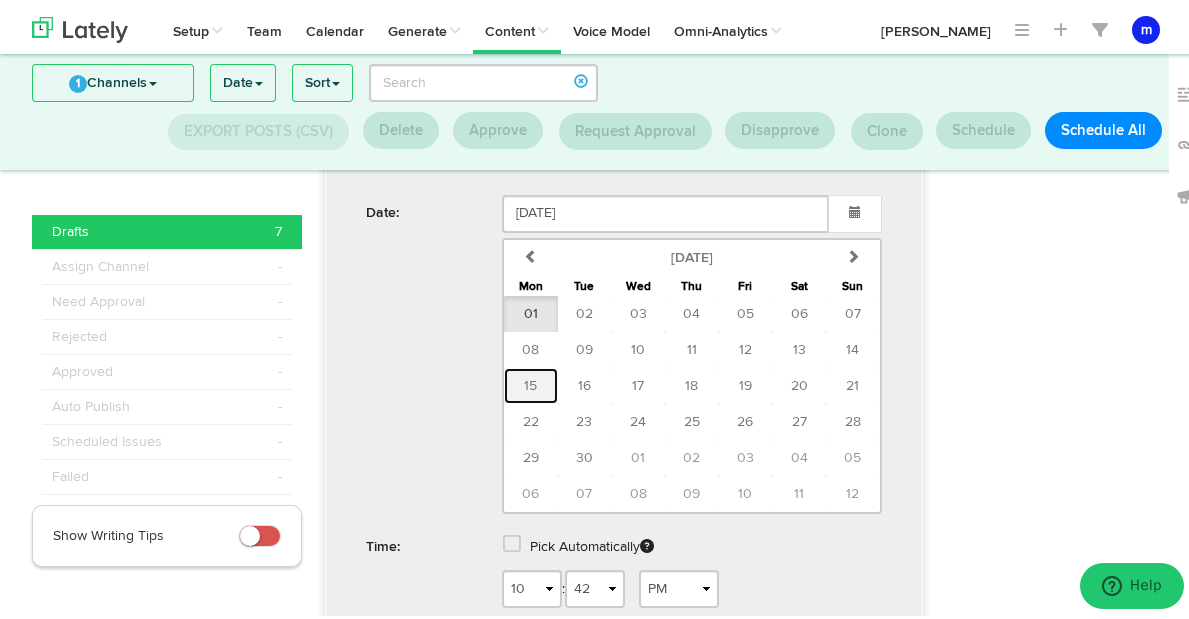 click on "15" at bounding box center (530, 382) 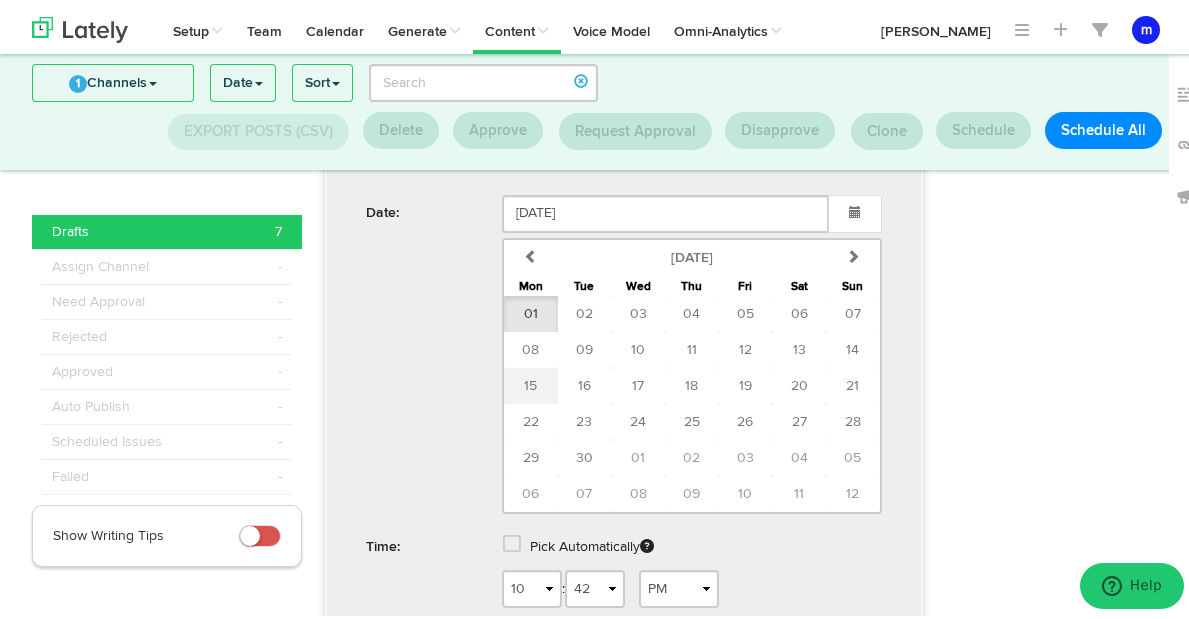 type on "September 15 2025" 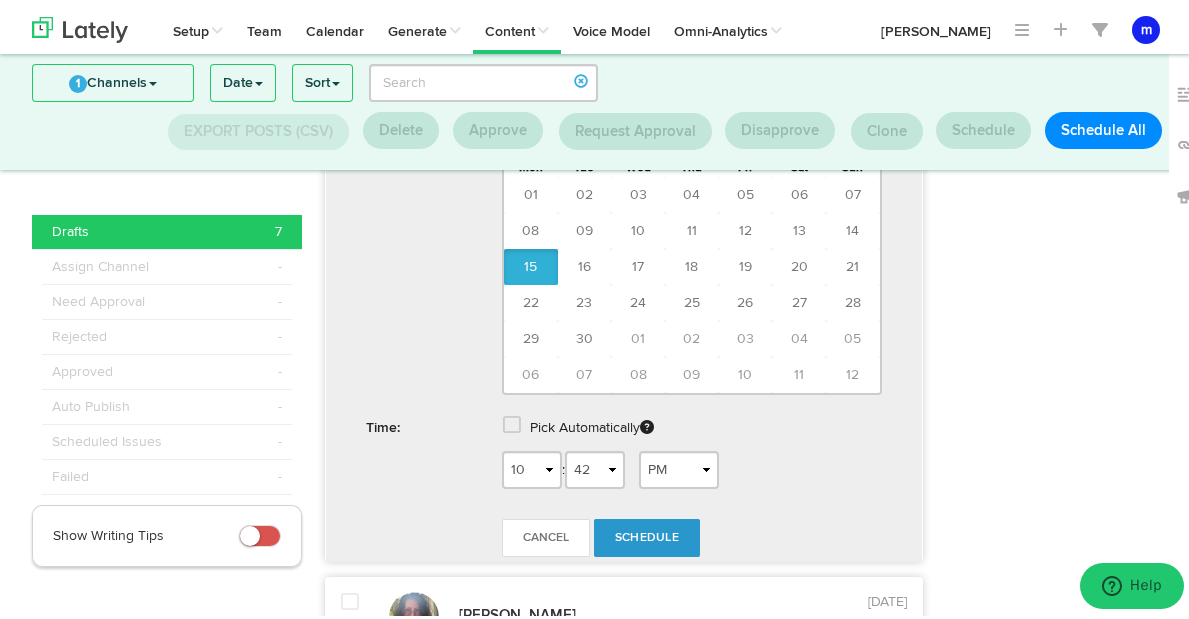 scroll, scrollTop: 1143, scrollLeft: 0, axis: vertical 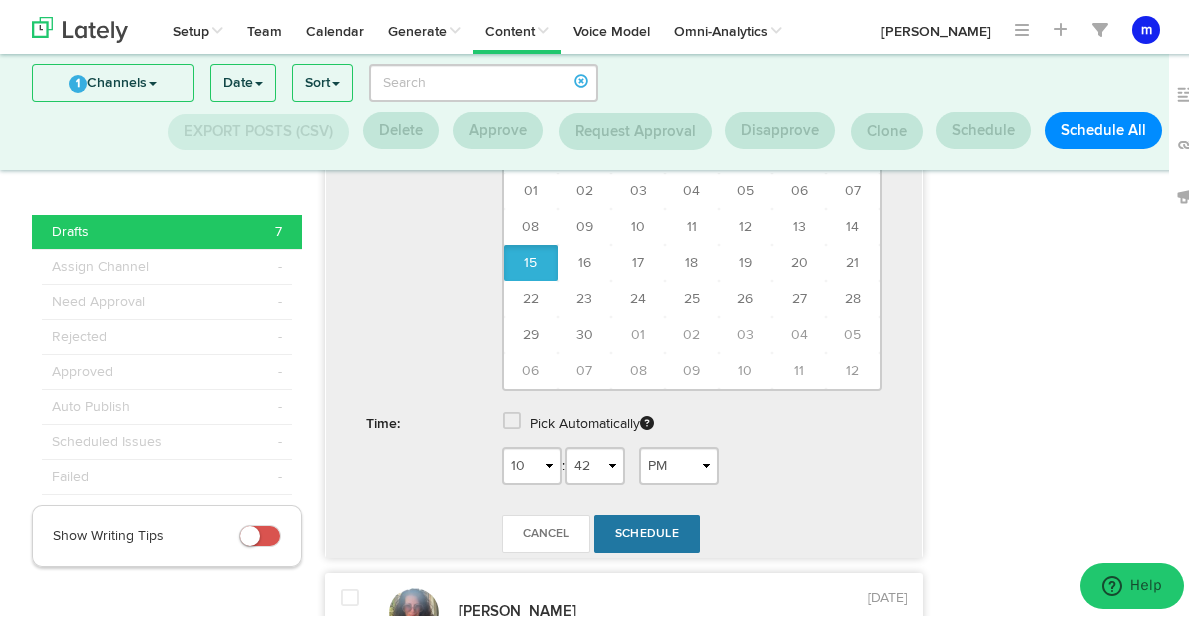 click on "Schedule" at bounding box center [647, 530] 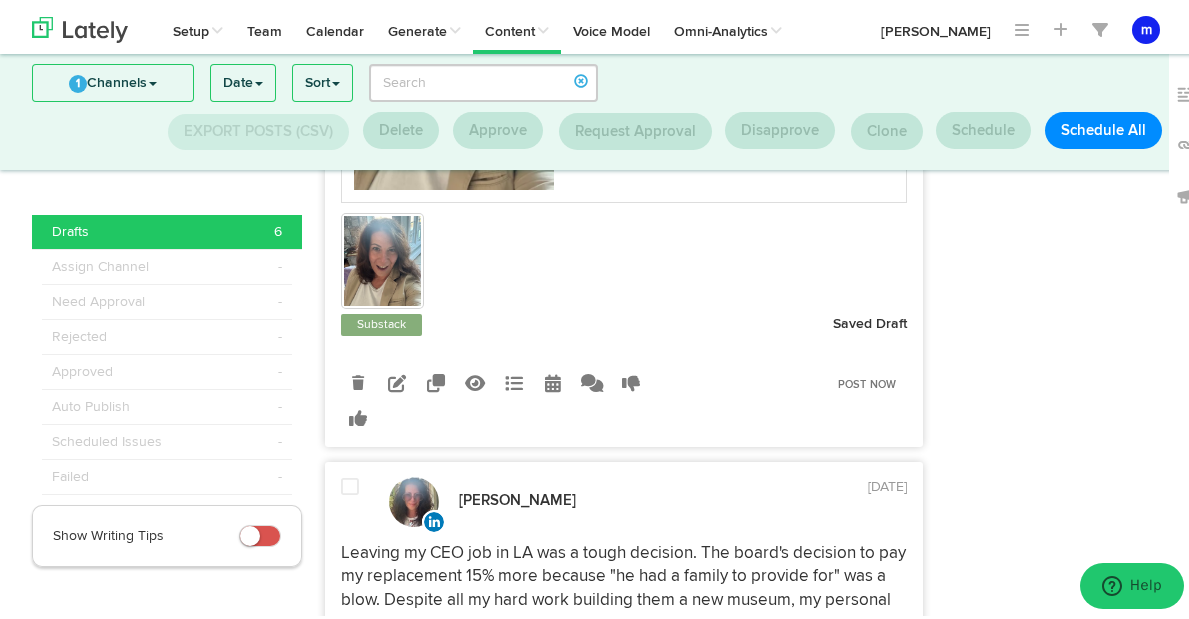 scroll, scrollTop: 534, scrollLeft: 0, axis: vertical 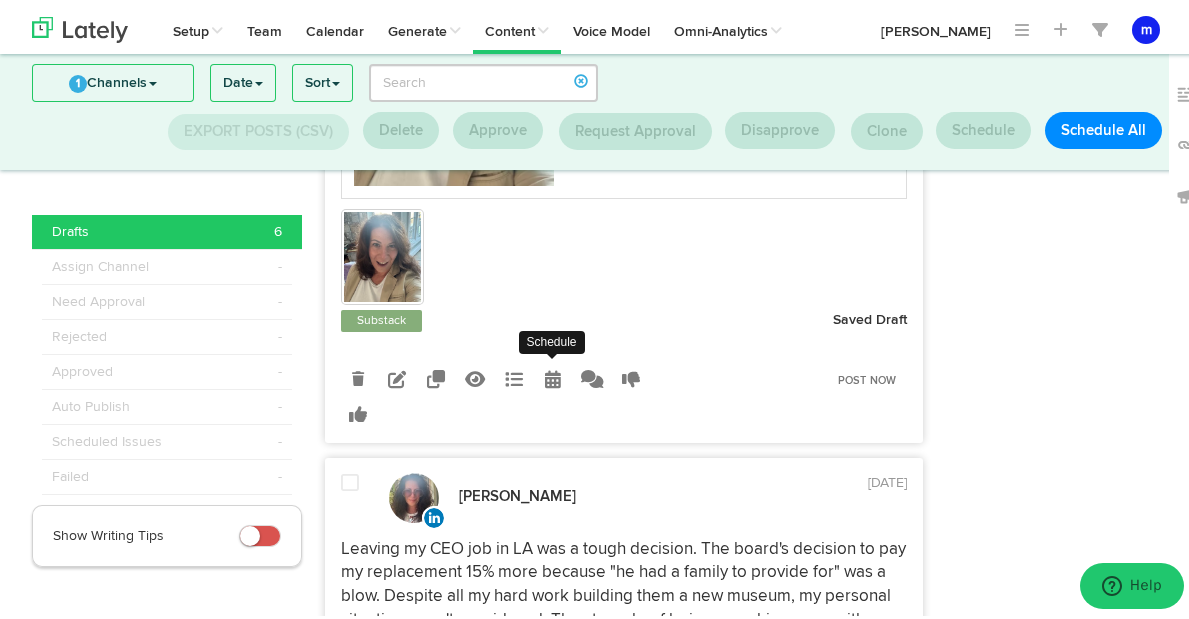 click at bounding box center (553, 375) 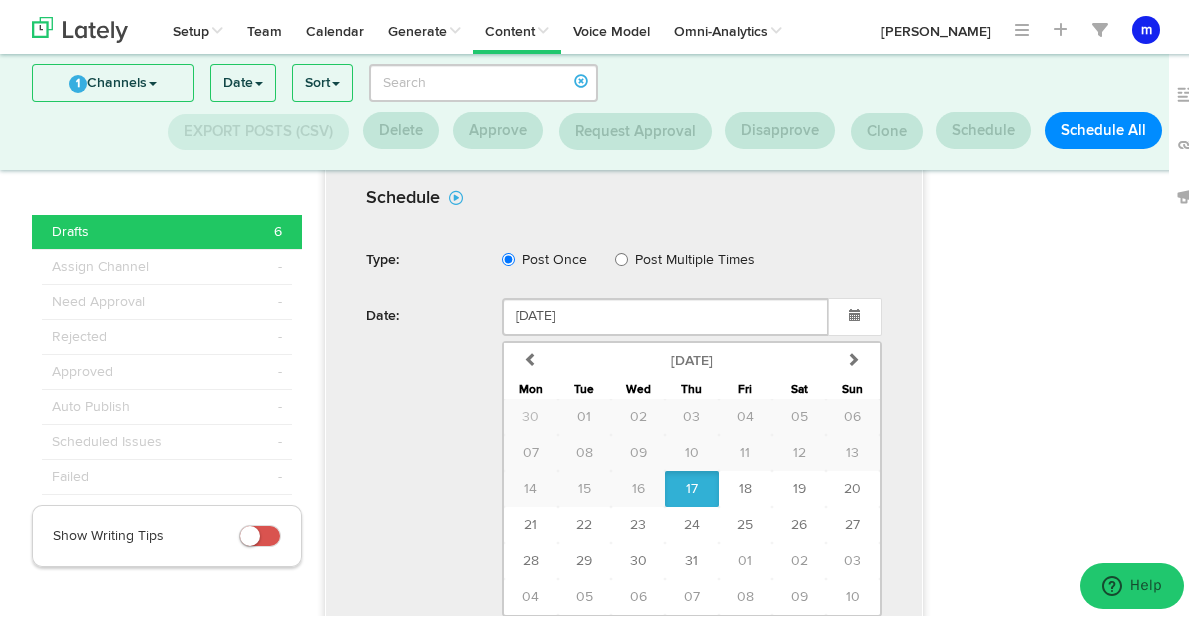 scroll, scrollTop: 846, scrollLeft: 0, axis: vertical 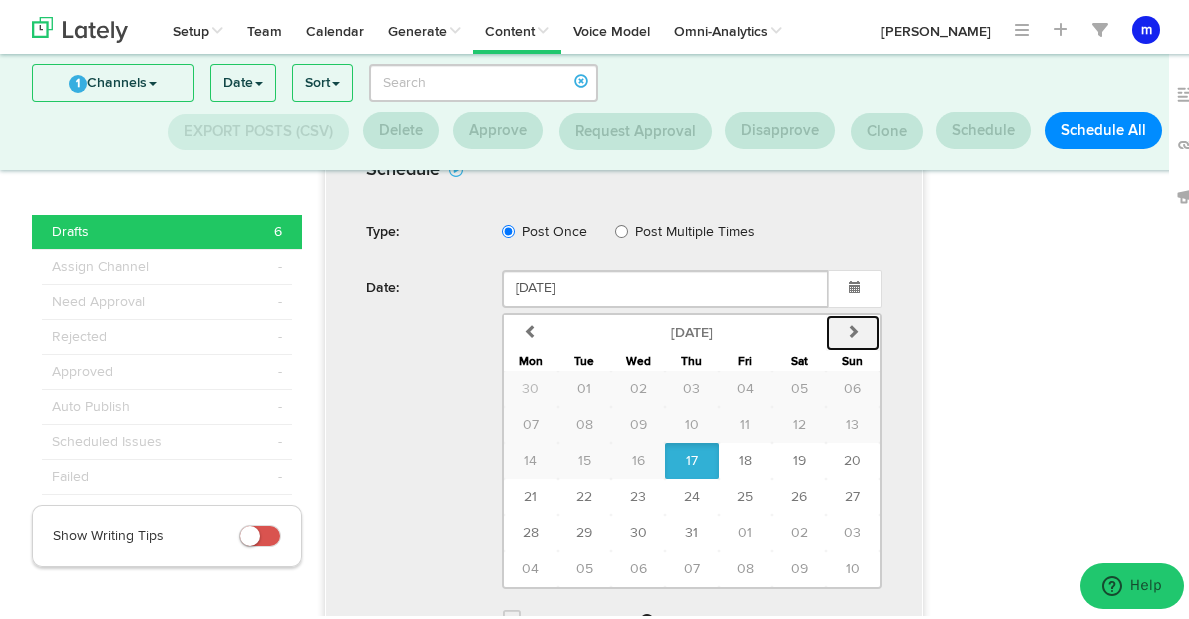 click at bounding box center [853, 327] 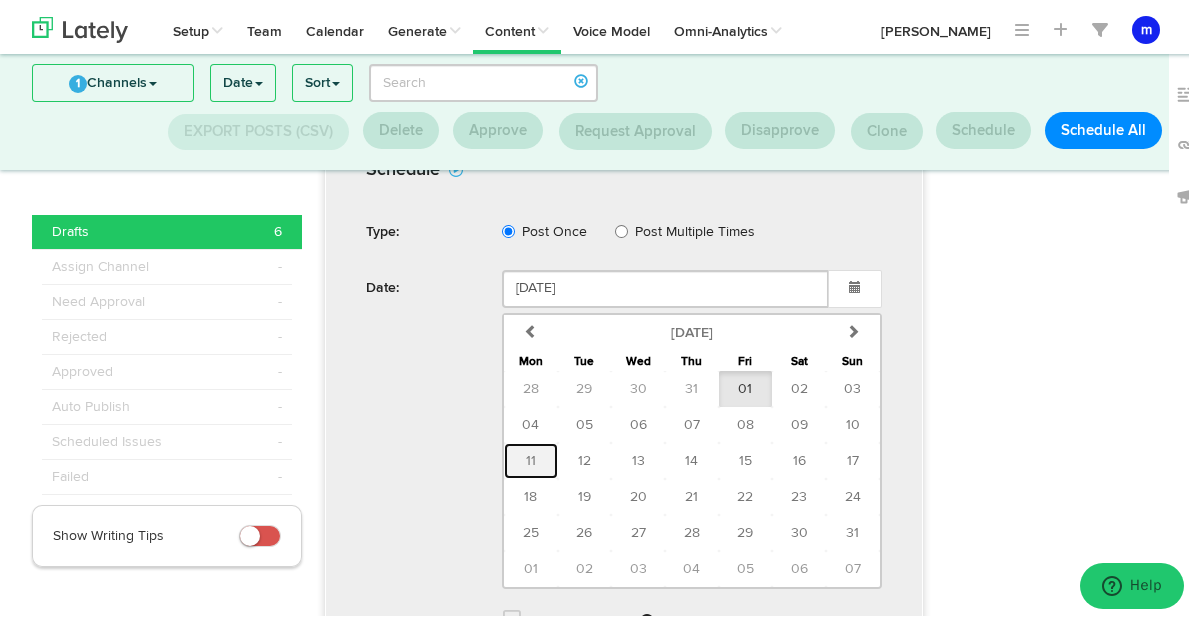 click on "11" at bounding box center (531, 457) 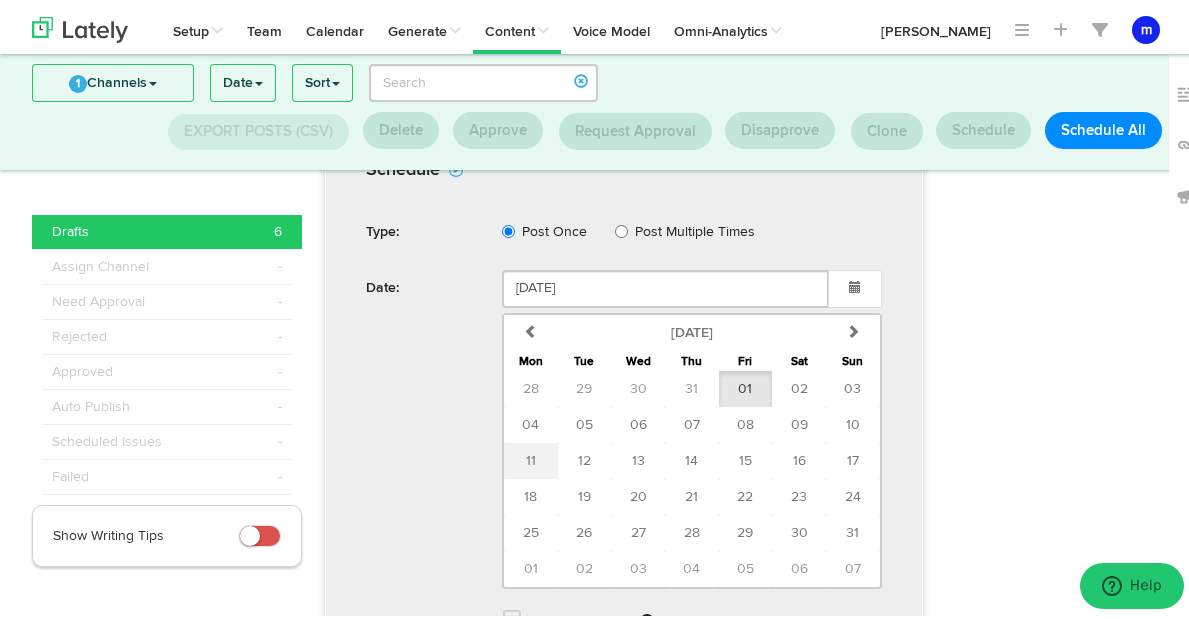 type on "[DATE]" 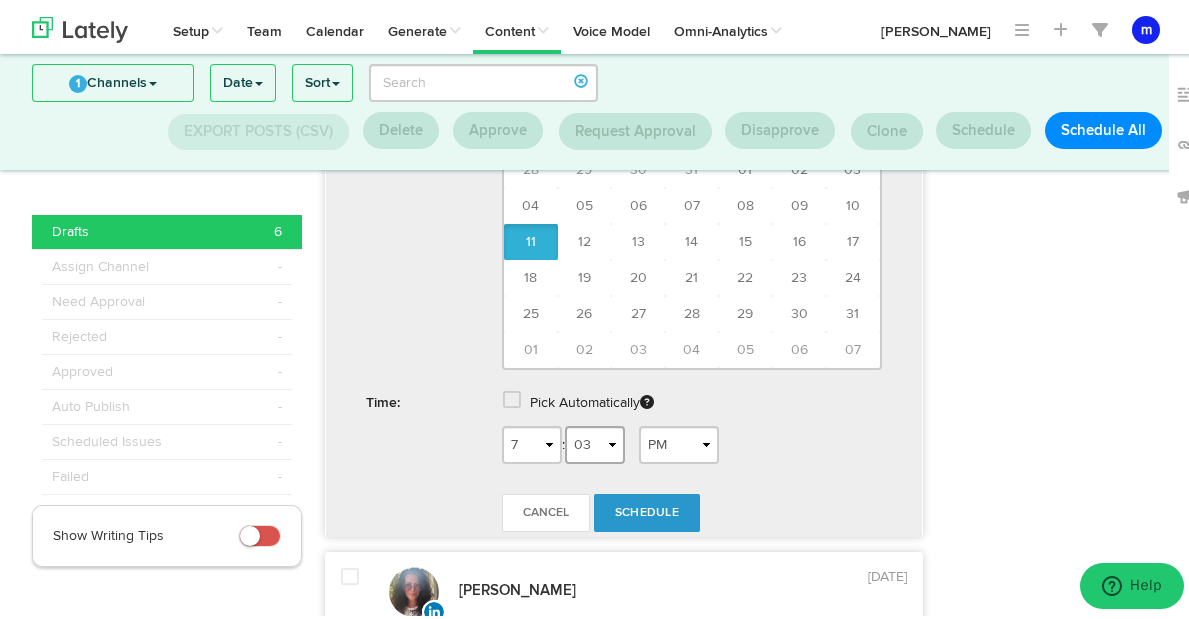 scroll, scrollTop: 1068, scrollLeft: 0, axis: vertical 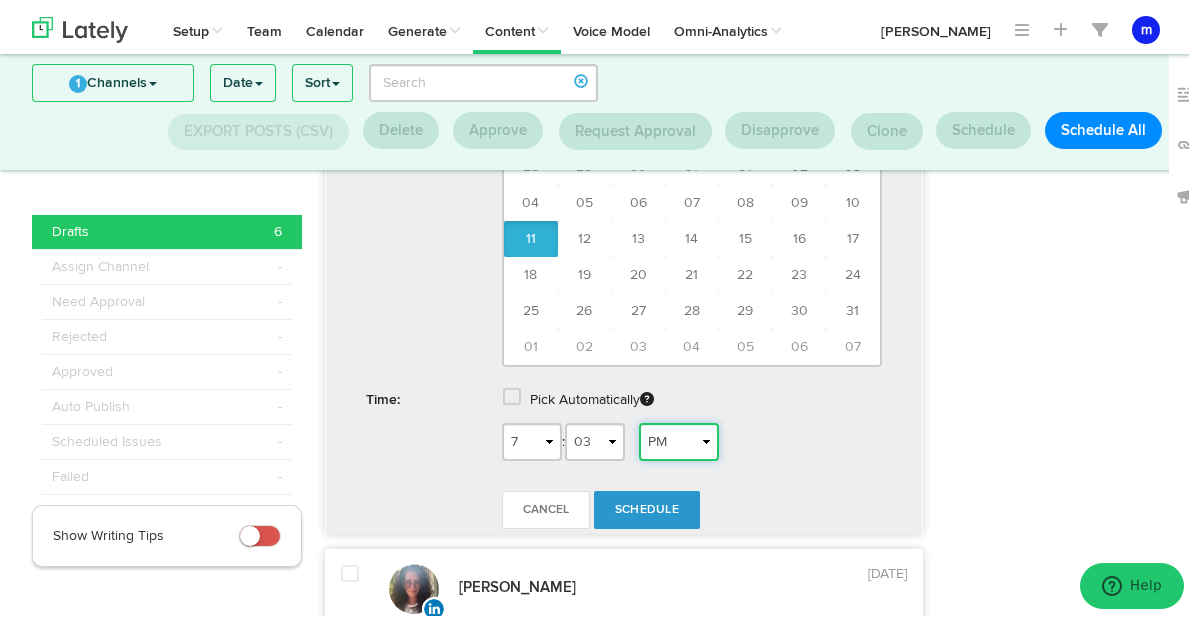 click on "AM PM" at bounding box center [679, 438] 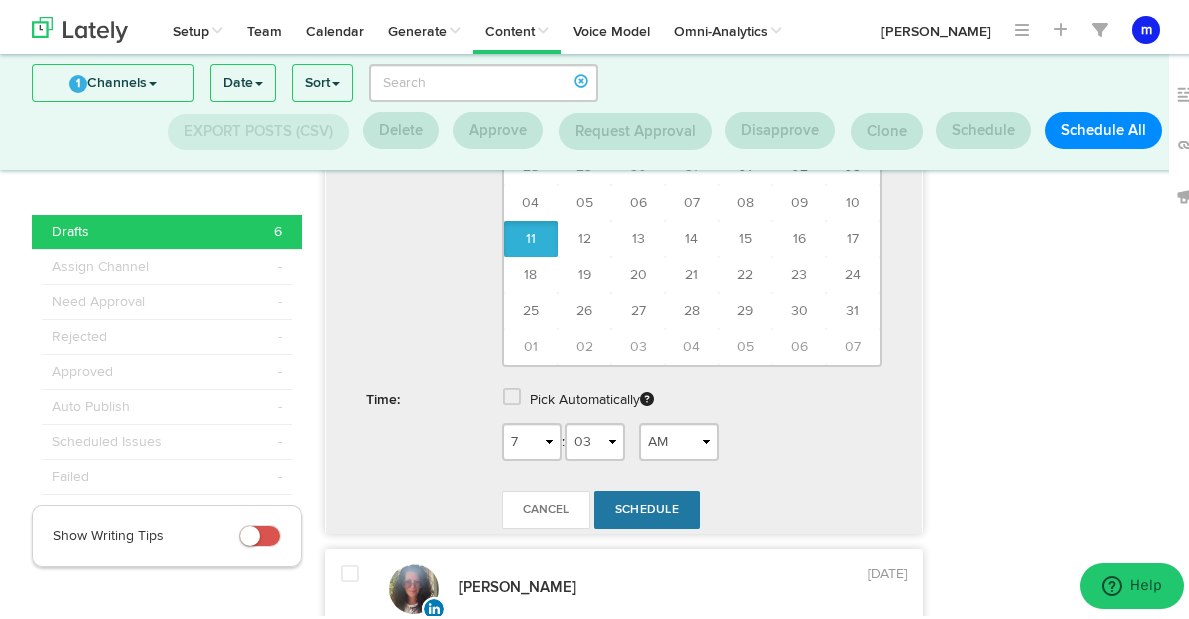 click on "Schedule" at bounding box center [647, 506] 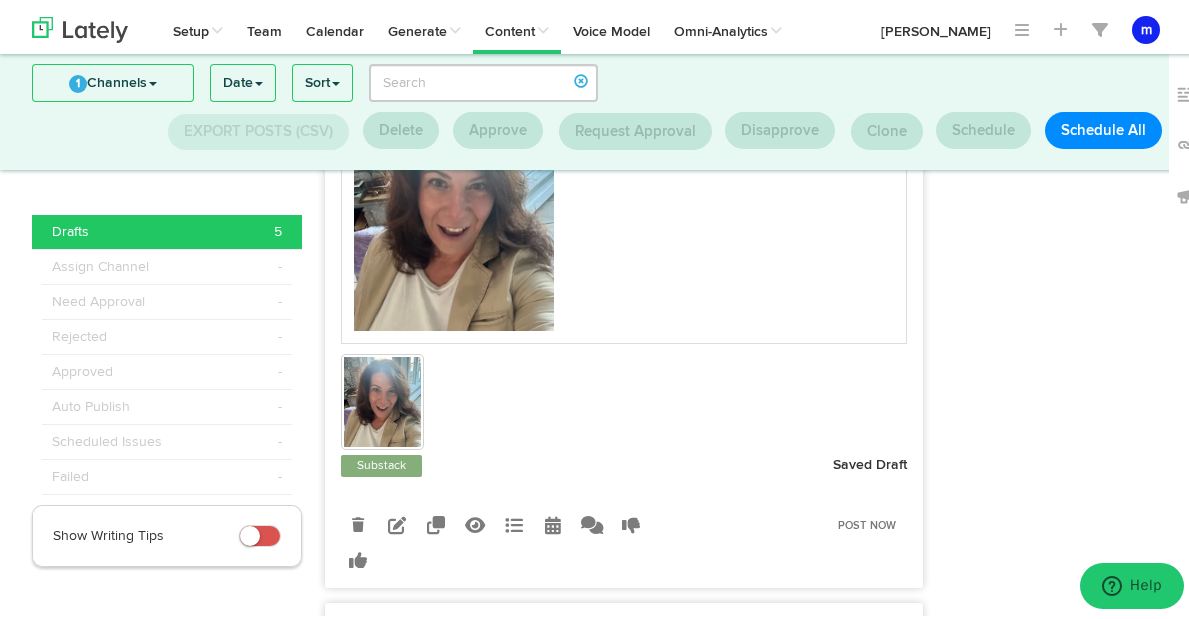 scroll, scrollTop: 462, scrollLeft: 0, axis: vertical 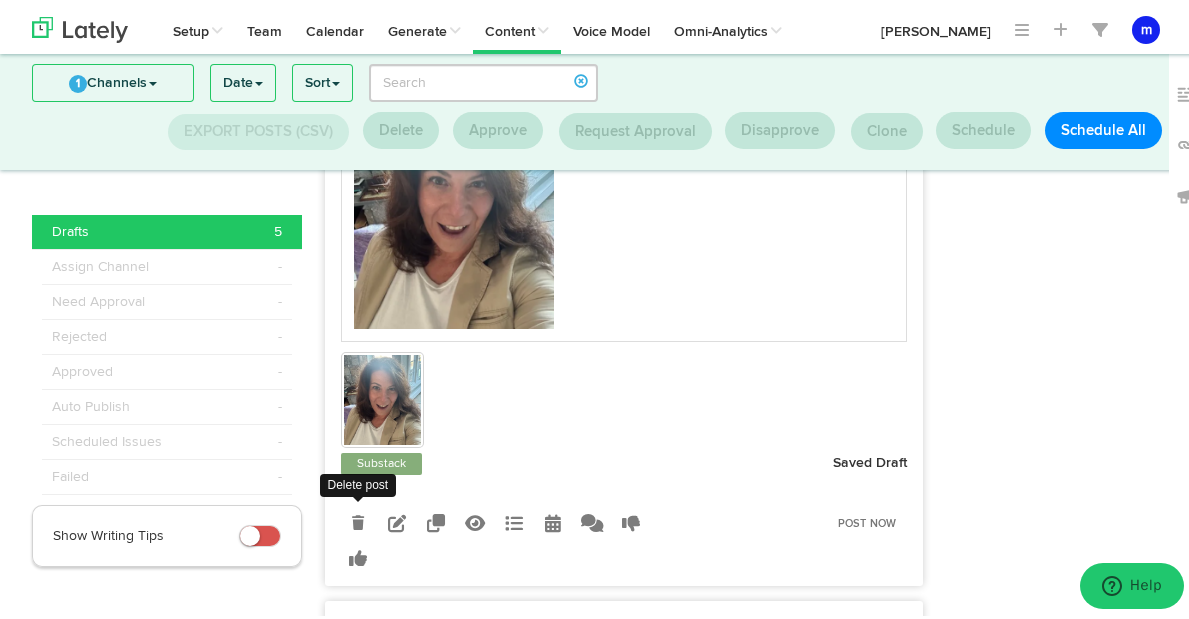 click at bounding box center (358, 518) 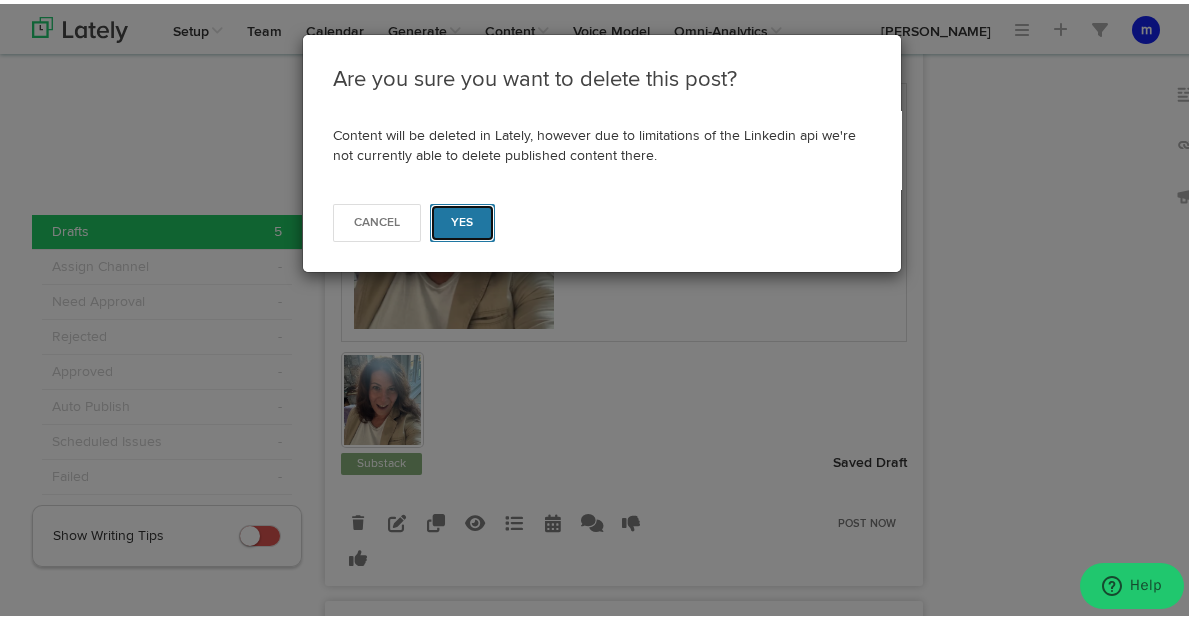 click on "Yes" at bounding box center [462, 219] 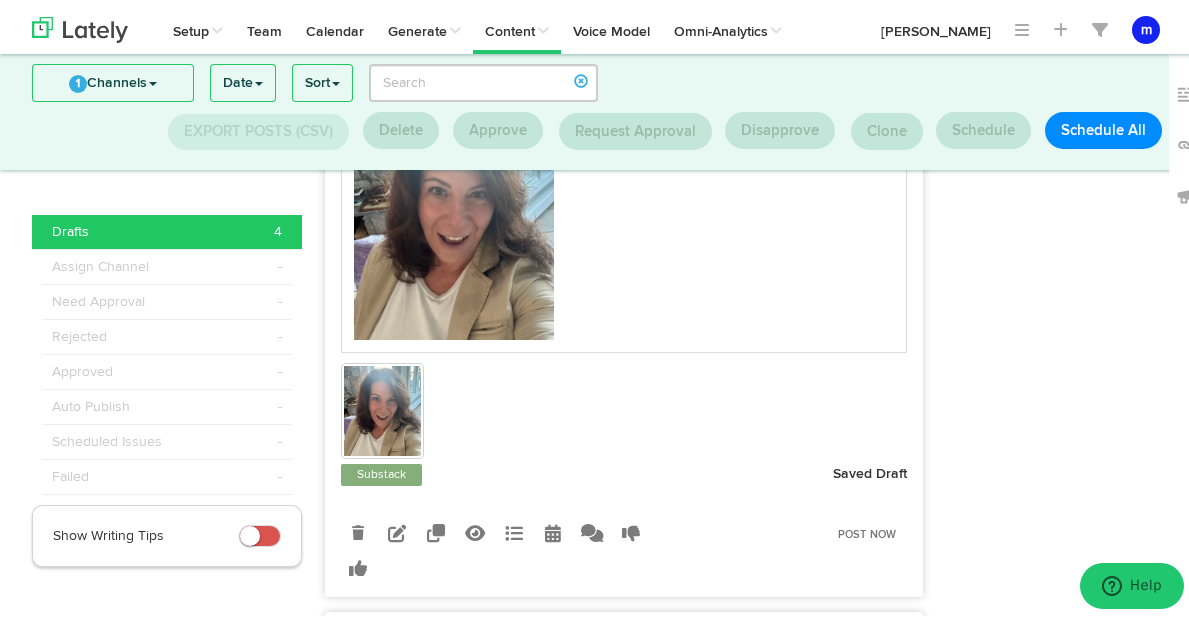 scroll, scrollTop: 1178, scrollLeft: 0, axis: vertical 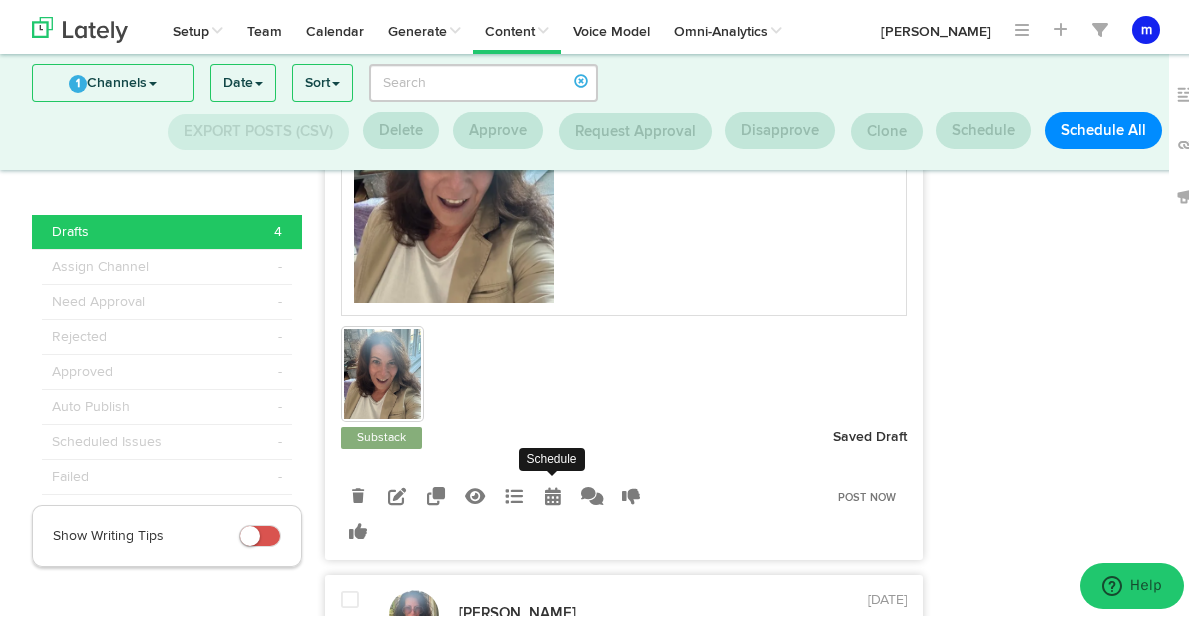 click at bounding box center (553, 492) 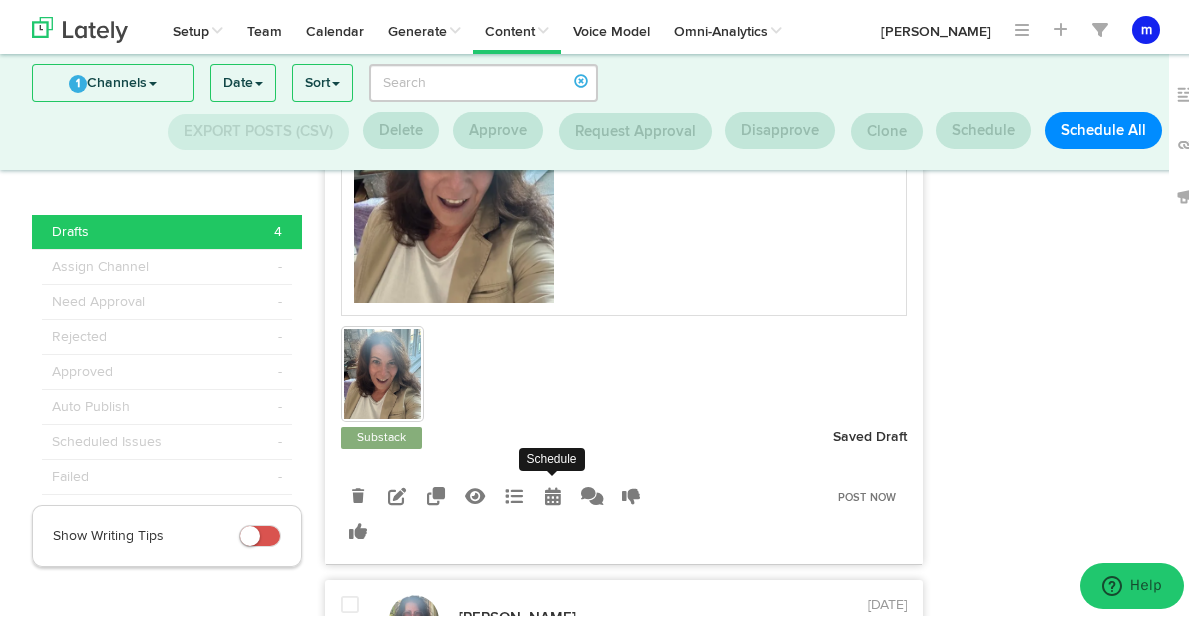 radio on "true" 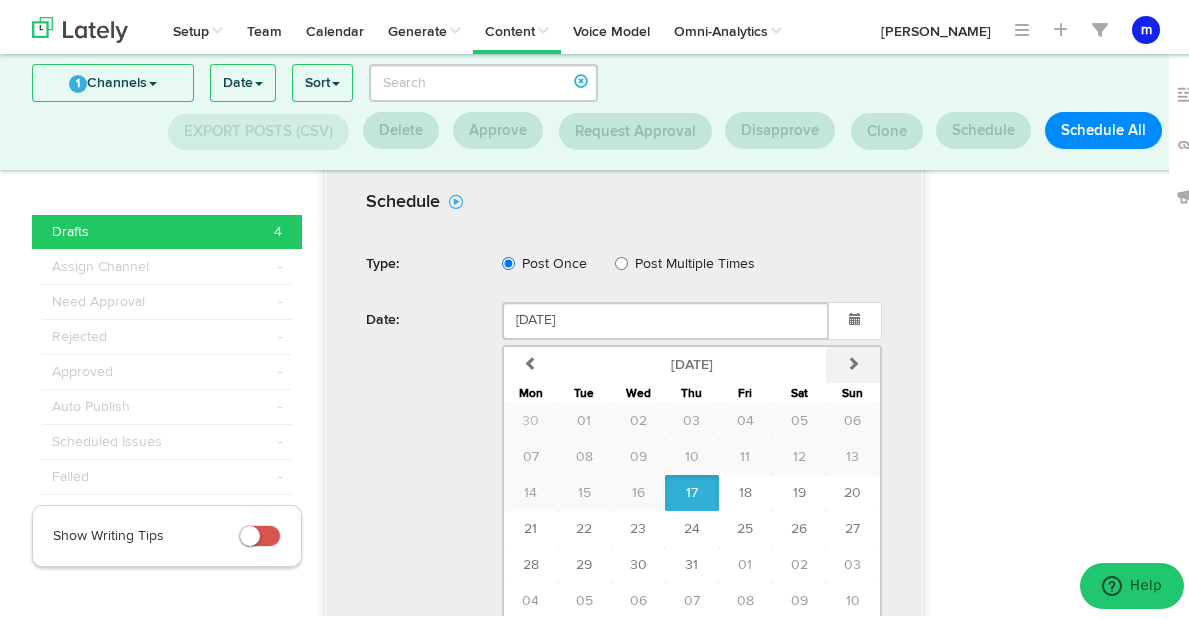 scroll, scrollTop: 1723, scrollLeft: 0, axis: vertical 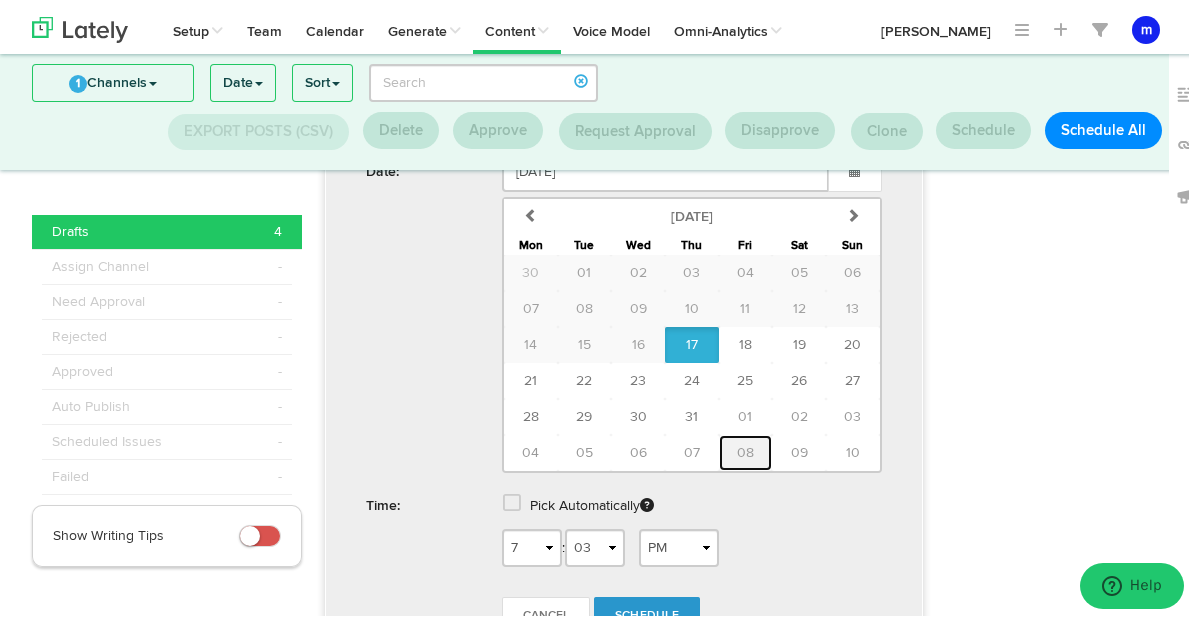click on "08" at bounding box center (745, 449) 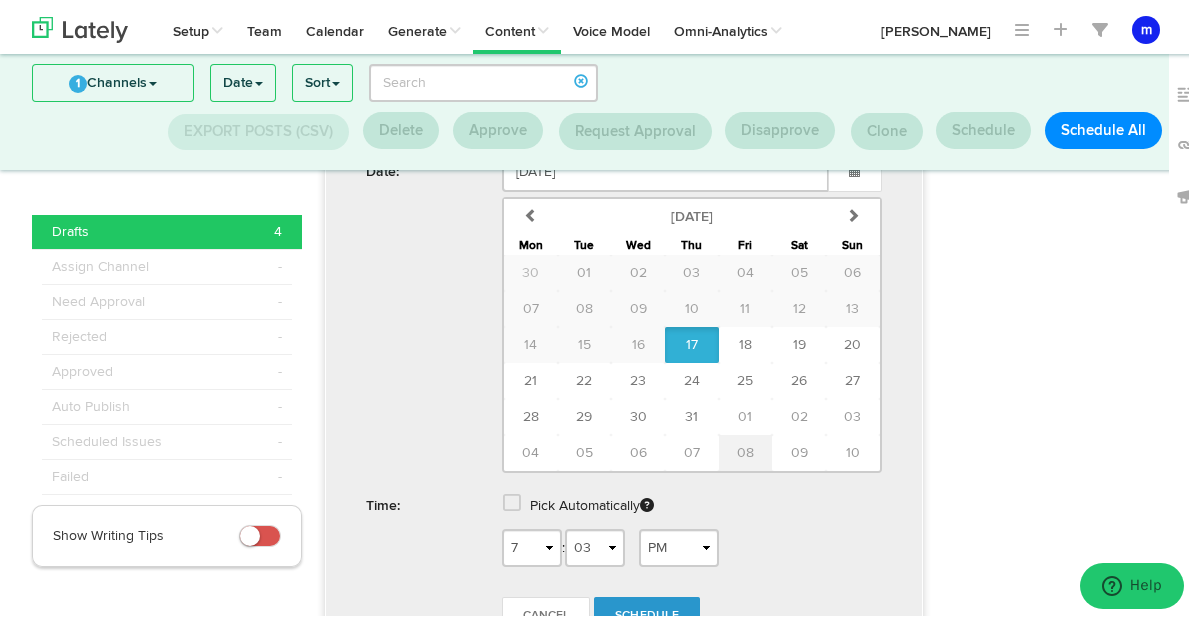 type on "[DATE]" 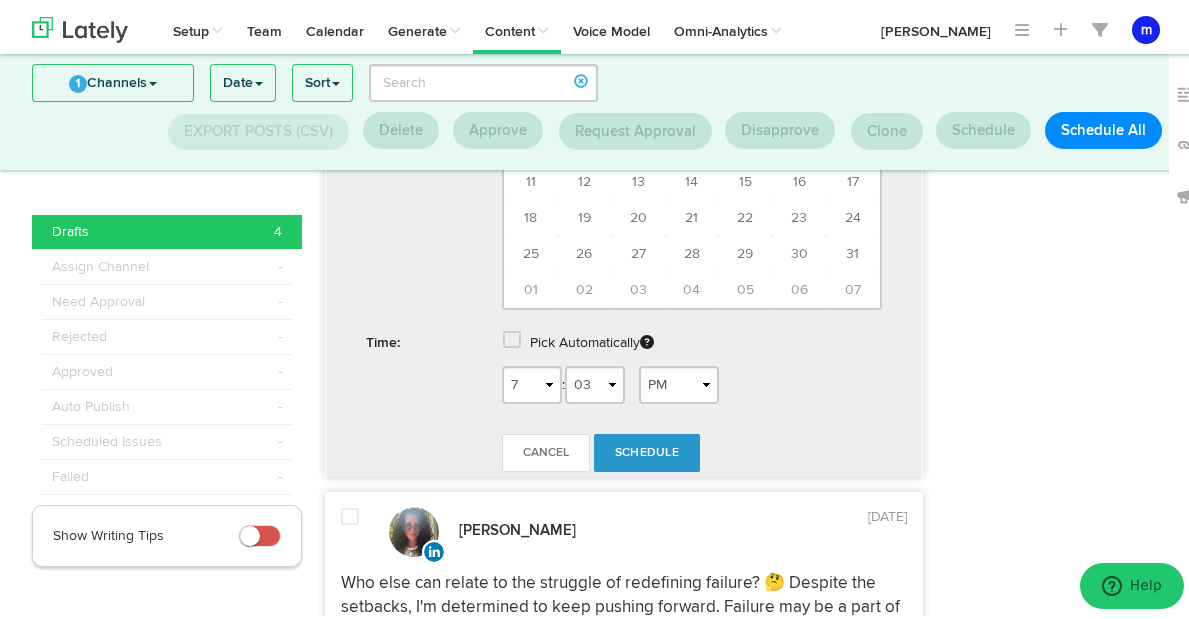 scroll, scrollTop: 1888, scrollLeft: 0, axis: vertical 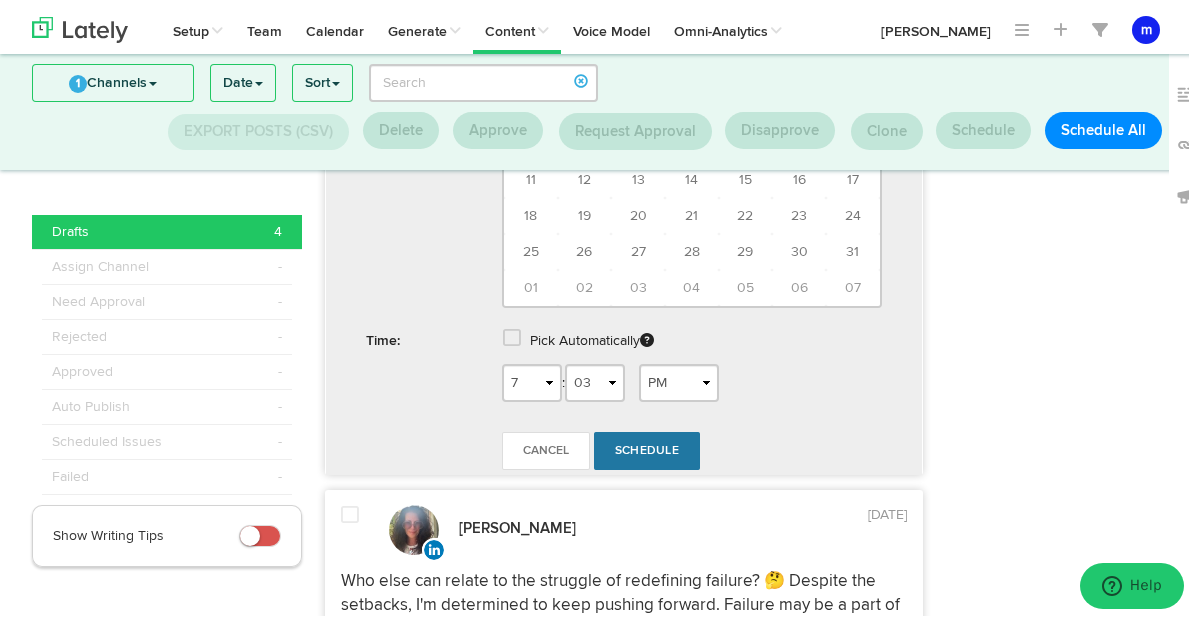 click on "Schedule" at bounding box center (647, 447) 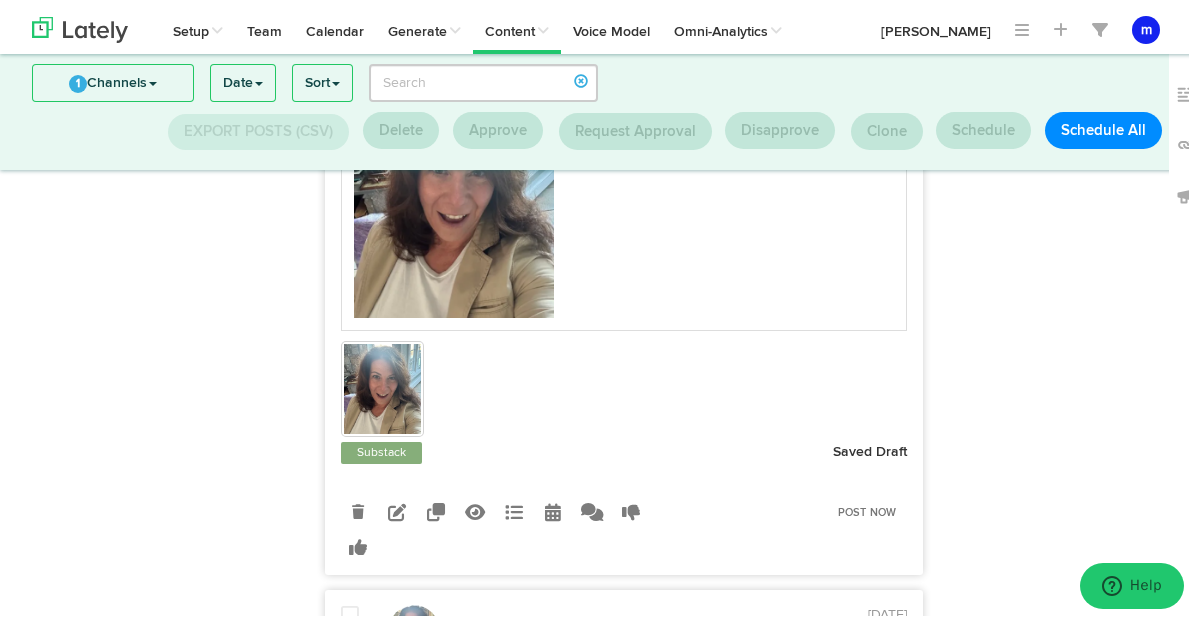 scroll, scrollTop: 430, scrollLeft: 0, axis: vertical 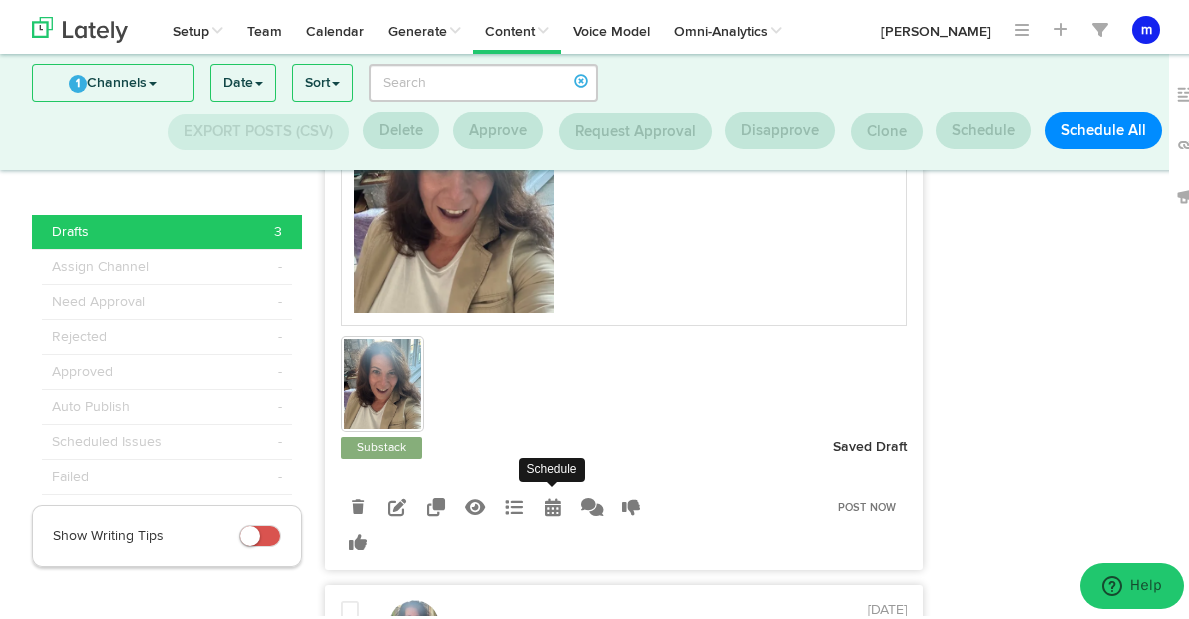 click at bounding box center [553, 503] 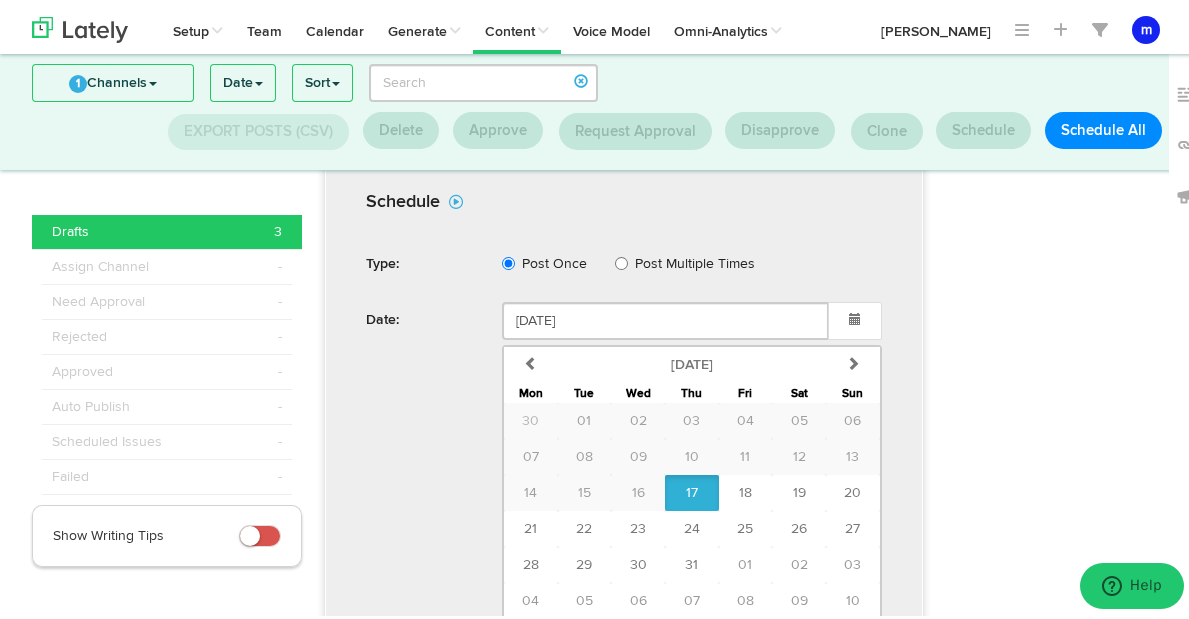 scroll, scrollTop: 950, scrollLeft: 0, axis: vertical 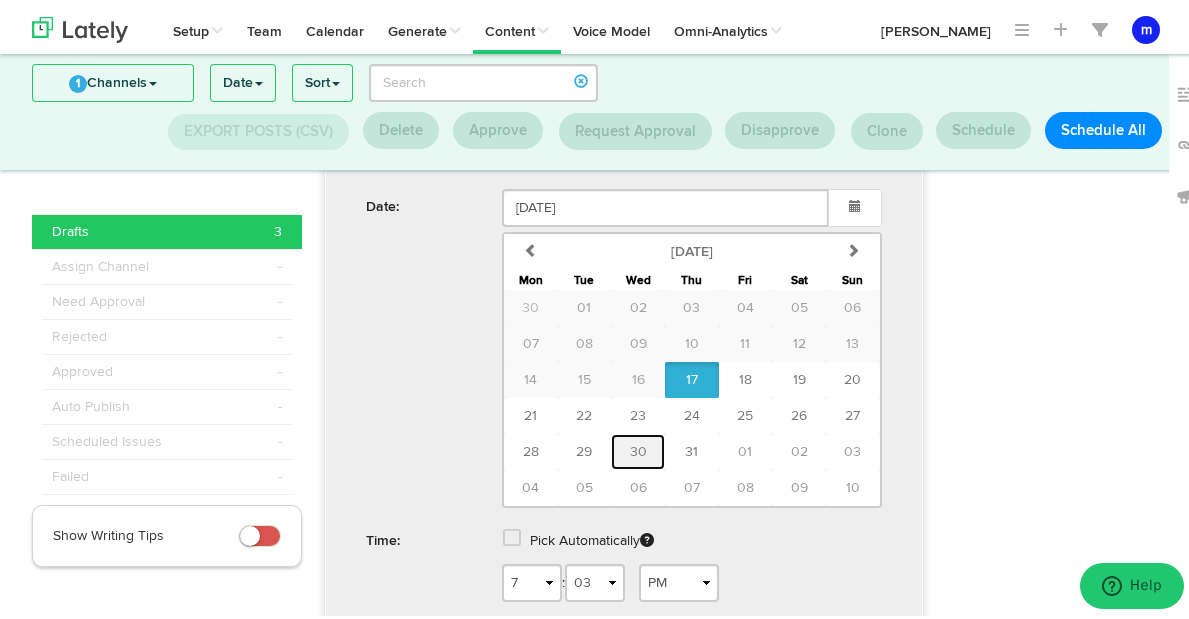 click on "30" at bounding box center (638, 448) 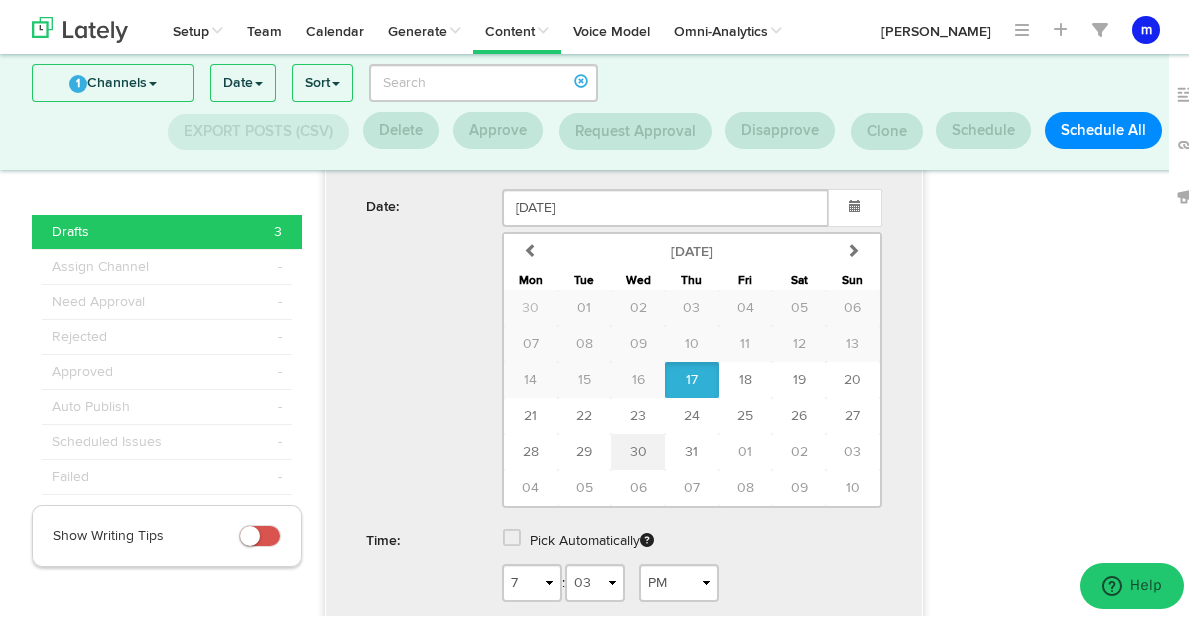 type on "July 30 2025" 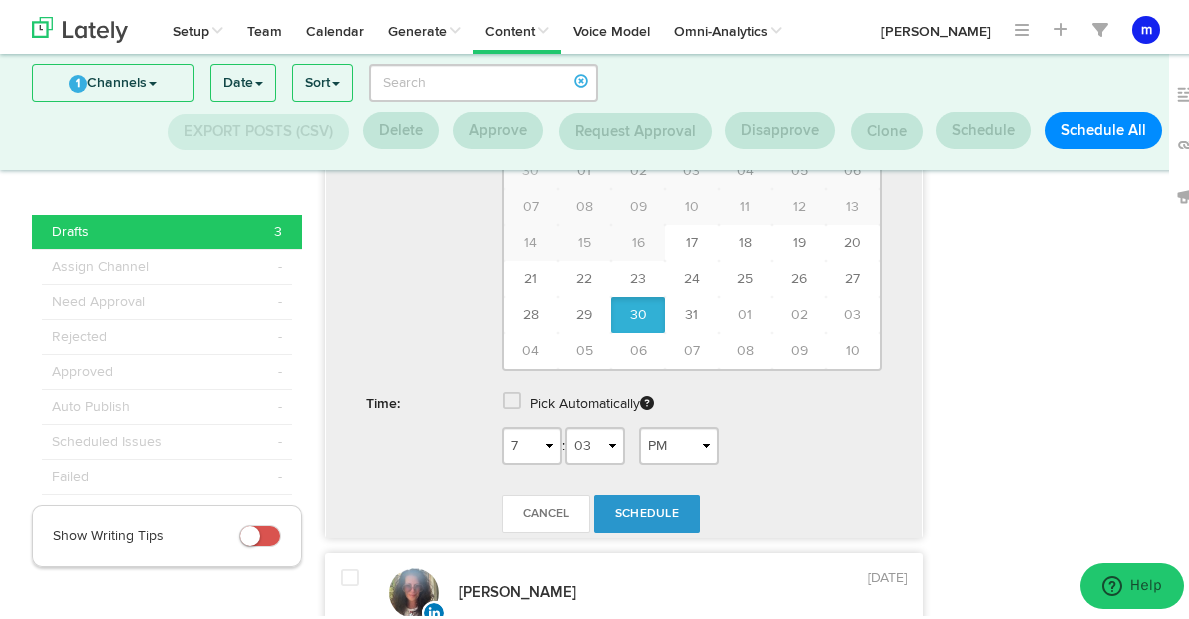 scroll, scrollTop: 1088, scrollLeft: 0, axis: vertical 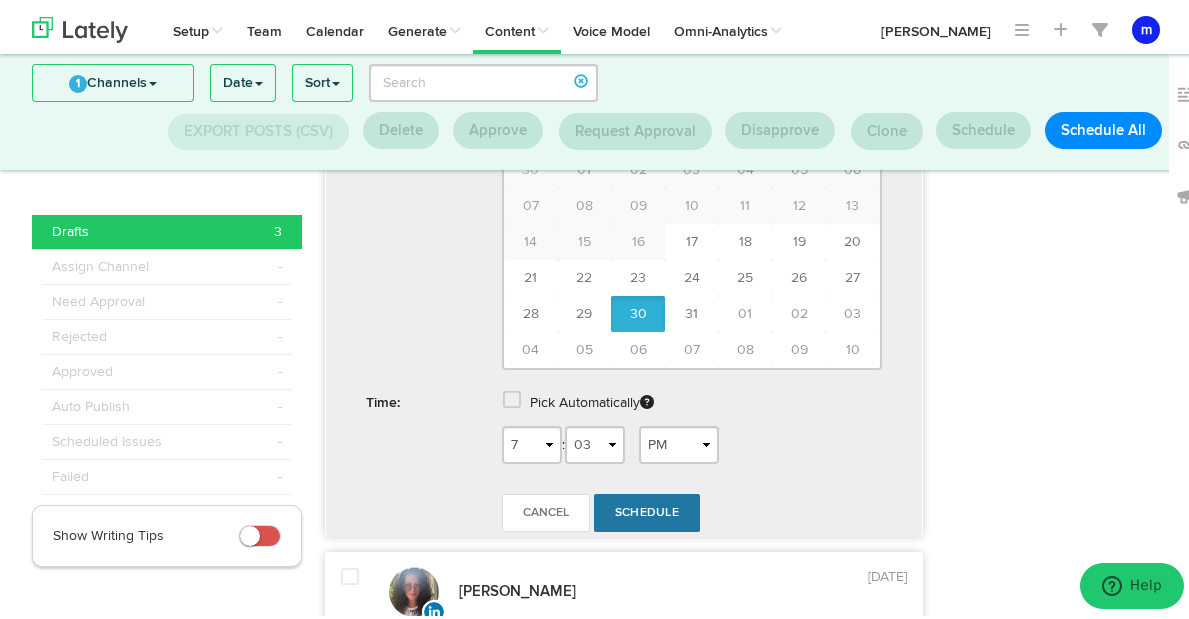 click on "Schedule" at bounding box center (647, 509) 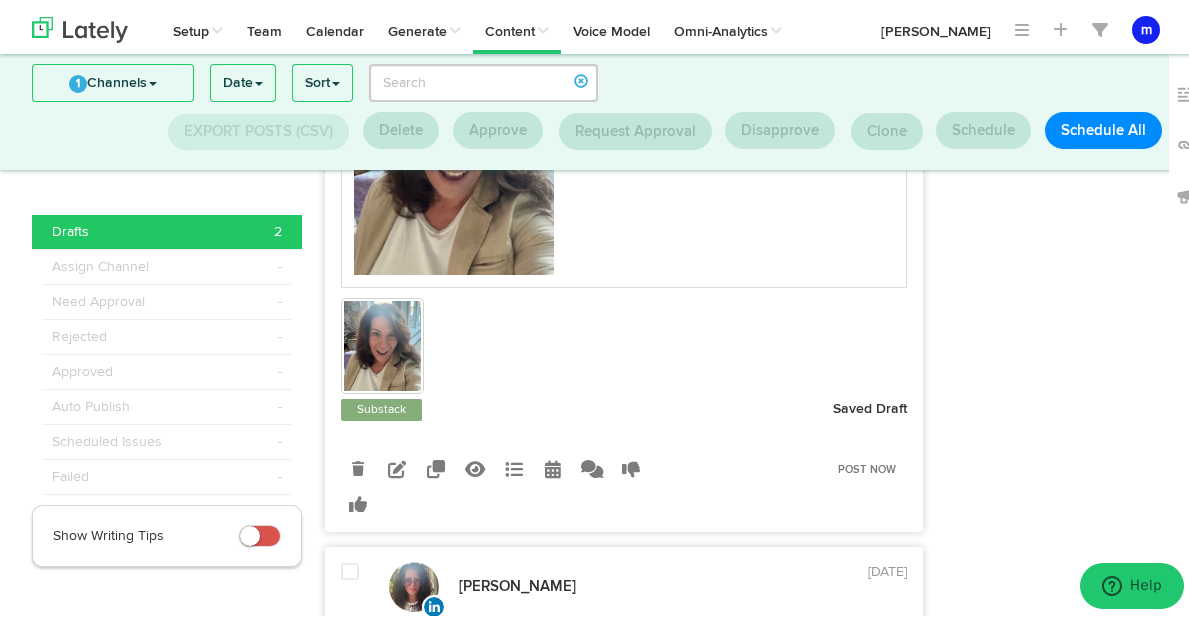 scroll, scrollTop: 473, scrollLeft: 0, axis: vertical 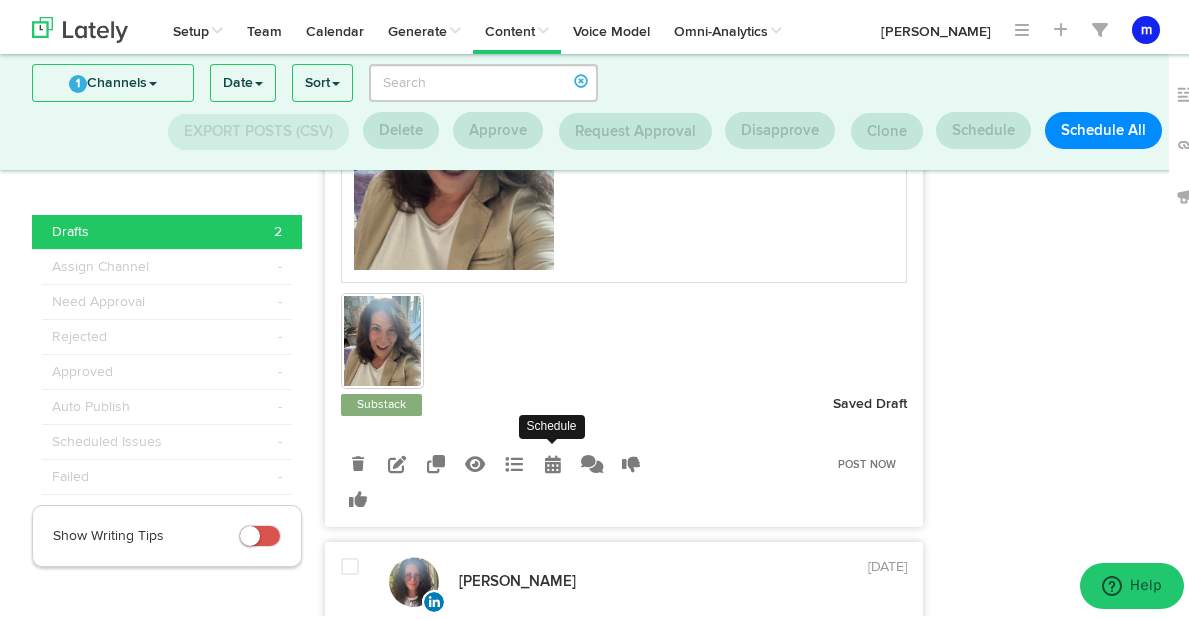 click at bounding box center (553, 460) 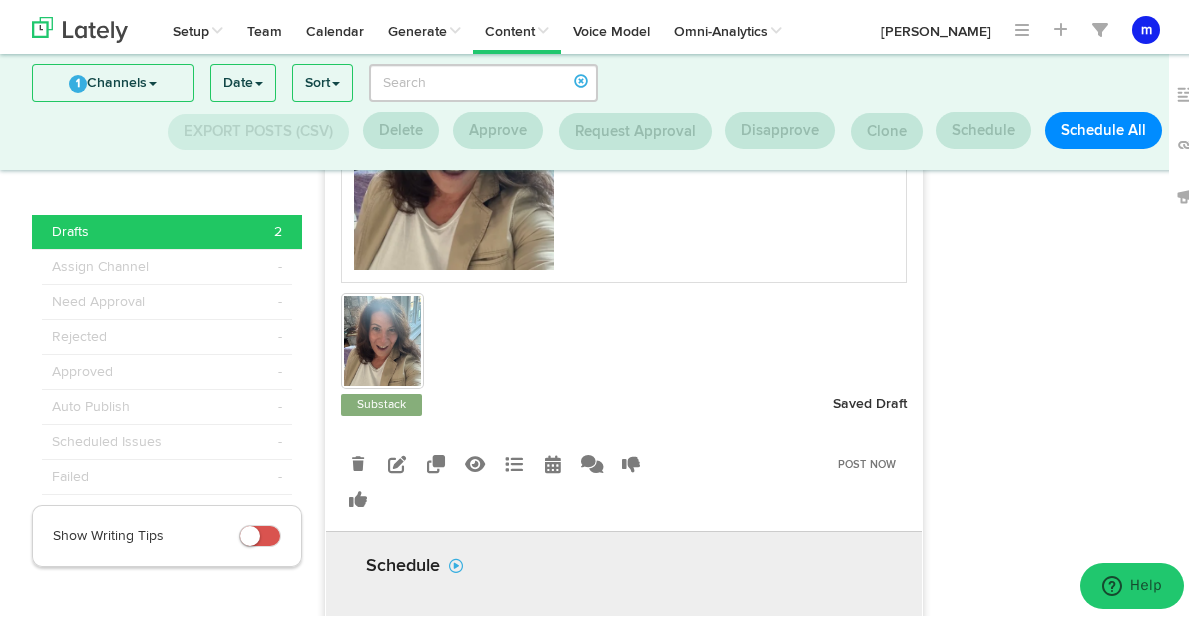 scroll, scrollTop: 670, scrollLeft: 0, axis: vertical 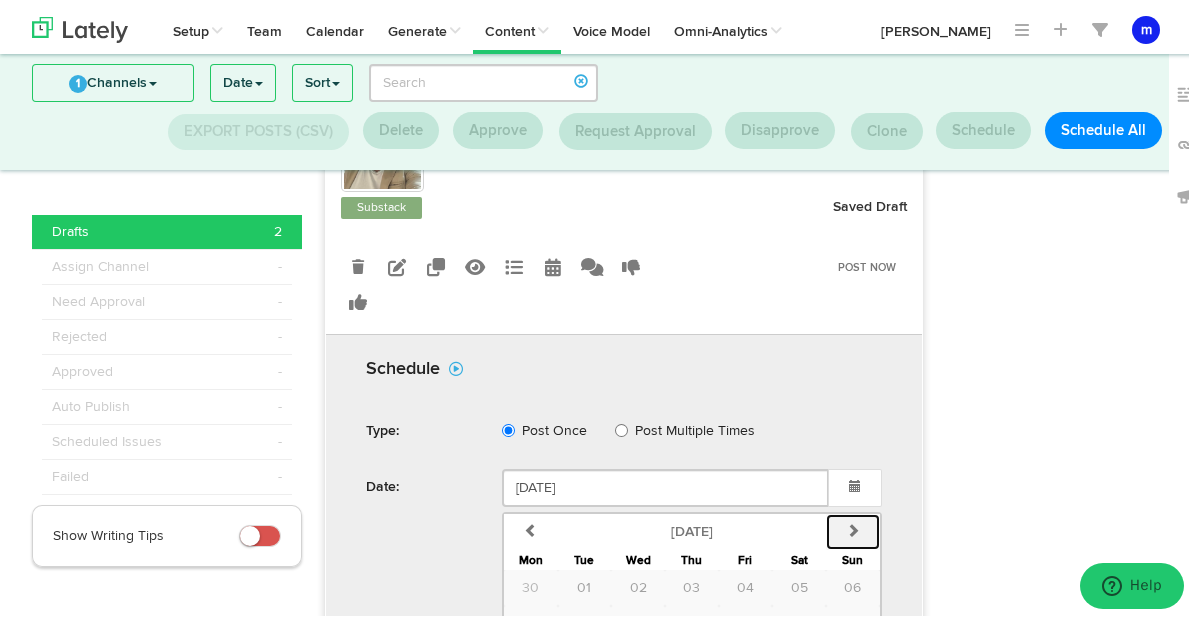 click at bounding box center (853, 526) 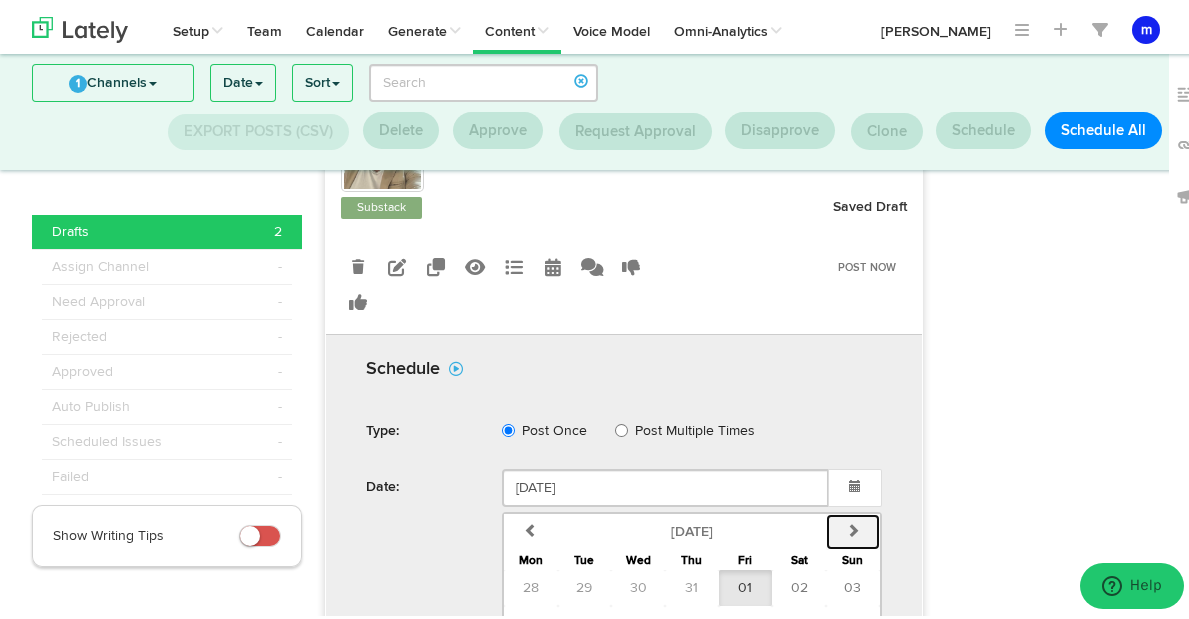 click at bounding box center [853, 526] 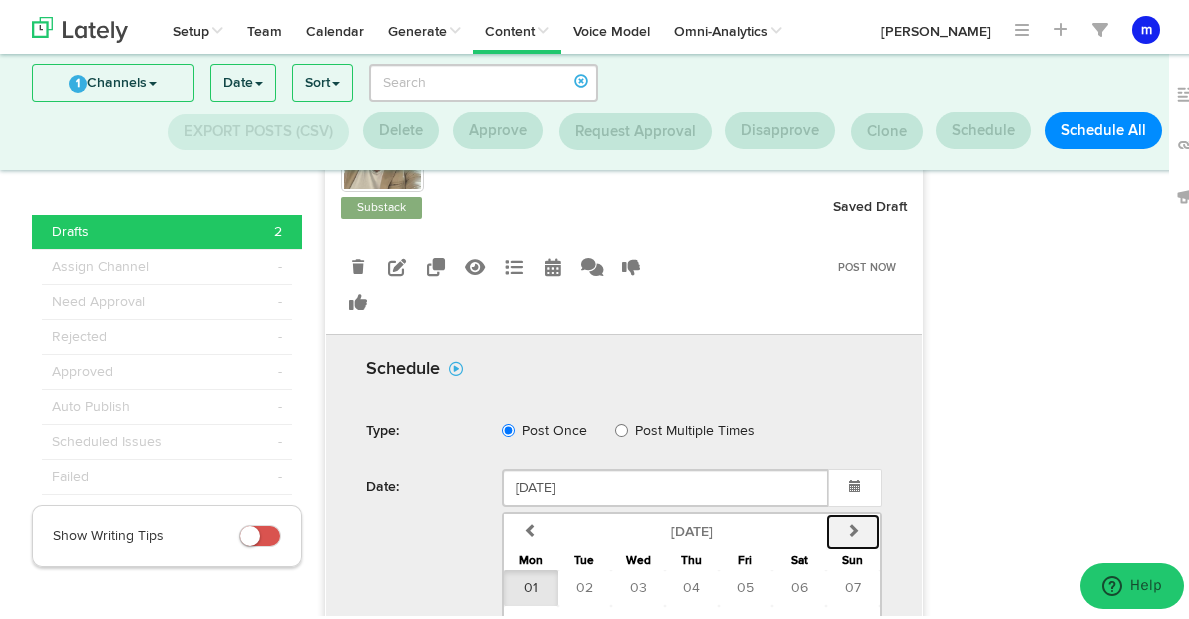 scroll, scrollTop: 873, scrollLeft: 0, axis: vertical 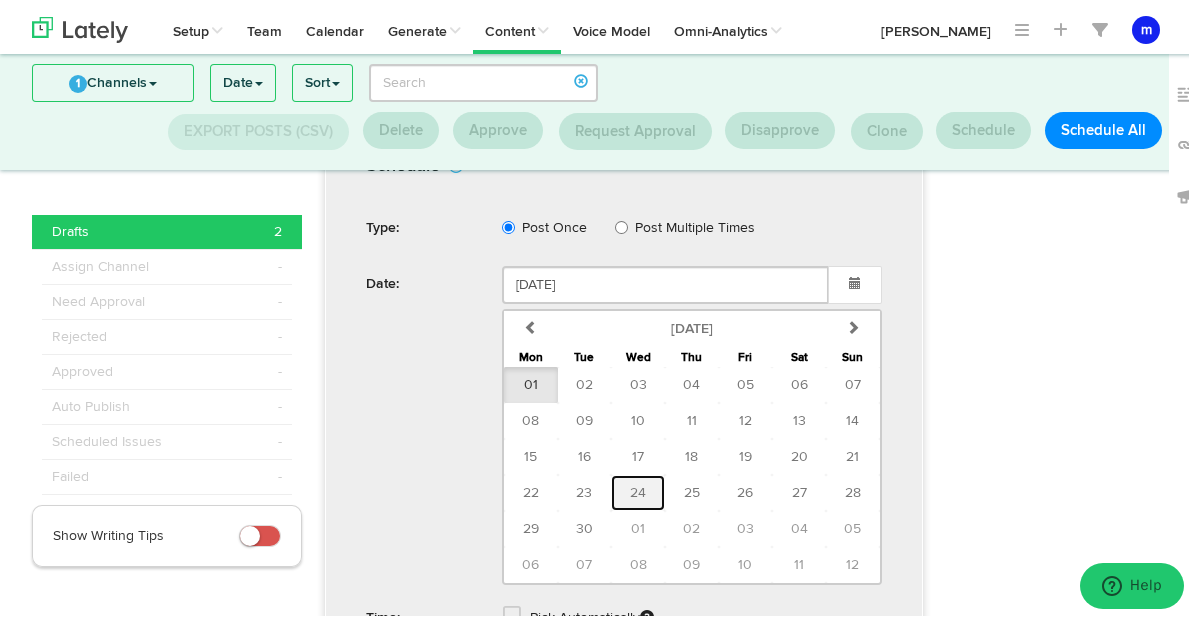 click on "24" at bounding box center [638, 489] 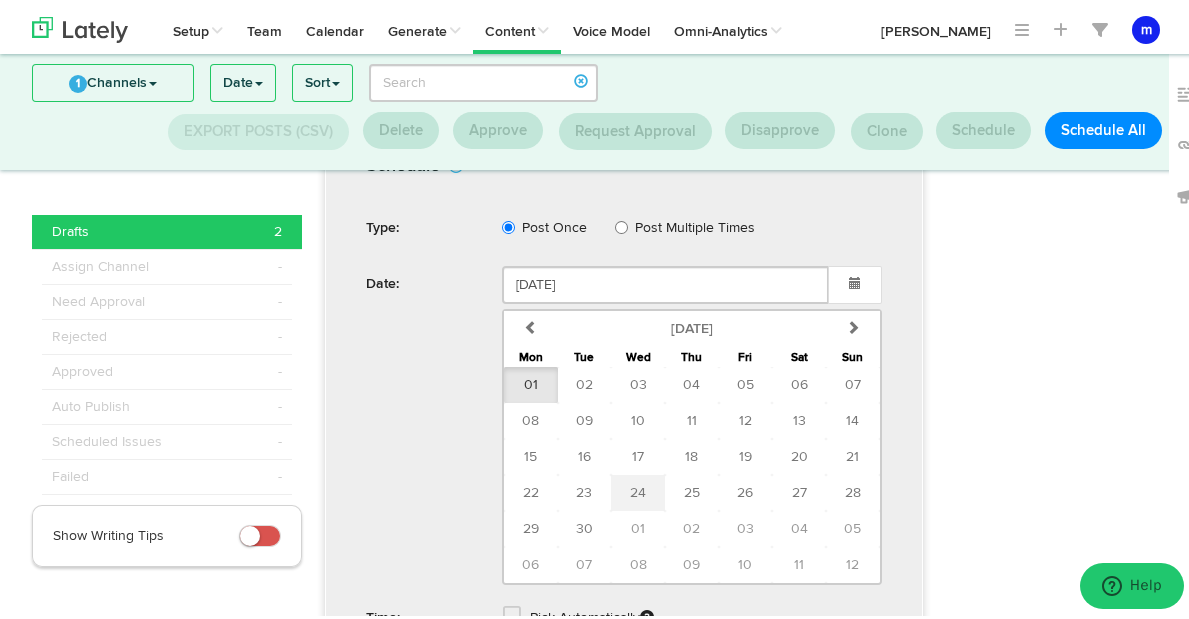 type on "September 24 2025" 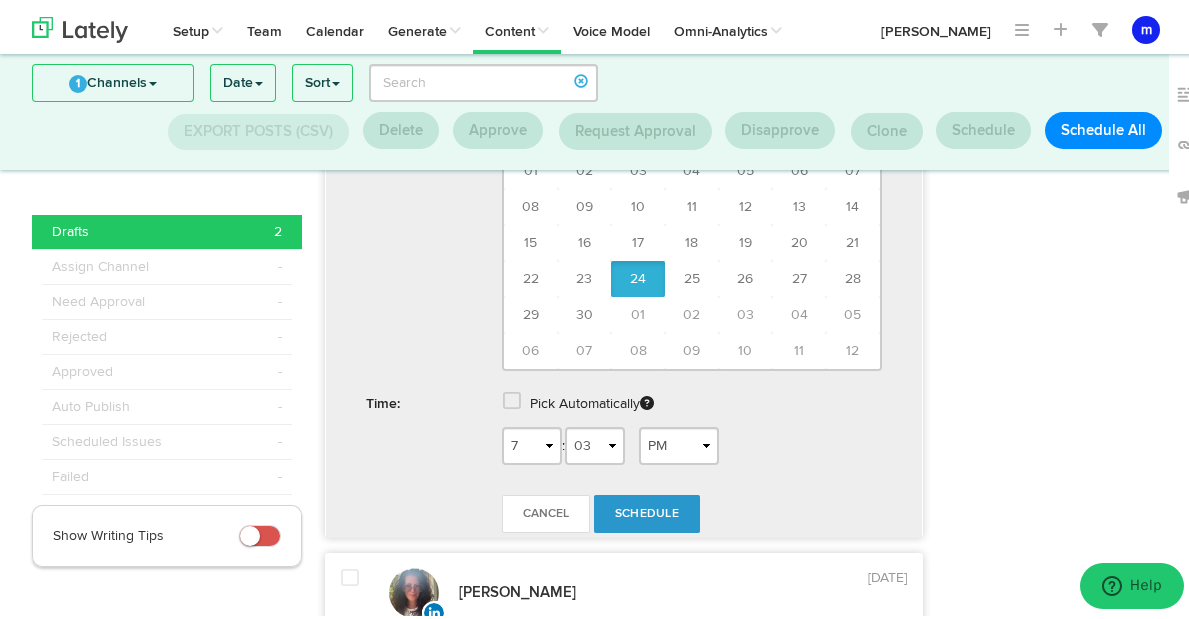 scroll, scrollTop: 1088, scrollLeft: 0, axis: vertical 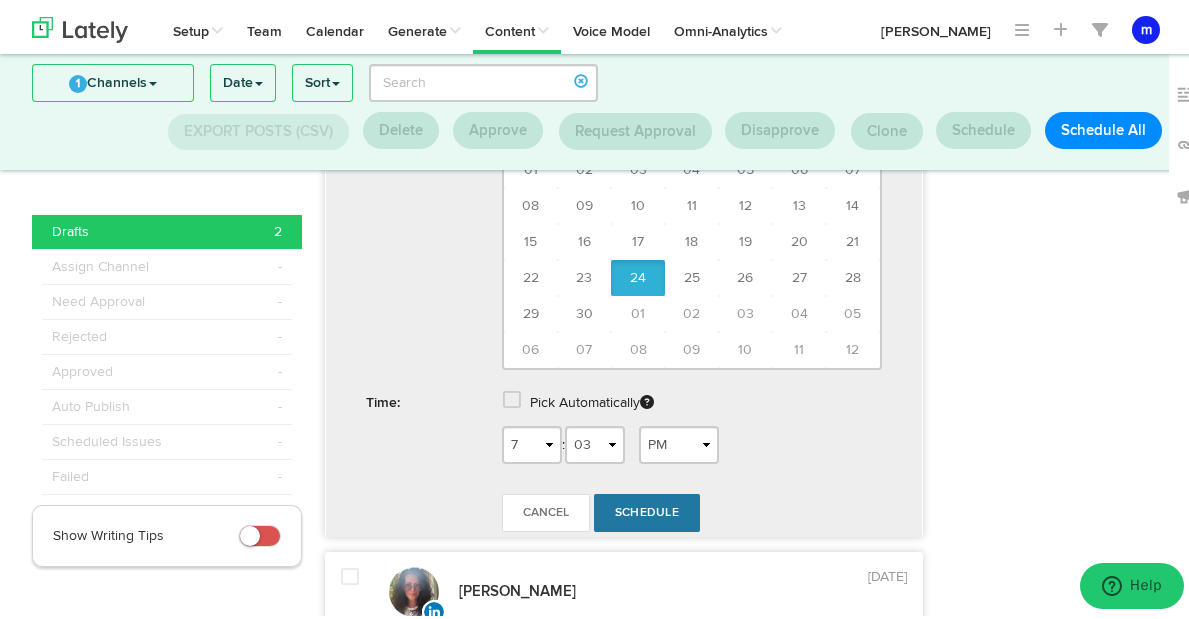 click on "Schedule" at bounding box center [647, 509] 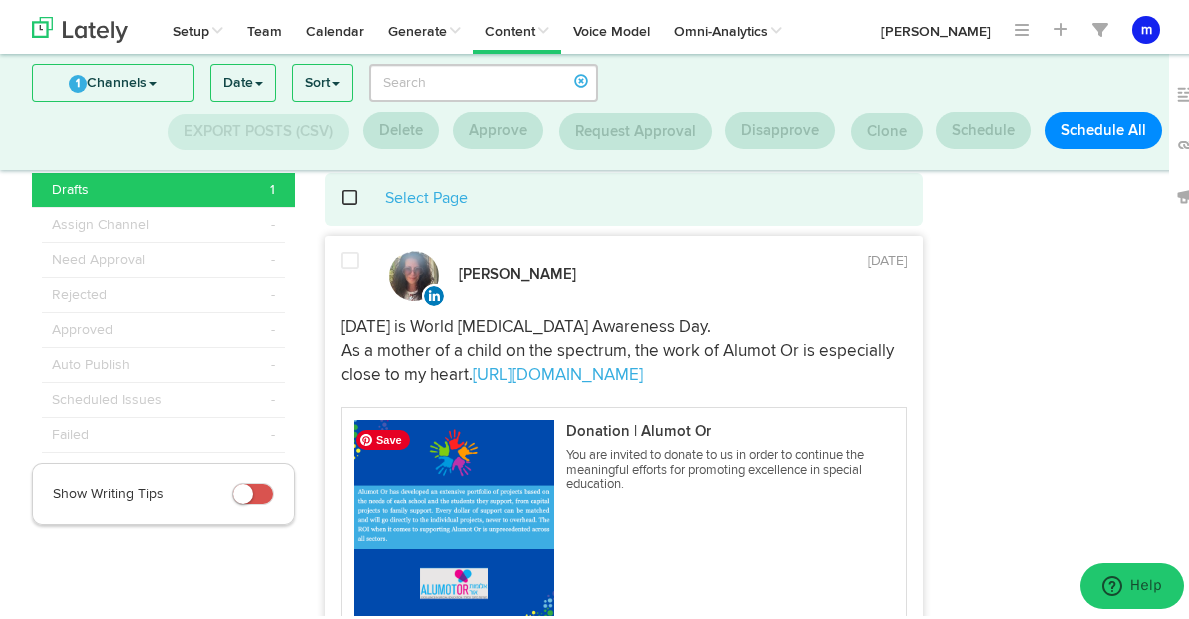 scroll, scrollTop: 42, scrollLeft: 0, axis: vertical 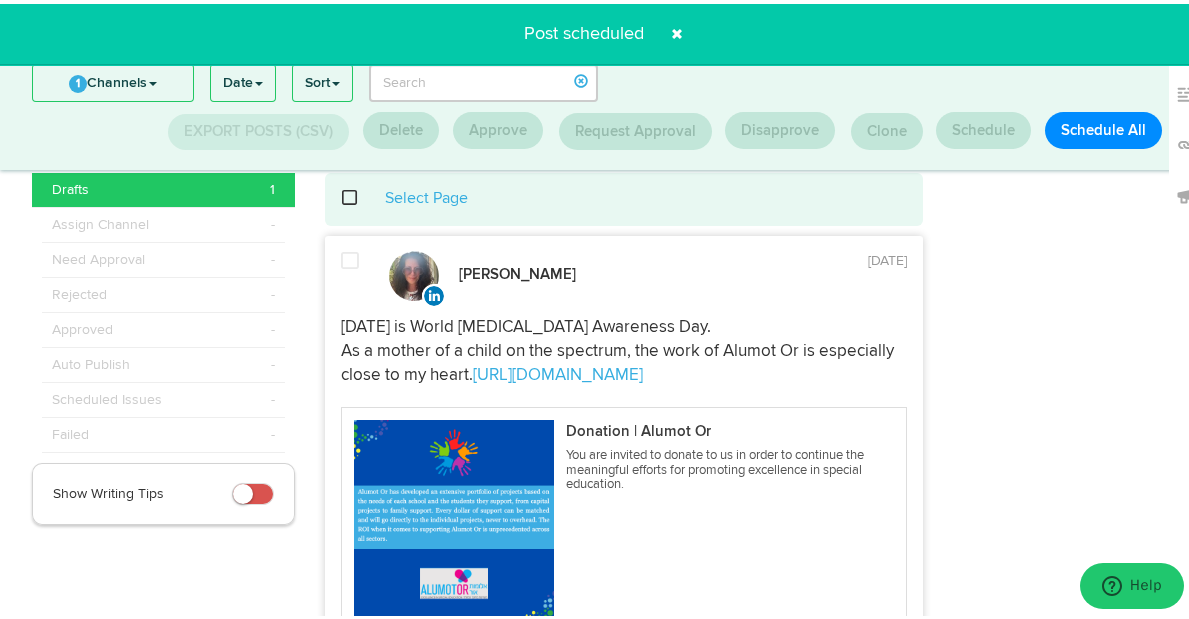 click at bounding box center (350, 257) 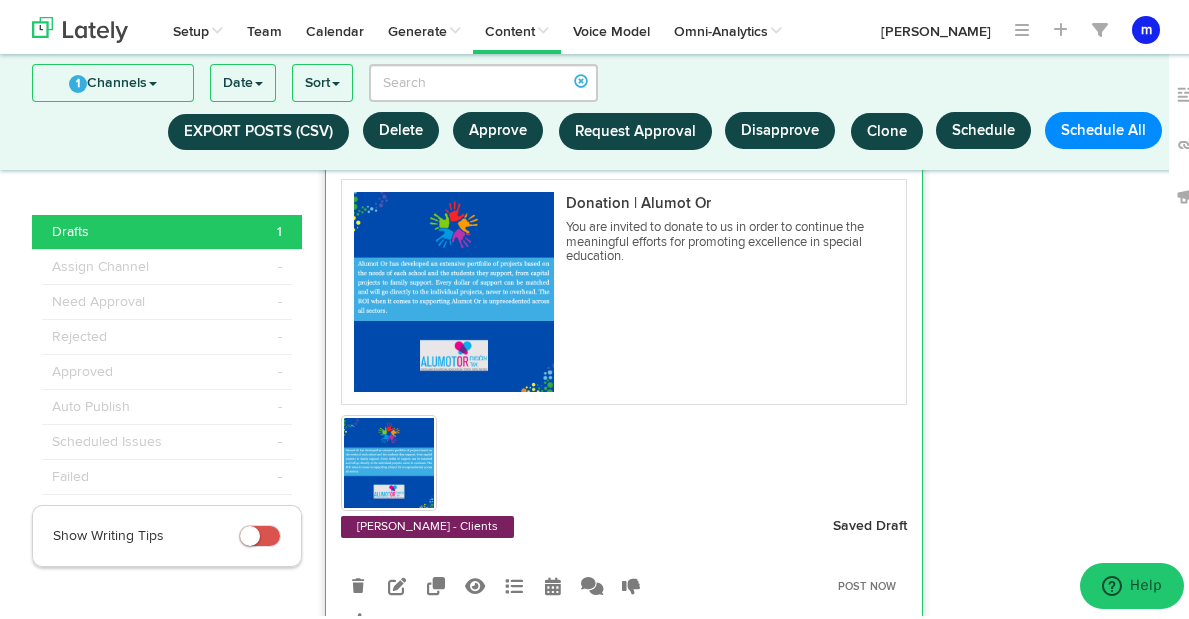 scroll, scrollTop: 358, scrollLeft: 0, axis: vertical 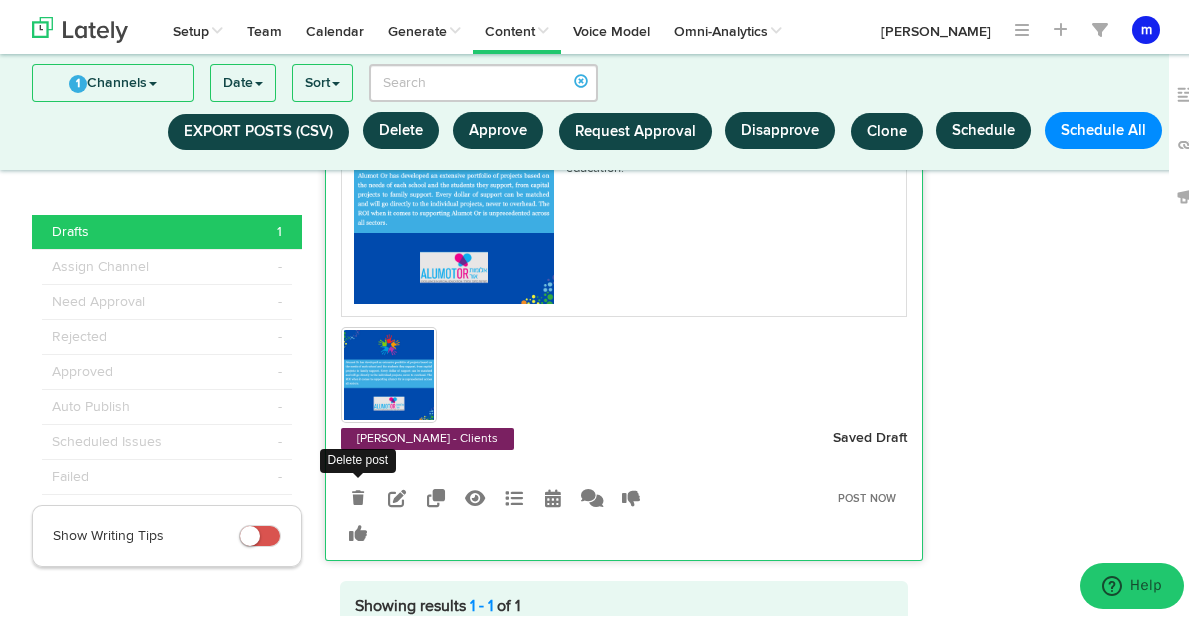 click at bounding box center (358, 494) 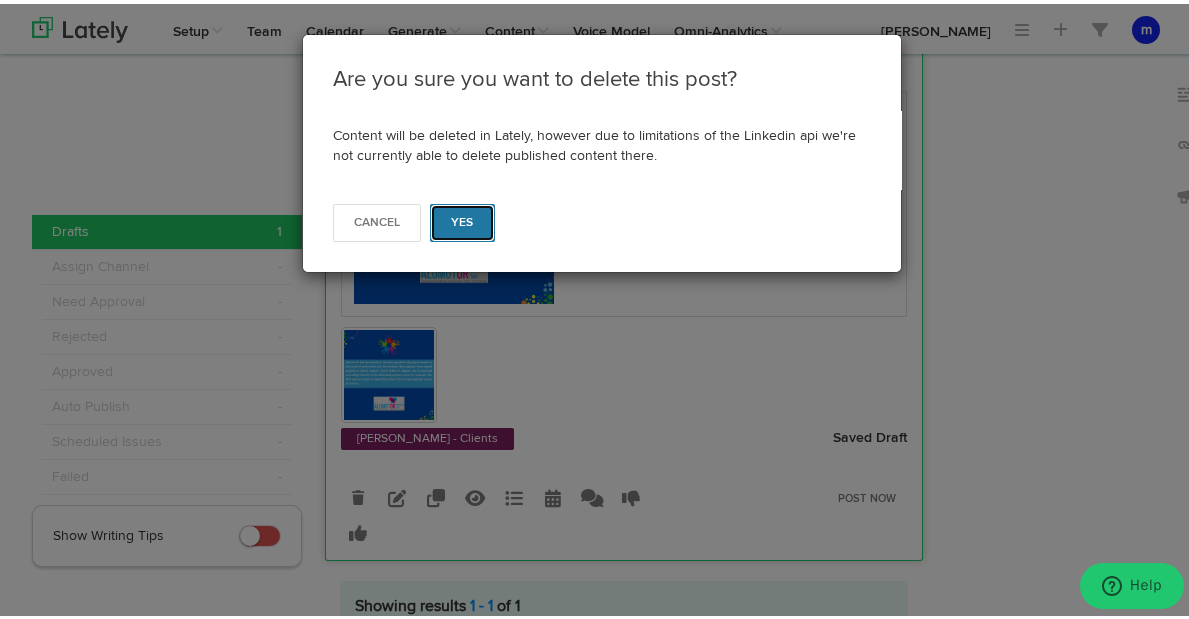 click on "Yes" at bounding box center (462, 219) 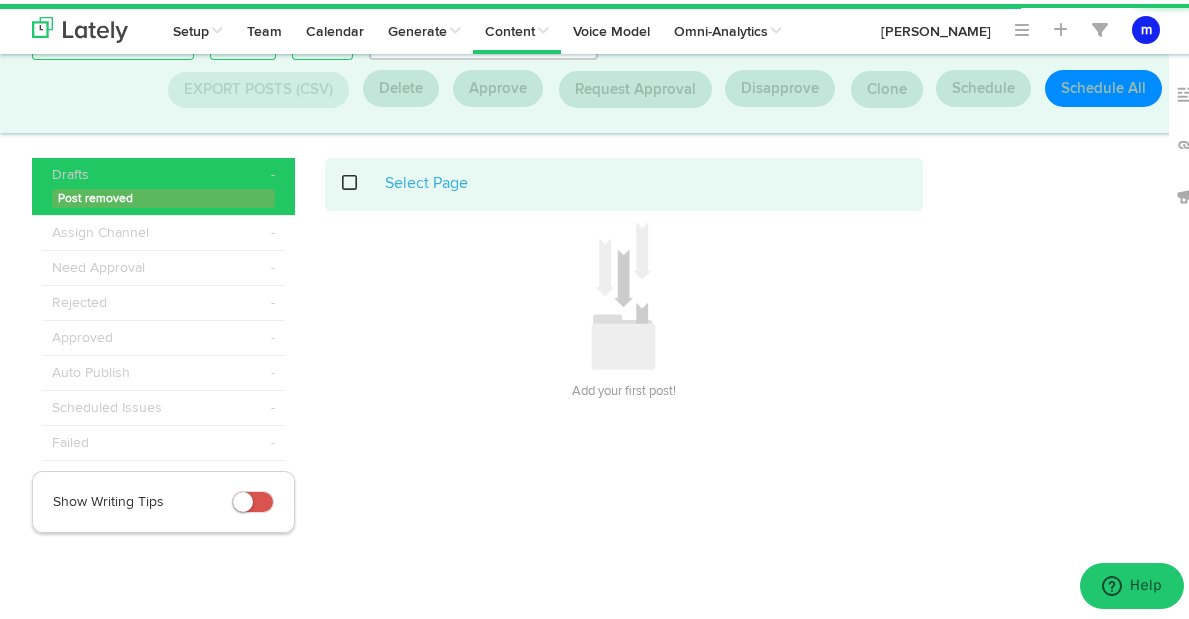 scroll, scrollTop: 0, scrollLeft: 0, axis: both 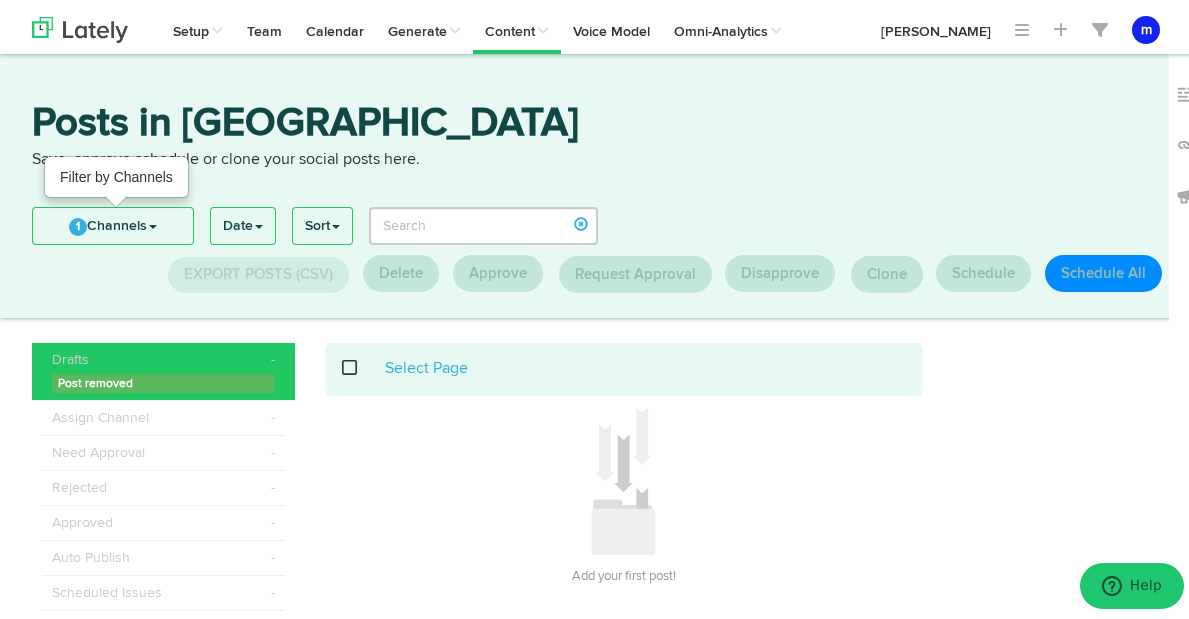 click on "1  Channels" at bounding box center (113, 222) 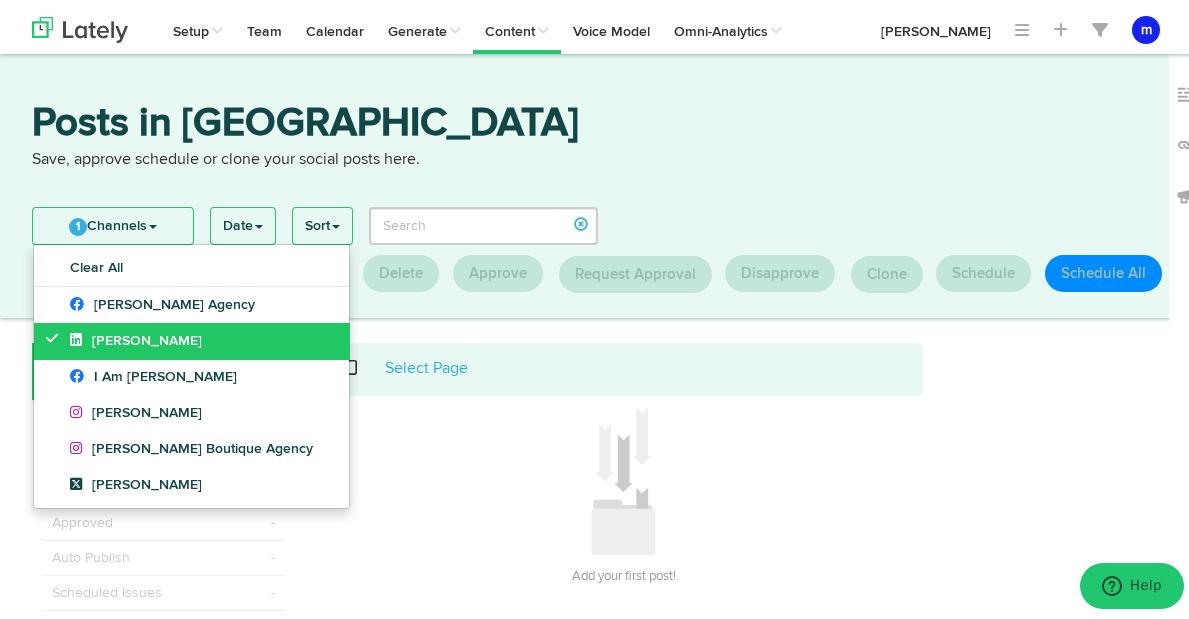 click on "[PERSON_NAME]" at bounding box center [191, 337] 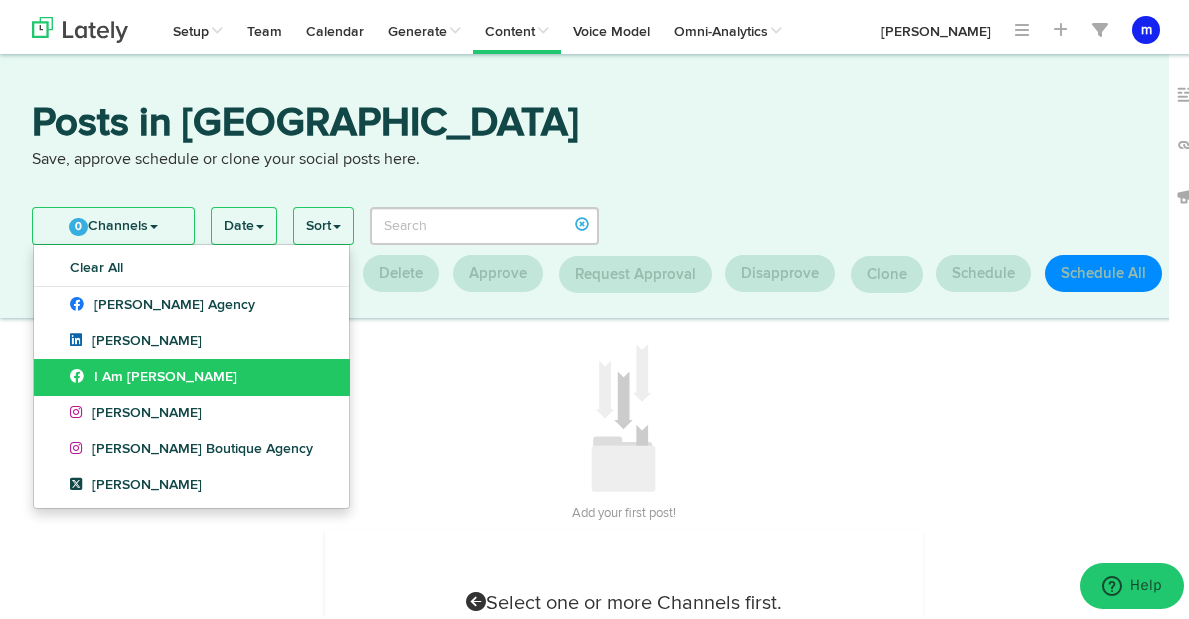 click on "I Am [PERSON_NAME]" at bounding box center (191, 373) 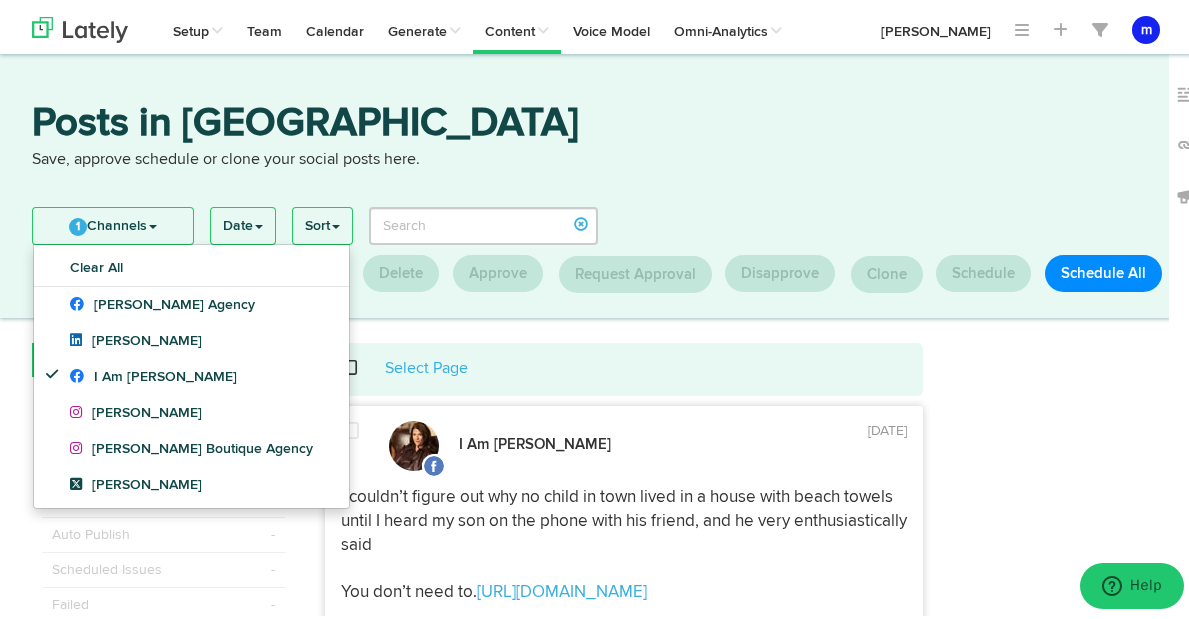 click on "Posts in [GEOGRAPHIC_DATA]" at bounding box center (602, 122) 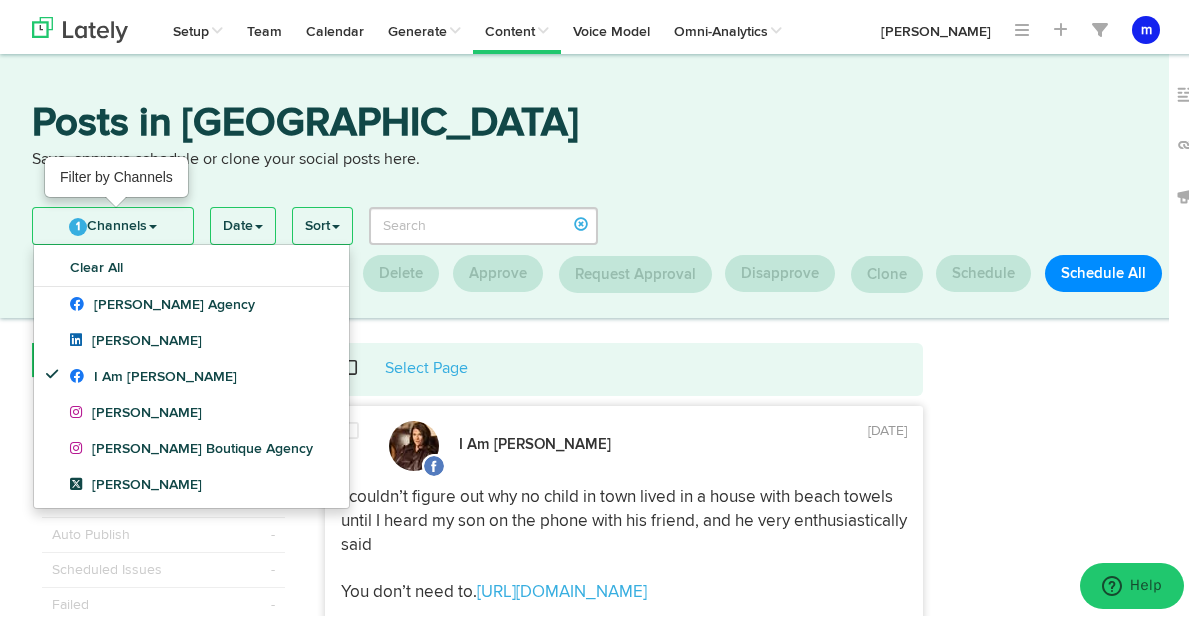 click on "1  Channels" at bounding box center [113, 222] 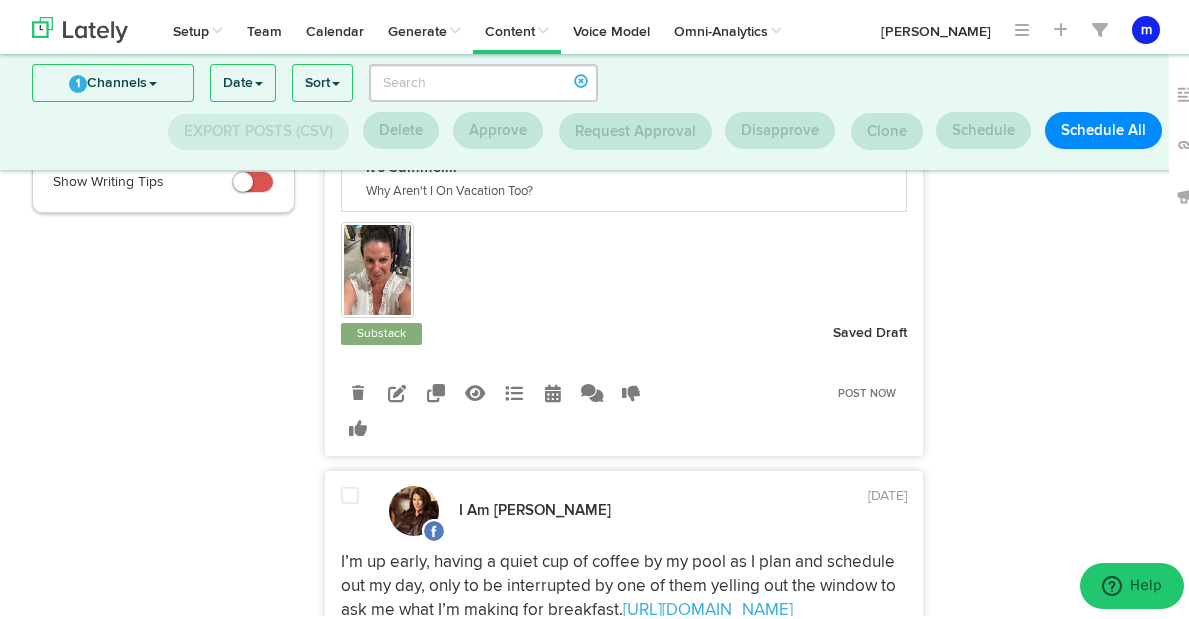 scroll, scrollTop: 358, scrollLeft: 0, axis: vertical 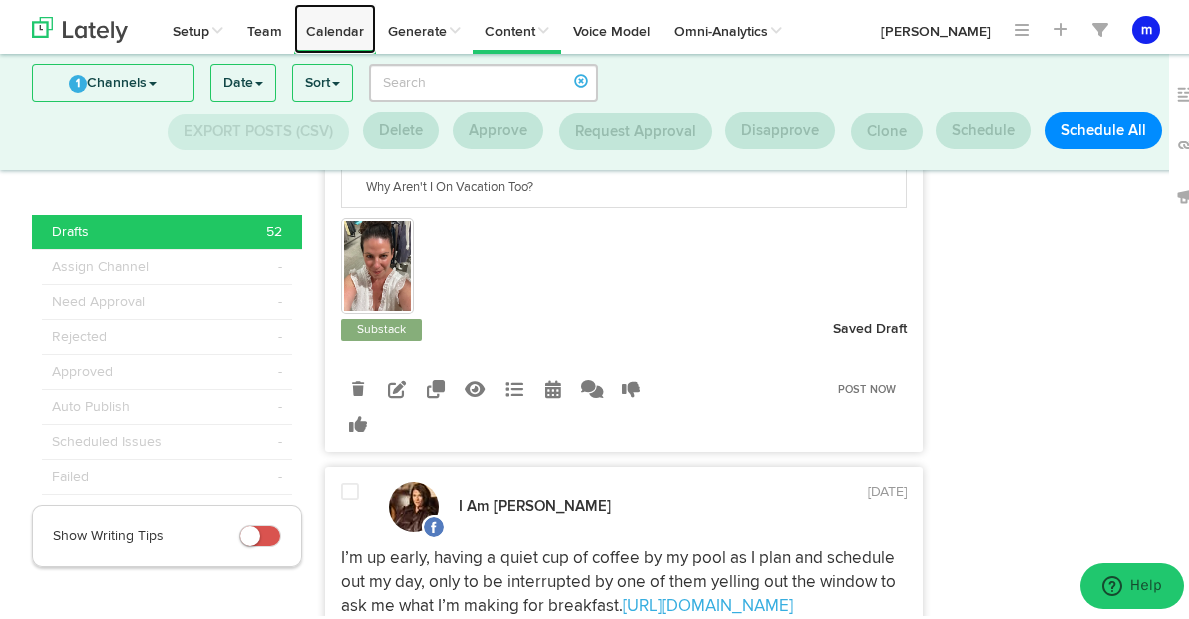 click on "Calendar" at bounding box center [335, 25] 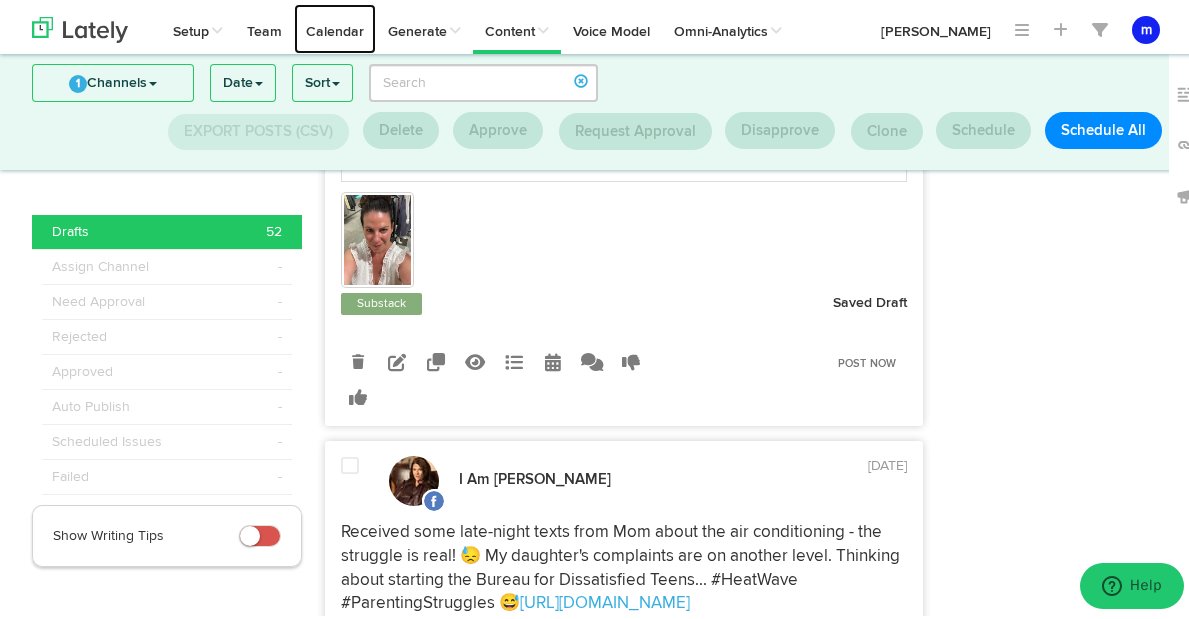 scroll, scrollTop: 908, scrollLeft: 0, axis: vertical 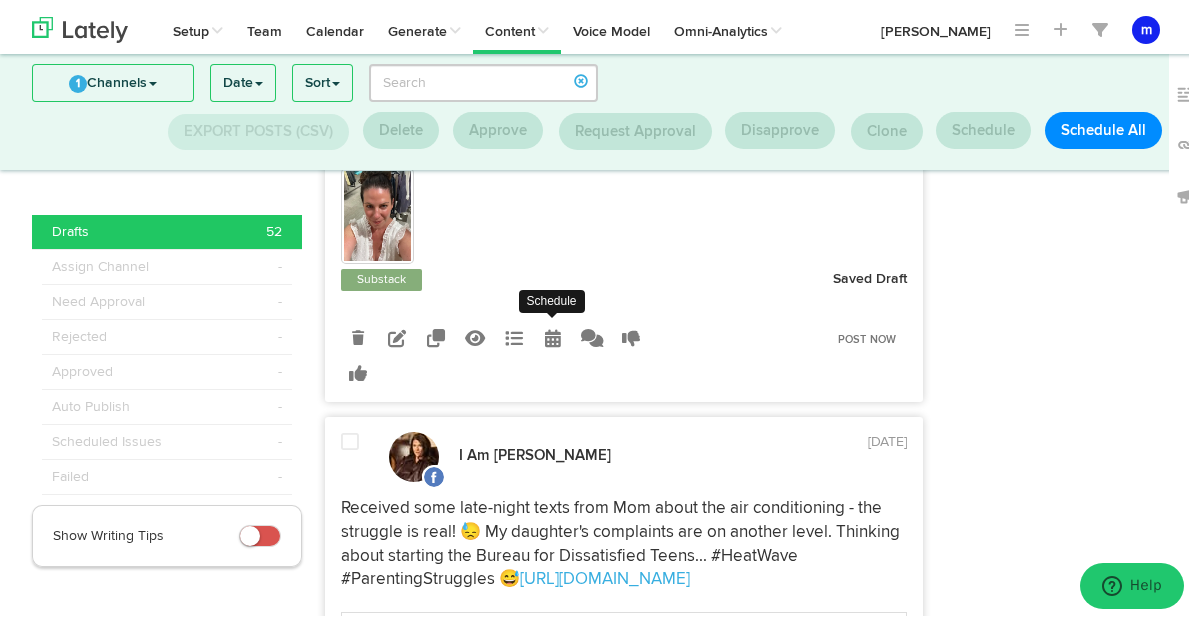 click at bounding box center (553, 334) 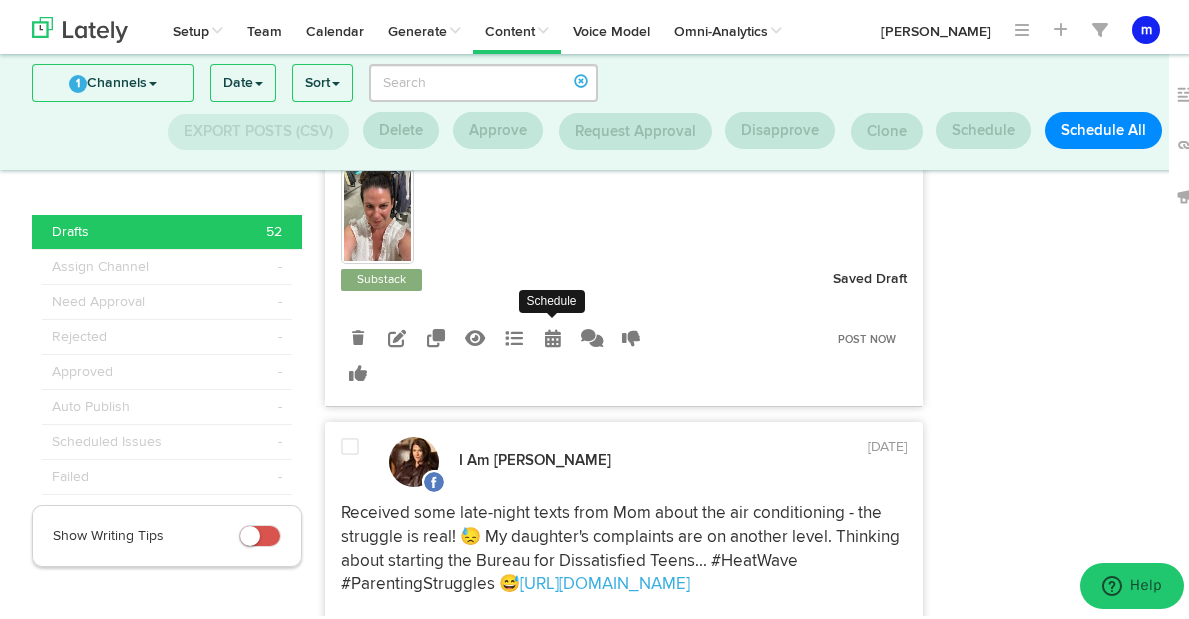 radio on "true" 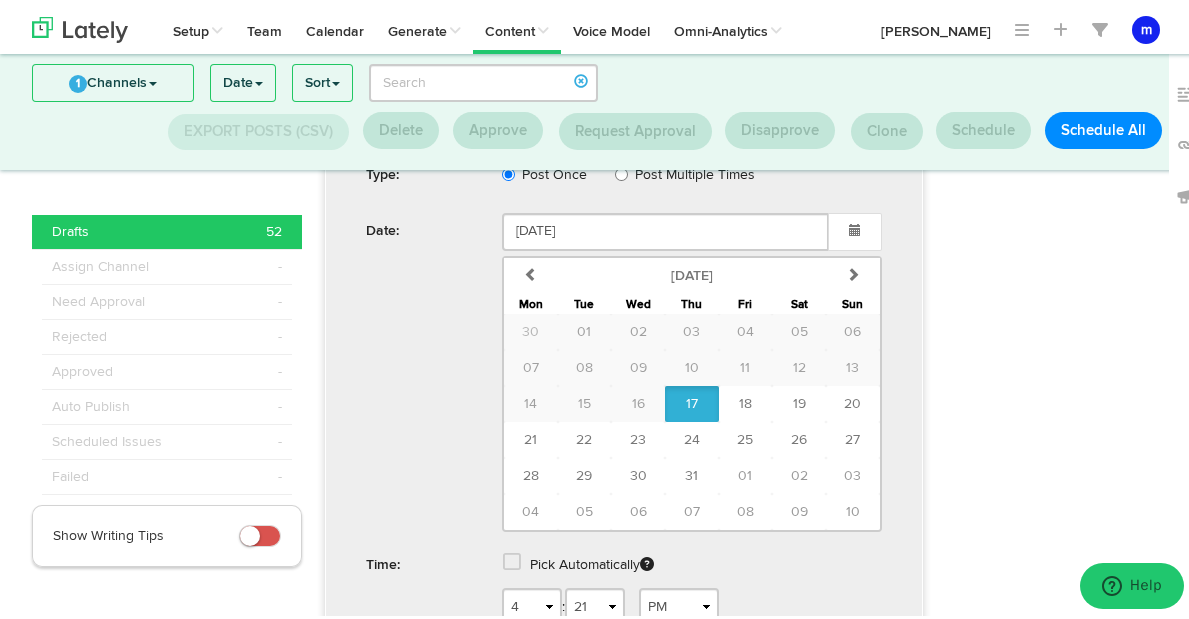 scroll, scrollTop: 1319, scrollLeft: 0, axis: vertical 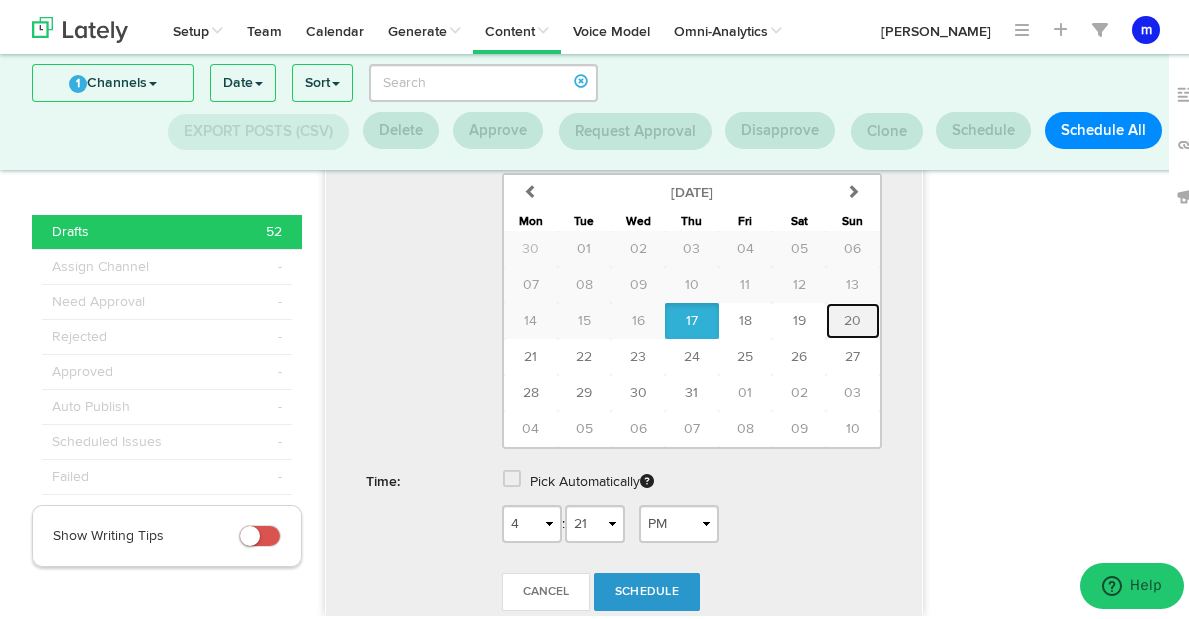 click on "20" at bounding box center (853, 317) 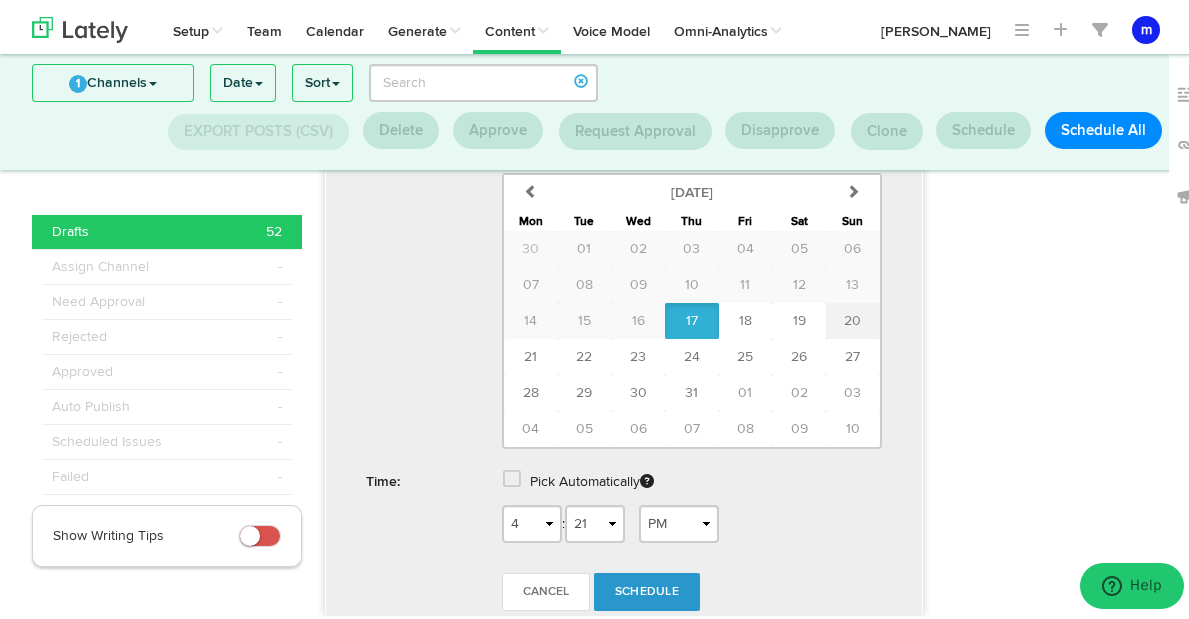 type on "July 20 2025" 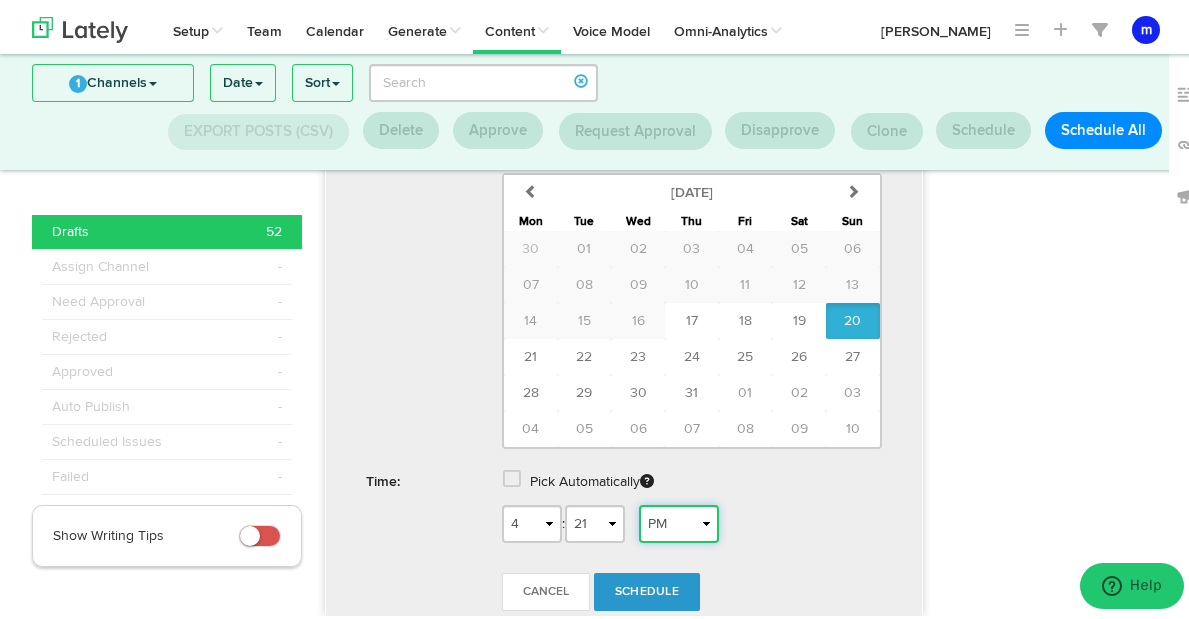 click on "AM PM" at bounding box center [679, 520] 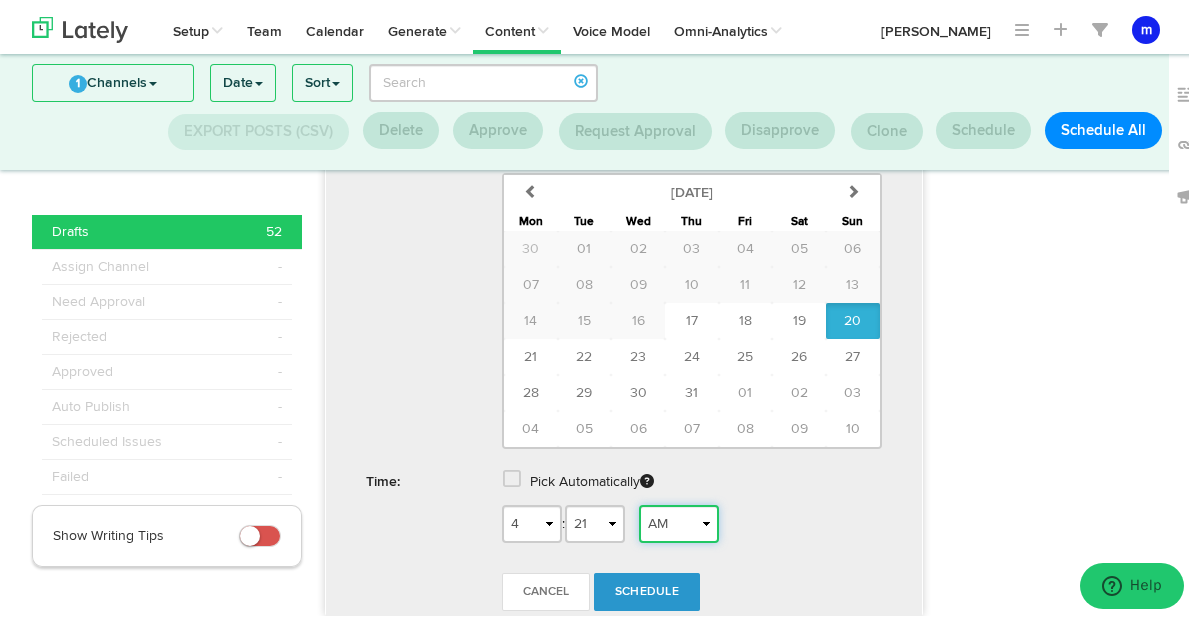click on "AM PM" at bounding box center (679, 520) 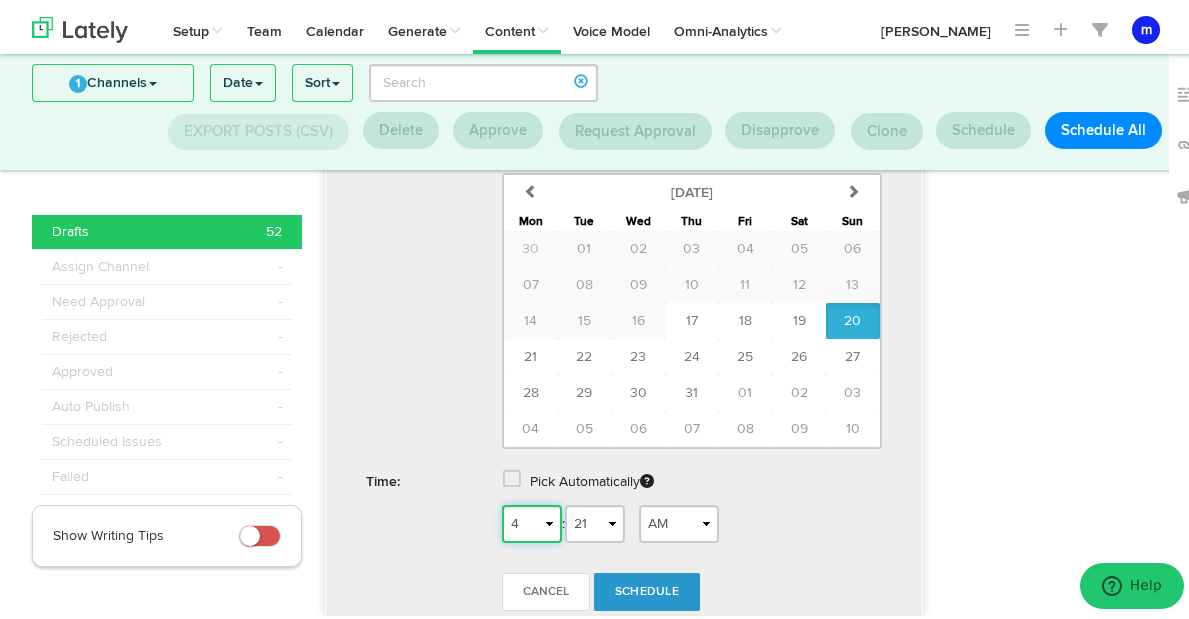 click on "1 2 3 4 5 6 7 8 9 10 11 12" at bounding box center (532, 520) 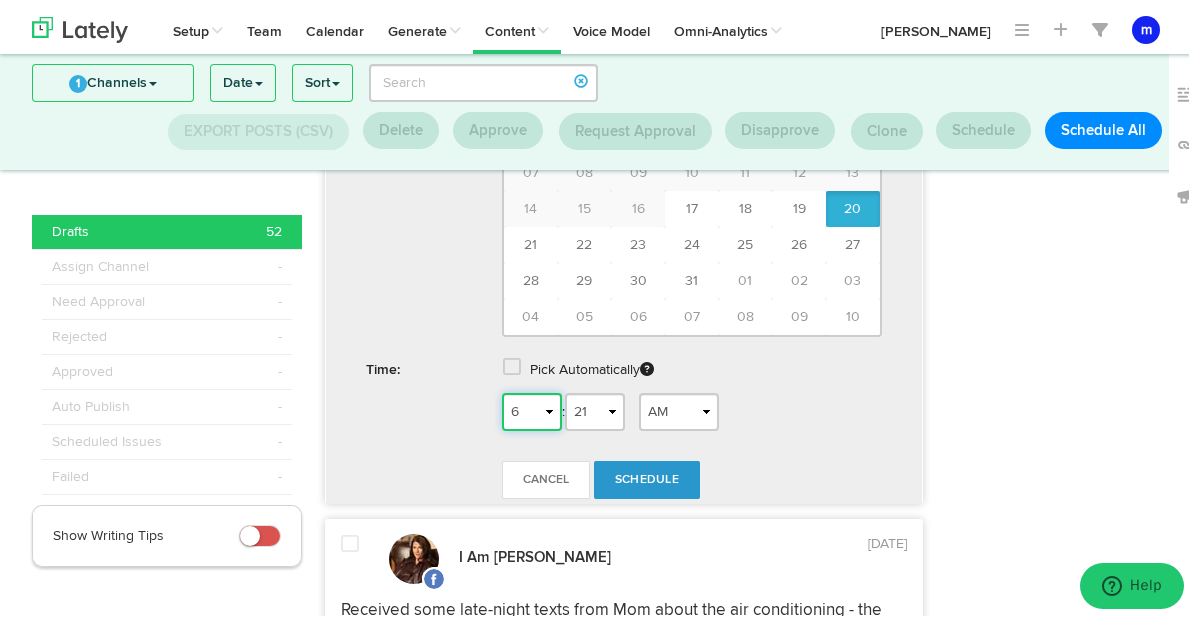 scroll, scrollTop: 1465, scrollLeft: 0, axis: vertical 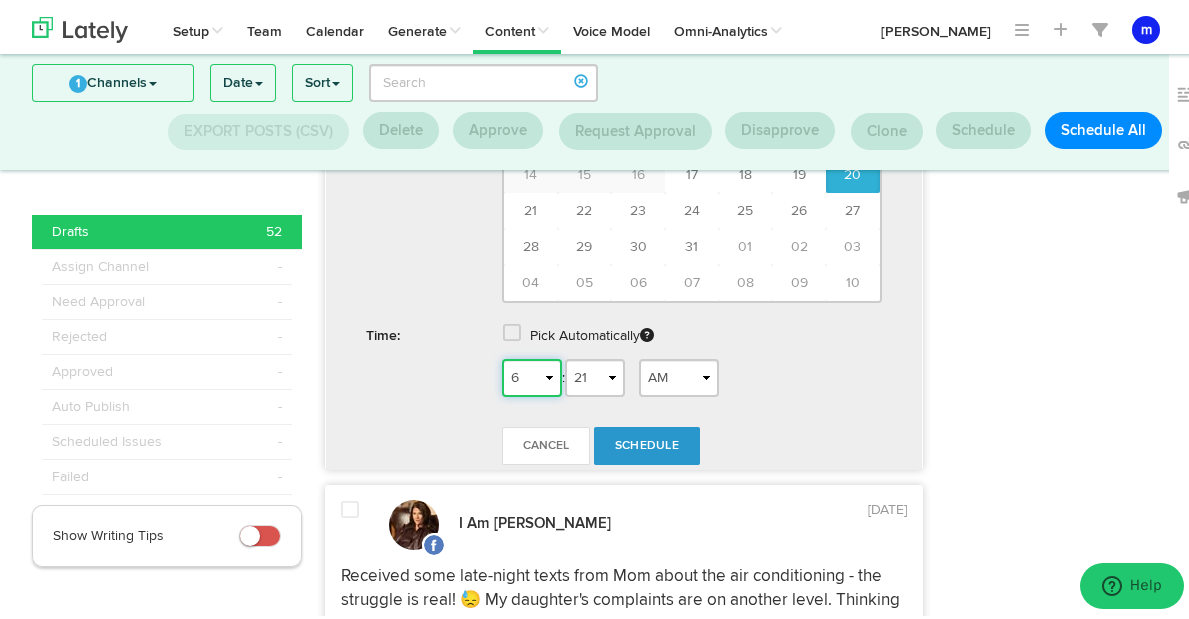 click on "1 2 3 4 5 6 7 8 9 10 11 12" at bounding box center (532, 374) 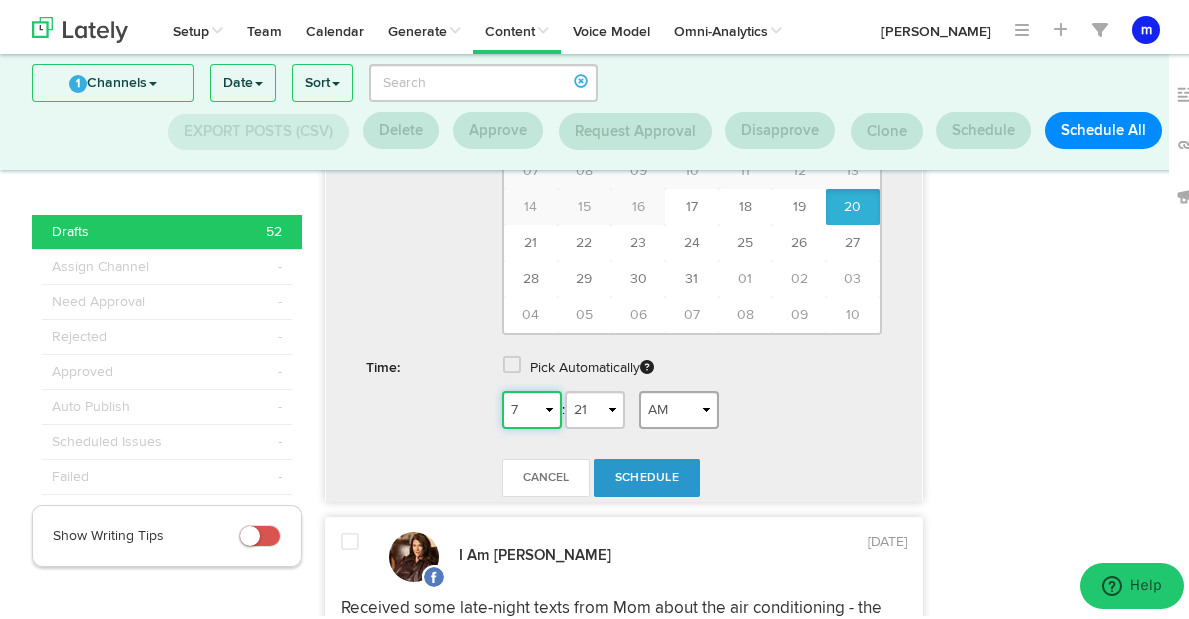 scroll, scrollTop: 1434, scrollLeft: 0, axis: vertical 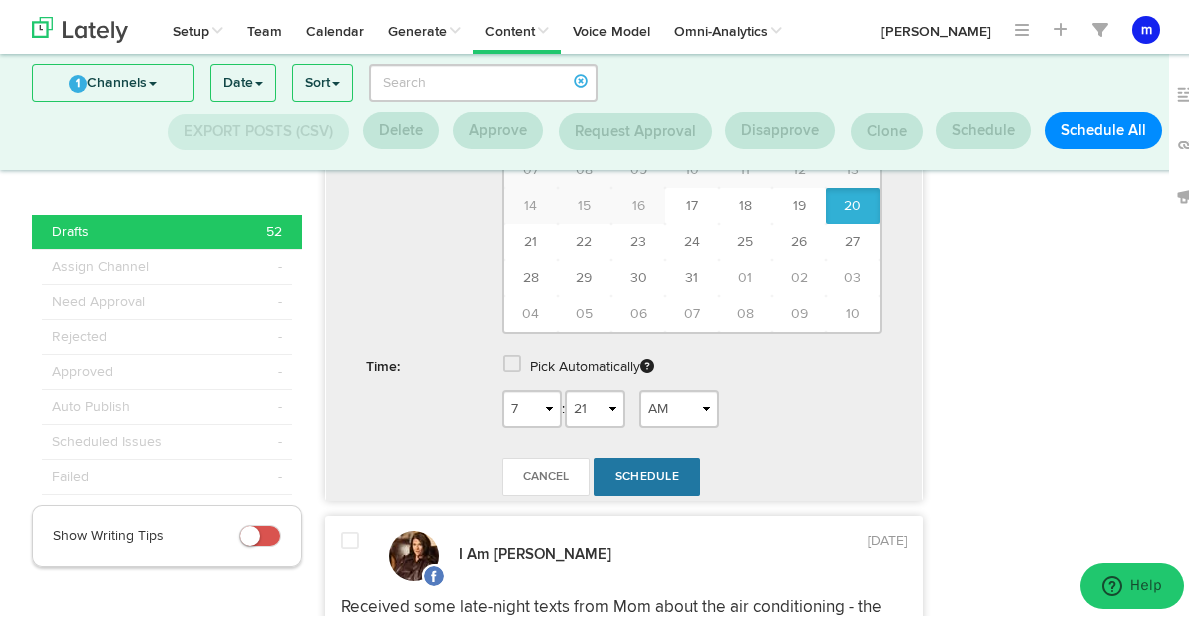 click on "Schedule" at bounding box center [647, 473] 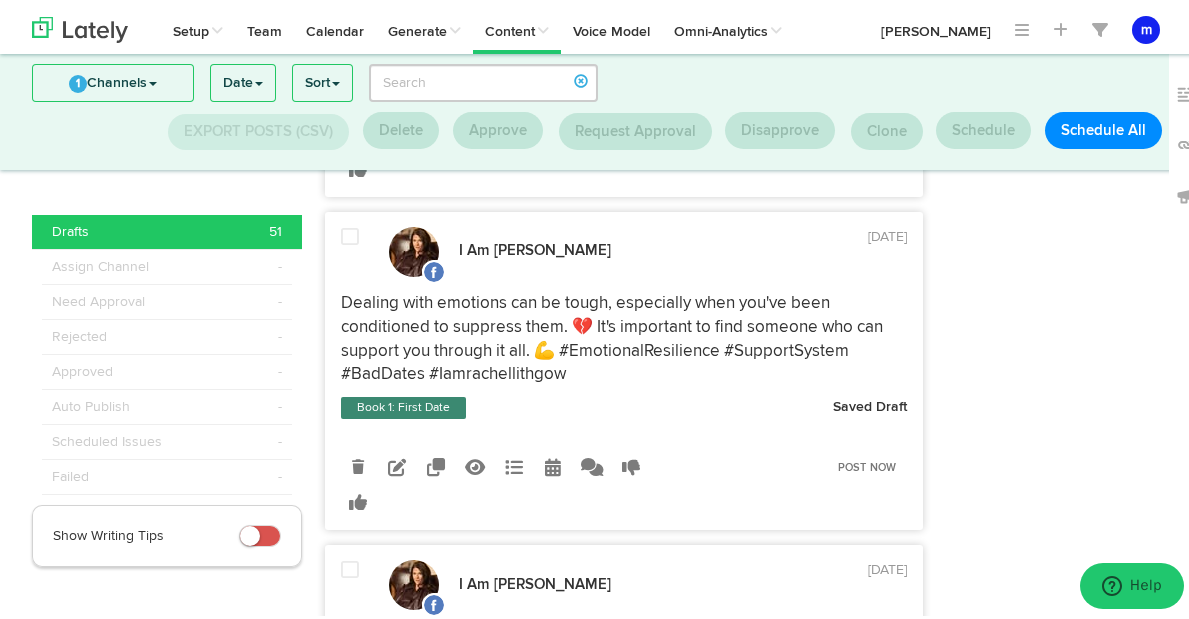 scroll, scrollTop: 8866, scrollLeft: 0, axis: vertical 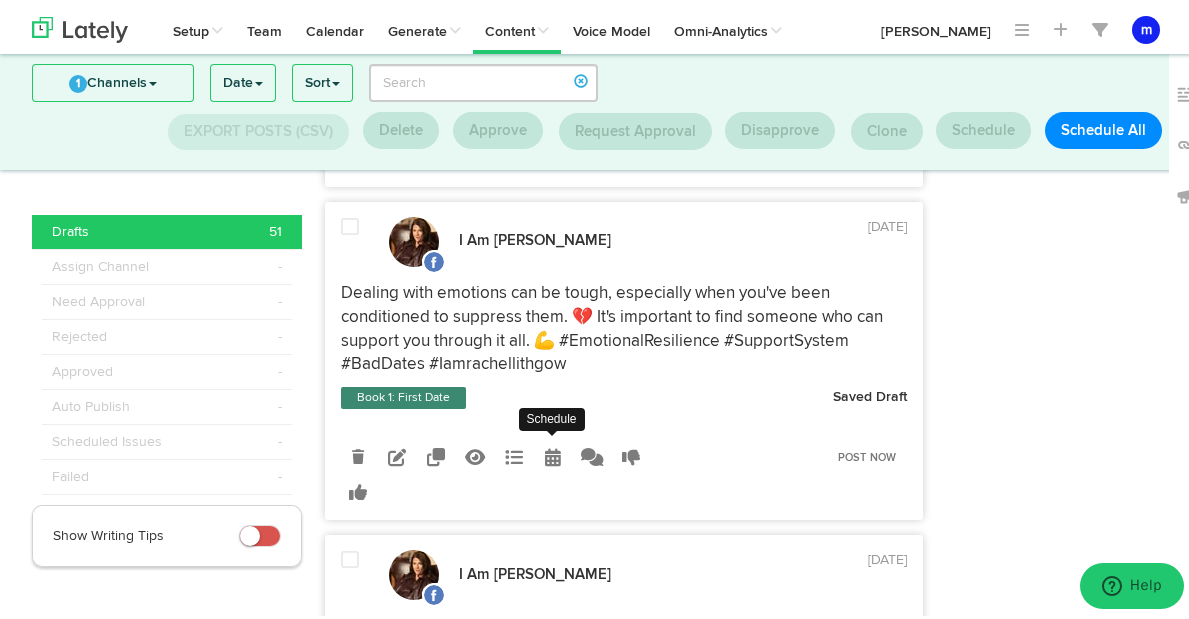 click at bounding box center [553, 453] 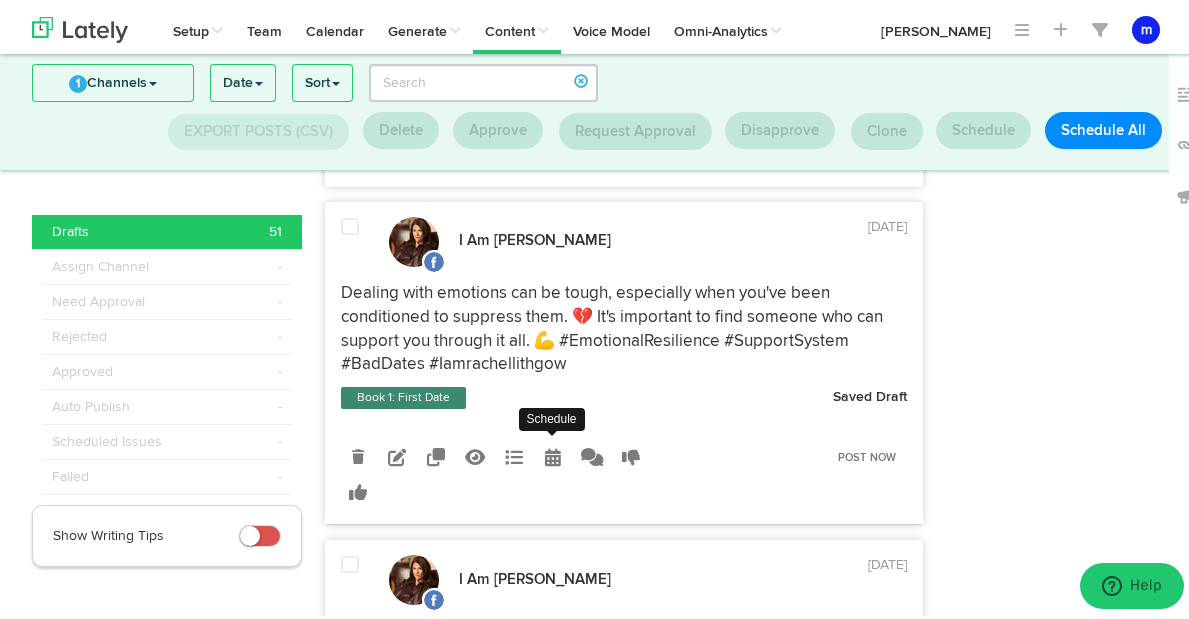 radio on "true" 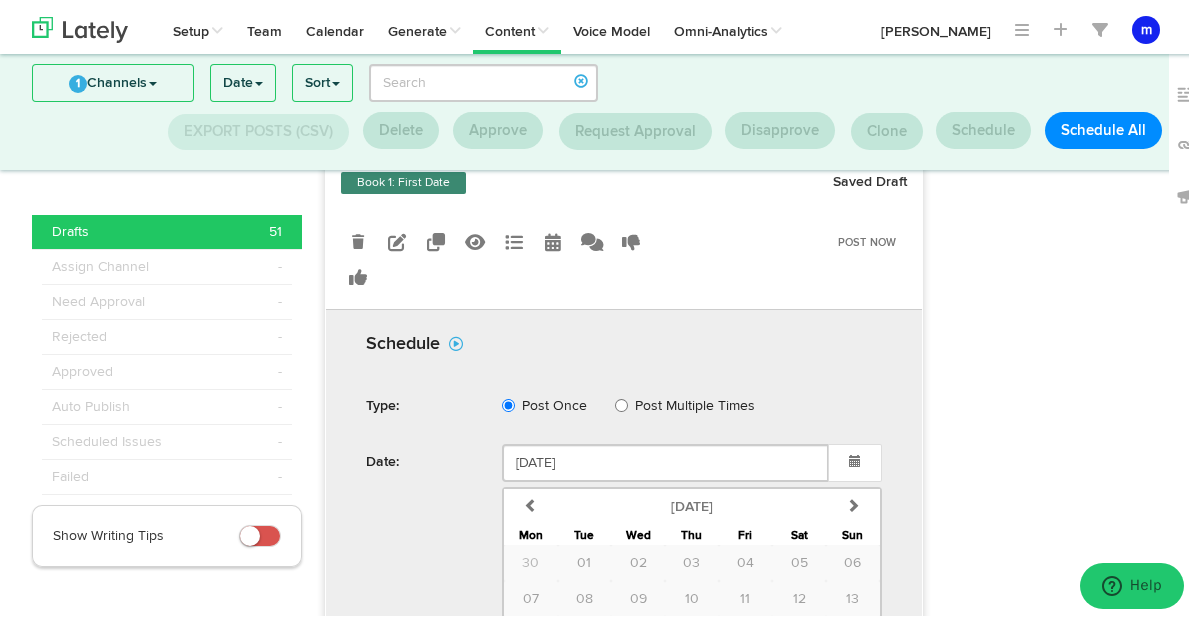 scroll, scrollTop: 9268, scrollLeft: 0, axis: vertical 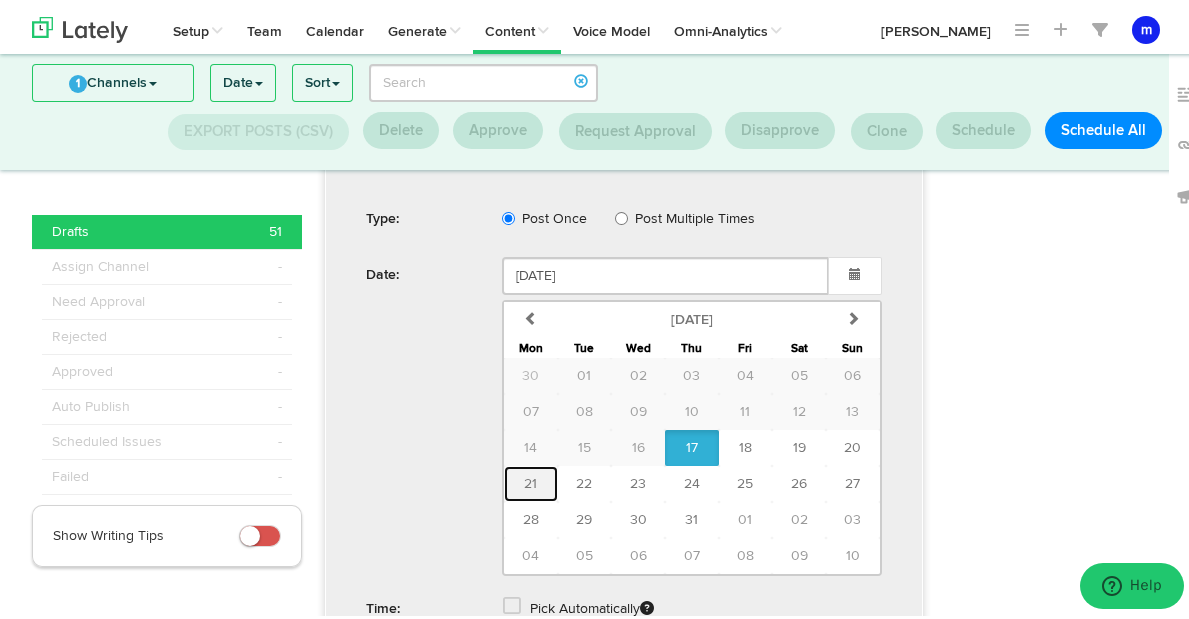 click on "21" at bounding box center [530, 480] 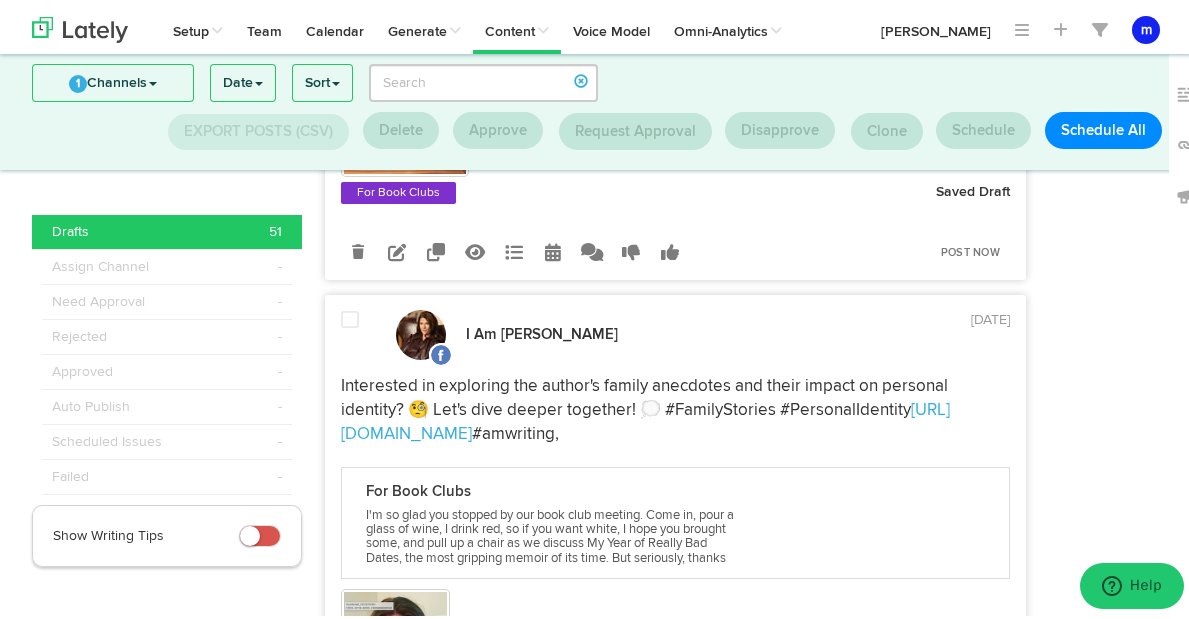type on "July 21 2025" 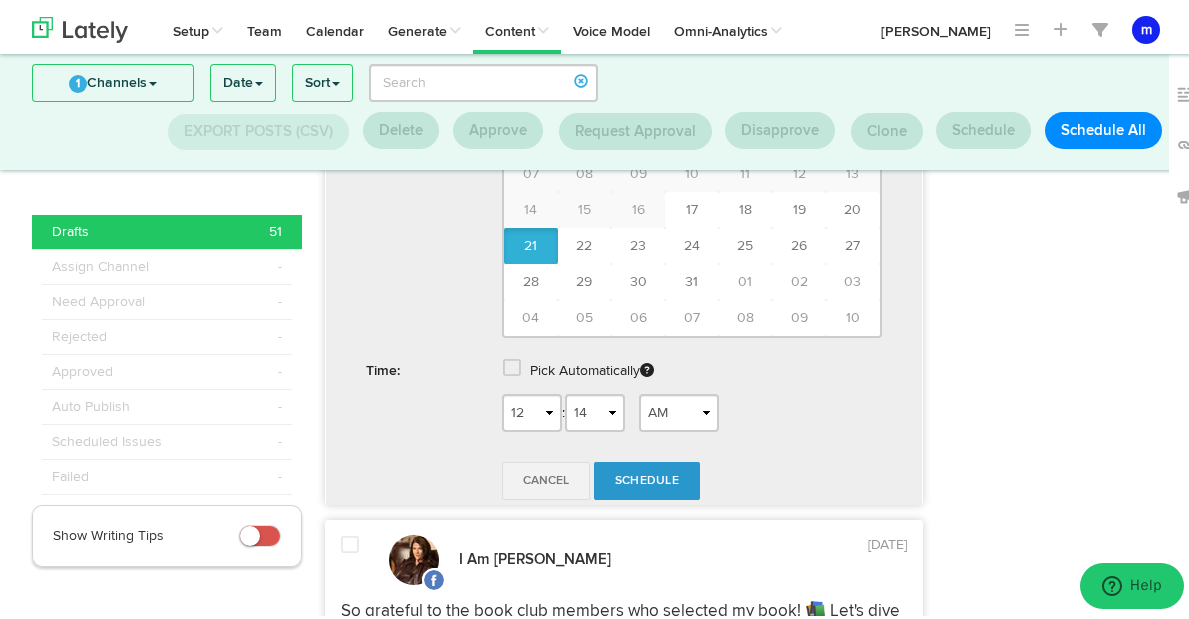 scroll, scrollTop: 9507, scrollLeft: 0, axis: vertical 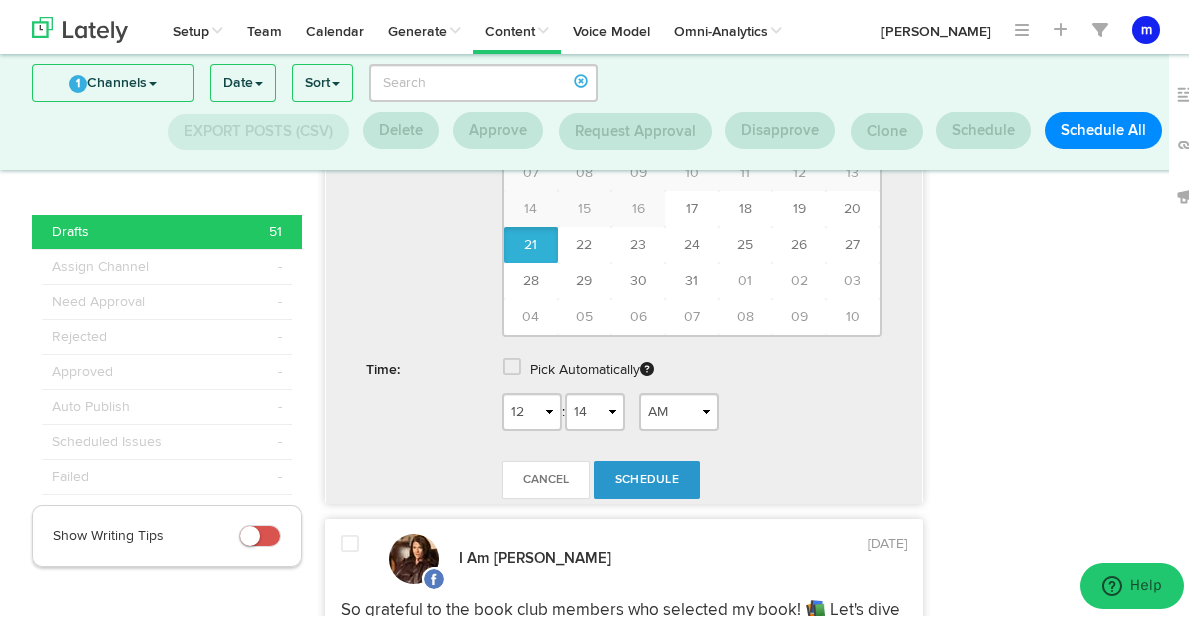 click on "1 2 3 4 5 6 7 8 9 10 11 12
:
00 01 02 03 04 05 06 07 08 09 10 11 12 13 14 15 16 17 18 19 20 21 22 23 24 25 26 27 28 29 30 31 32 33 34 35 36 37 38 39 40 41 42 43 44 45 46 47 48 49 50 51 52 53 54 55 56 57 58 59
AM PM" at bounding box center (692, 408) 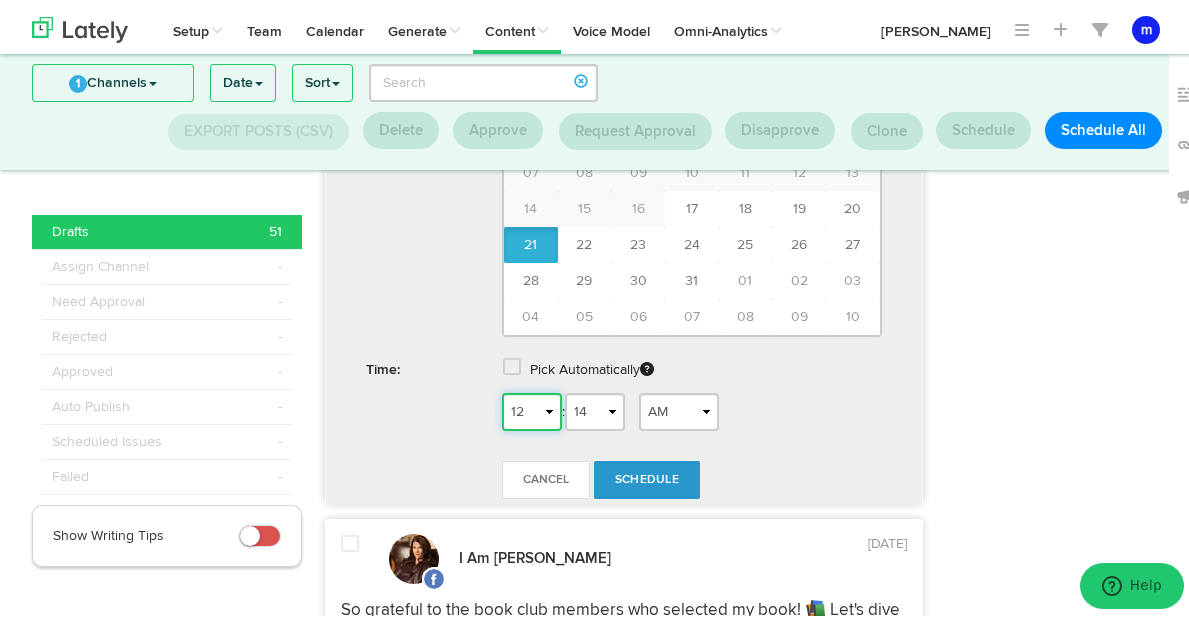 click on "1 2 3 4 5 6 7 8 9 10 11 12" at bounding box center (532, 408) 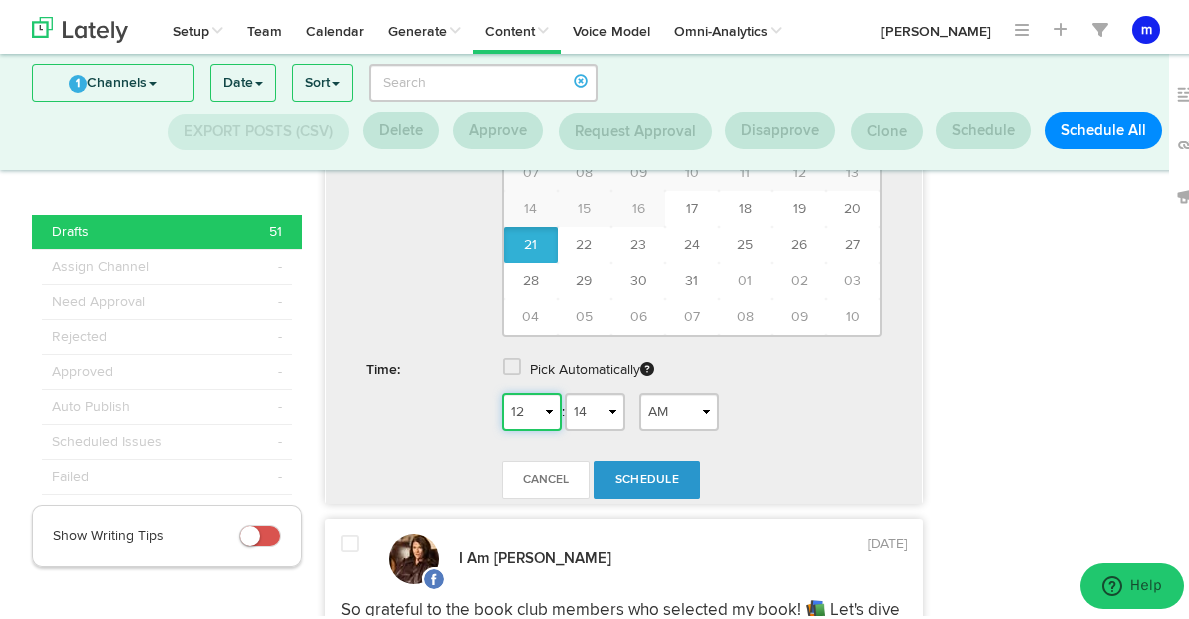 select on "9" 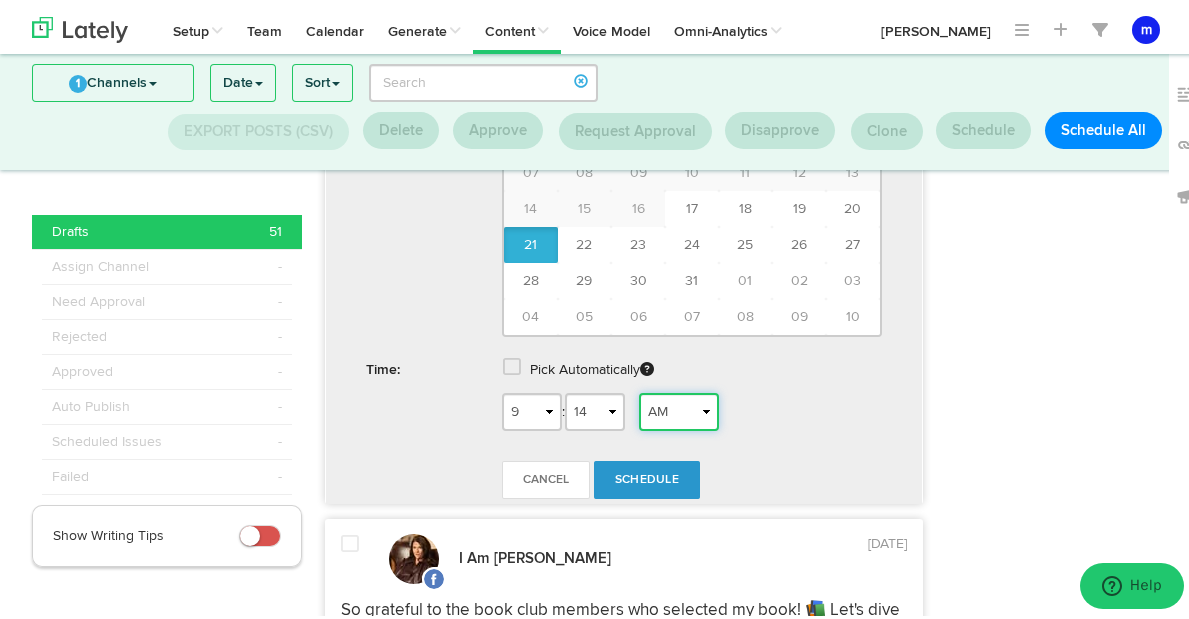 click on "AM PM" at bounding box center [679, 408] 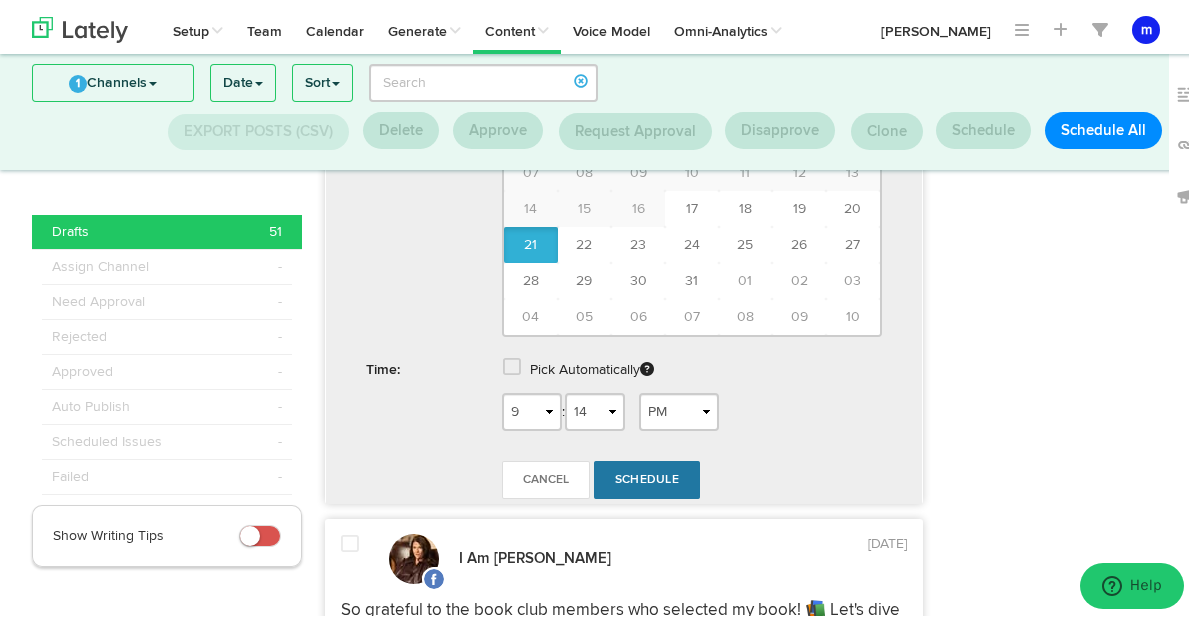 click on "Schedule" at bounding box center (647, 476) 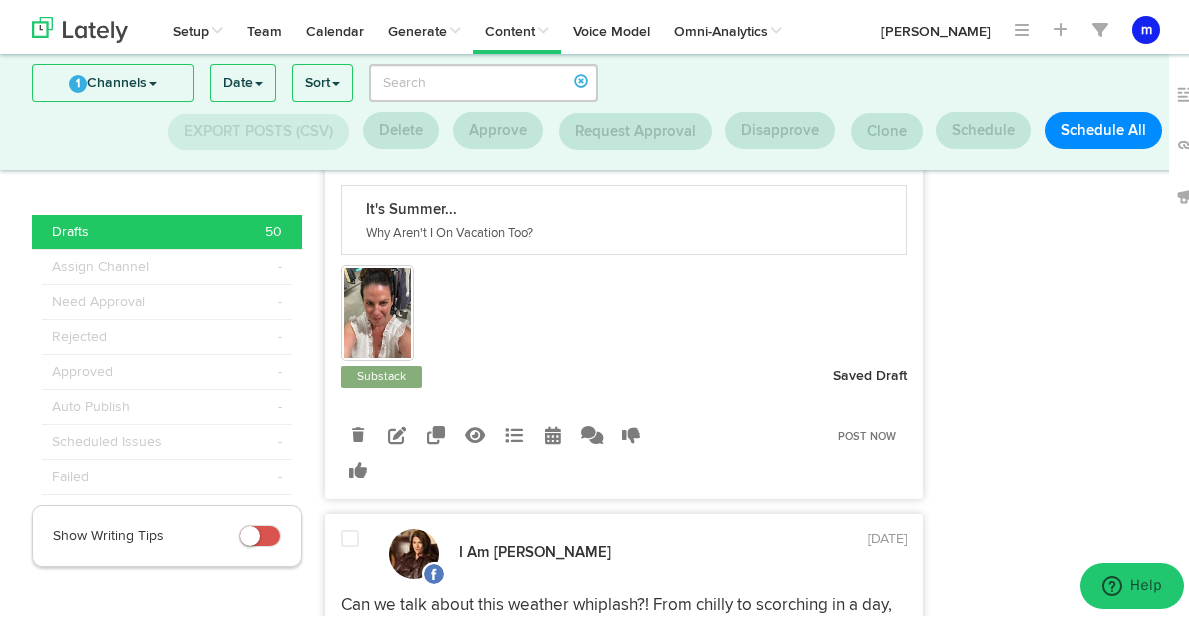 scroll, scrollTop: 841, scrollLeft: 0, axis: vertical 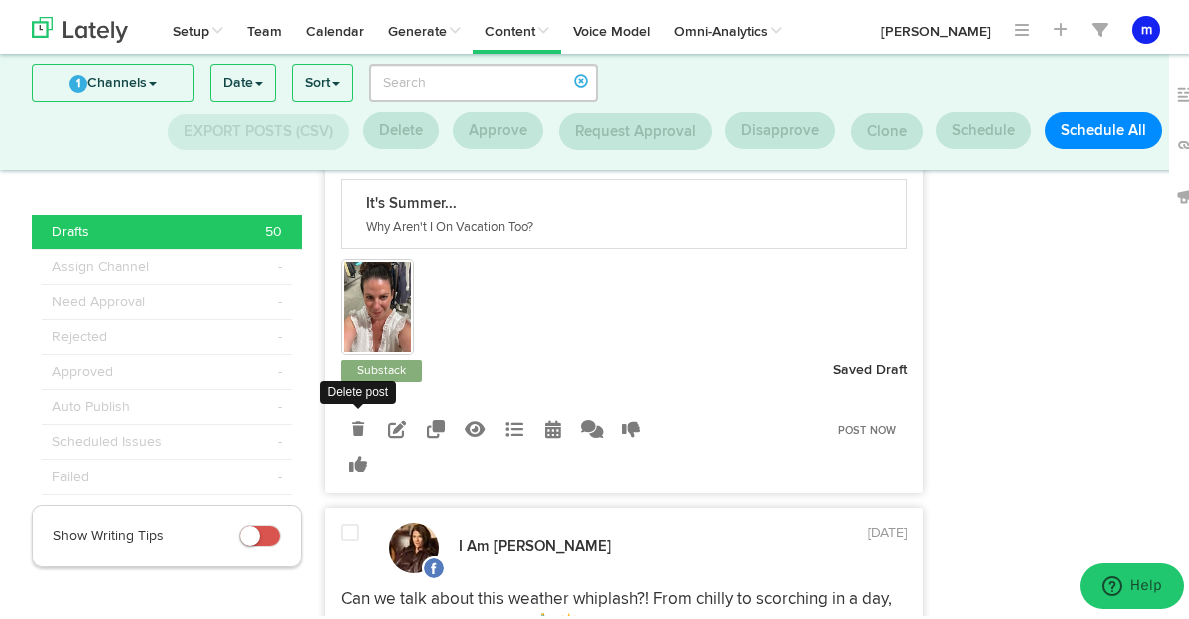 click at bounding box center (358, 425) 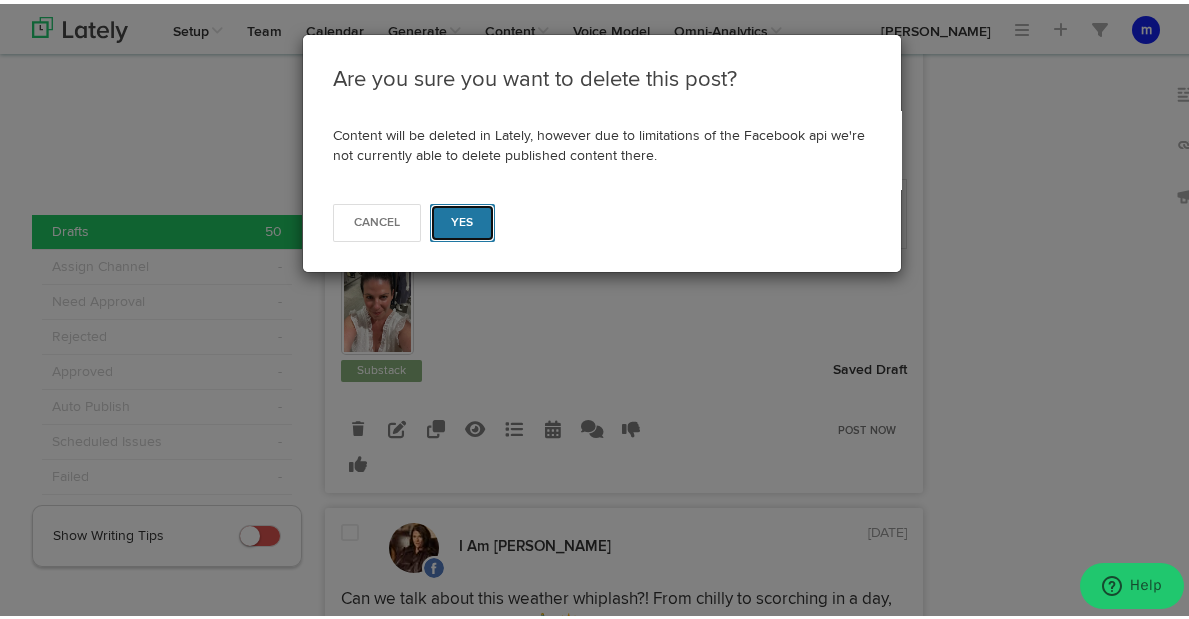 click on "Yes" at bounding box center [462, 219] 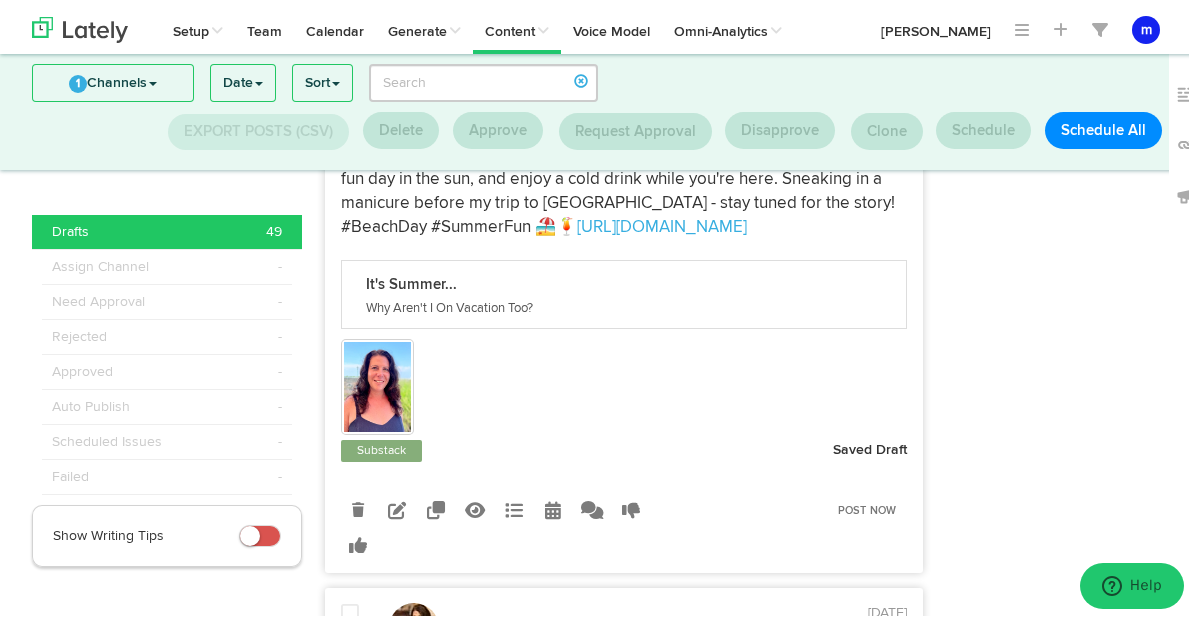 scroll, scrollTop: 1288, scrollLeft: 0, axis: vertical 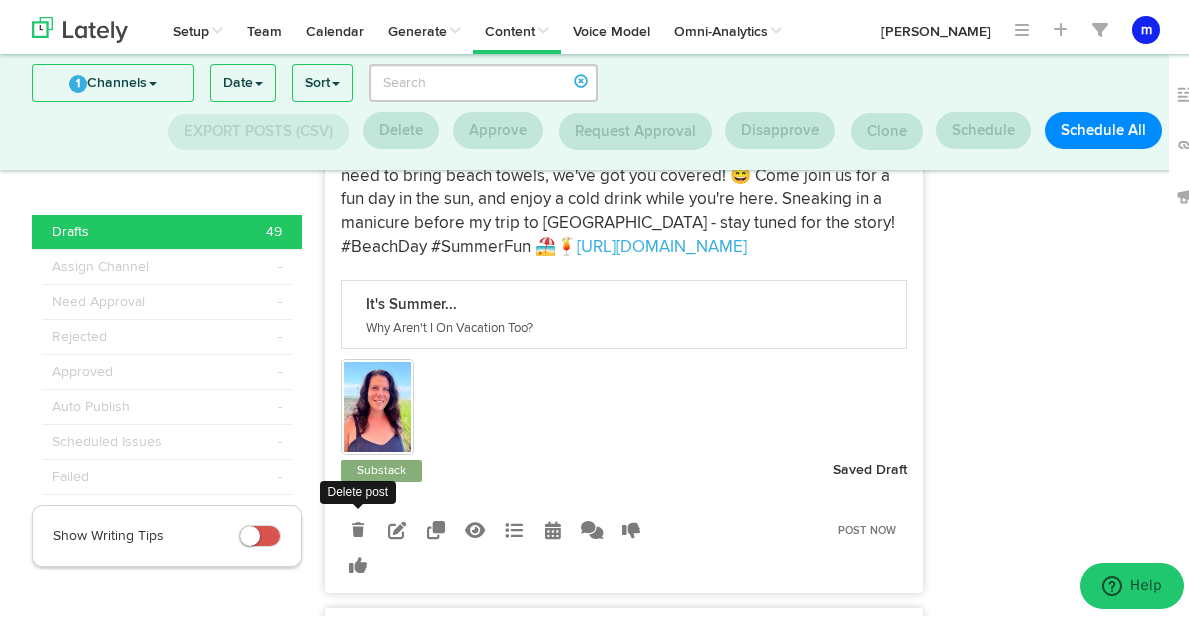 click at bounding box center [358, 526] 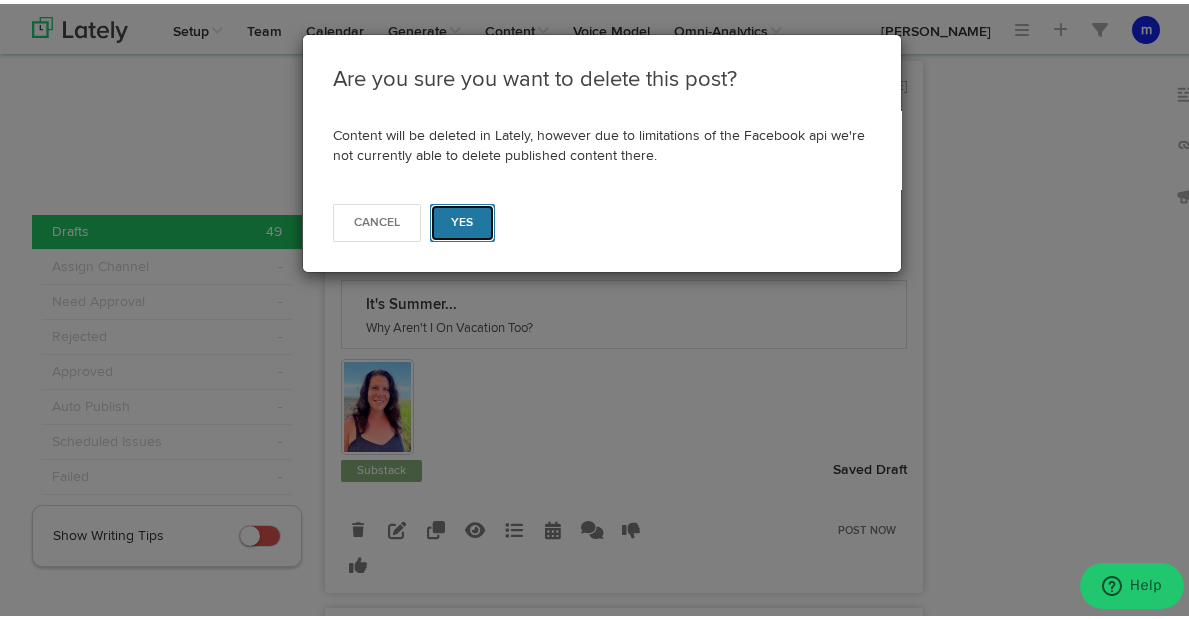 click on "Yes" at bounding box center (462, 219) 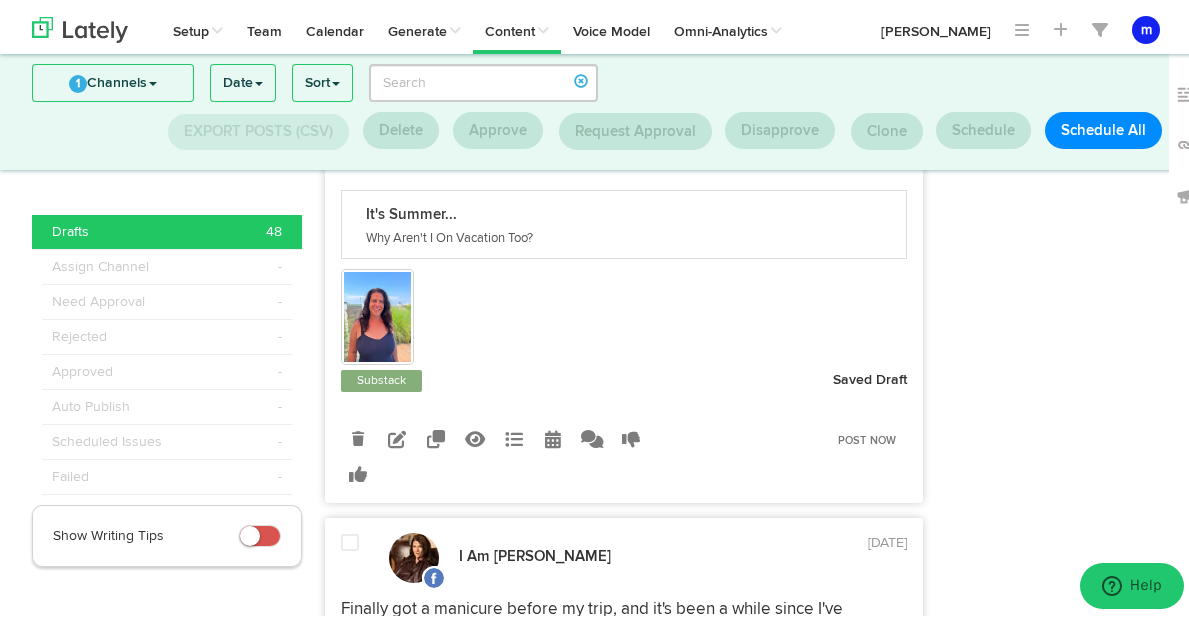 scroll, scrollTop: 2547, scrollLeft: 0, axis: vertical 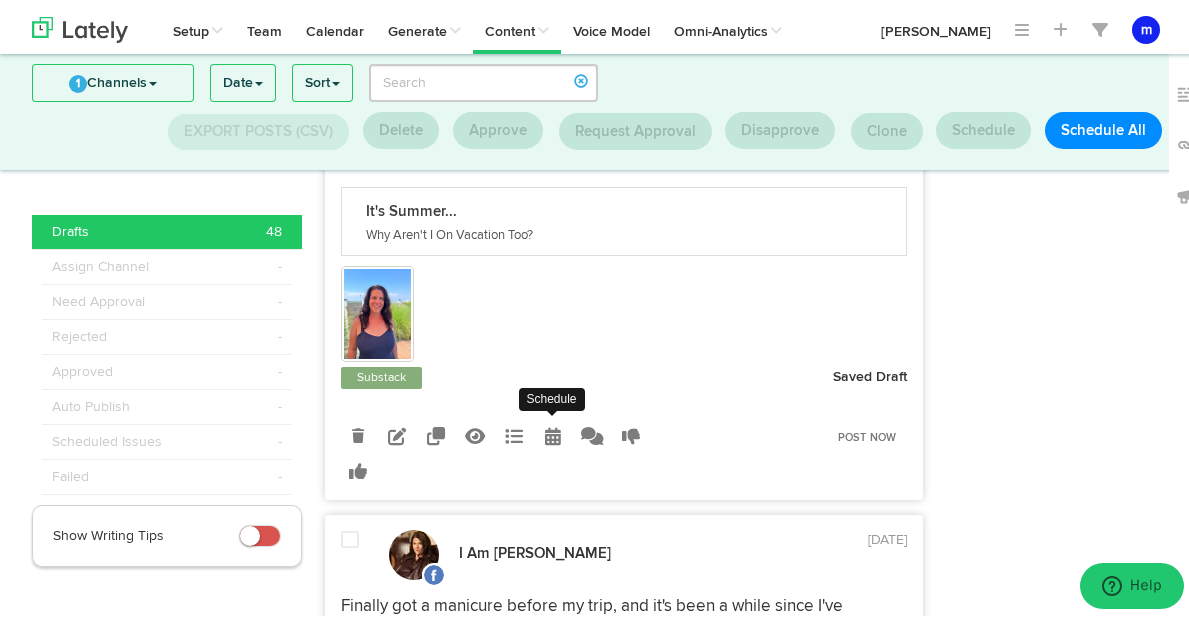 click at bounding box center [553, 432] 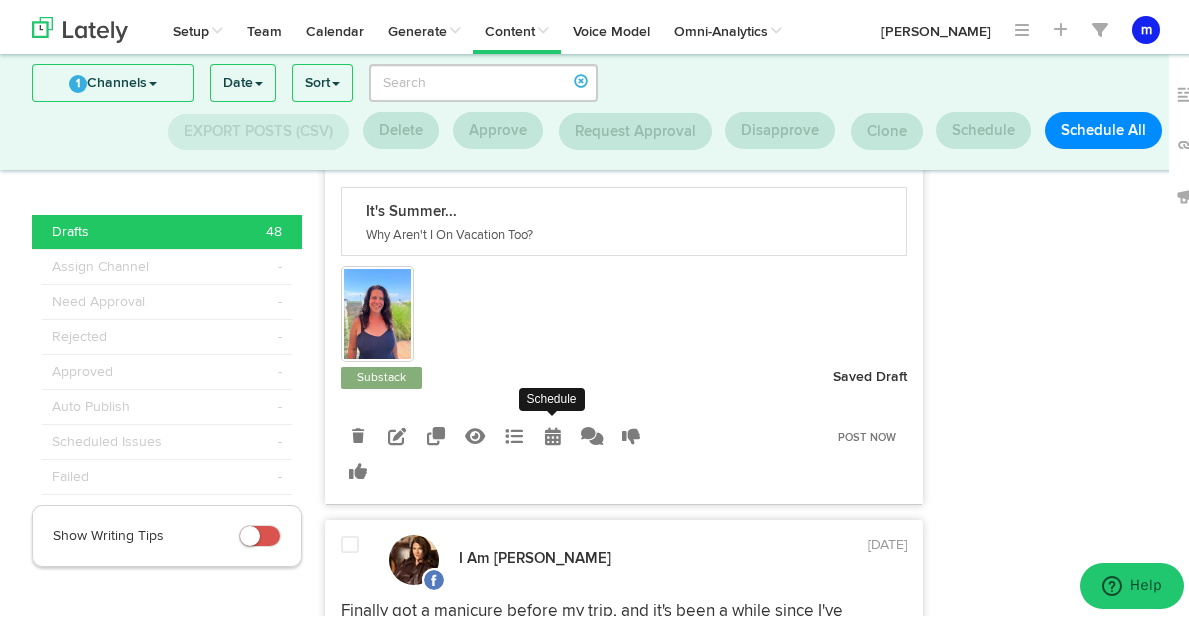 radio on "true" 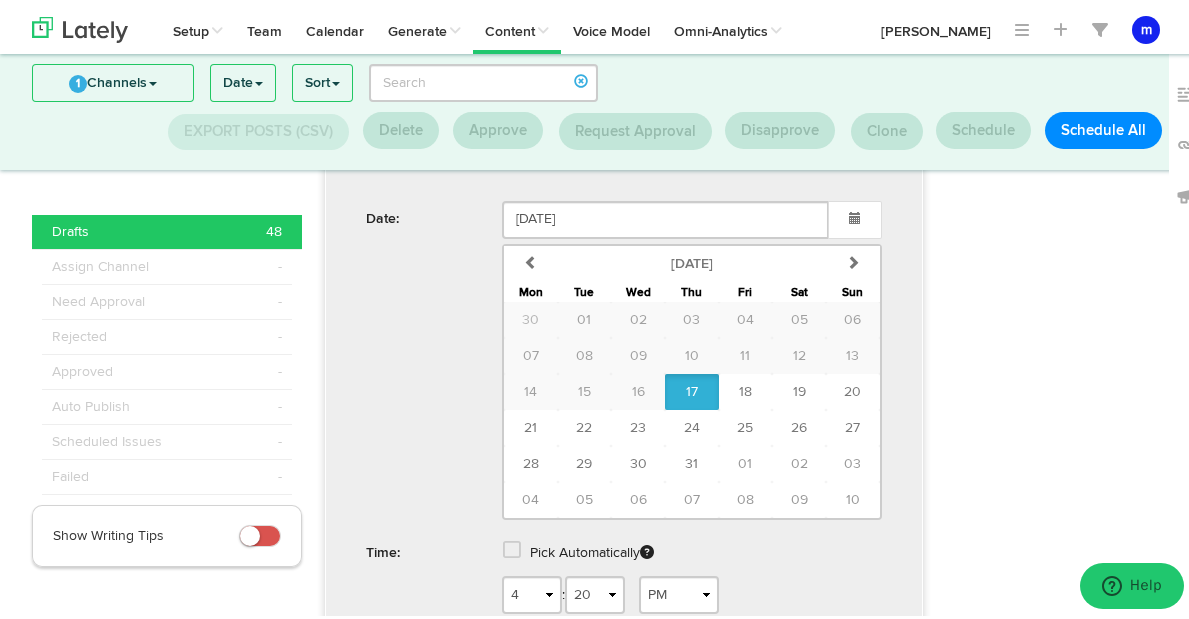 scroll, scrollTop: 3010, scrollLeft: 0, axis: vertical 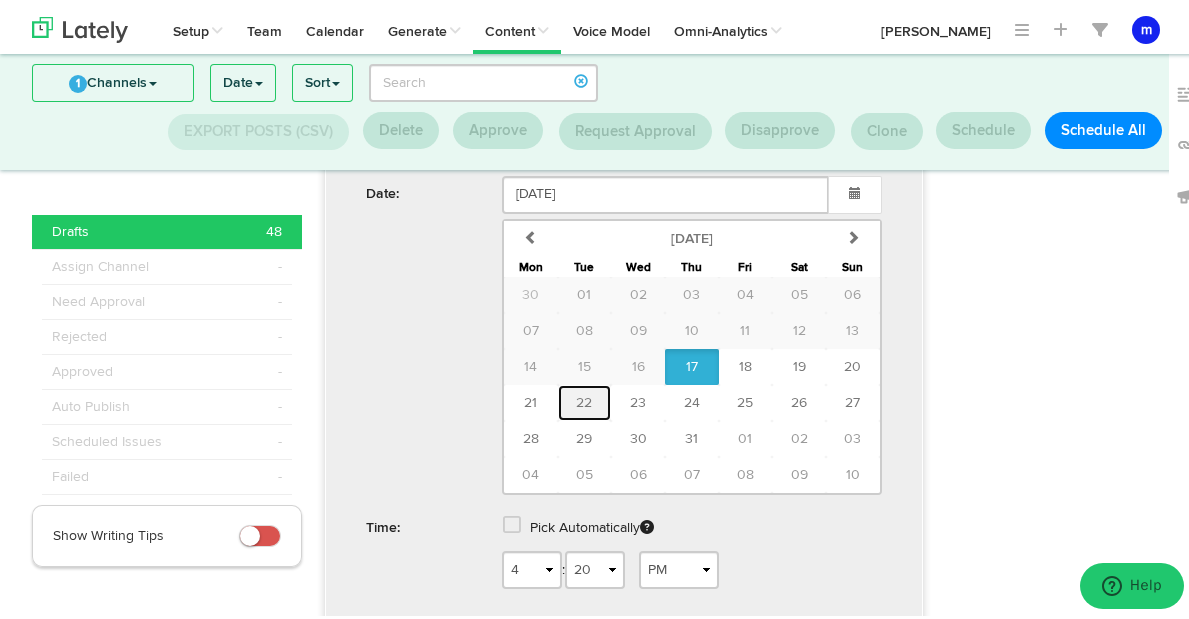 click on "22" at bounding box center (584, 399) 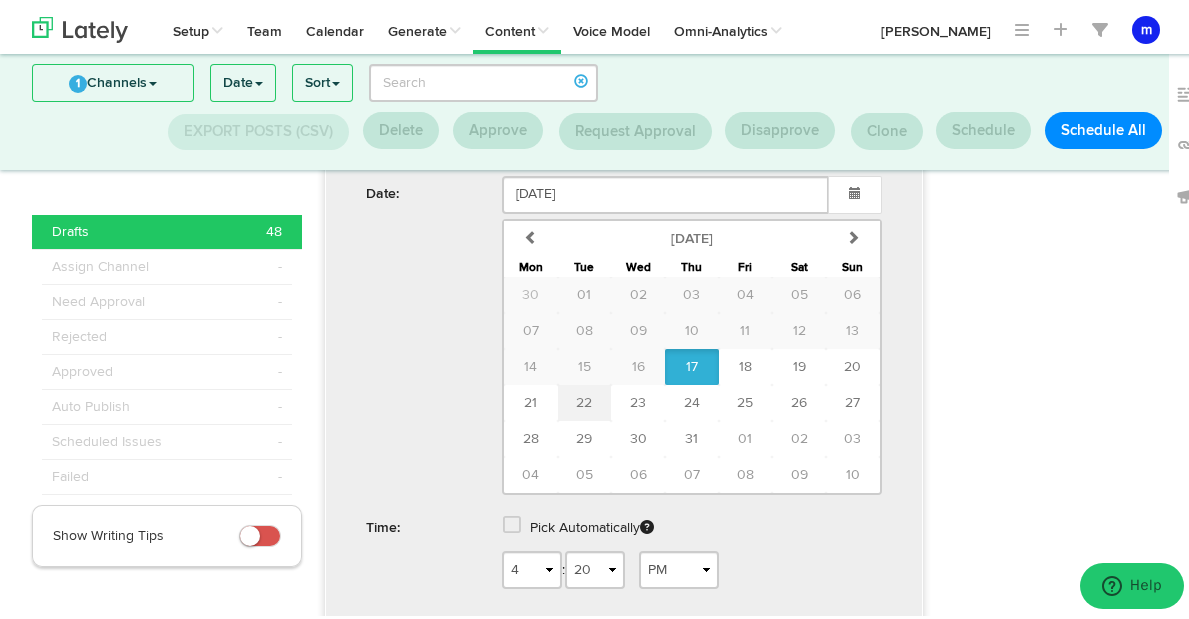 type on "July 22 2025" 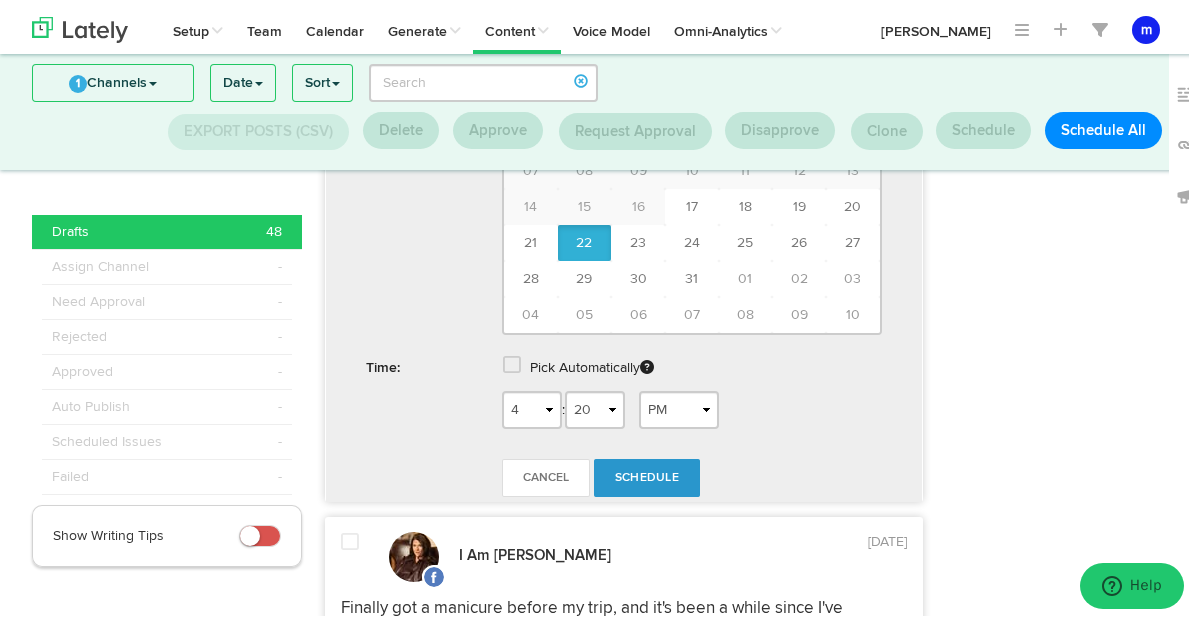 scroll, scrollTop: 3175, scrollLeft: 0, axis: vertical 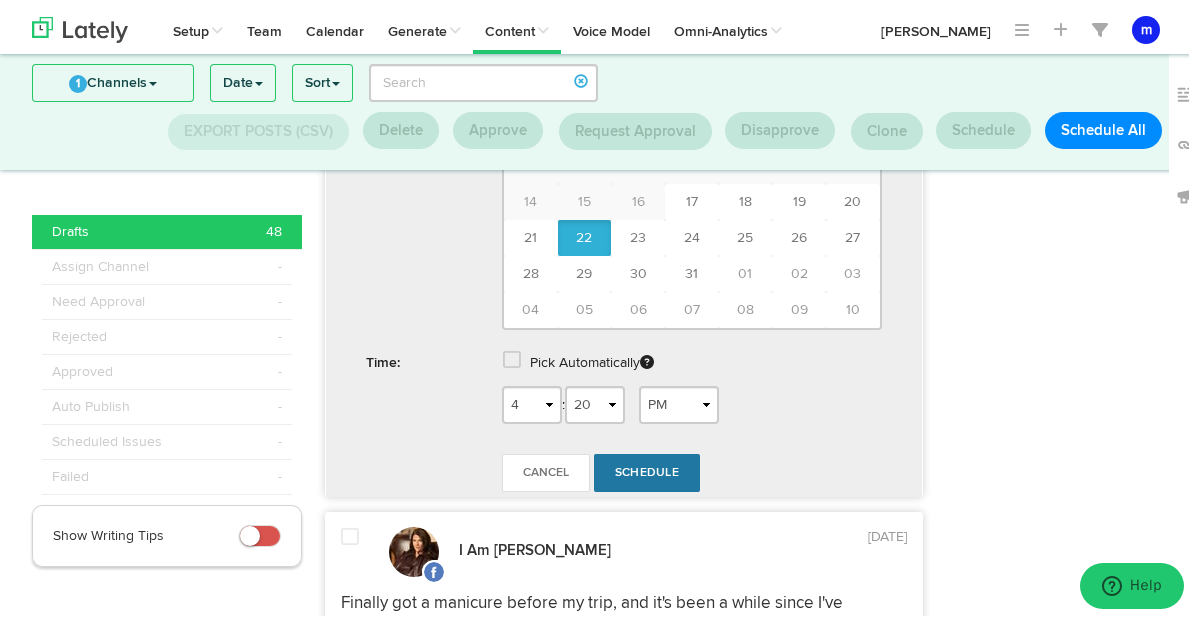 click on "Schedule" at bounding box center (647, 469) 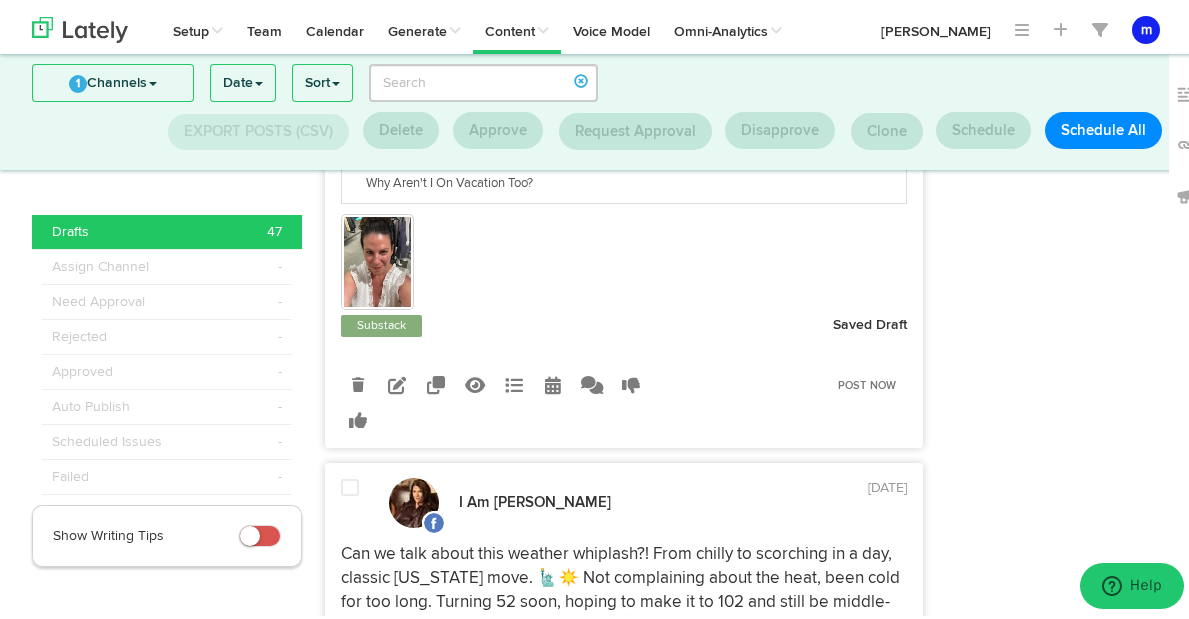 scroll, scrollTop: 391, scrollLeft: 0, axis: vertical 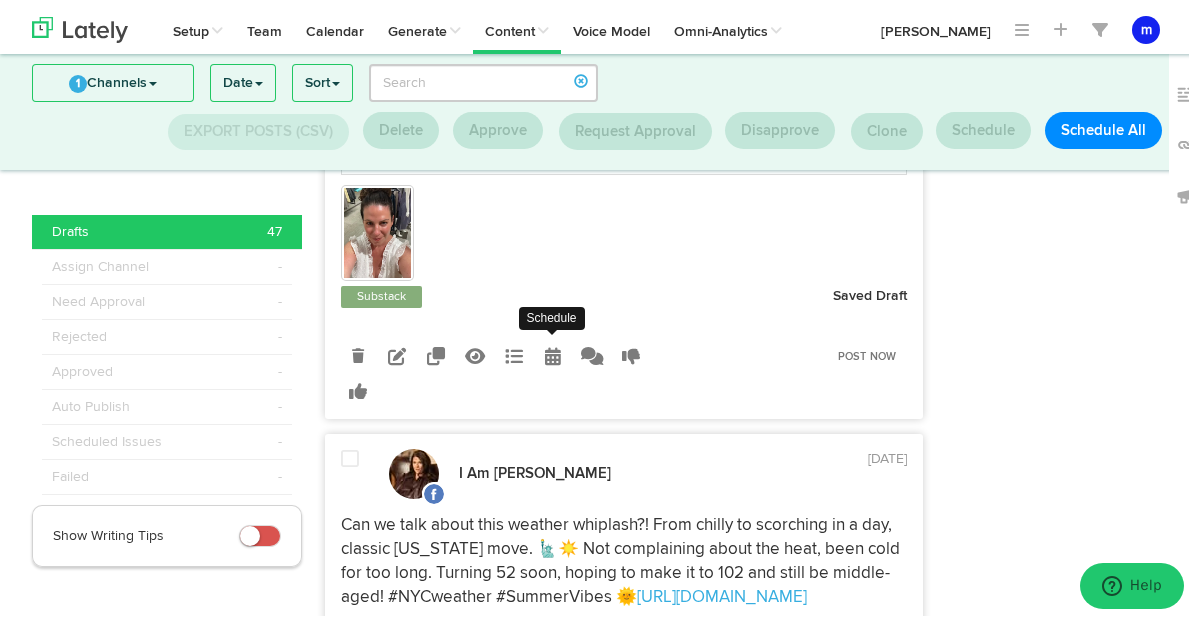 click at bounding box center (553, 352) 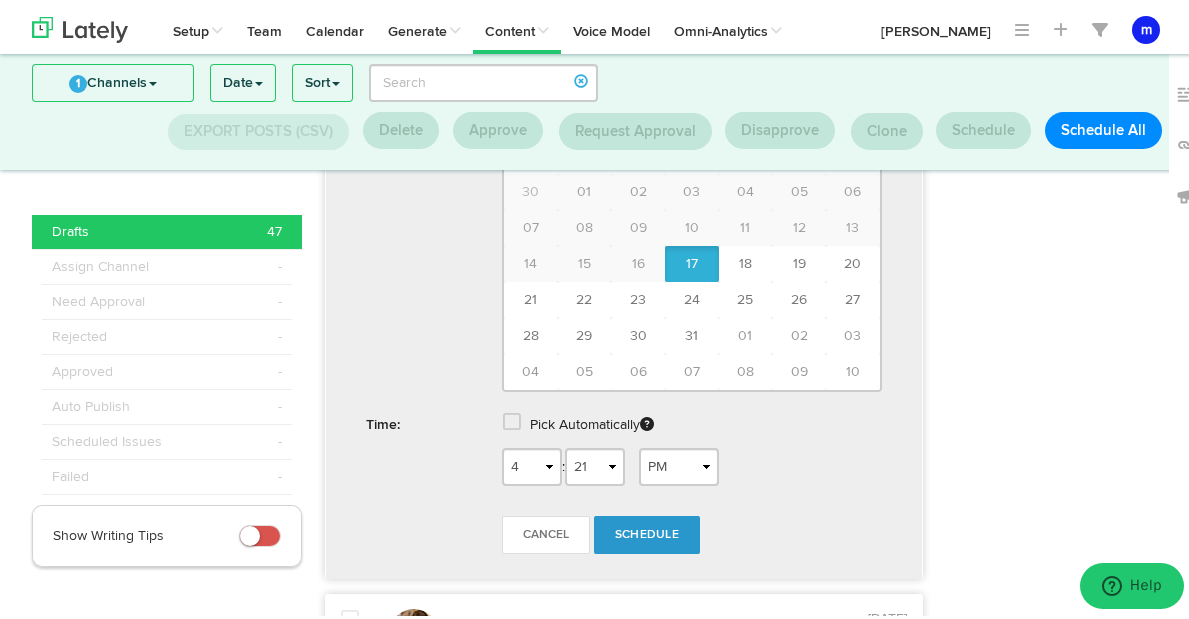 scroll, scrollTop: 886, scrollLeft: 0, axis: vertical 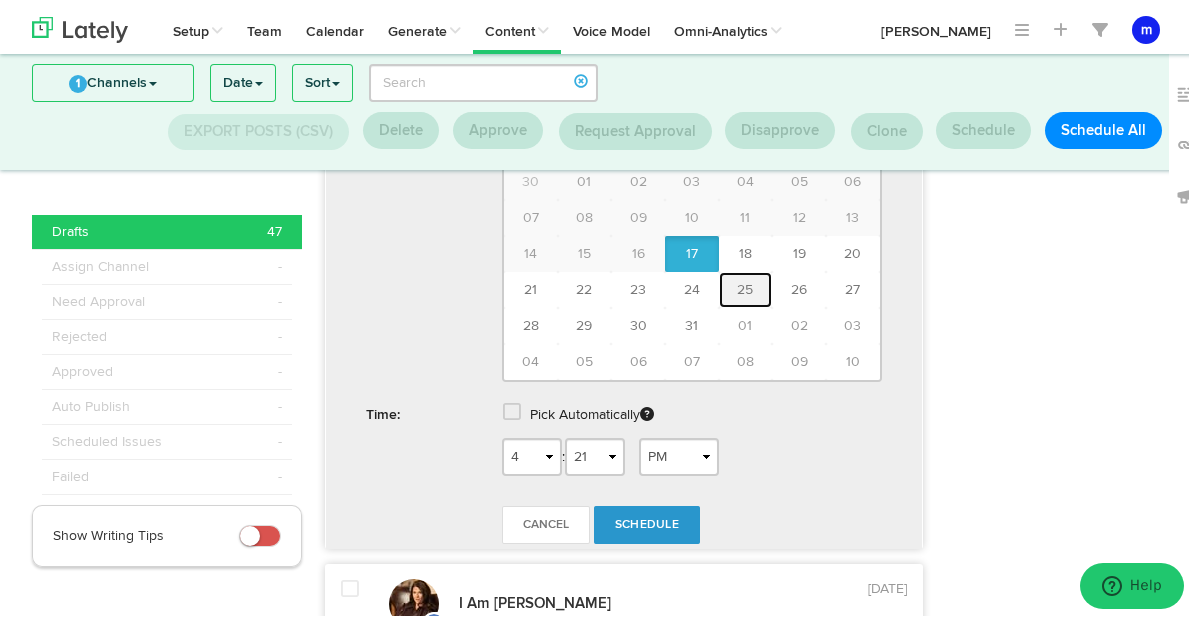 click on "25" at bounding box center [745, 286] 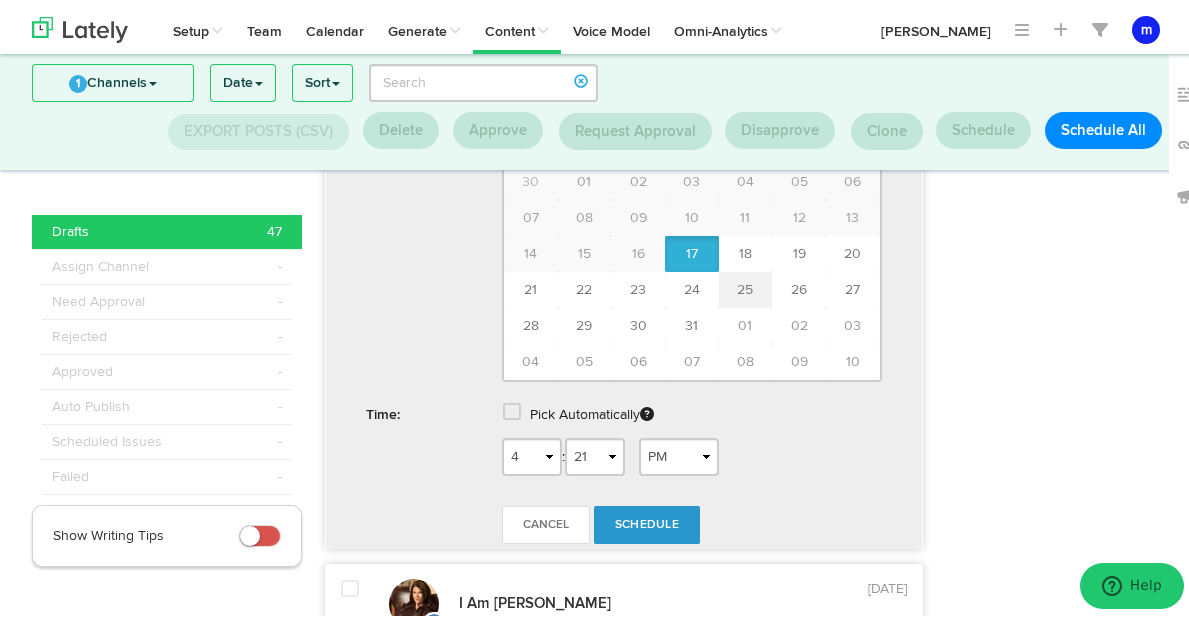 type on "[DATE]" 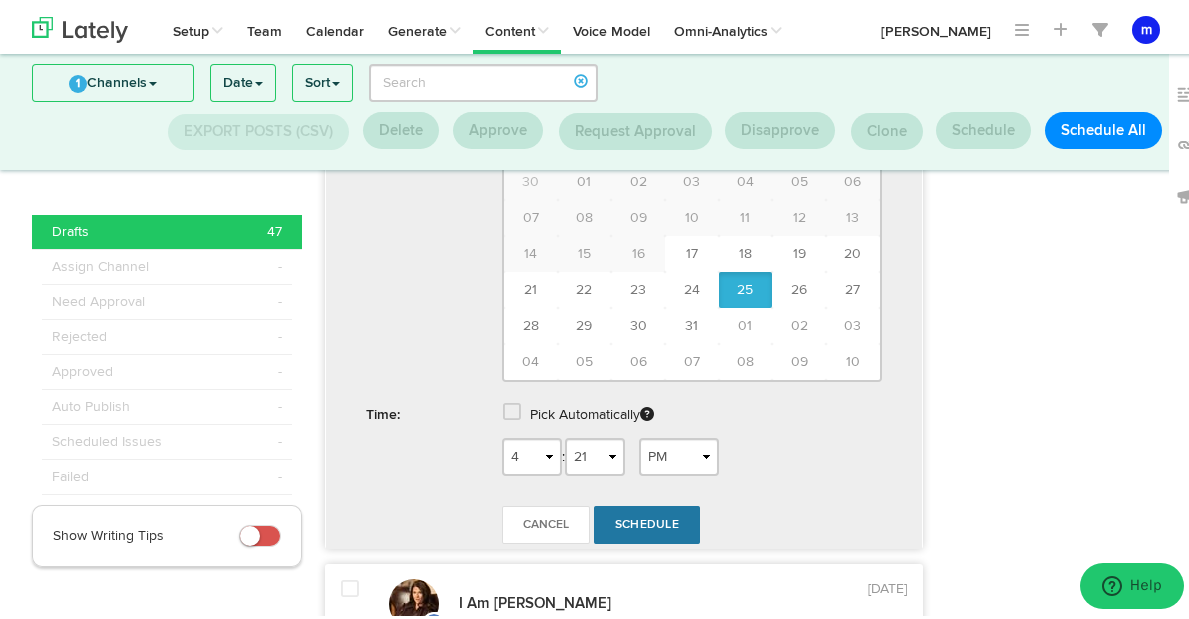 click on "Schedule" at bounding box center [647, 521] 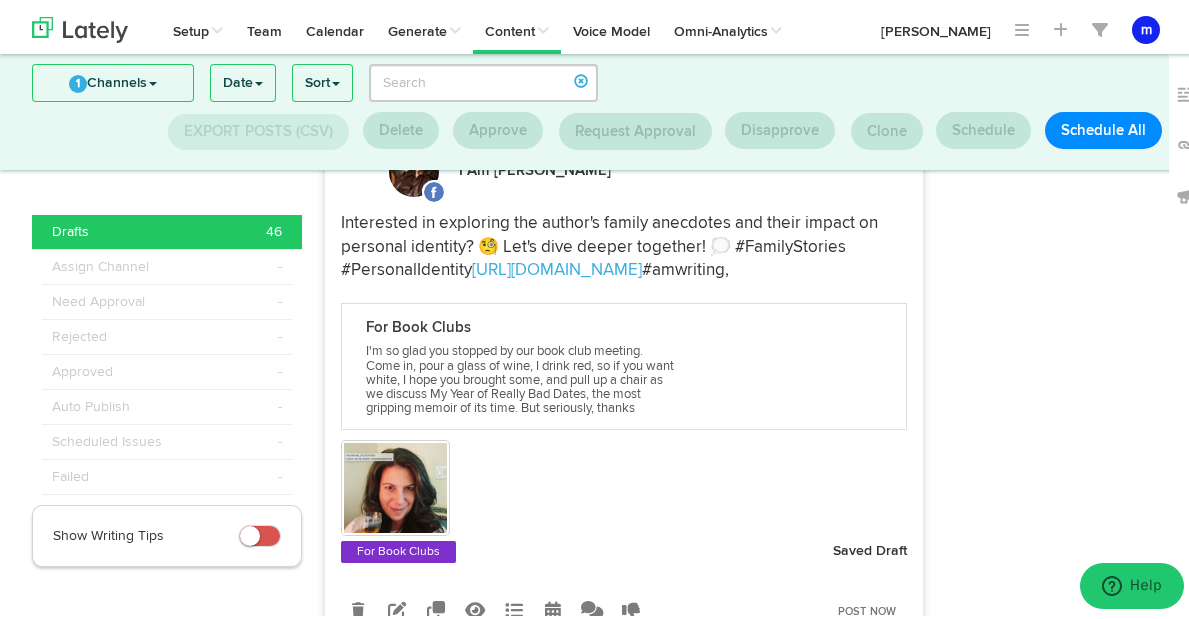 scroll, scrollTop: 7409, scrollLeft: 0, axis: vertical 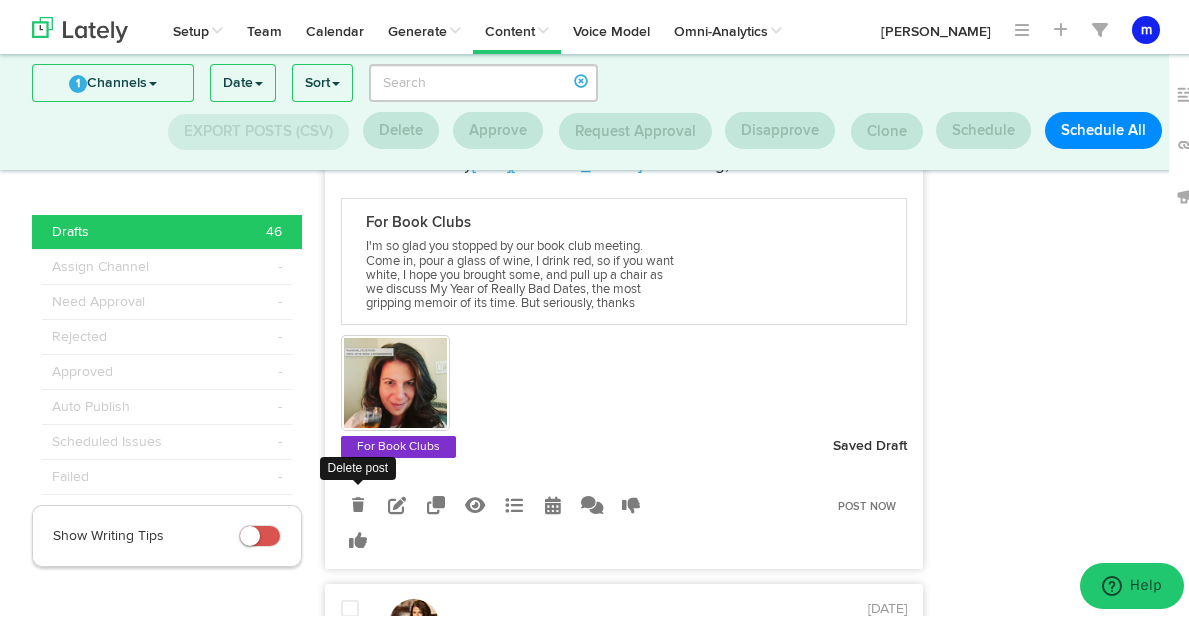 click at bounding box center (358, 501) 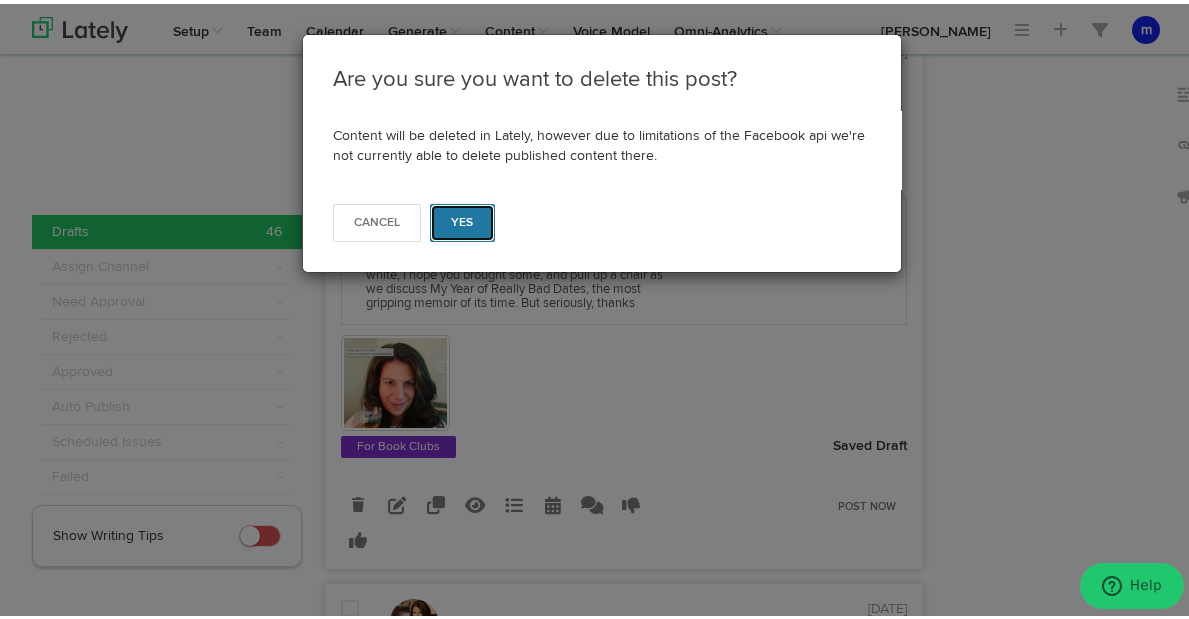 click on "Yes" at bounding box center (462, 219) 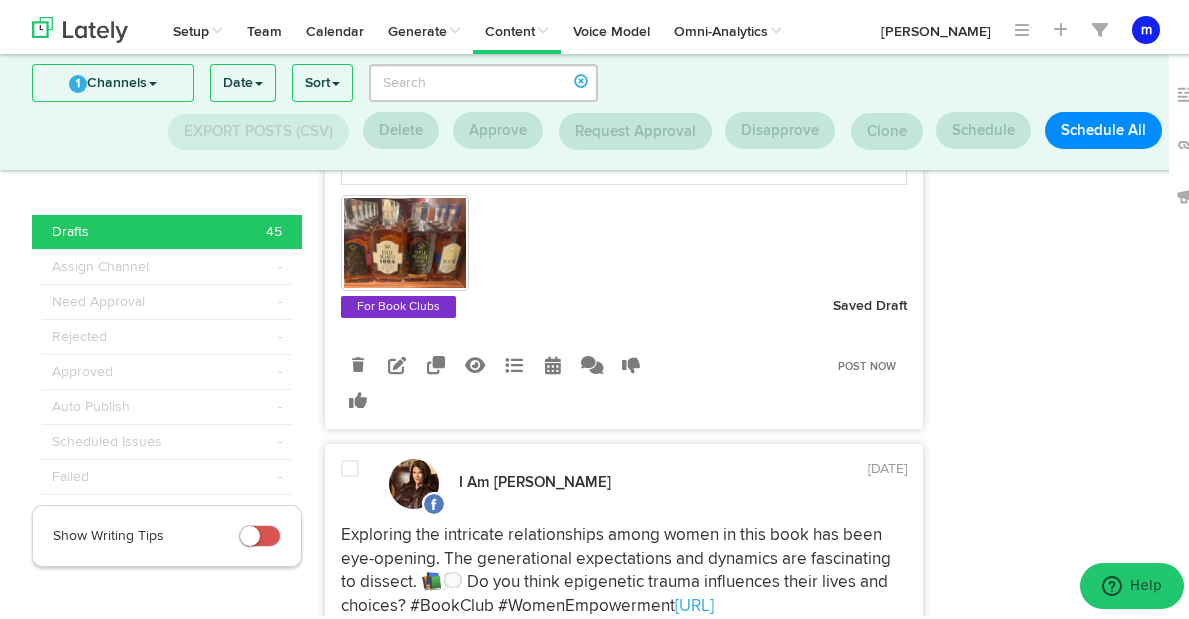 scroll, scrollTop: 7551, scrollLeft: 0, axis: vertical 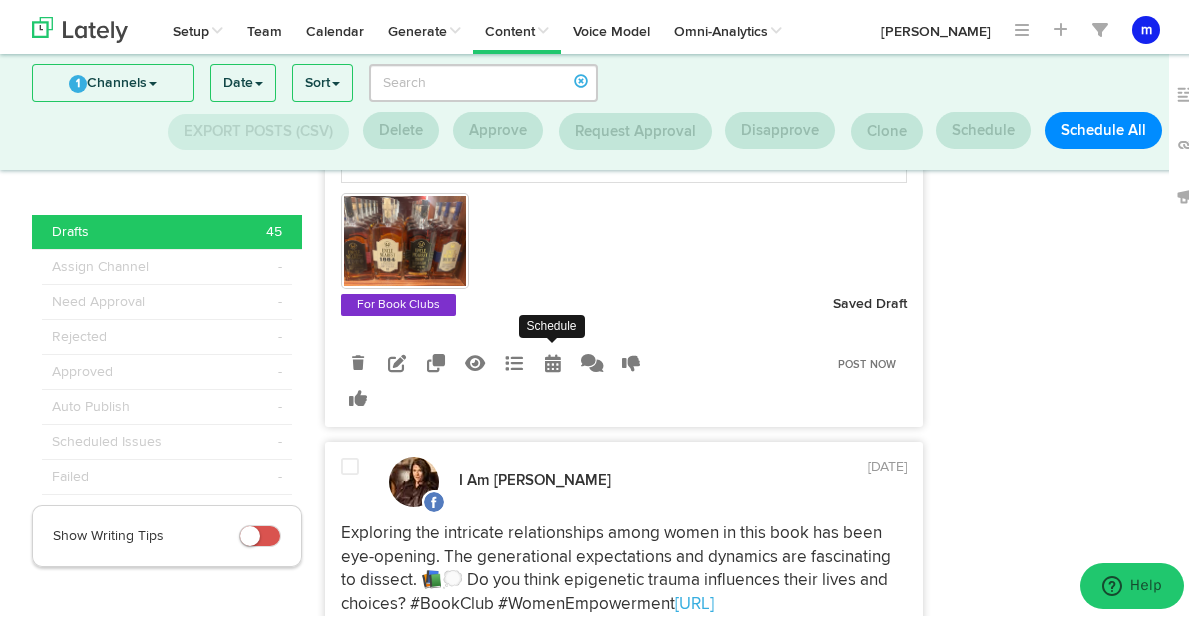 click at bounding box center [553, 359] 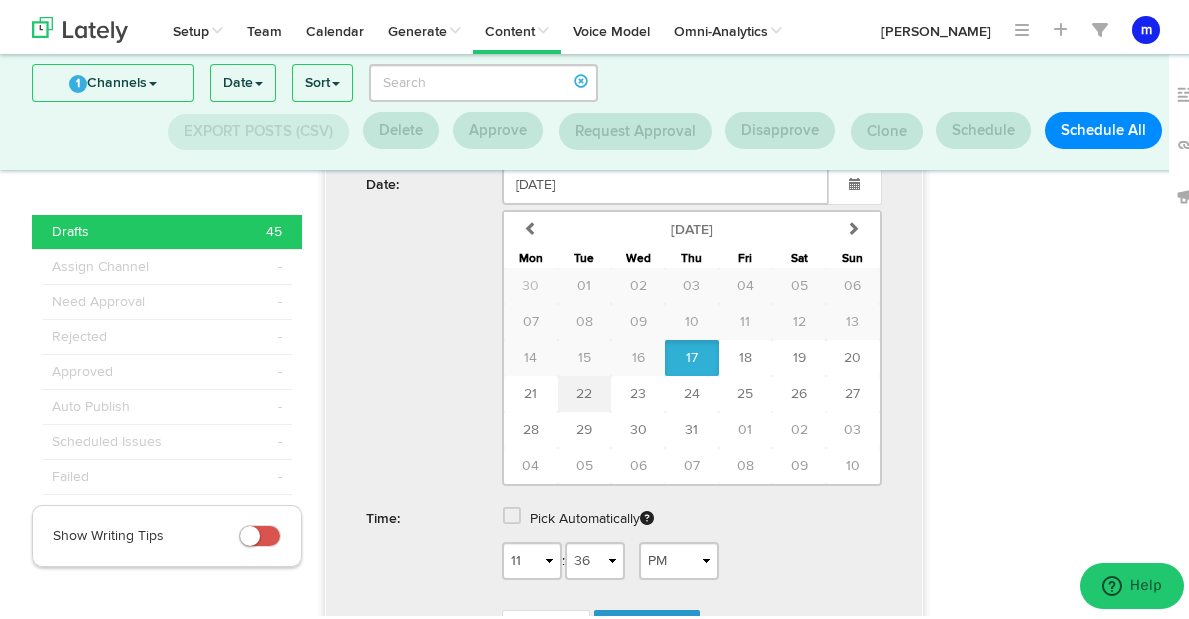 scroll, scrollTop: 7961, scrollLeft: 0, axis: vertical 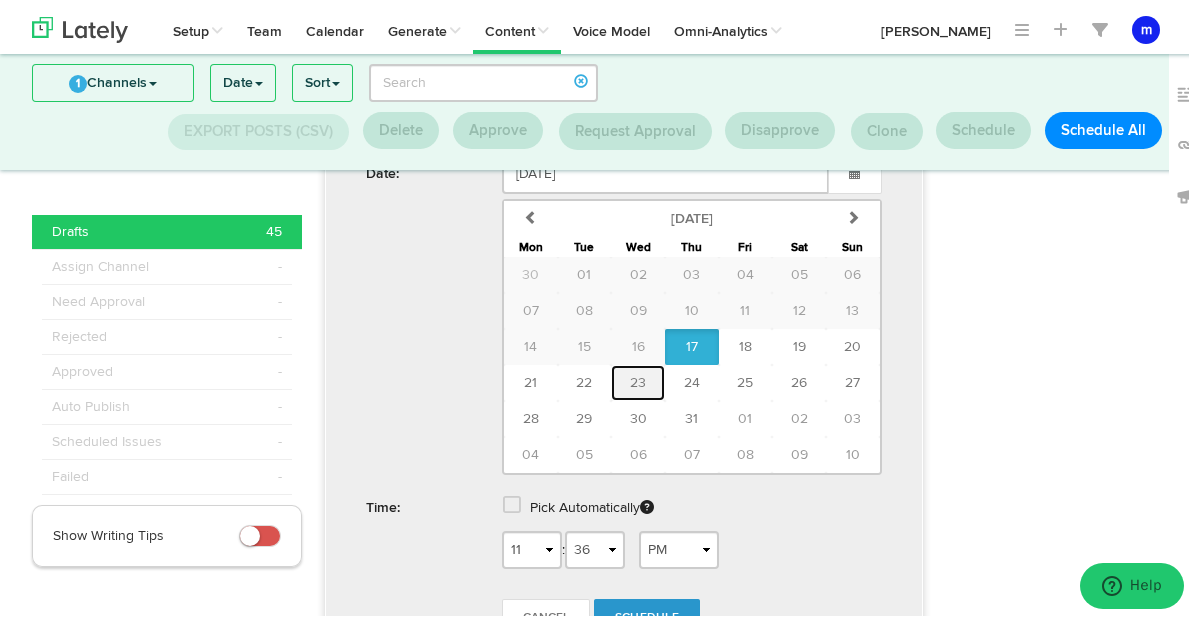 click on "23" at bounding box center (638, 379) 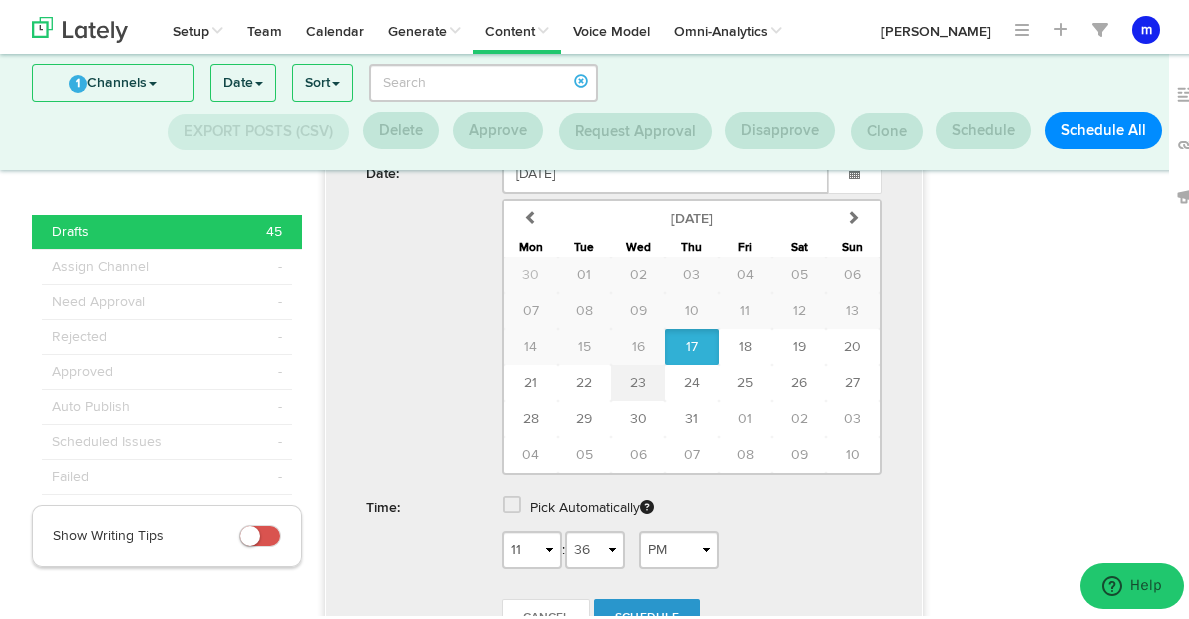 type on "July 23 2025" 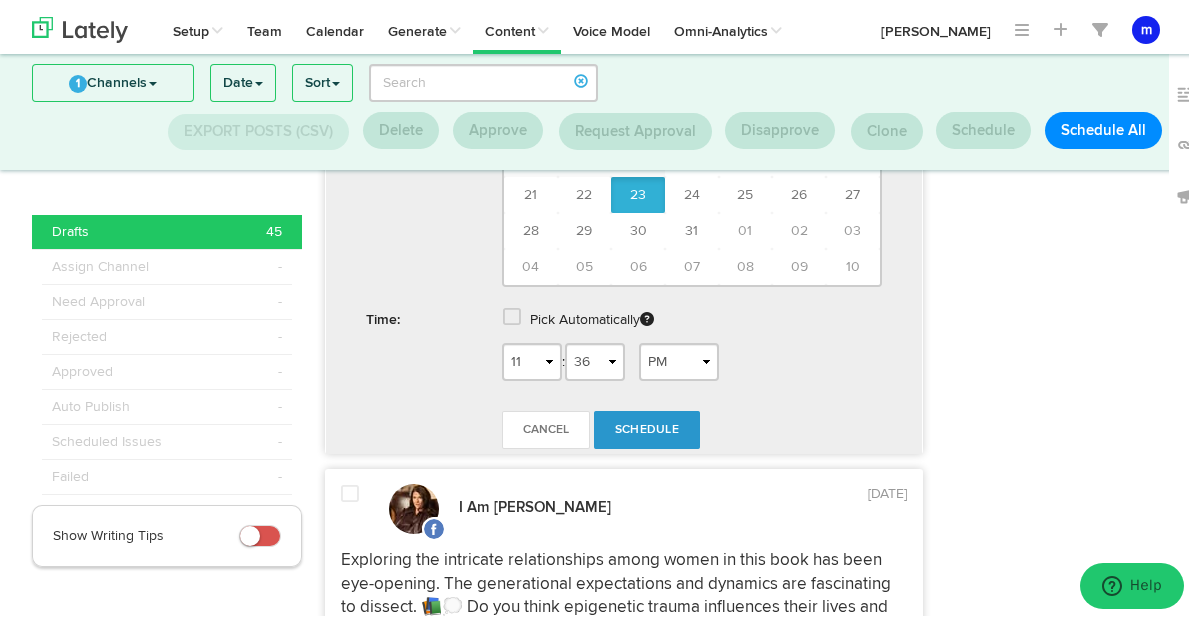 scroll, scrollTop: 8153, scrollLeft: 0, axis: vertical 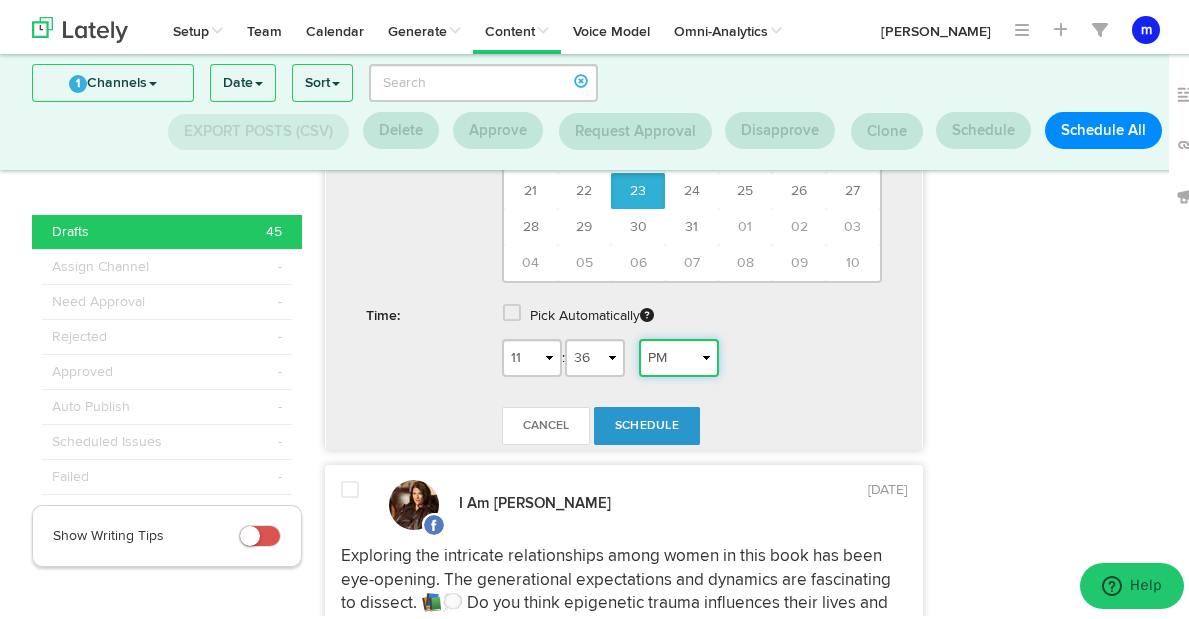 click on "AM PM" at bounding box center (679, 354) 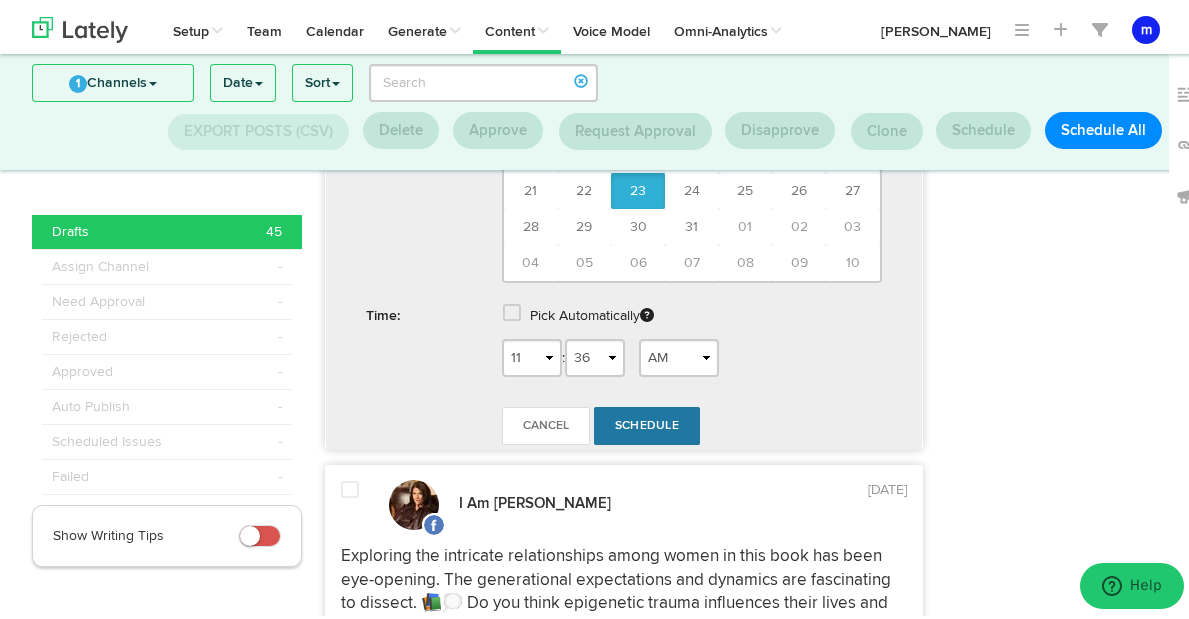 click on "Schedule" at bounding box center (647, 422) 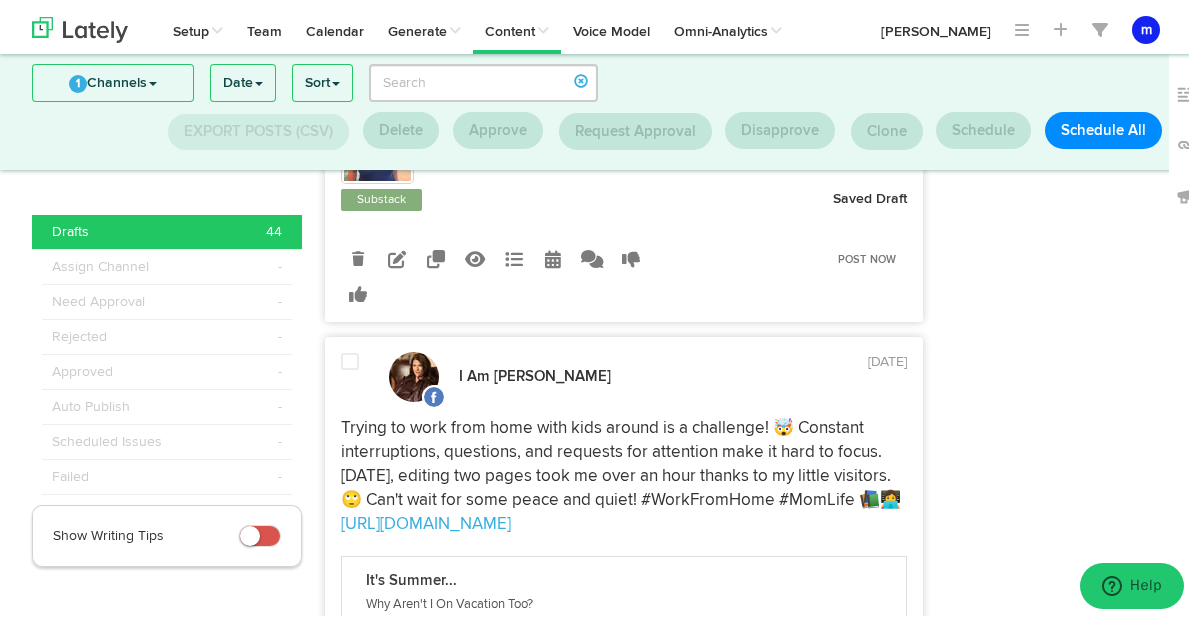 scroll, scrollTop: 534, scrollLeft: 0, axis: vertical 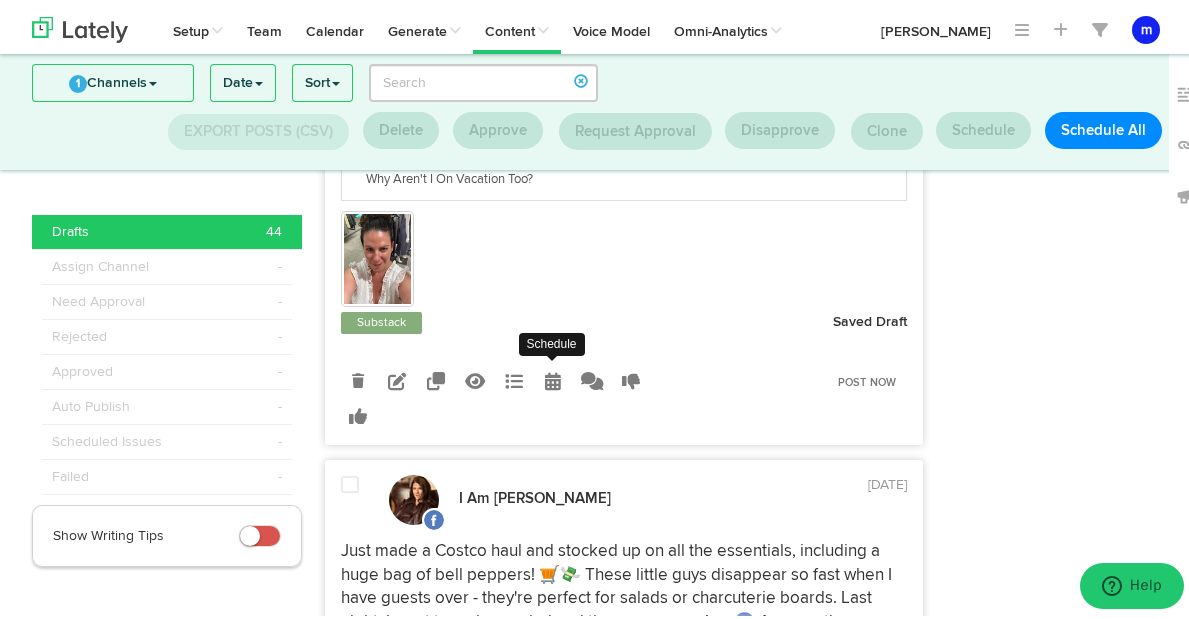 click at bounding box center [553, 377] 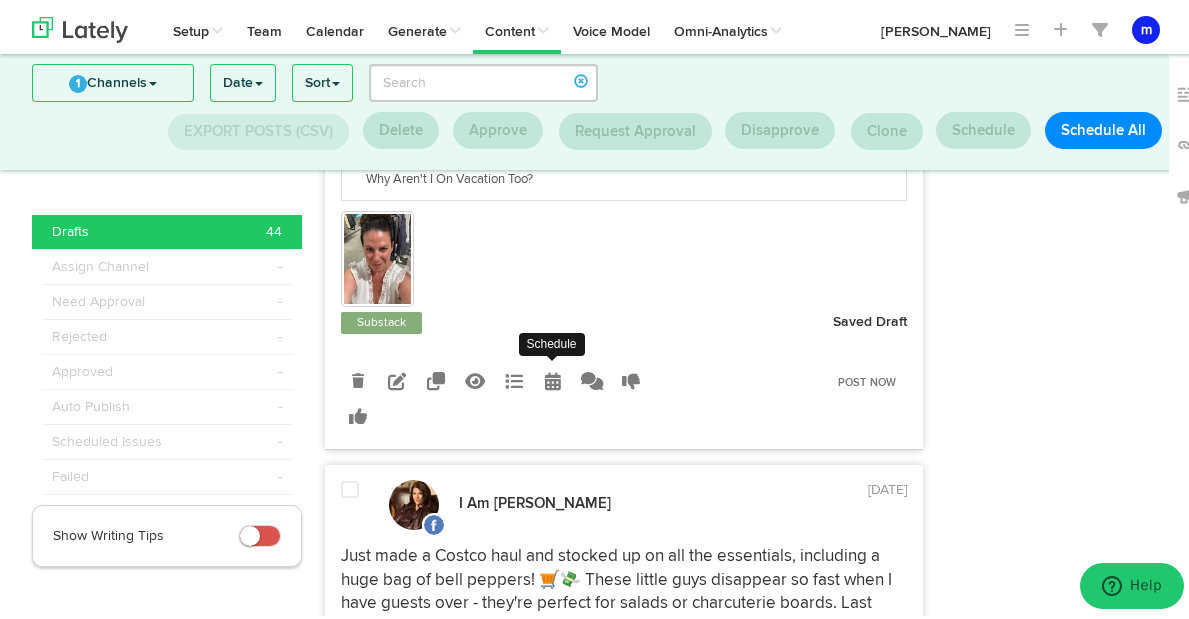 radio on "true" 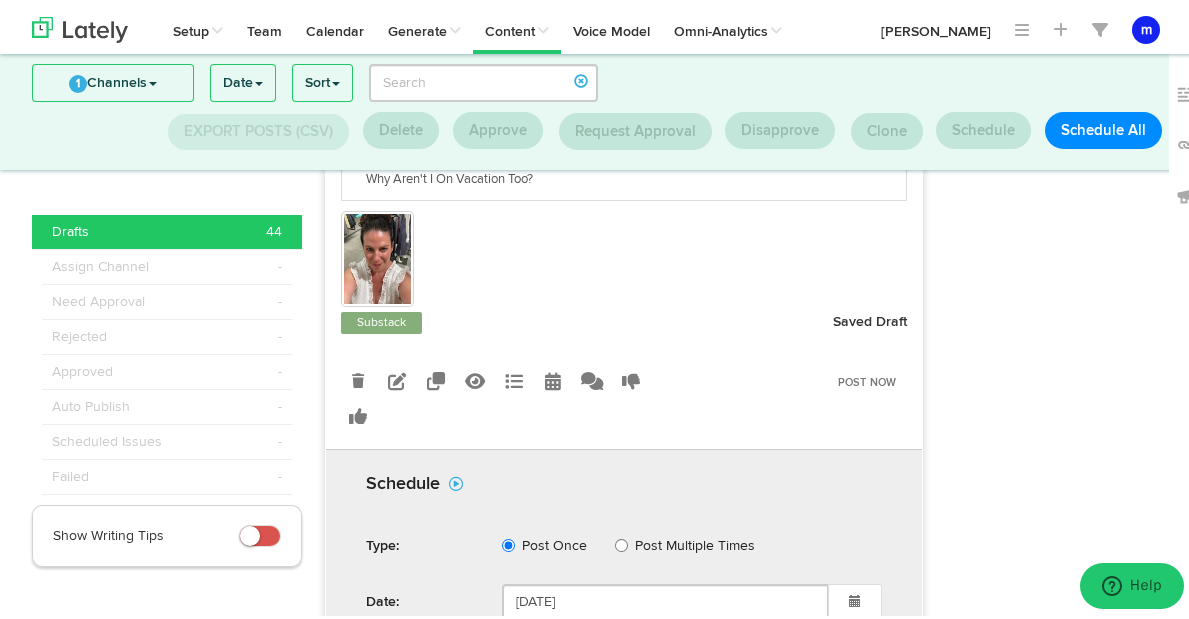 scroll, scrollTop: 1214, scrollLeft: 0, axis: vertical 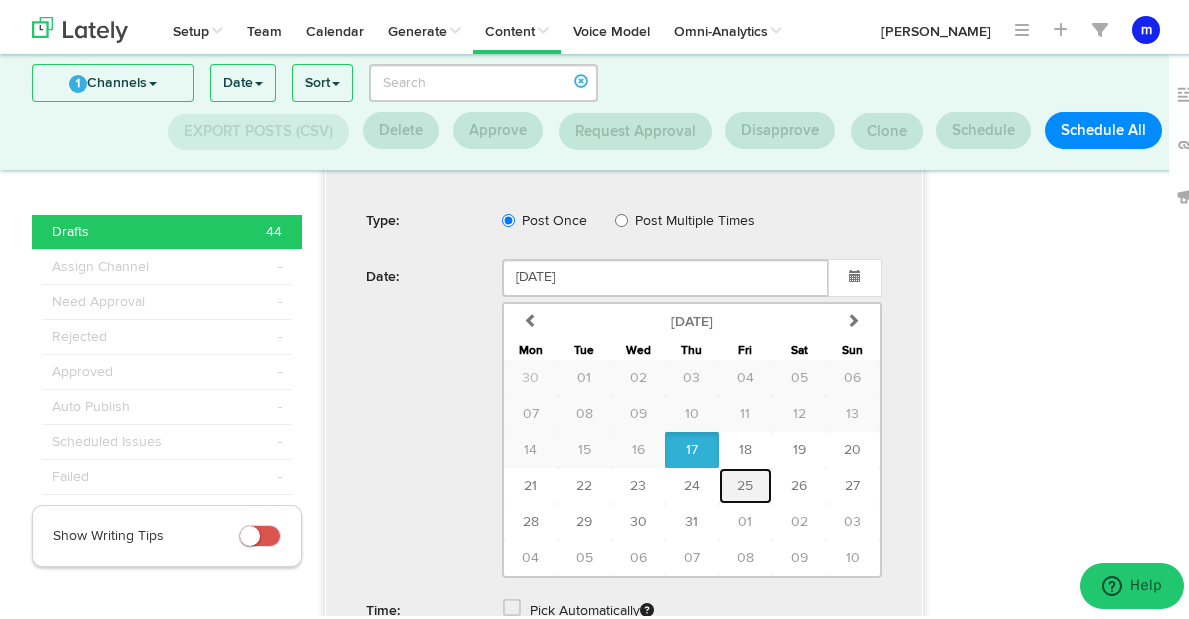 click on "25" at bounding box center [745, 482] 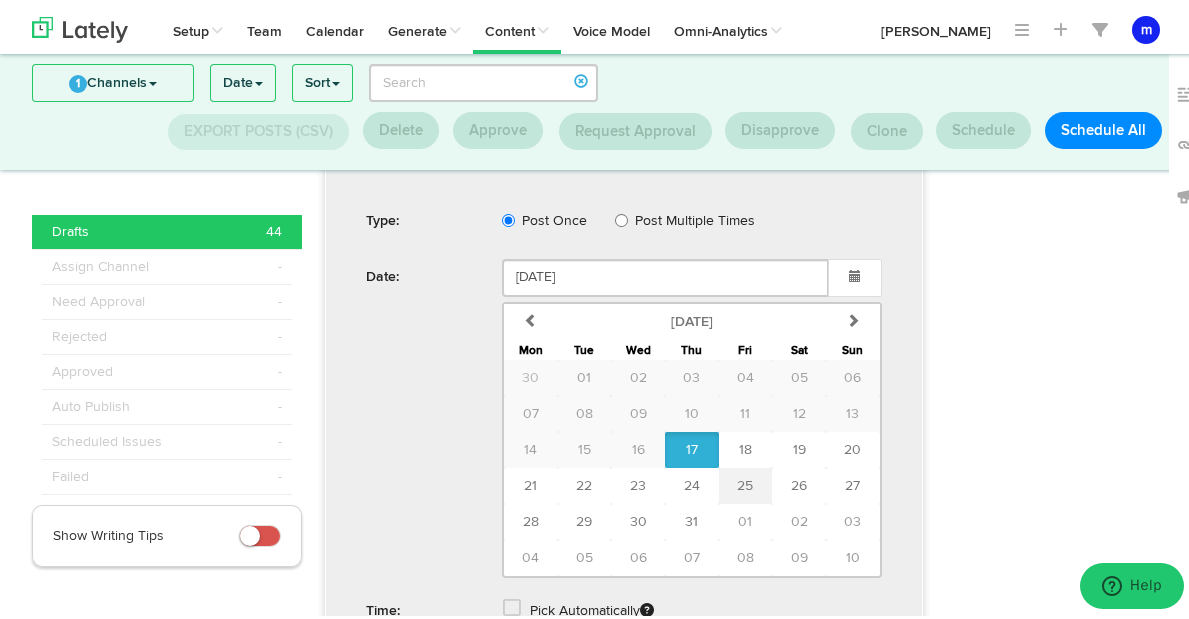 type on "[DATE]" 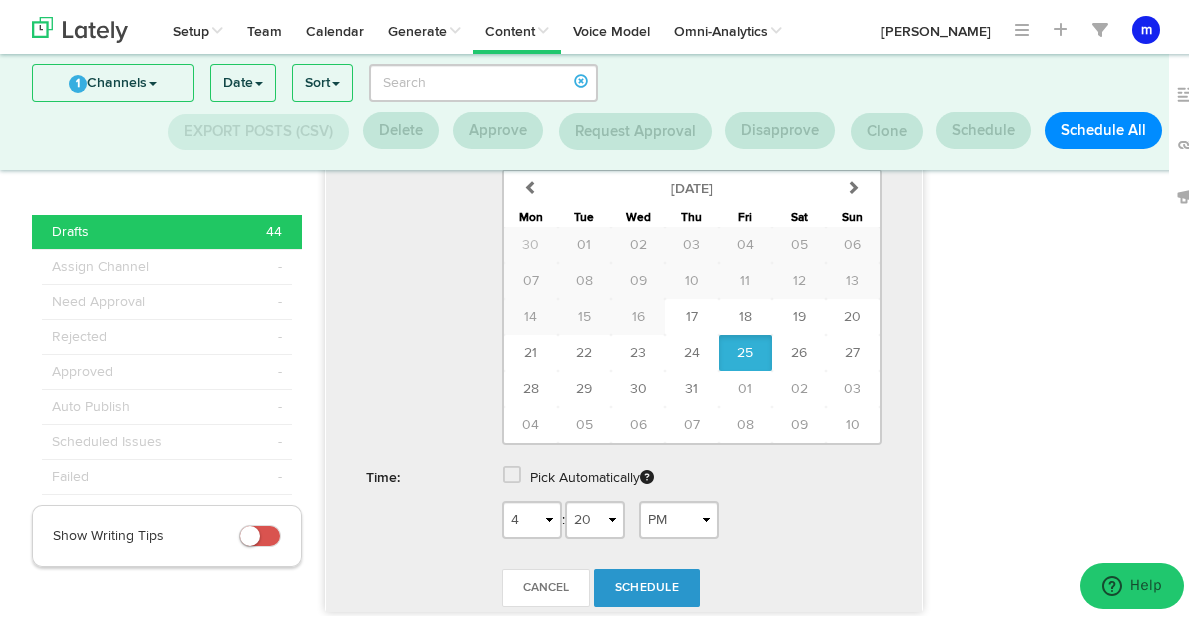 scroll, scrollTop: 1384, scrollLeft: 0, axis: vertical 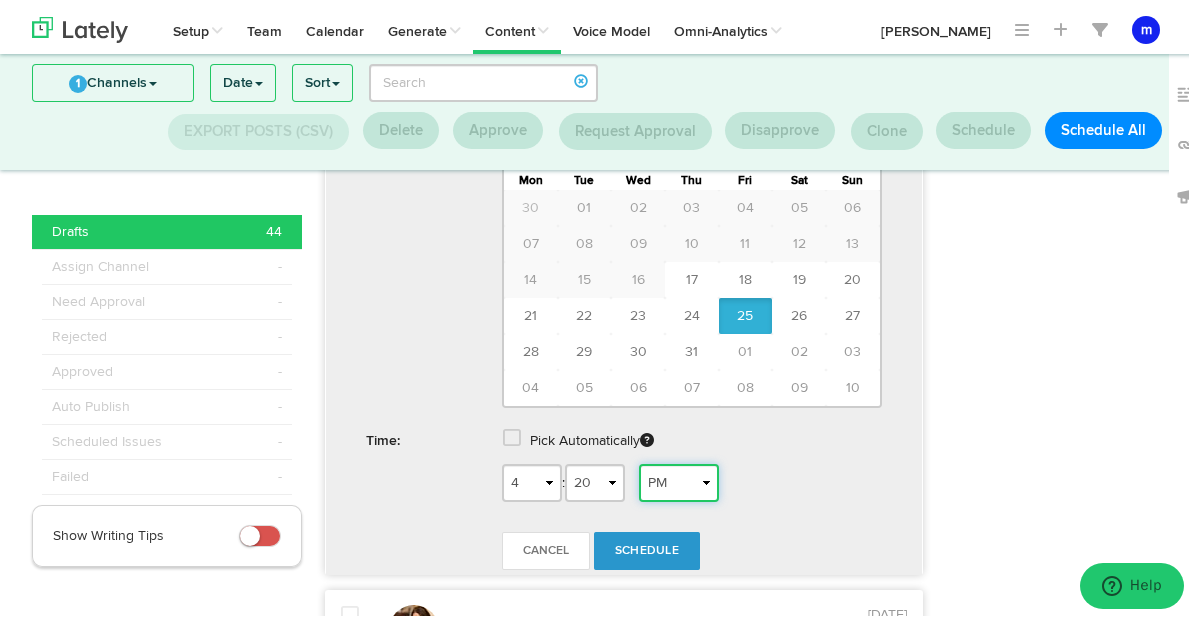 click on "AM PM" at bounding box center (679, 479) 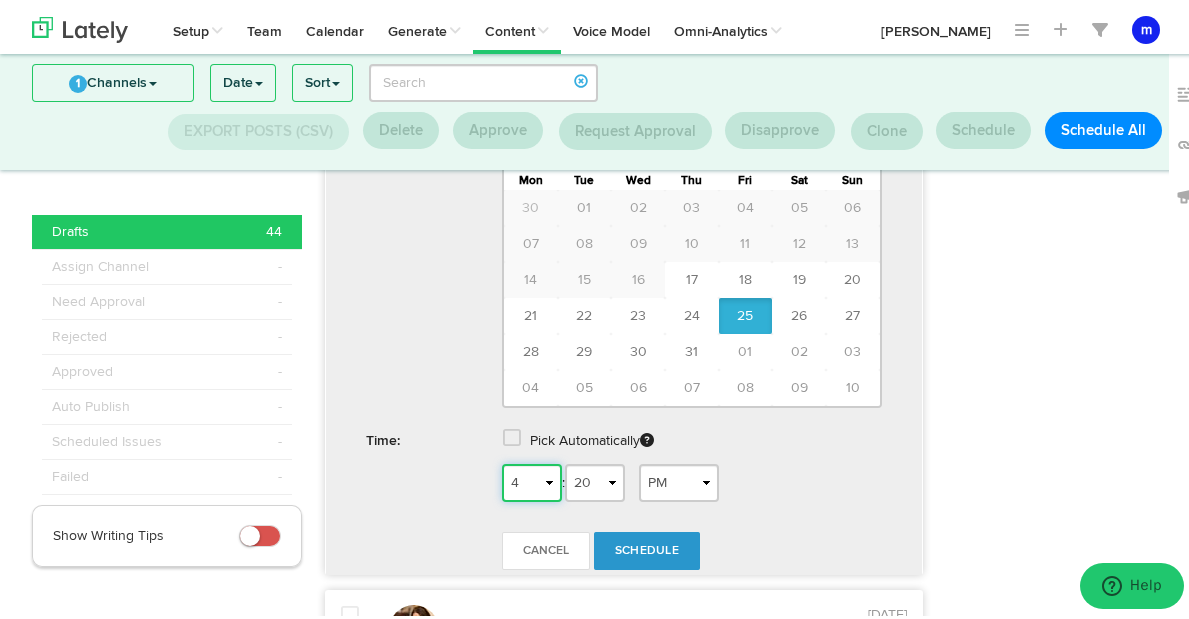 click on "1 2 3 4 5 6 7 8 9 10 11 12" at bounding box center [532, 479] 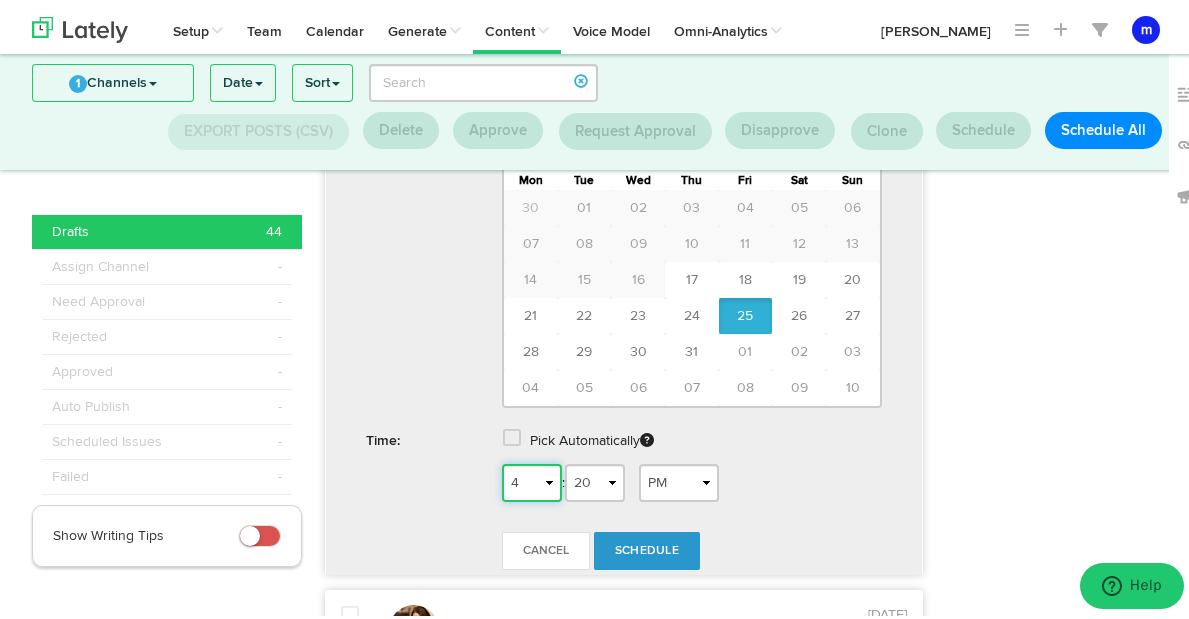 select on "9" 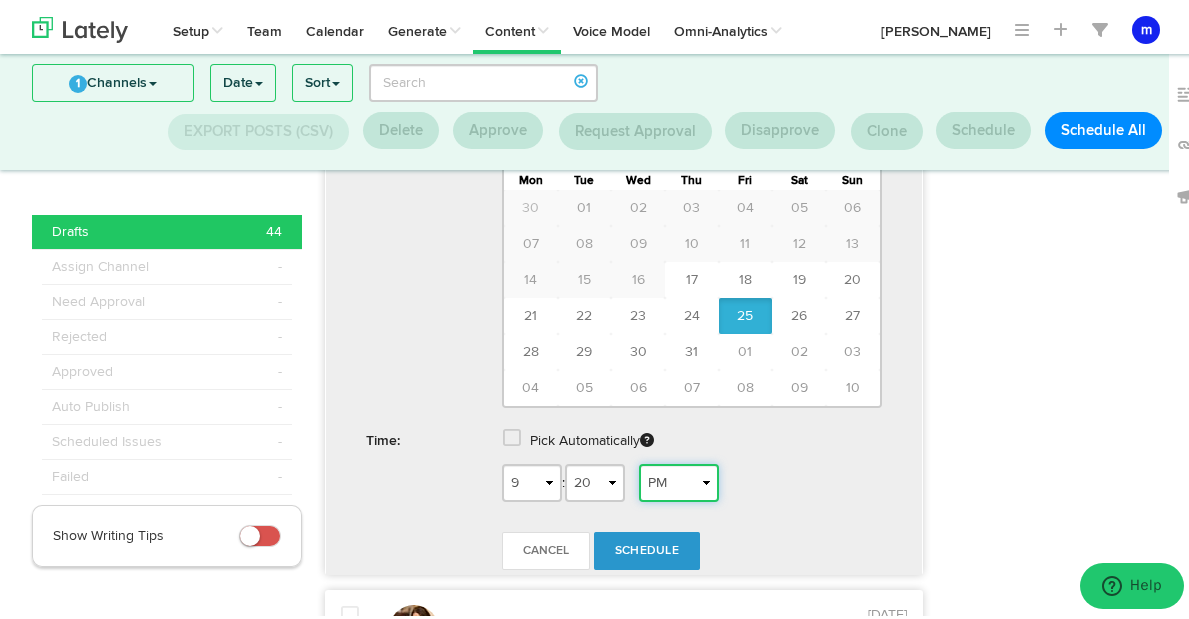 click on "AM PM" at bounding box center (679, 479) 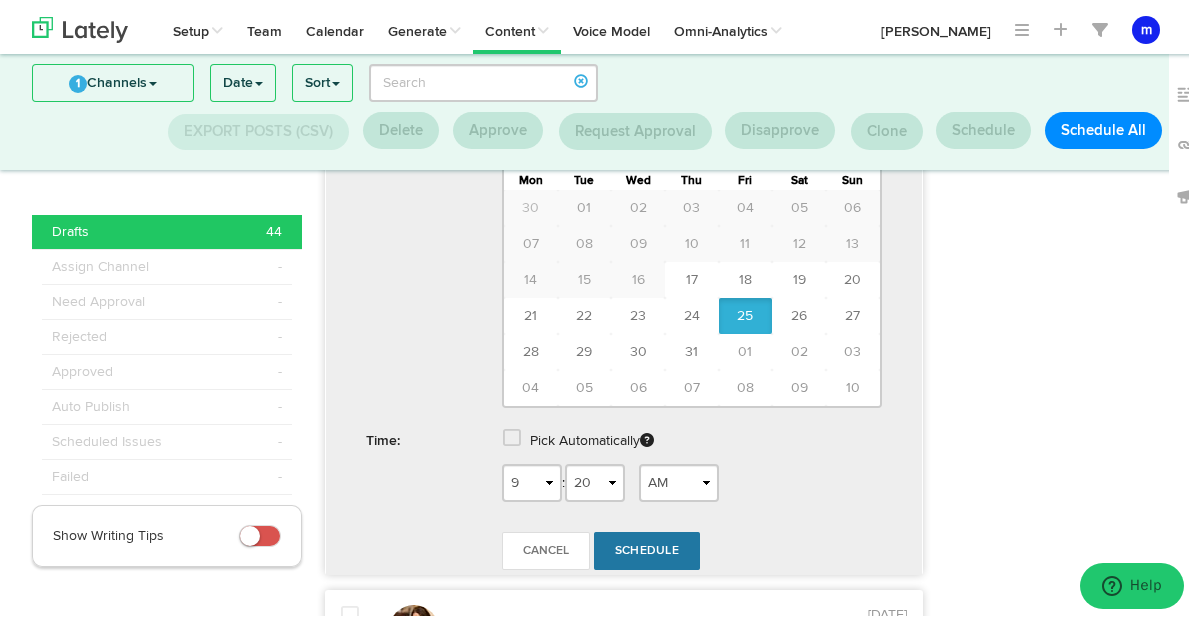 click on "Schedule" at bounding box center (647, 547) 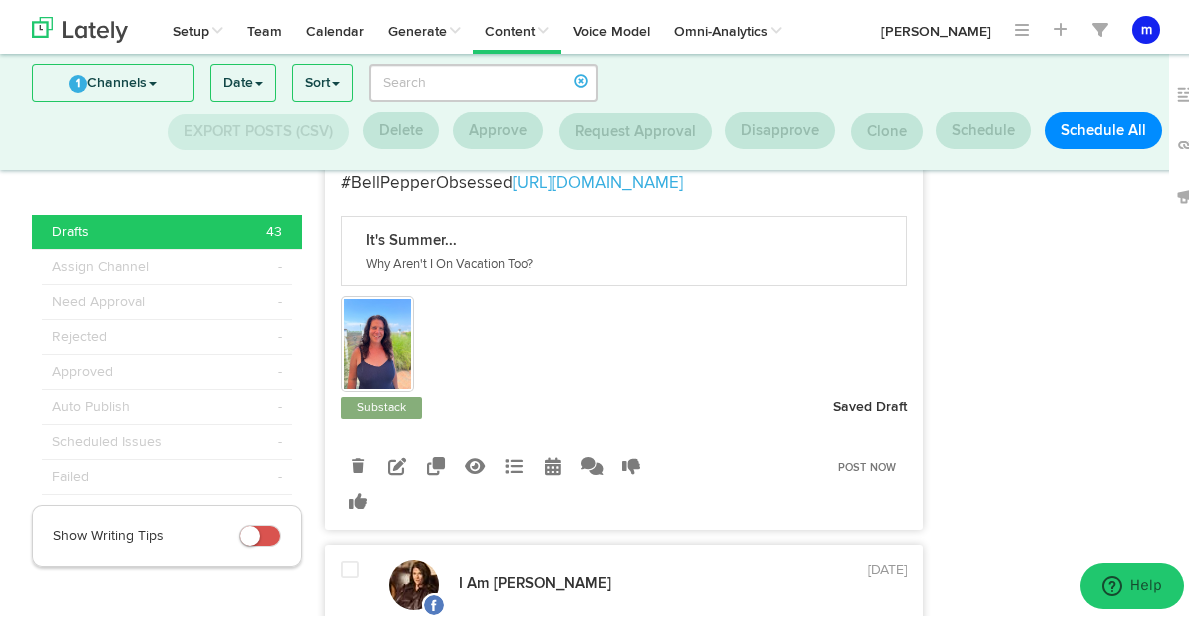 scroll, scrollTop: 856, scrollLeft: 0, axis: vertical 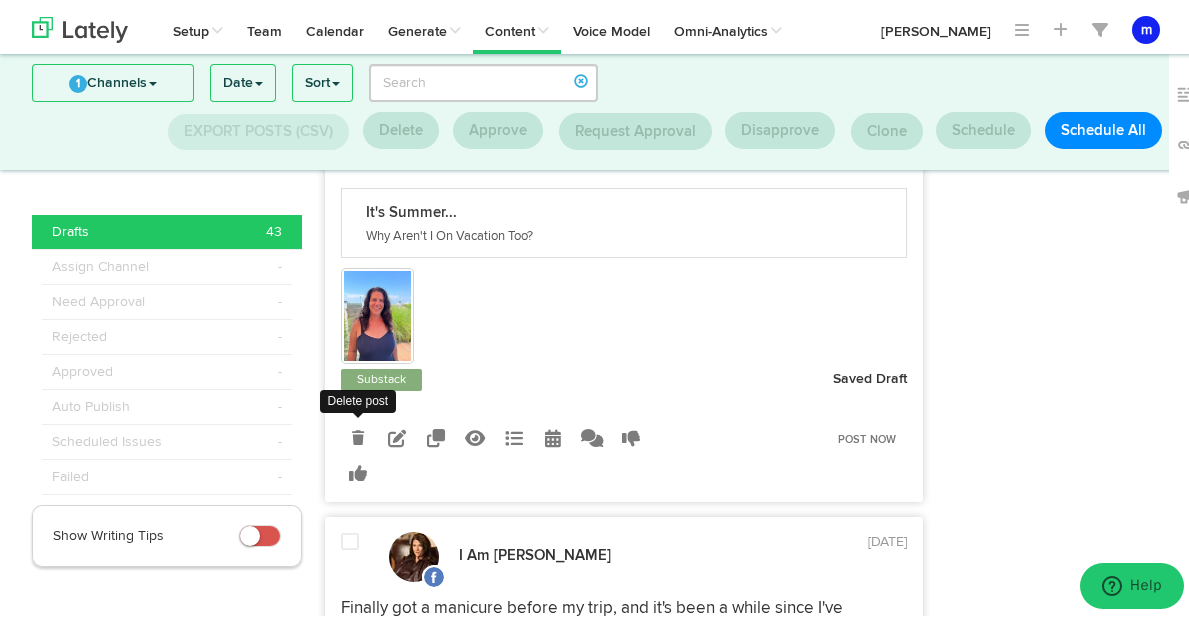 click at bounding box center (358, 434) 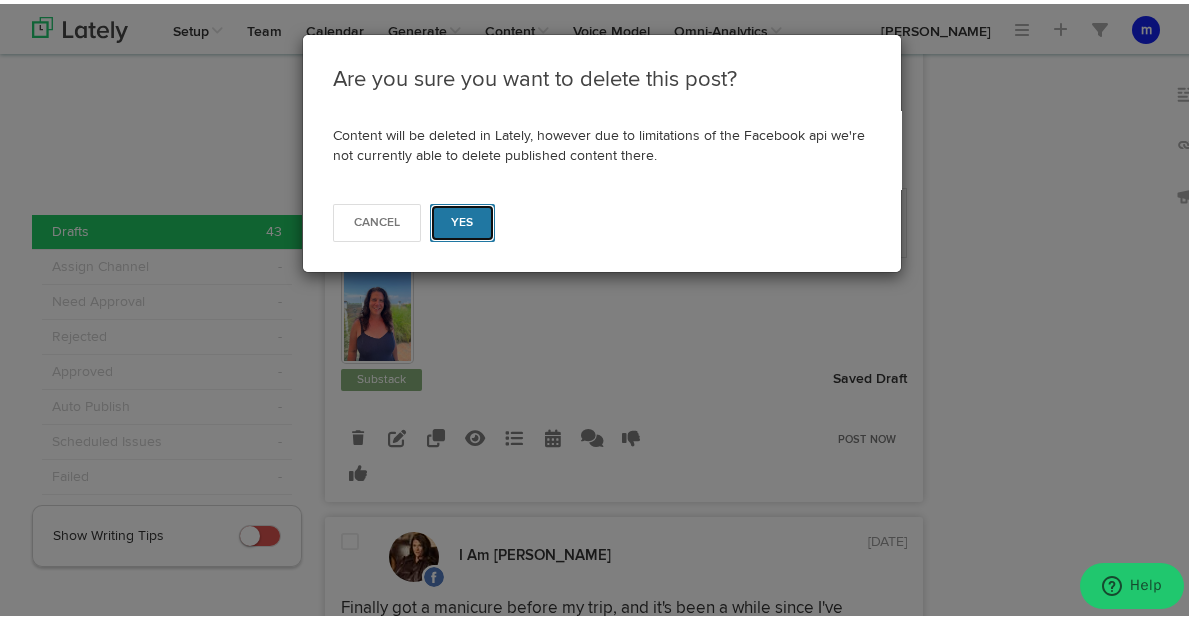 click on "Yes" at bounding box center [462, 219] 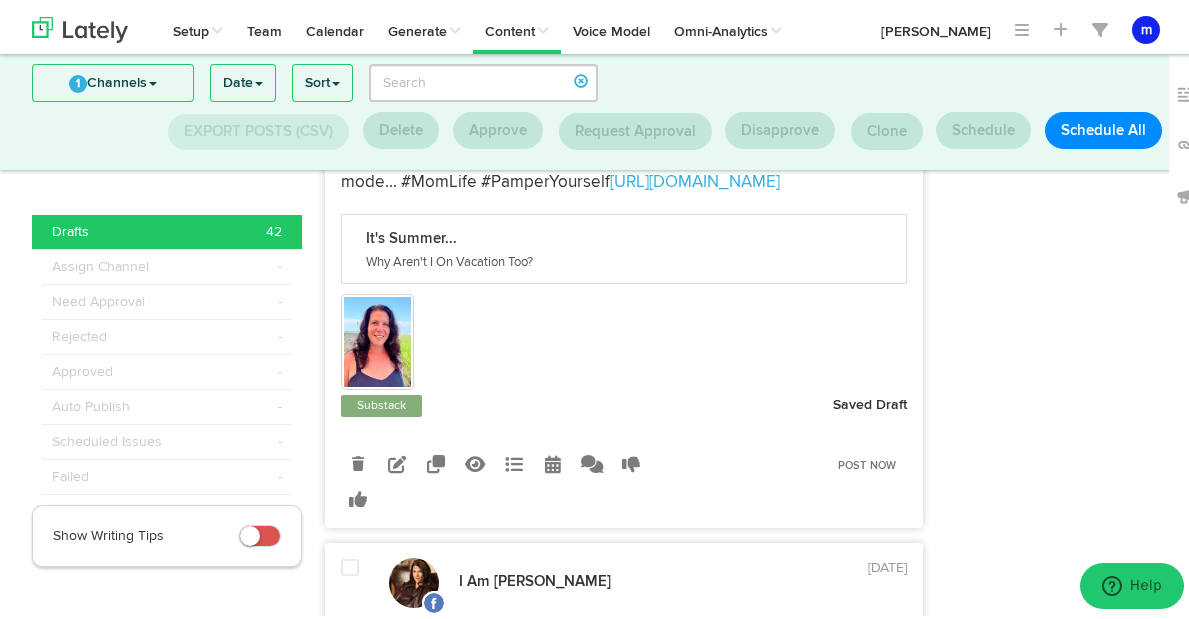 scroll, scrollTop: 807, scrollLeft: 0, axis: vertical 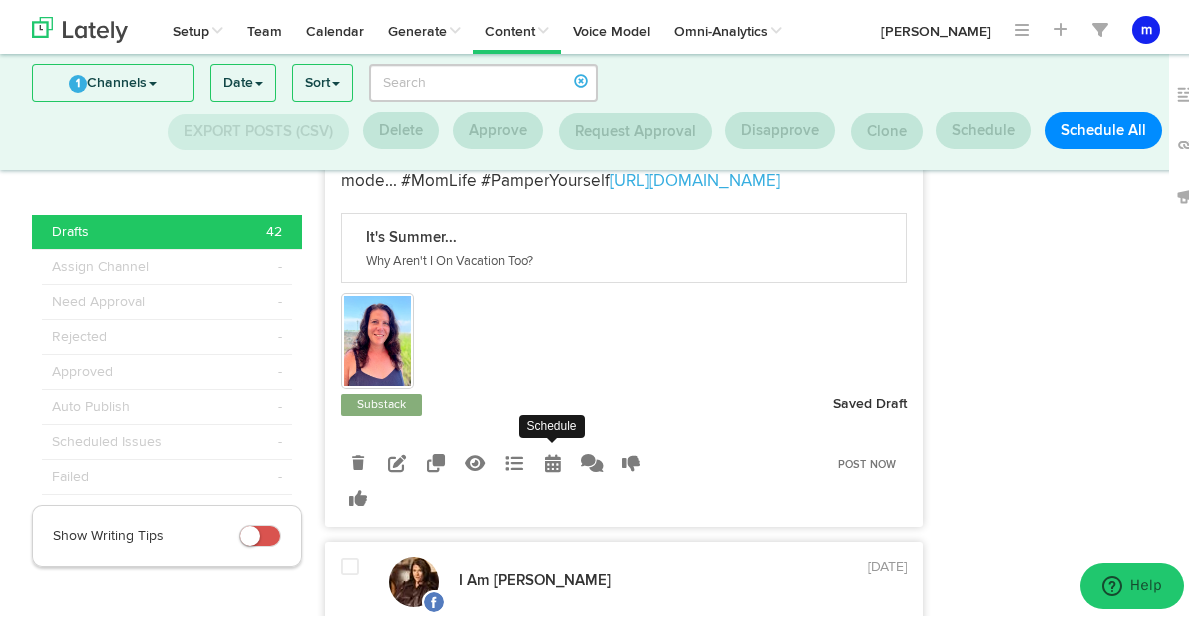 click at bounding box center (553, 459) 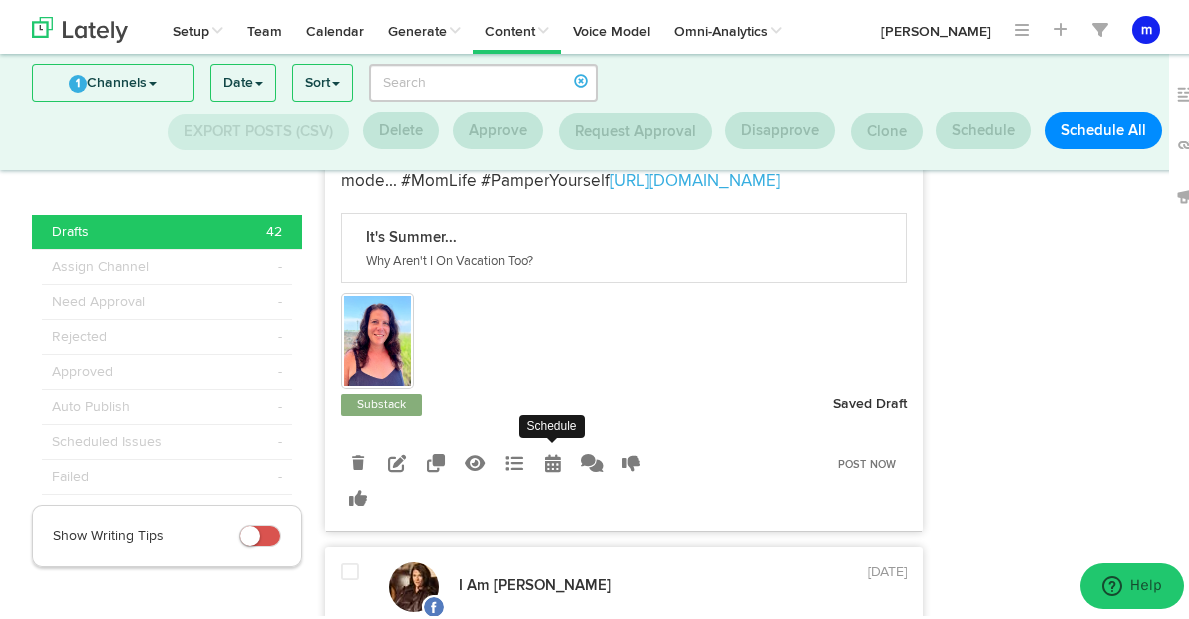 radio on "true" 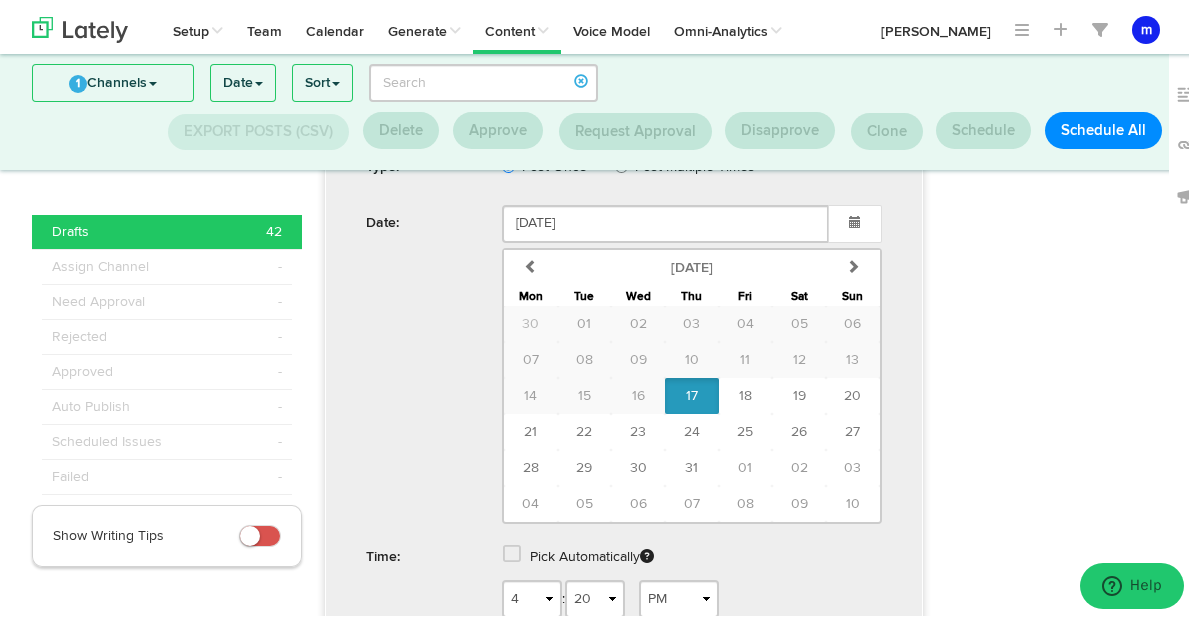 scroll, scrollTop: 1296, scrollLeft: 0, axis: vertical 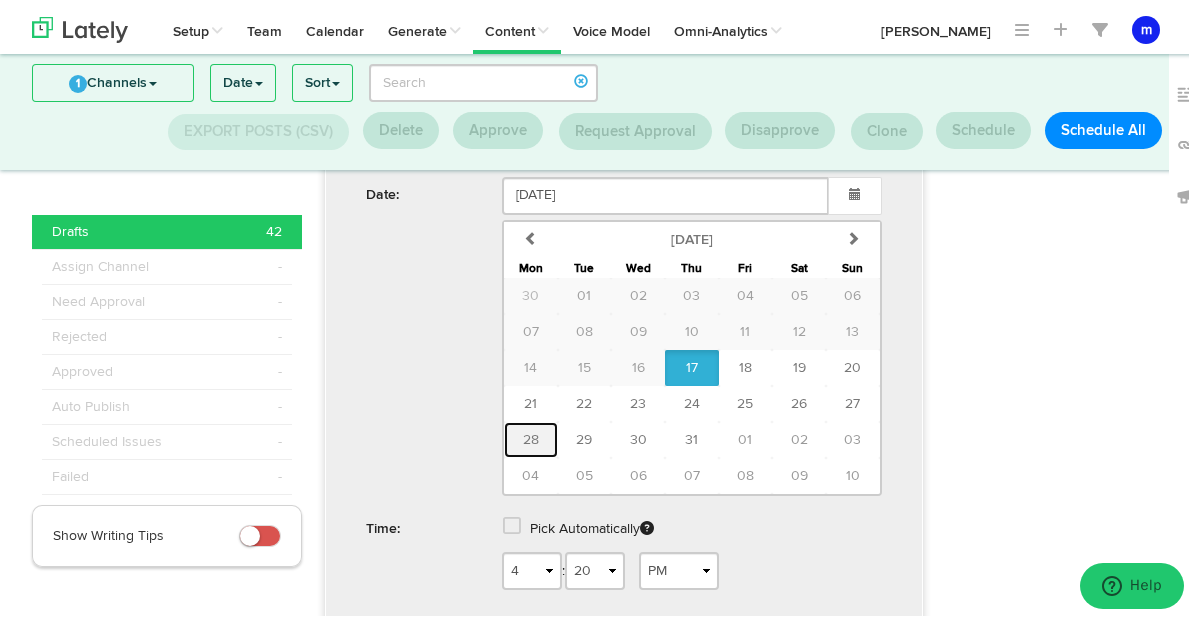 click on "28" at bounding box center (531, 436) 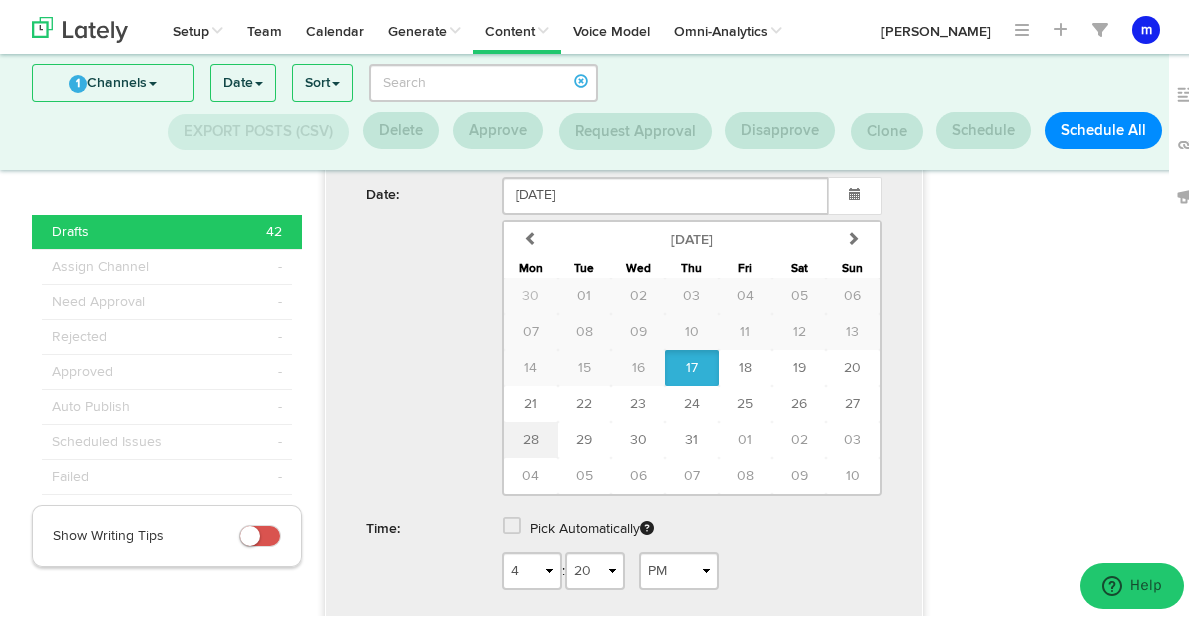 type on "[DATE]" 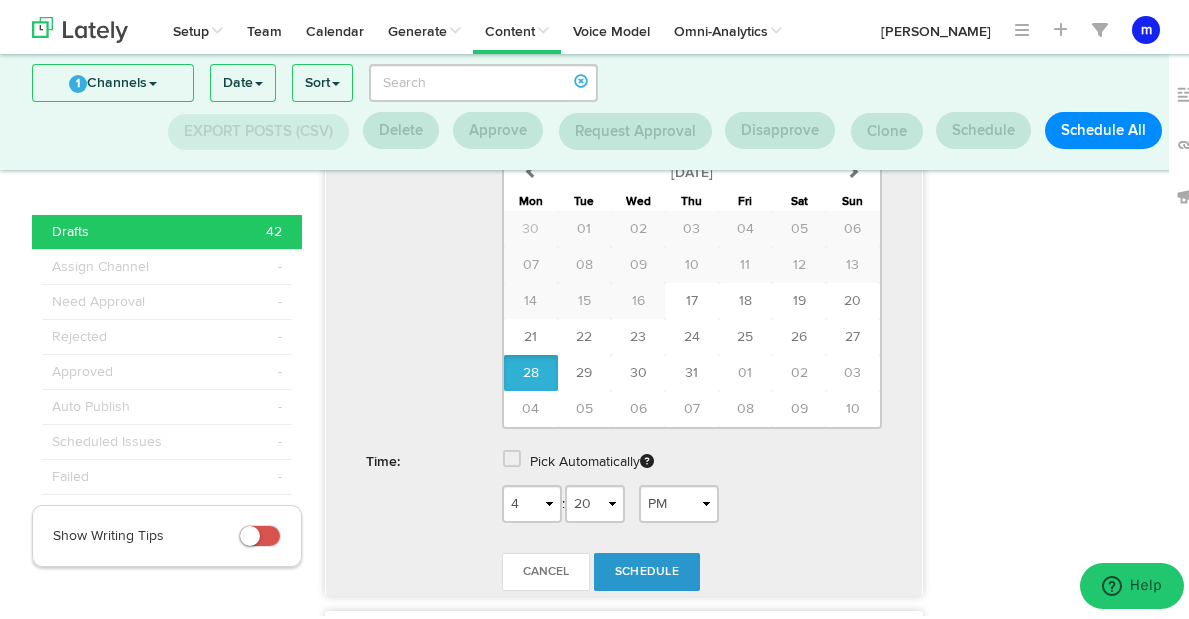 scroll, scrollTop: 1370, scrollLeft: 0, axis: vertical 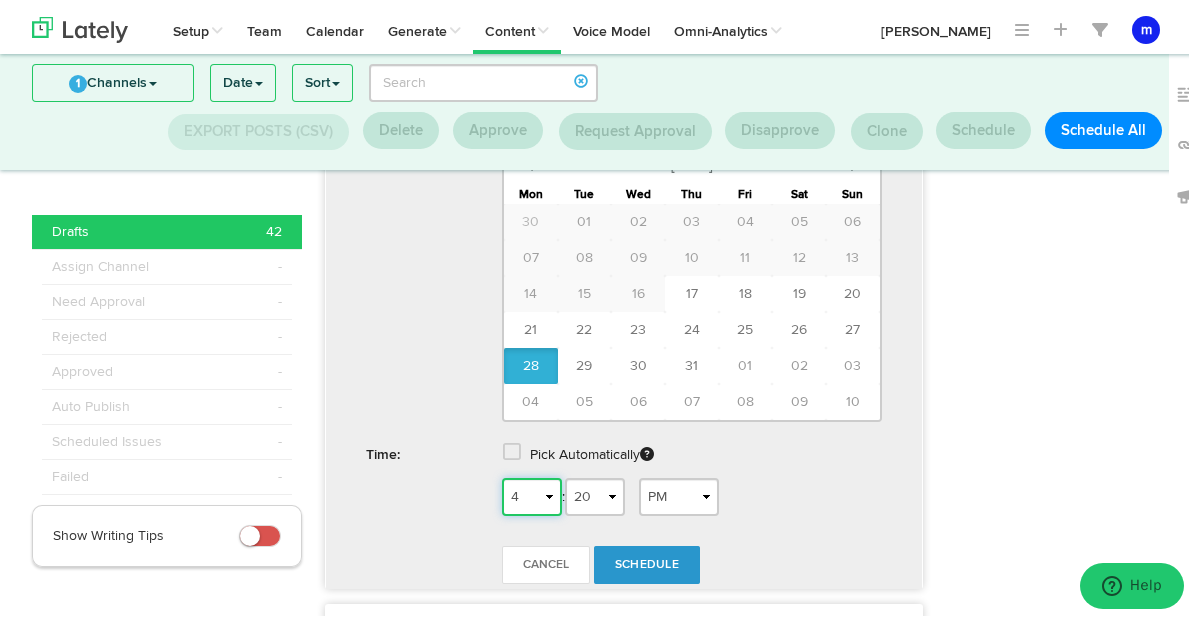 click on "1 2 3 4 5 6 7 8 9 10 11 12" at bounding box center (532, 493) 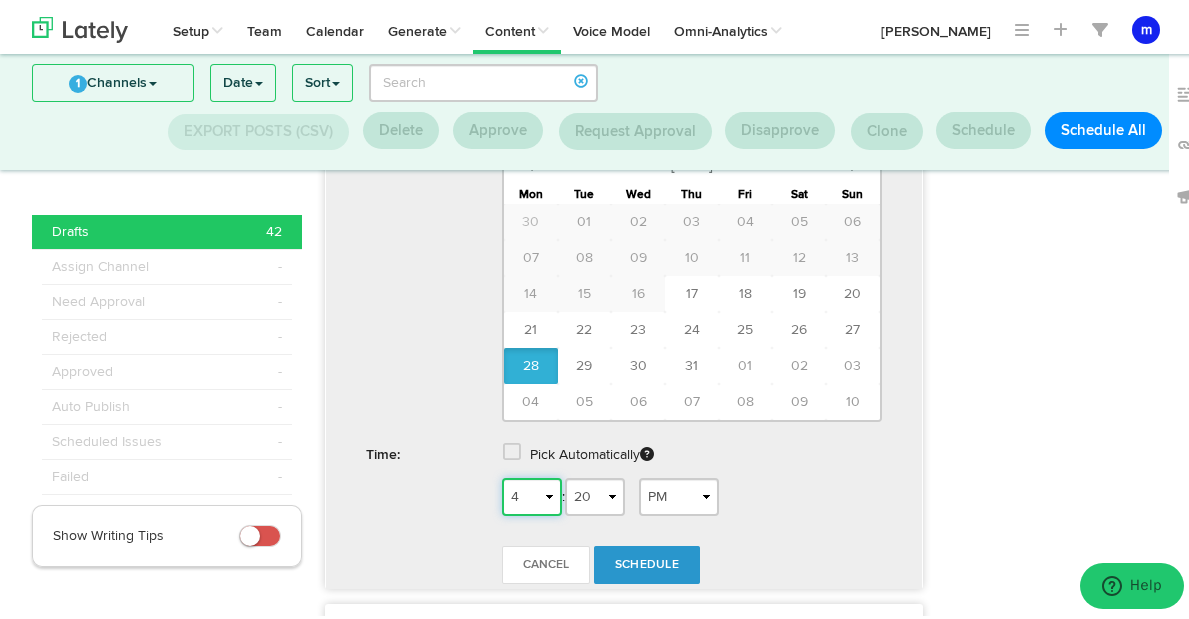 select on "9" 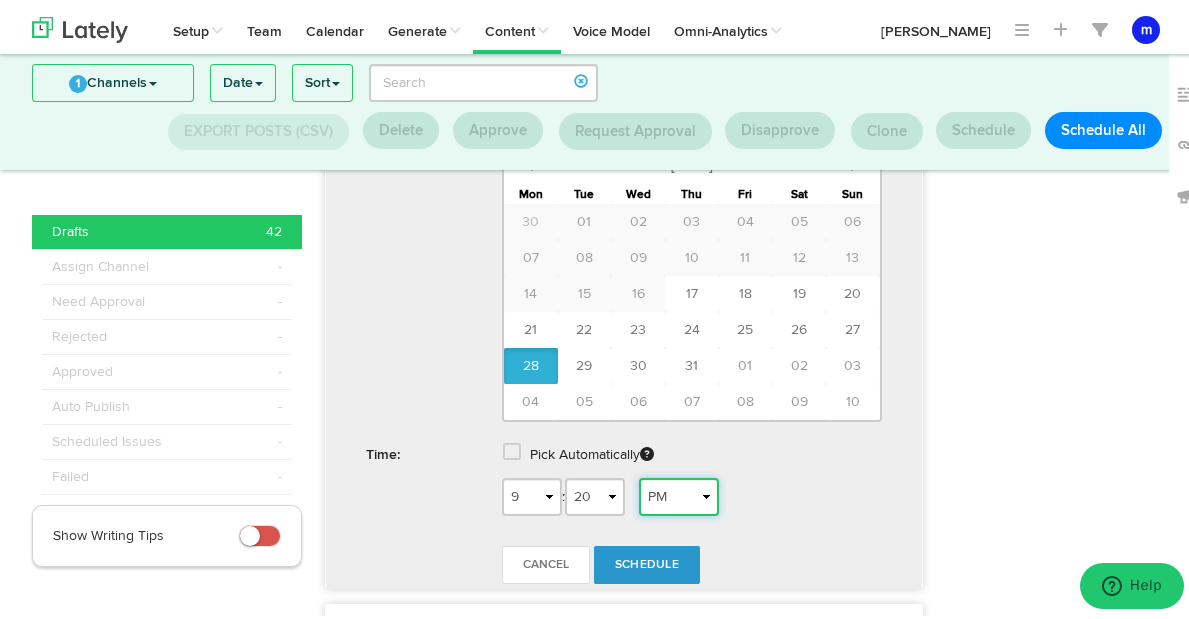 click on "AM PM" at bounding box center [679, 493] 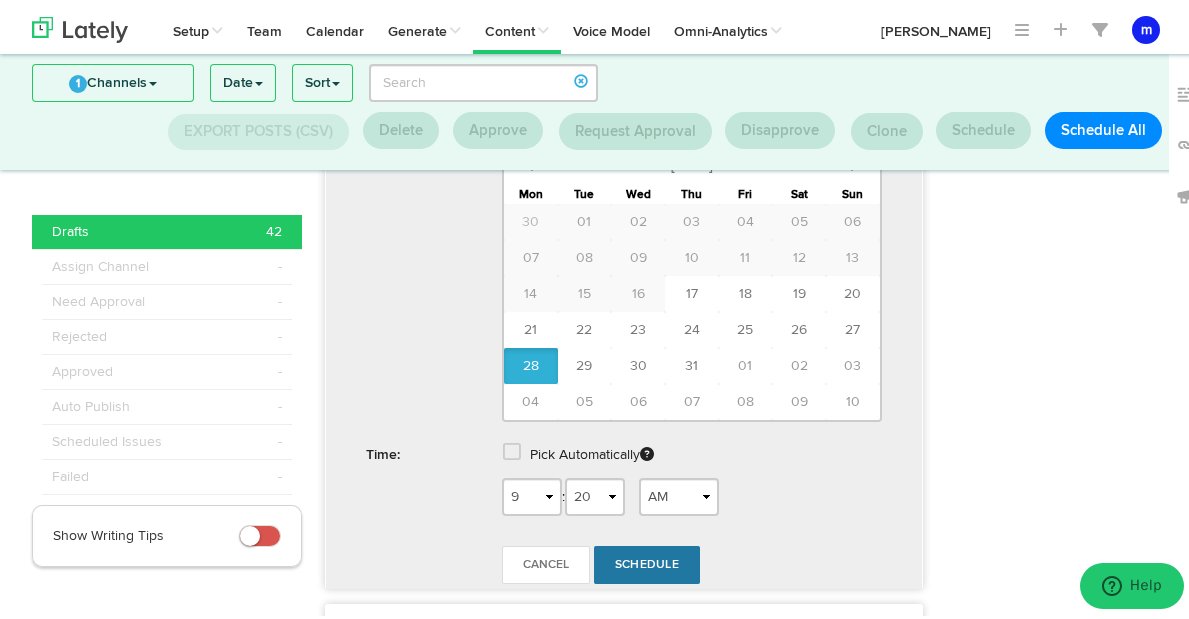 click on "Schedule" at bounding box center (647, 561) 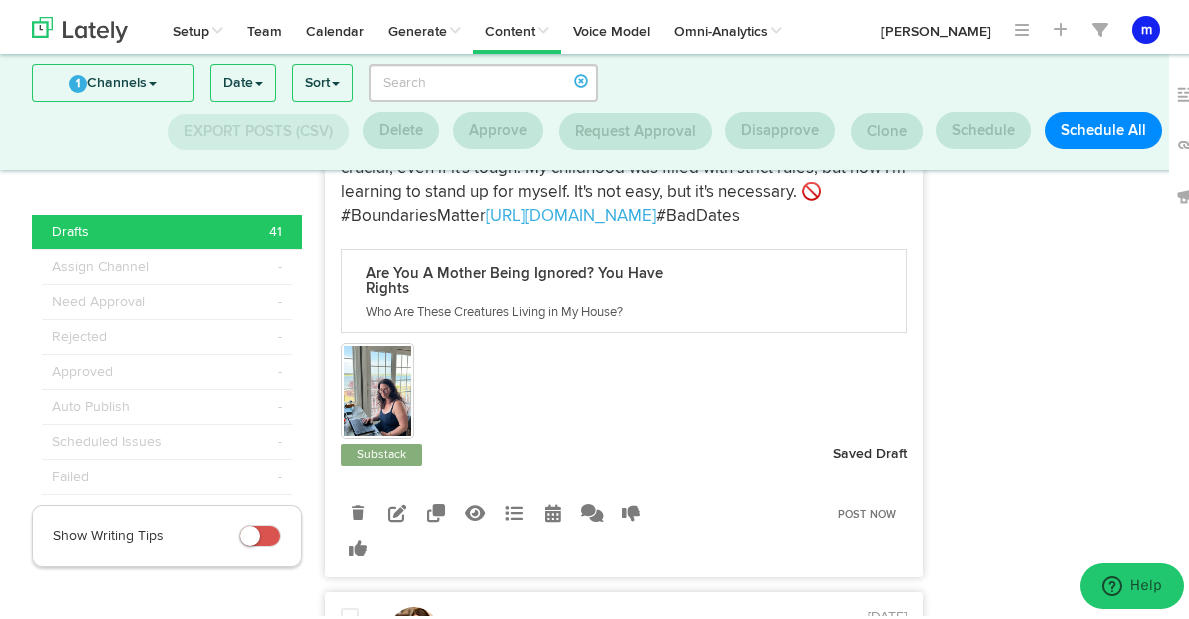 scroll, scrollTop: 2398, scrollLeft: 0, axis: vertical 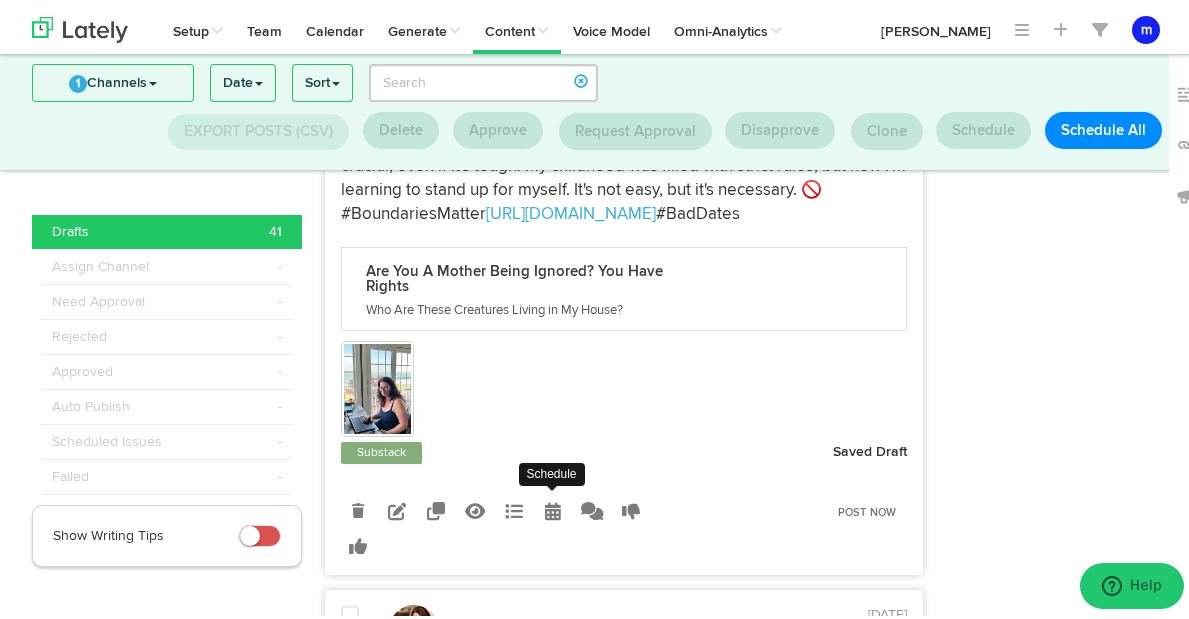 click at bounding box center [553, 507] 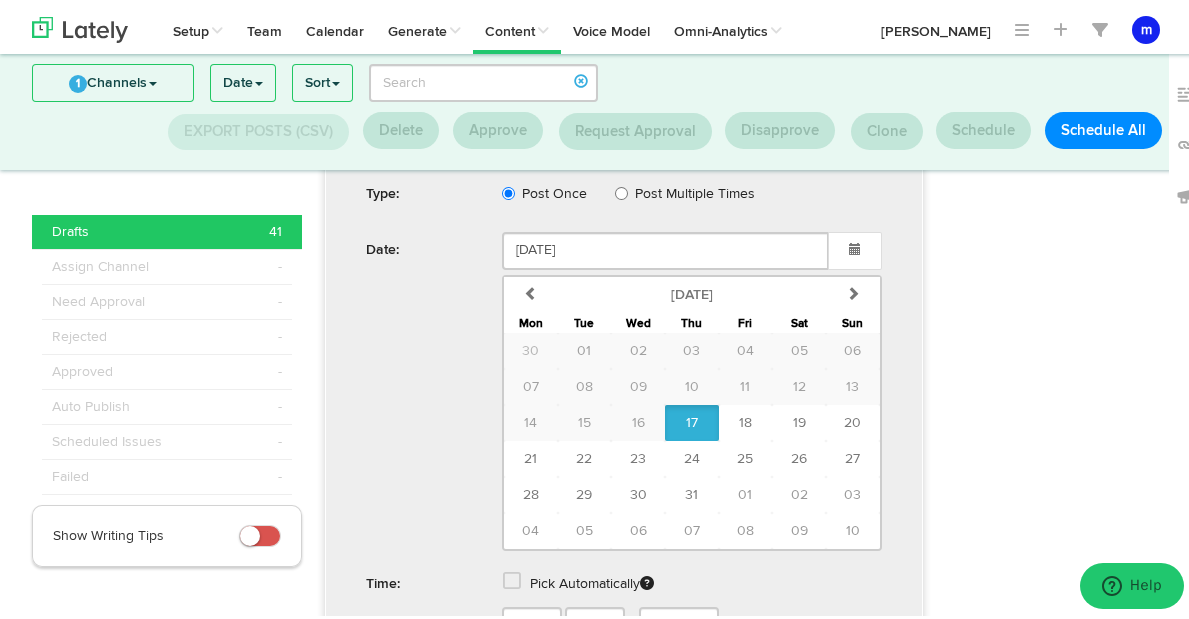 scroll, scrollTop: 2882, scrollLeft: 0, axis: vertical 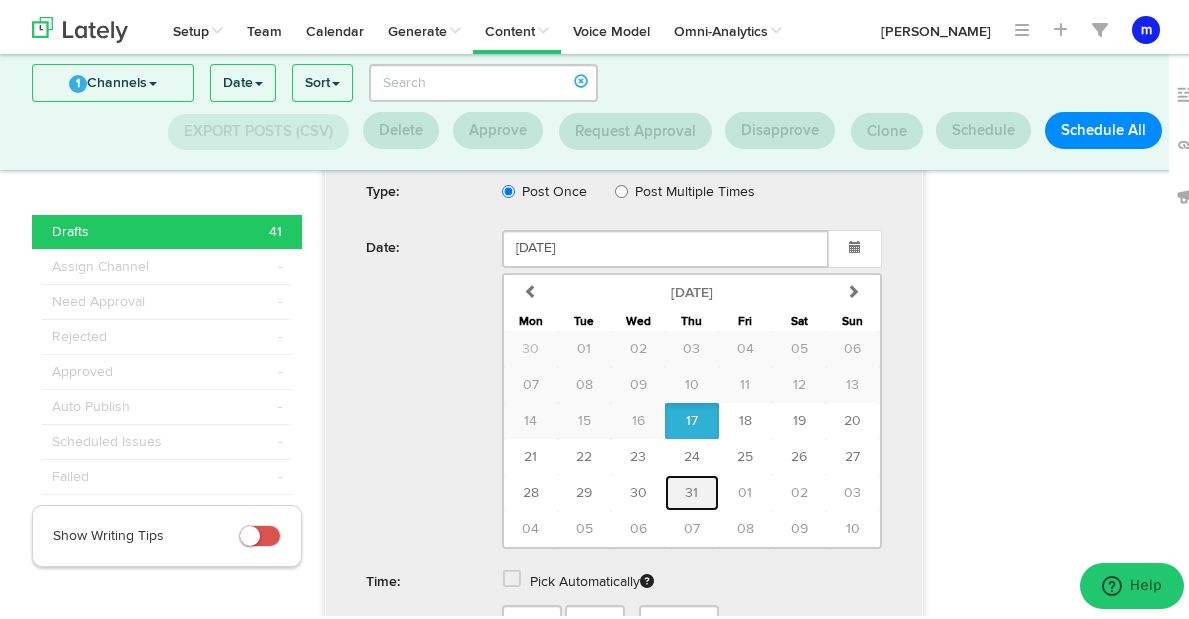 click on "31" at bounding box center (691, 489) 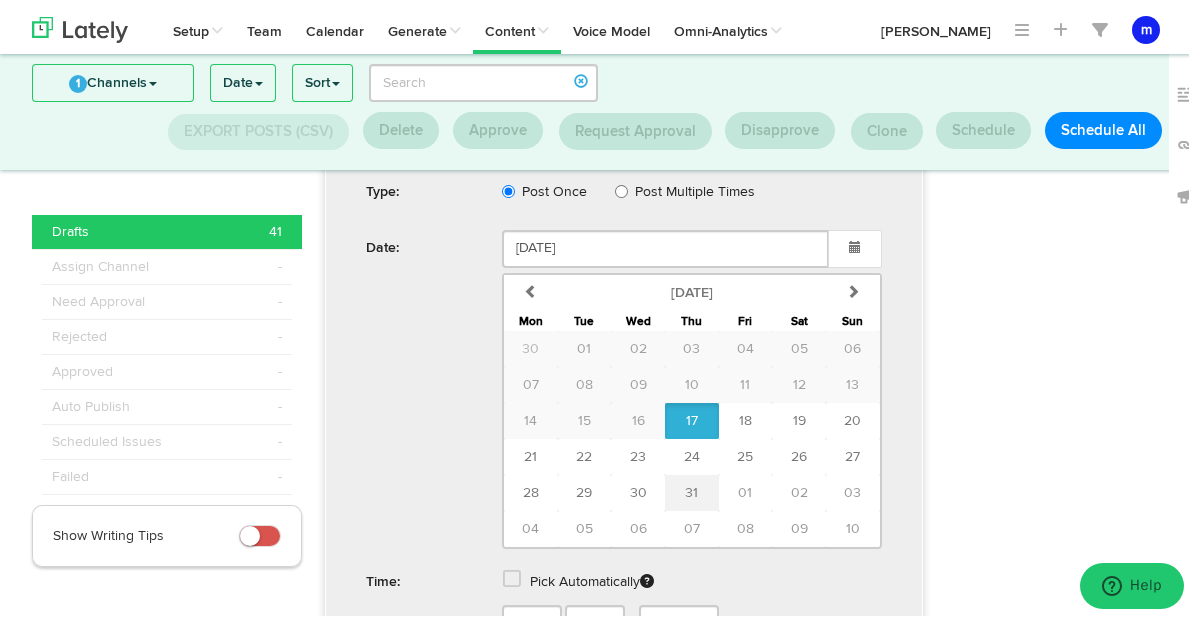 type on "[DATE]" 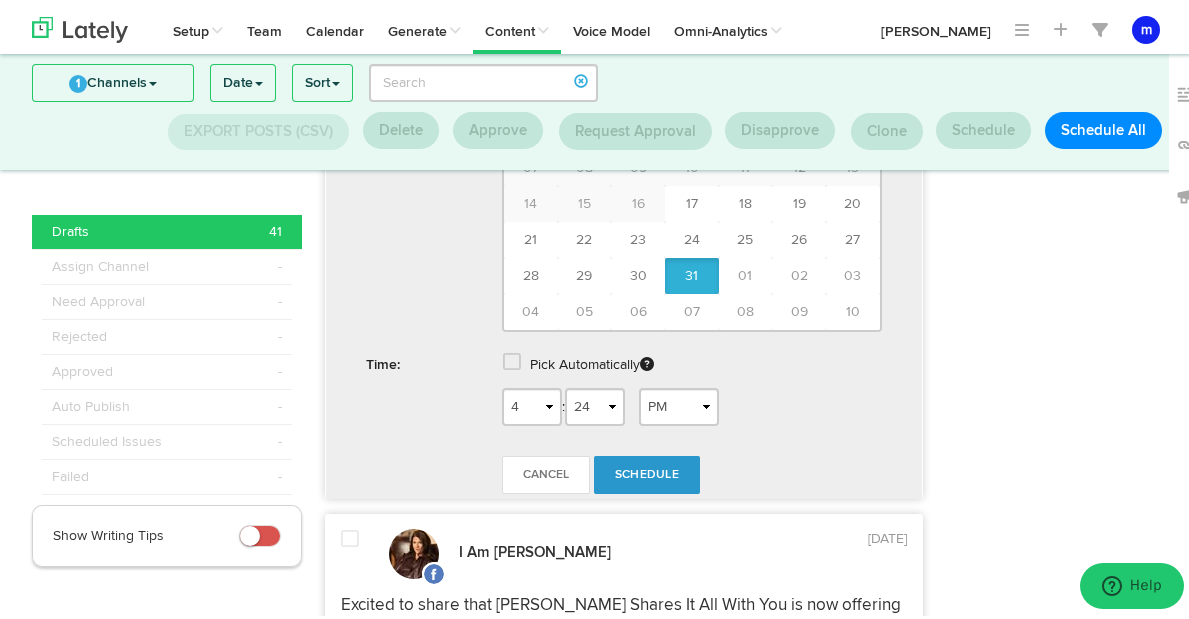 scroll, scrollTop: 3100, scrollLeft: 0, axis: vertical 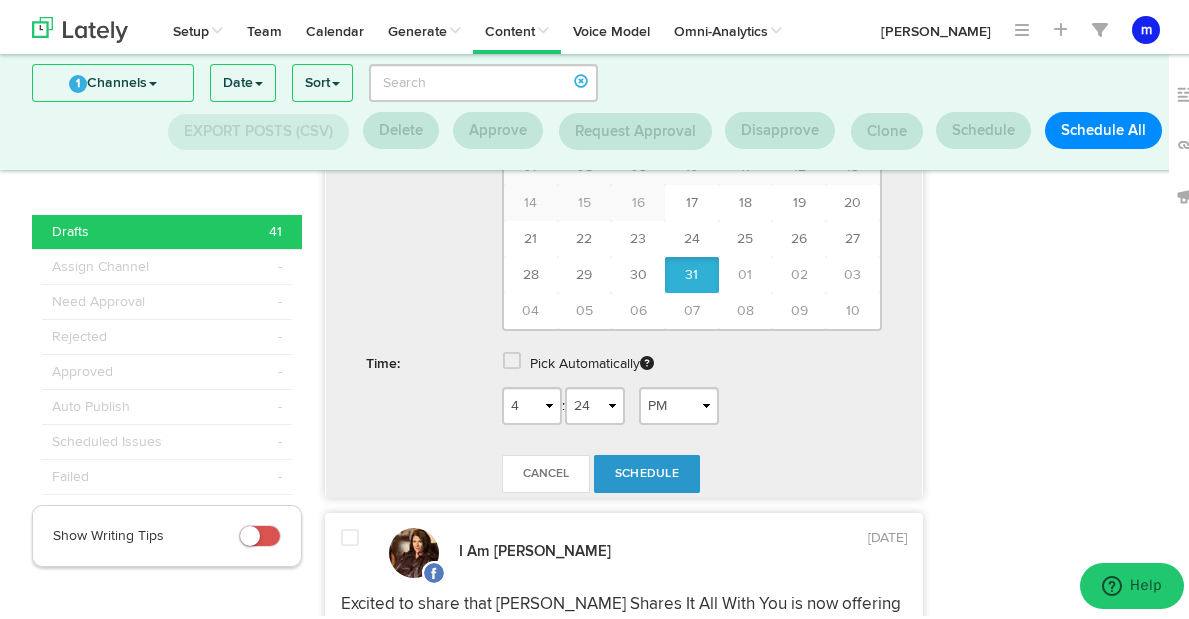 click on "1 2 3 4 5 6 7 8 9 10 11 12
:
00 01 02 03 04 05 06 07 08 09 10 11 12 13 14 15 16 17 18 19 20 21 22 23 24 25 26 27 28 29 30 31 32 33 34 35 36 37 38 39 40 41 42 43 44 45 46 47 48 49 50 51 52 53 54 55 56 57 58 59
AM PM" at bounding box center [692, 402] 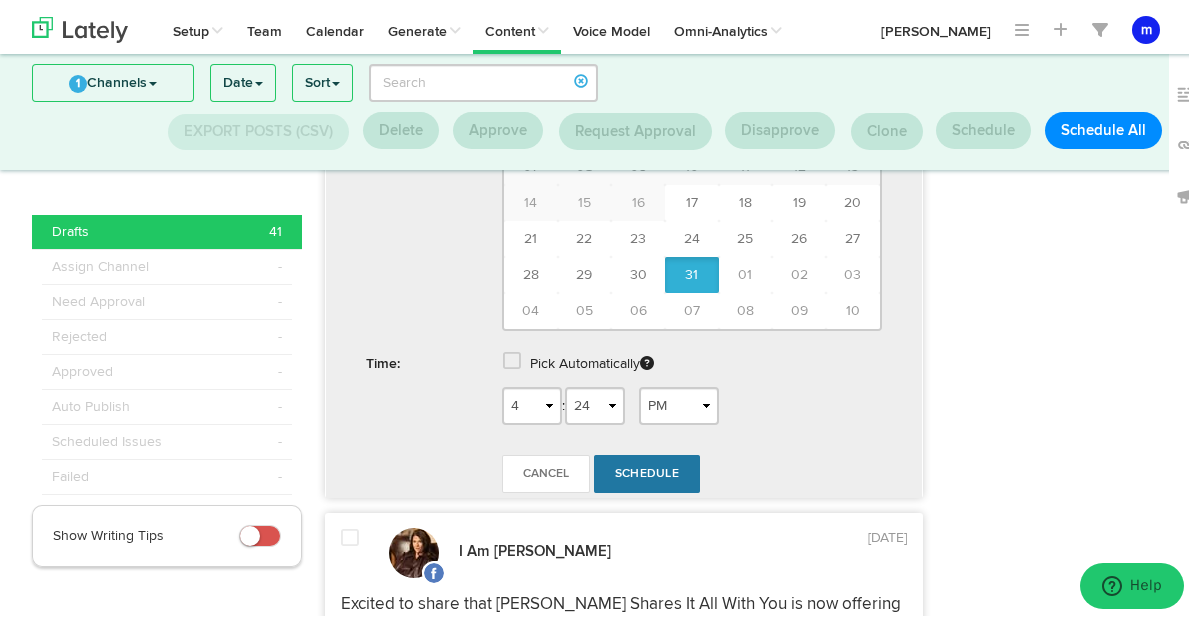 click on "Schedule" at bounding box center [647, 470] 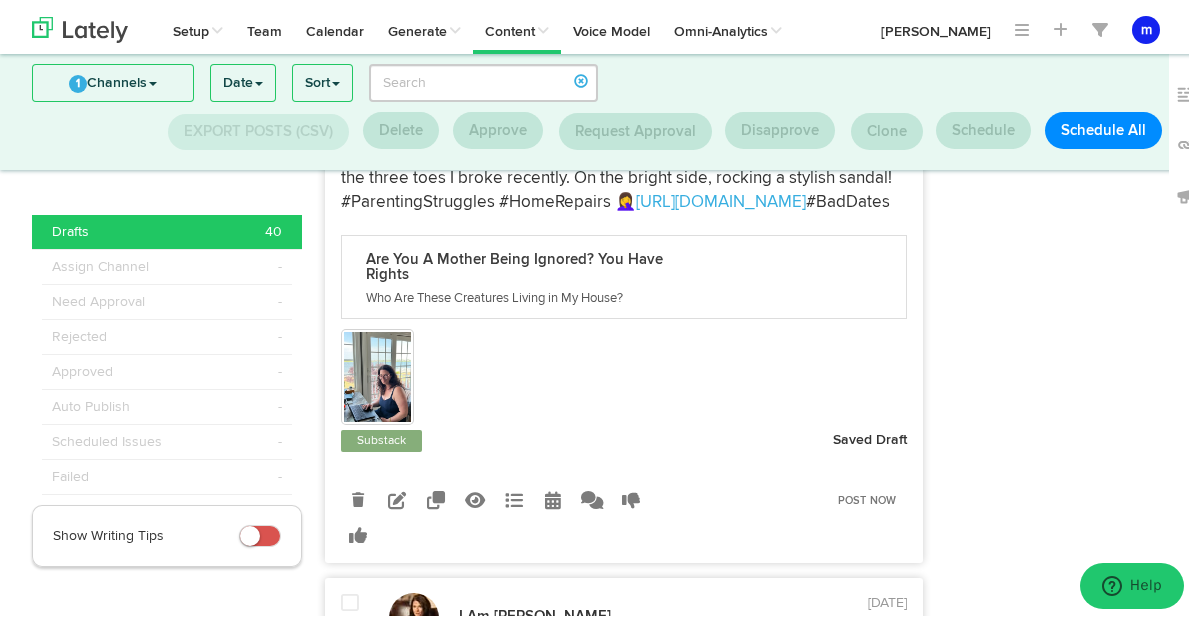 scroll, scrollTop: 4154, scrollLeft: 0, axis: vertical 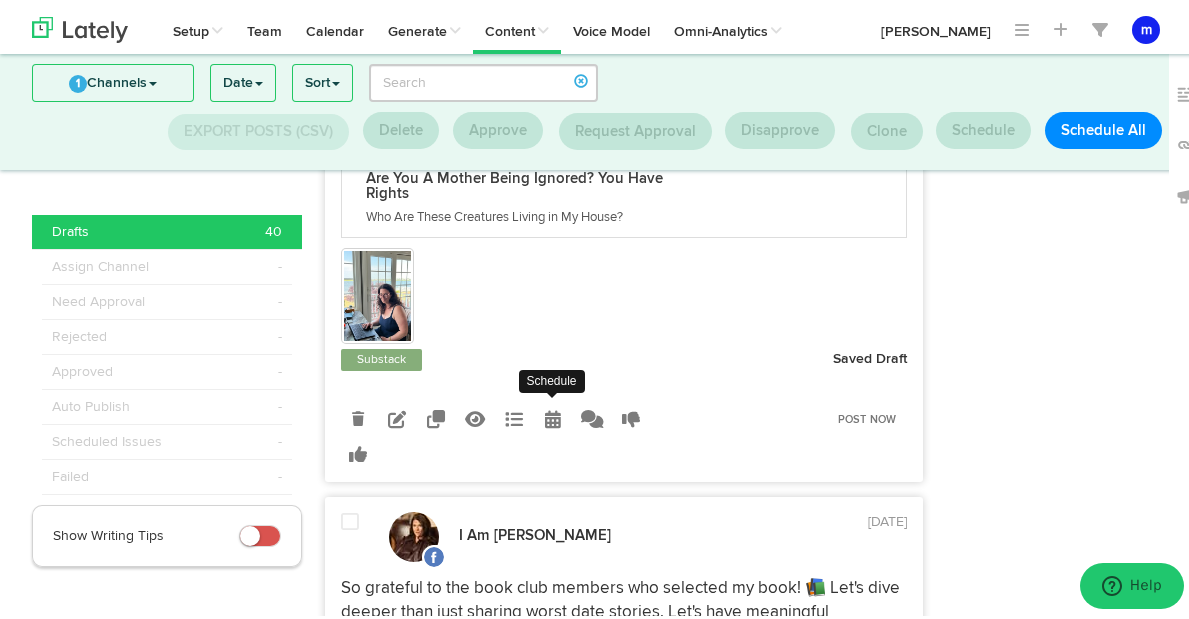 click at bounding box center [553, 415] 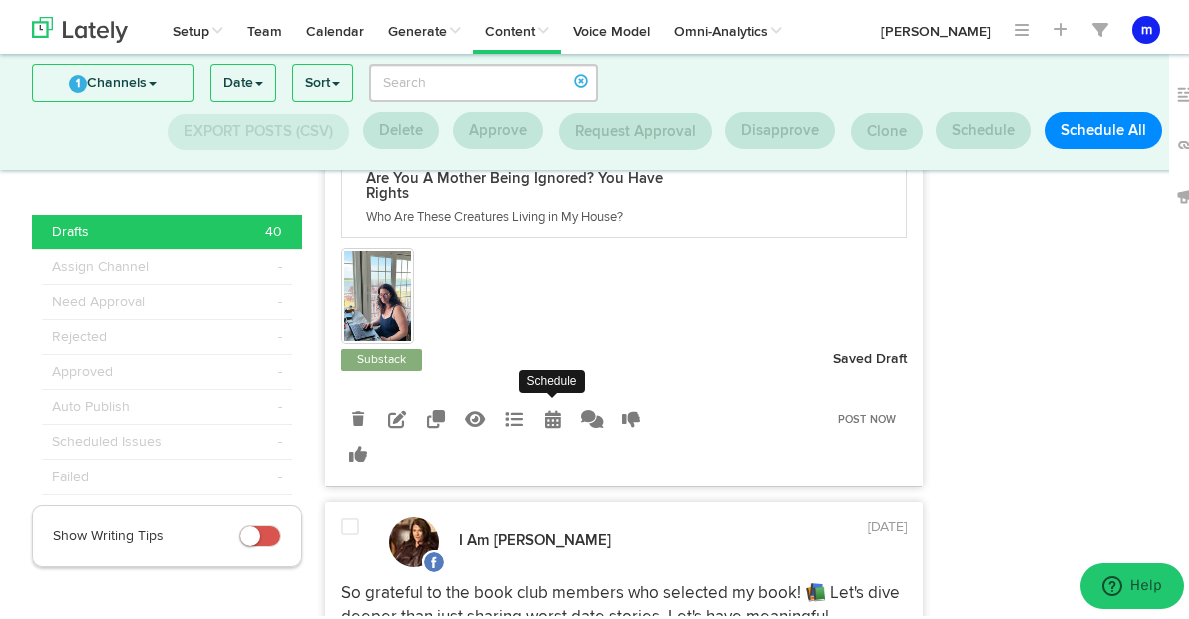 radio on "true" 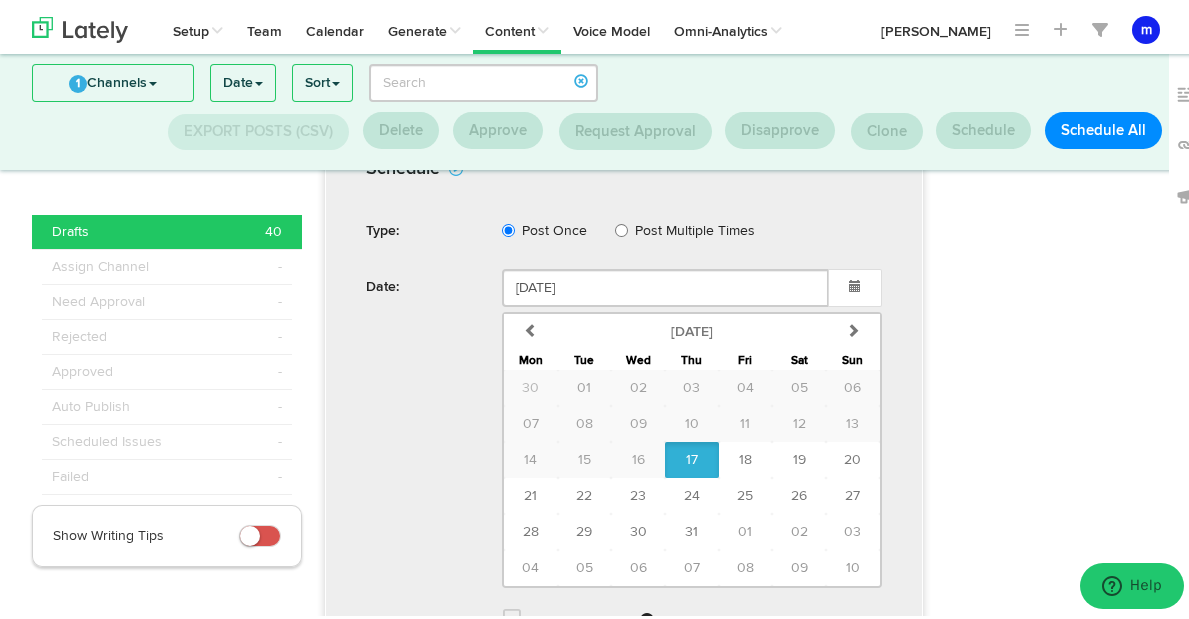 scroll, scrollTop: 4510, scrollLeft: 0, axis: vertical 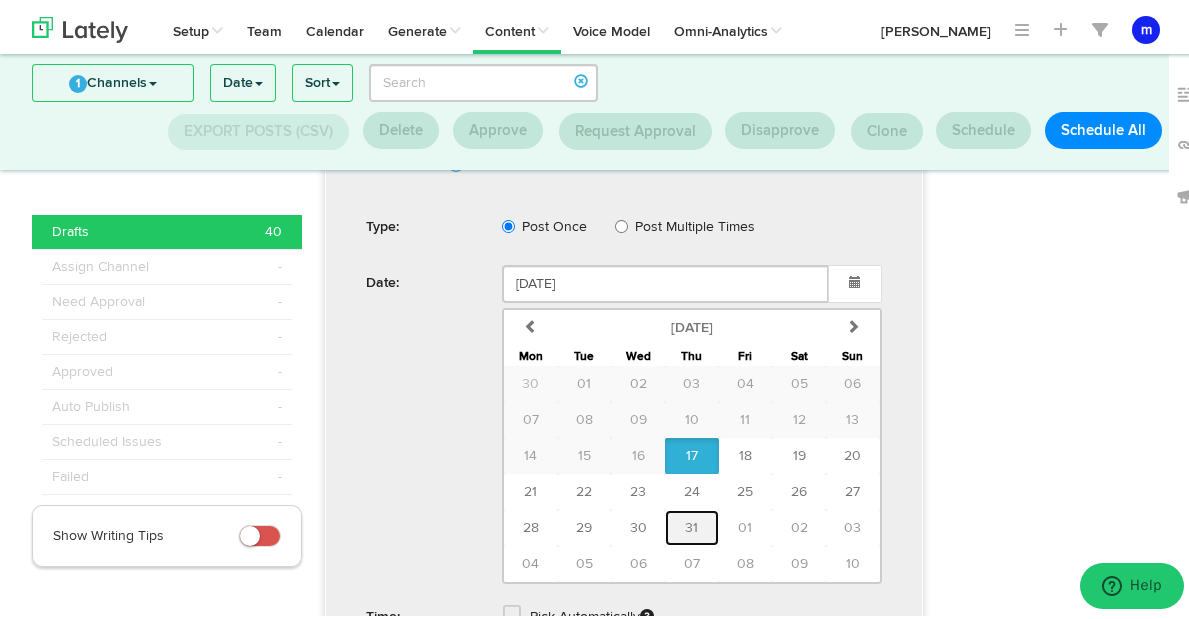 click on "31" at bounding box center [692, 524] 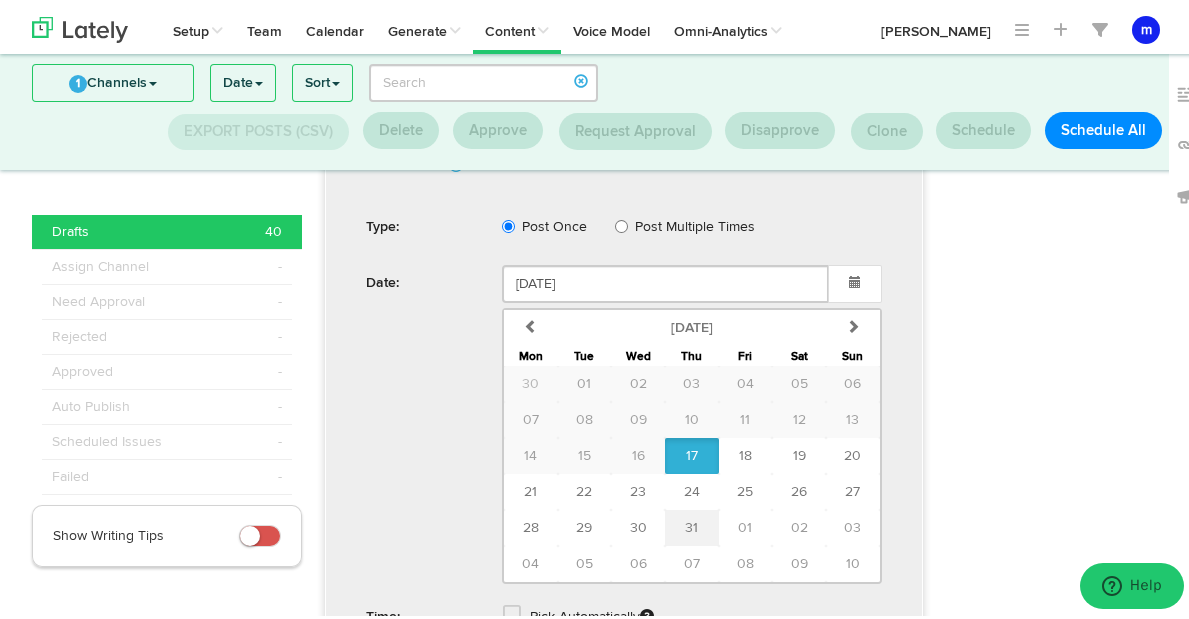 type on "[DATE]" 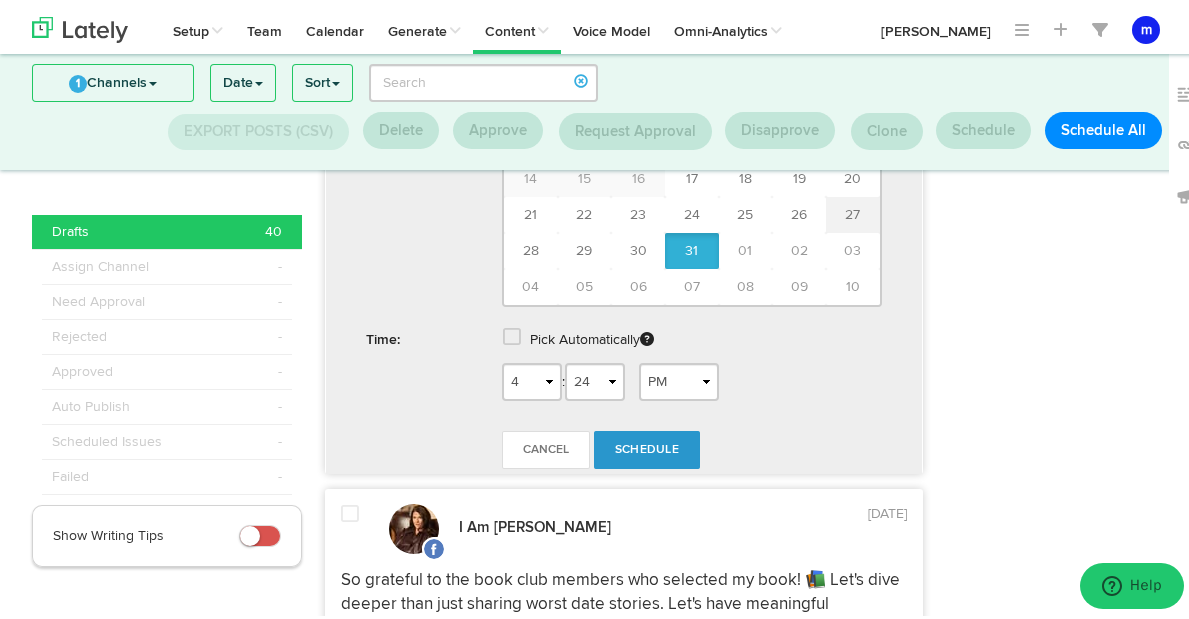 scroll, scrollTop: 4822, scrollLeft: 0, axis: vertical 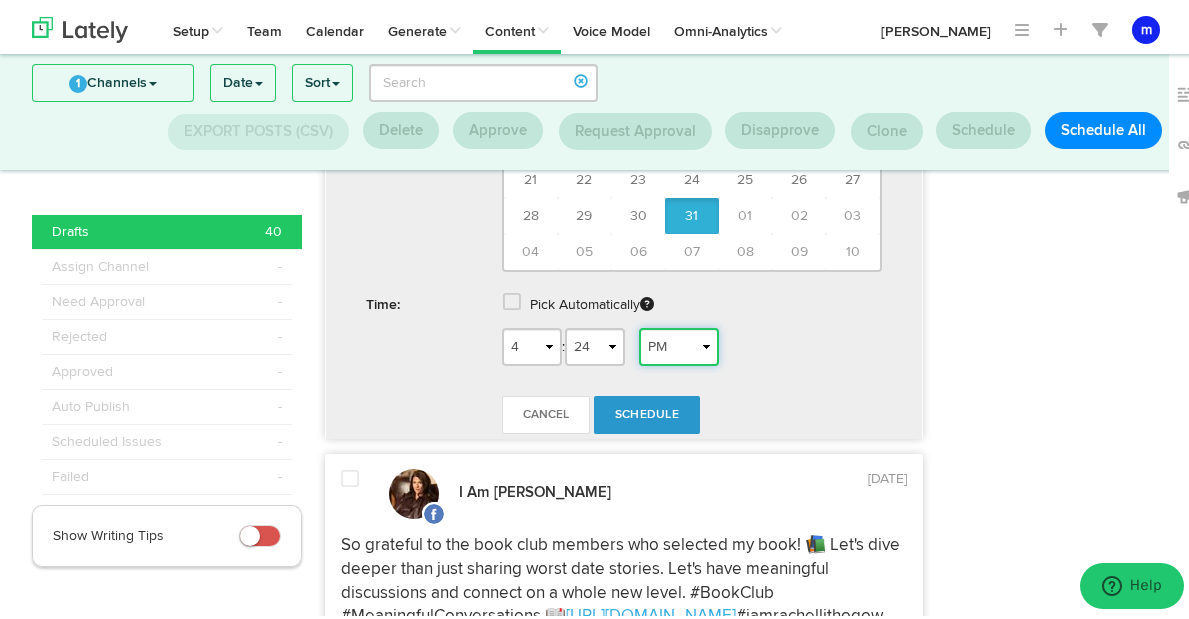 click on "AM PM" at bounding box center (679, 343) 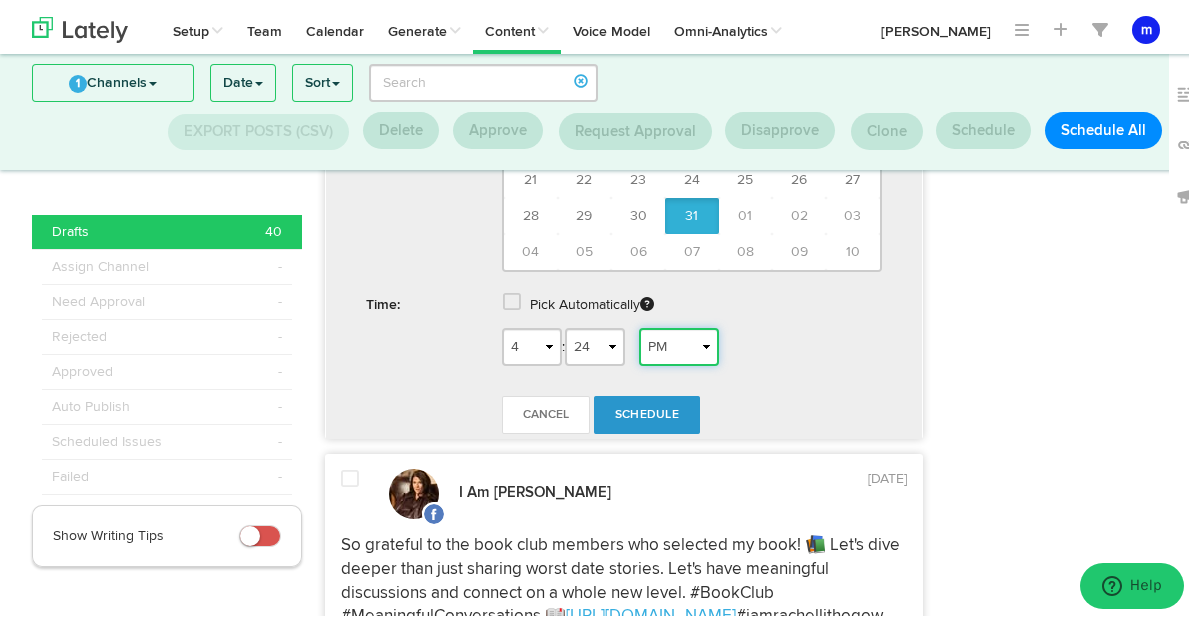 select on "AM" 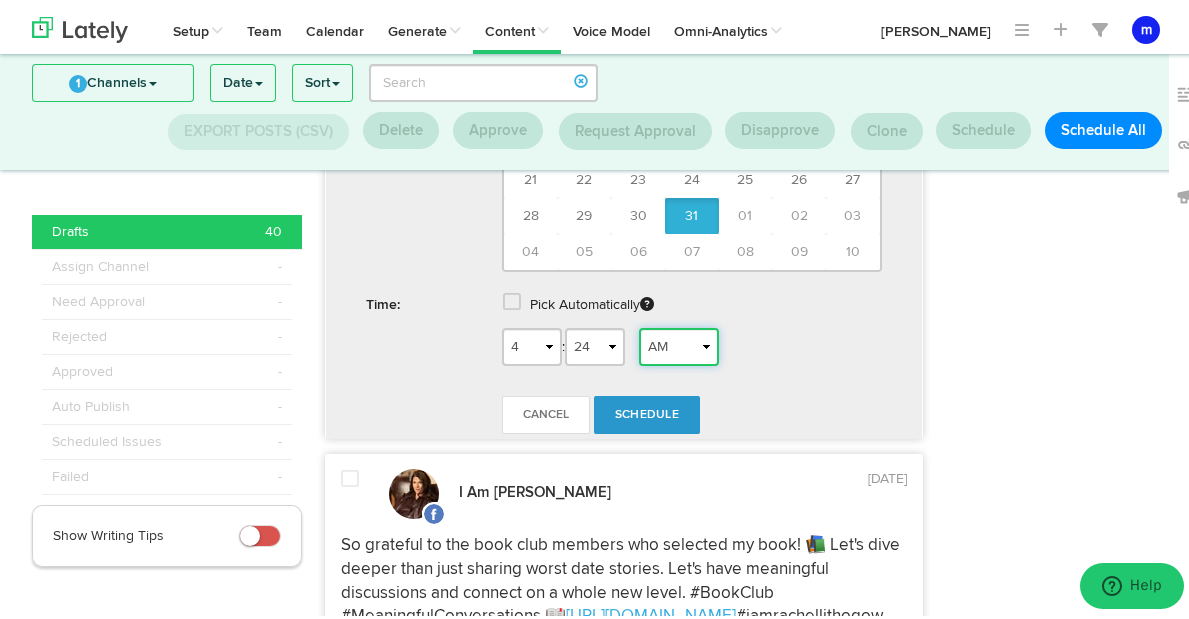 click on "AM PM" at bounding box center [679, 343] 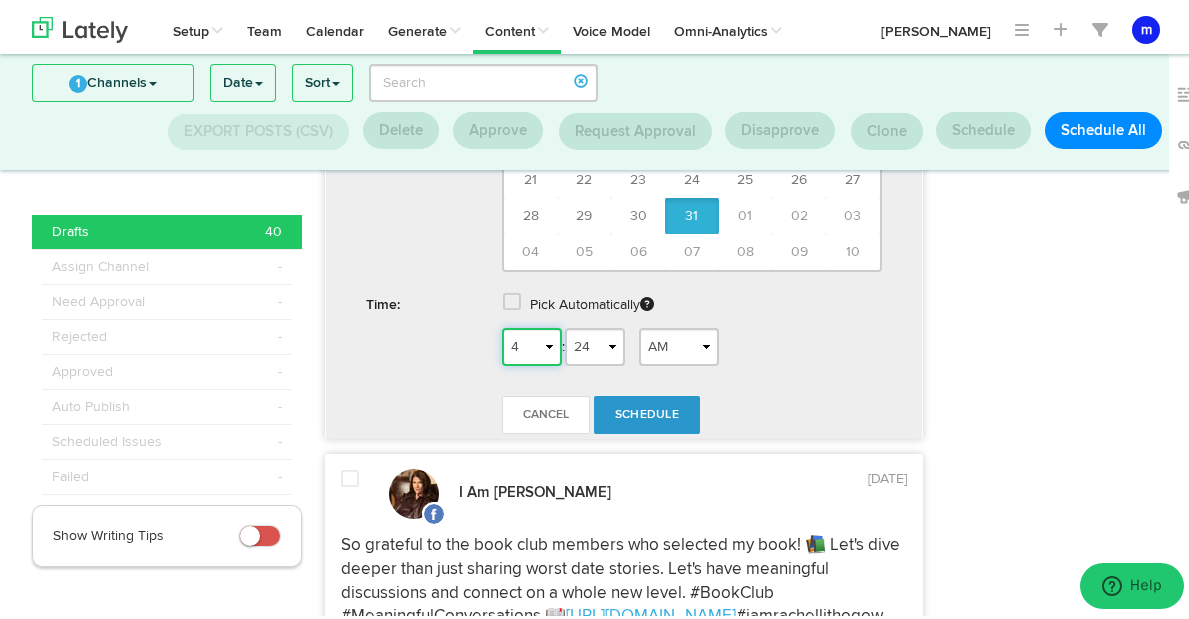 click on "1 2 3 4 5 6 7 8 9 10 11 12" at bounding box center [532, 343] 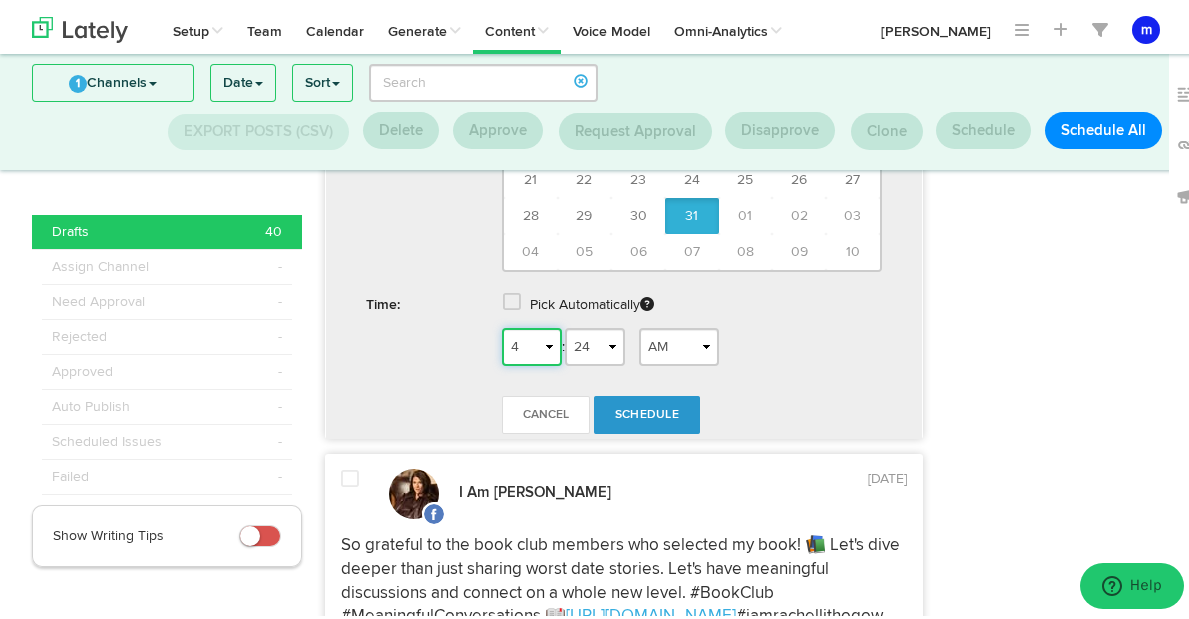 select on "8" 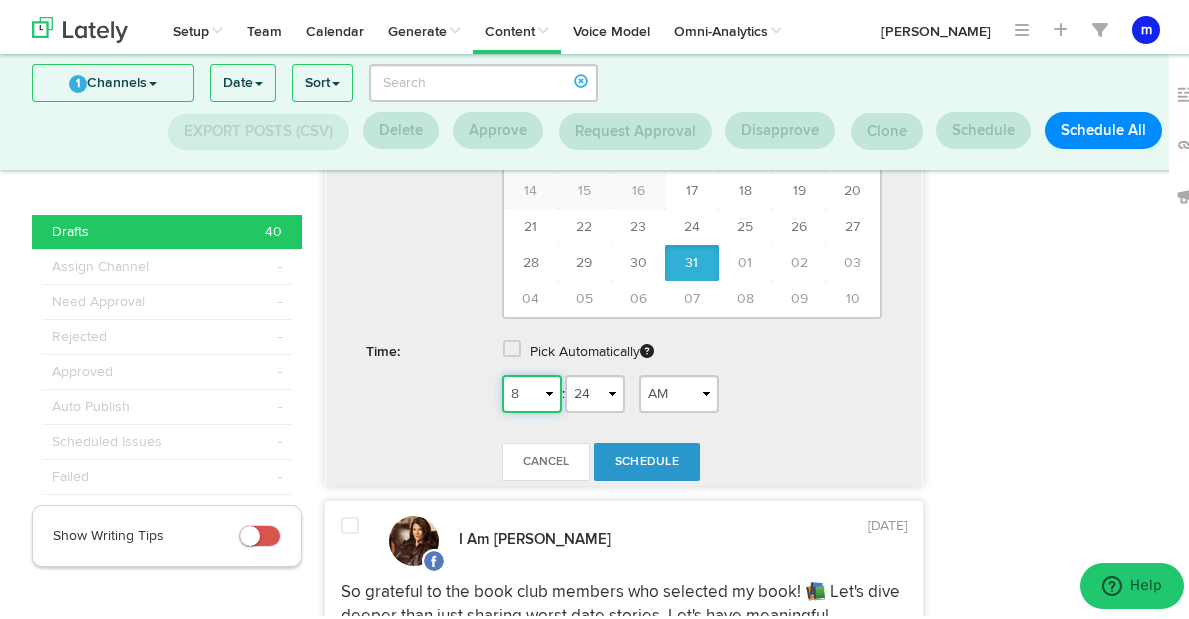 scroll, scrollTop: 4770, scrollLeft: 0, axis: vertical 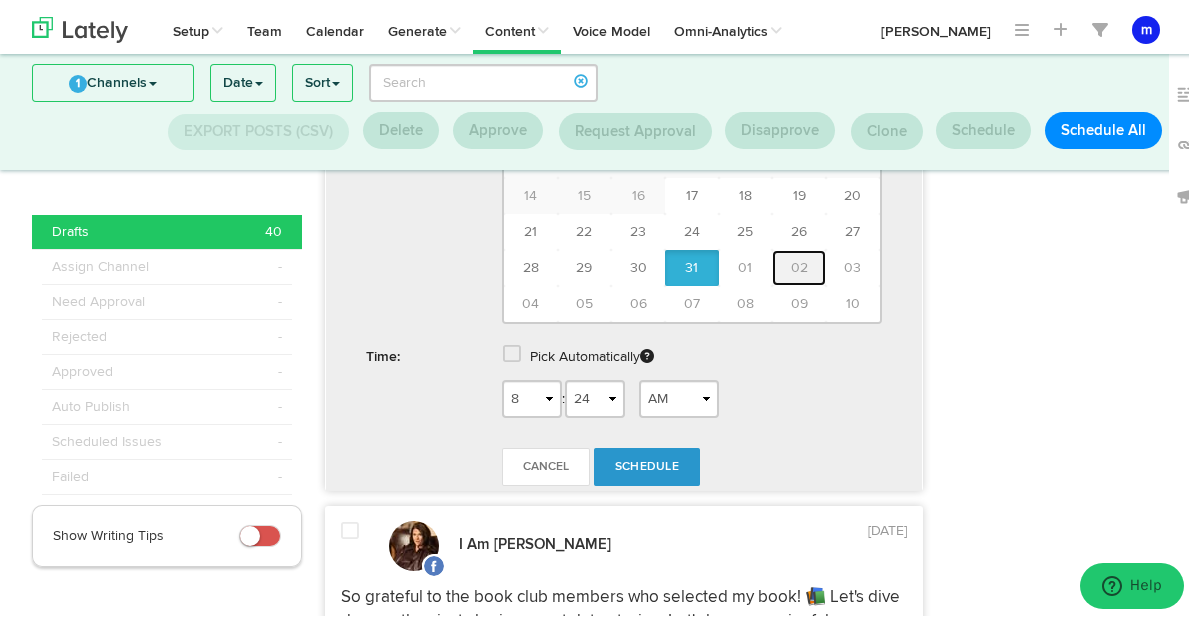 click on "02" at bounding box center (799, 264) 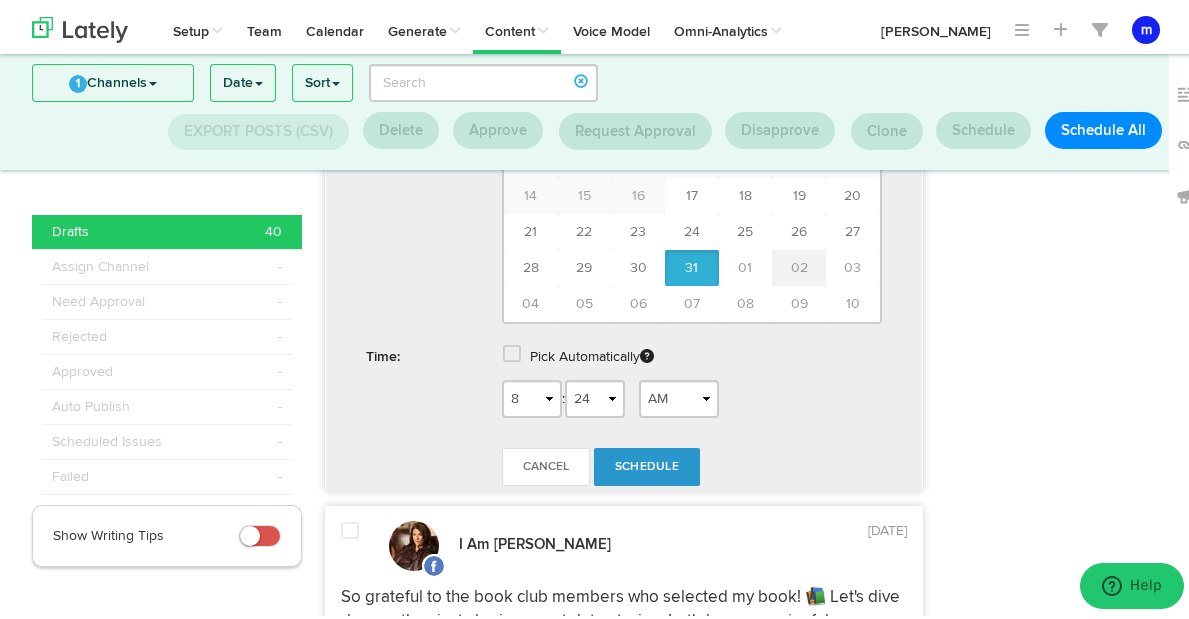 type on "[DATE]" 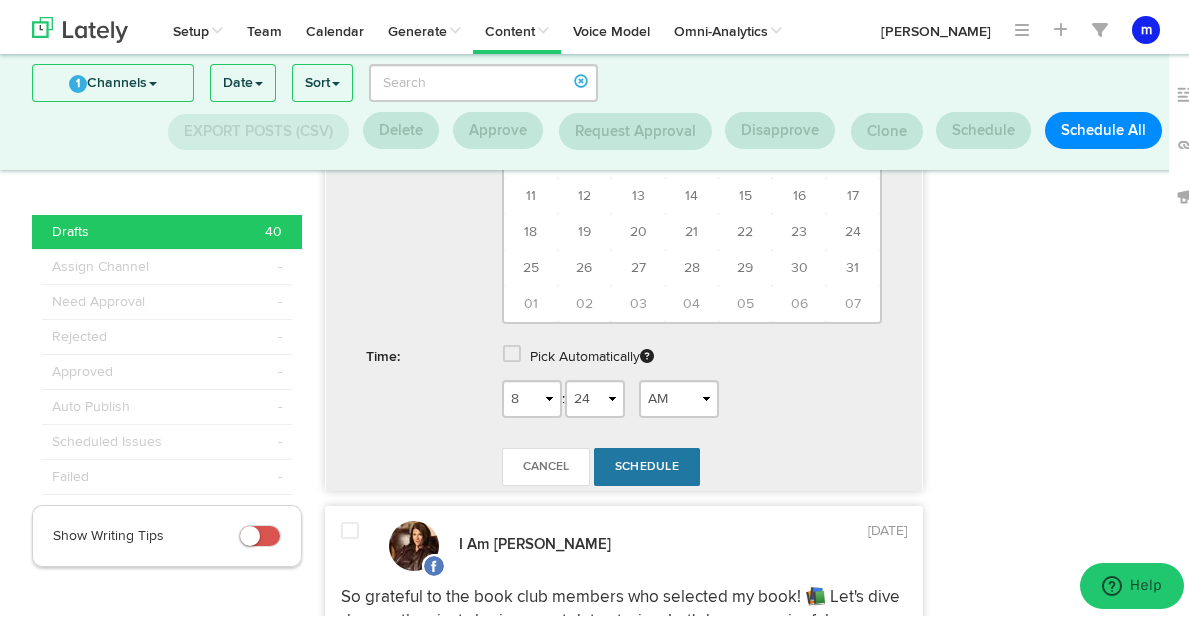 click on "Schedule" at bounding box center (647, 463) 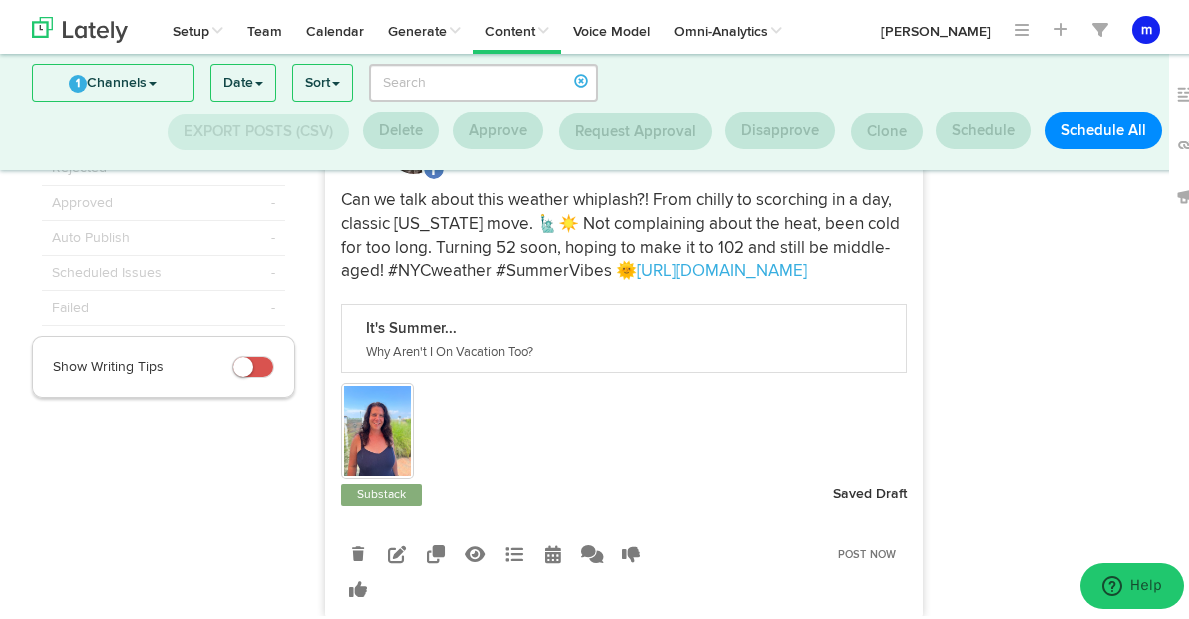 scroll, scrollTop: 158, scrollLeft: 0, axis: vertical 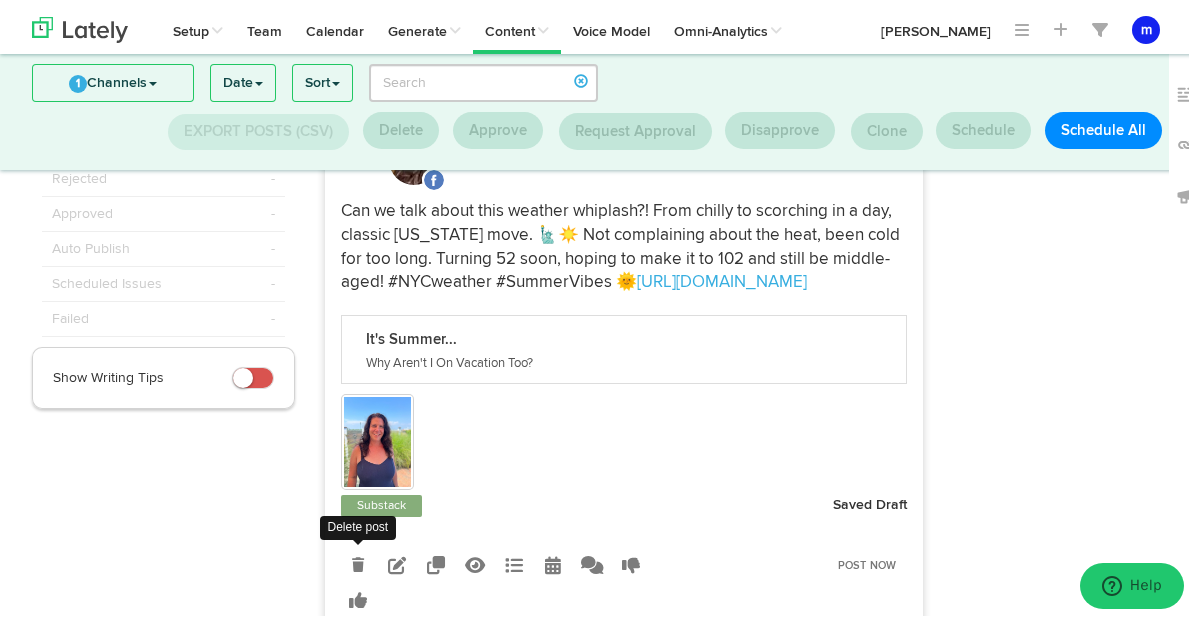 click at bounding box center [358, 561] 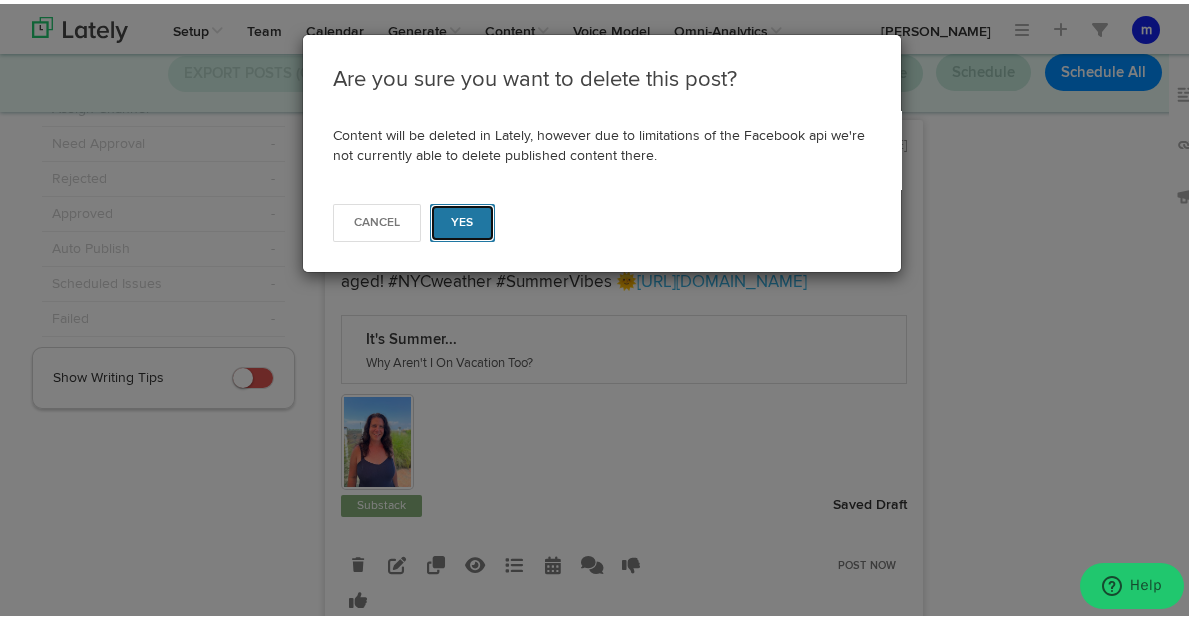 click on "Yes" at bounding box center [462, 219] 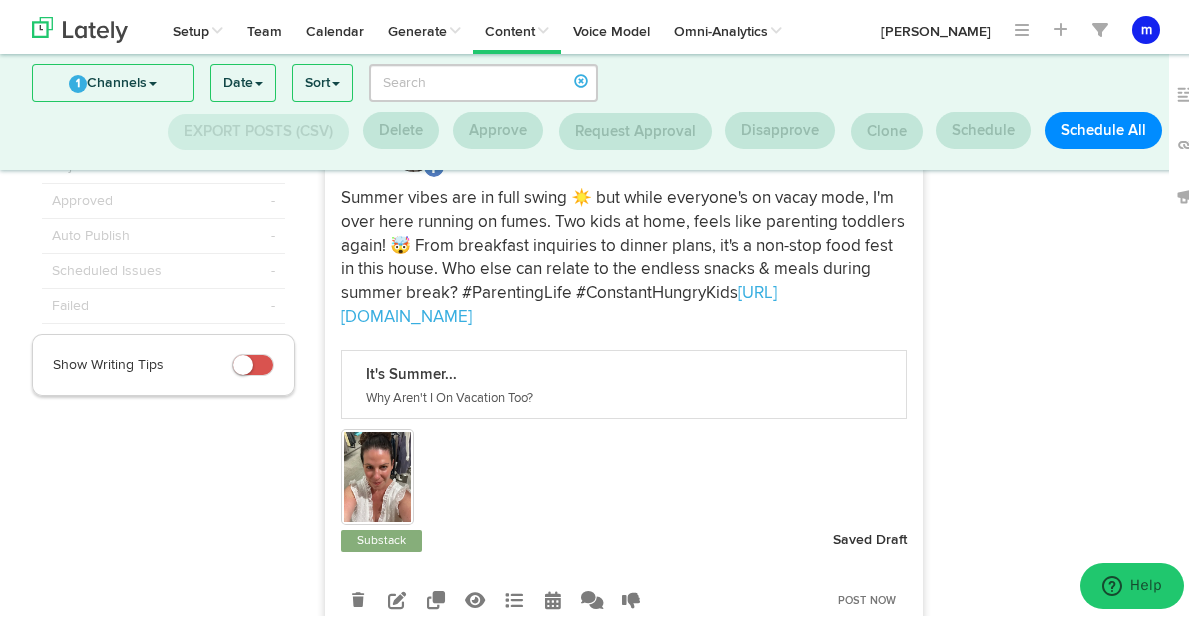 scroll, scrollTop: 178, scrollLeft: 0, axis: vertical 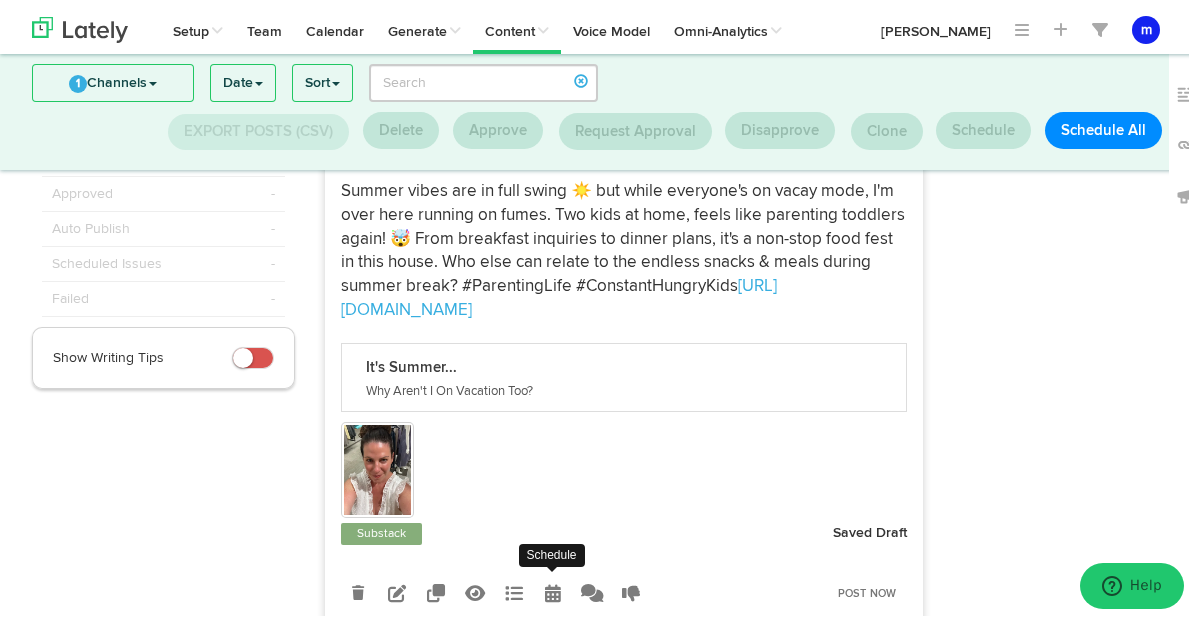 click at bounding box center [553, 589] 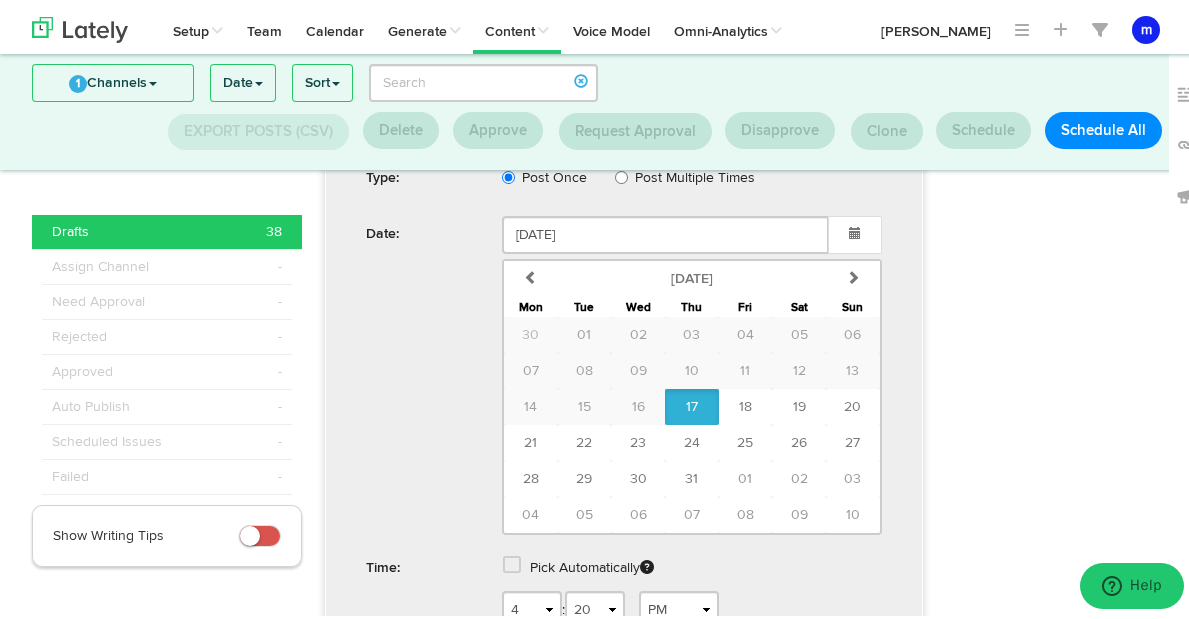 scroll, scrollTop: 774, scrollLeft: 0, axis: vertical 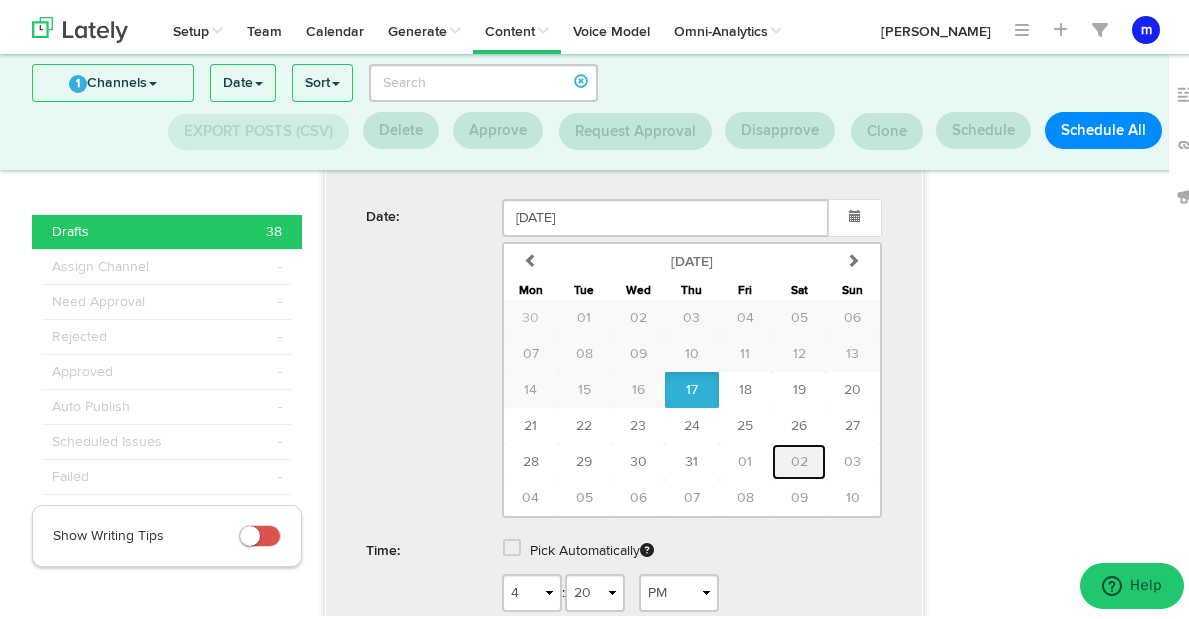 click on "02" at bounding box center (799, 458) 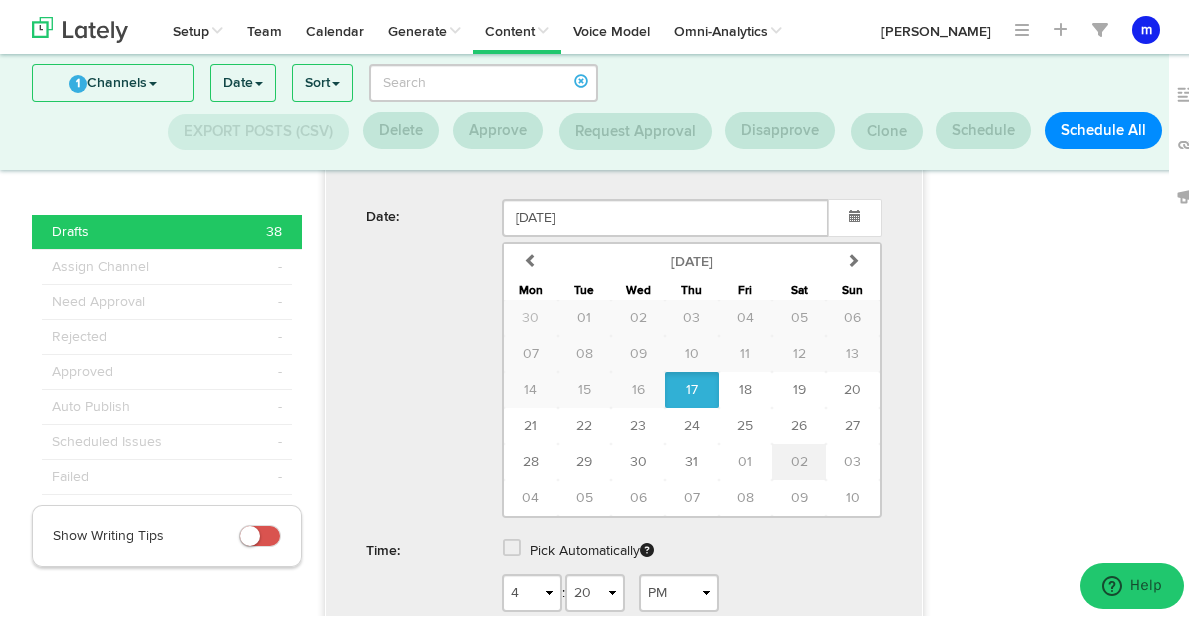 type on "[DATE]" 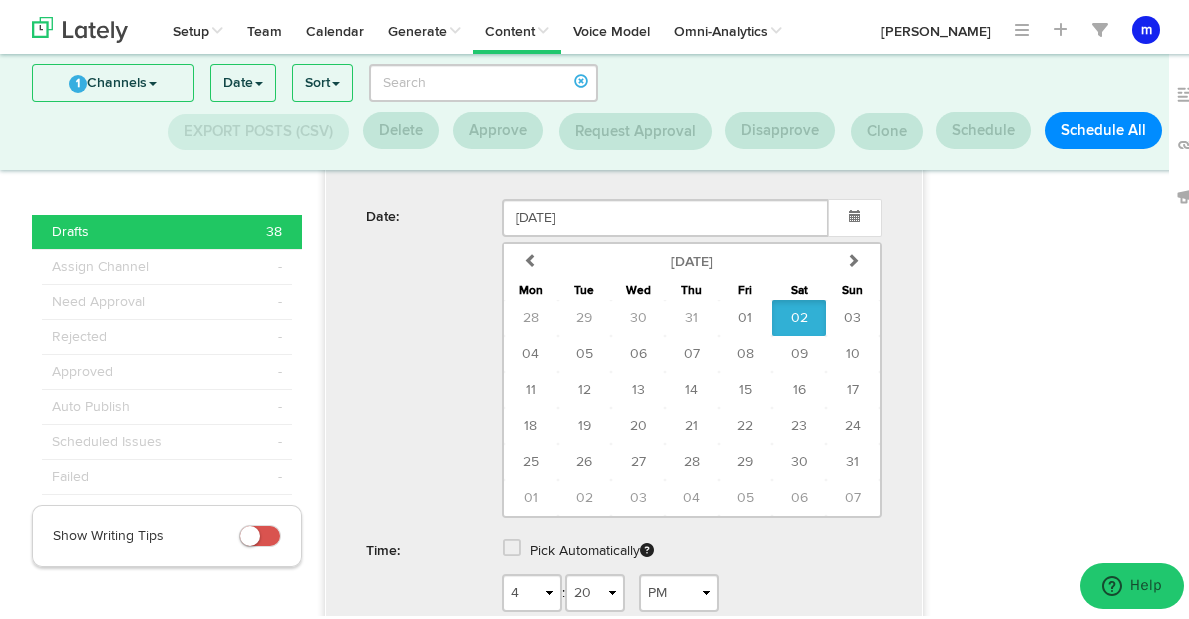 scroll, scrollTop: 1064, scrollLeft: 0, axis: vertical 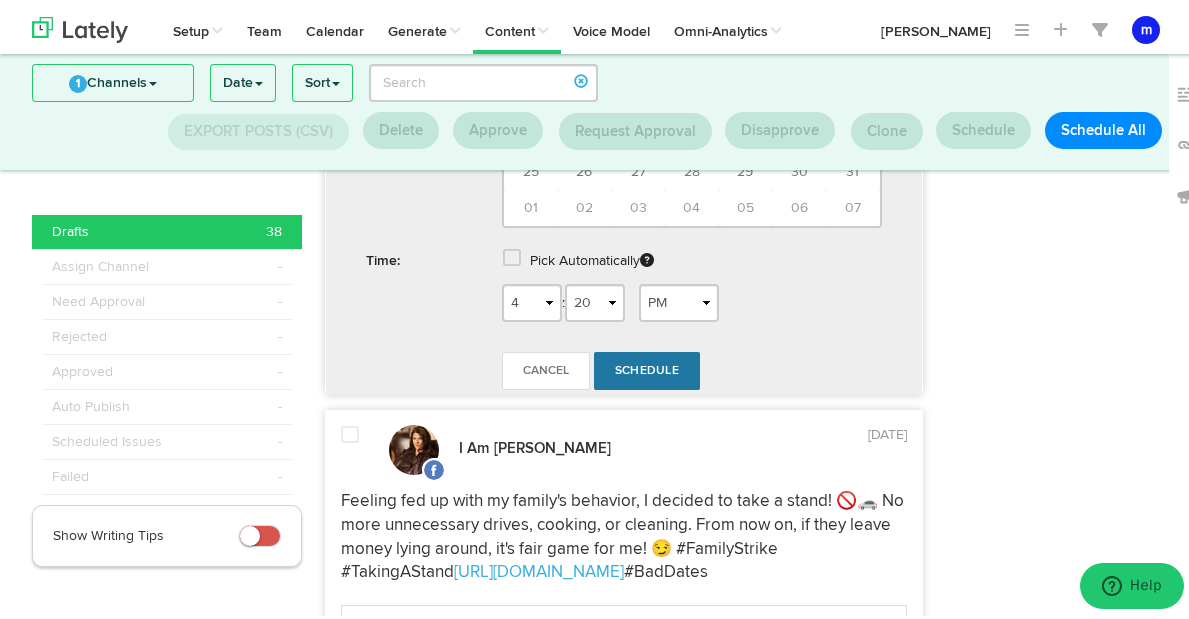 click on "Schedule" at bounding box center [647, 367] 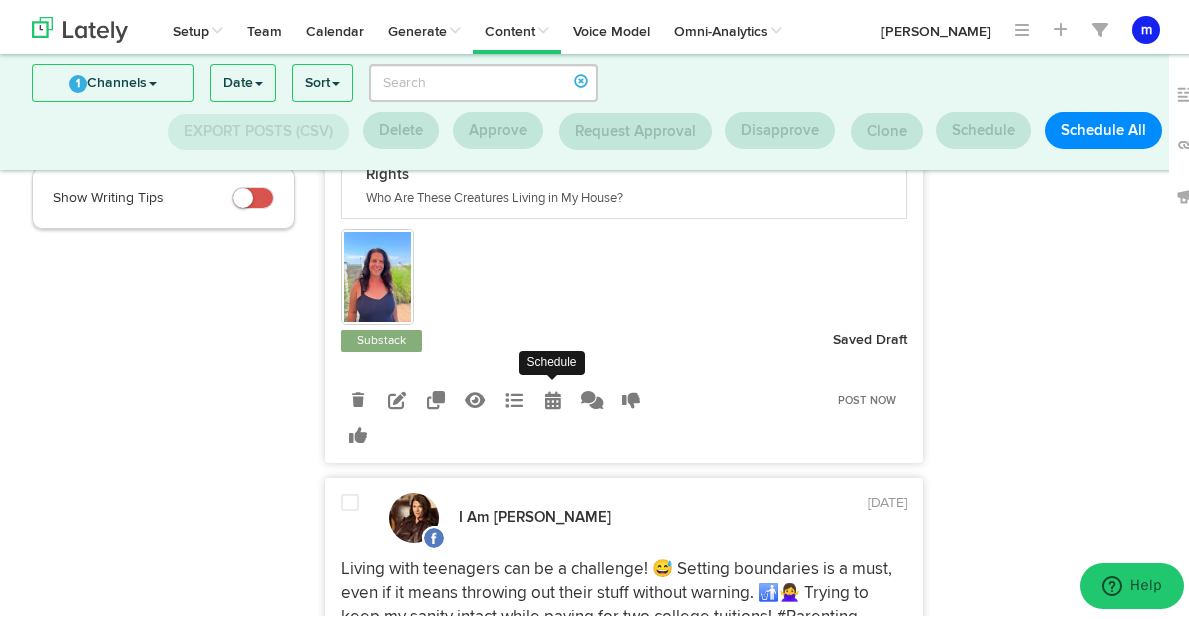 scroll, scrollTop: 344, scrollLeft: 0, axis: vertical 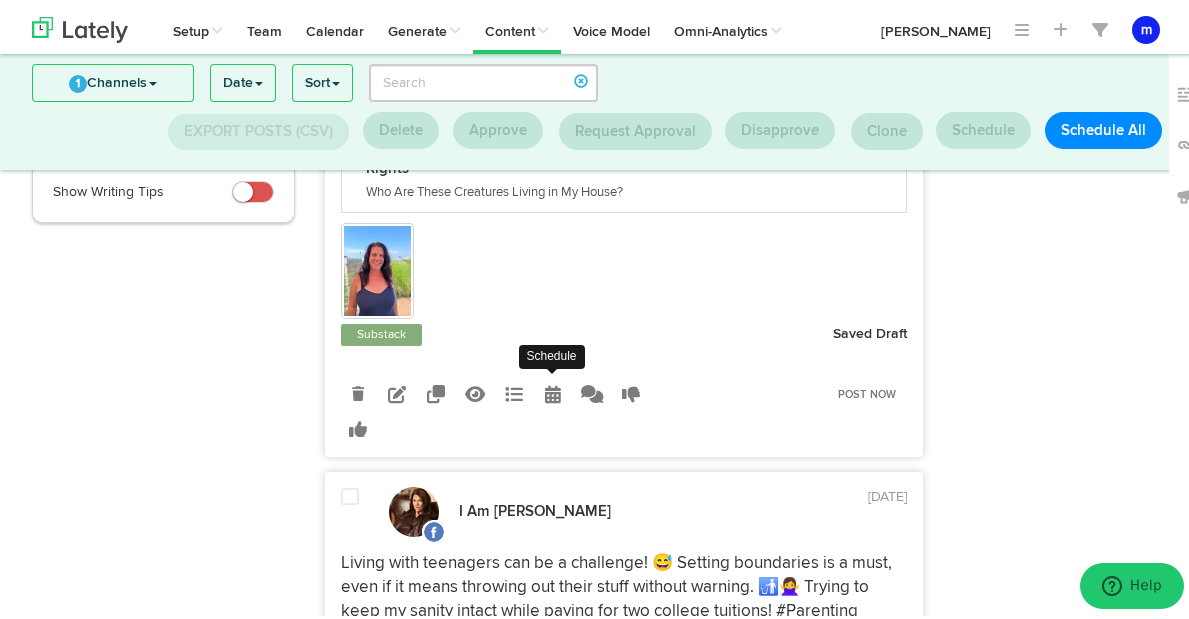 click at bounding box center (553, 390) 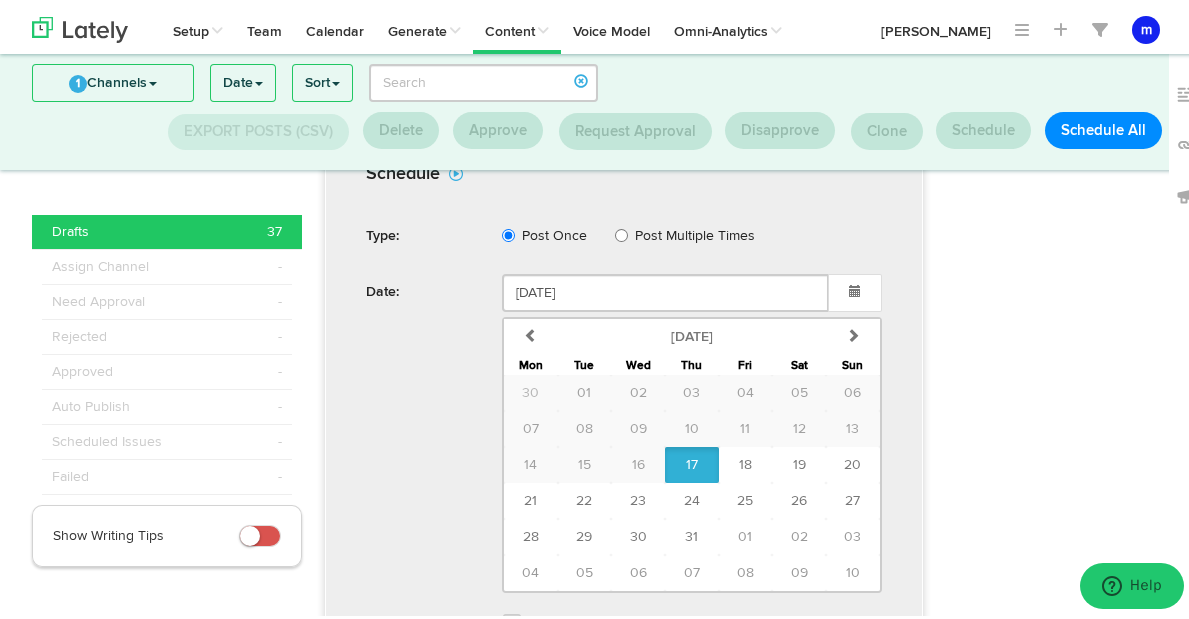 scroll, scrollTop: 667, scrollLeft: 0, axis: vertical 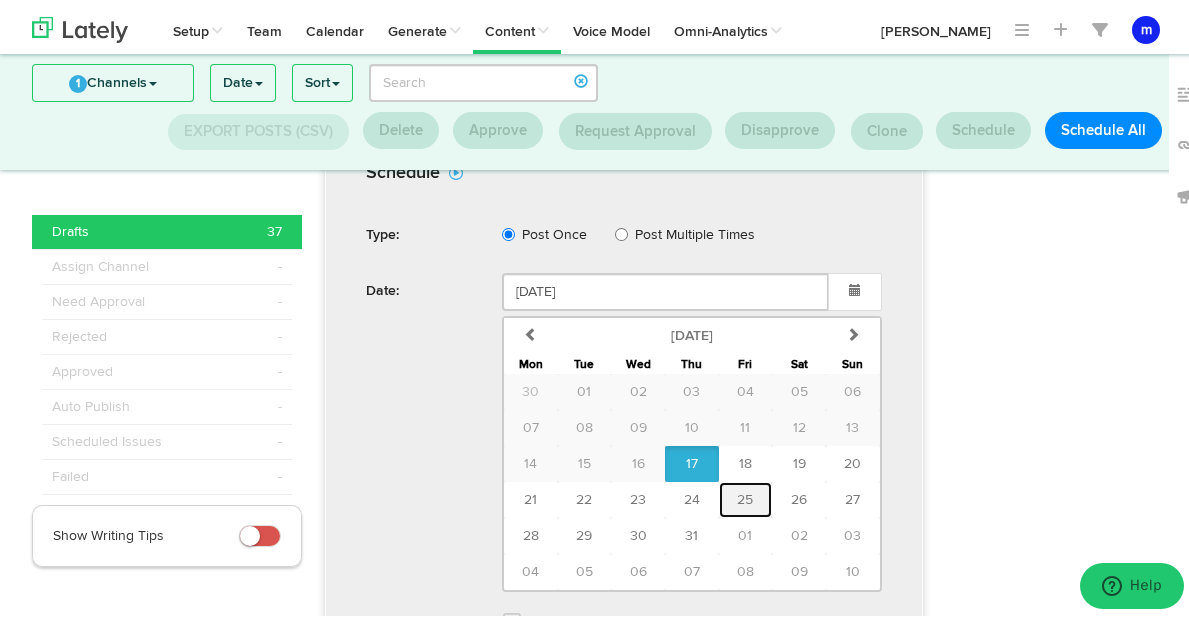 click on "25" at bounding box center (745, 496) 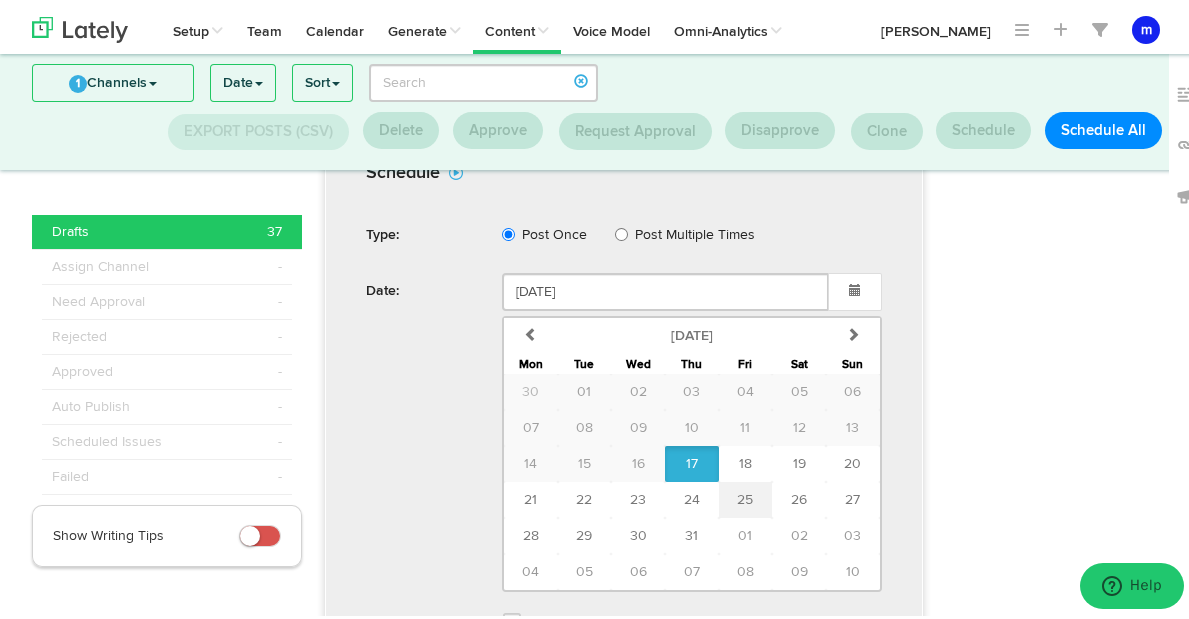 type on "[DATE]" 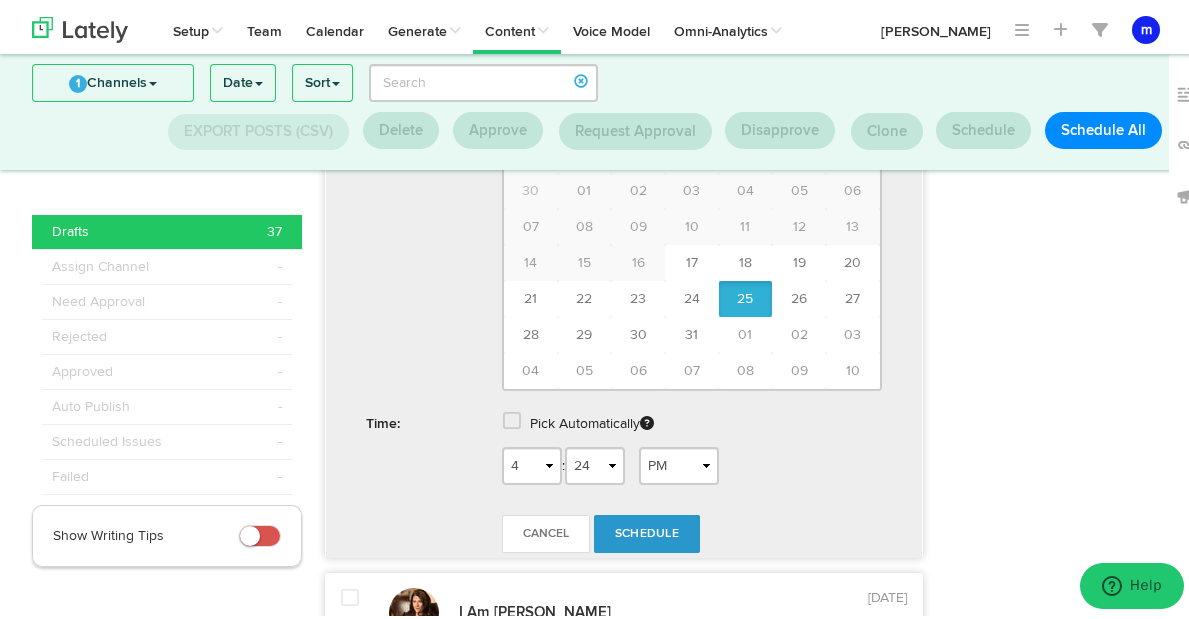 scroll, scrollTop: 873, scrollLeft: 0, axis: vertical 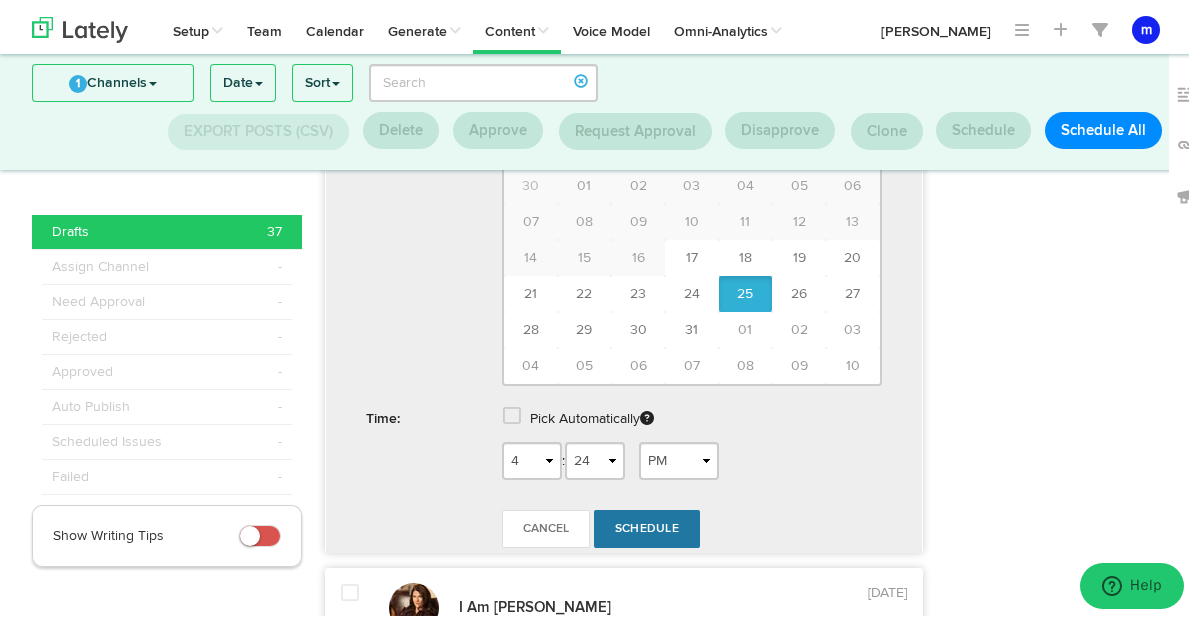 click on "Schedule" at bounding box center (647, 525) 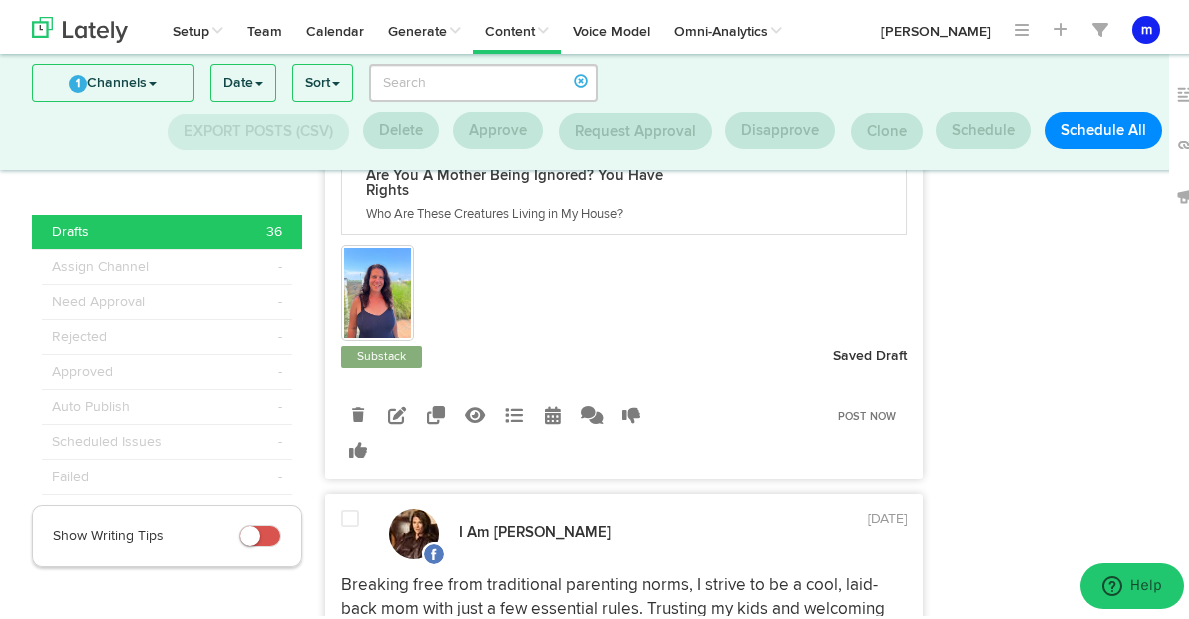 scroll, scrollTop: 862, scrollLeft: 0, axis: vertical 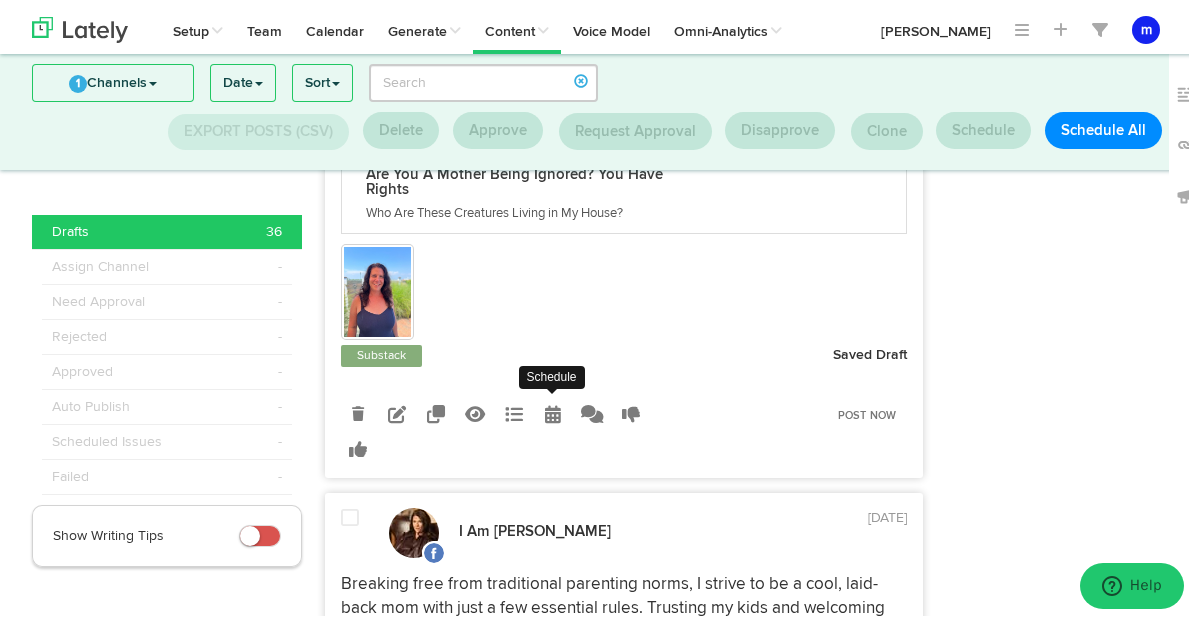 click at bounding box center [553, 410] 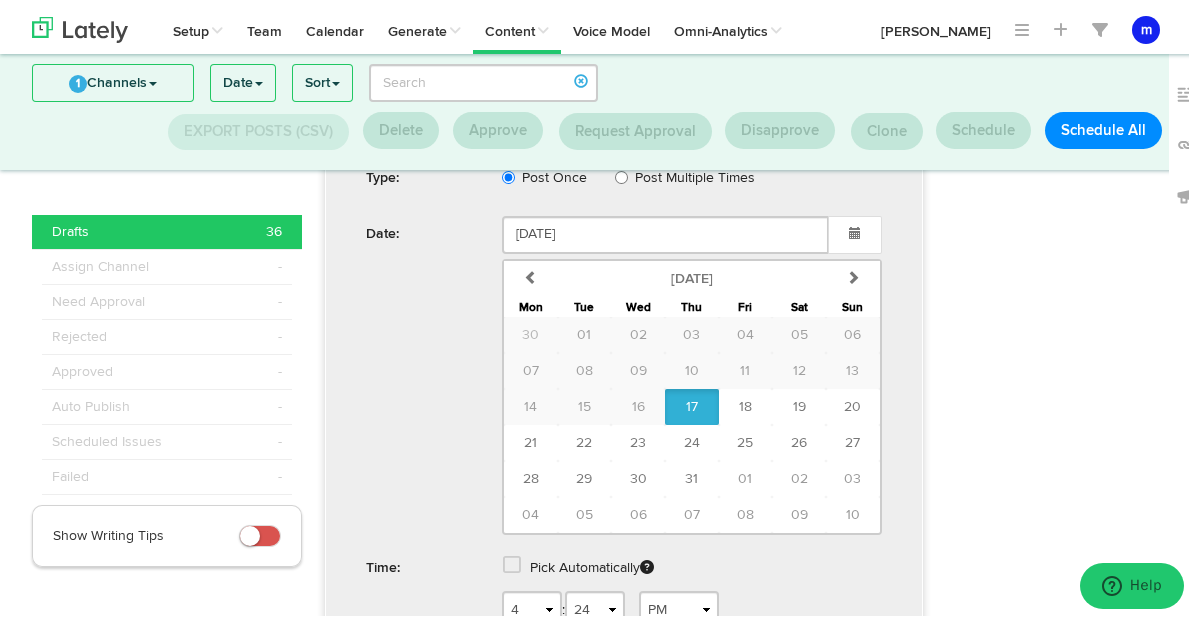 scroll, scrollTop: 1298, scrollLeft: 0, axis: vertical 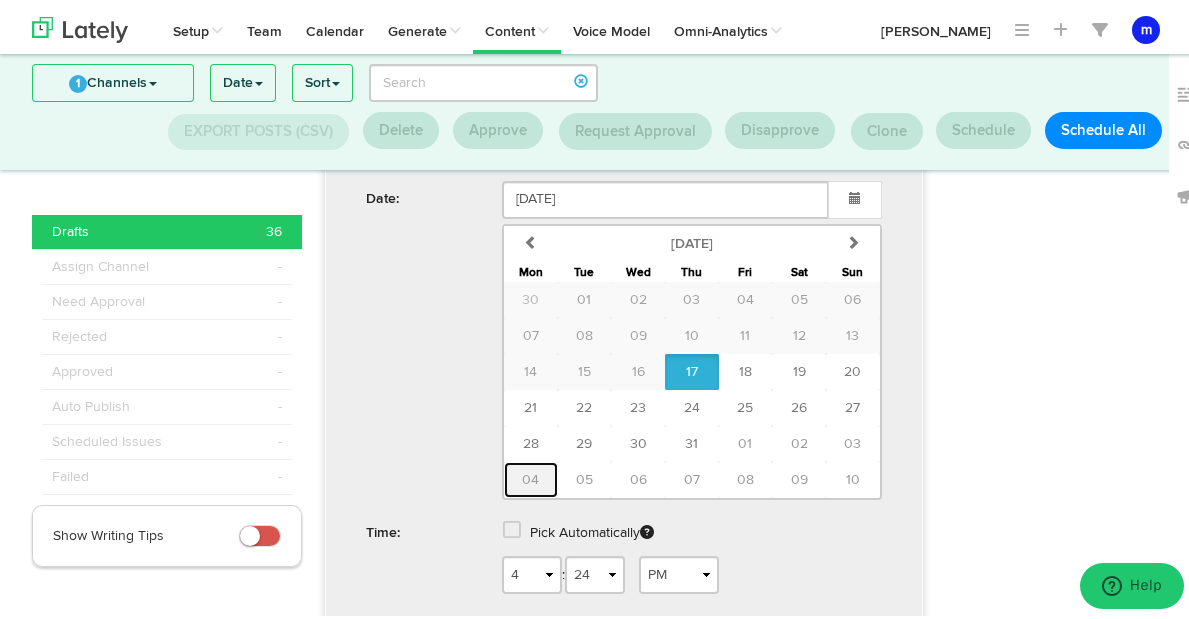 click on "04" at bounding box center [530, 476] 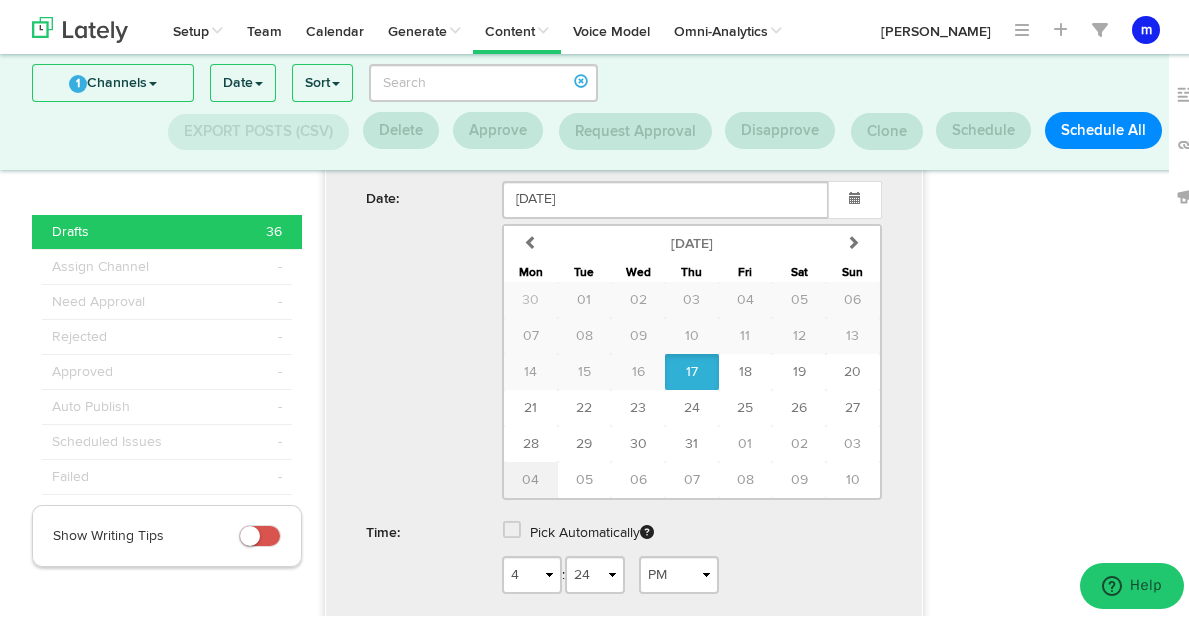 type on "[DATE]" 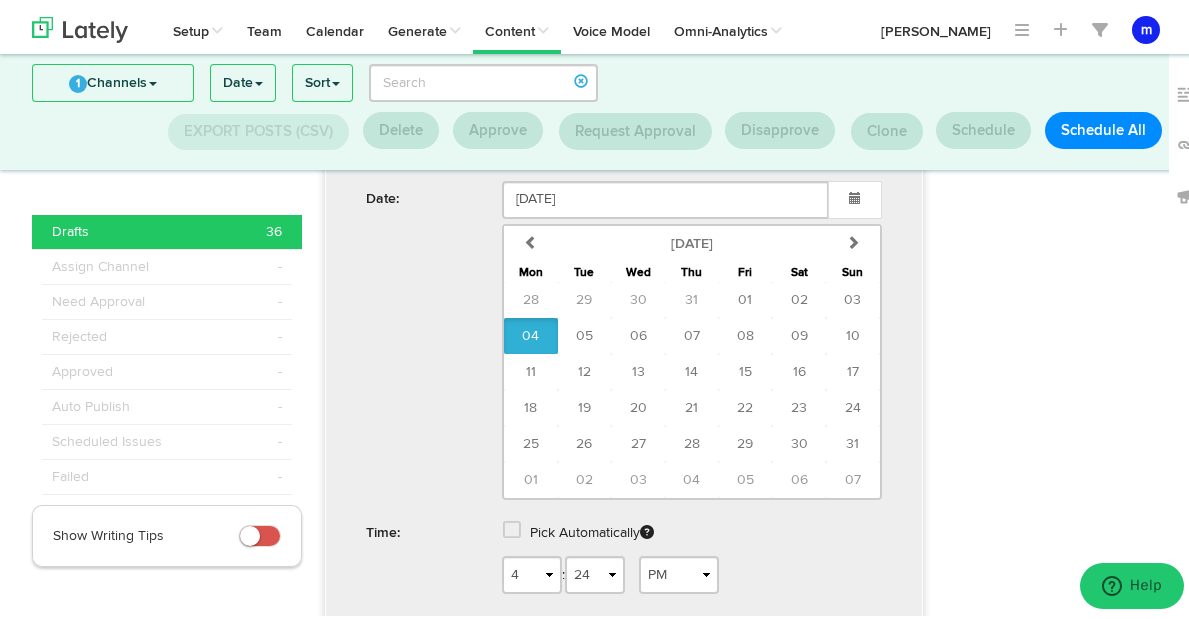 scroll, scrollTop: 1471, scrollLeft: 0, axis: vertical 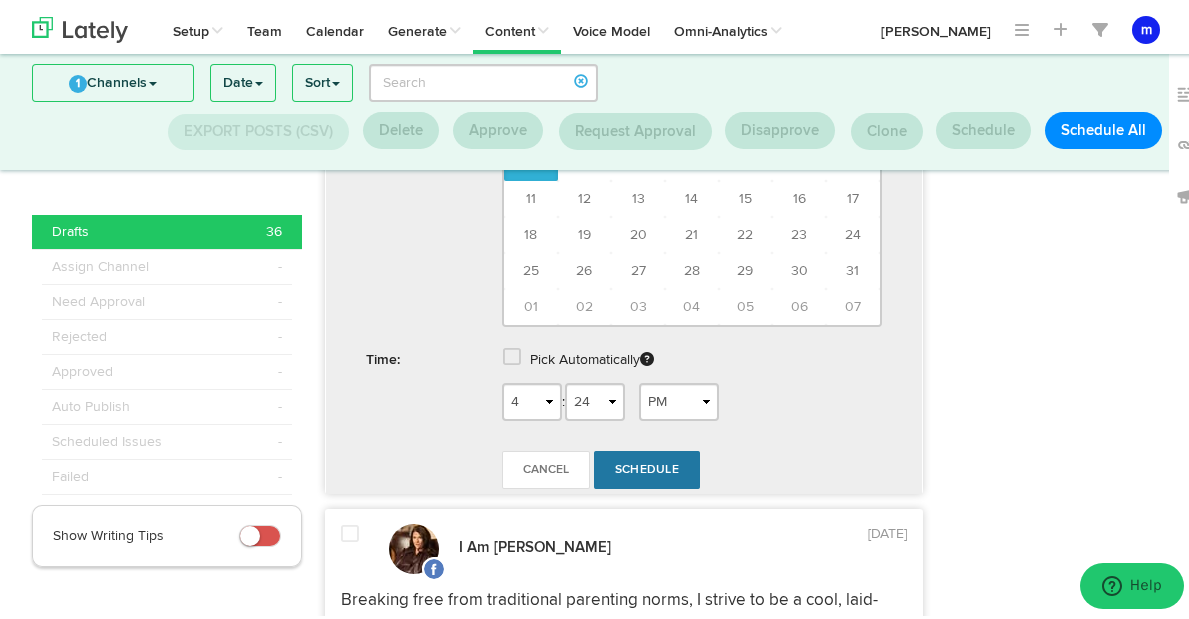click on "Schedule" at bounding box center (647, 466) 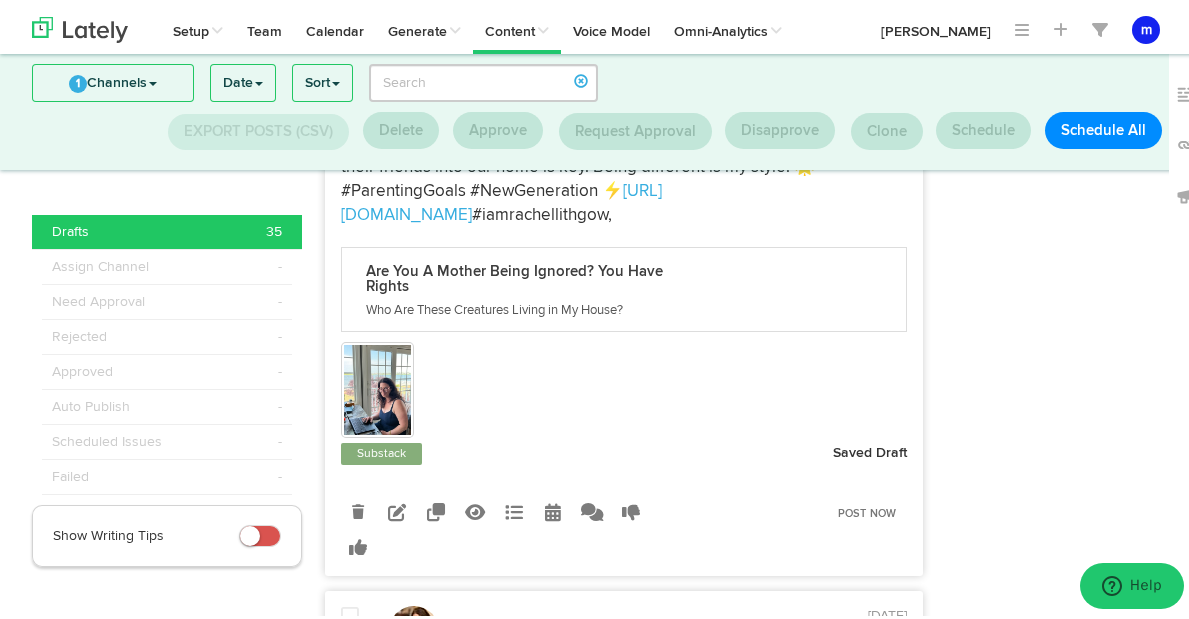 scroll, scrollTop: 796, scrollLeft: 0, axis: vertical 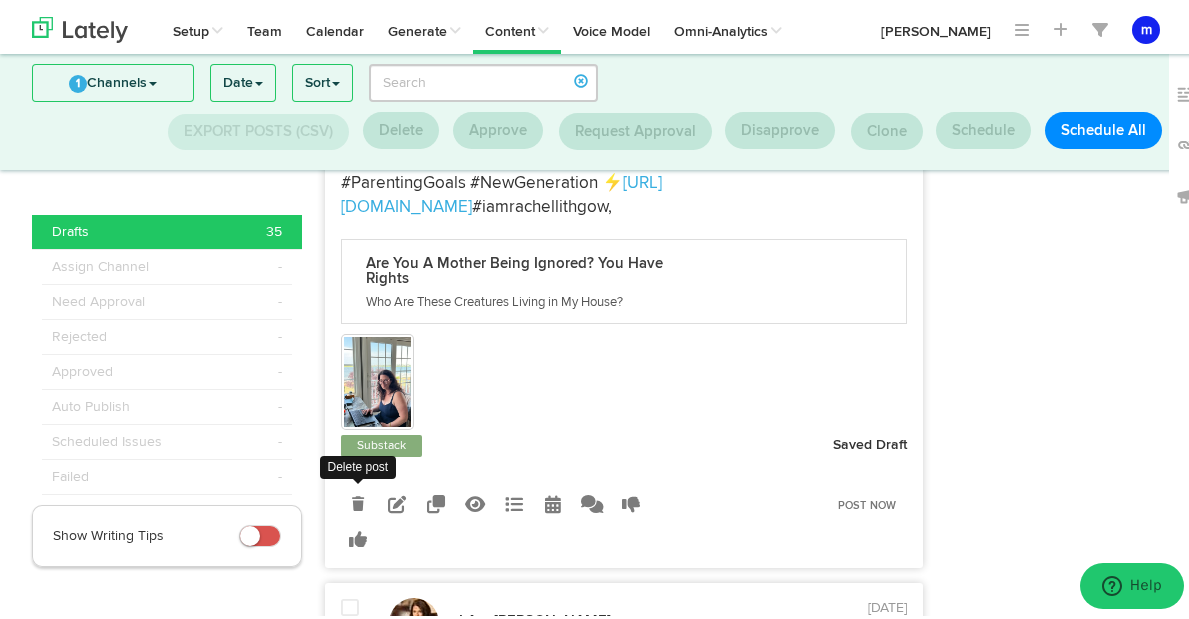 click at bounding box center [358, 500] 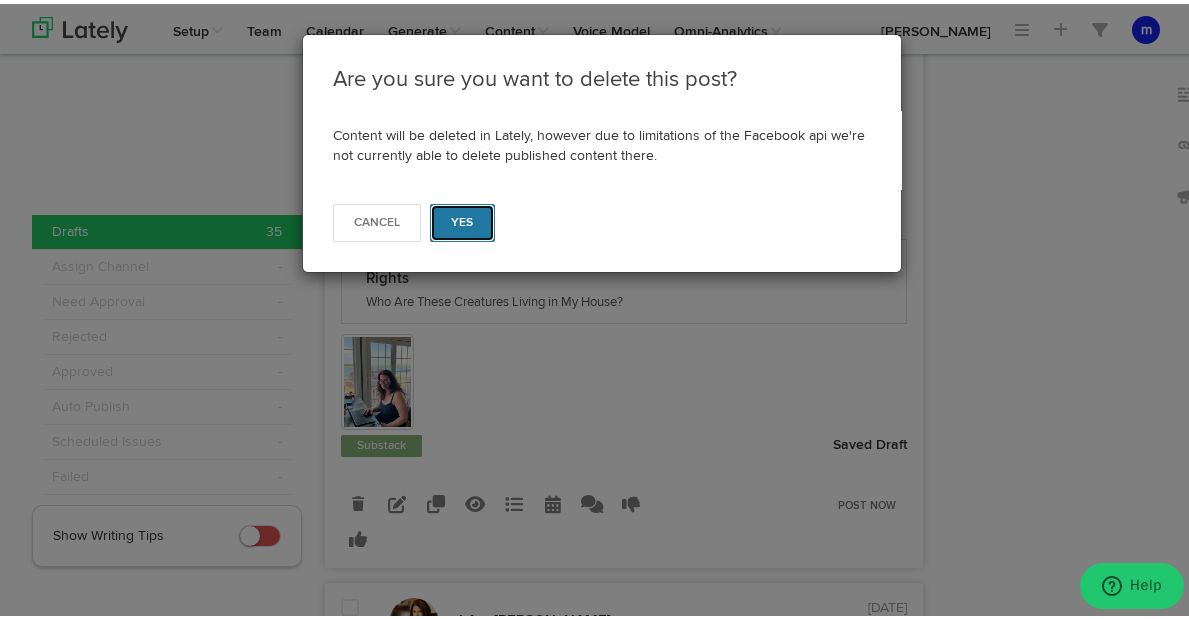 click on "Yes" at bounding box center [462, 219] 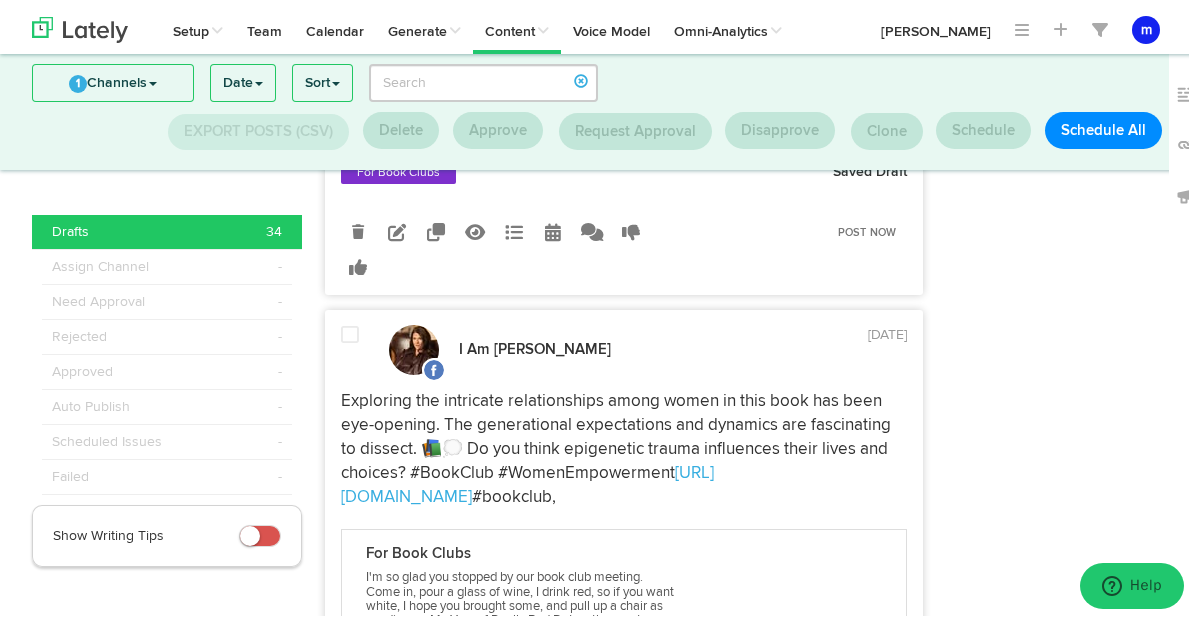 scroll, scrollTop: 1652, scrollLeft: 0, axis: vertical 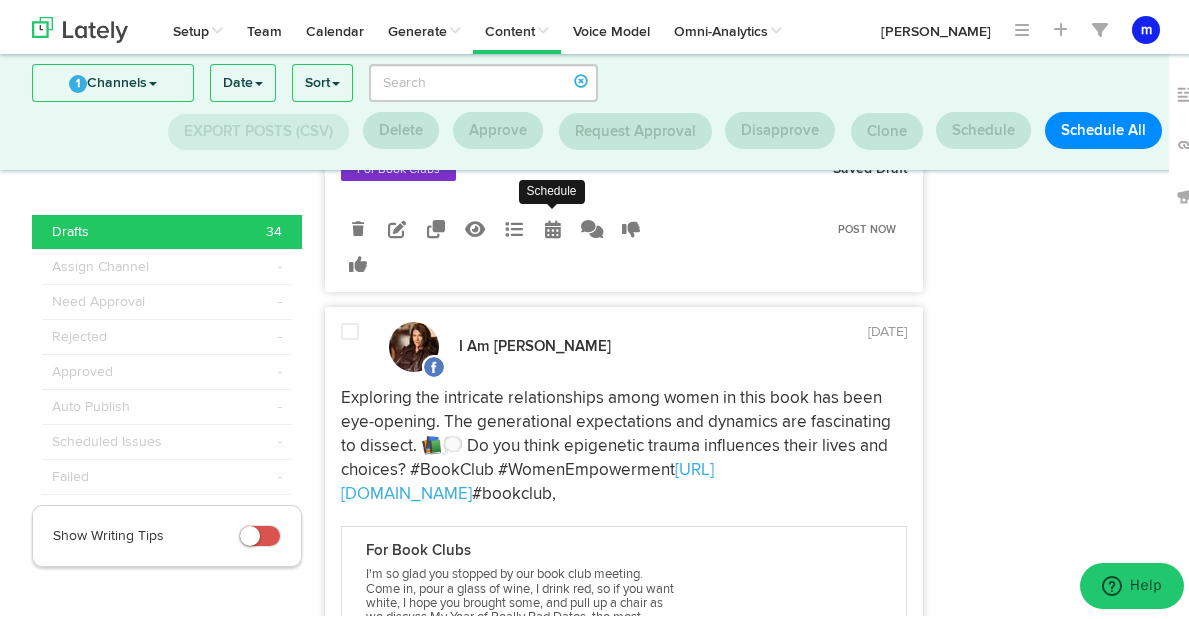 click at bounding box center [553, 225] 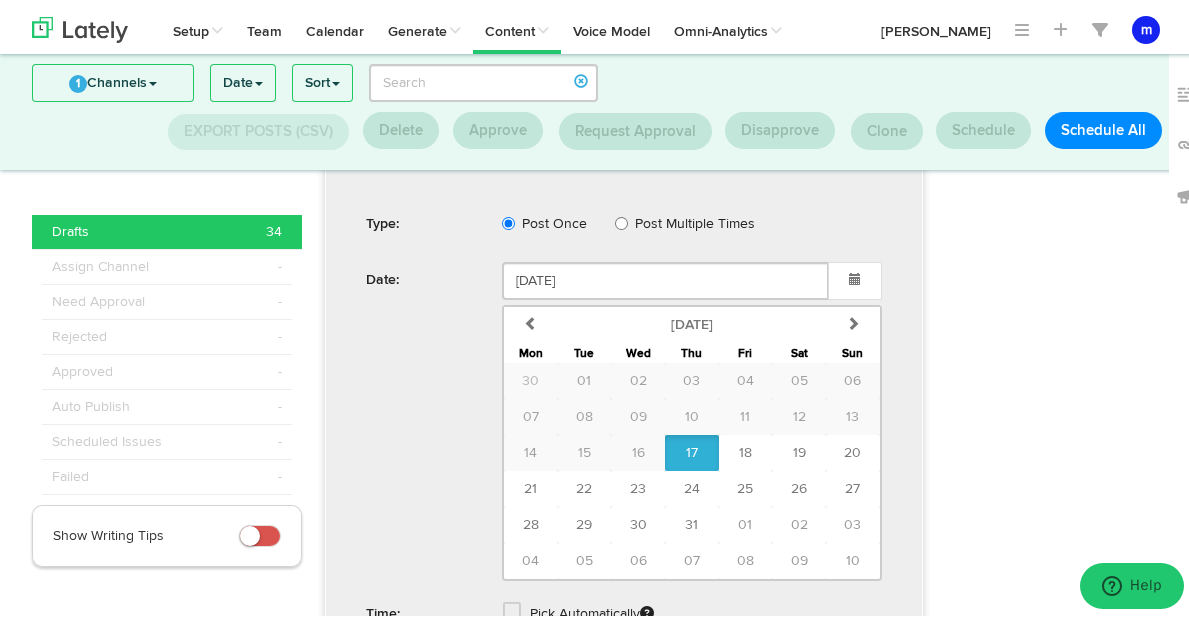 scroll, scrollTop: 1926, scrollLeft: 0, axis: vertical 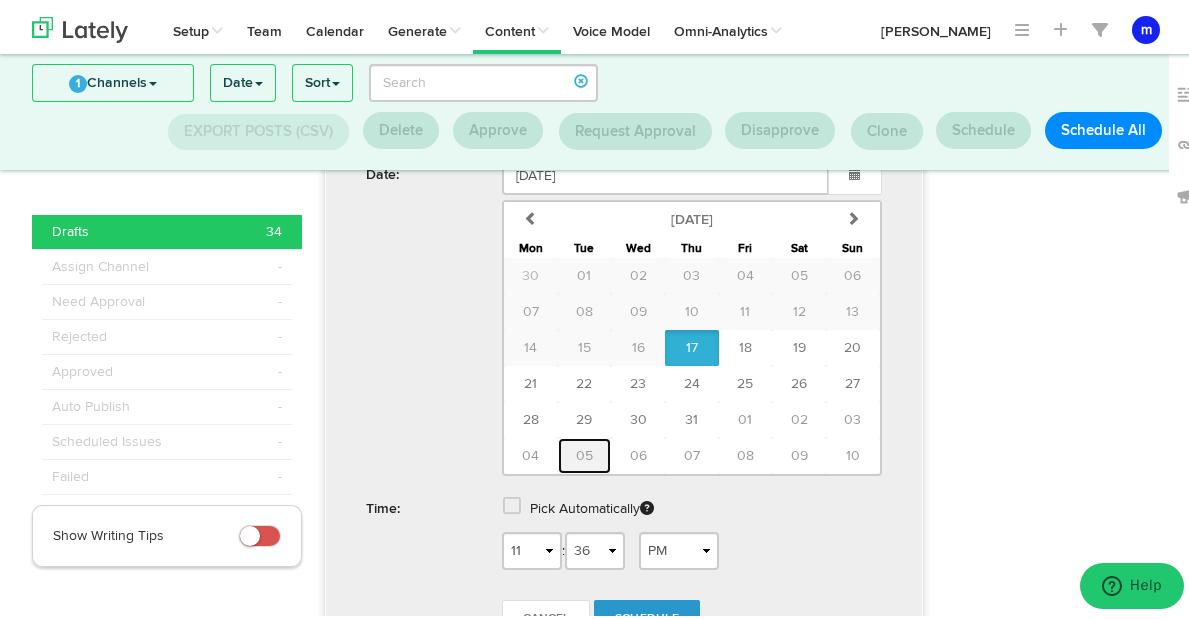click on "05" at bounding box center (585, 452) 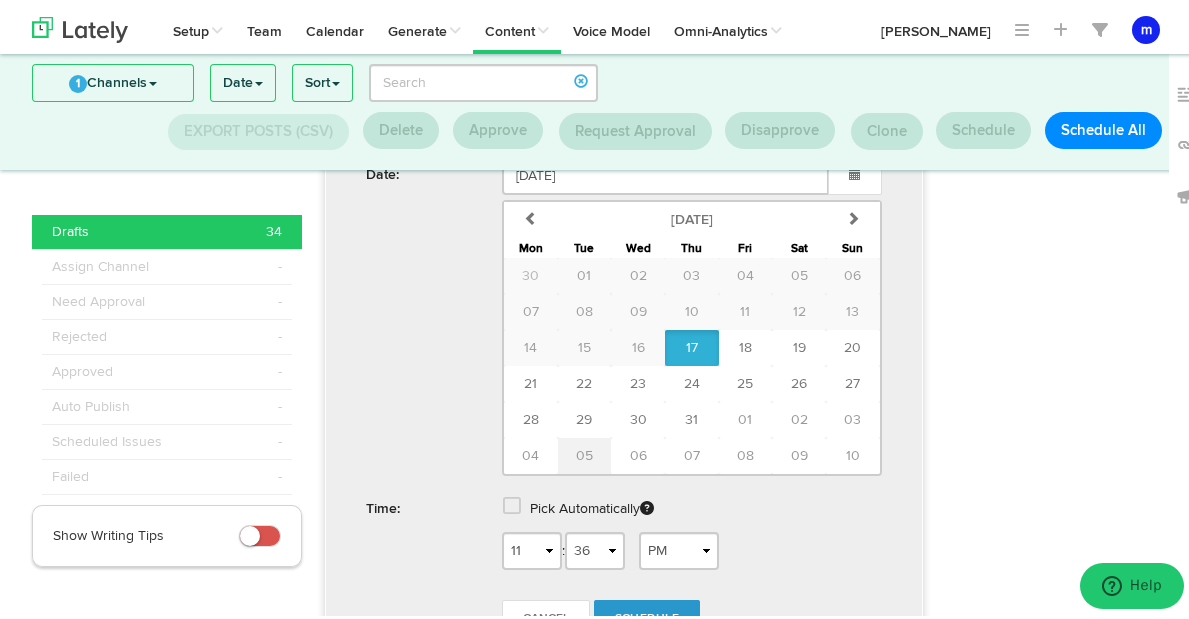 type on "[DATE]" 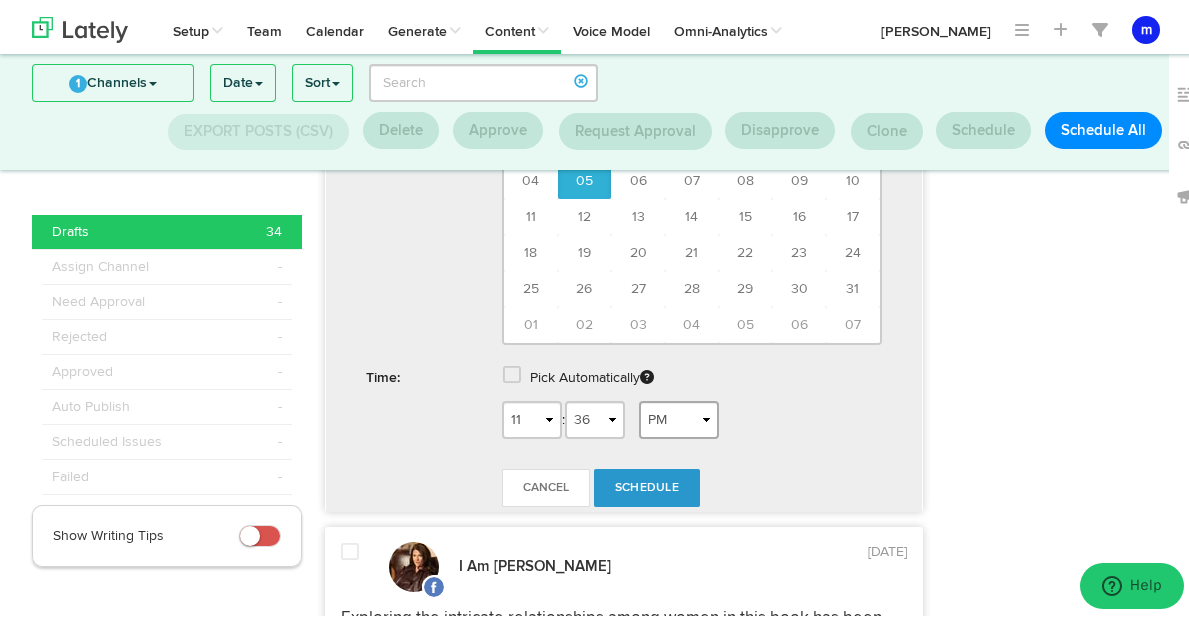 scroll, scrollTop: 2060, scrollLeft: 0, axis: vertical 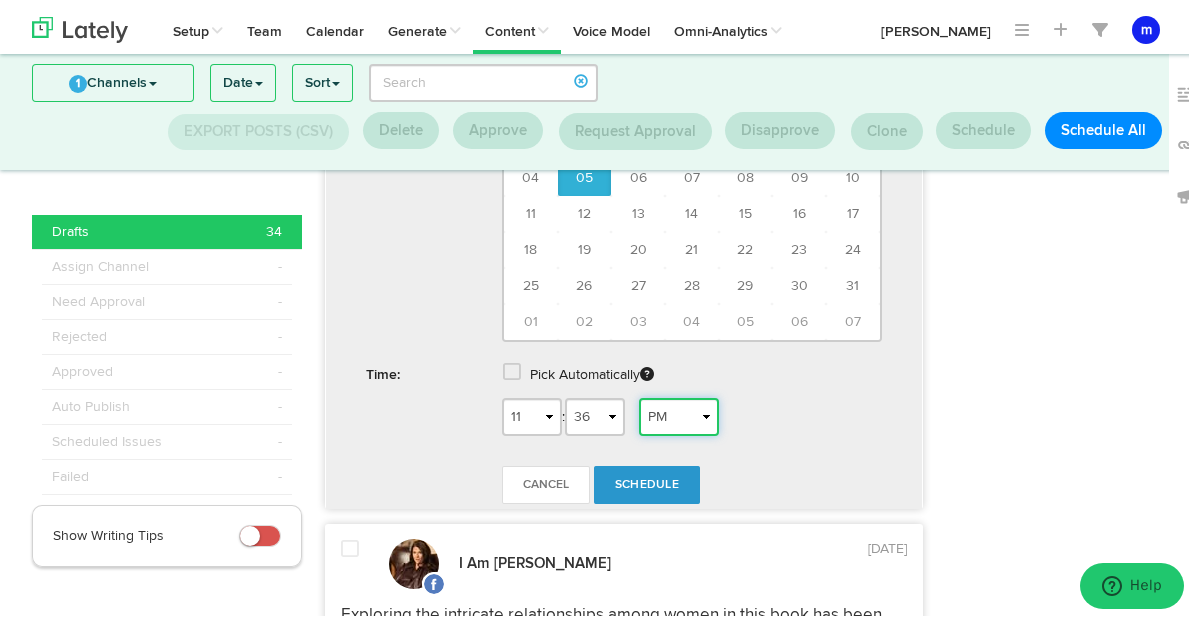 click on "AM PM" at bounding box center [679, 413] 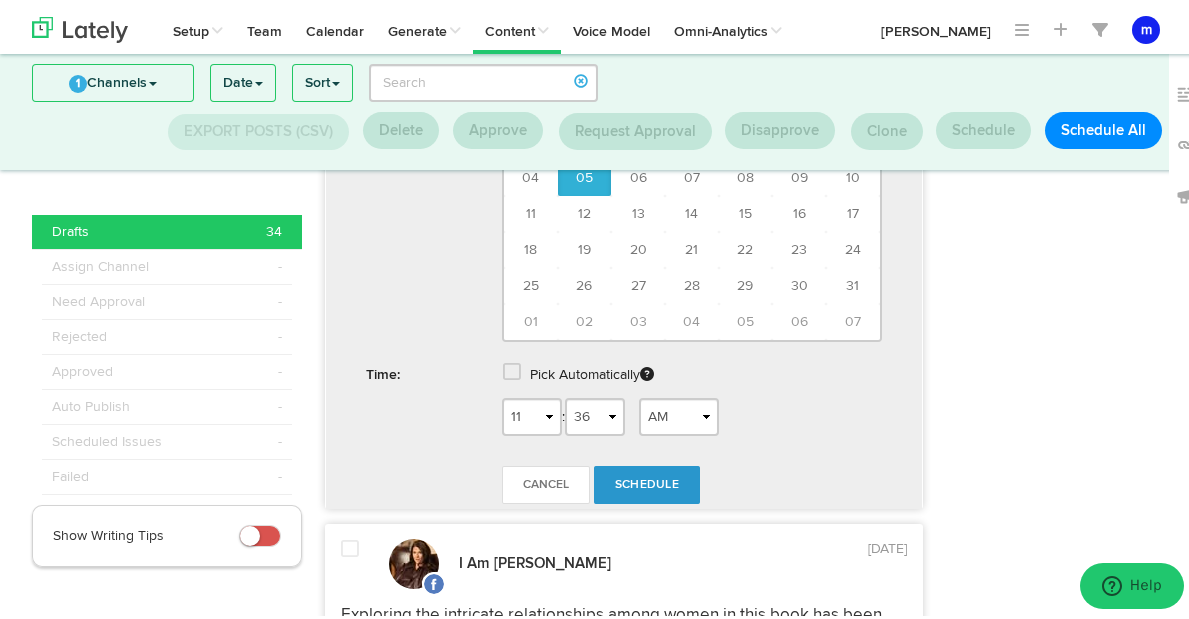 click on "Schedule" at bounding box center (647, 481) 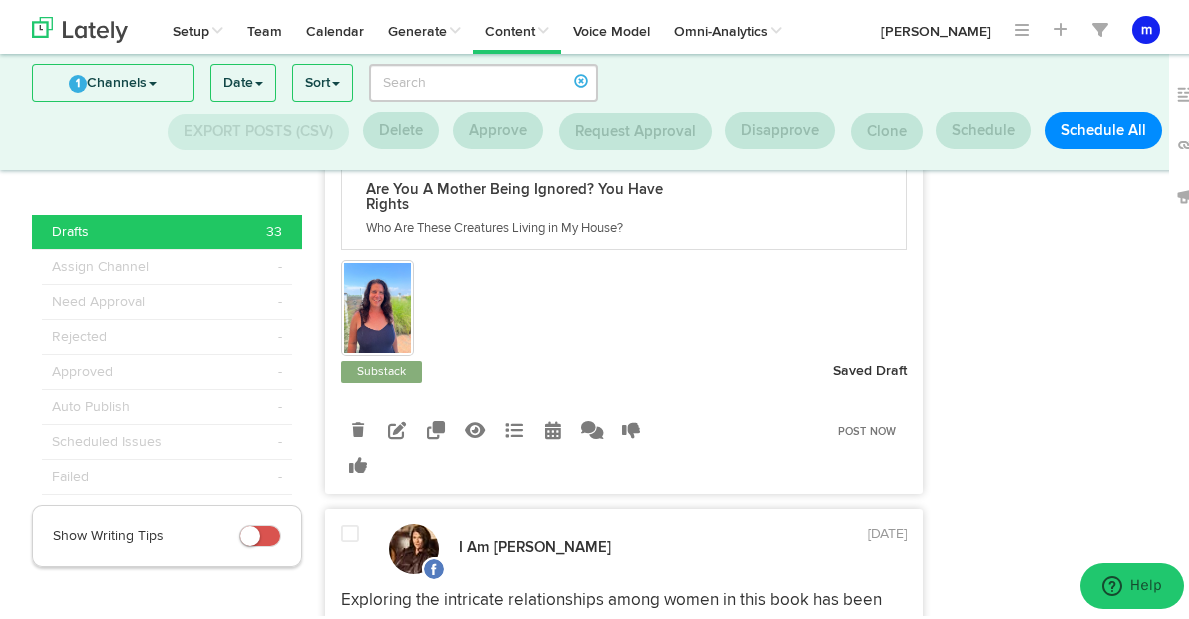 scroll, scrollTop: 888, scrollLeft: 0, axis: vertical 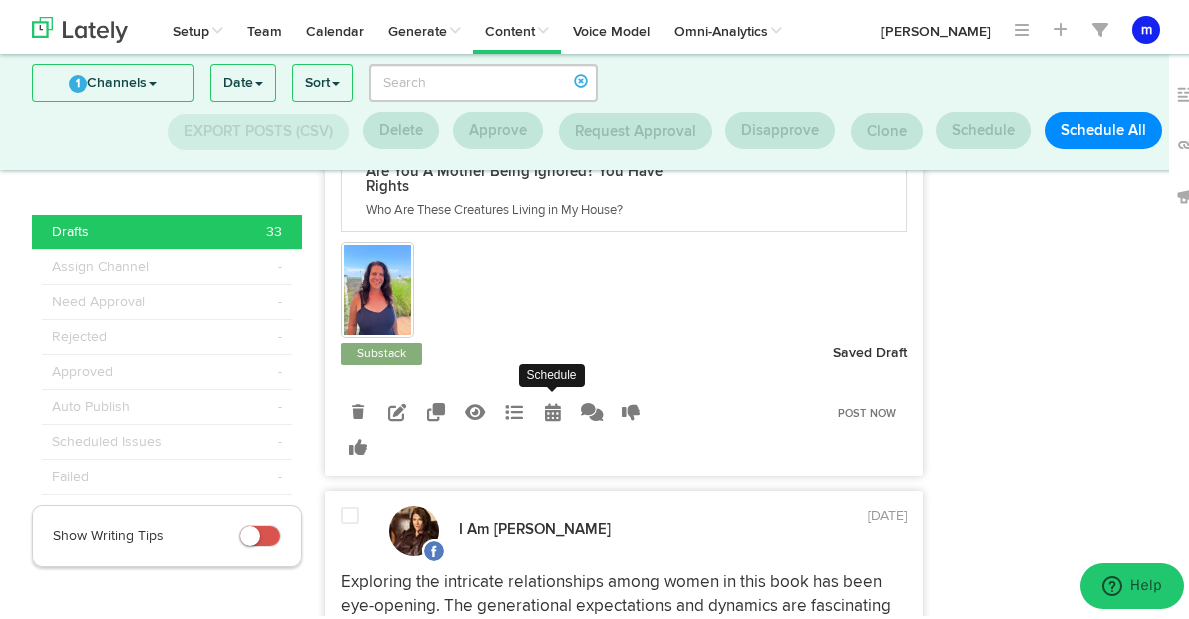 click at bounding box center (553, 408) 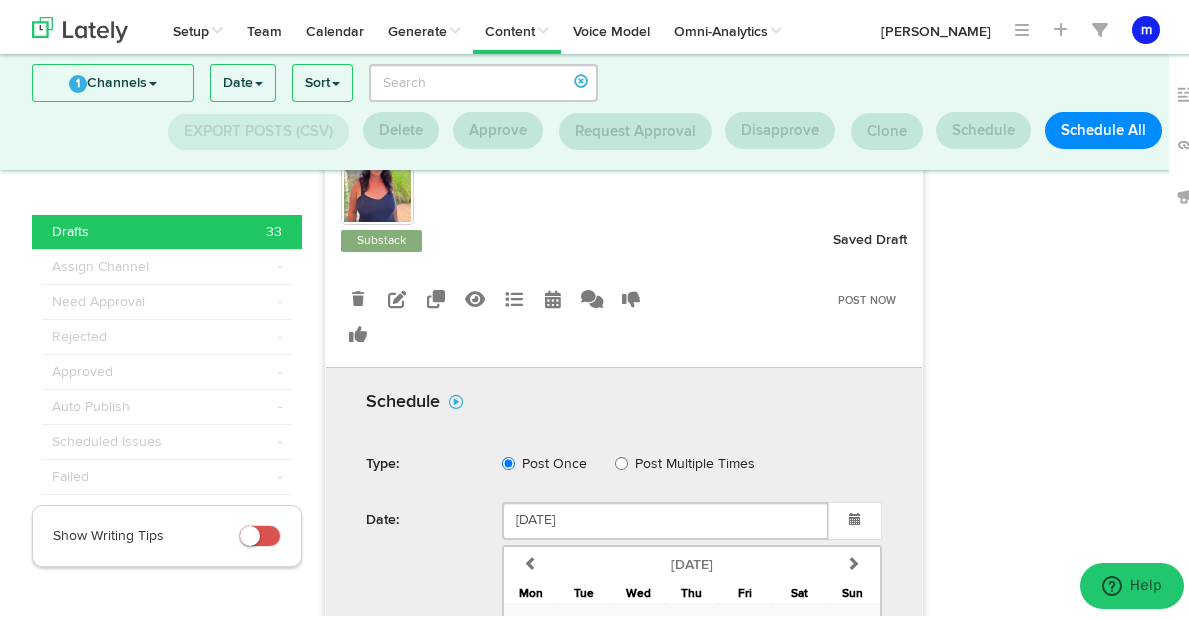 scroll, scrollTop: 1324, scrollLeft: 0, axis: vertical 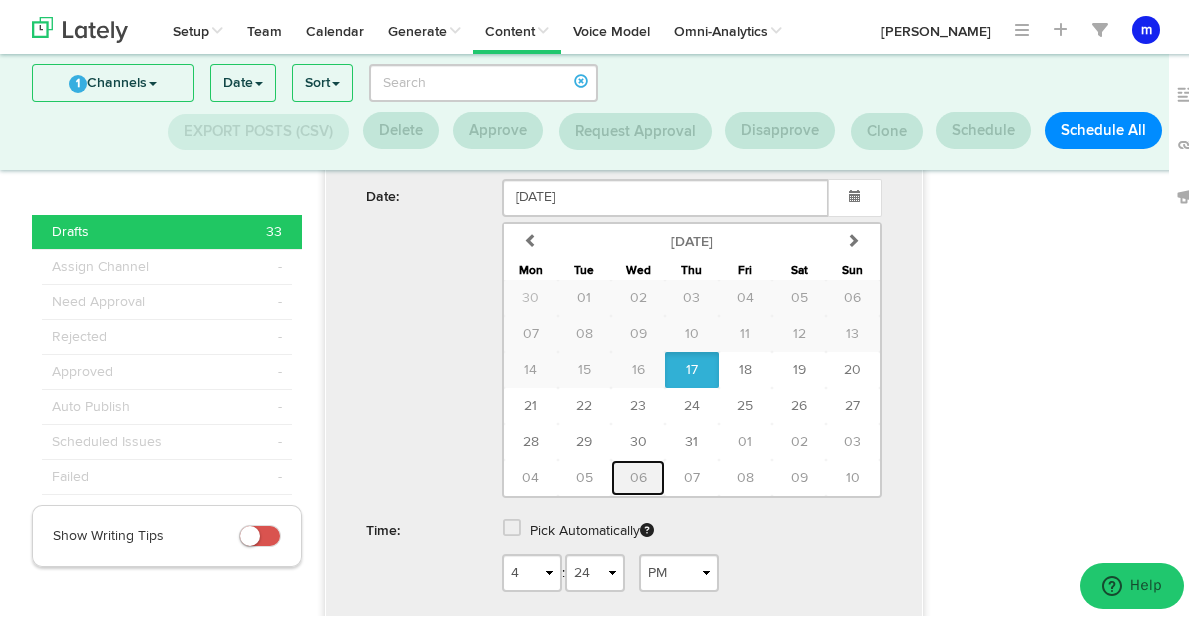 click on "06" at bounding box center [638, 474] 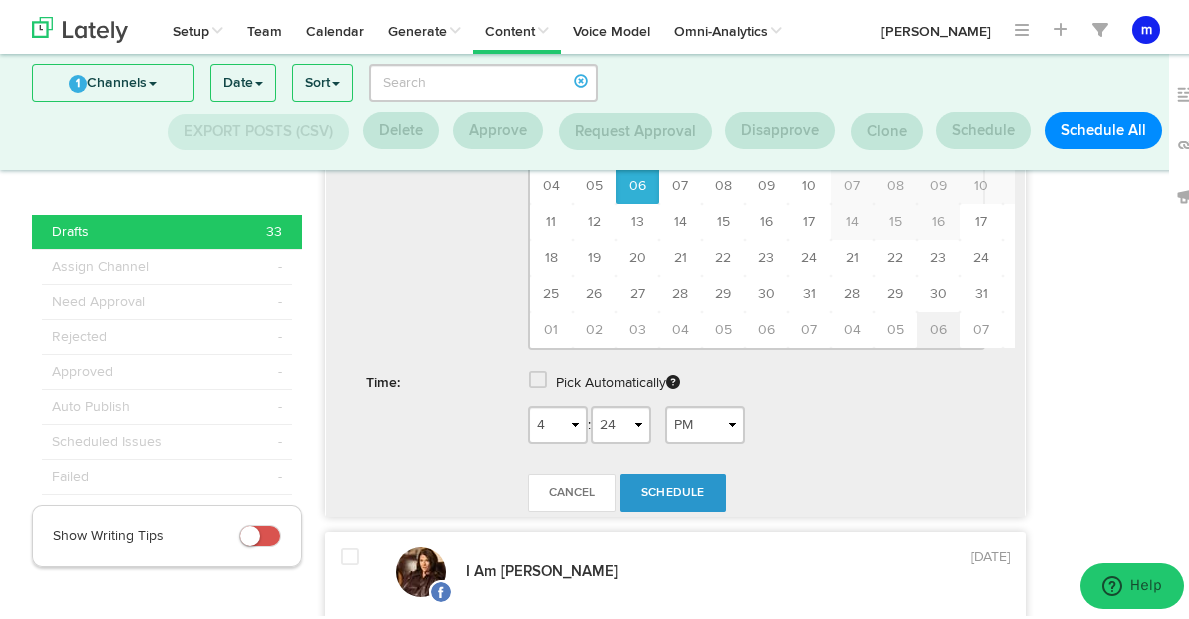 type on "[DATE]" 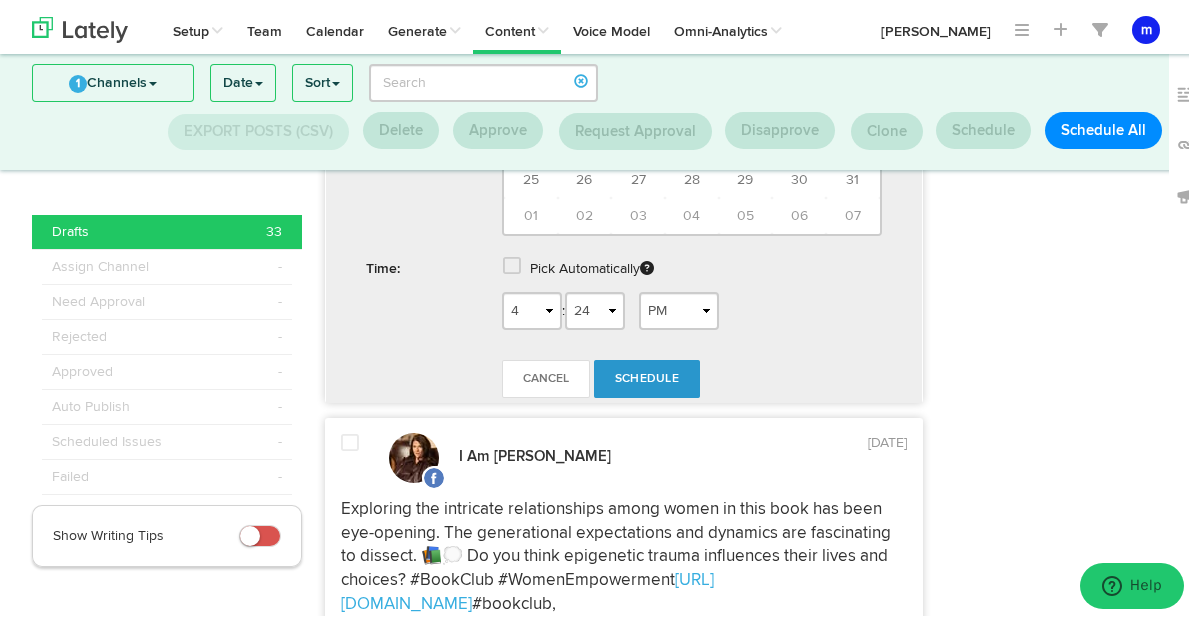 scroll, scrollTop: 1585, scrollLeft: 0, axis: vertical 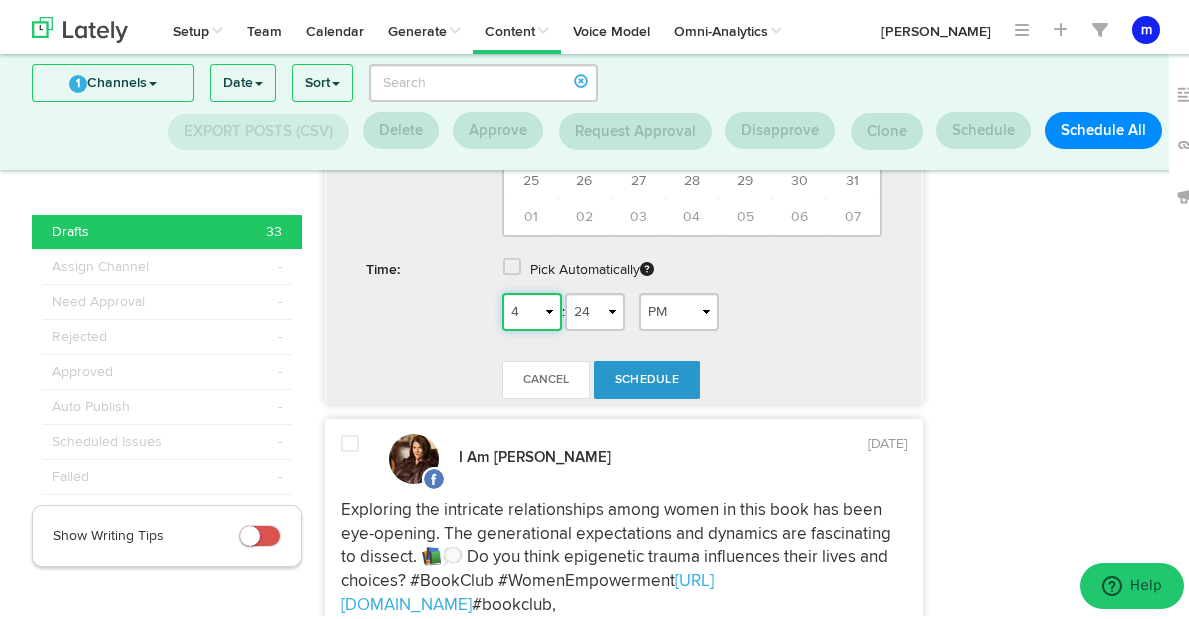 click on "1 2 3 4 5 6 7 8 9 10 11 12" at bounding box center [532, 308] 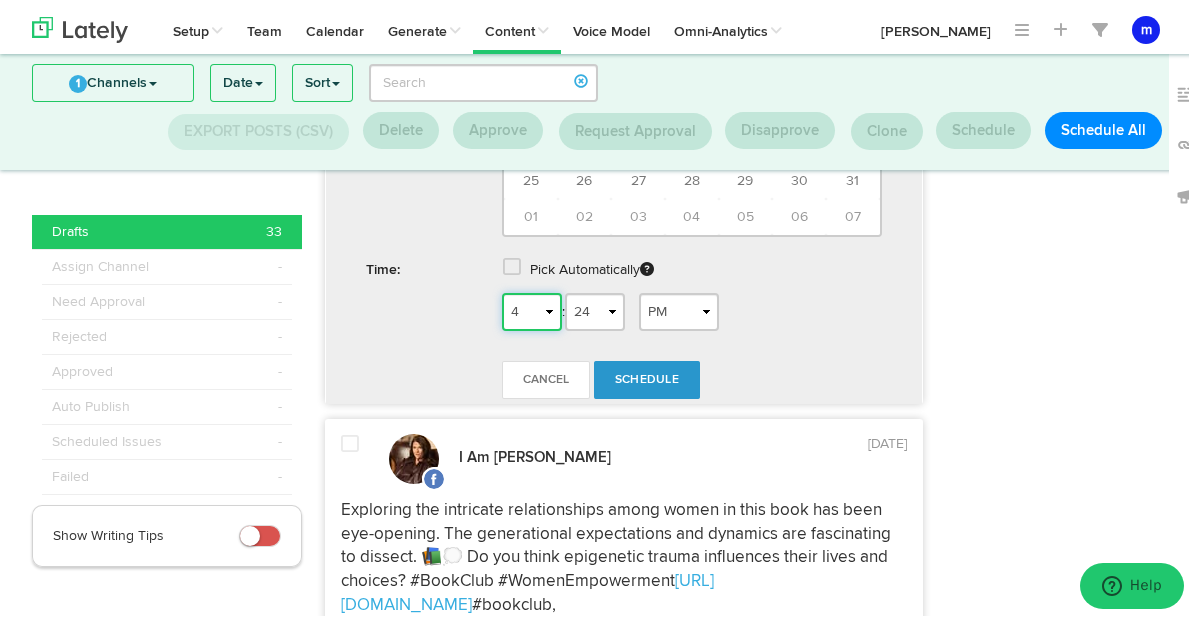 select on "2" 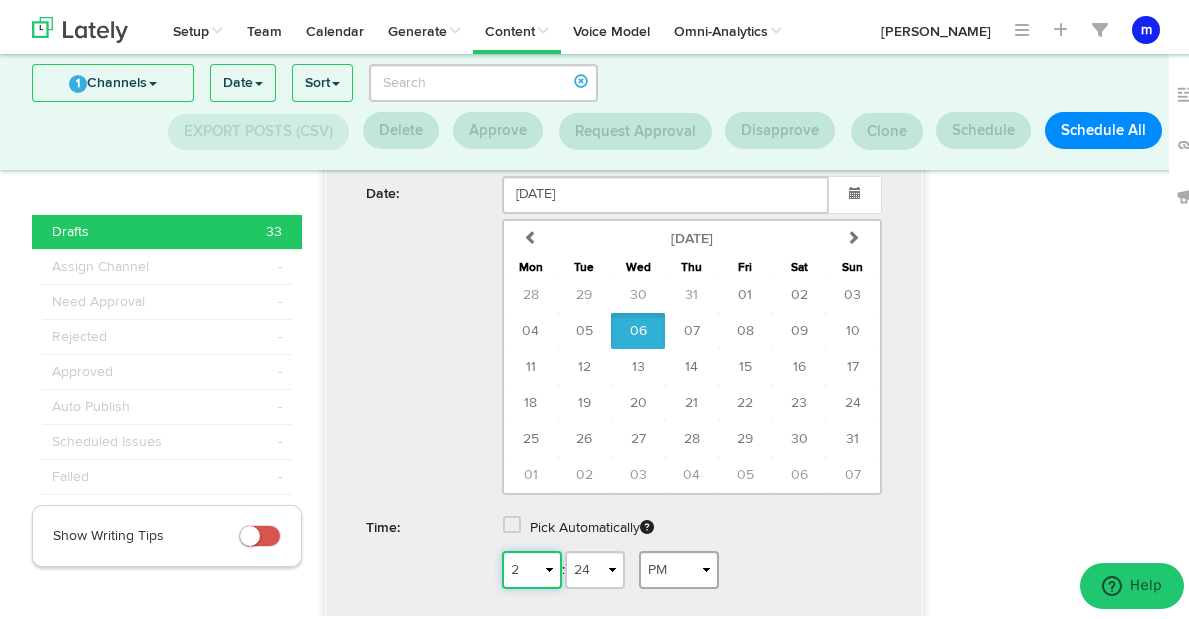 scroll, scrollTop: 1326, scrollLeft: 0, axis: vertical 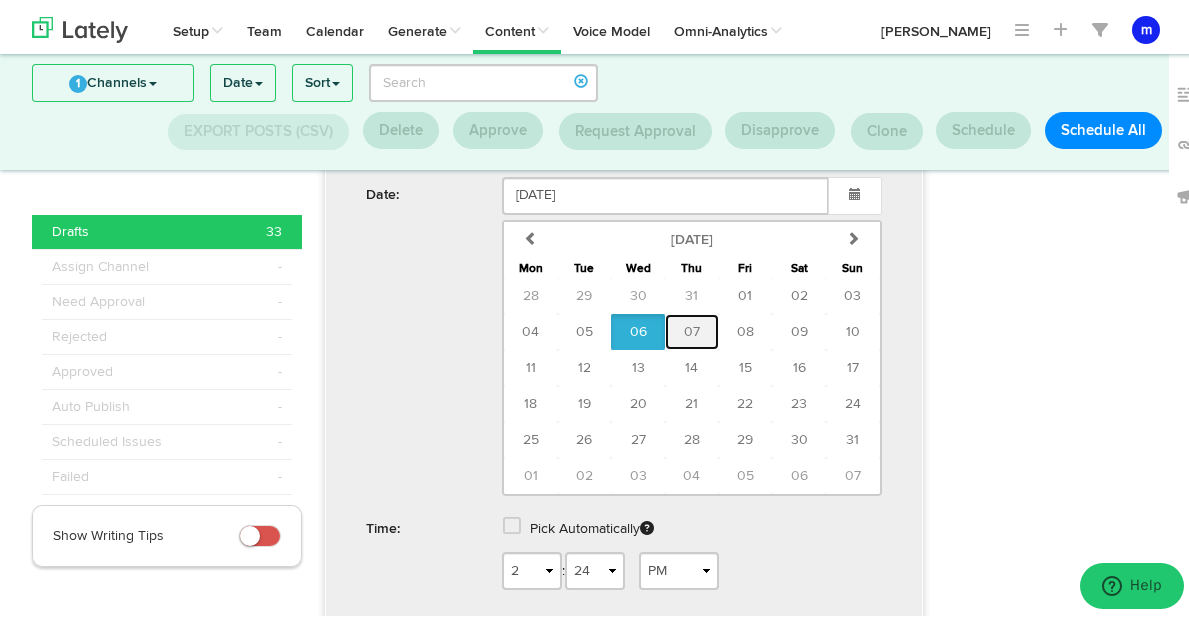 click on "07" at bounding box center [692, 328] 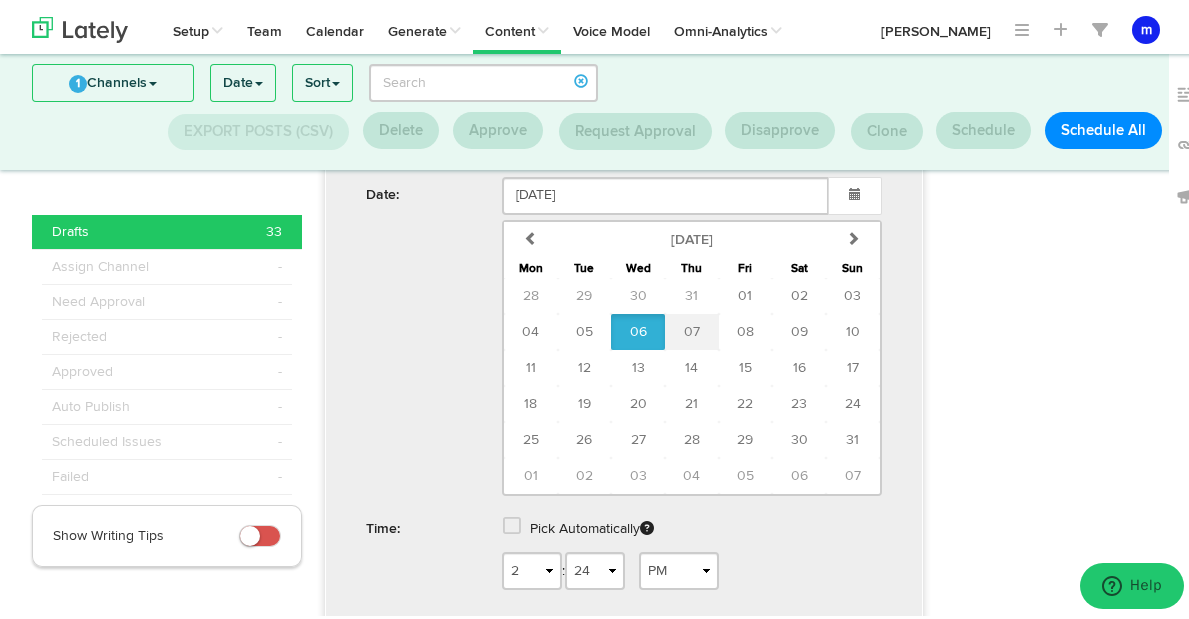 type on "[DATE]" 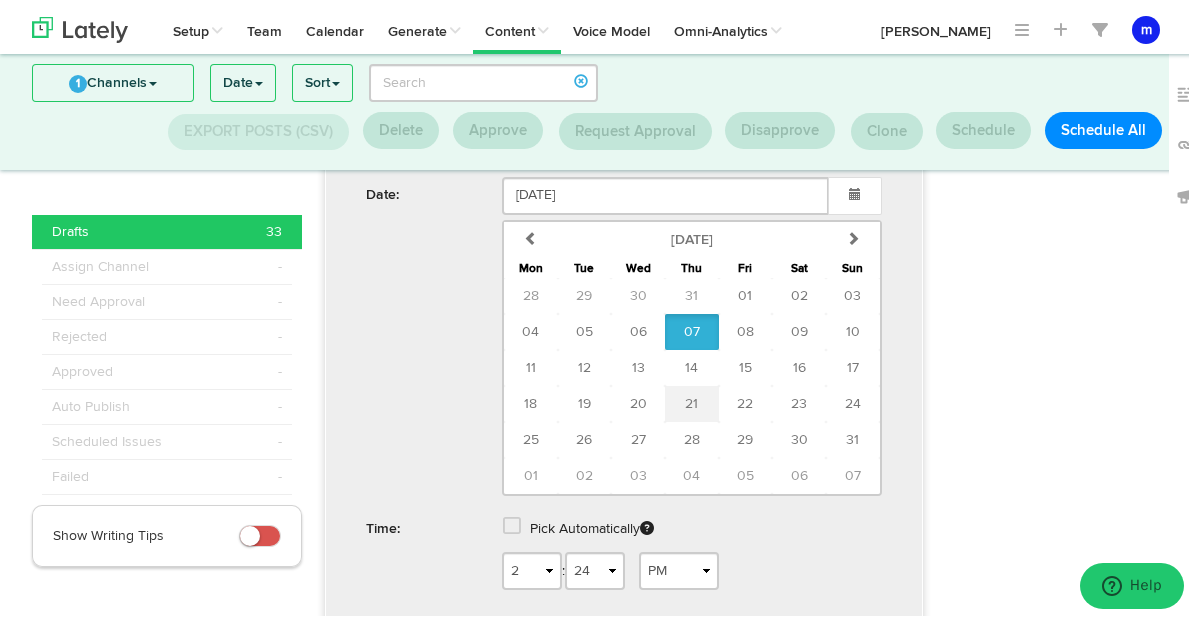 scroll, scrollTop: 1424, scrollLeft: 0, axis: vertical 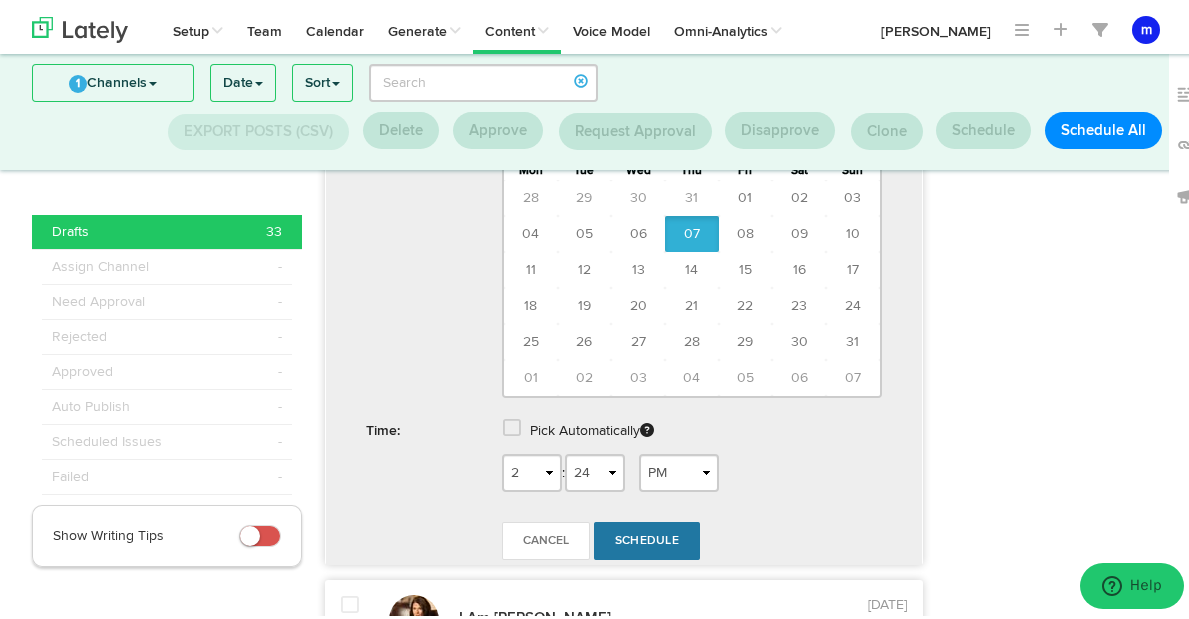 click on "Schedule" at bounding box center [647, 537] 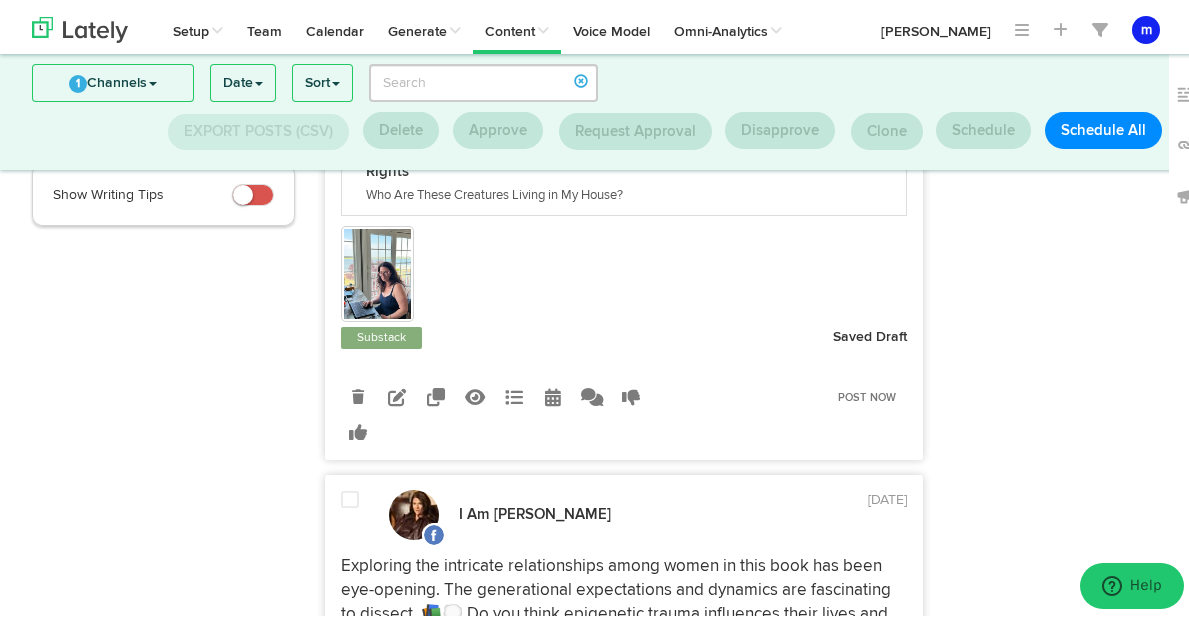 scroll, scrollTop: 371, scrollLeft: 0, axis: vertical 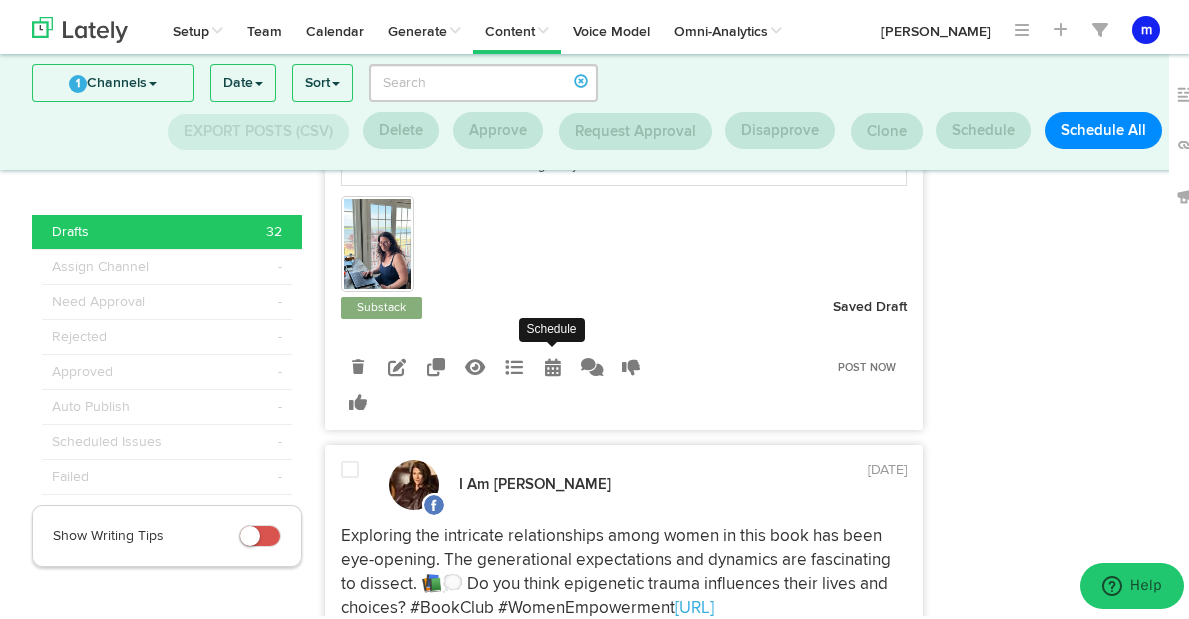 click at bounding box center [553, 363] 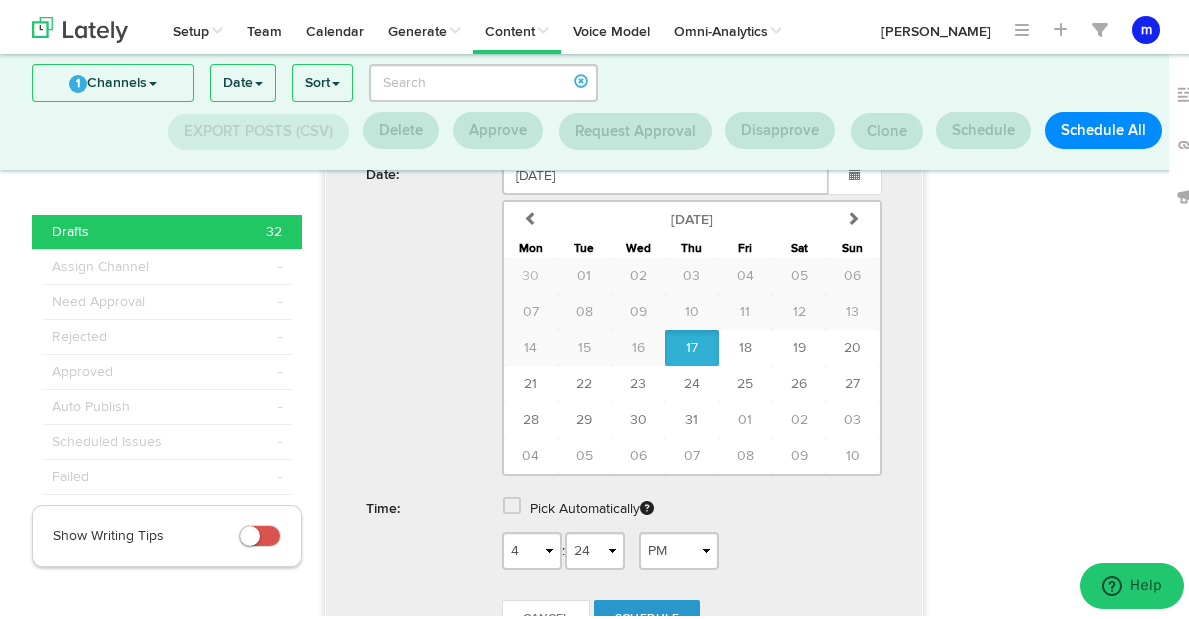 scroll, scrollTop: 814, scrollLeft: 0, axis: vertical 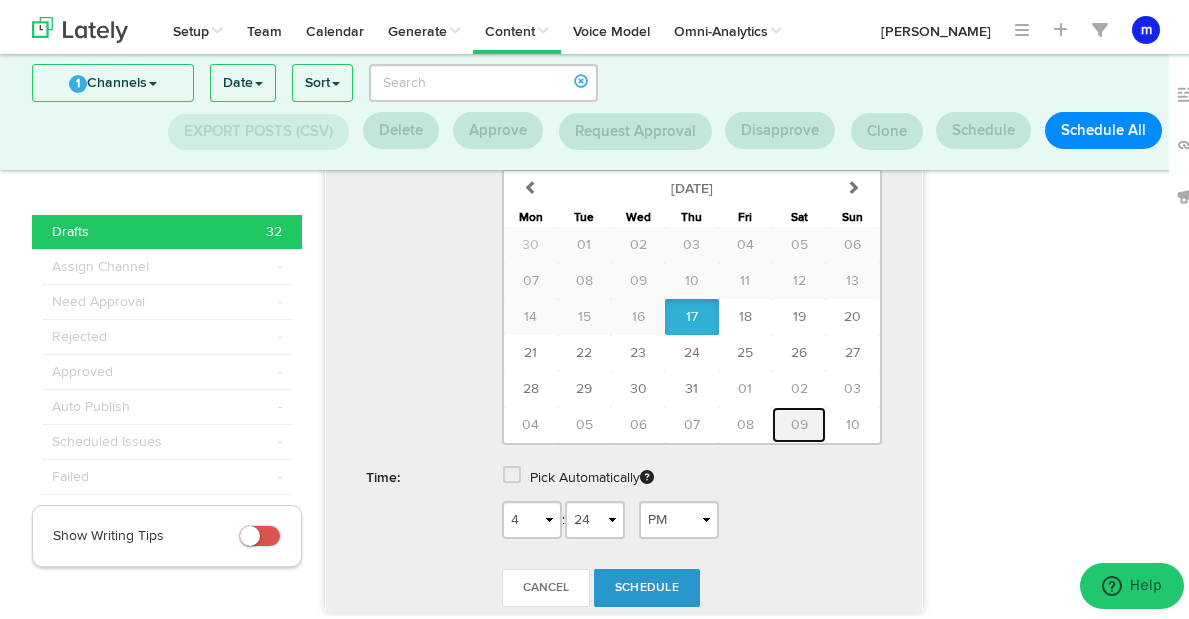 click on "09" at bounding box center (799, 421) 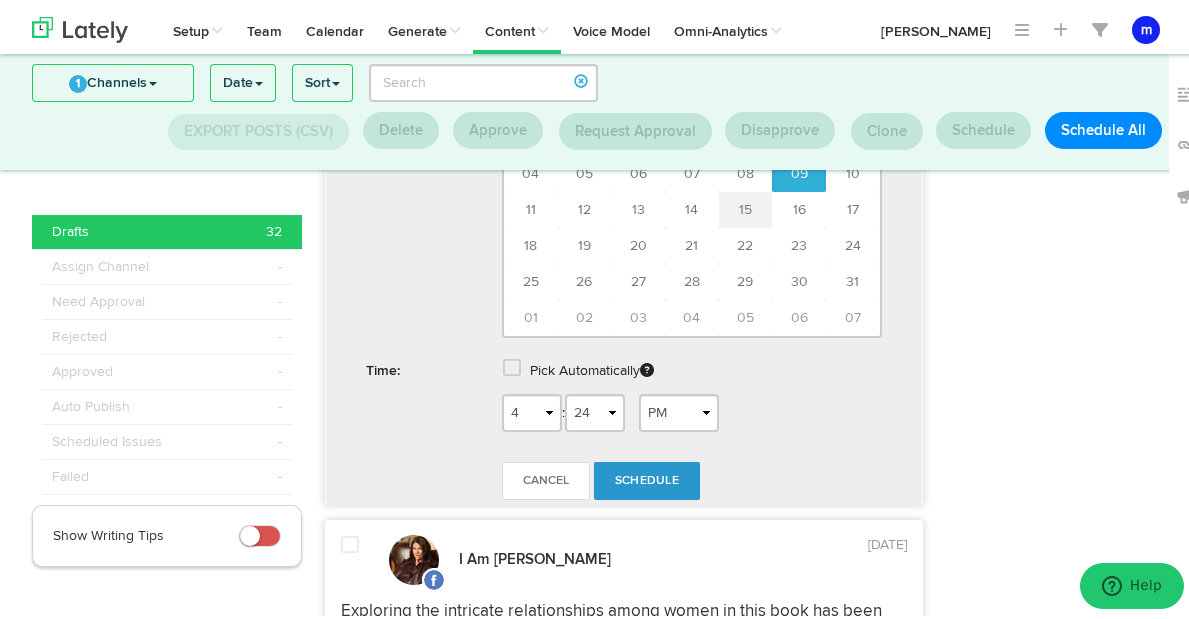 scroll, scrollTop: 874, scrollLeft: 0, axis: vertical 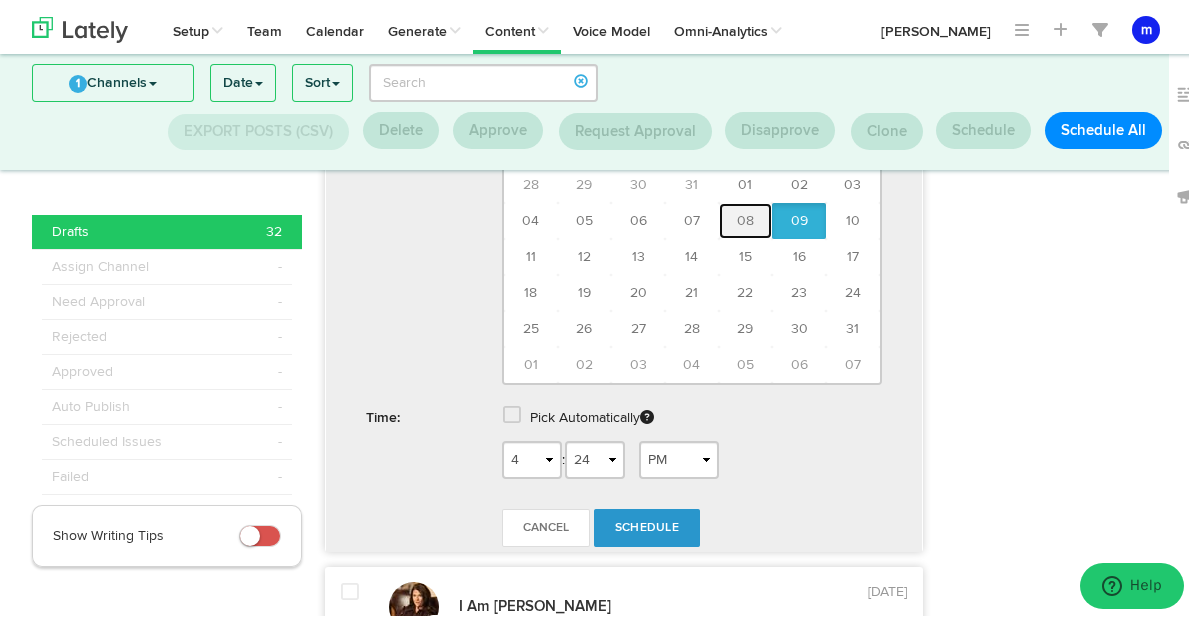 click on "08" at bounding box center (745, 217) 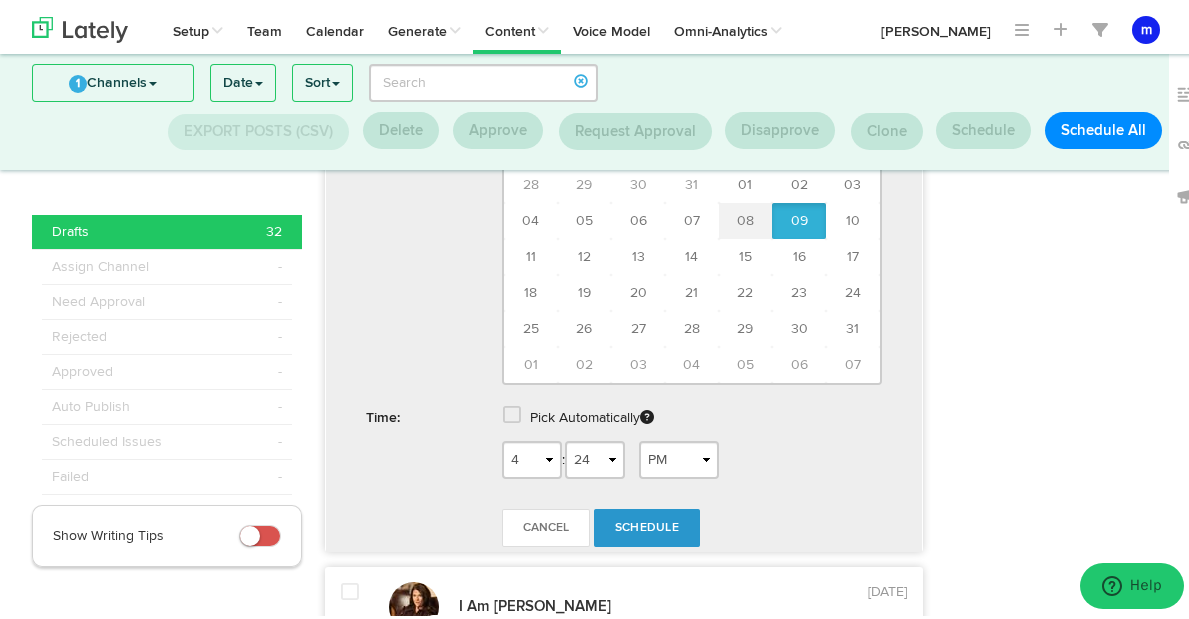 type on "[DATE]" 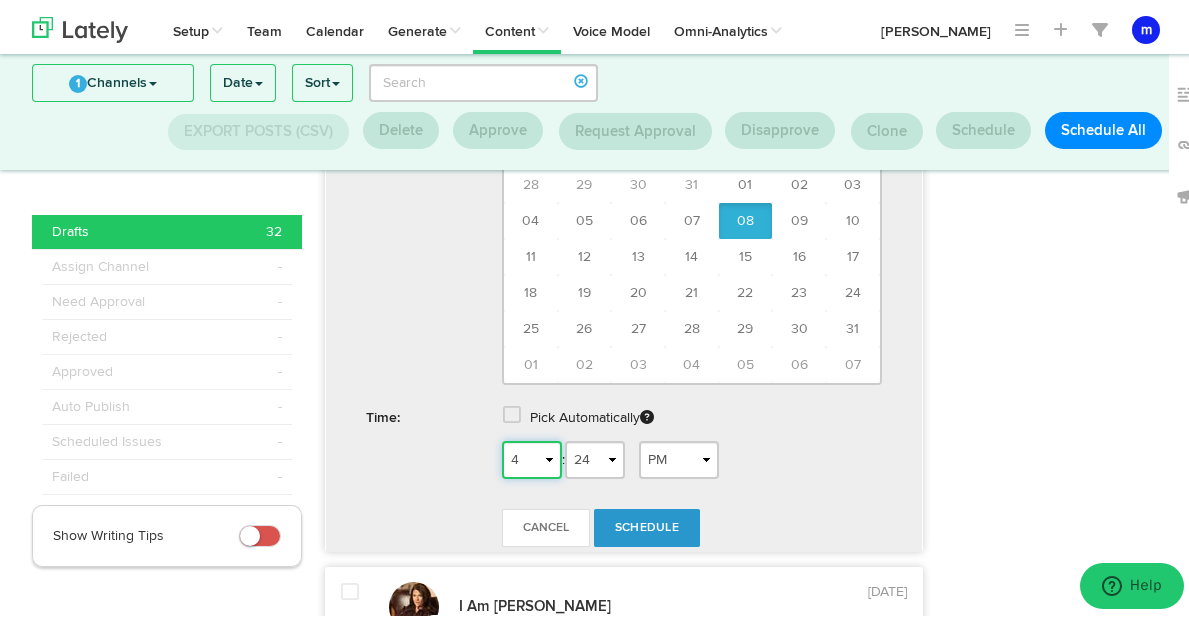 click on "1 2 3 4 5 6 7 8 9 10 11 12" at bounding box center (532, 456) 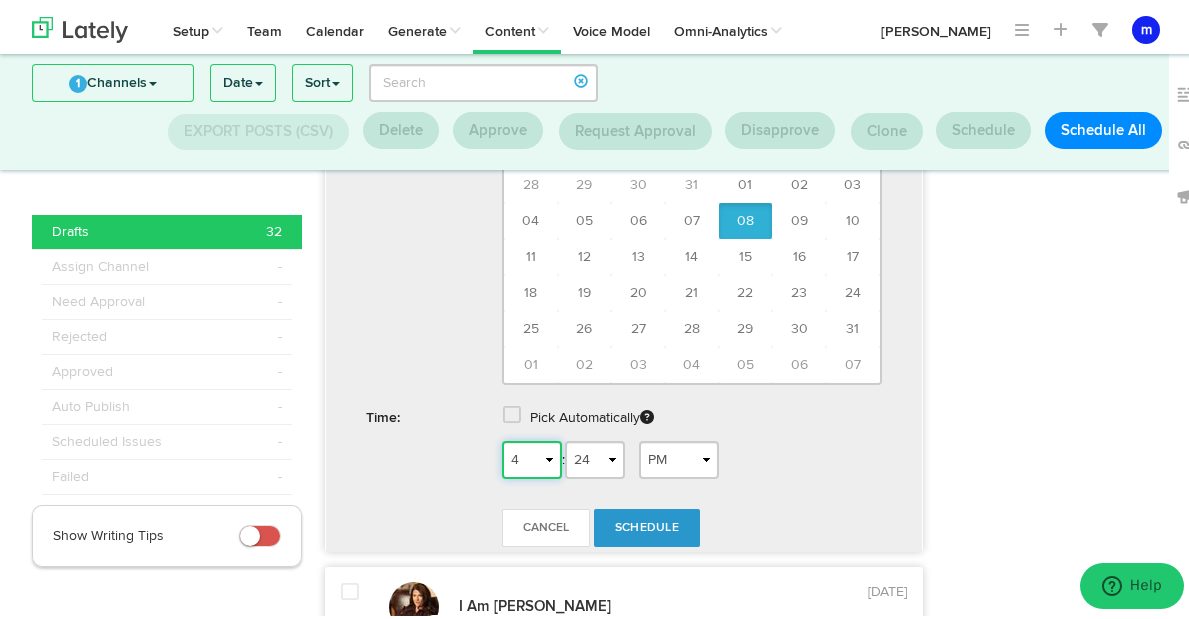 select on "1" 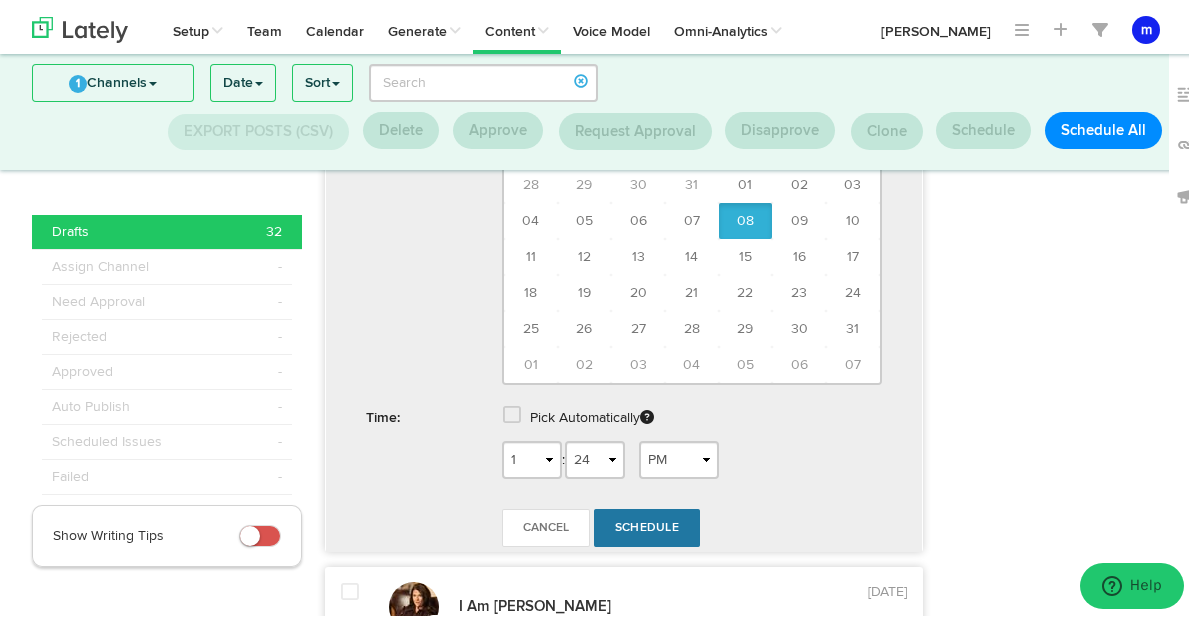 click on "Schedule" at bounding box center [647, 524] 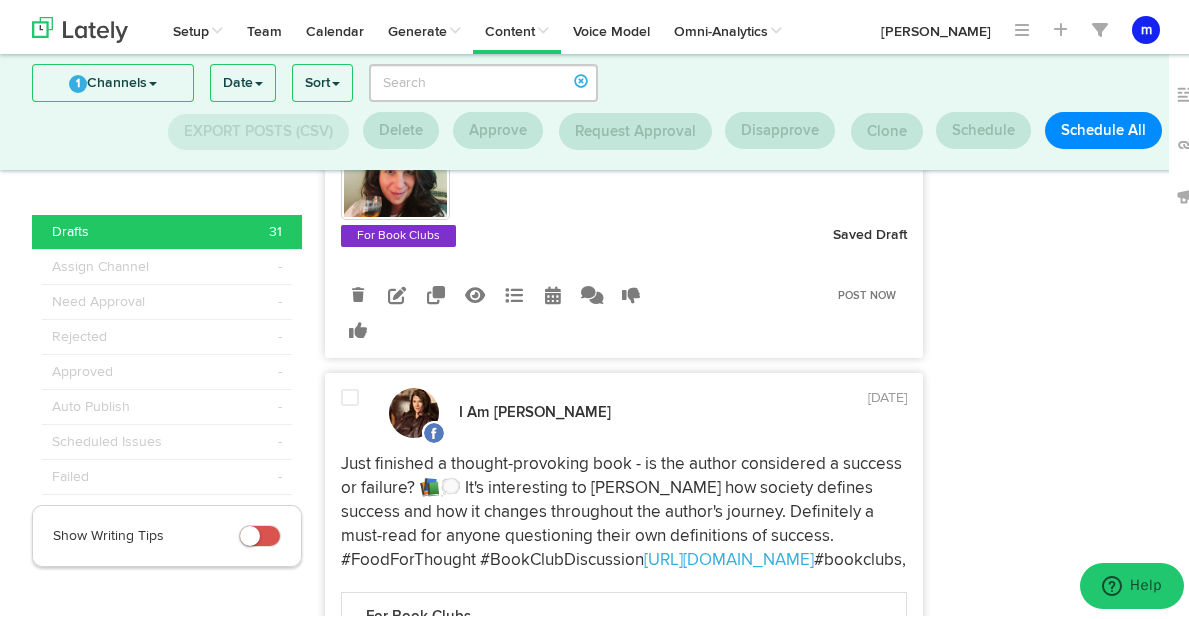 scroll, scrollTop: 512, scrollLeft: 0, axis: vertical 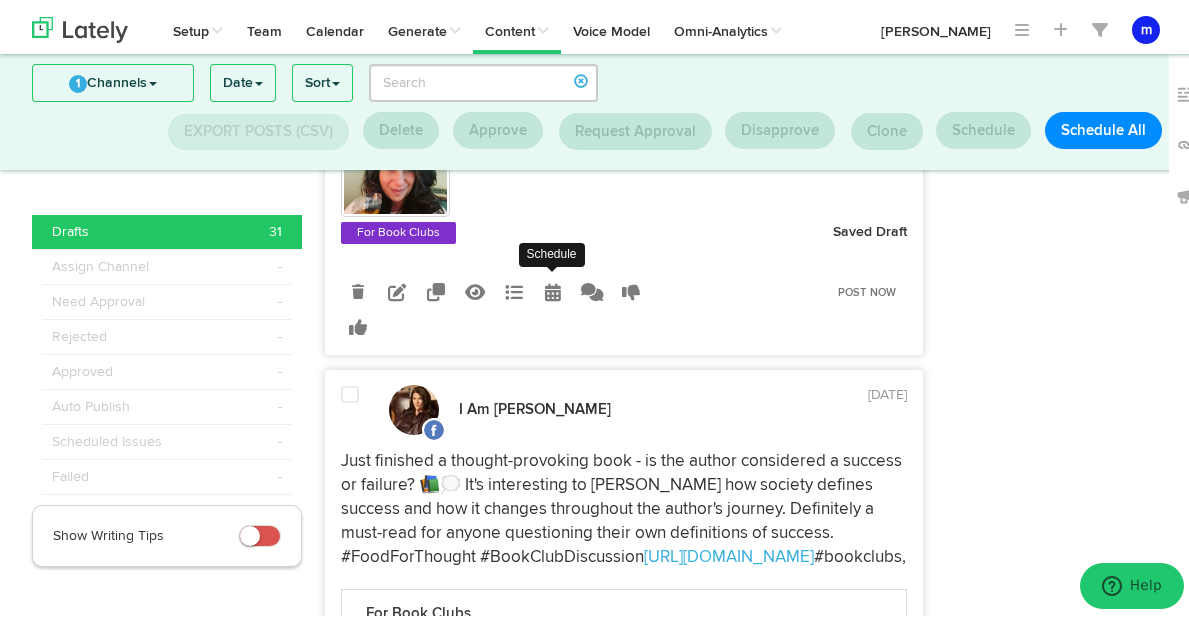 click at bounding box center [553, 288] 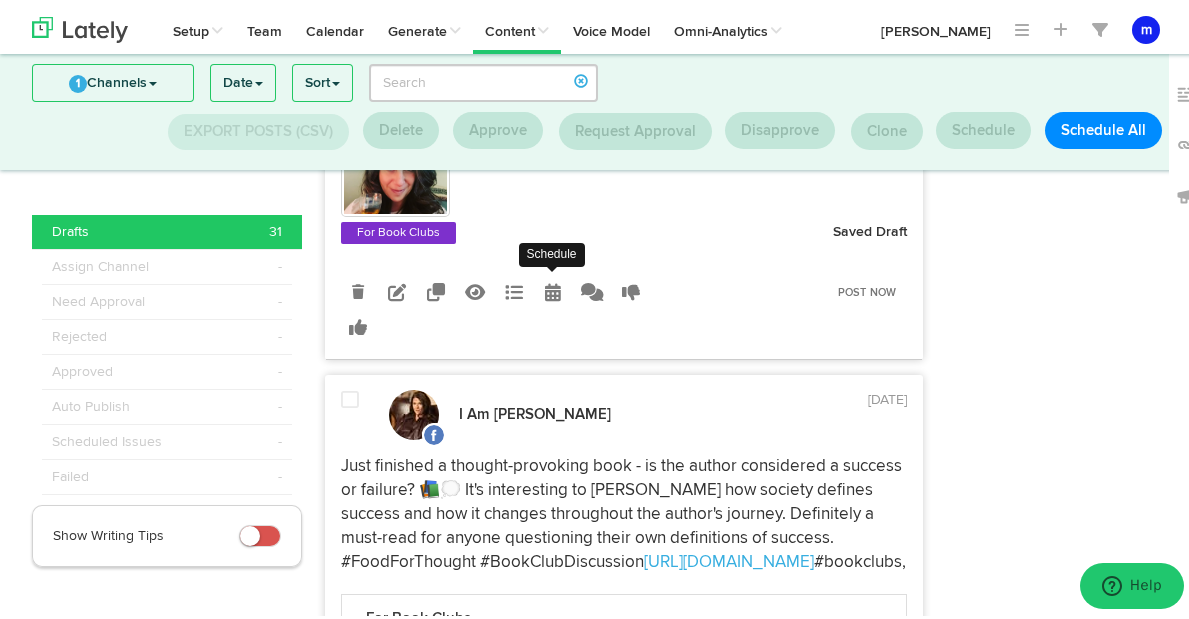 radio on "true" 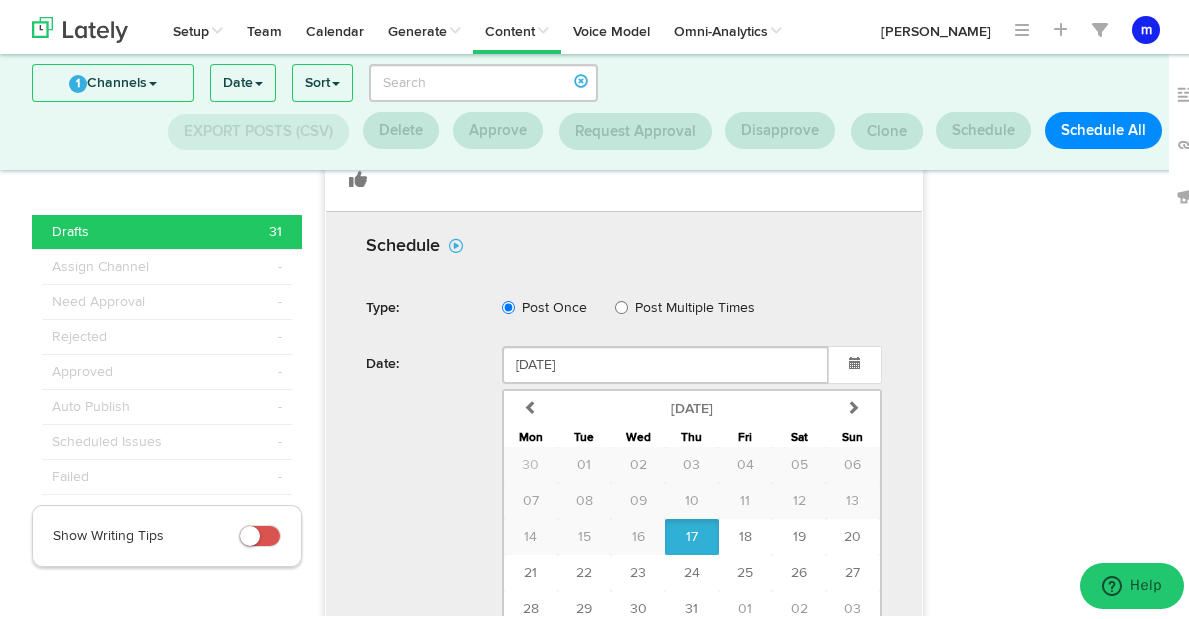 scroll, scrollTop: 896, scrollLeft: 0, axis: vertical 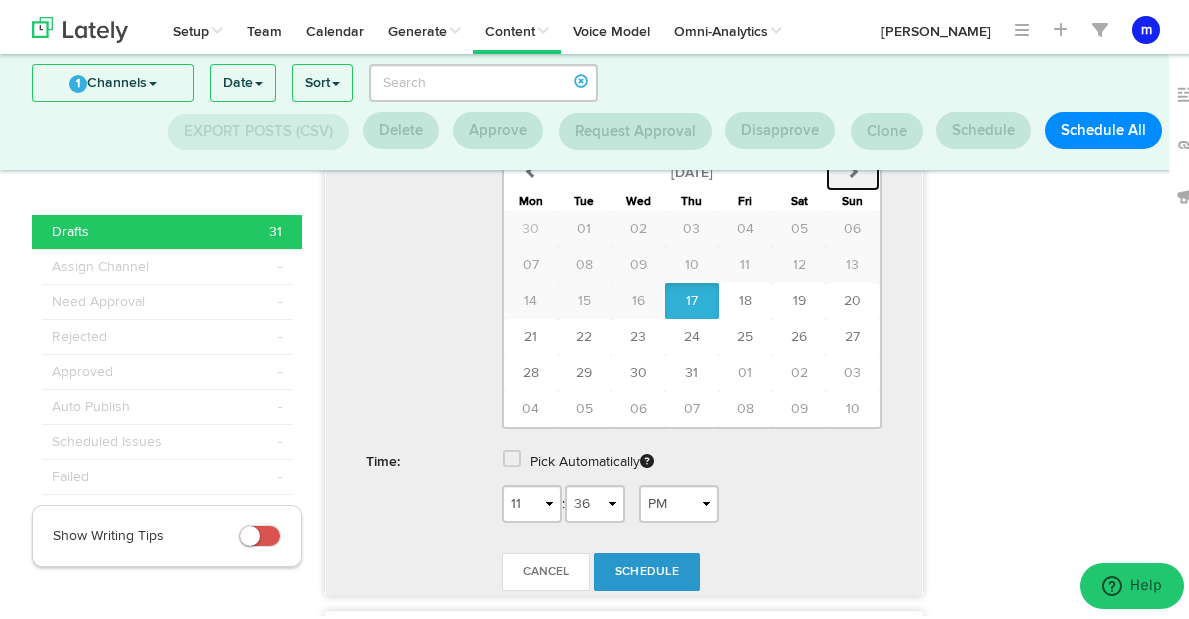 click on "next" at bounding box center (853, 169) 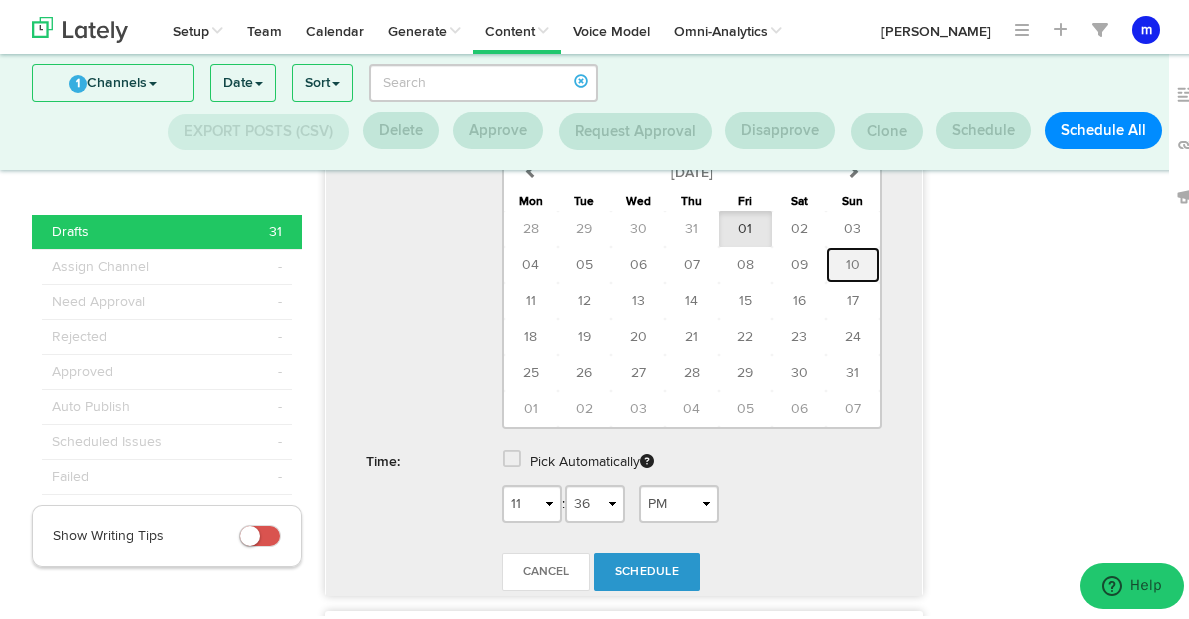 click on "10" at bounding box center [853, 261] 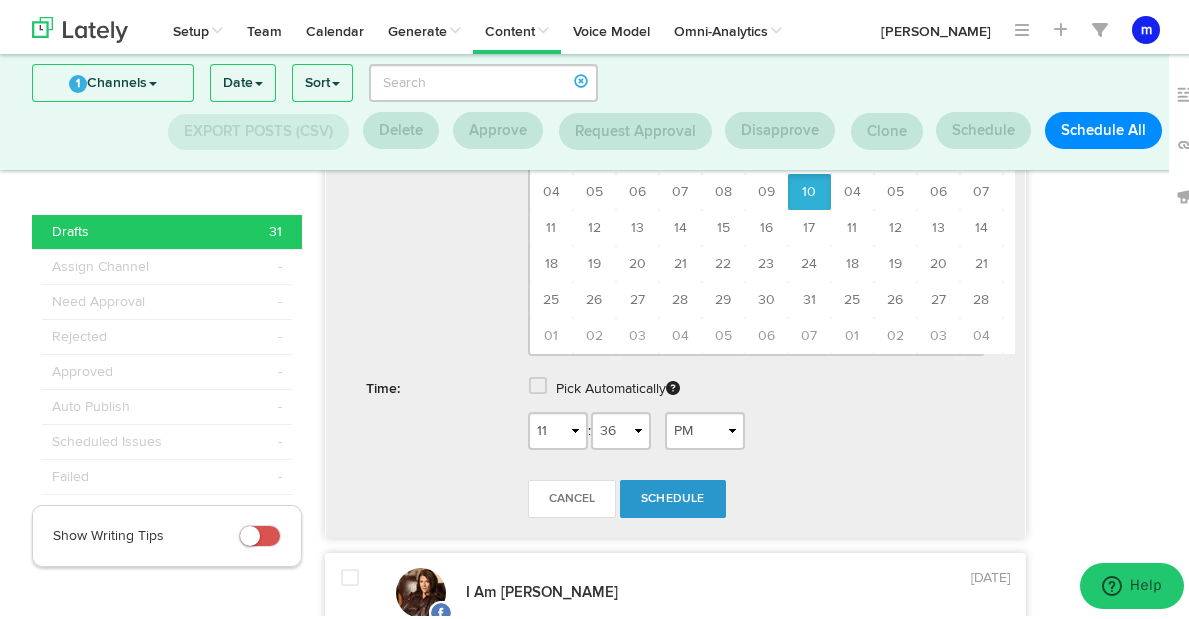 type on "[DATE]" 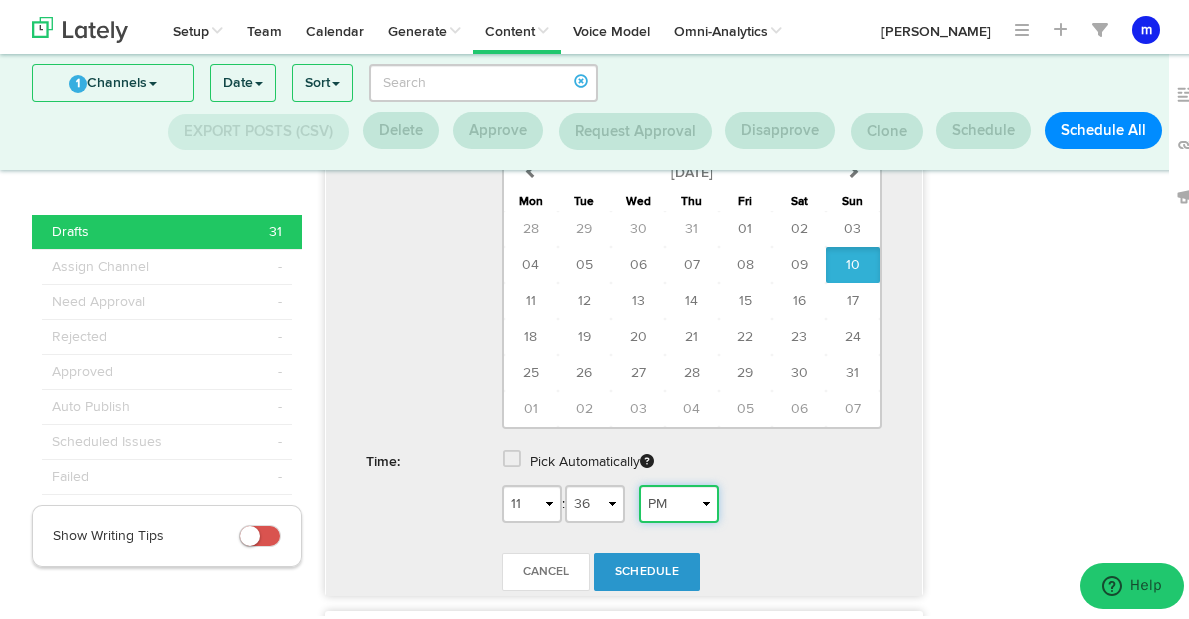 click on "AM PM" at bounding box center (679, 500) 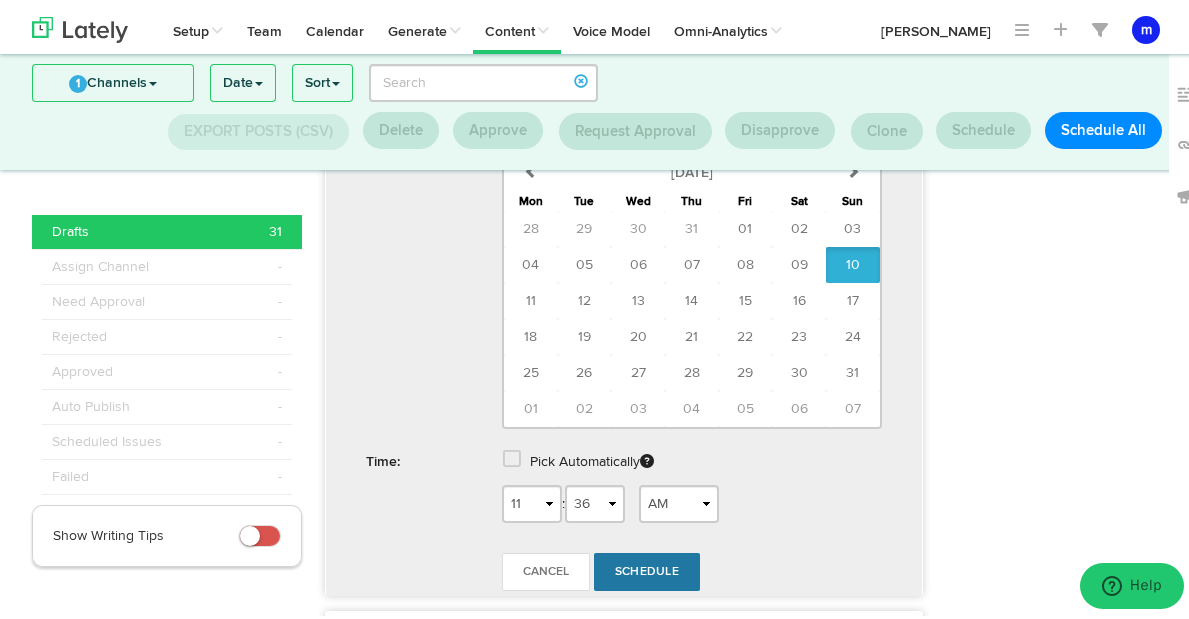 click on "Schedule" at bounding box center (647, 568) 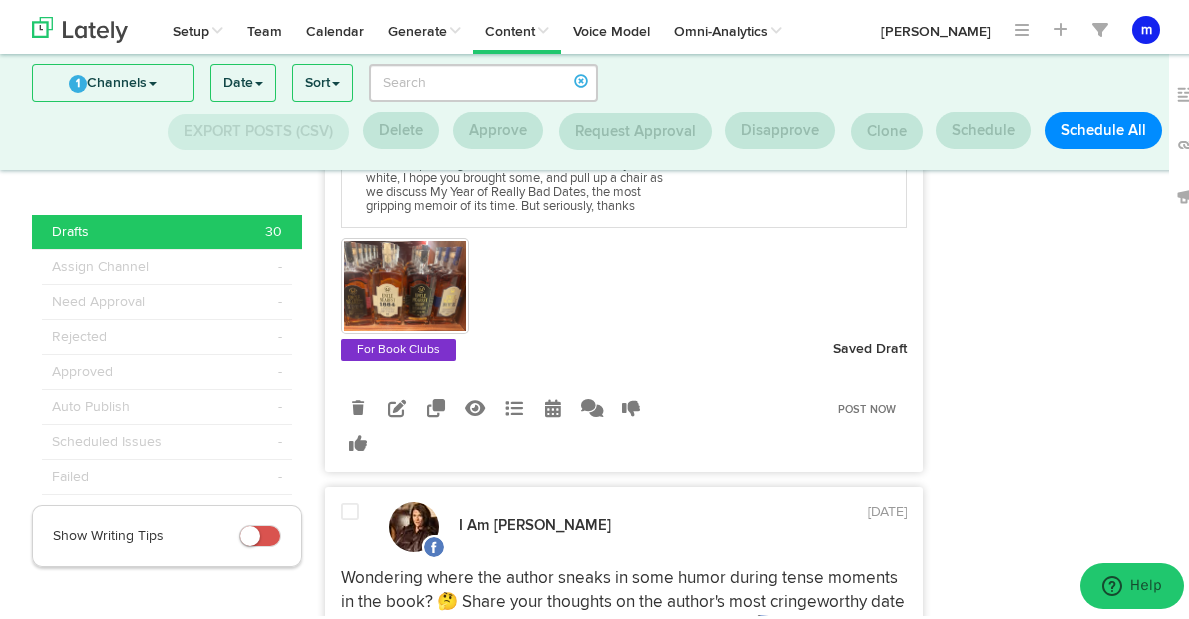scroll, scrollTop: 1051, scrollLeft: 0, axis: vertical 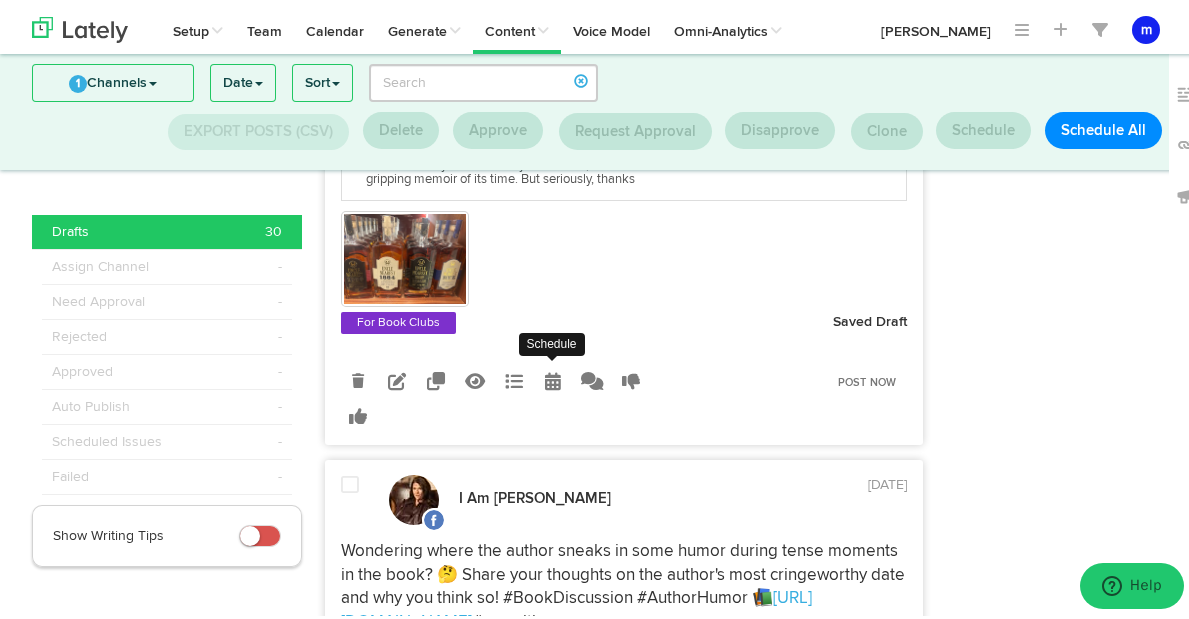 click at bounding box center [553, 377] 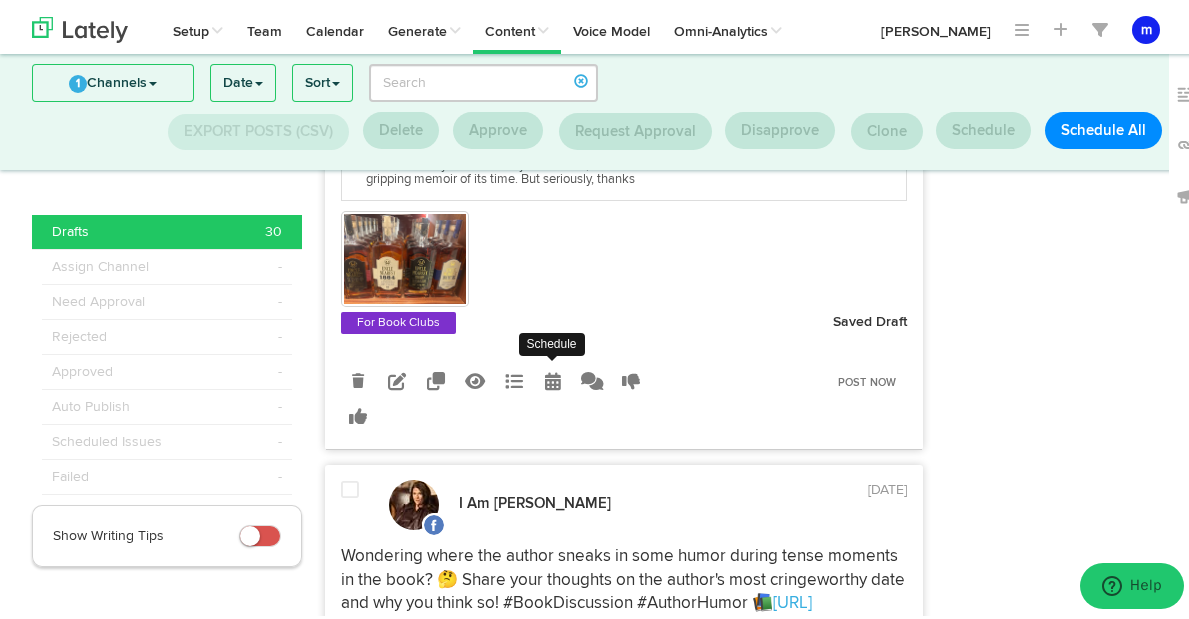 radio on "true" 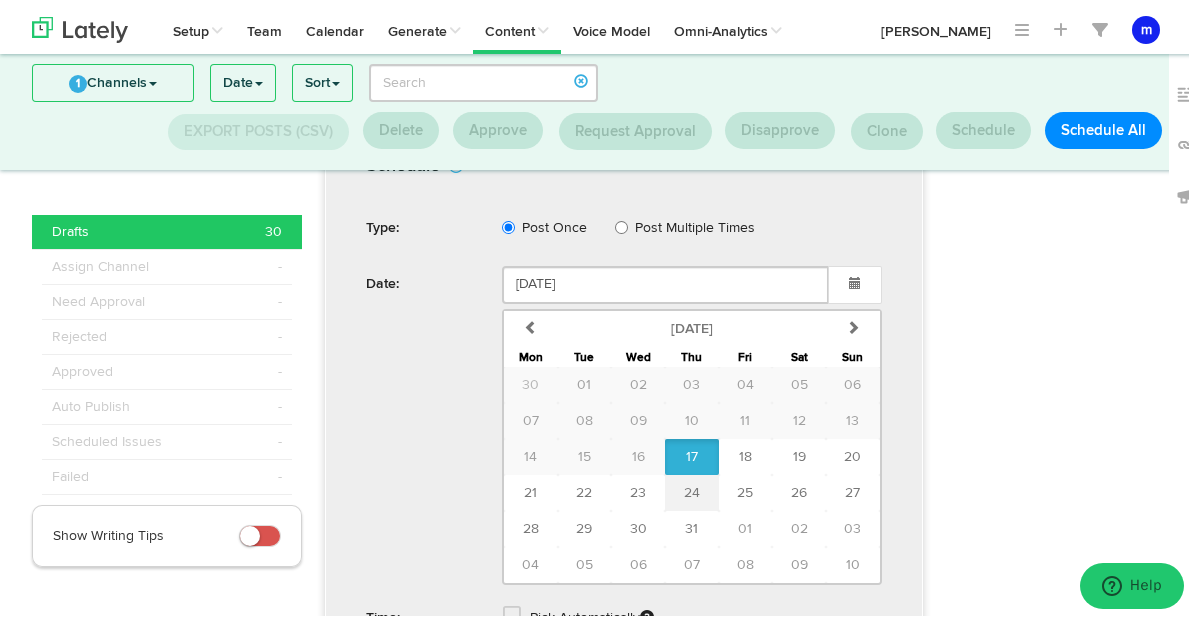 scroll, scrollTop: 1465, scrollLeft: 0, axis: vertical 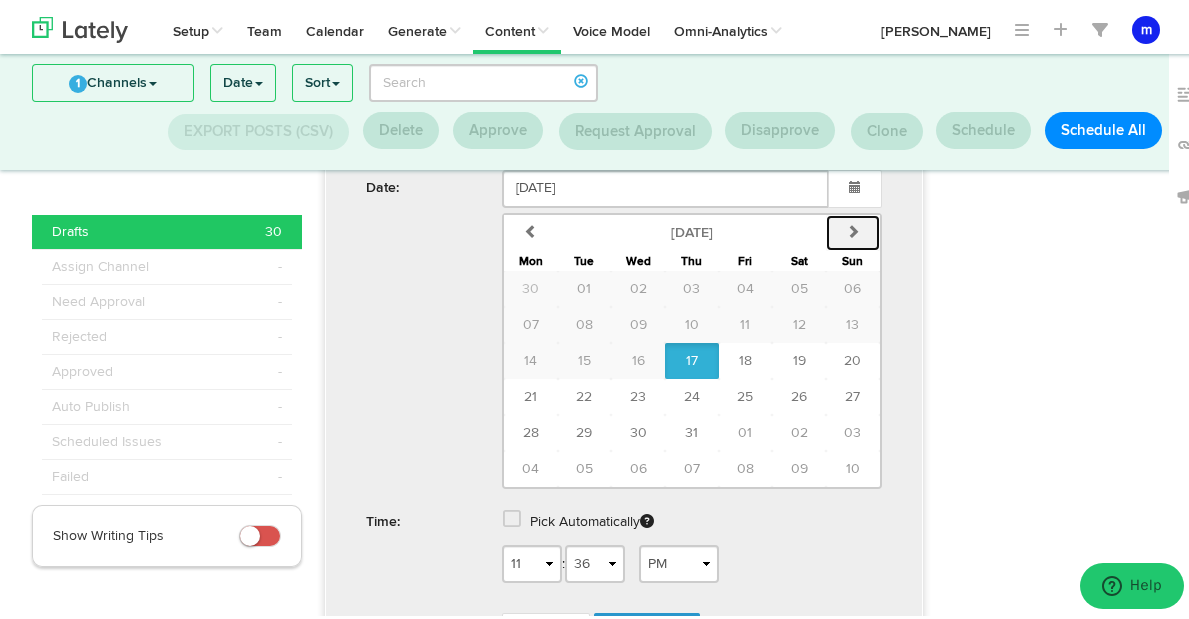 click at bounding box center [853, 227] 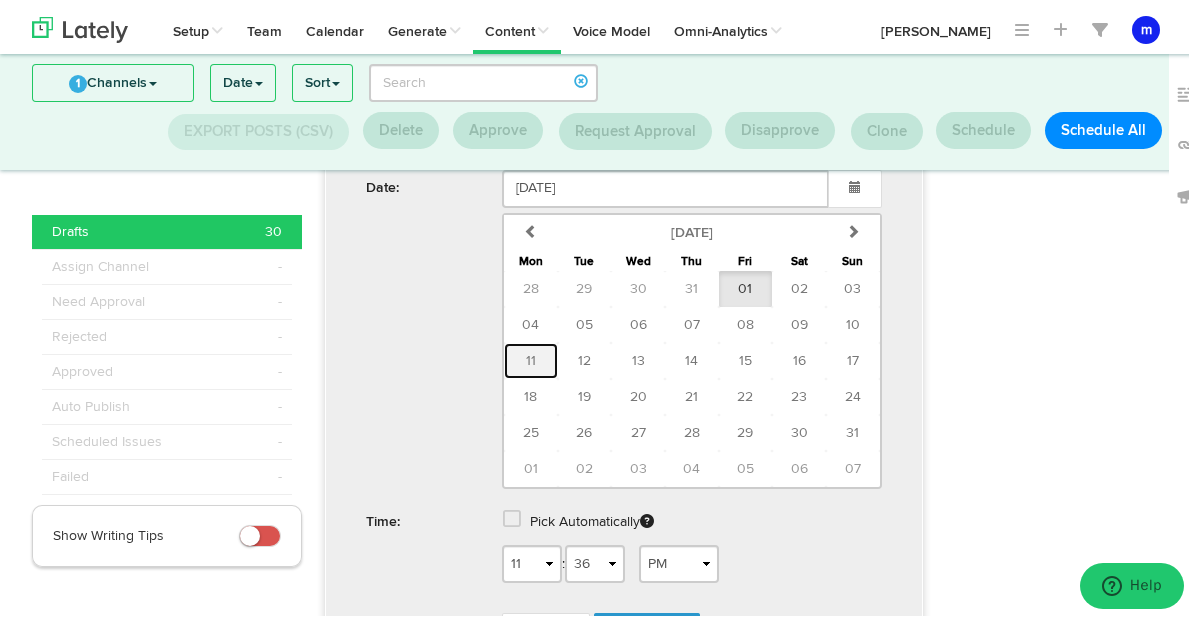 click on "11" at bounding box center [531, 357] 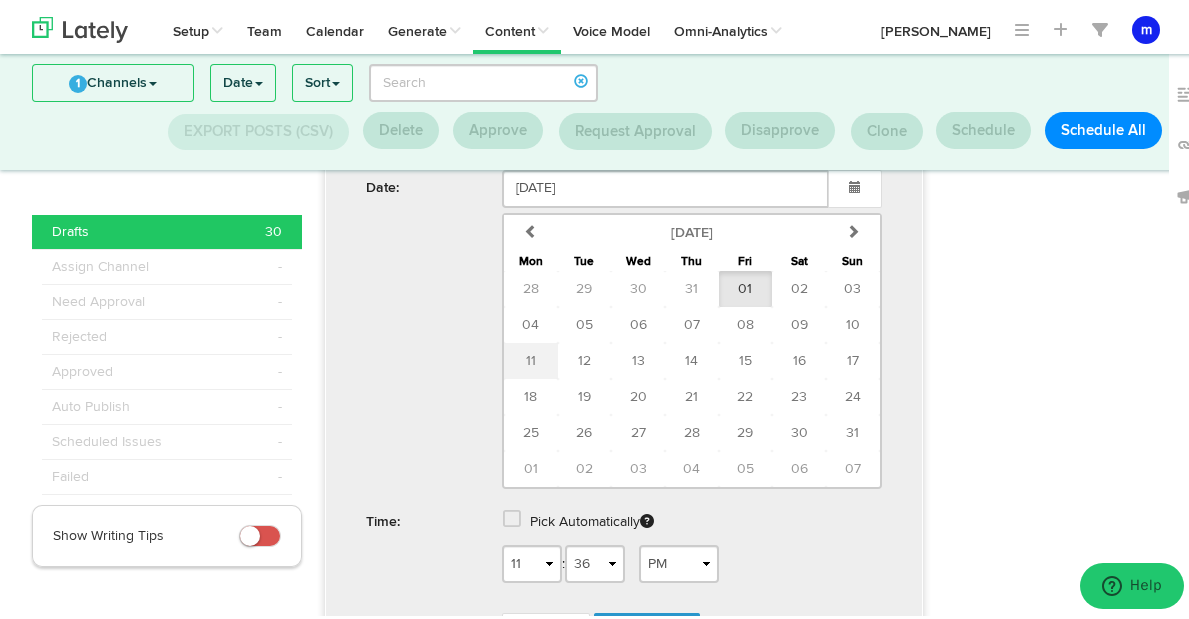 type on "[DATE]" 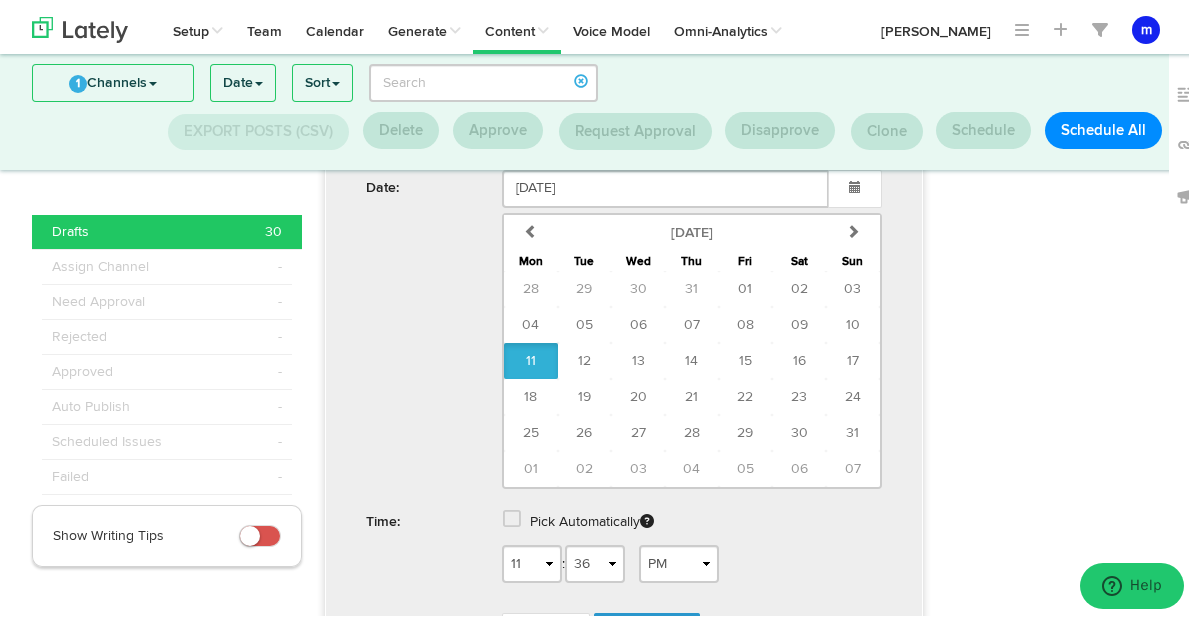 scroll, scrollTop: 1575, scrollLeft: 0, axis: vertical 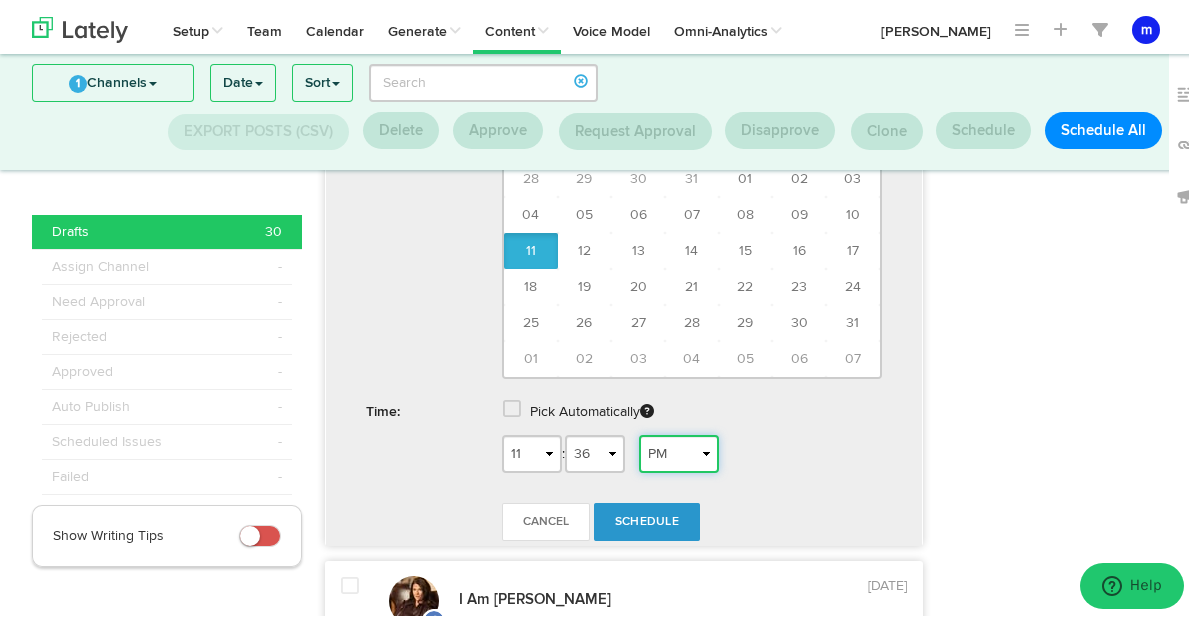 click on "AM PM" at bounding box center (679, 450) 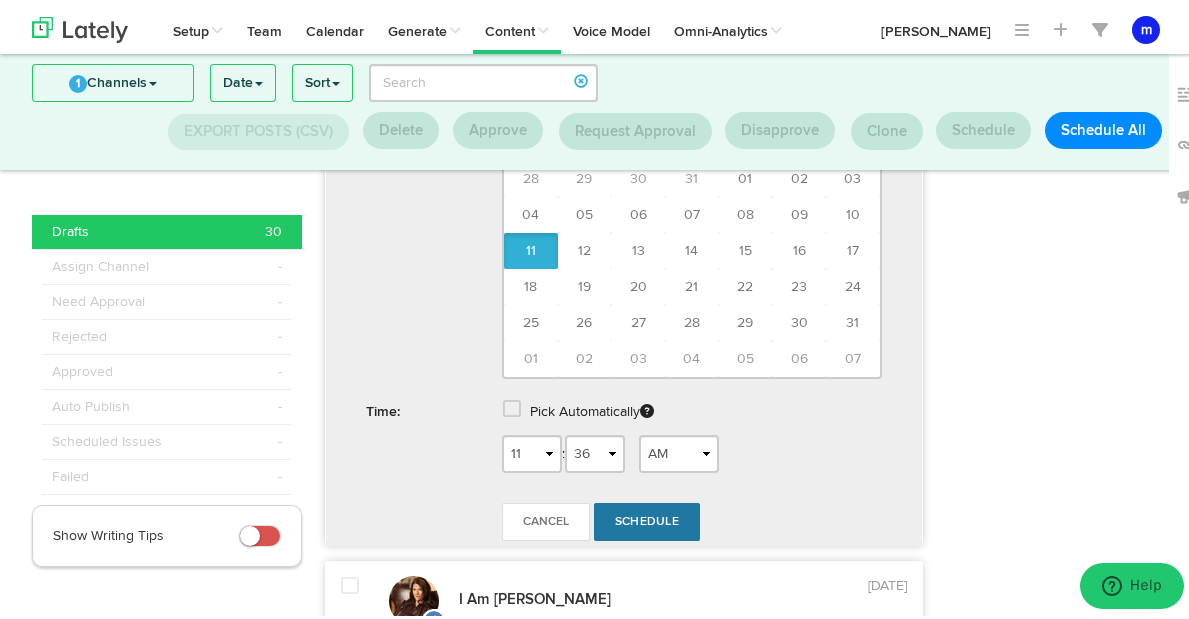 click on "Schedule" at bounding box center [647, 518] 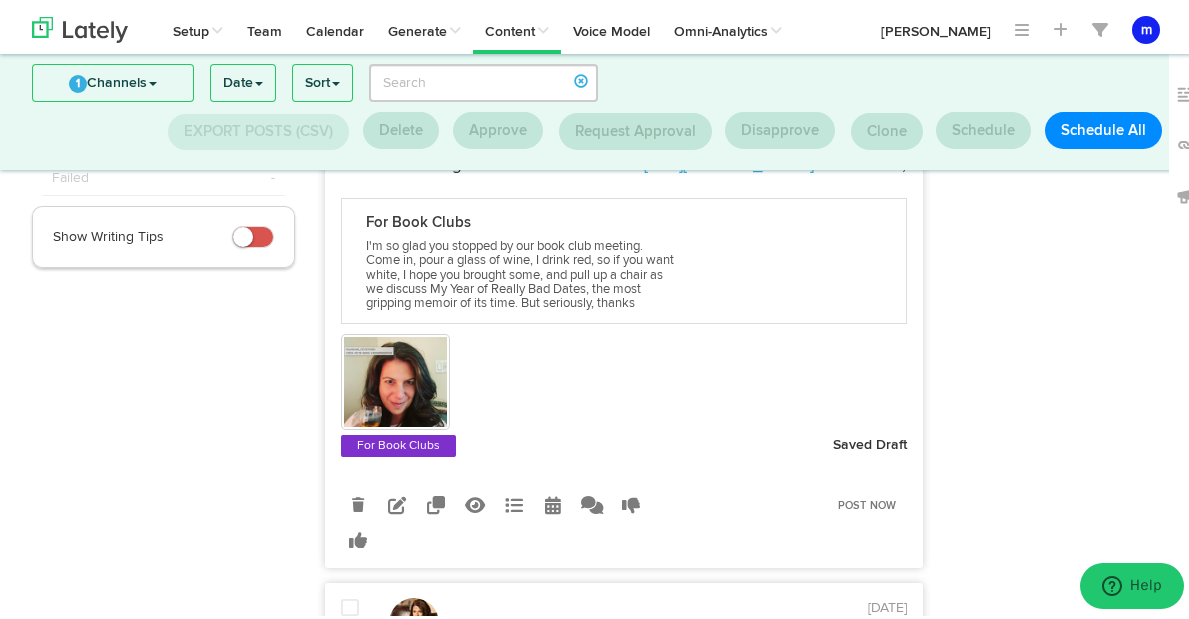 scroll, scrollTop: 300, scrollLeft: 0, axis: vertical 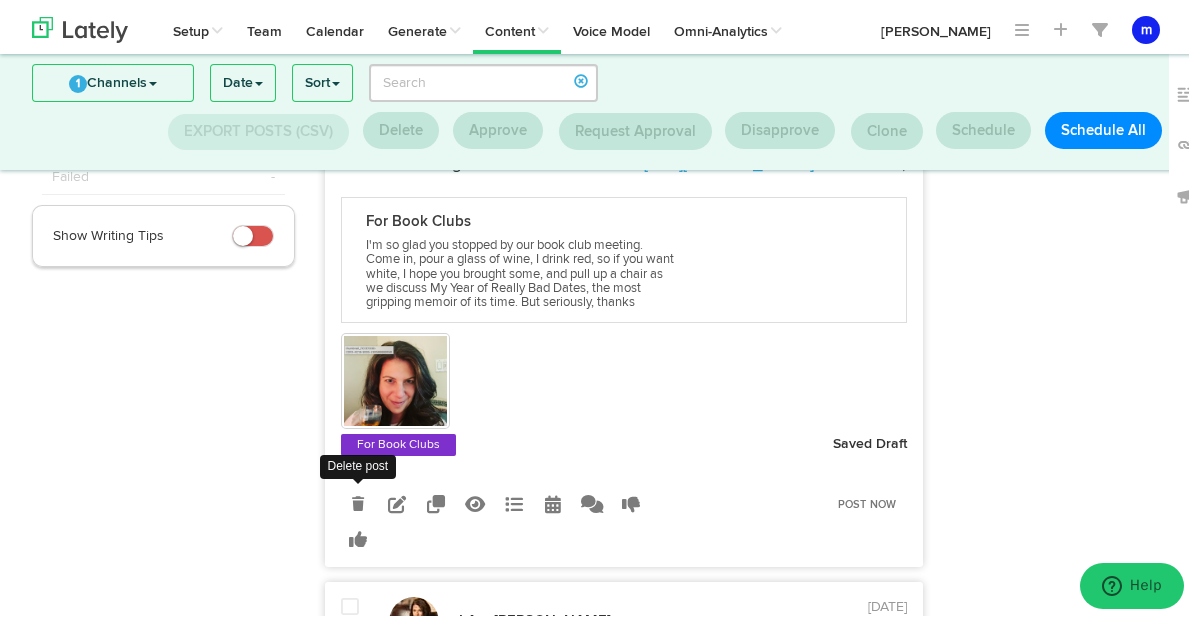 click at bounding box center (358, 499) 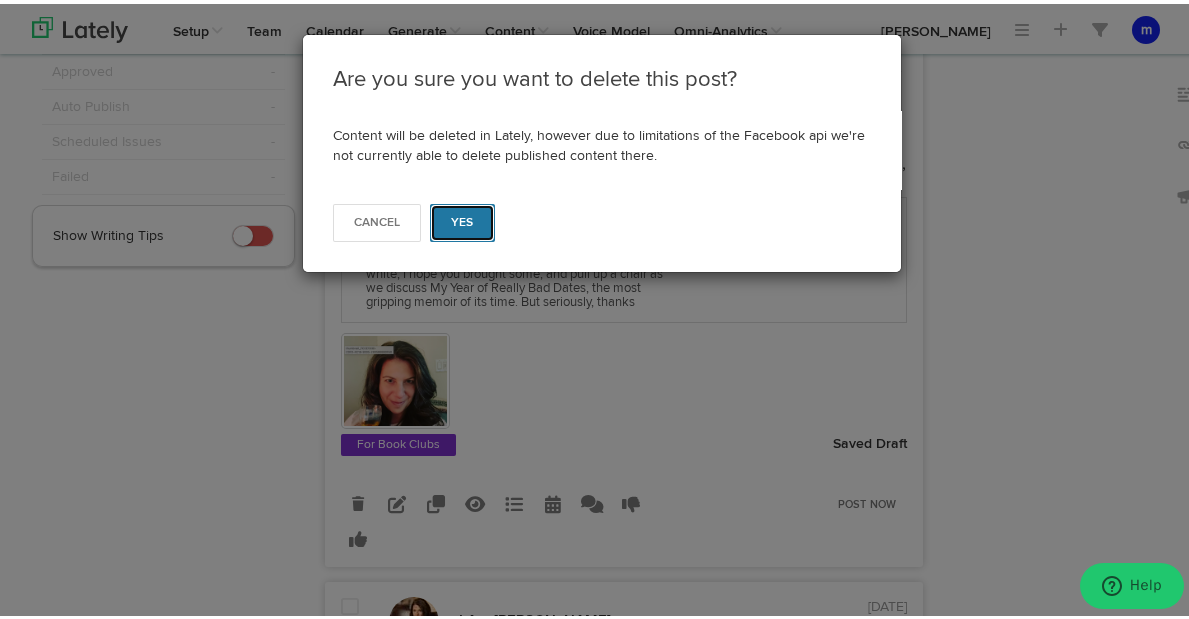click on "Yes" at bounding box center [462, 219] 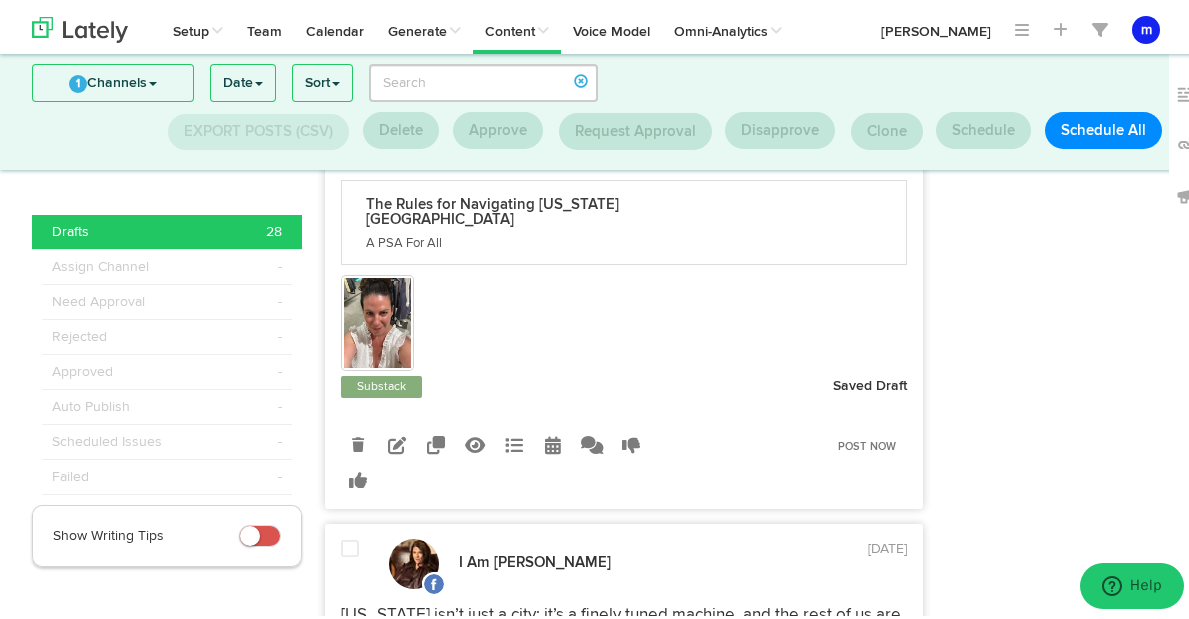 scroll, scrollTop: 1066, scrollLeft: 0, axis: vertical 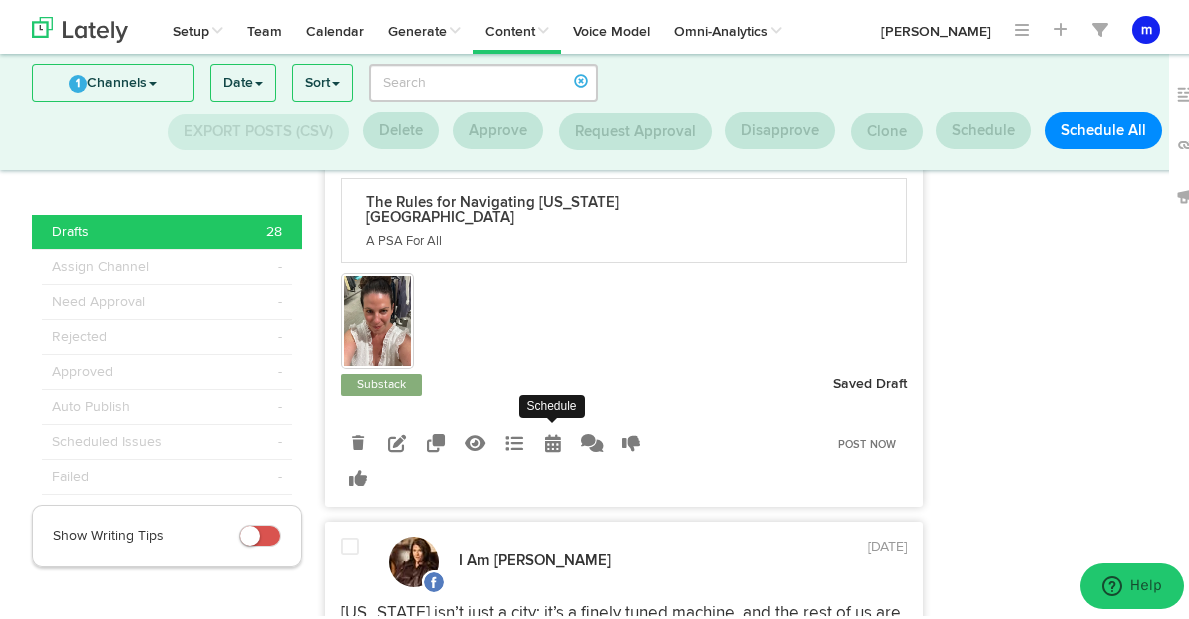 click at bounding box center (553, 439) 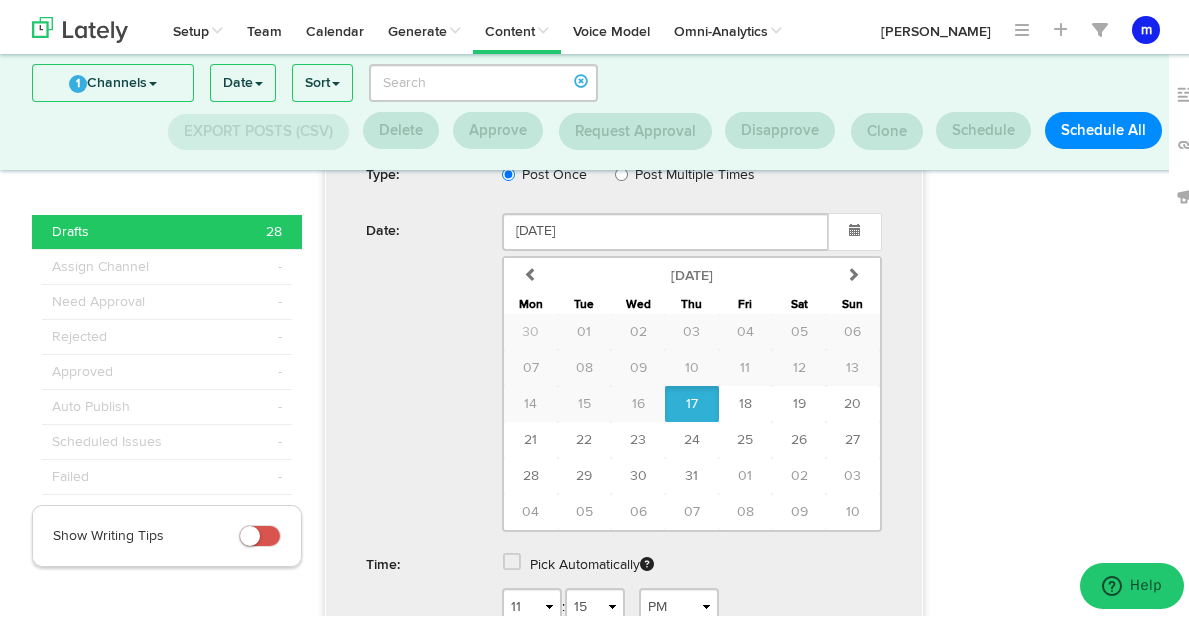 scroll, scrollTop: 1506, scrollLeft: 0, axis: vertical 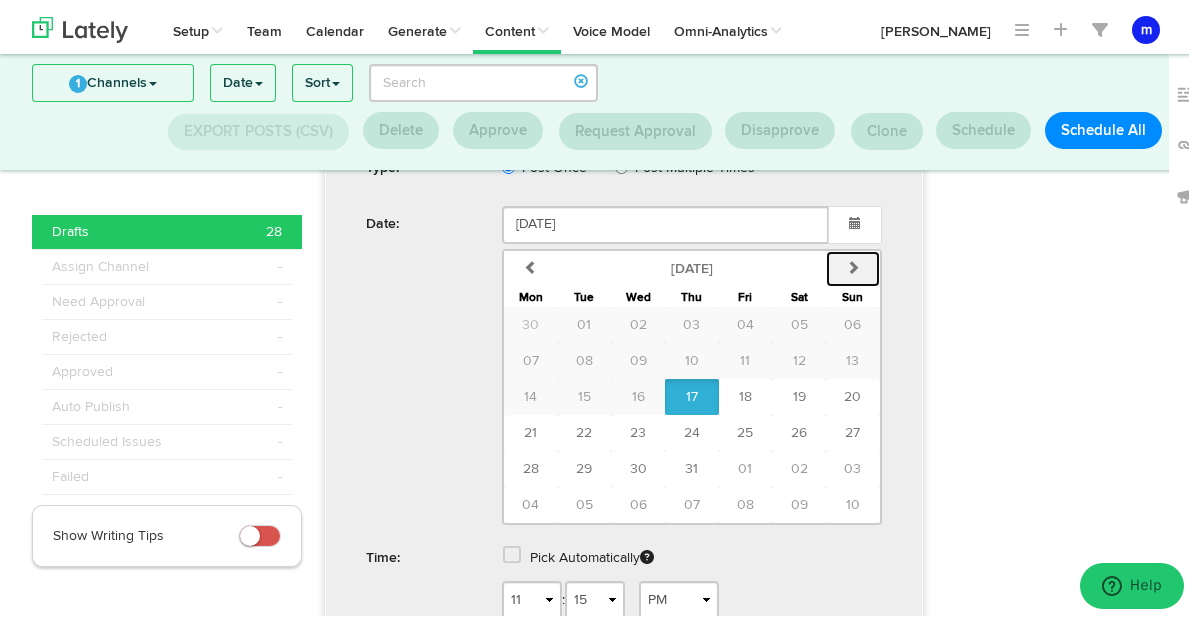 click on "next" at bounding box center (853, 265) 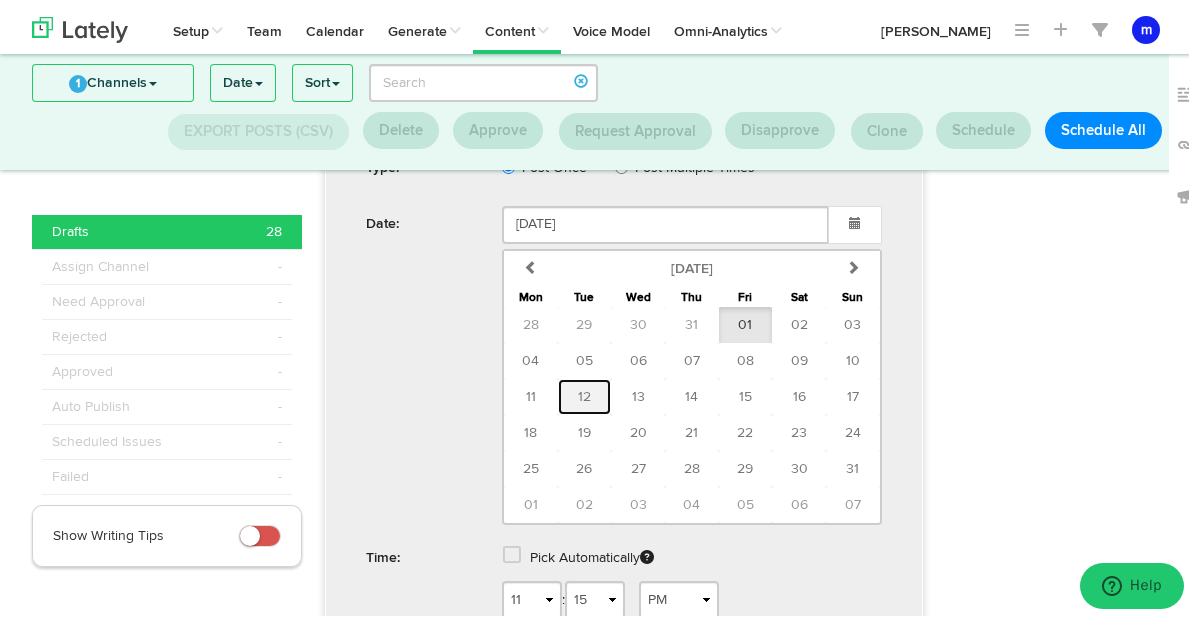 click on "12" at bounding box center (584, 393) 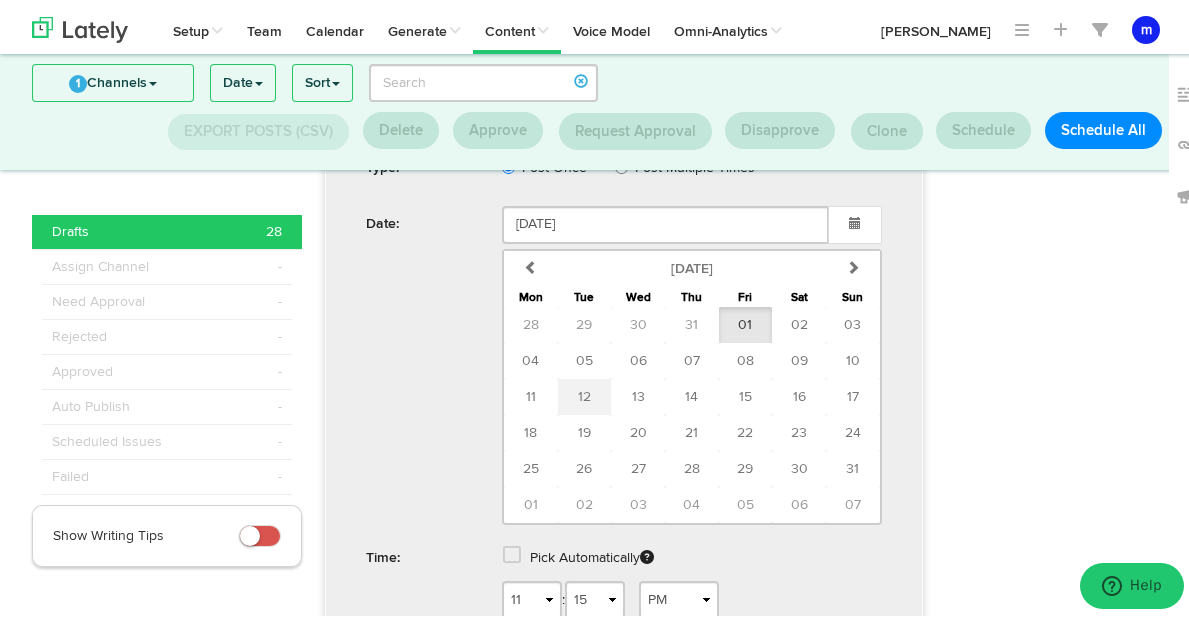 type on "[DATE]" 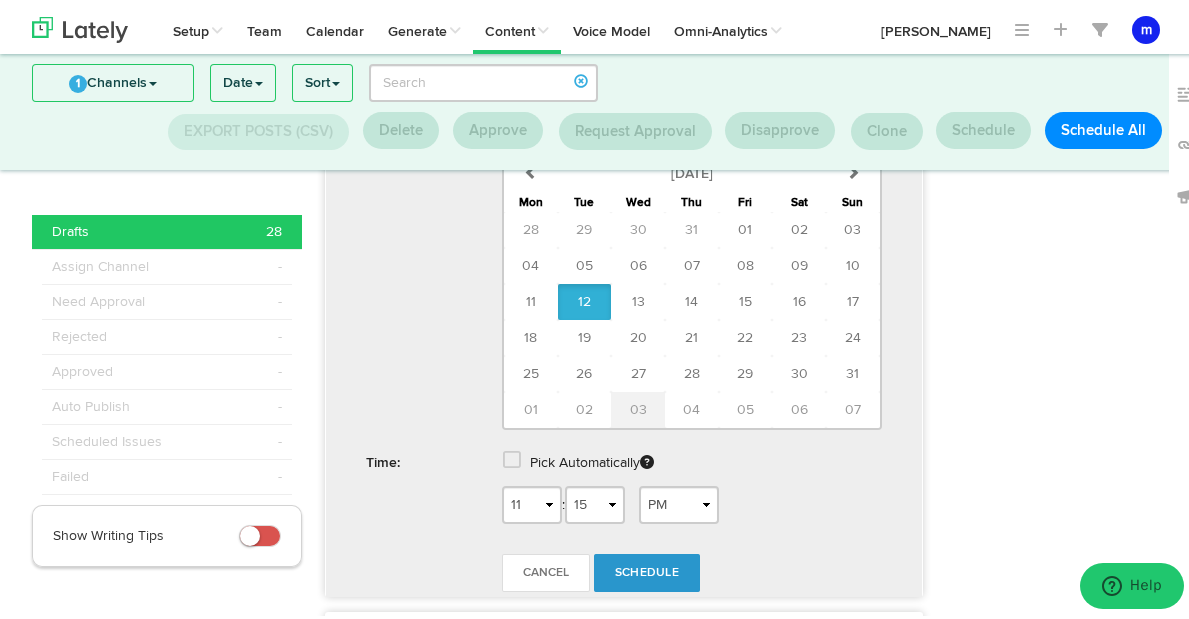 scroll, scrollTop: 1607, scrollLeft: 0, axis: vertical 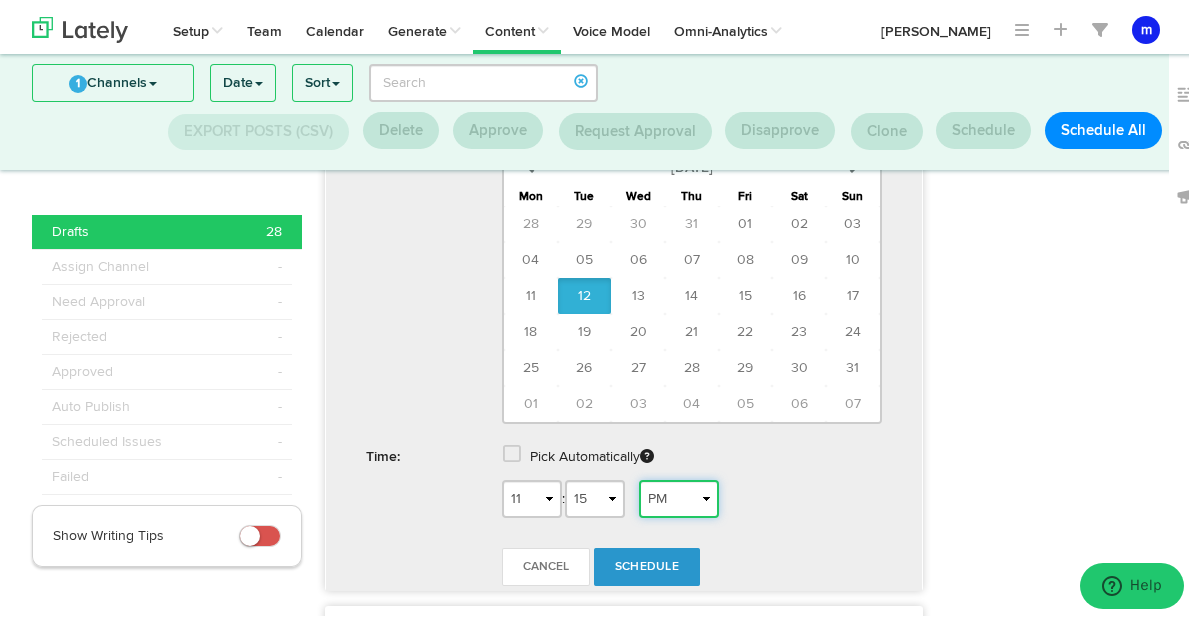 click on "AM PM" at bounding box center (679, 495) 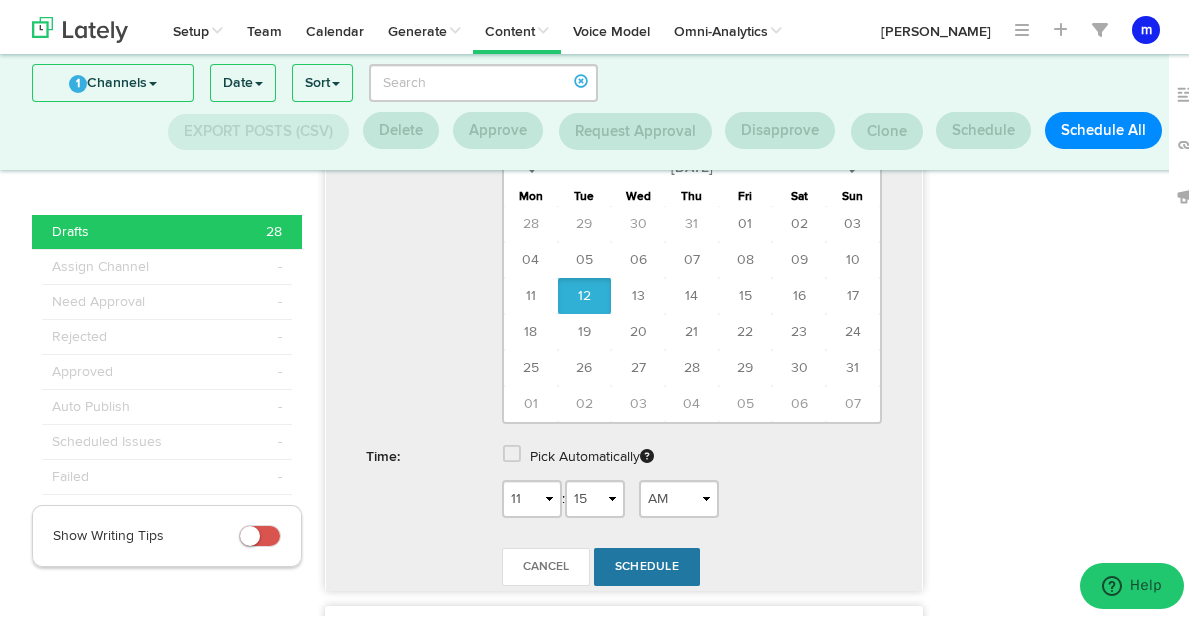 click on "Schedule" at bounding box center (647, 563) 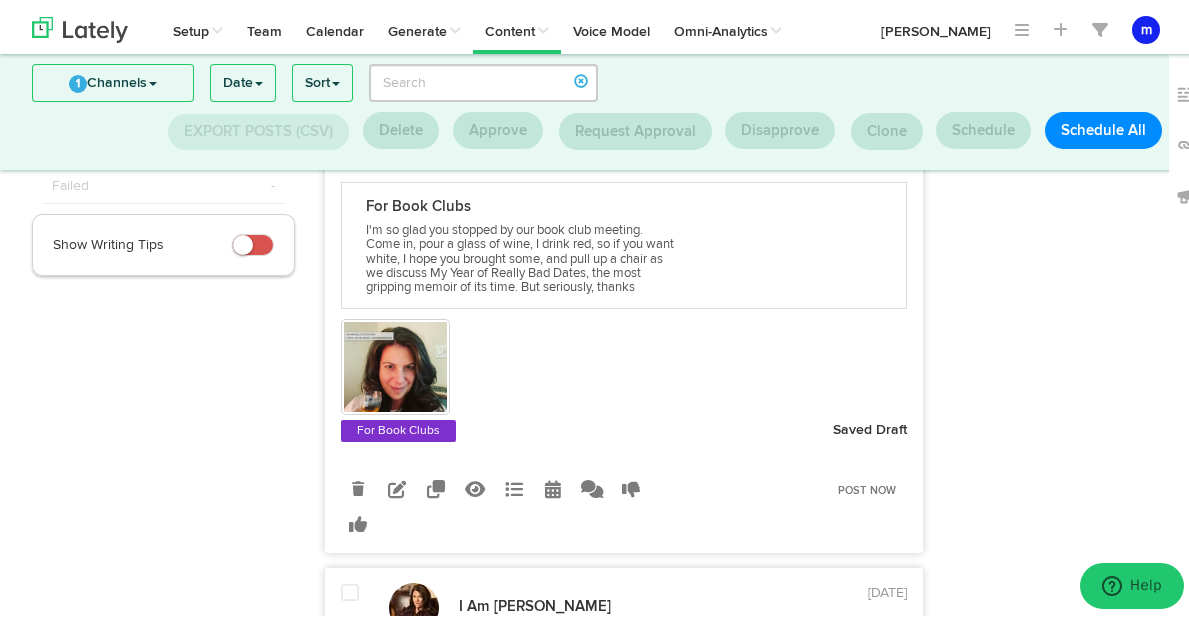 scroll, scrollTop: 327, scrollLeft: 0, axis: vertical 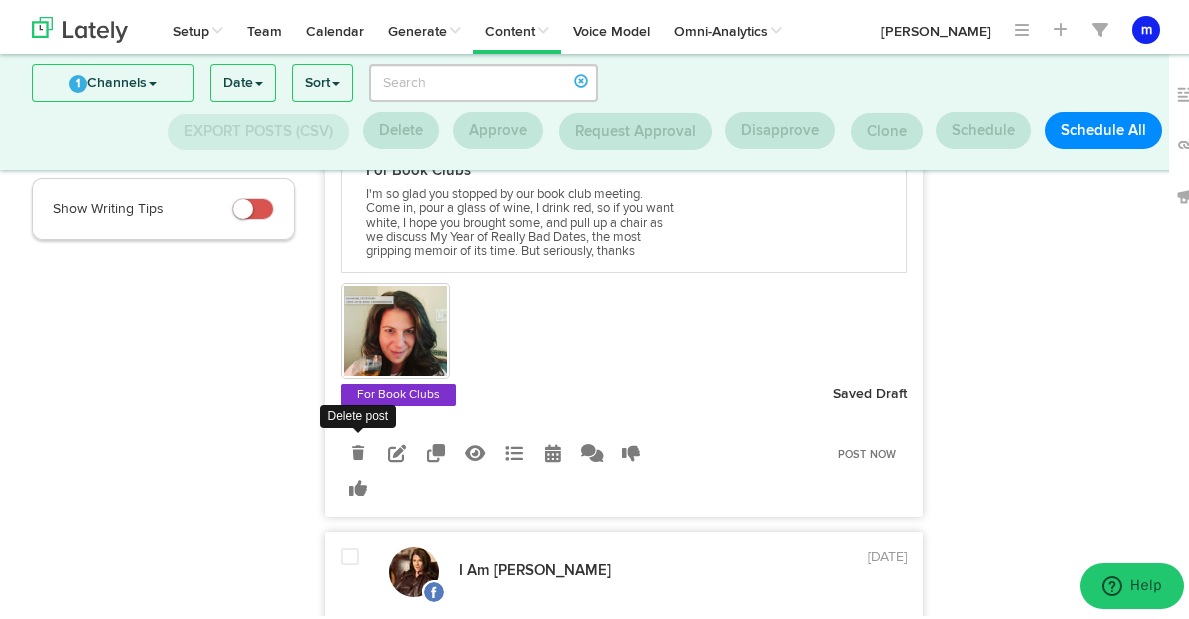 click at bounding box center (358, 449) 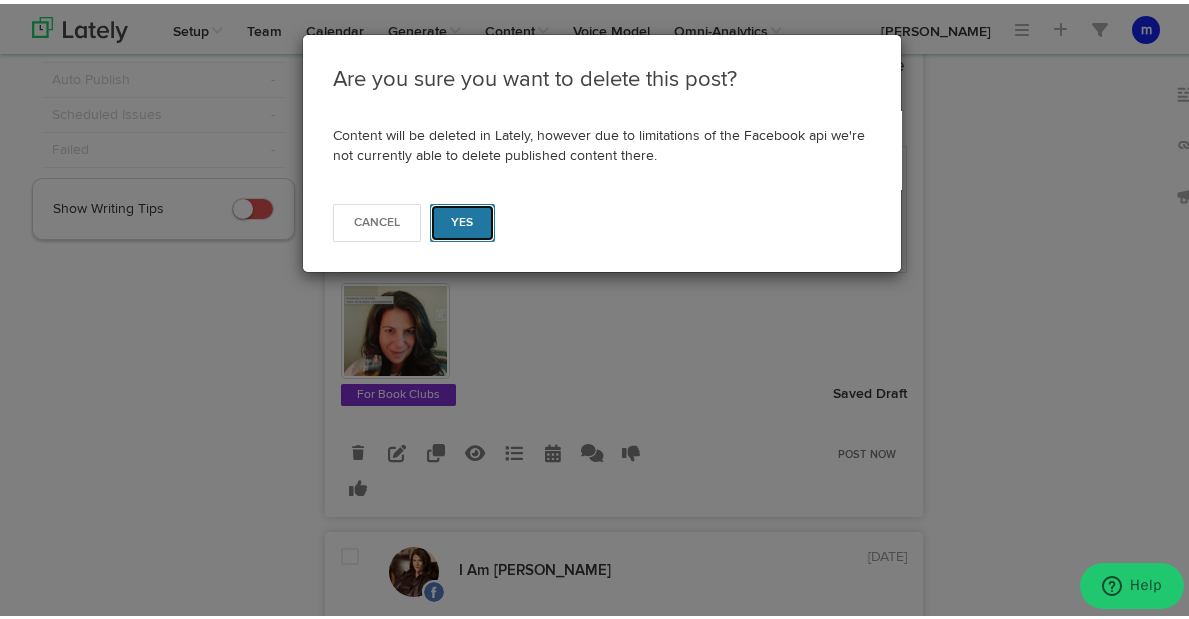 click on "Yes" at bounding box center (462, 219) 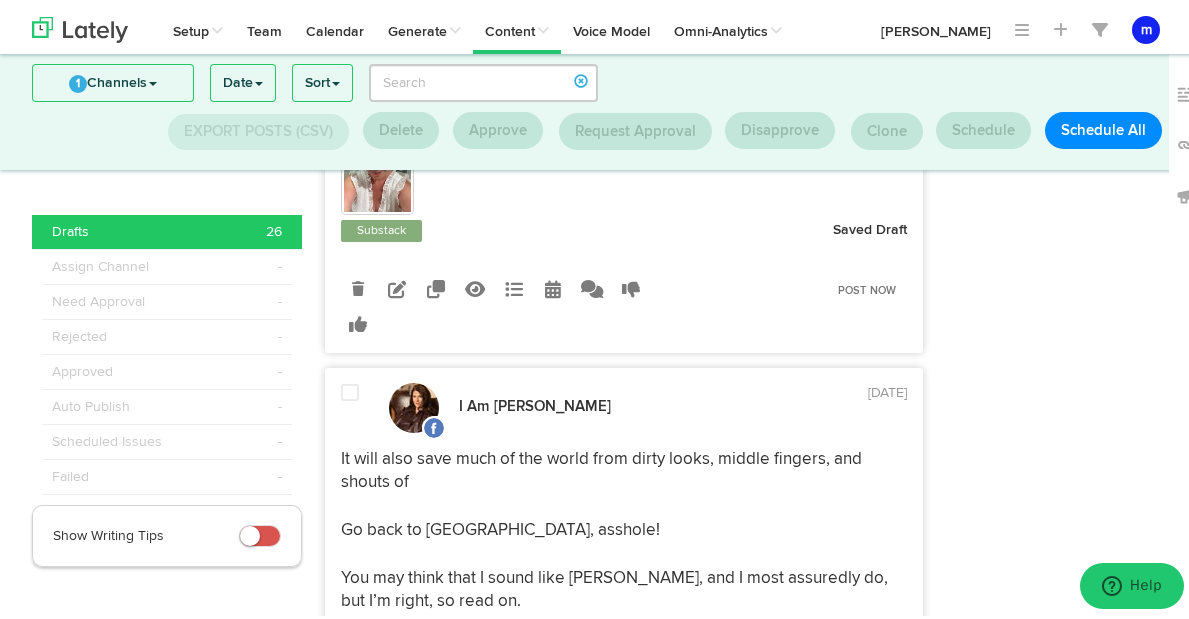 scroll, scrollTop: 546, scrollLeft: 0, axis: vertical 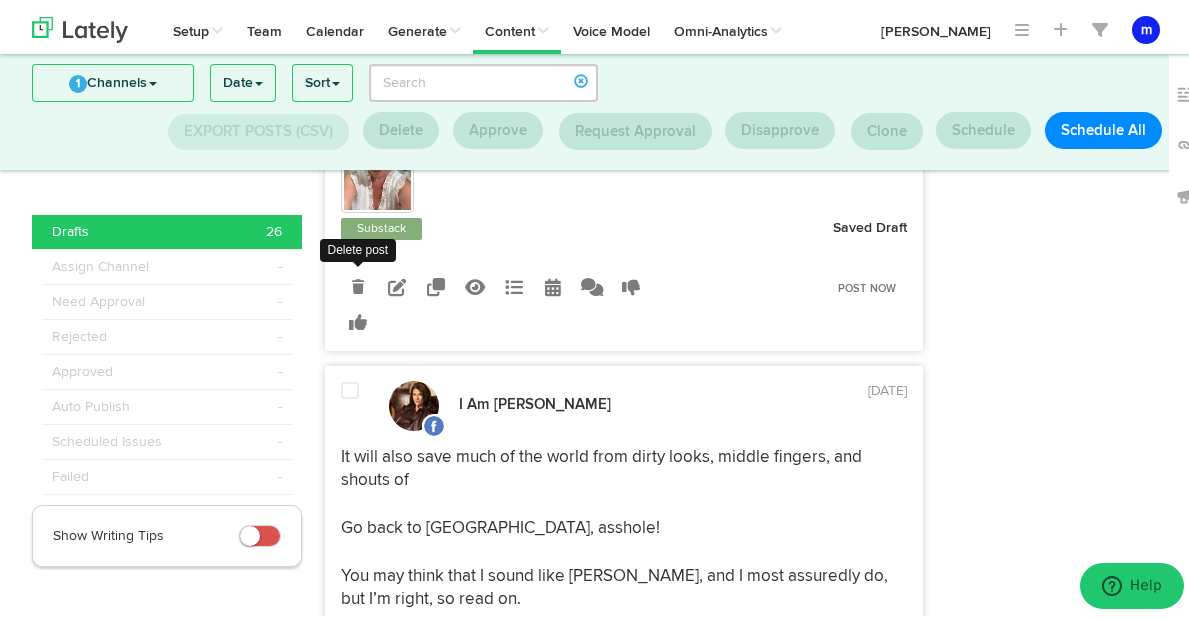 click at bounding box center (358, 283) 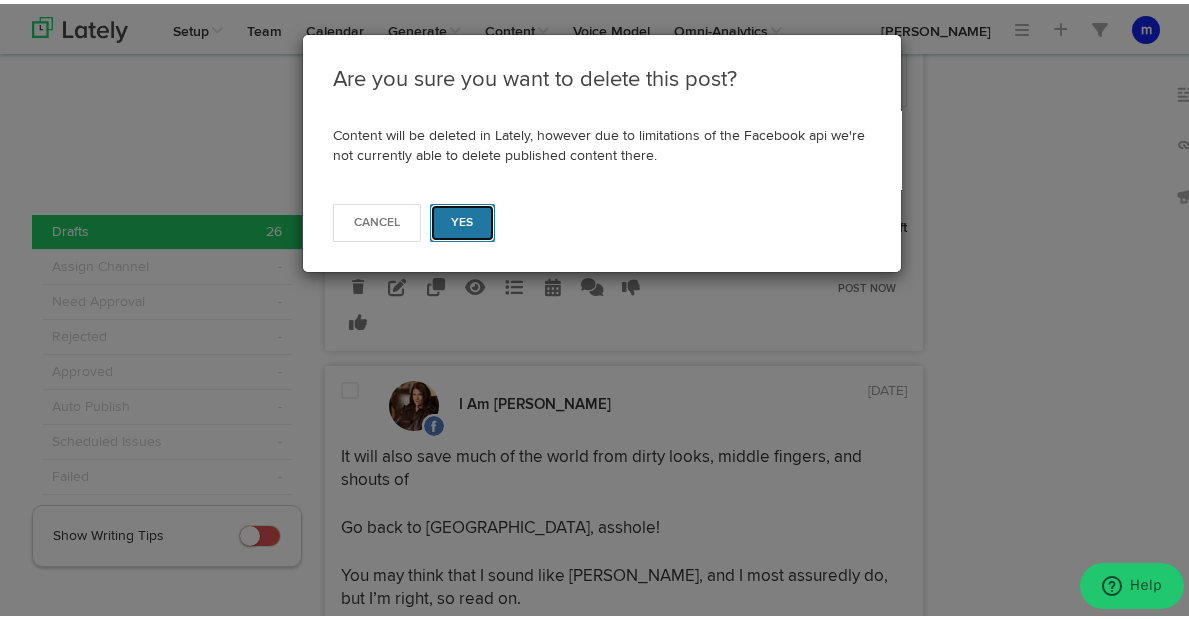 click on "Yes" at bounding box center (462, 219) 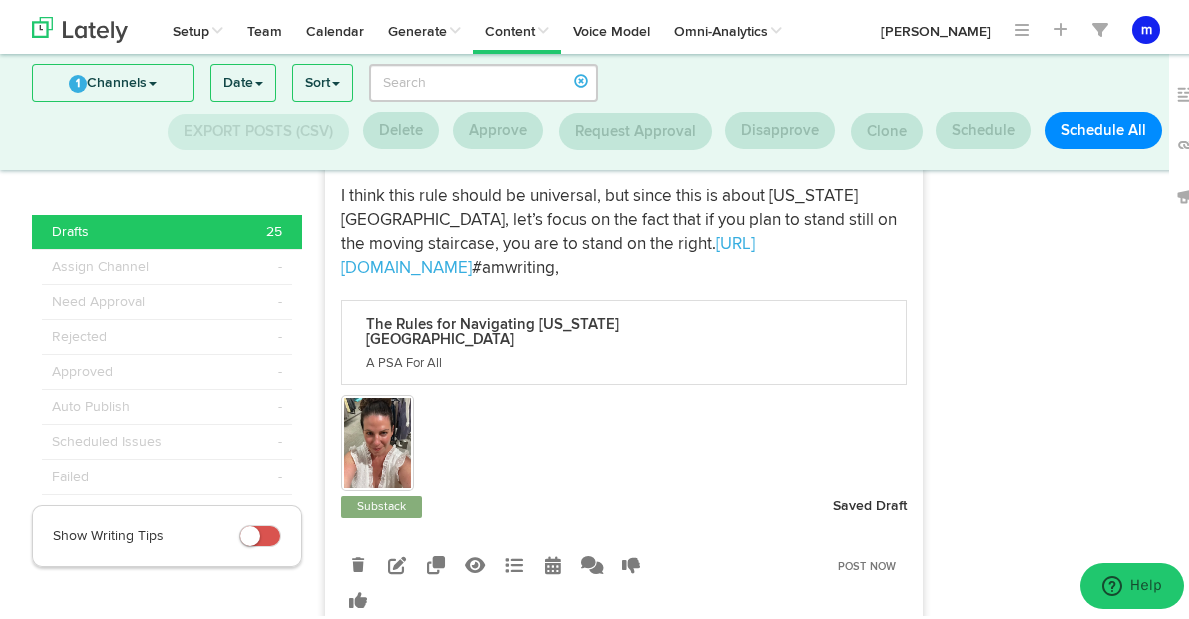 scroll, scrollTop: 1832, scrollLeft: 0, axis: vertical 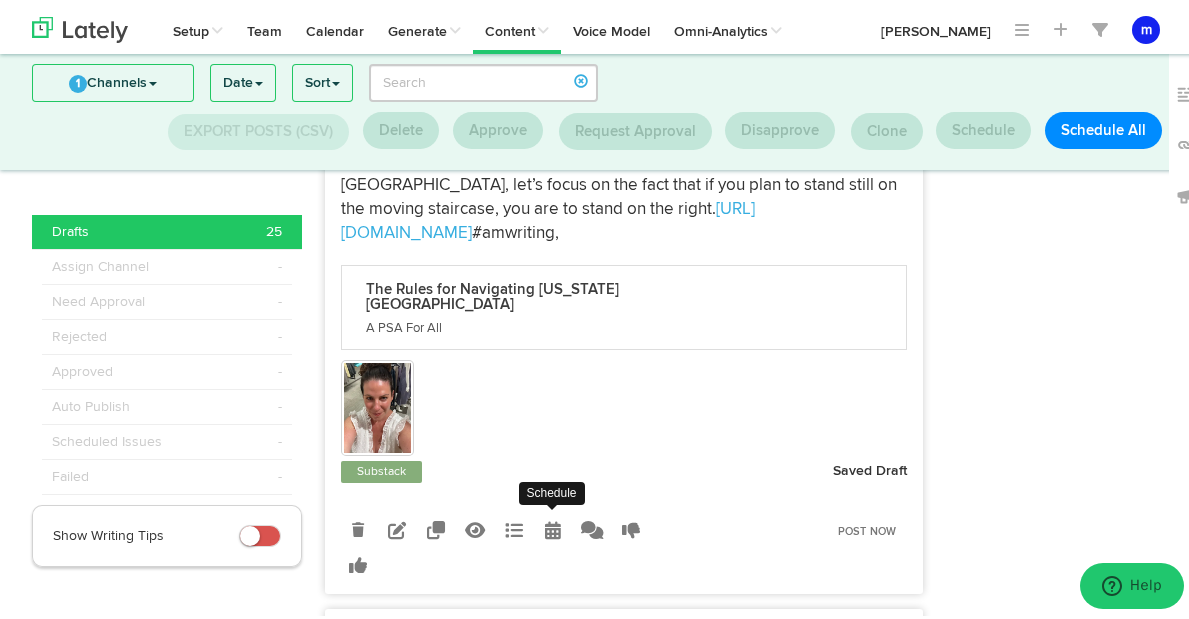 click at bounding box center (553, 526) 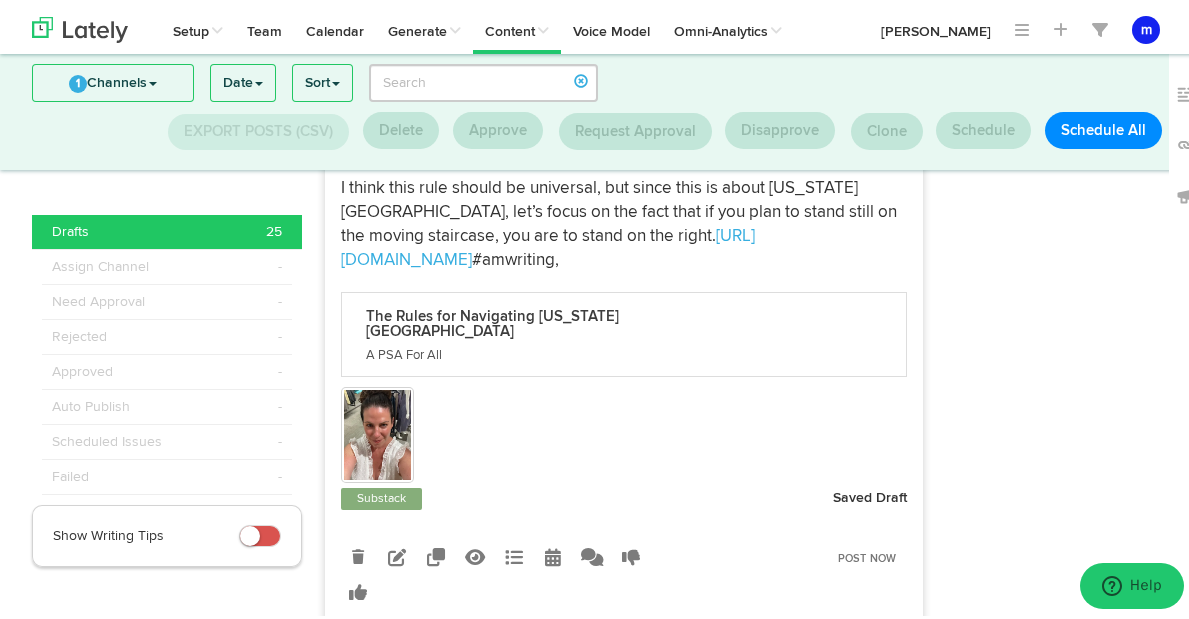 scroll, scrollTop: 1810, scrollLeft: 0, axis: vertical 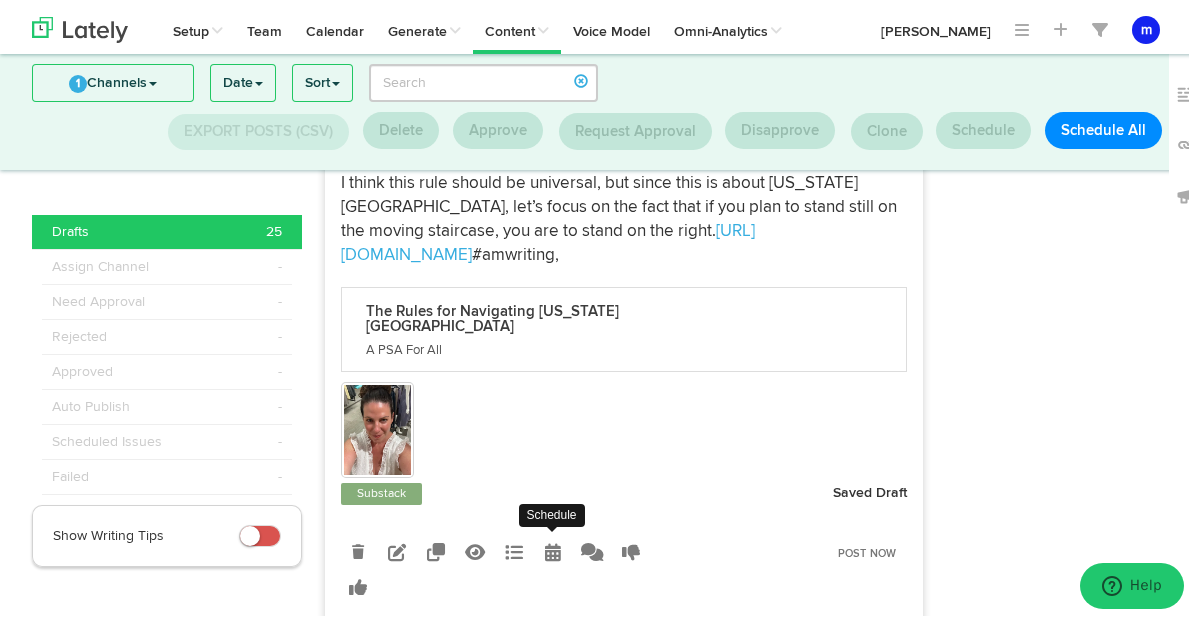 click at bounding box center [553, 548] 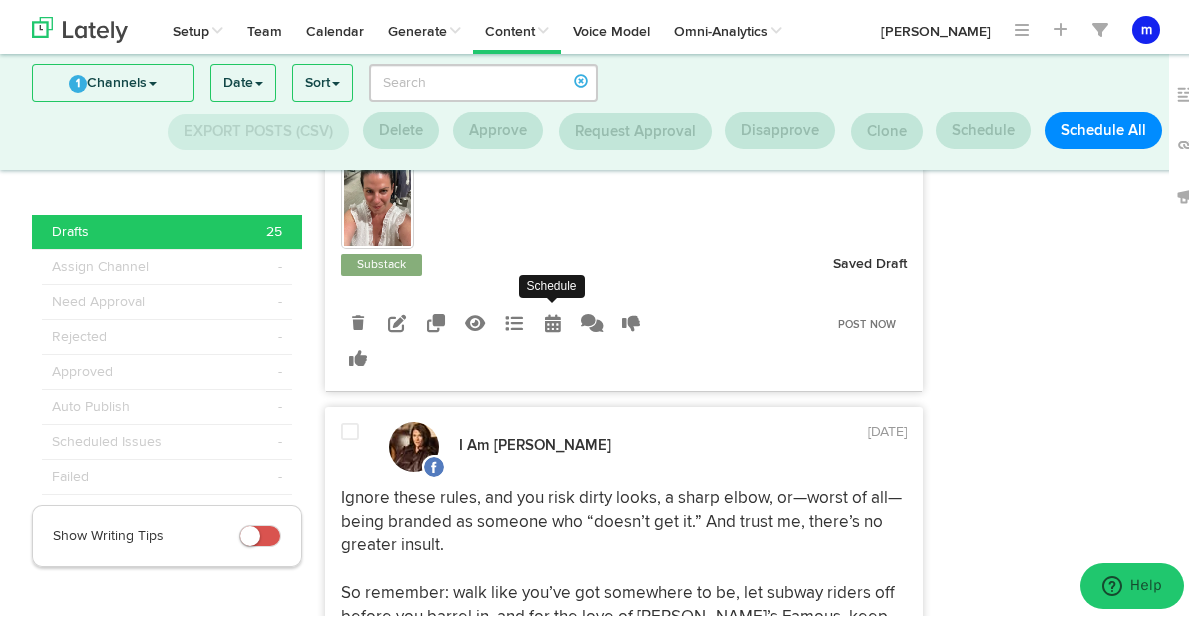scroll, scrollTop: 2040, scrollLeft: 0, axis: vertical 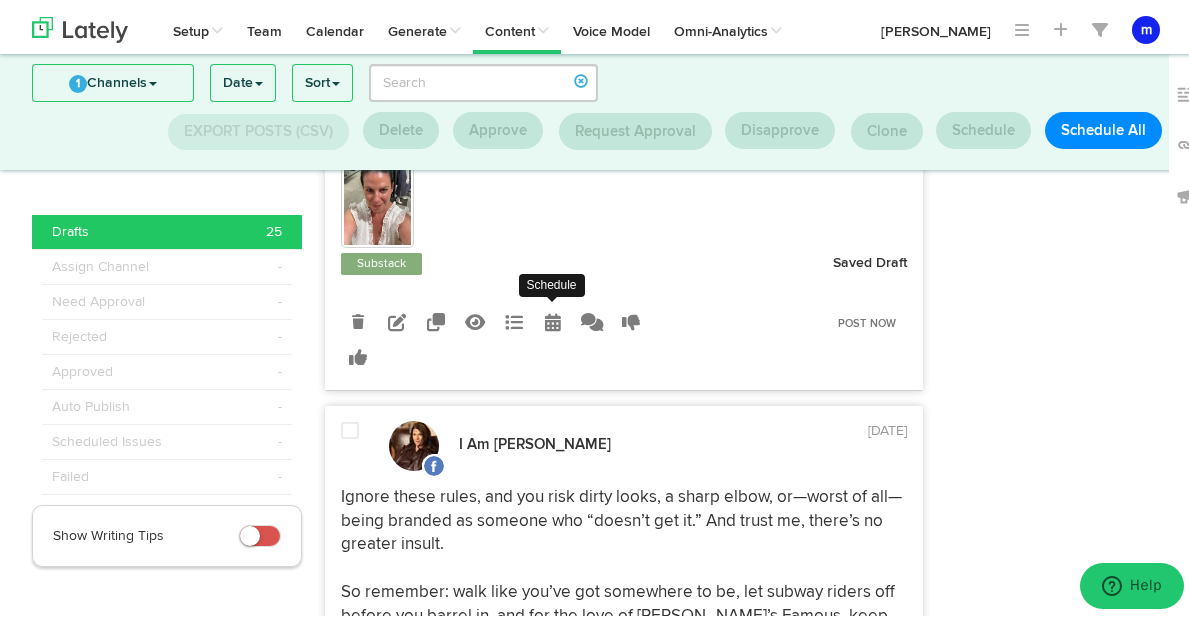 click at bounding box center [553, 318] 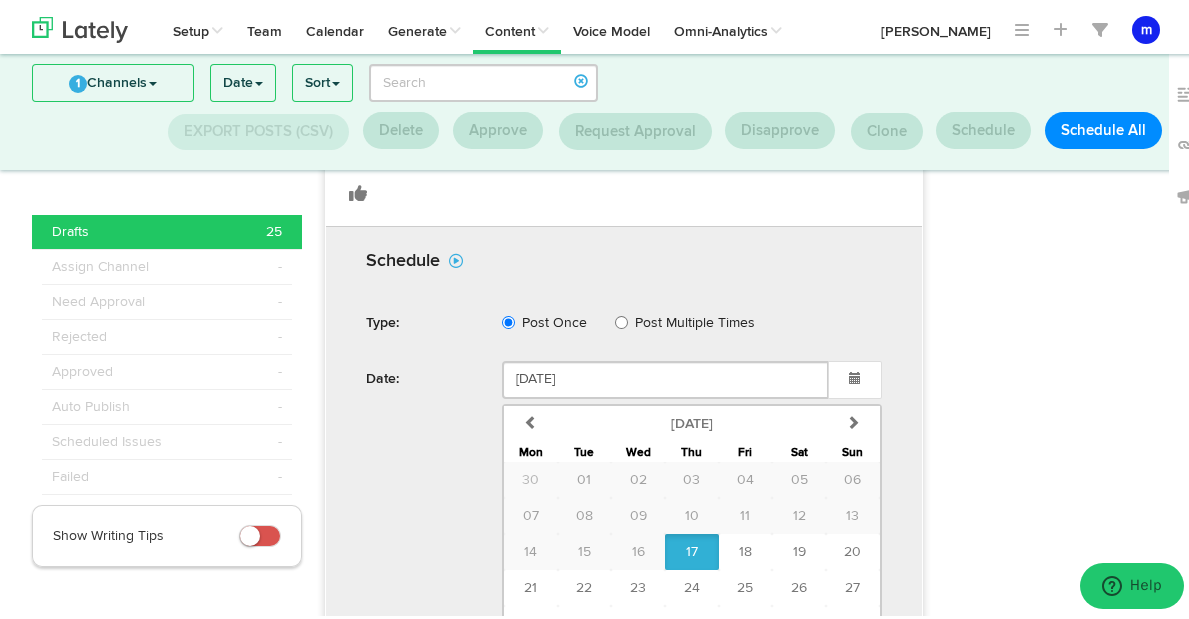 scroll, scrollTop: 2330, scrollLeft: 0, axis: vertical 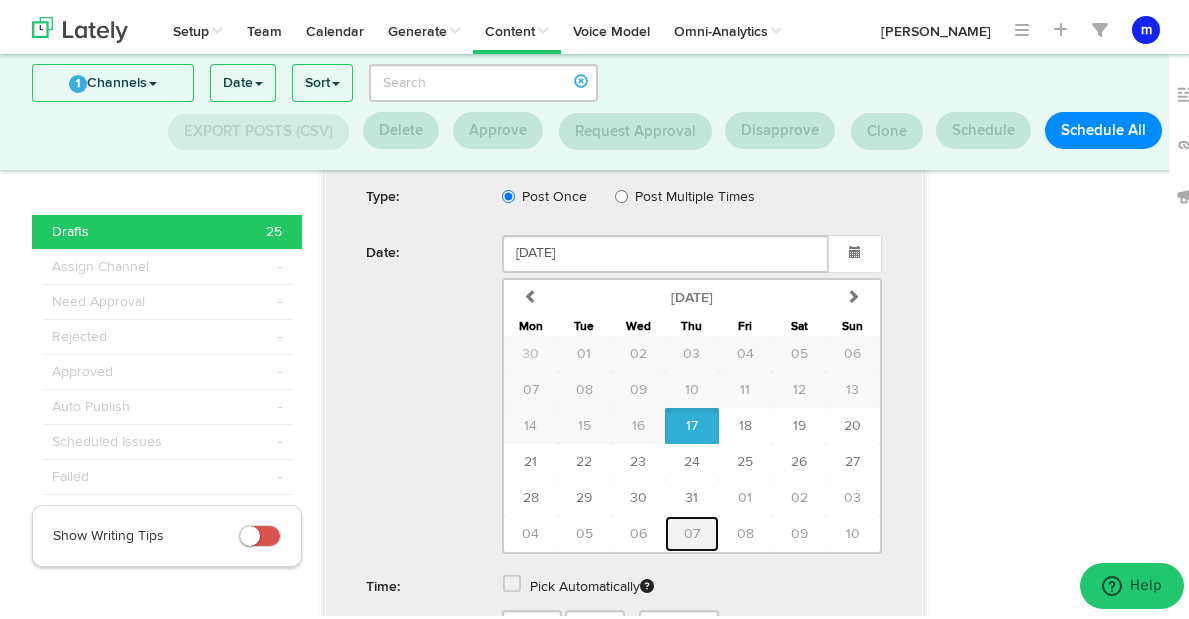 click on "07" at bounding box center (692, 530) 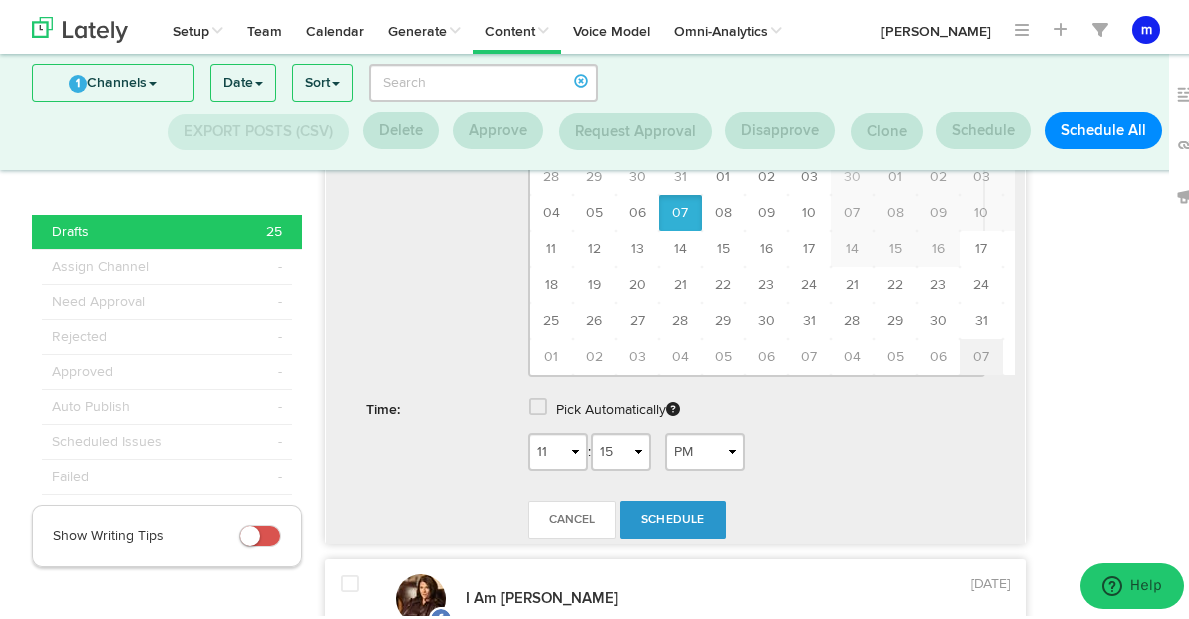 type on "[DATE]" 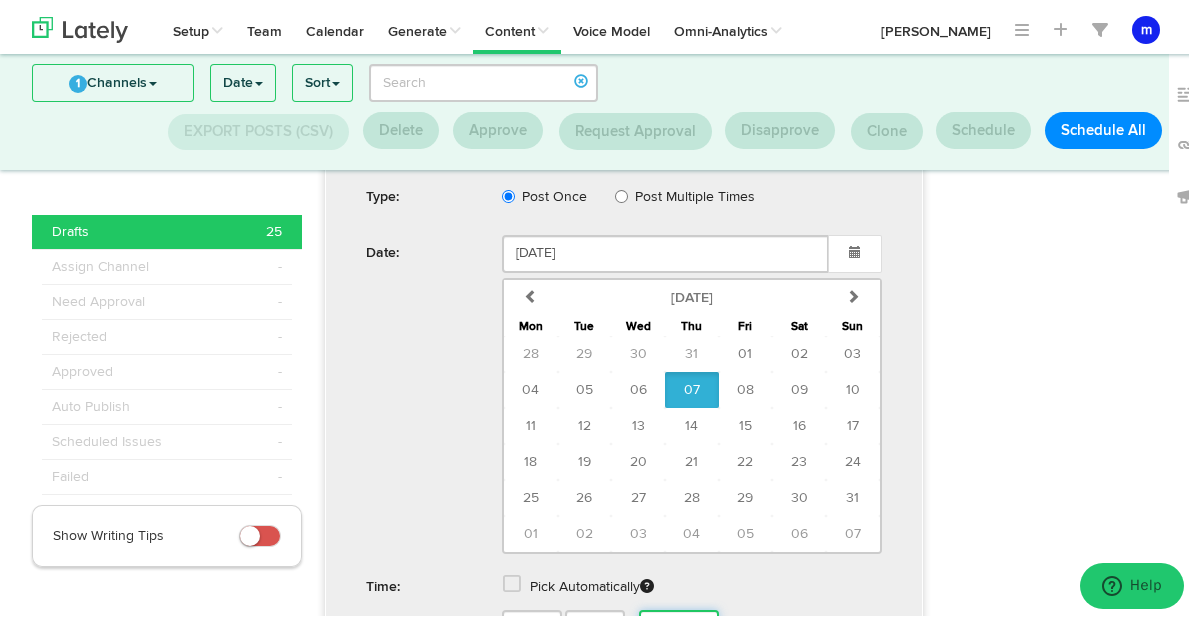 click on "AM PM" at bounding box center [679, 625] 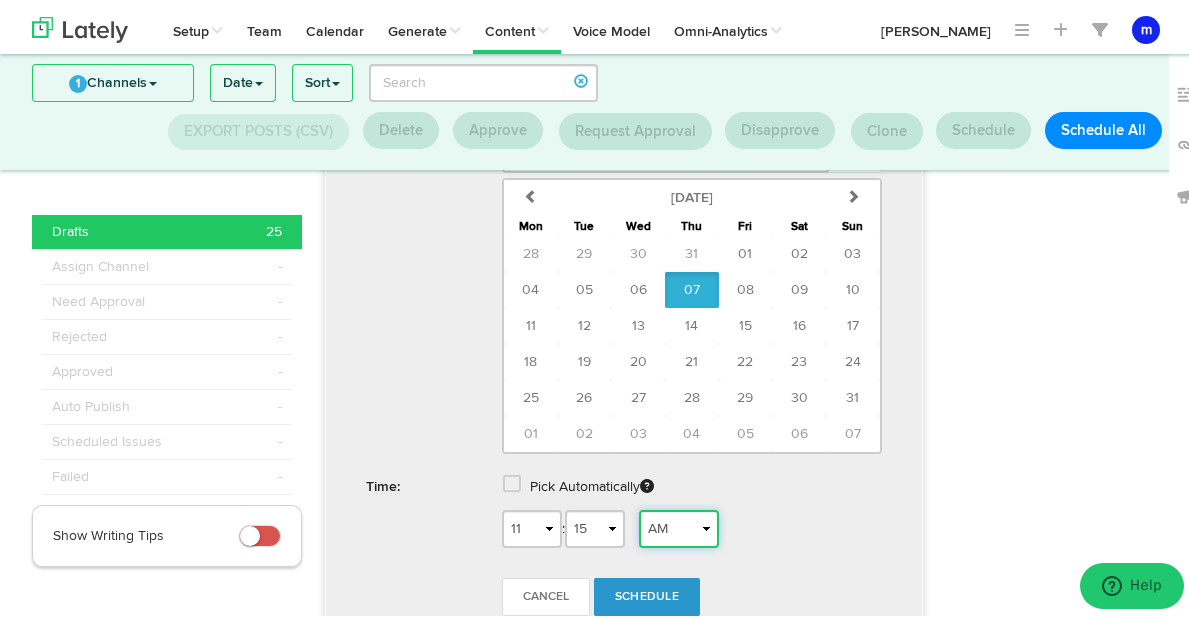 scroll, scrollTop: 2469, scrollLeft: 0, axis: vertical 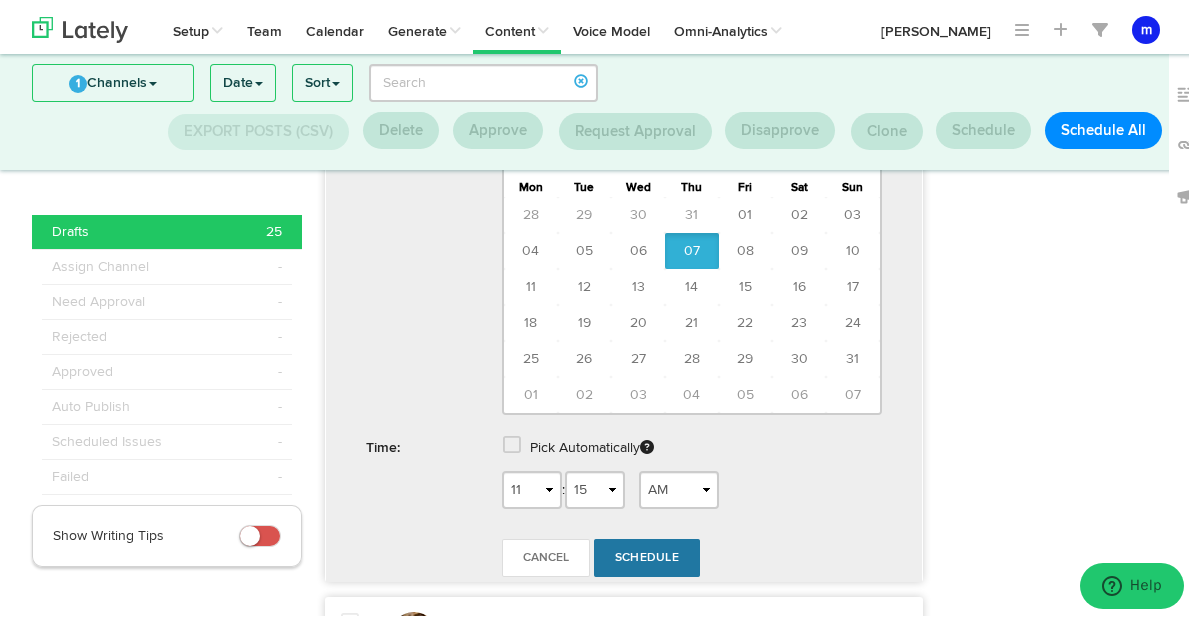 click on "Schedule" at bounding box center (647, 554) 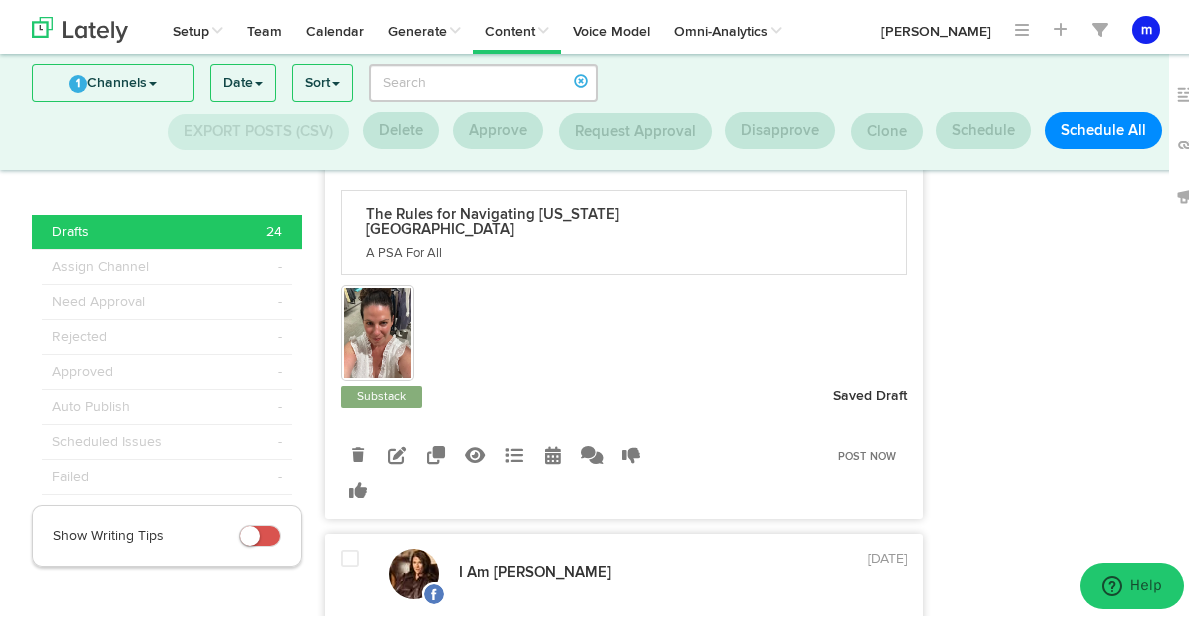 scroll, scrollTop: 549, scrollLeft: 0, axis: vertical 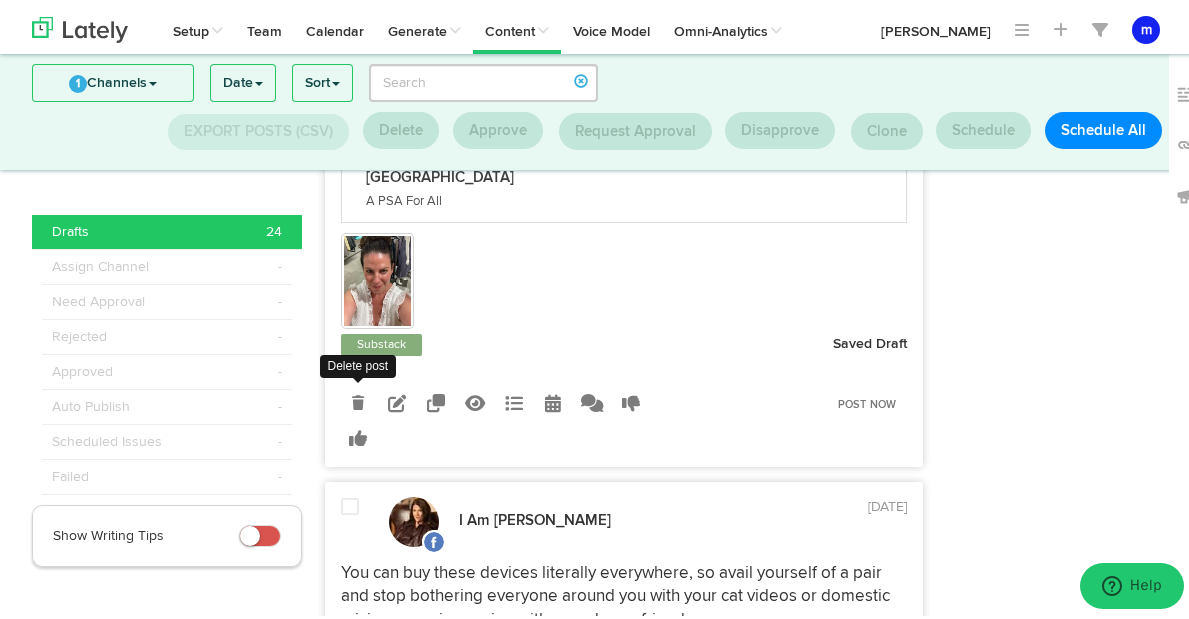 click at bounding box center (358, 399) 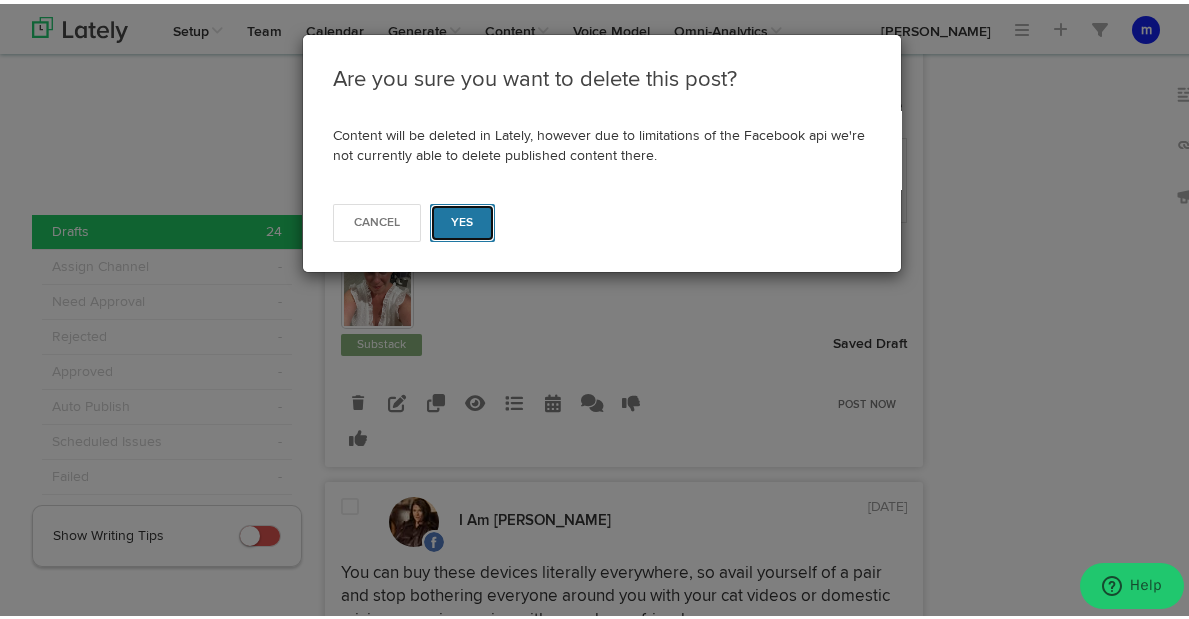 click on "Yes" at bounding box center (462, 219) 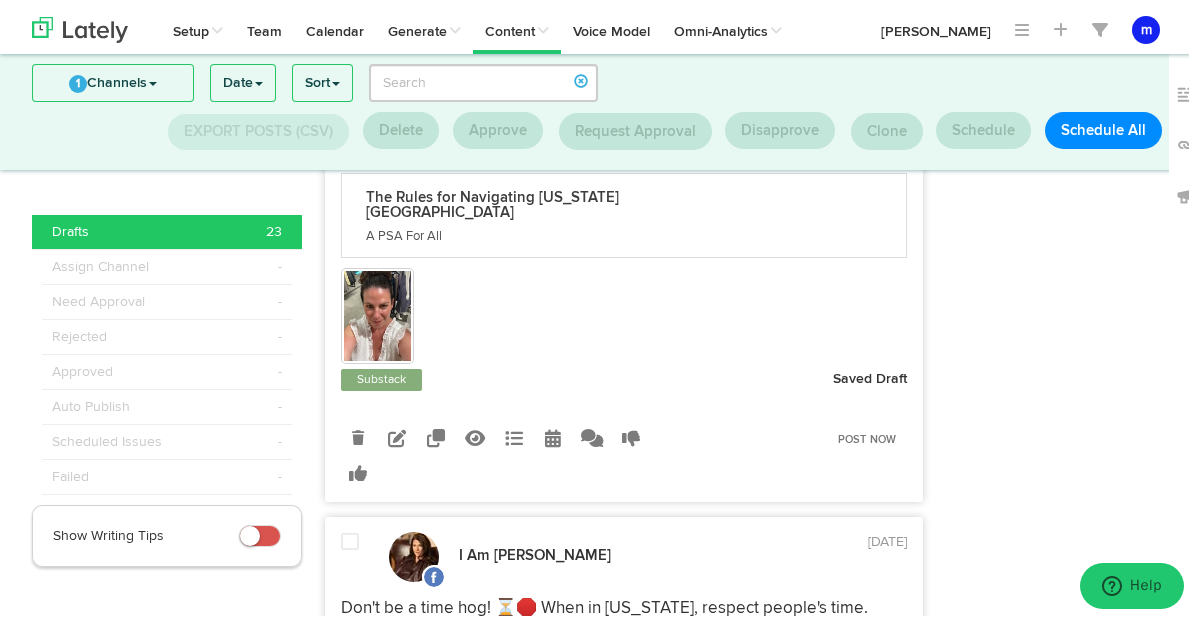 scroll, scrollTop: 1099, scrollLeft: 0, axis: vertical 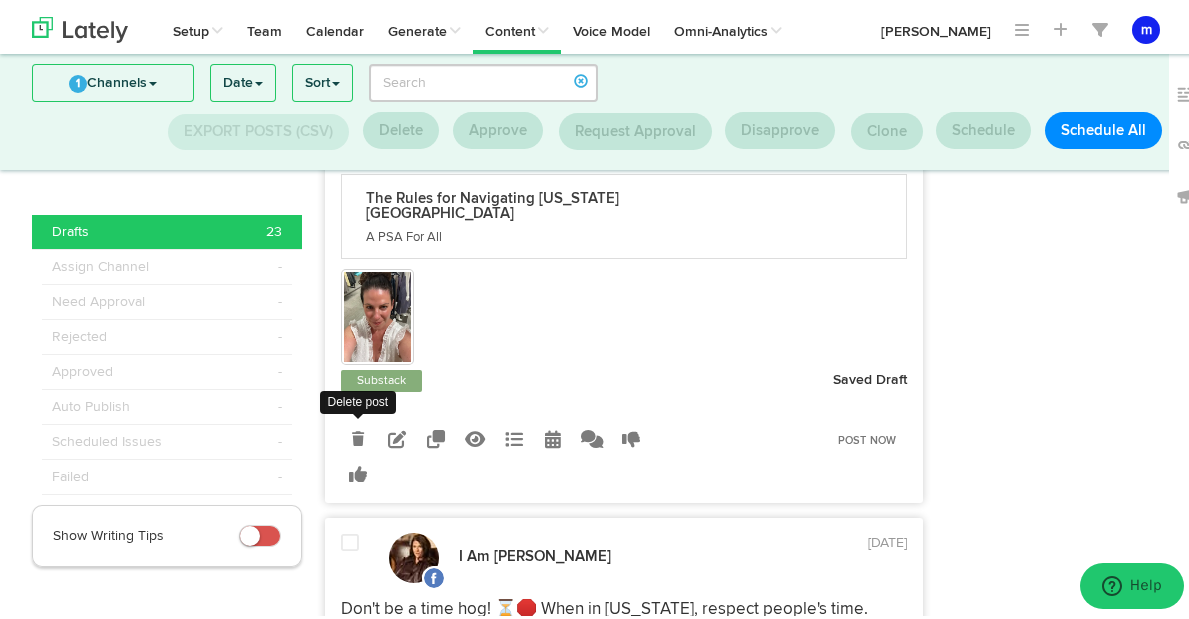 click at bounding box center [358, 435] 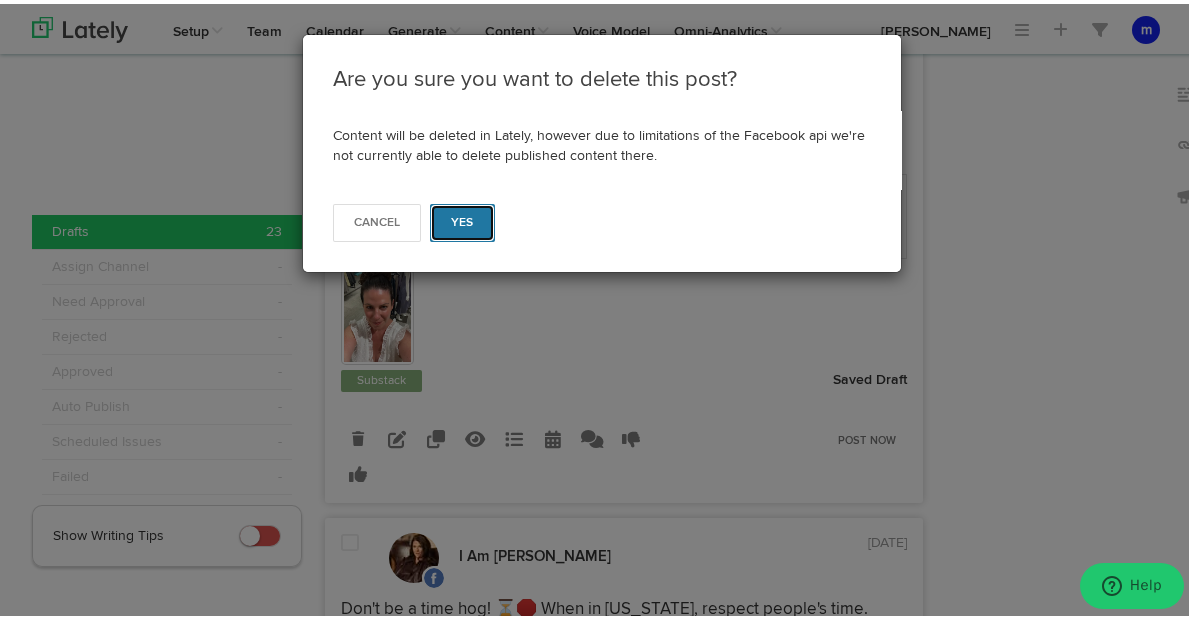 click on "Yes" at bounding box center [462, 219] 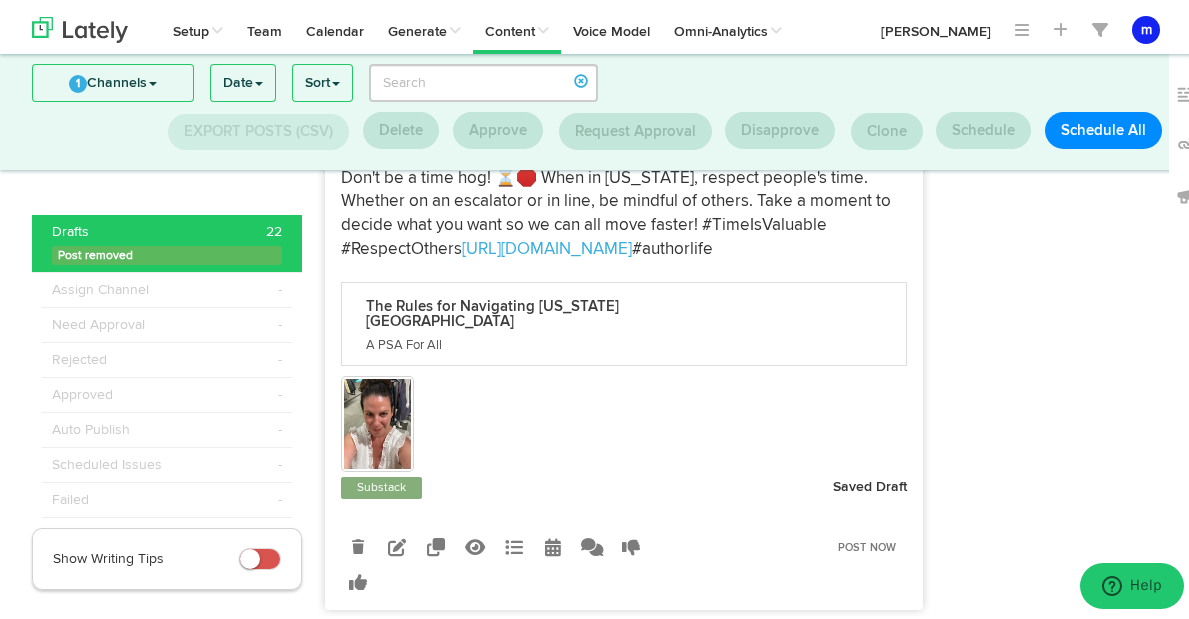 scroll, scrollTop: 1459, scrollLeft: 0, axis: vertical 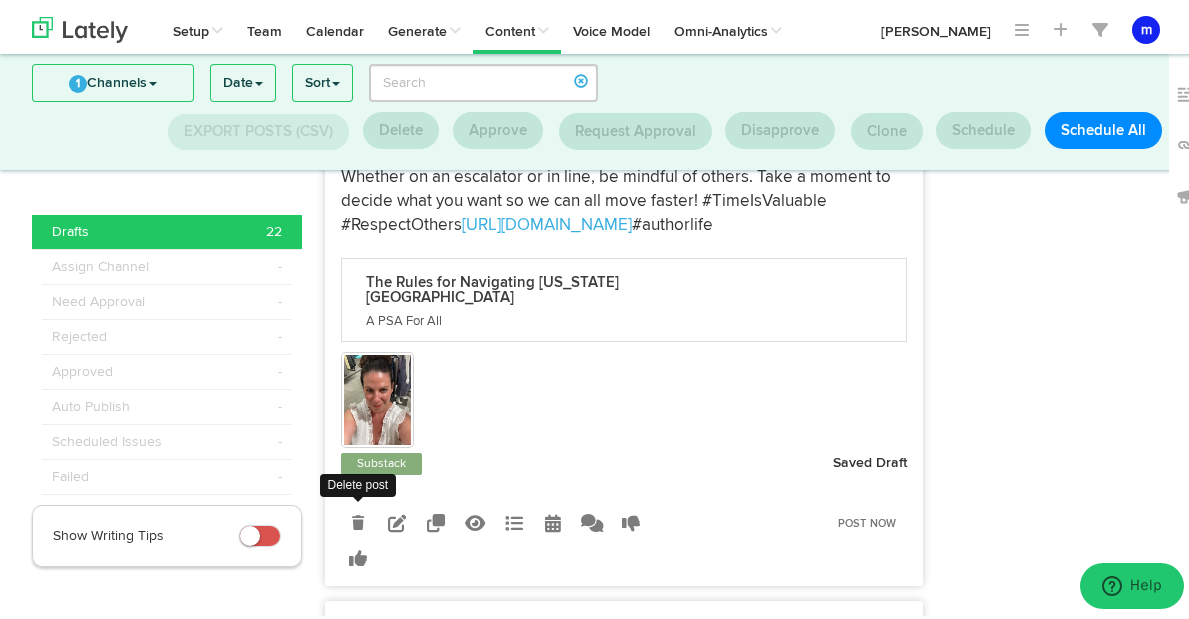 click at bounding box center (358, 519) 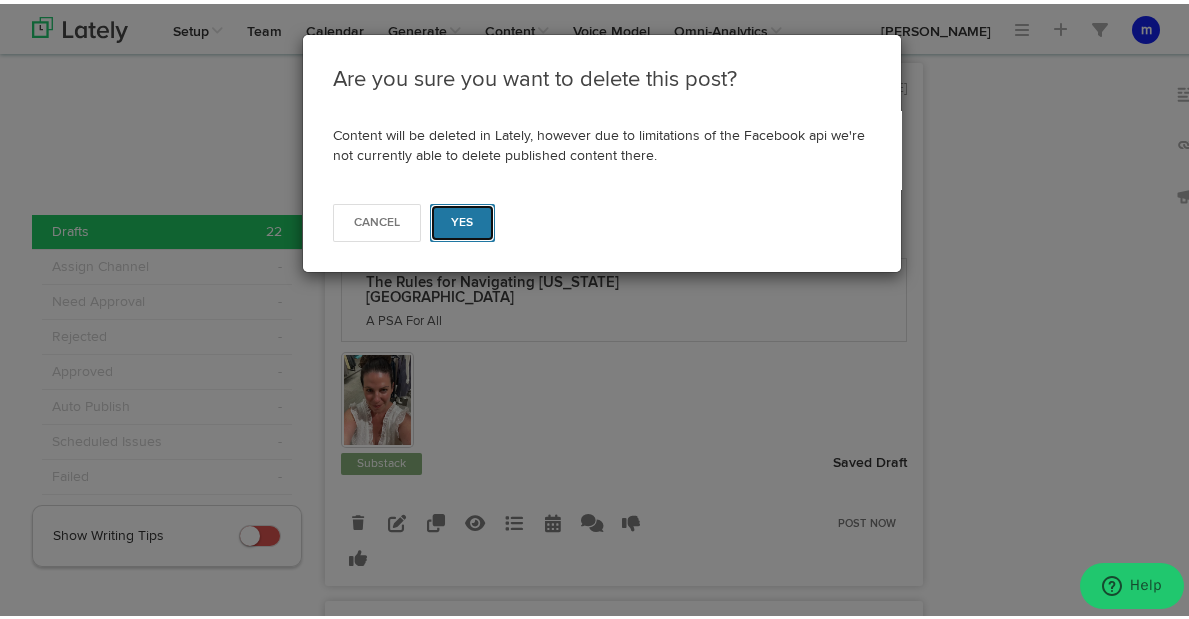 click on "Yes" at bounding box center (462, 219) 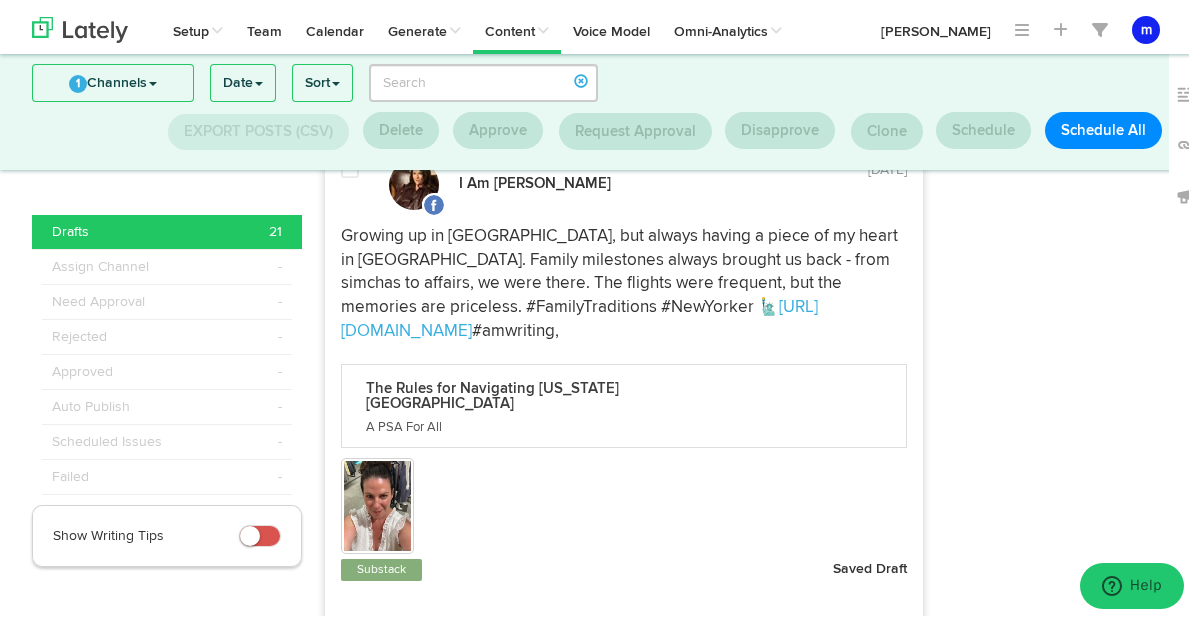 scroll, scrollTop: 1943, scrollLeft: 0, axis: vertical 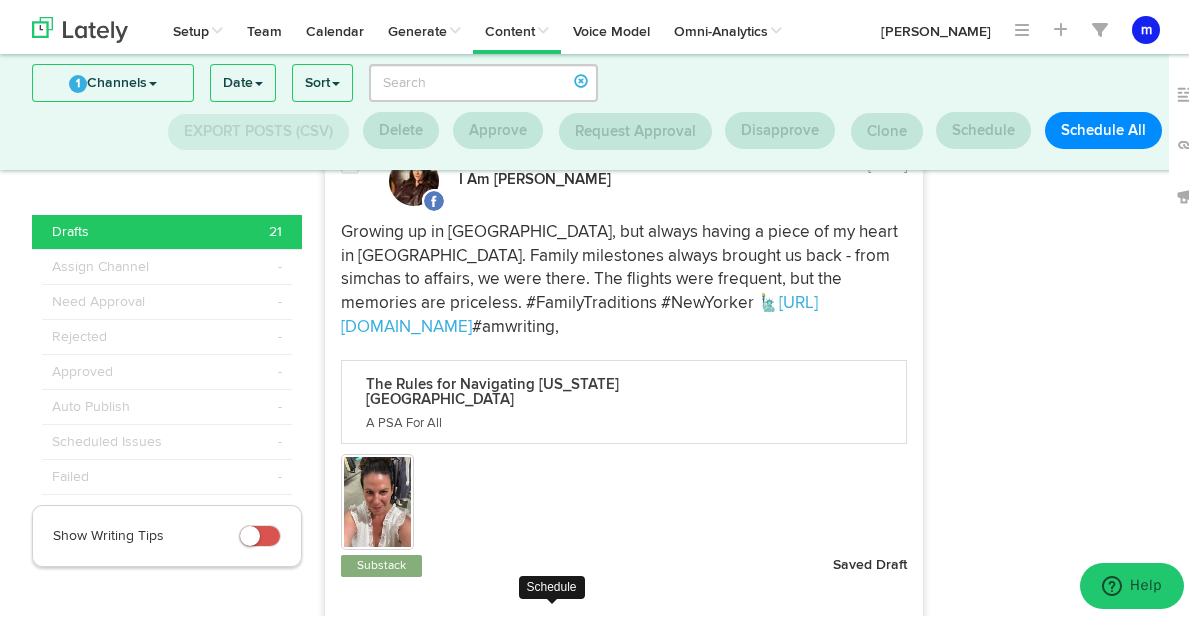 click at bounding box center [553, 621] 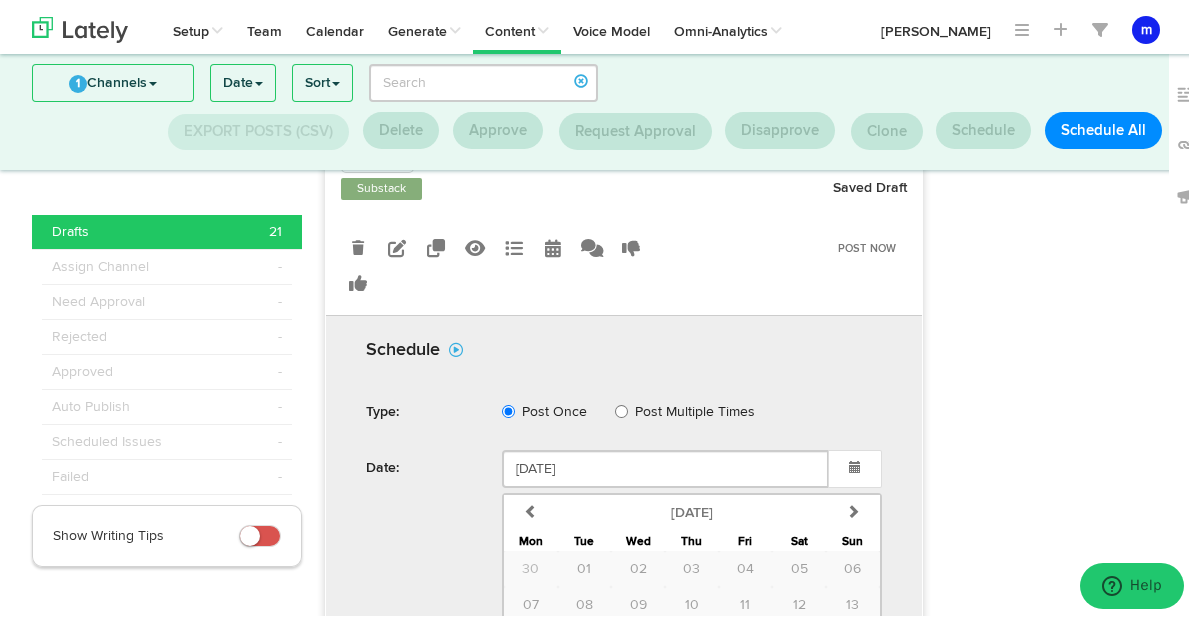 scroll, scrollTop: 2452, scrollLeft: 0, axis: vertical 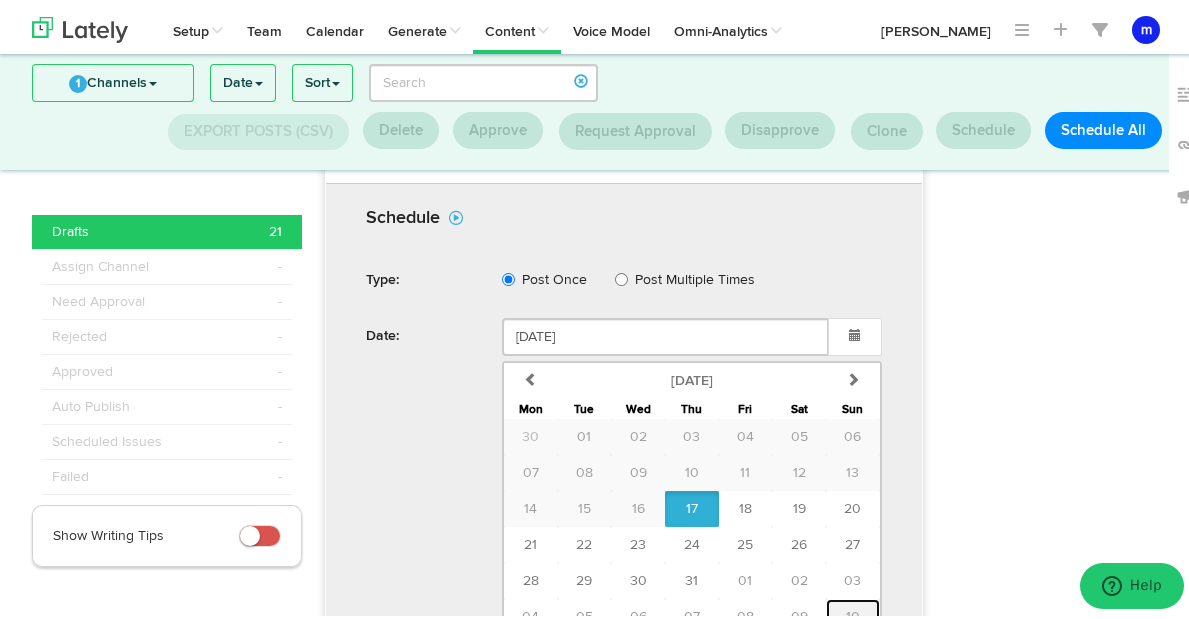 click on "10" at bounding box center (853, 613) 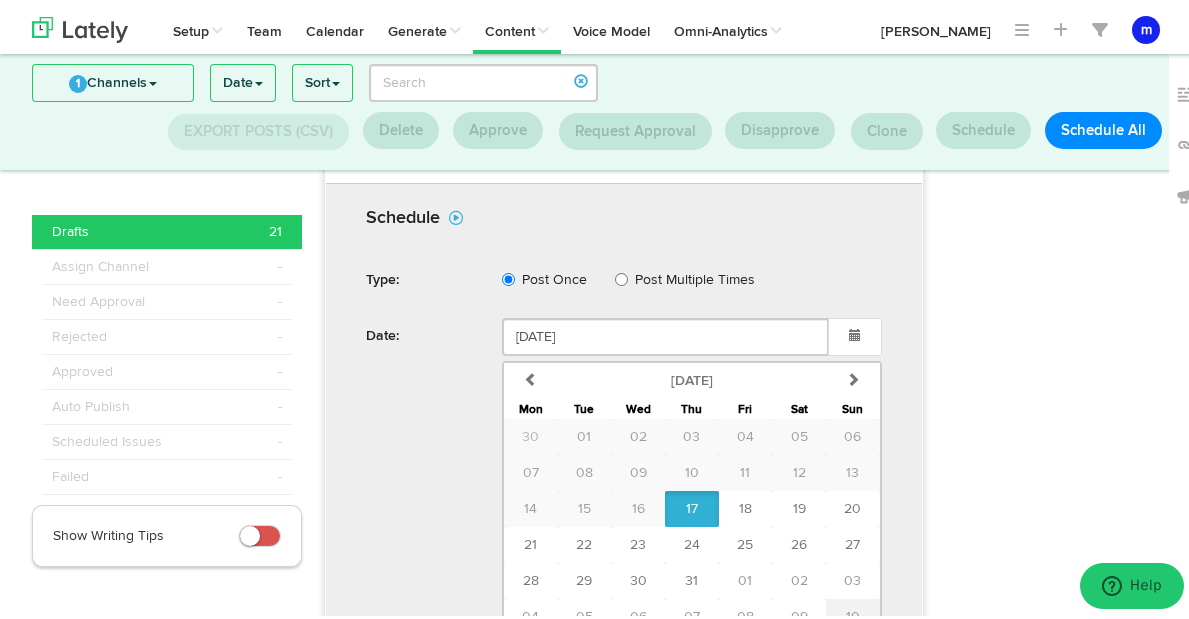type on "[DATE]" 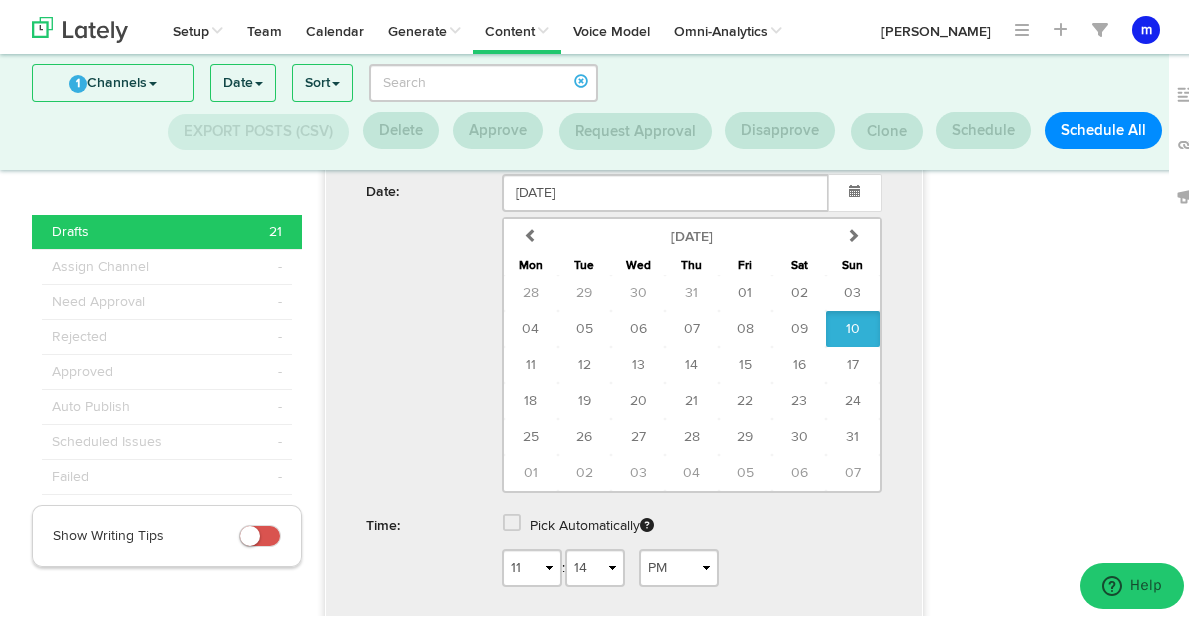 scroll, scrollTop: 2605, scrollLeft: 0, axis: vertical 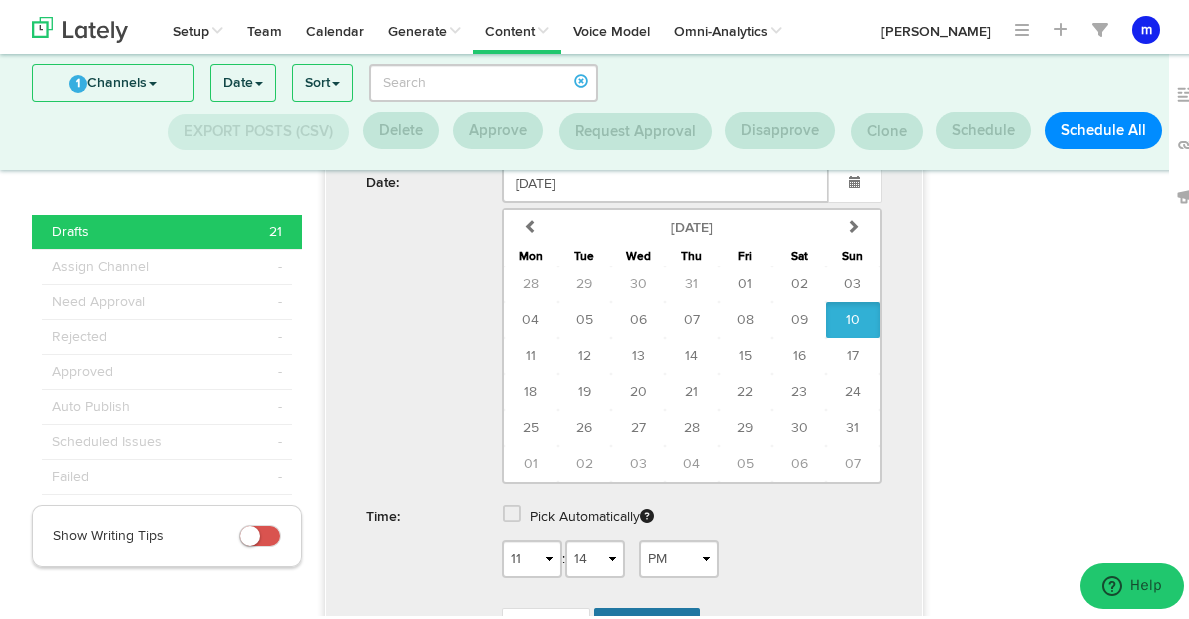 click on "Schedule" at bounding box center [647, 623] 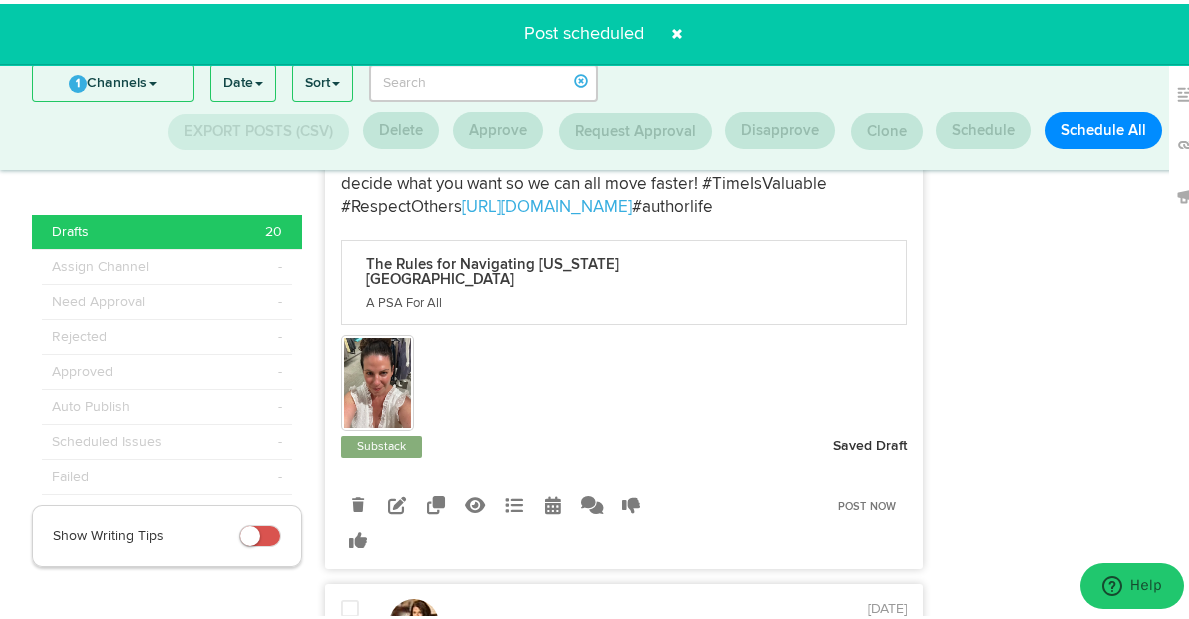 scroll, scrollTop: 959, scrollLeft: 0, axis: vertical 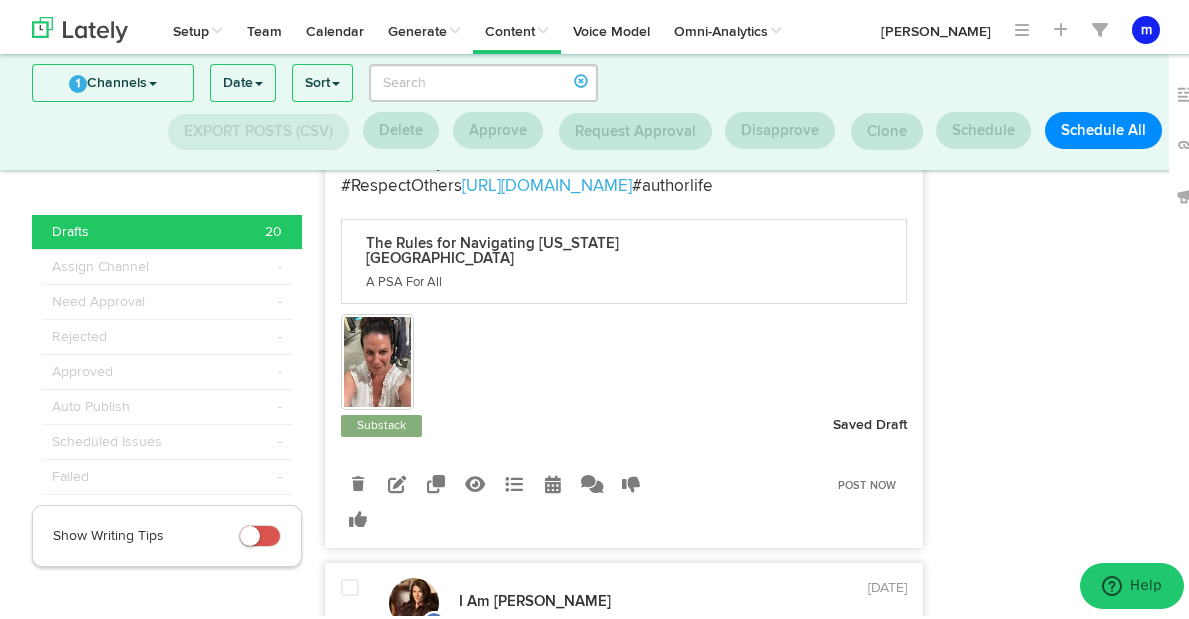 click at bounding box center [358, 480] 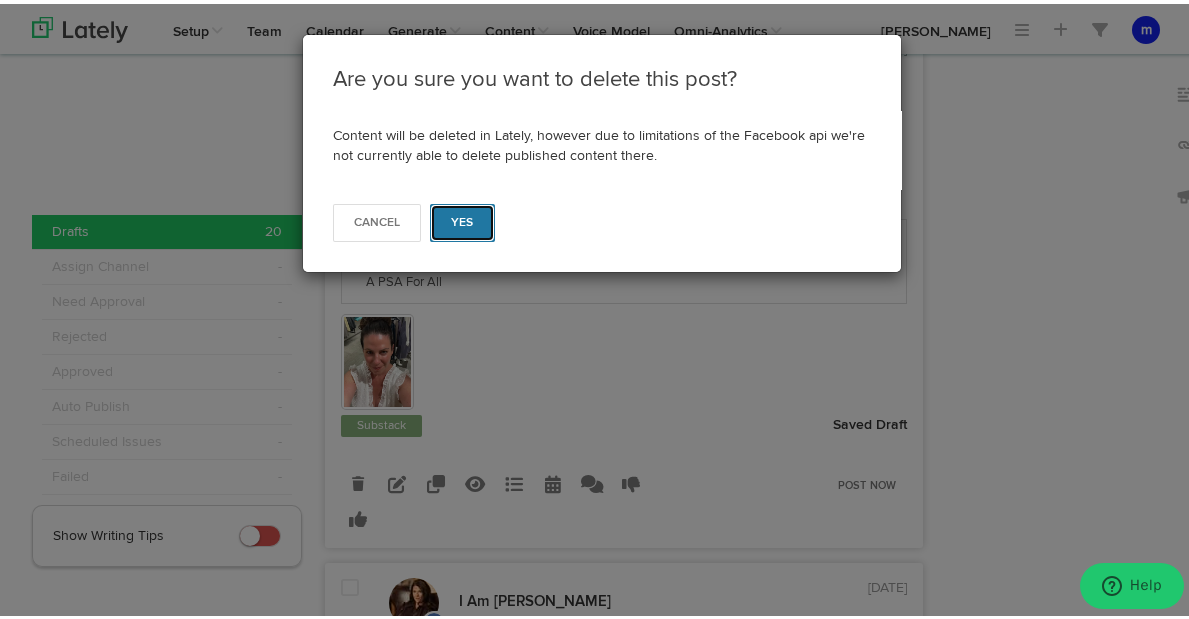 click on "Yes" at bounding box center [462, 219] 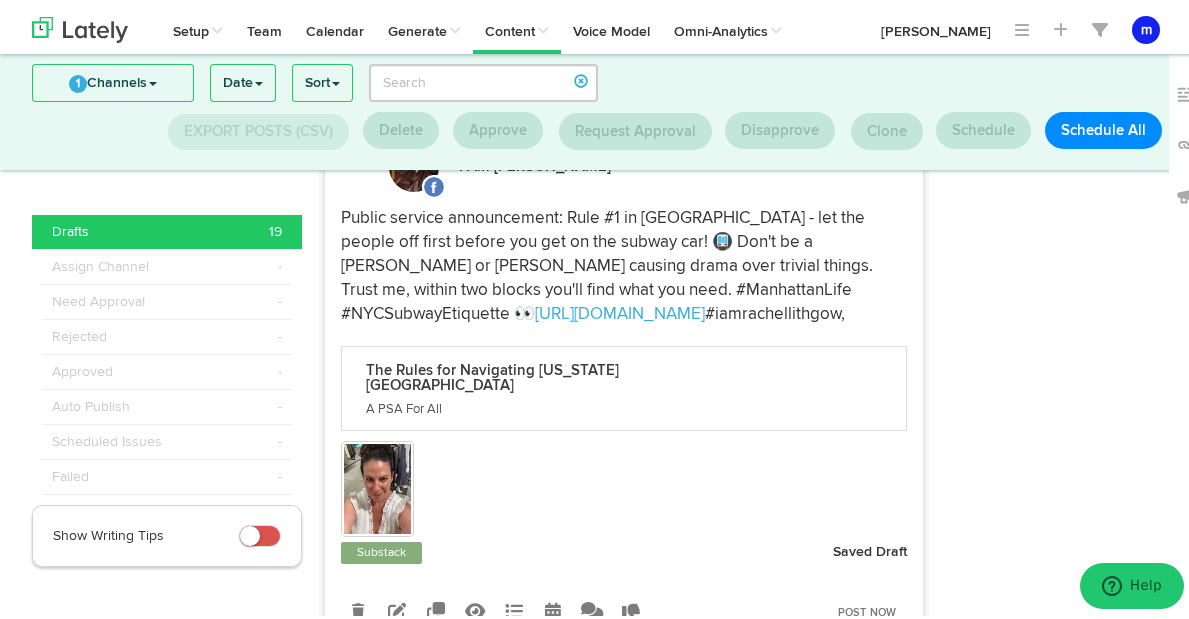 scroll, scrollTop: 1424, scrollLeft: 0, axis: vertical 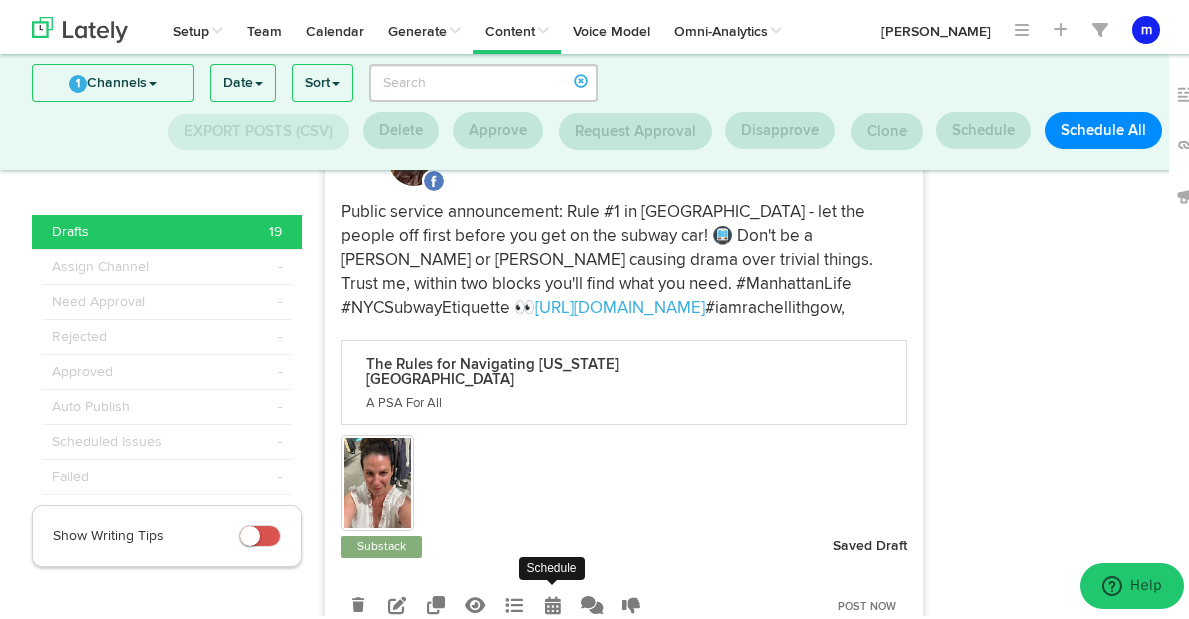 click at bounding box center [553, 601] 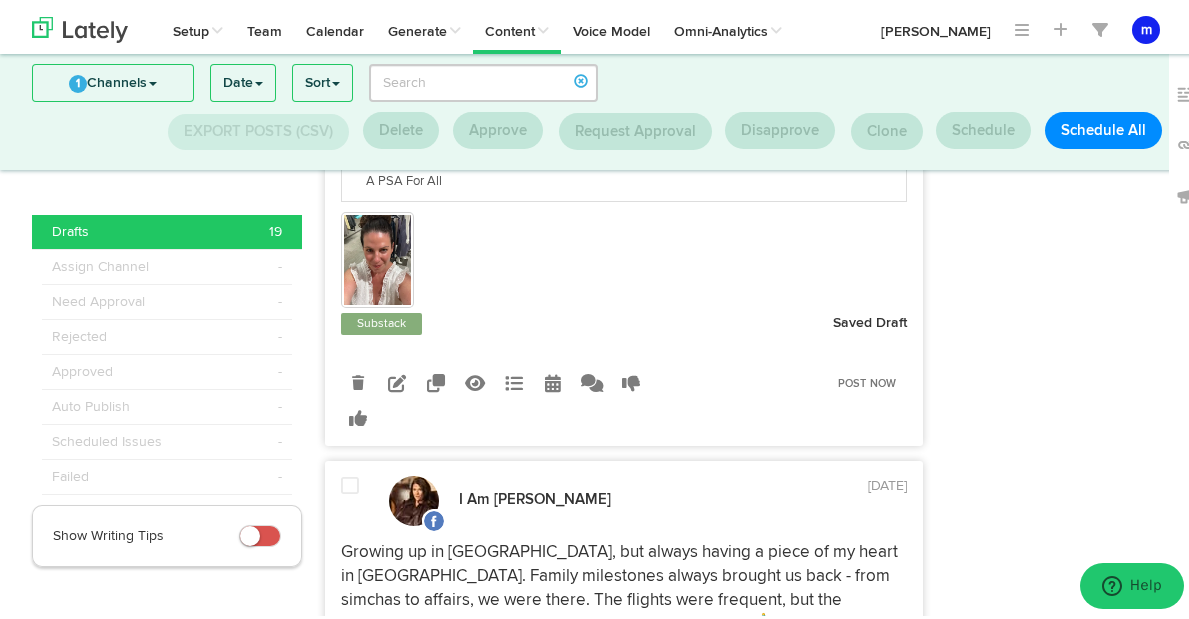 scroll, scrollTop: 537, scrollLeft: 0, axis: vertical 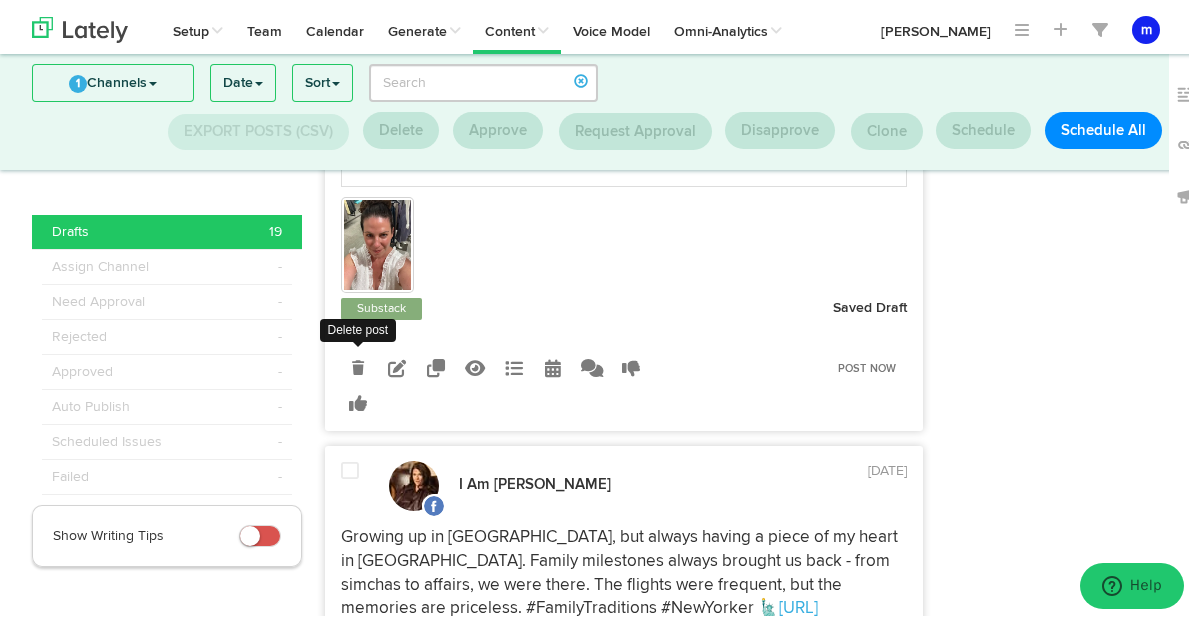 click at bounding box center [358, 364] 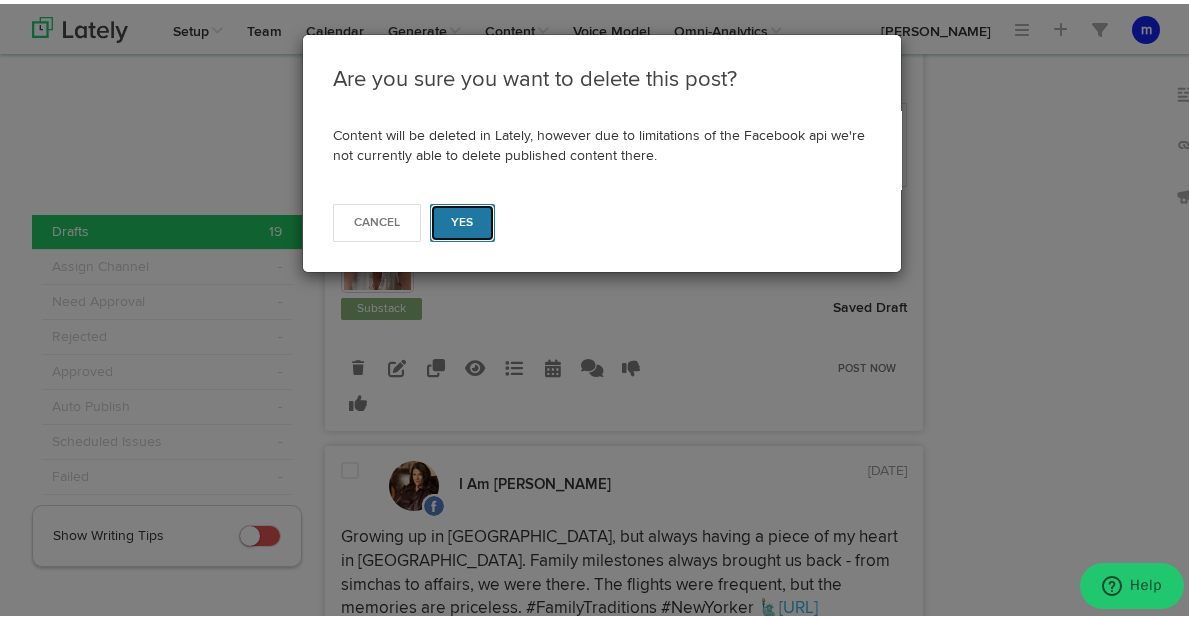 click on "Yes" at bounding box center (462, 219) 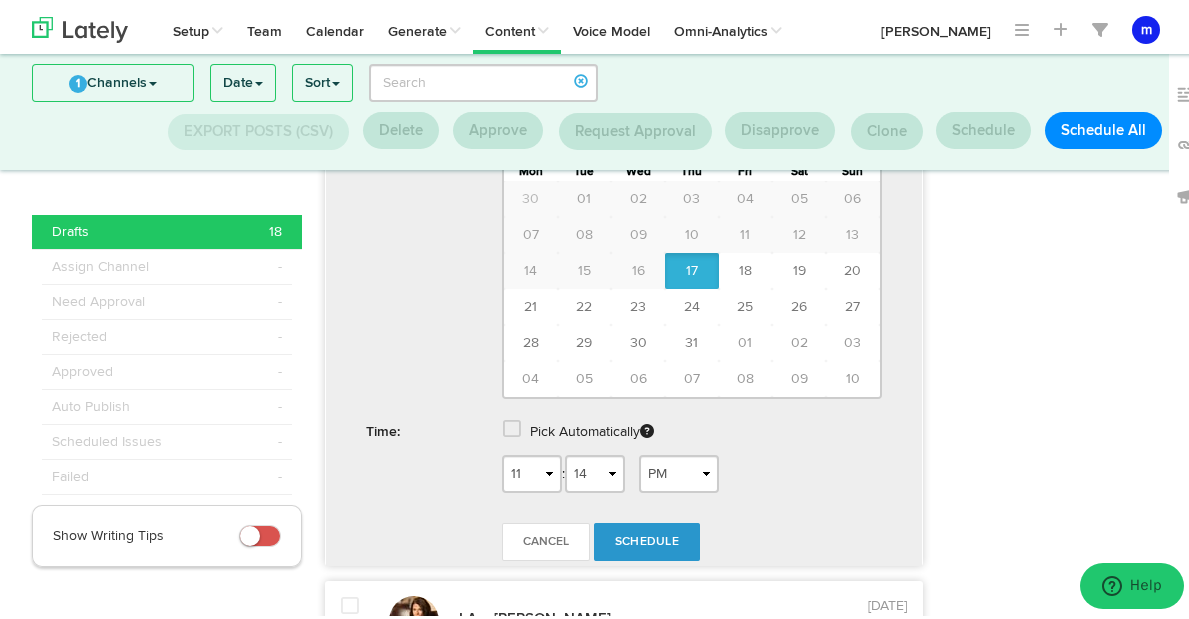 scroll, scrollTop: 1436, scrollLeft: 0, axis: vertical 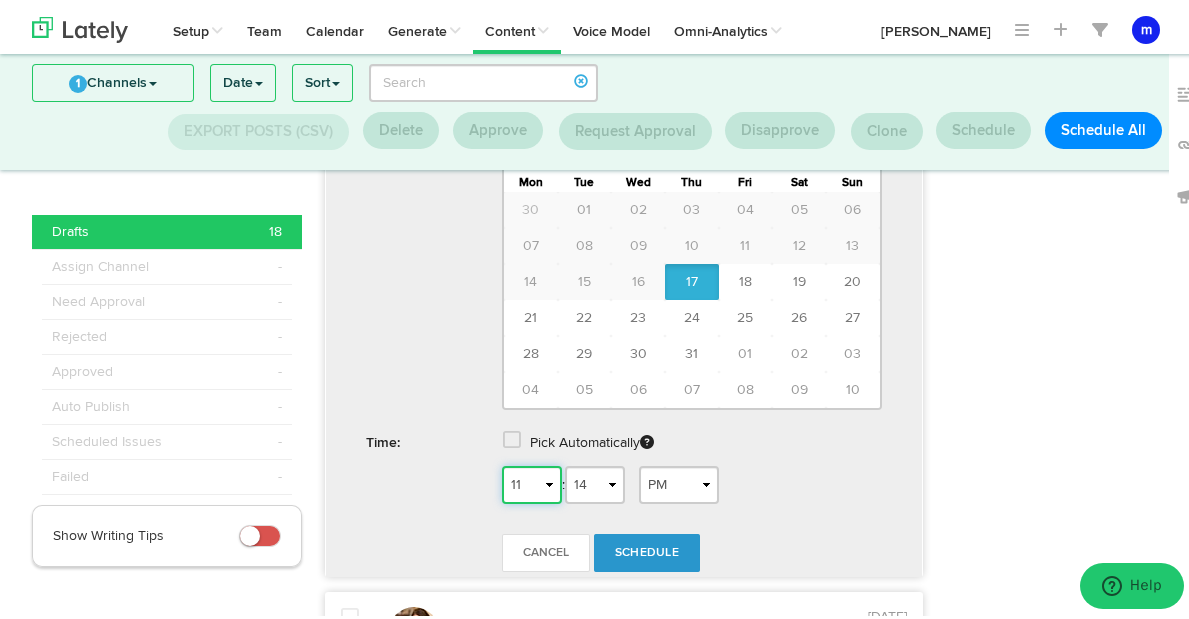 click on "1 2 3 4 5 6 7 8 9 10 11 12" at bounding box center [532, 481] 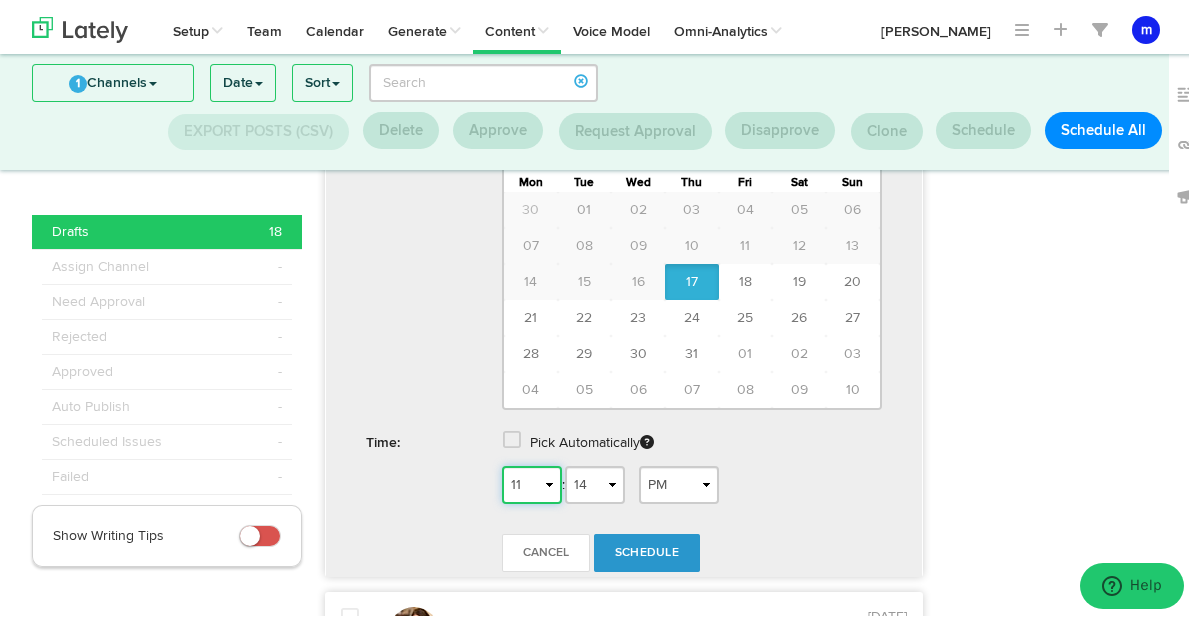 select on "2" 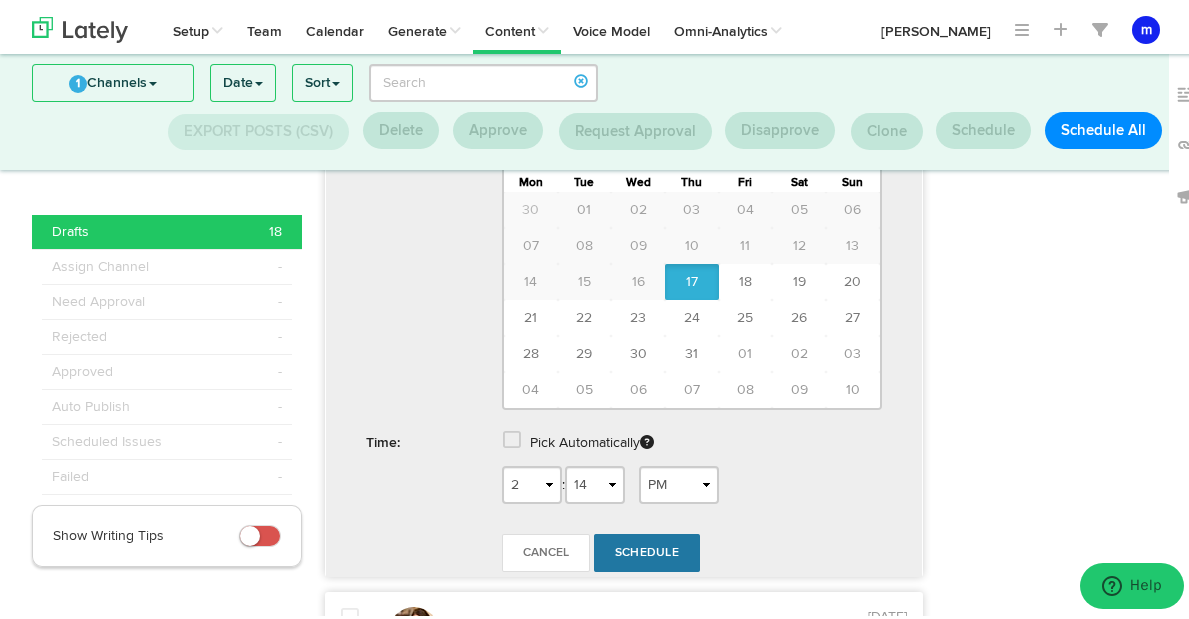 click on "Schedule" at bounding box center [647, 549] 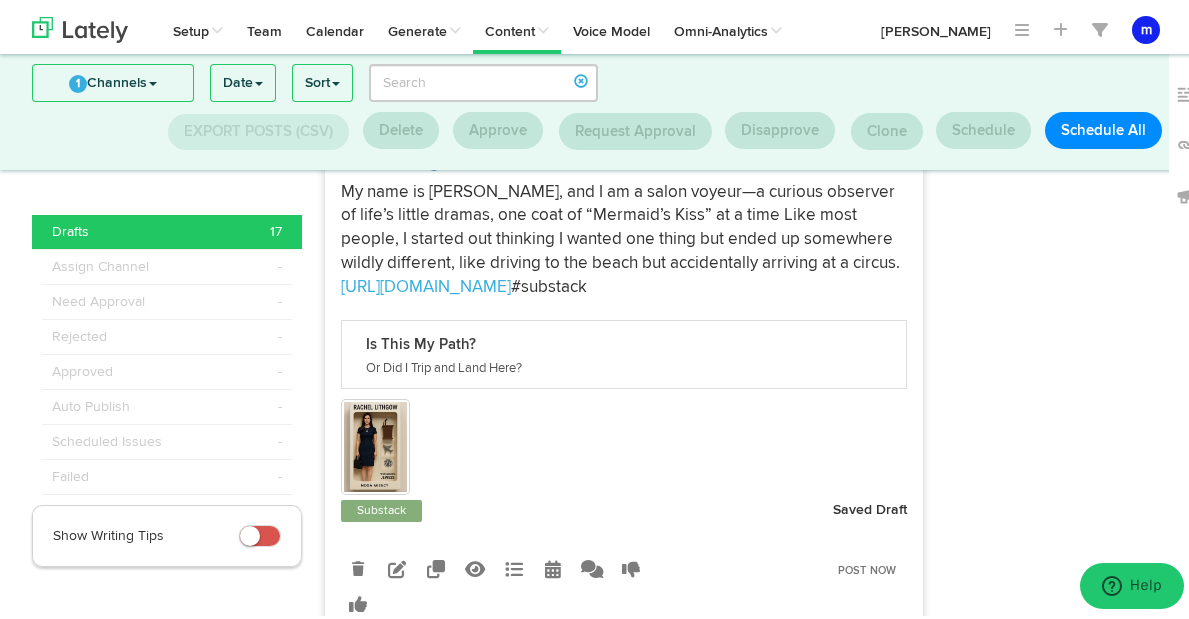 scroll, scrollTop: 6554, scrollLeft: 0, axis: vertical 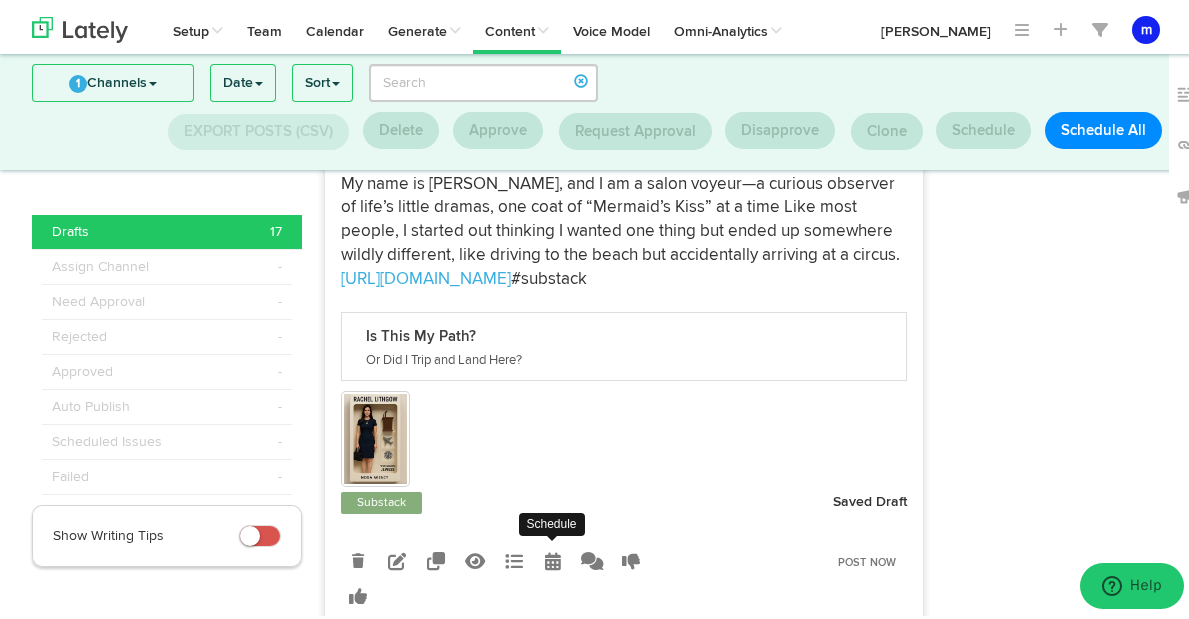 click at bounding box center (553, 557) 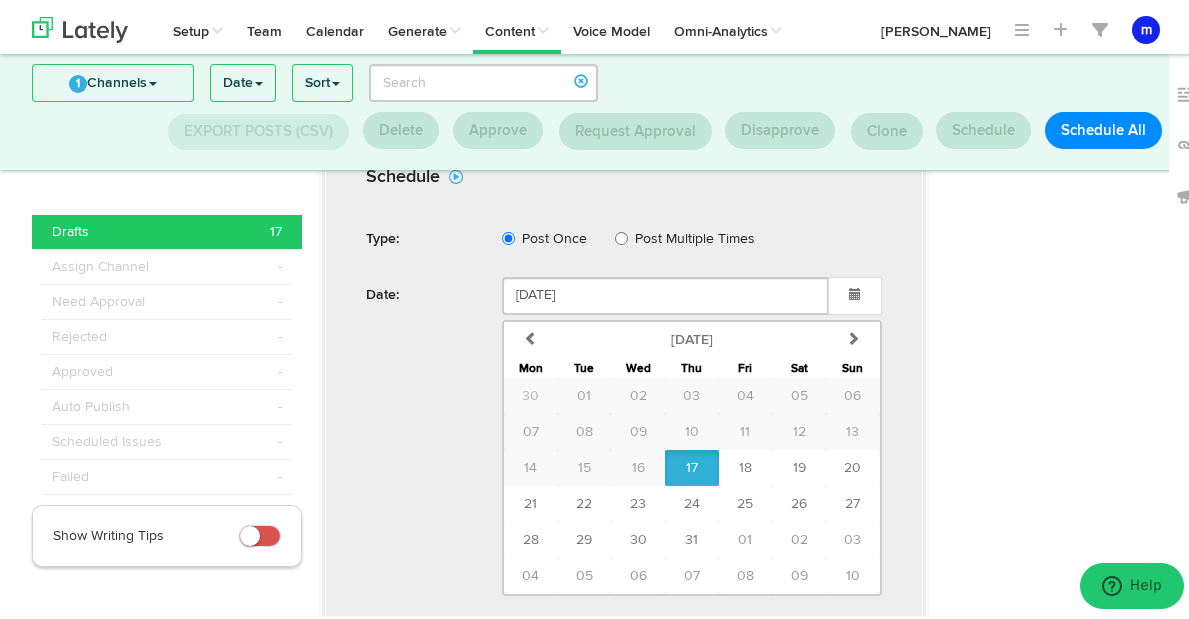 scroll, scrollTop: 7145, scrollLeft: 0, axis: vertical 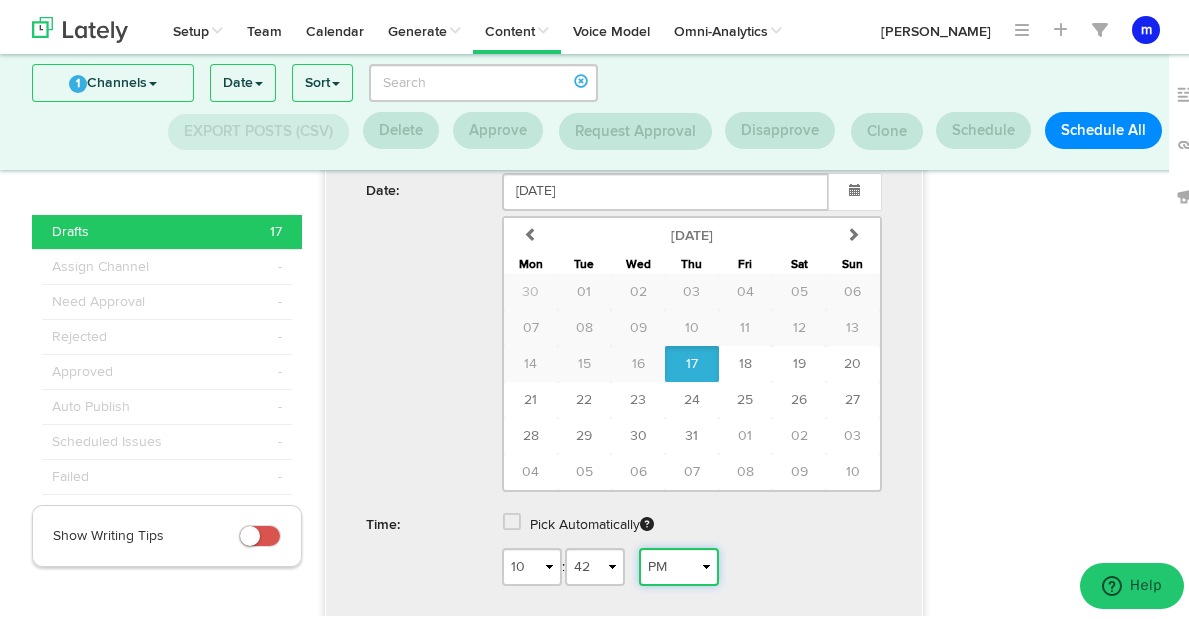 click on "AM PM" at bounding box center [679, 563] 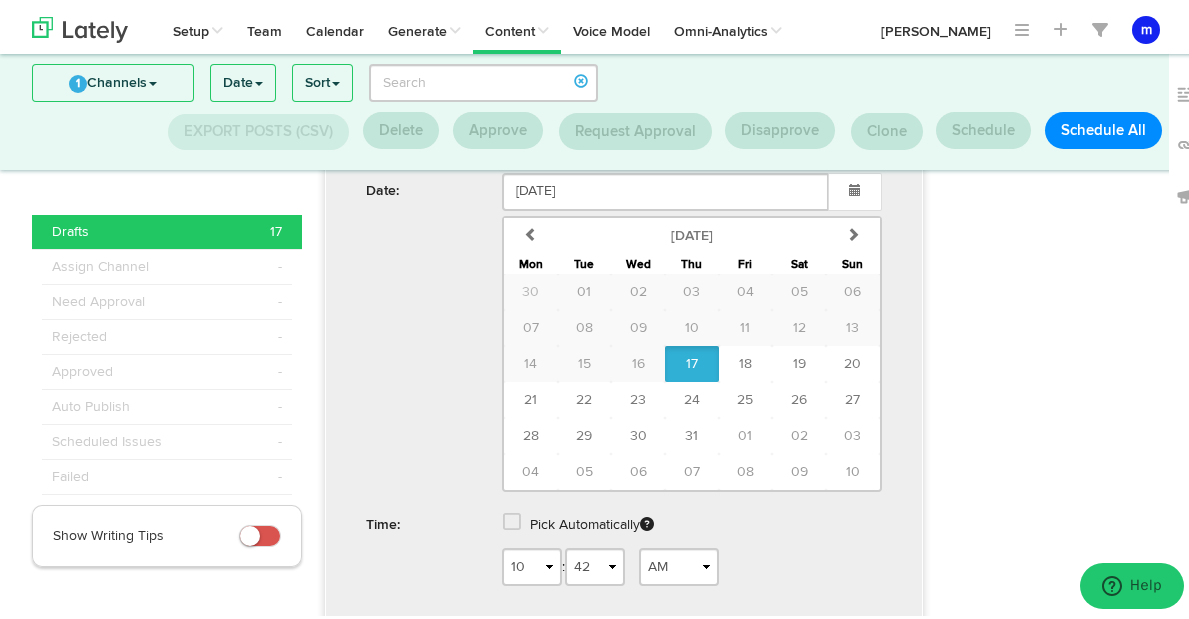 click on "Schedule" at bounding box center [647, 631] 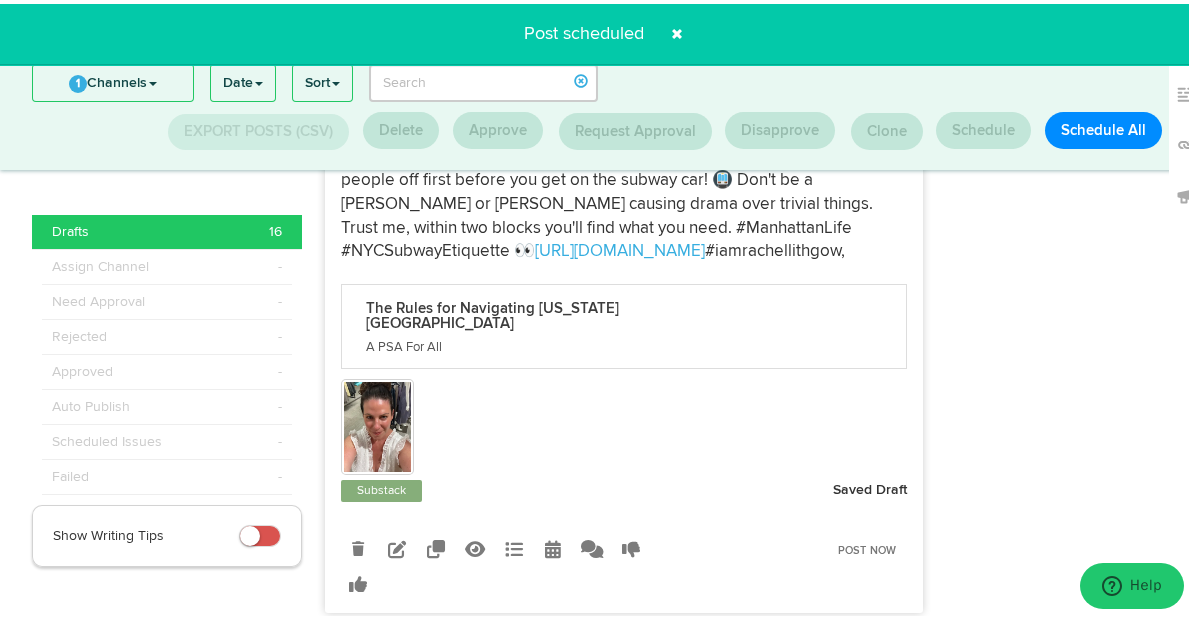 scroll, scrollTop: 784, scrollLeft: 0, axis: vertical 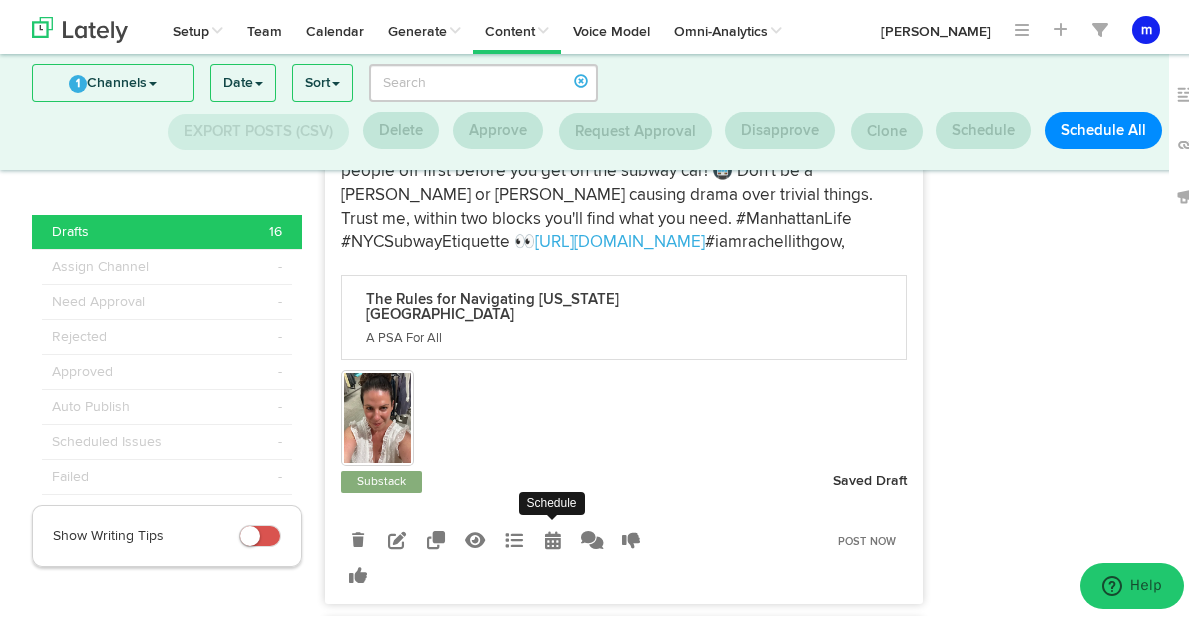 click at bounding box center [553, 536] 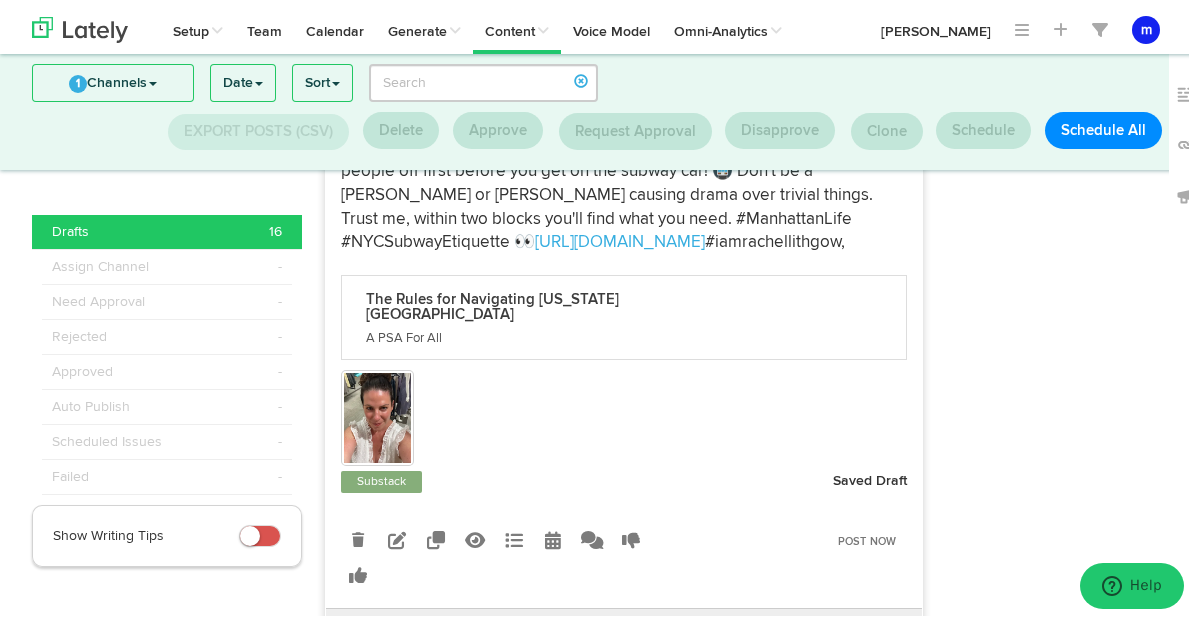 scroll, scrollTop: 1176, scrollLeft: 0, axis: vertical 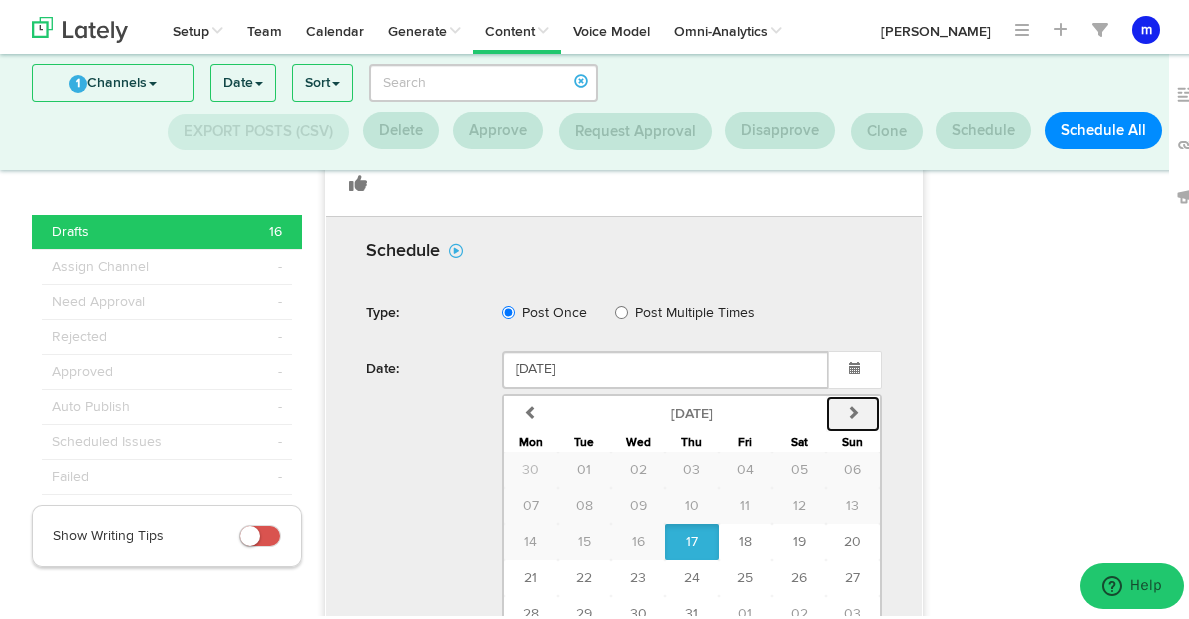 click on "next" at bounding box center [853, 410] 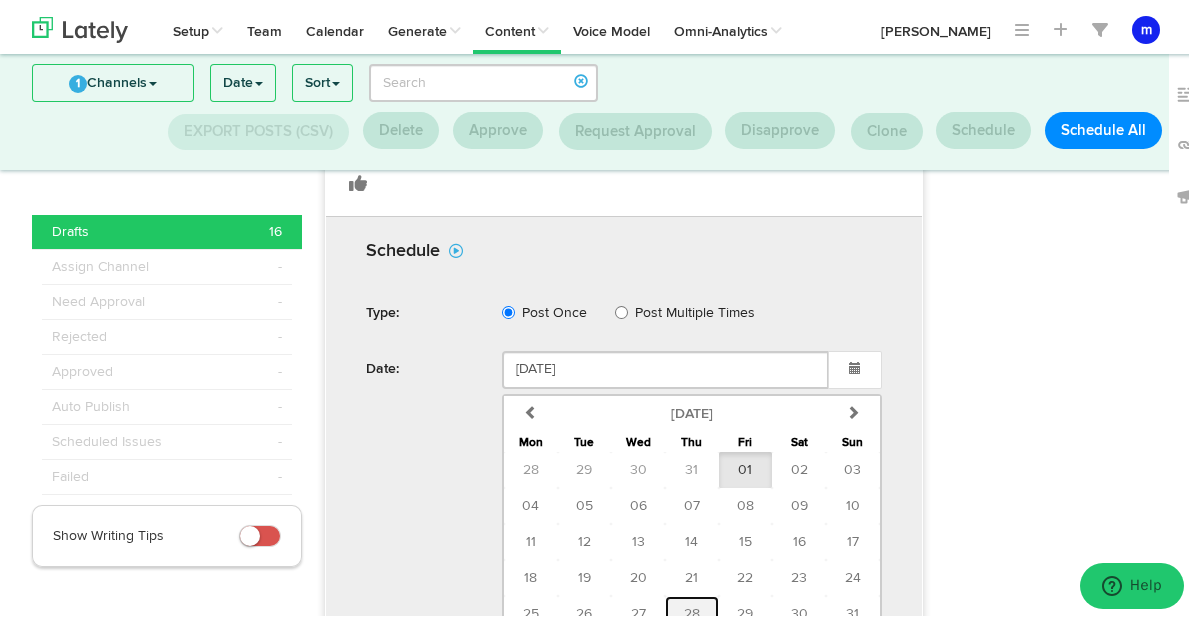 click on "28" at bounding box center (692, 610) 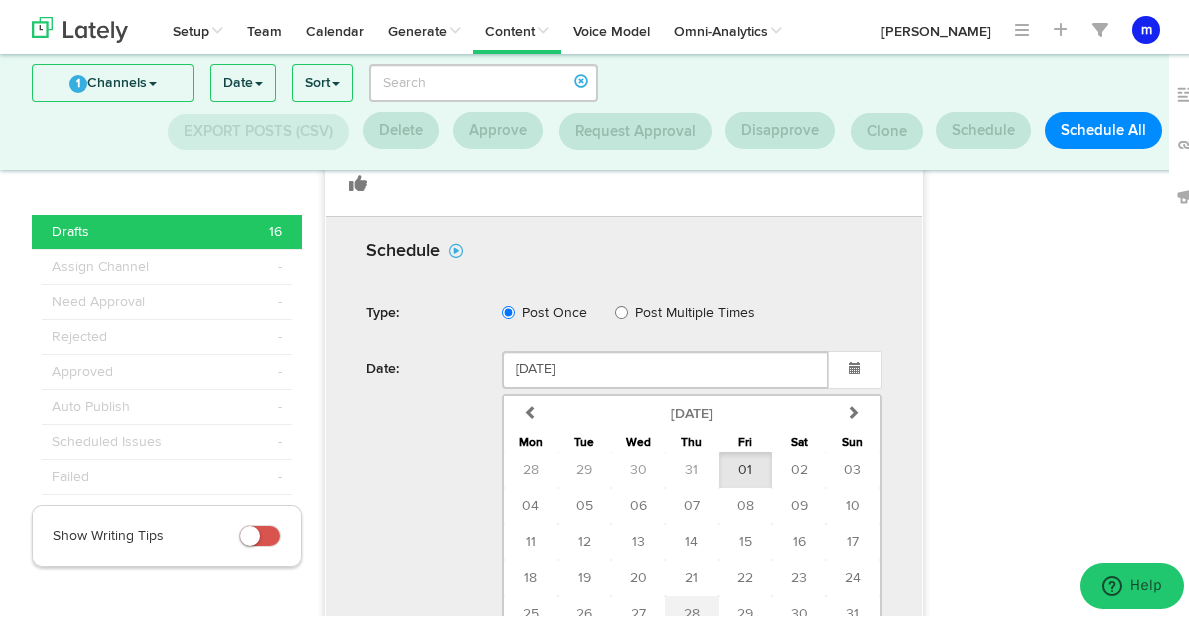 type on "[DATE]" 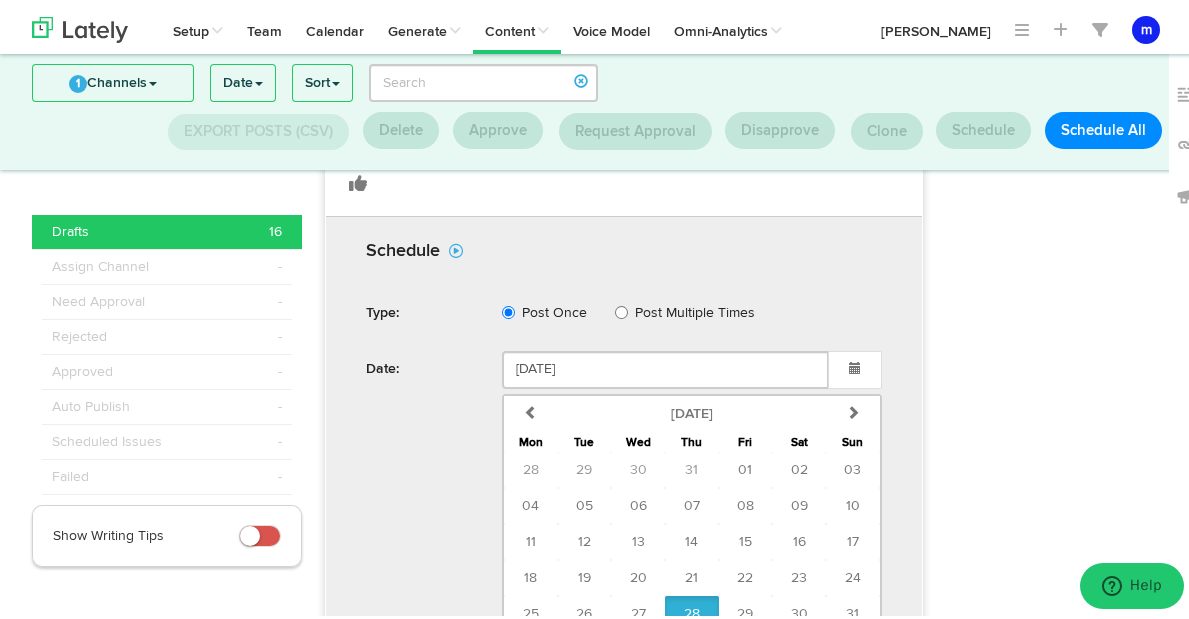scroll, scrollTop: 1384, scrollLeft: 0, axis: vertical 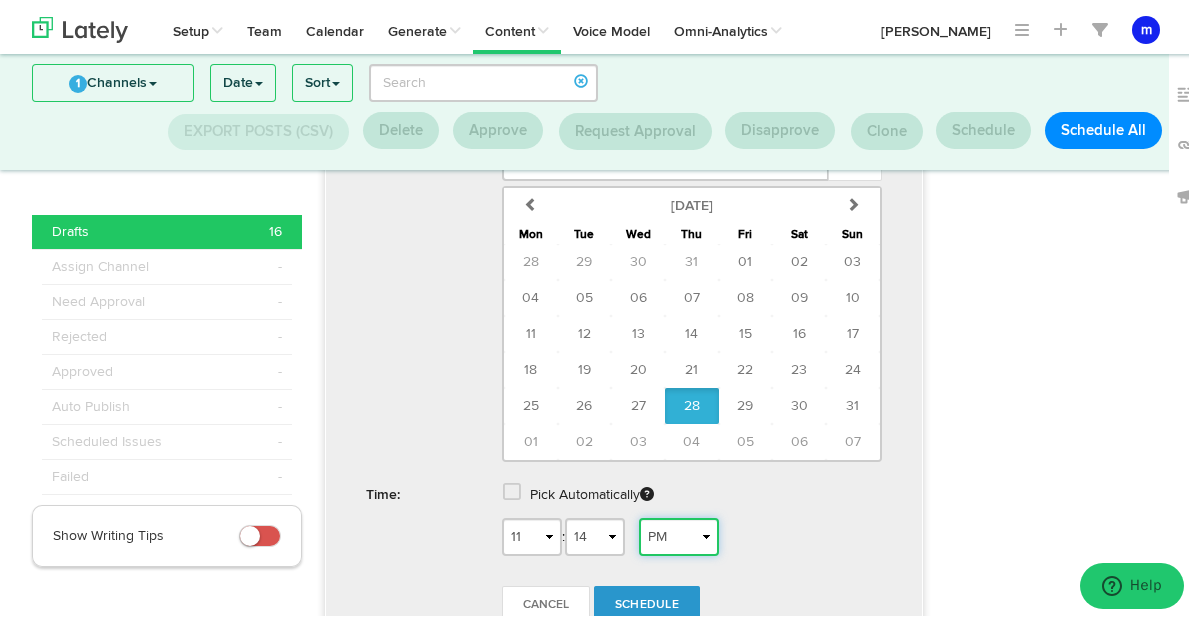 click on "AM PM" at bounding box center (679, 533) 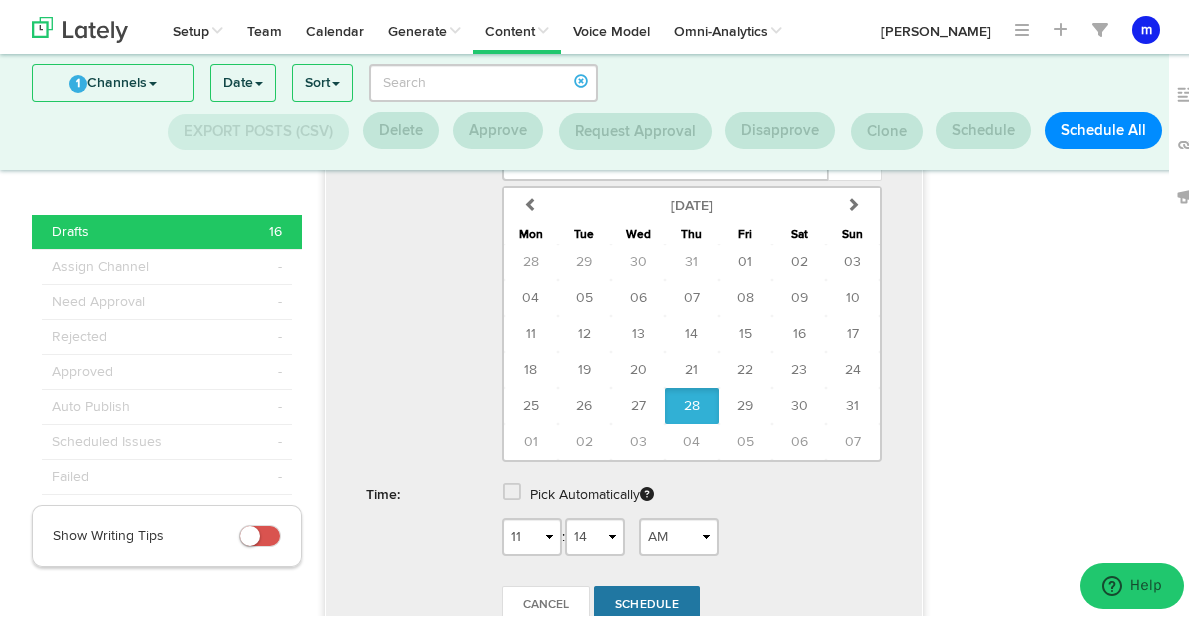 click on "Schedule" at bounding box center (647, 601) 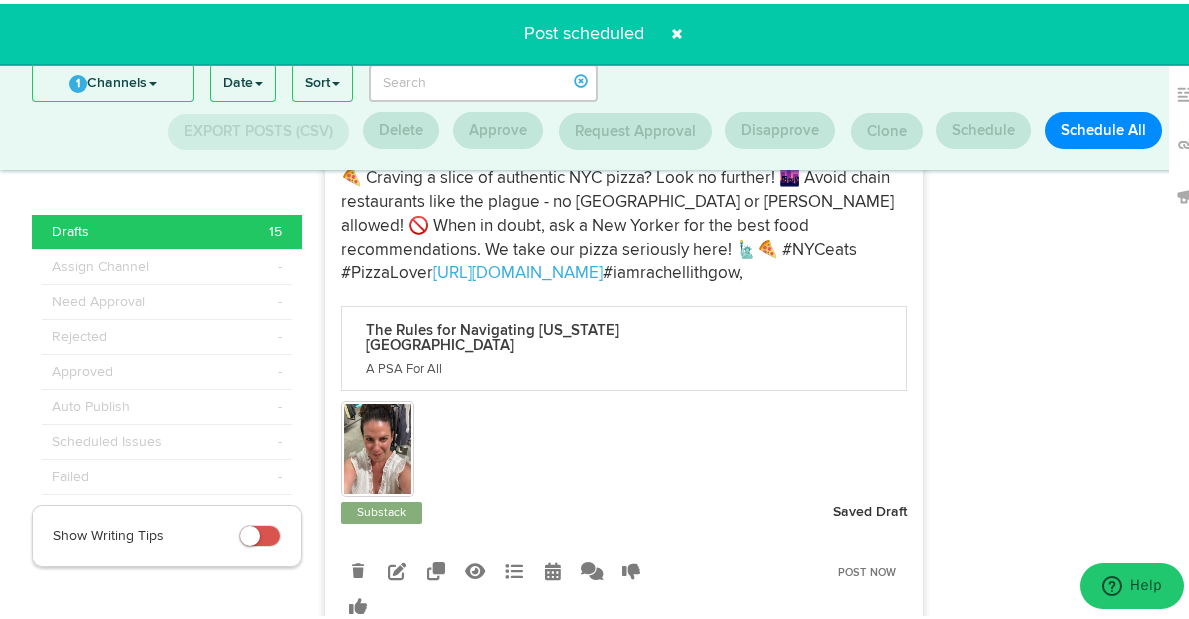 scroll, scrollTop: 809, scrollLeft: 0, axis: vertical 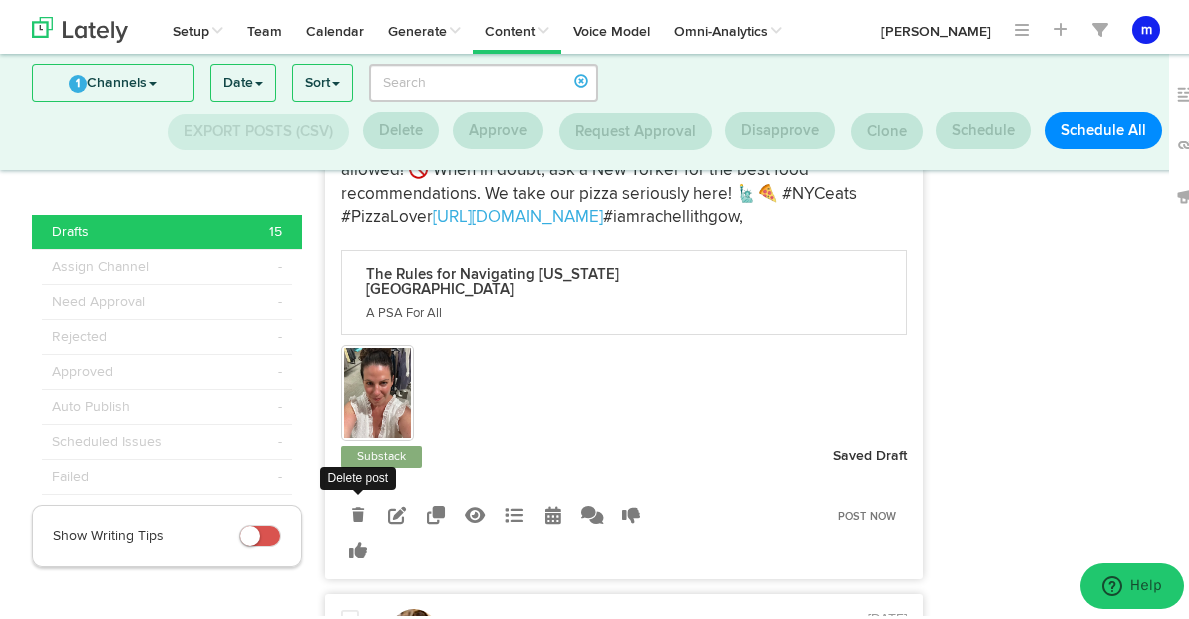 click at bounding box center [358, 511] 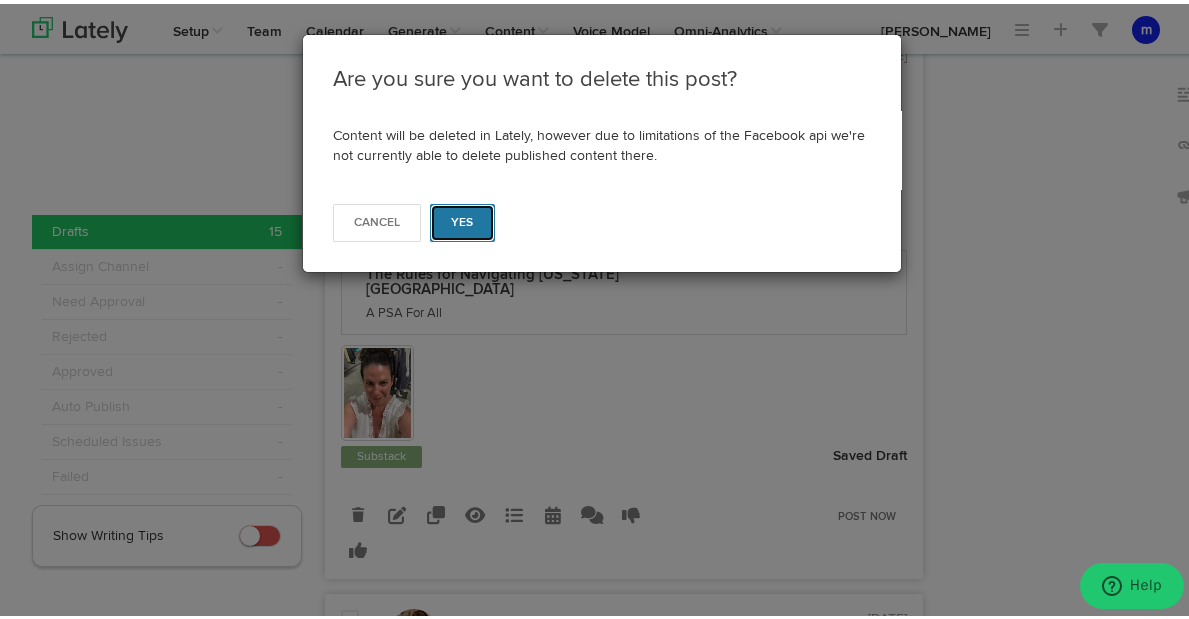 click on "Yes" at bounding box center (462, 219) 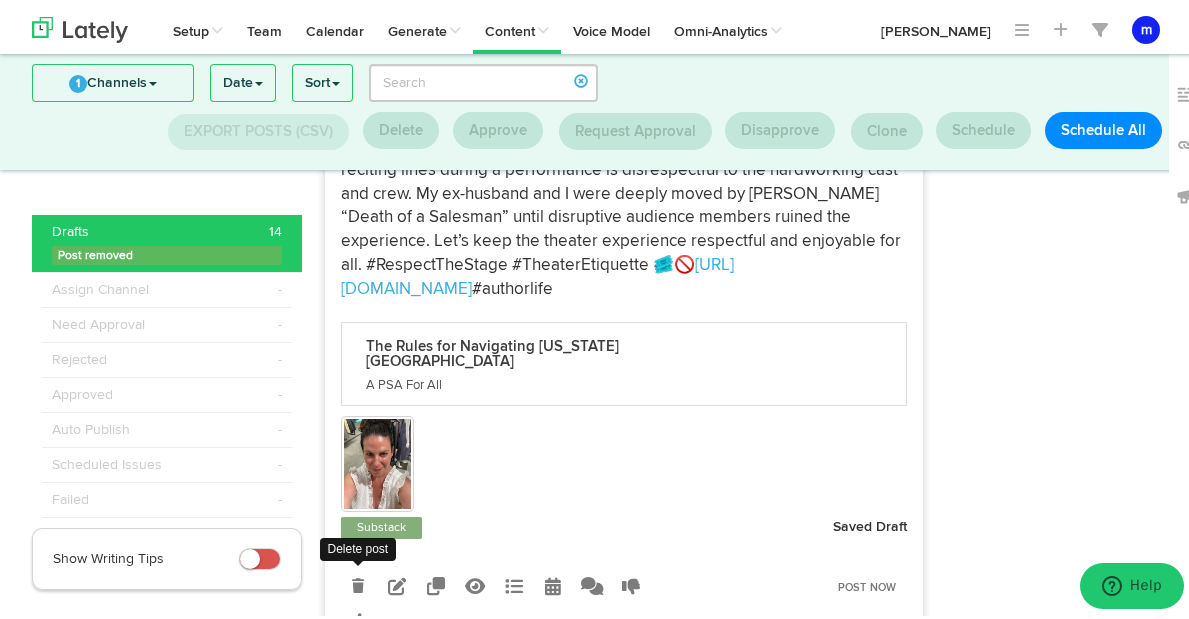 click at bounding box center (358, 582) 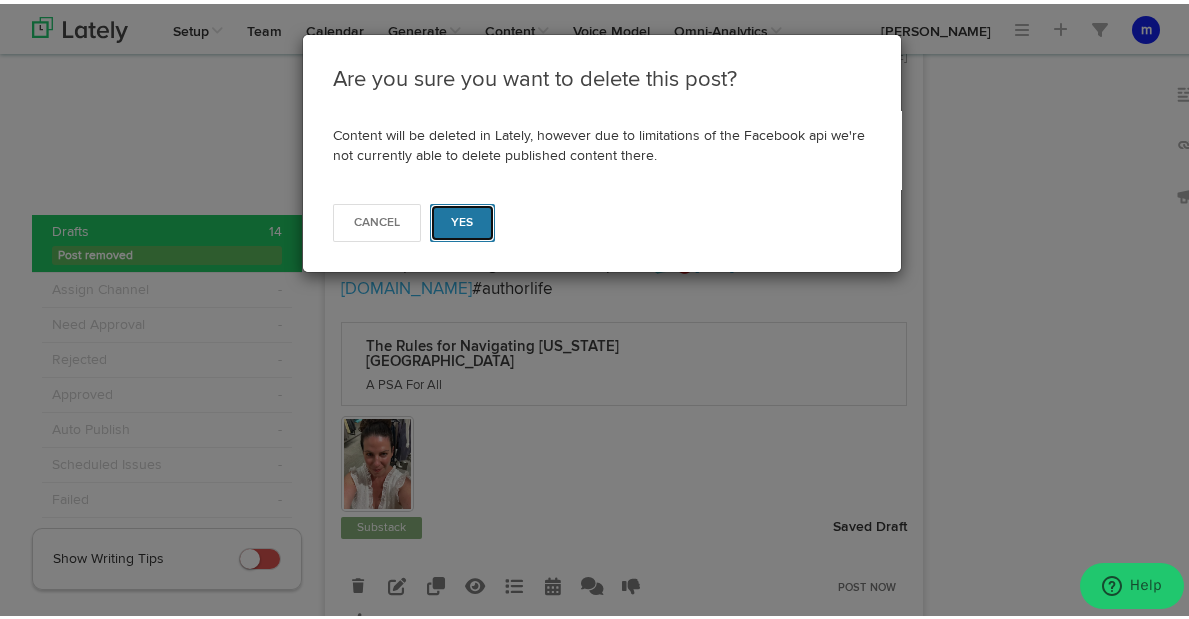 click on "Yes" at bounding box center [462, 219] 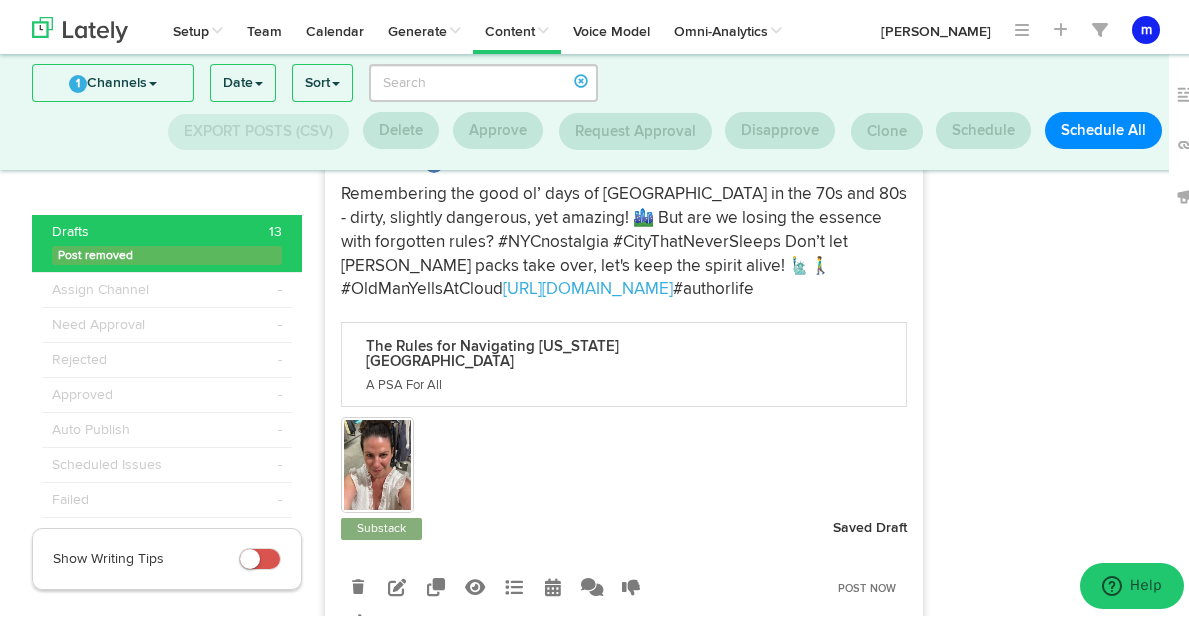 scroll, scrollTop: 740, scrollLeft: 0, axis: vertical 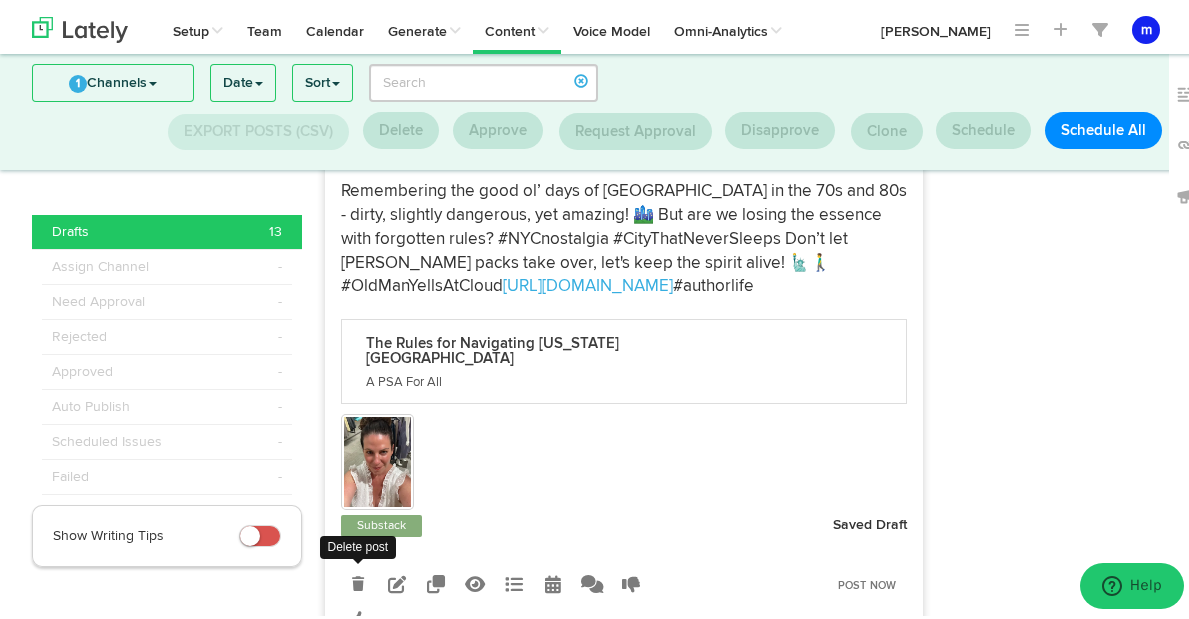 click at bounding box center (358, 580) 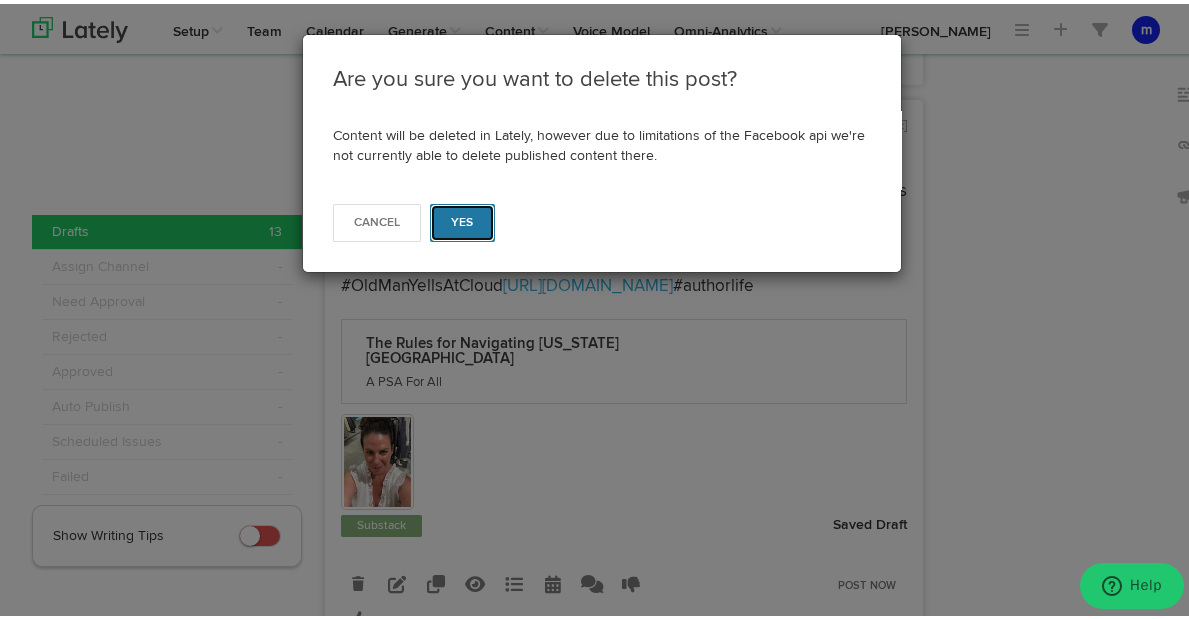 click on "Yes" at bounding box center (462, 219) 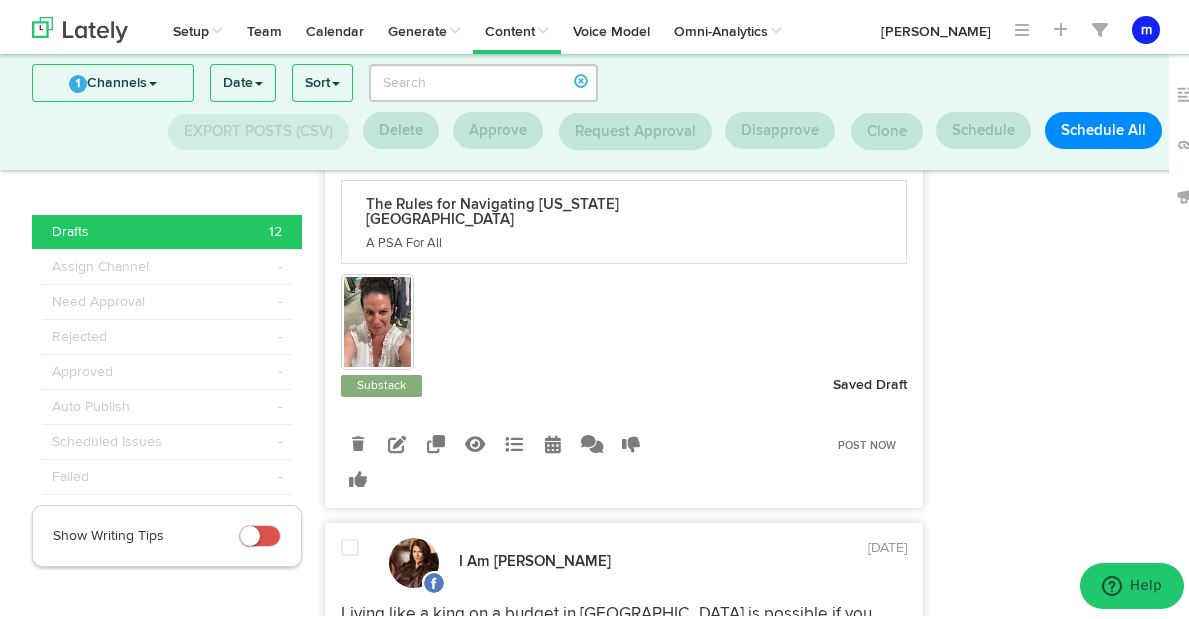 scroll, scrollTop: 1448, scrollLeft: 0, axis: vertical 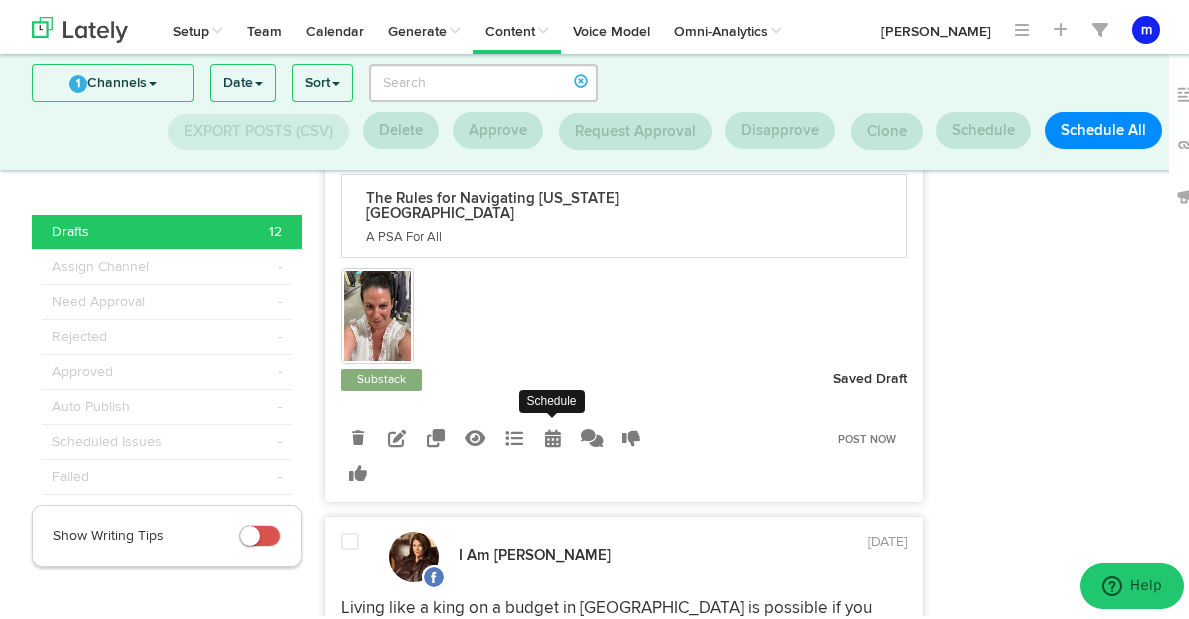 click at bounding box center (553, 434) 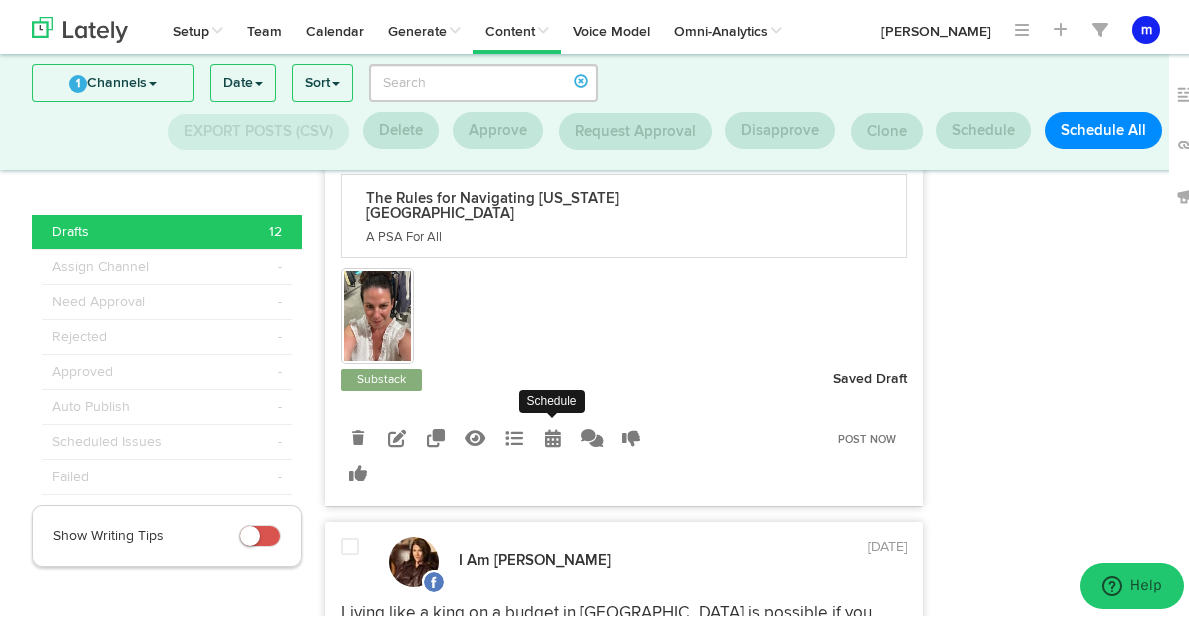 radio on "true" 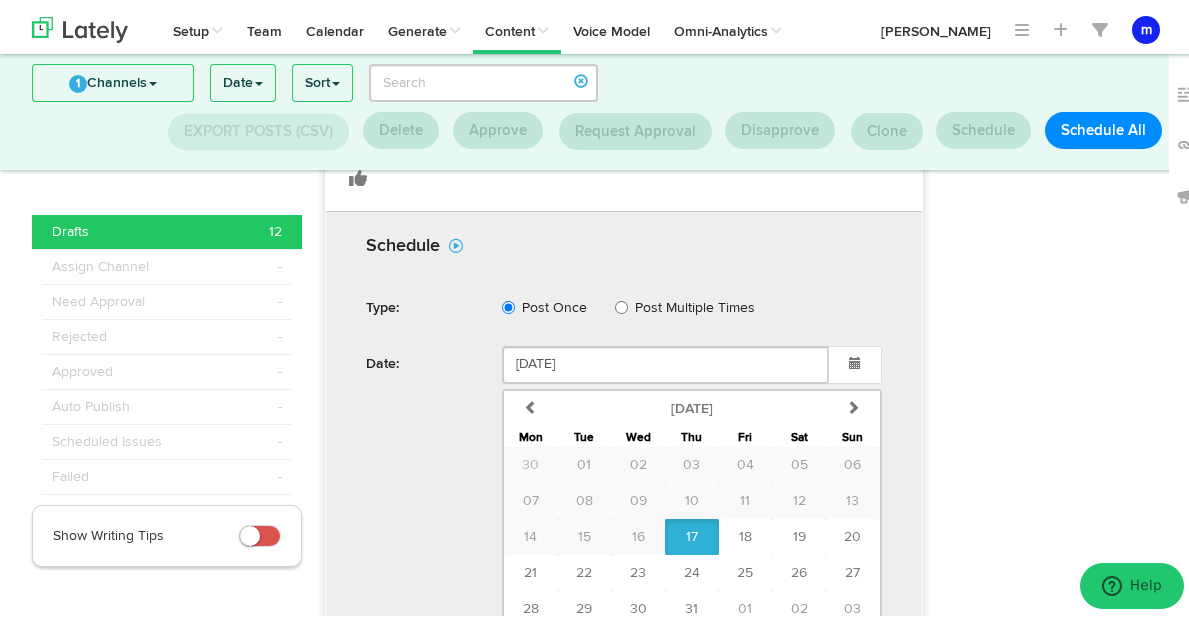 scroll, scrollTop: 1746, scrollLeft: 0, axis: vertical 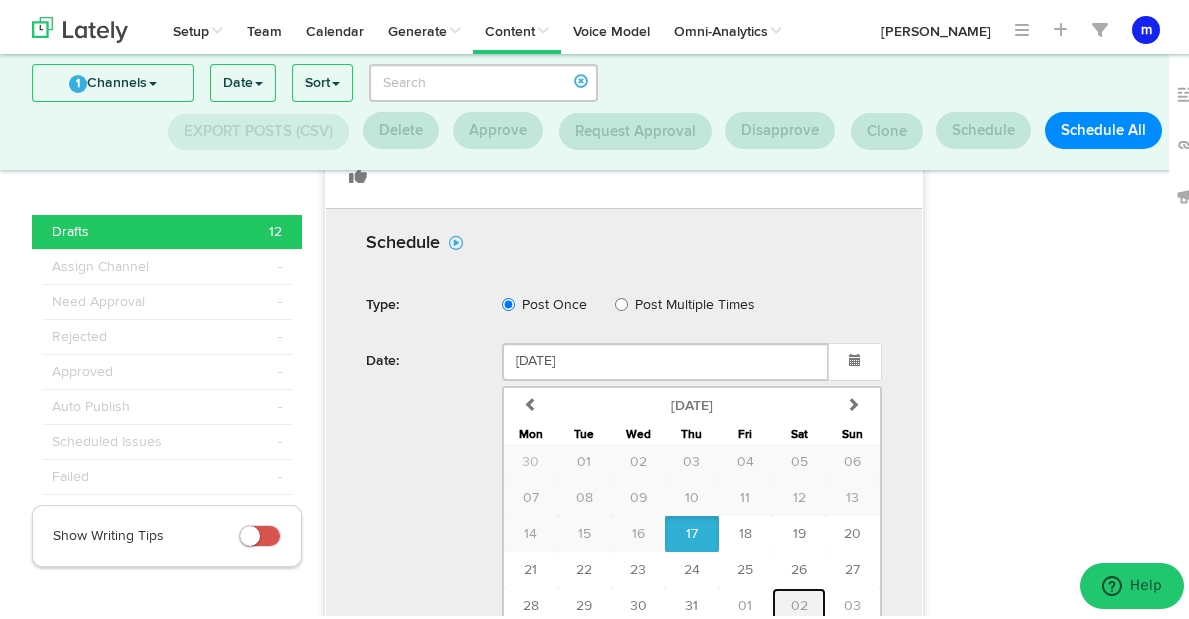 click on "02" at bounding box center [799, 602] 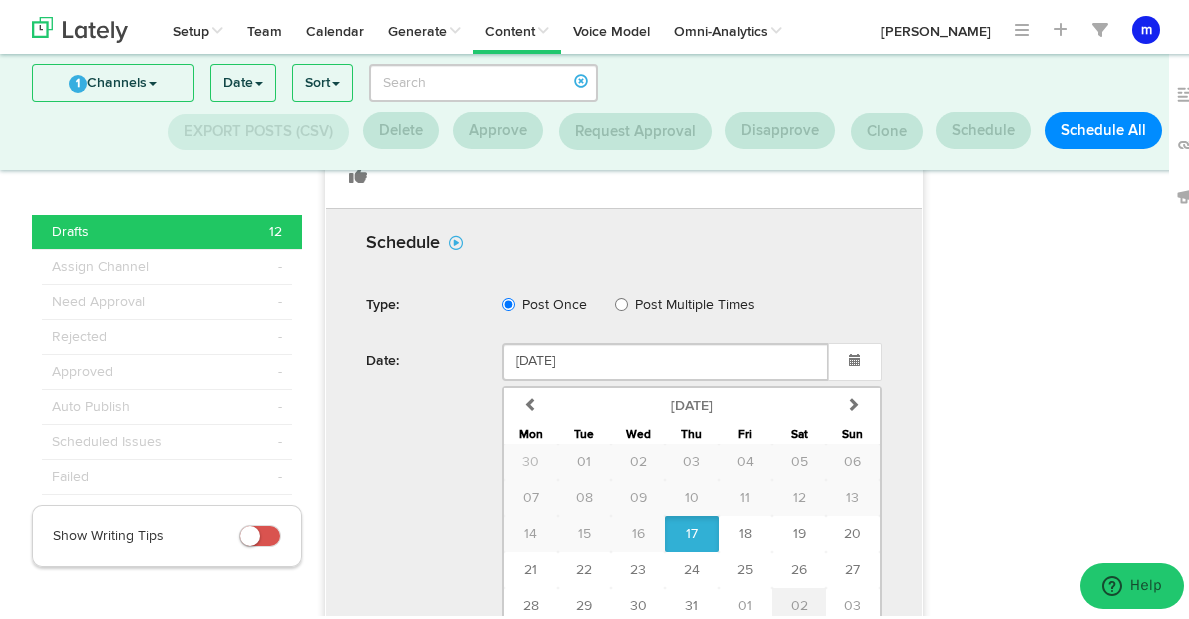 type on "[DATE]" 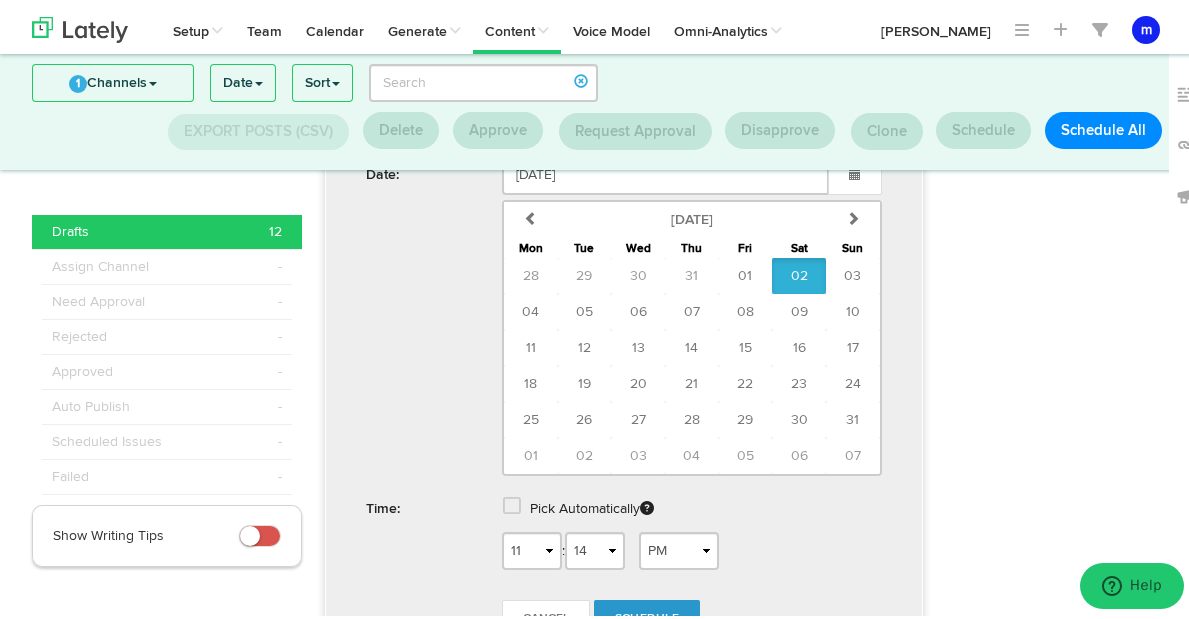 scroll, scrollTop: 1972, scrollLeft: 0, axis: vertical 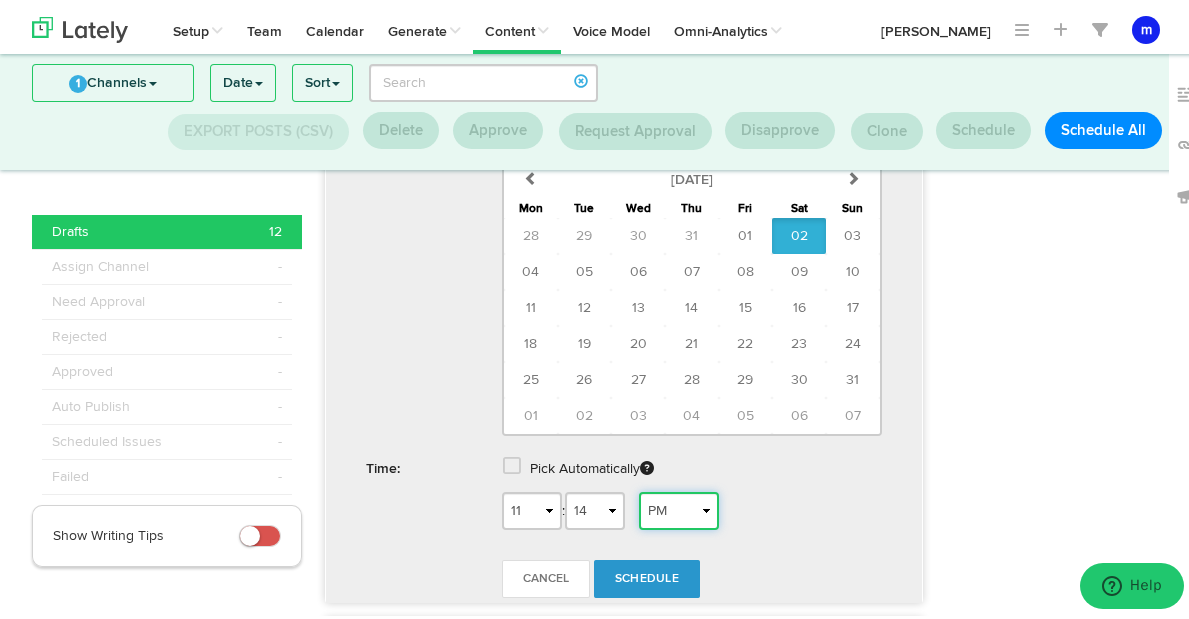 click on "AM PM" at bounding box center (679, 507) 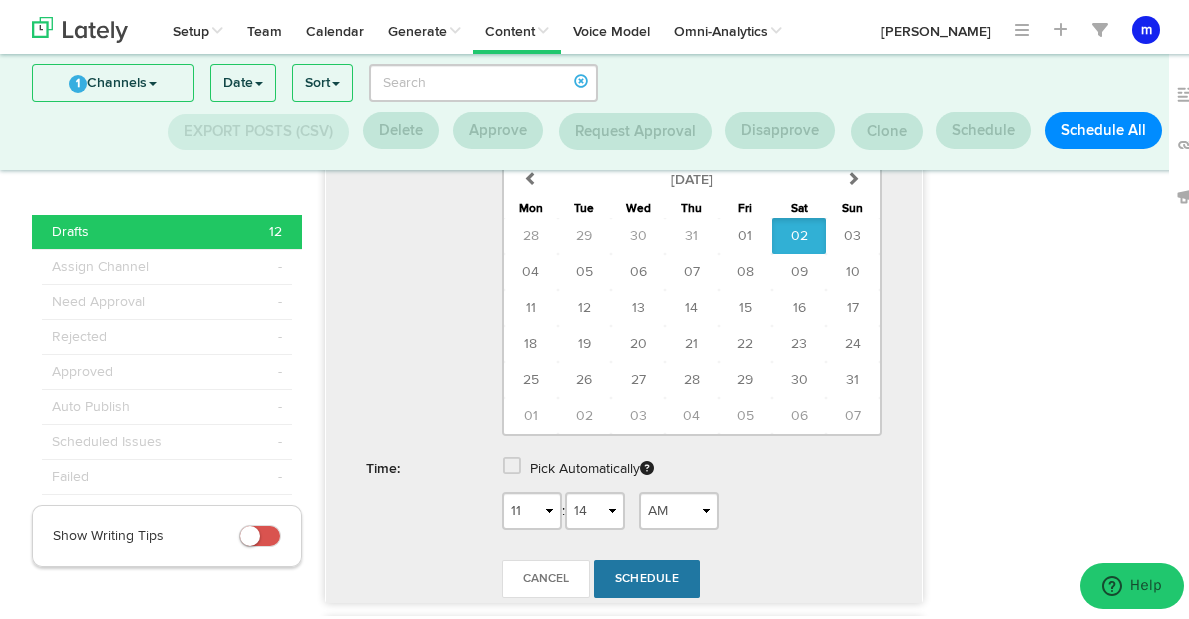 click on "Schedule" at bounding box center (647, 575) 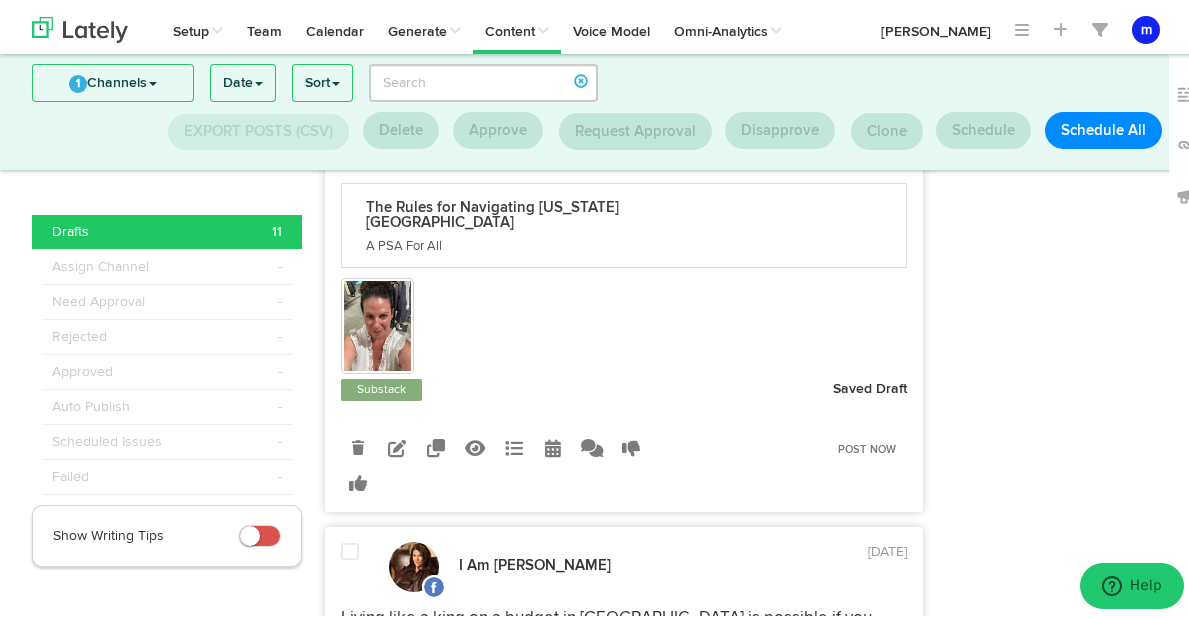 scroll, scrollTop: 888, scrollLeft: 0, axis: vertical 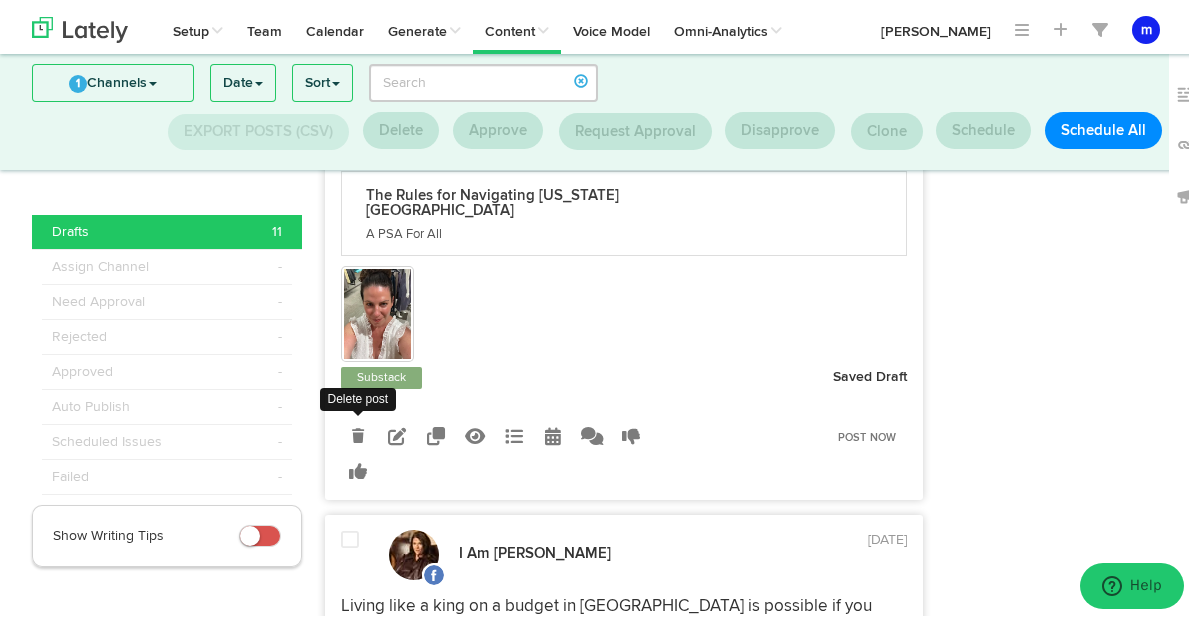 click at bounding box center [358, 432] 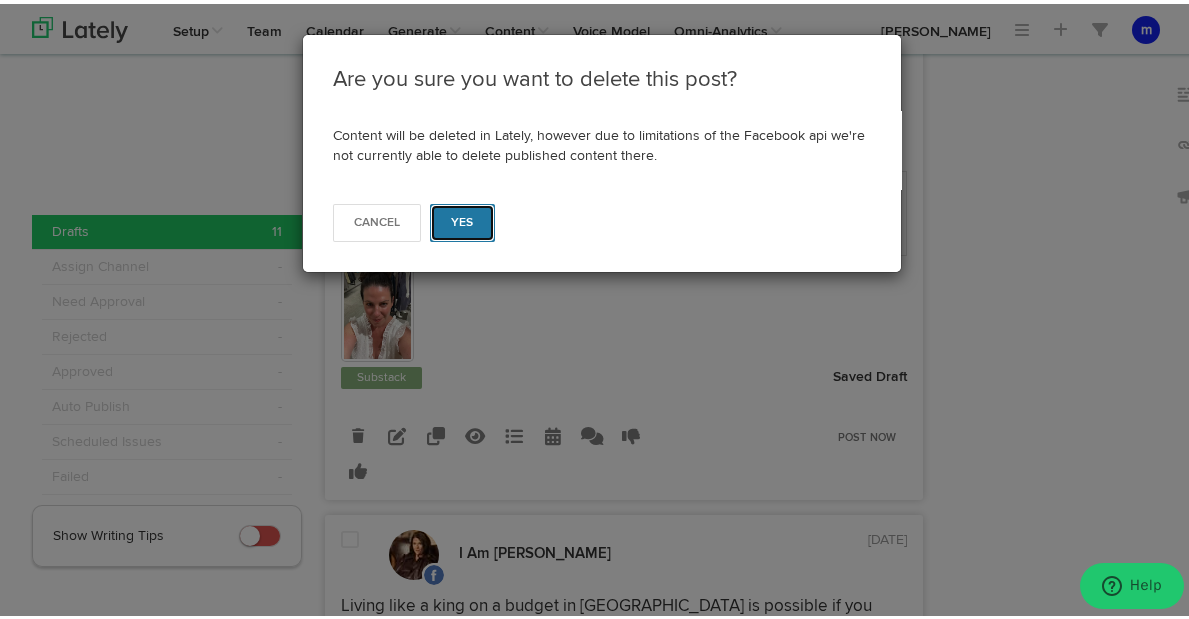 click on "Yes" at bounding box center (462, 219) 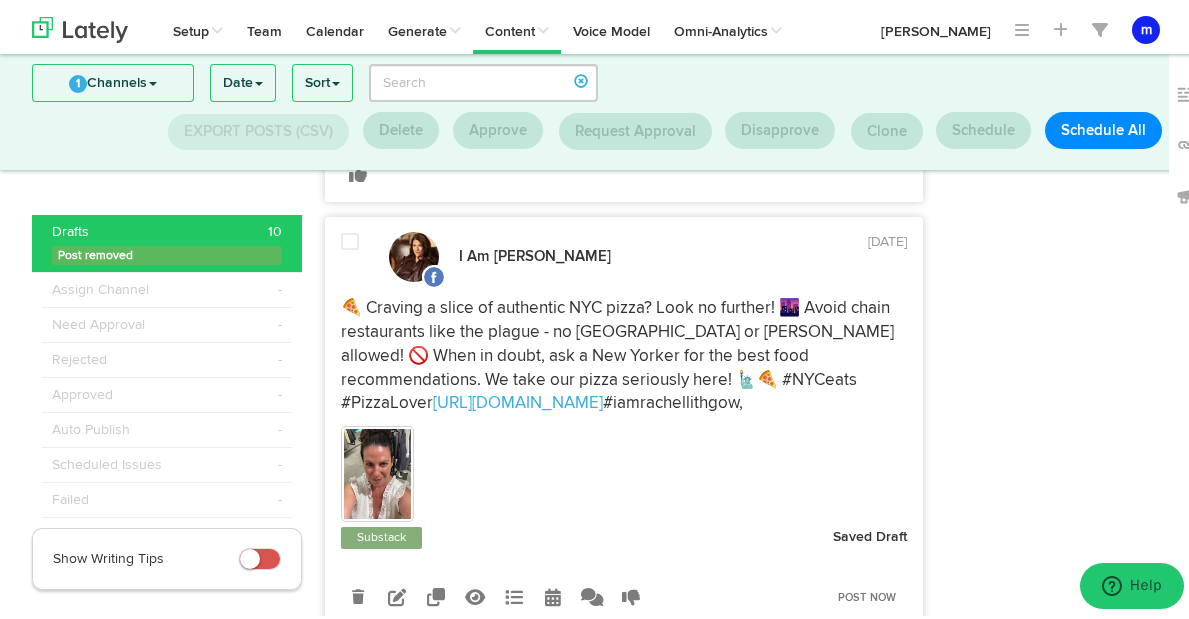 scroll, scrollTop: 1089, scrollLeft: 0, axis: vertical 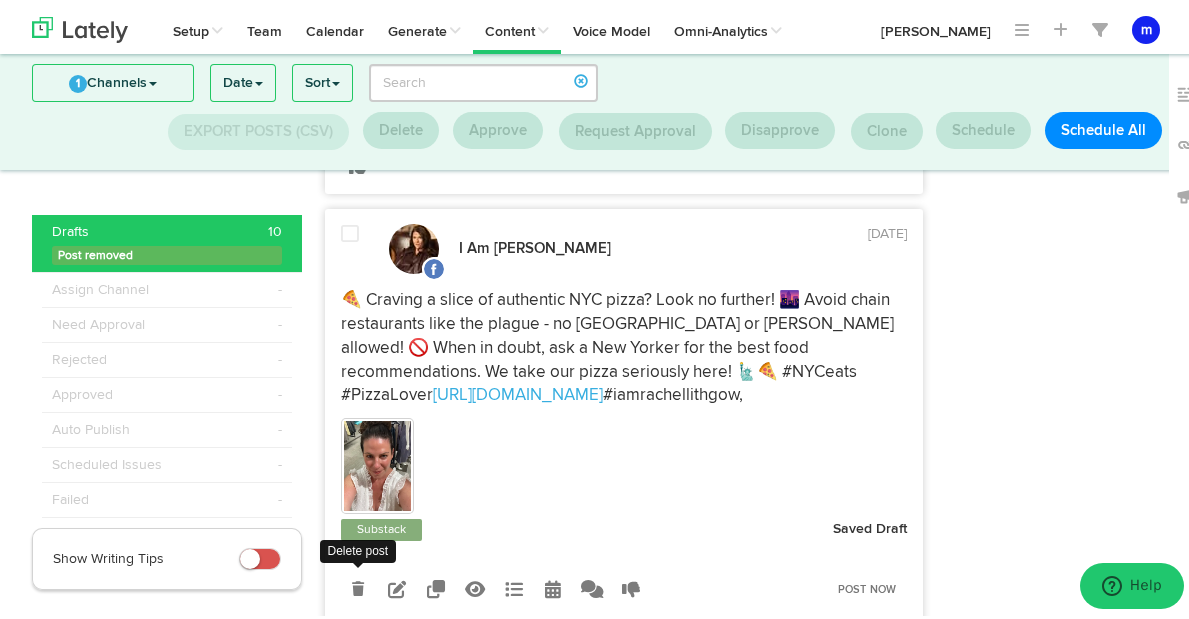 click at bounding box center [358, 585] 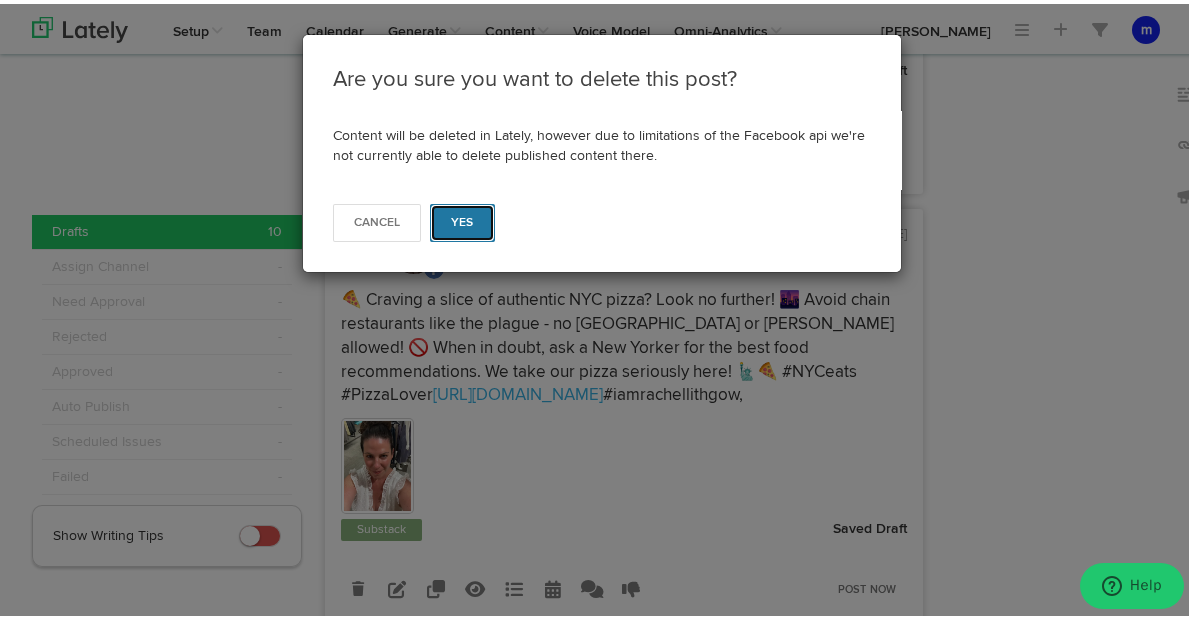 click on "Yes" at bounding box center [462, 219] 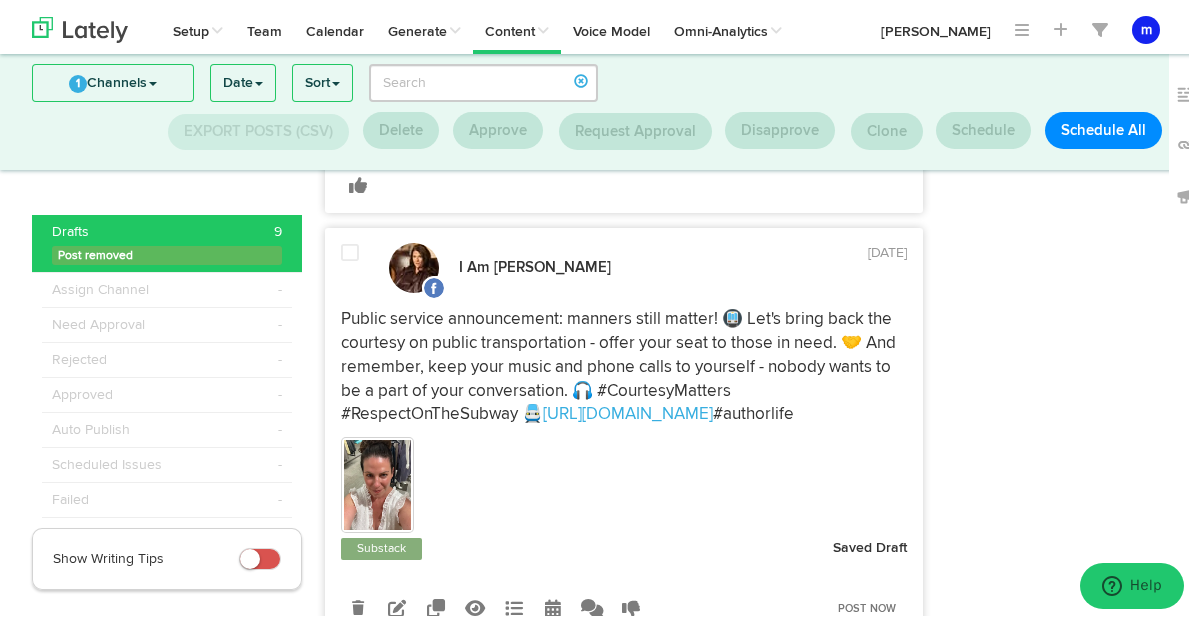 scroll, scrollTop: 1530, scrollLeft: 0, axis: vertical 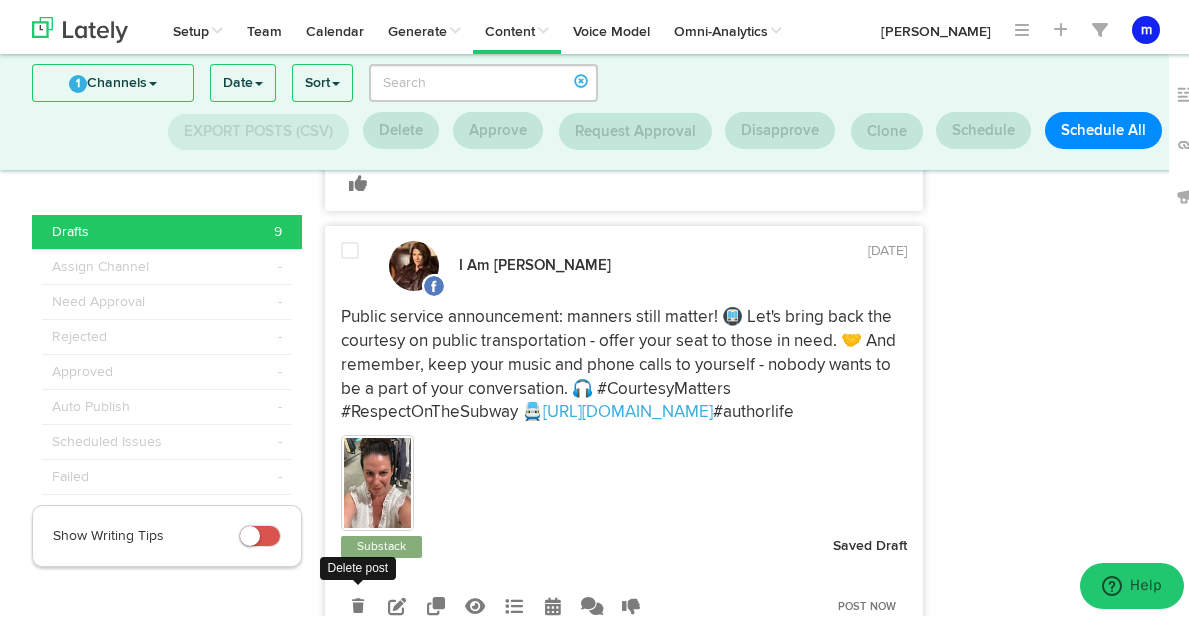 click at bounding box center [358, 602] 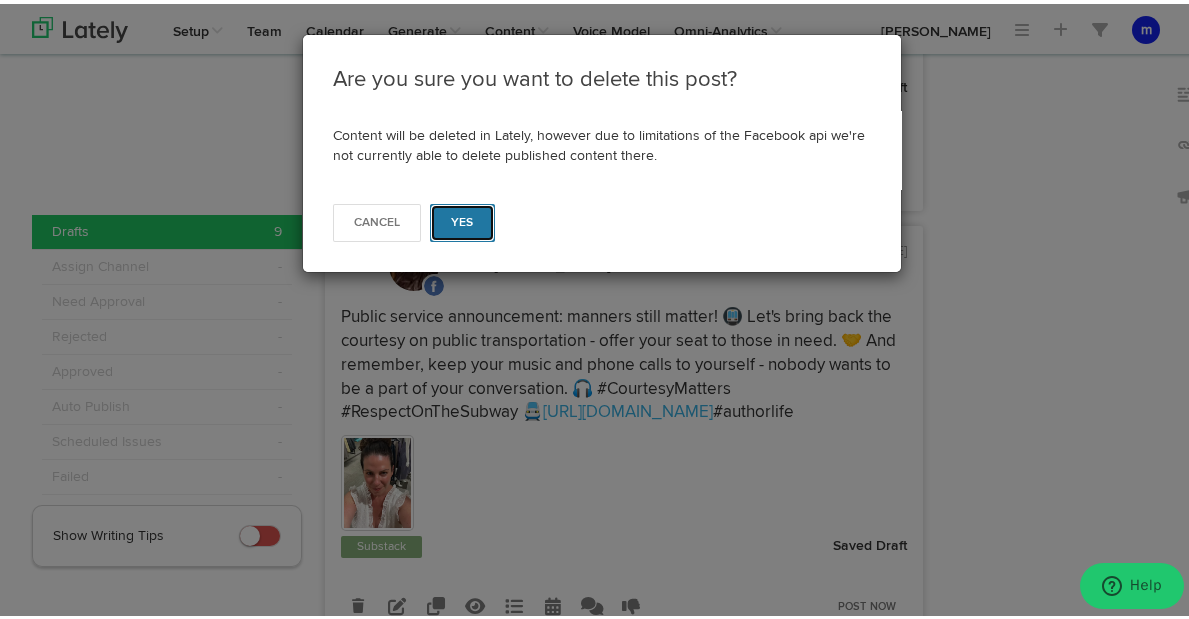 click on "Yes" at bounding box center [462, 219] 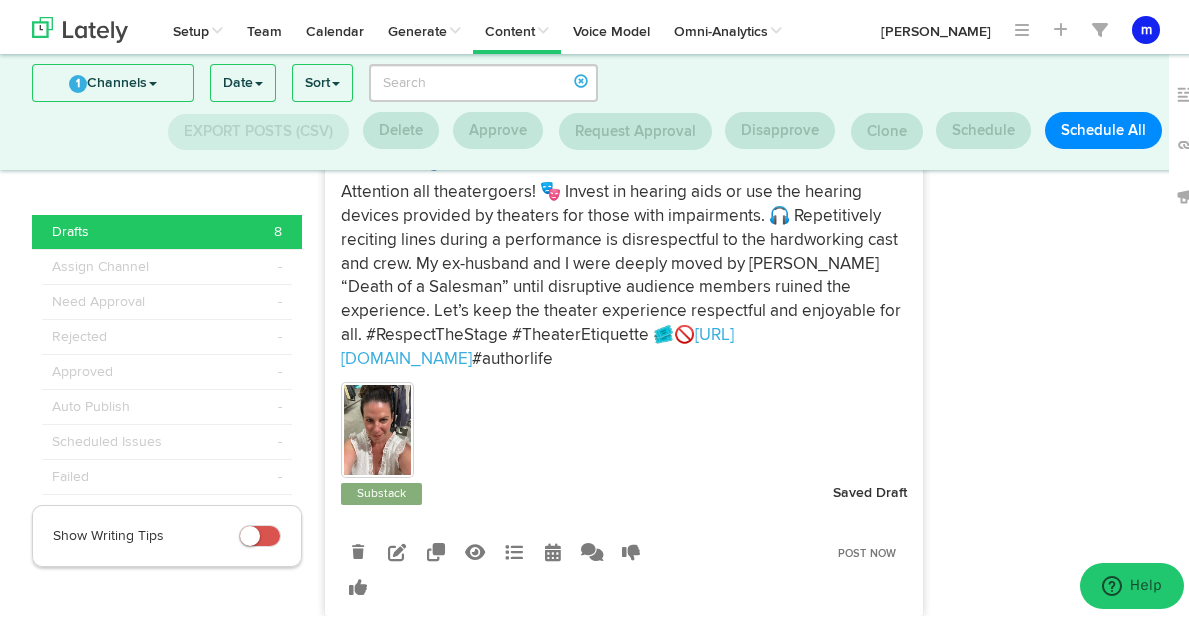 scroll, scrollTop: 1664, scrollLeft: 0, axis: vertical 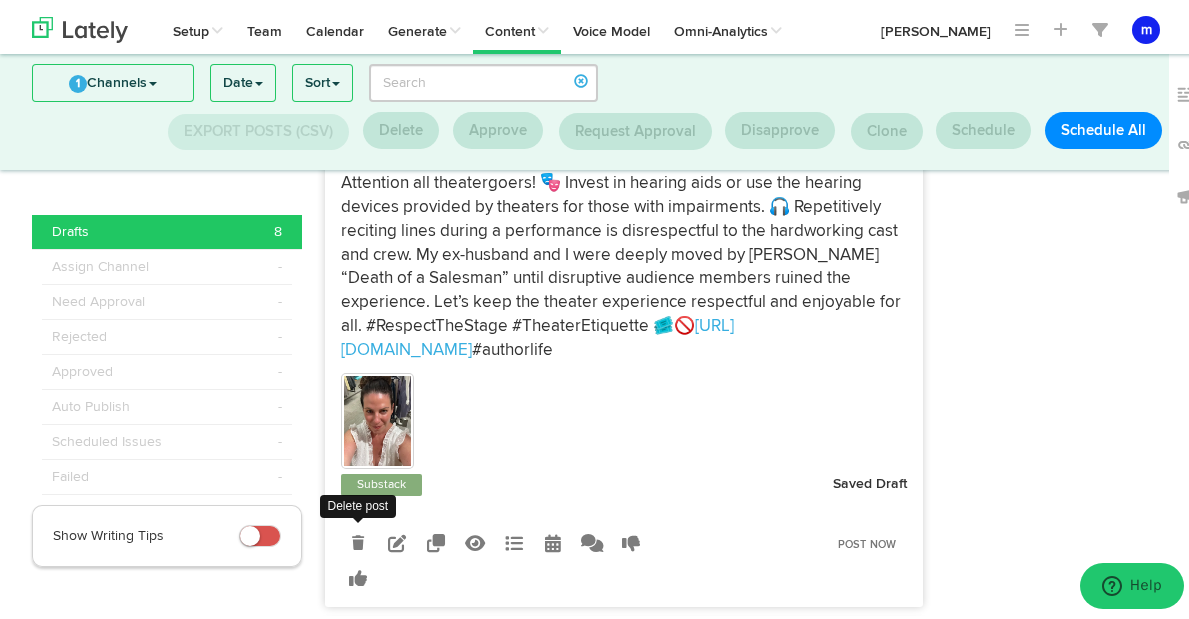 click at bounding box center [358, 539] 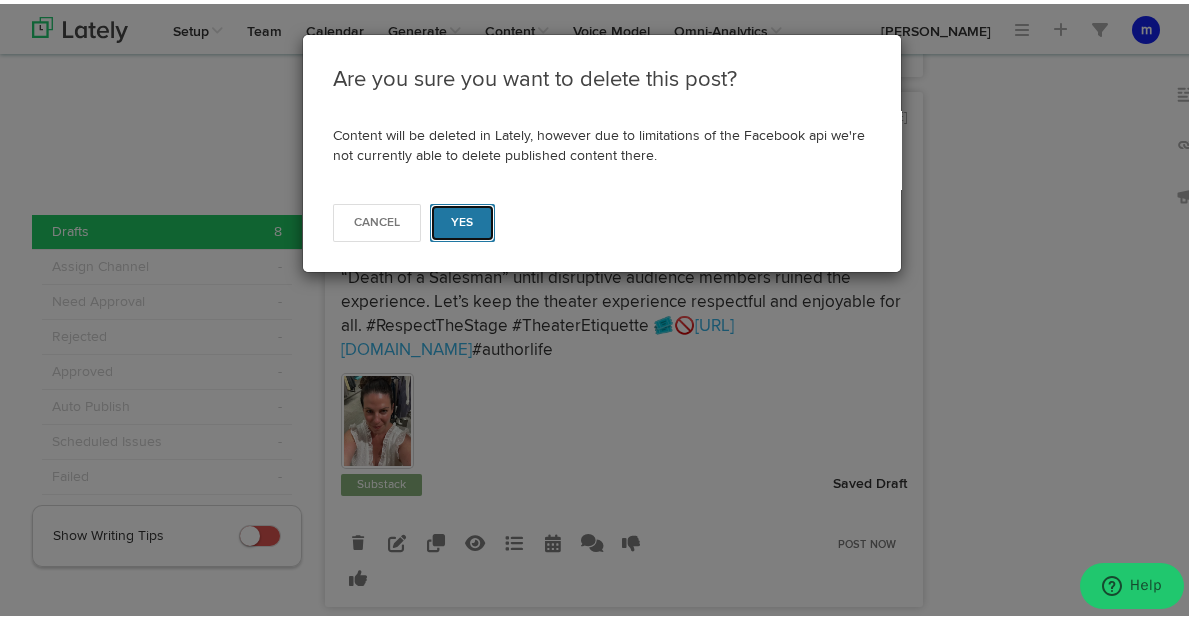 click on "Yes" at bounding box center [462, 219] 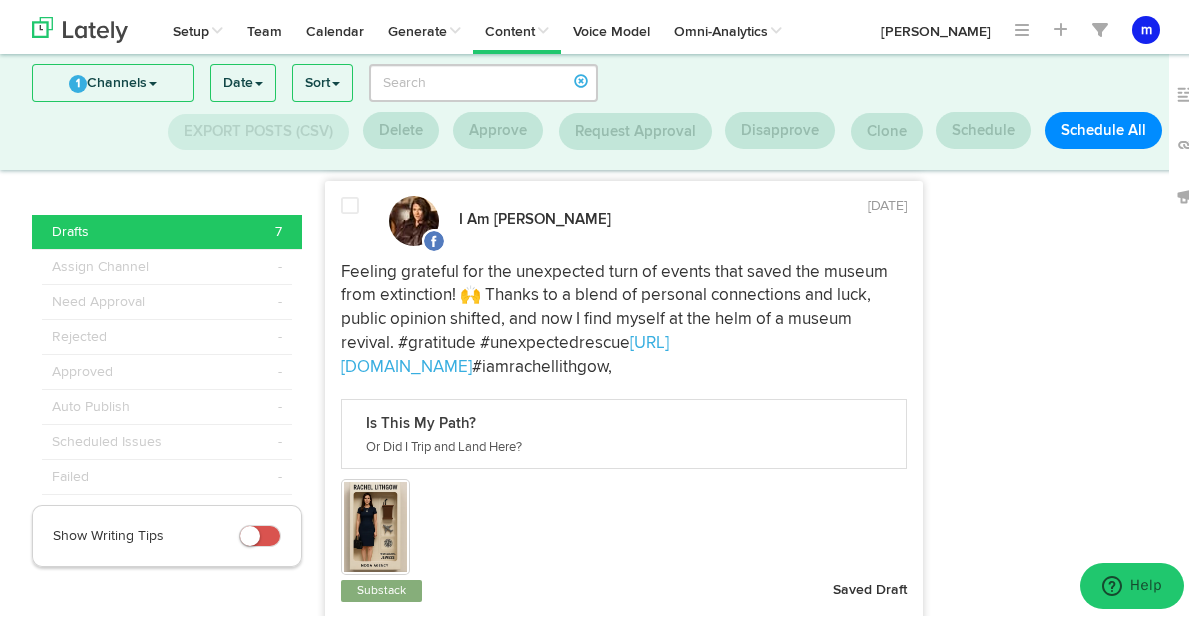 scroll, scrollTop: 2126, scrollLeft: 0, axis: vertical 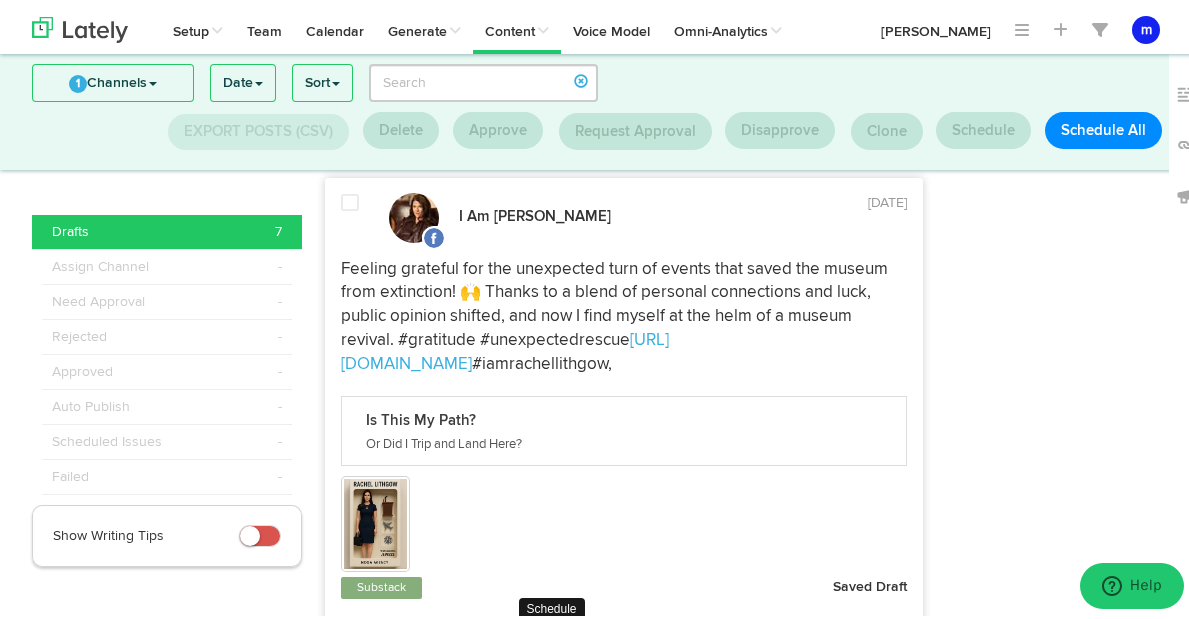 click at bounding box center (553, 642) 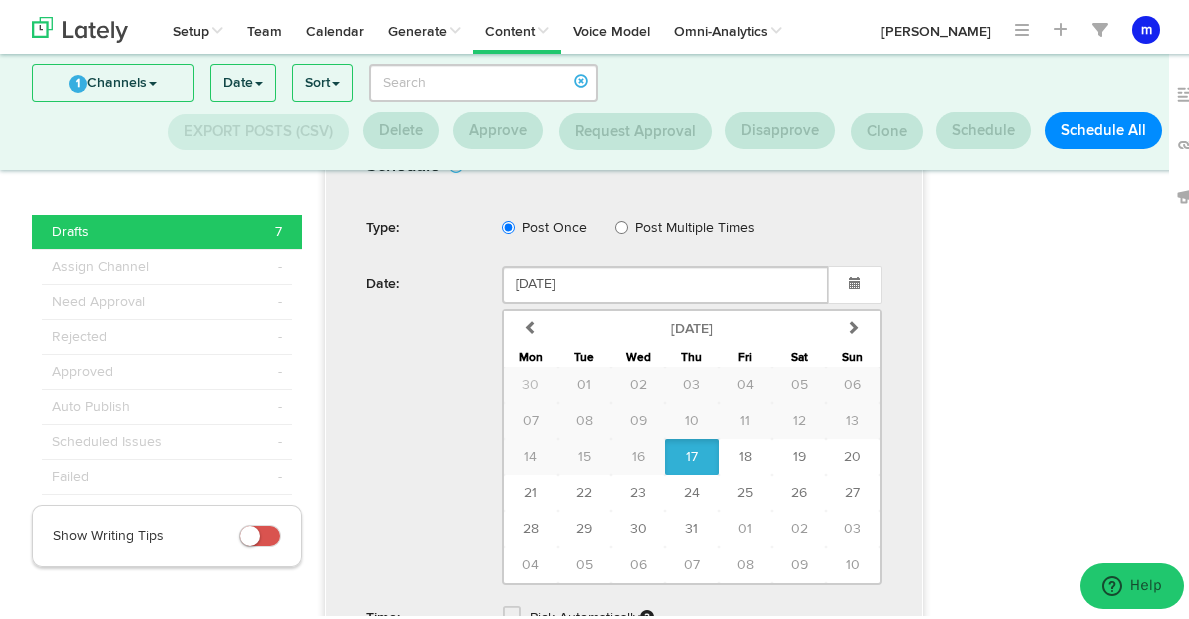 scroll, scrollTop: 2711, scrollLeft: 0, axis: vertical 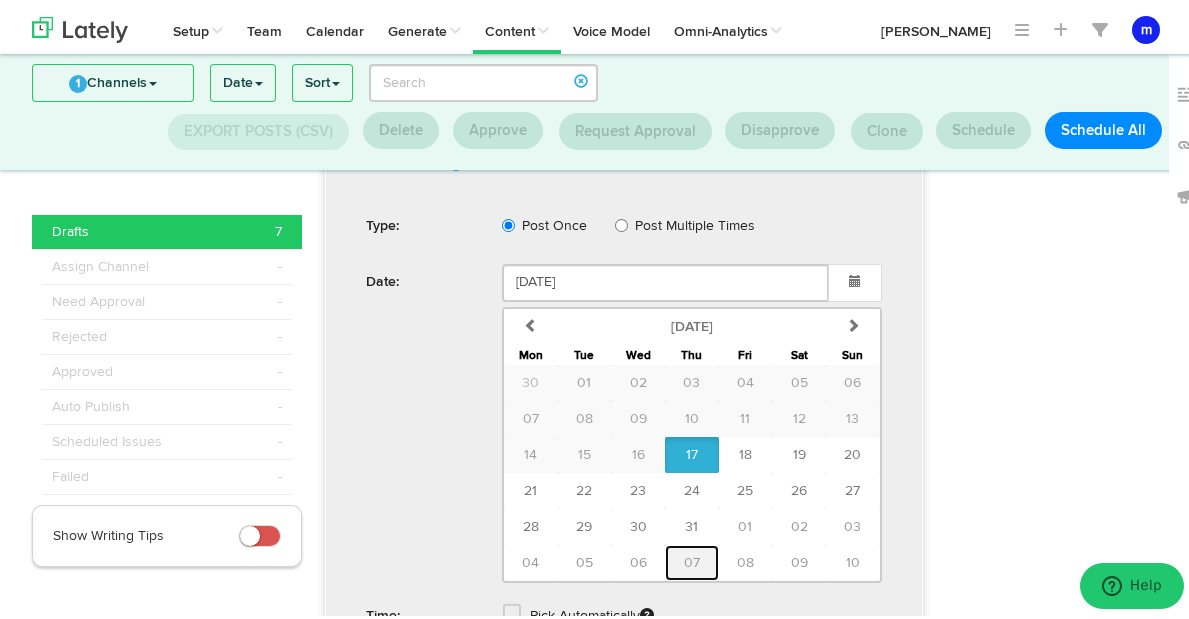 click on "07" at bounding box center (692, 559) 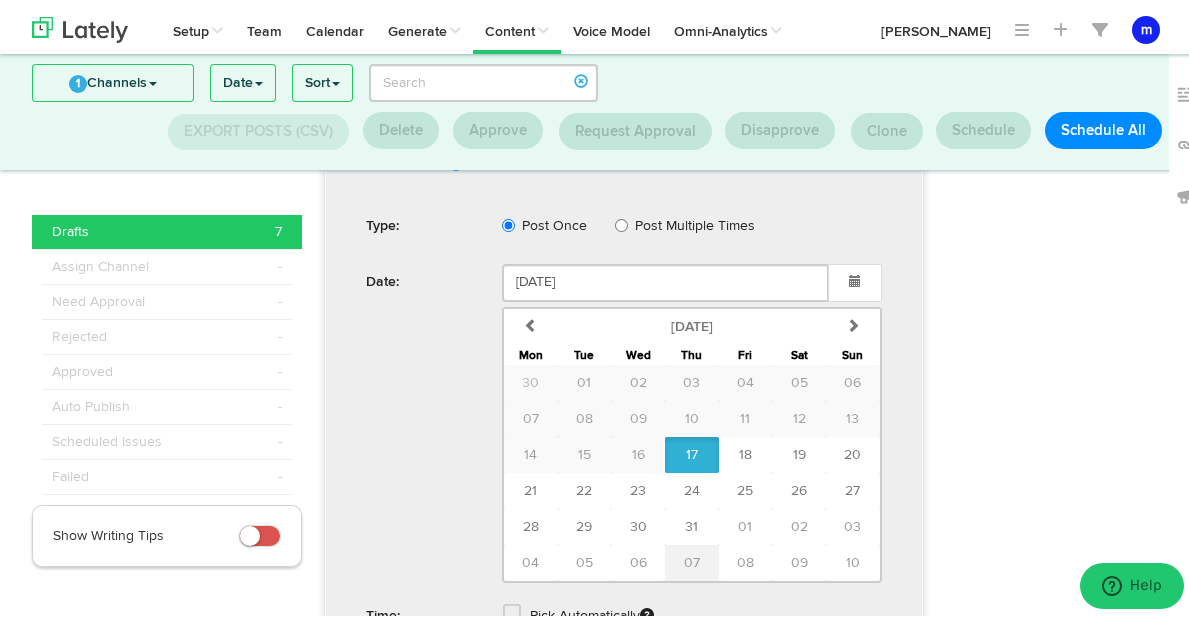 type on "[DATE]" 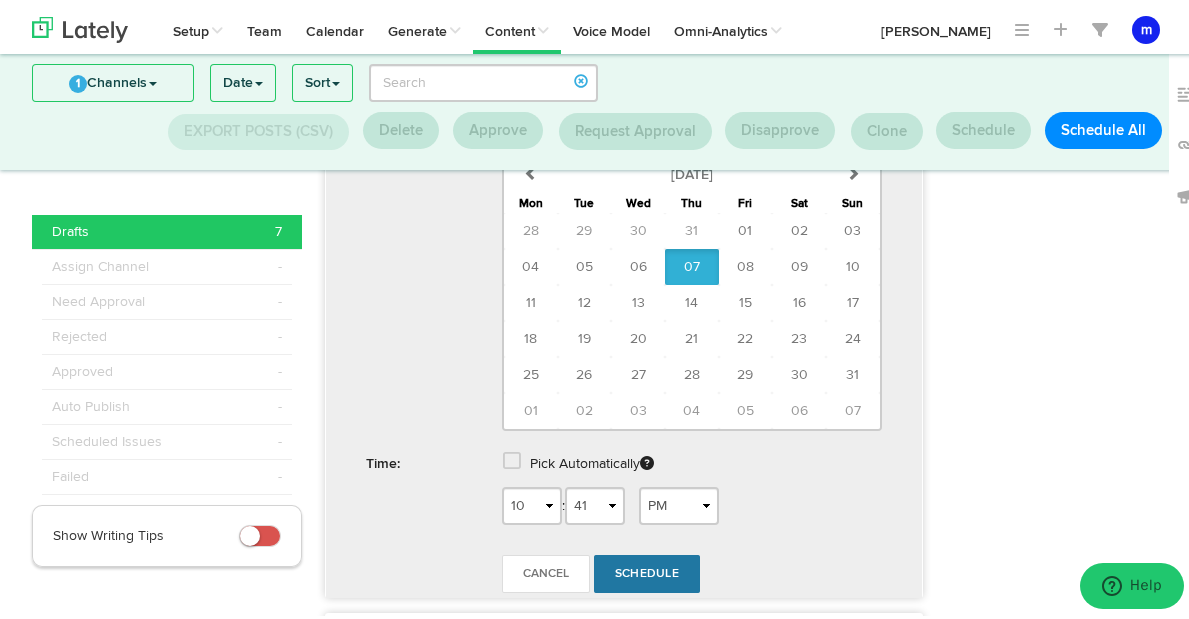 click on "Schedule" at bounding box center [647, 570] 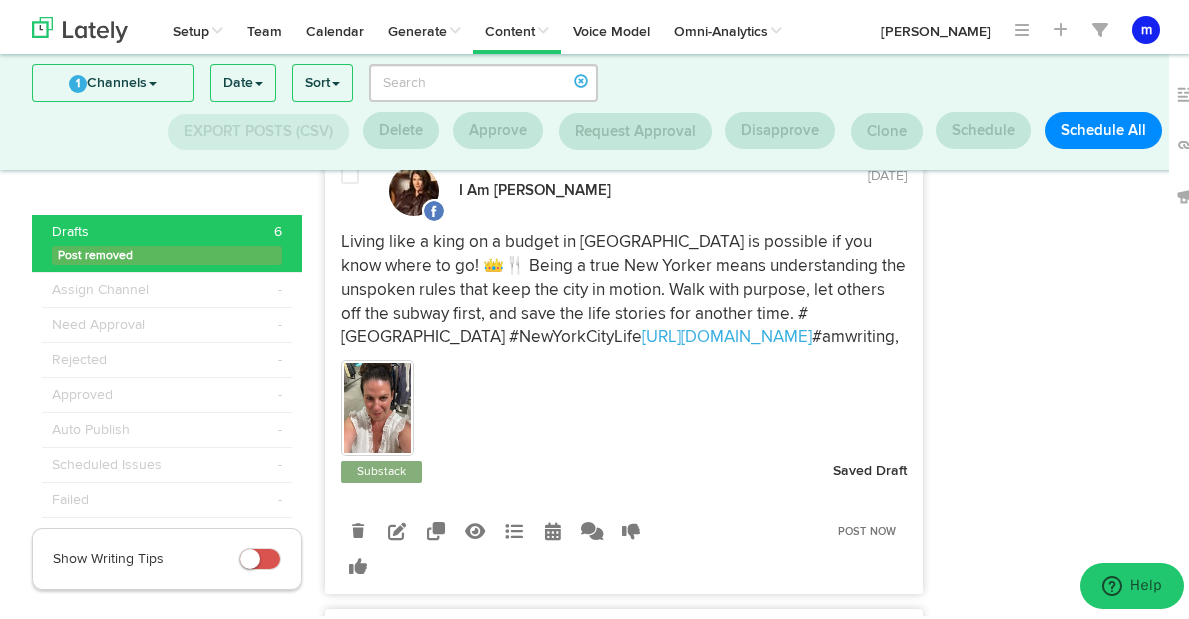 scroll, scrollTop: 694, scrollLeft: 0, axis: vertical 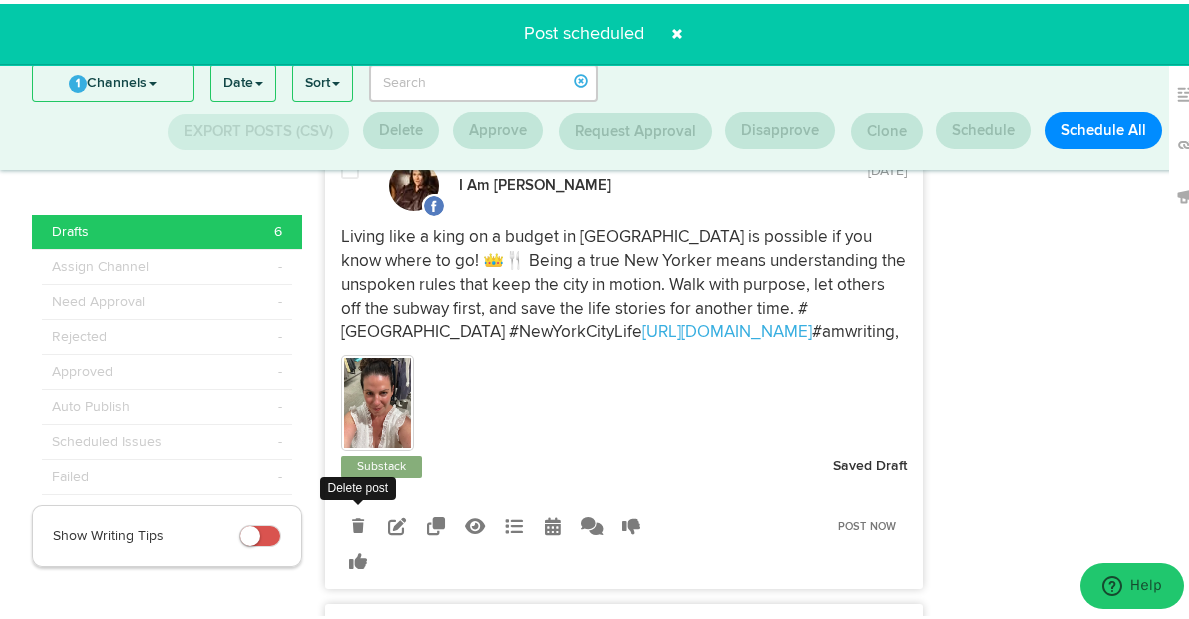 click at bounding box center [358, 522] 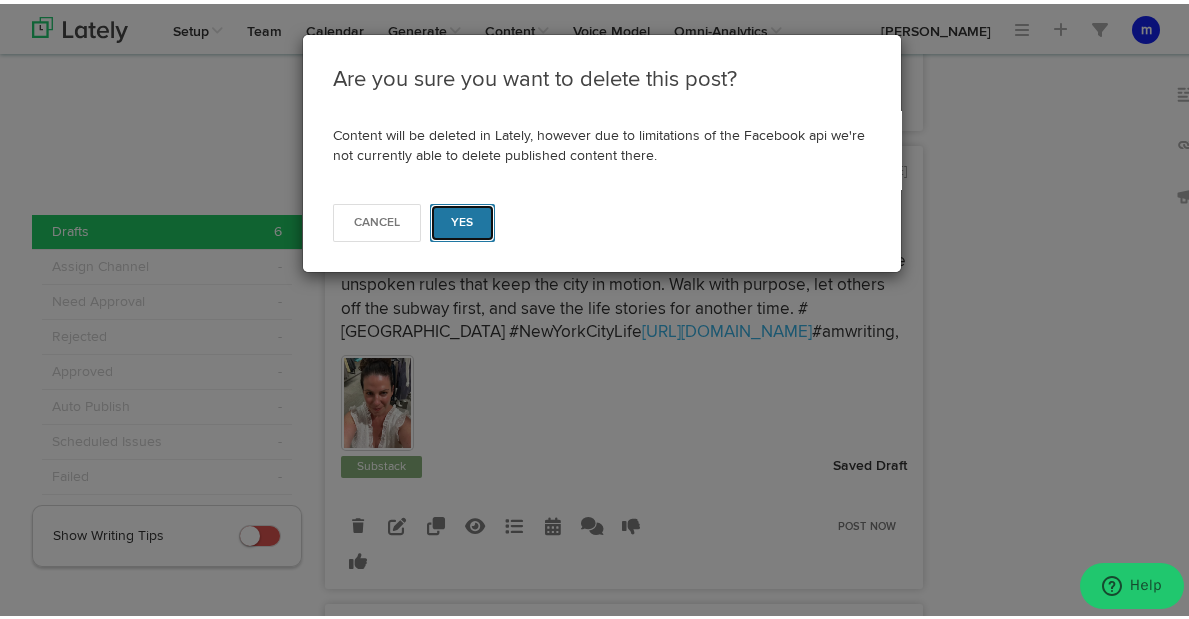 click on "Yes" at bounding box center [462, 219] 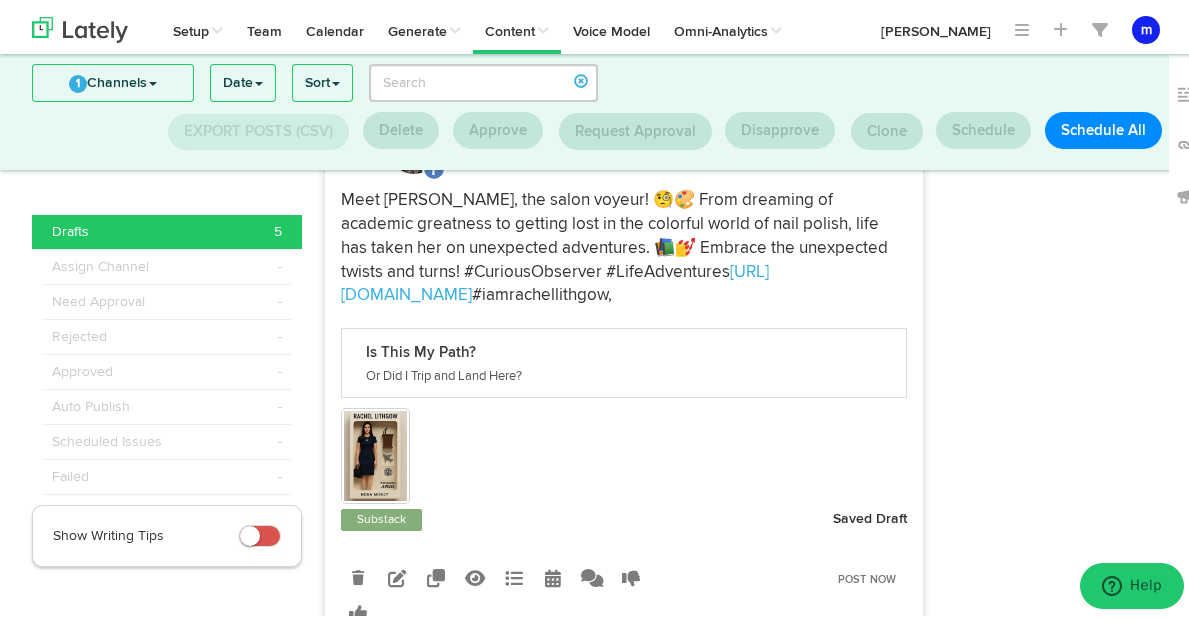 scroll, scrollTop: 1191, scrollLeft: 0, axis: vertical 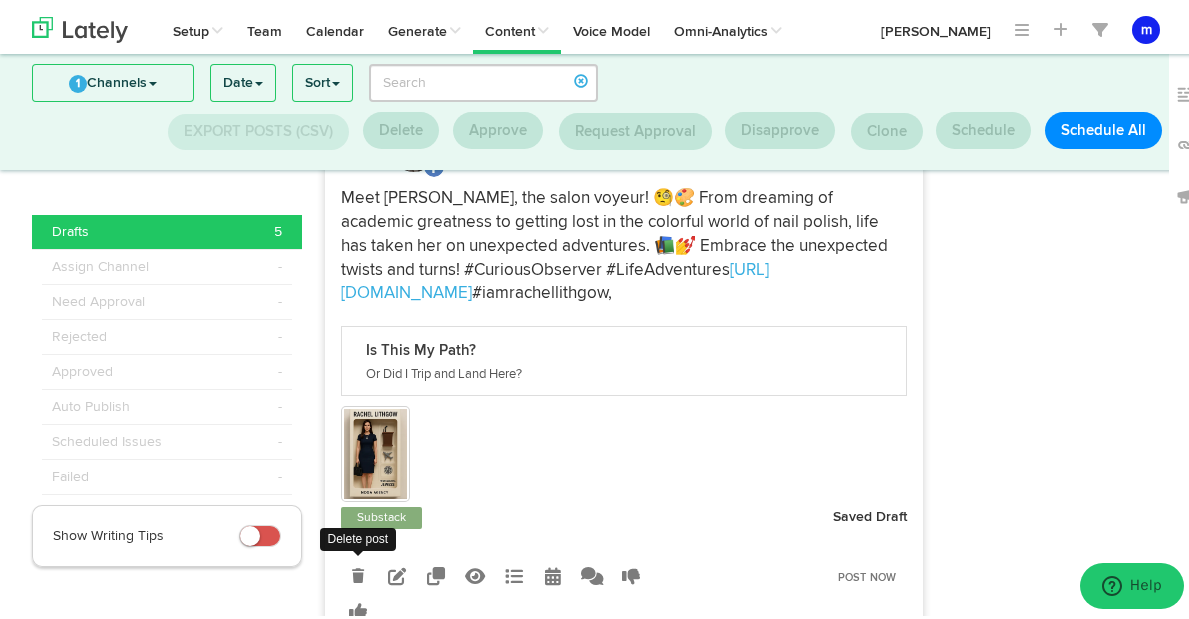 click at bounding box center (358, 572) 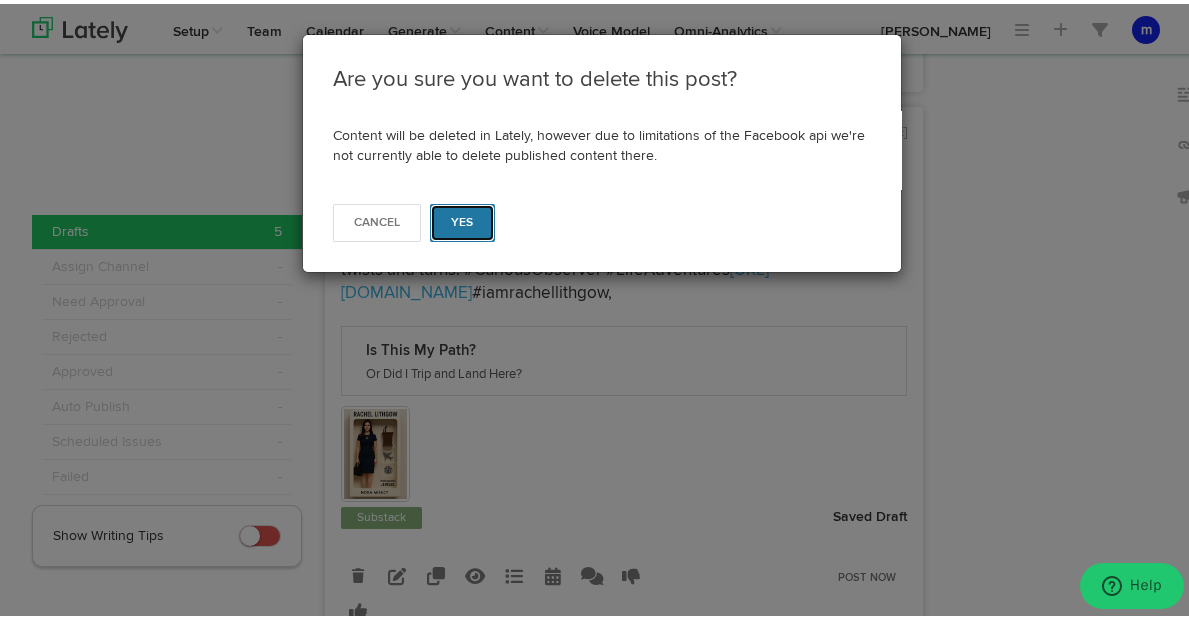 click on "Yes" at bounding box center [462, 219] 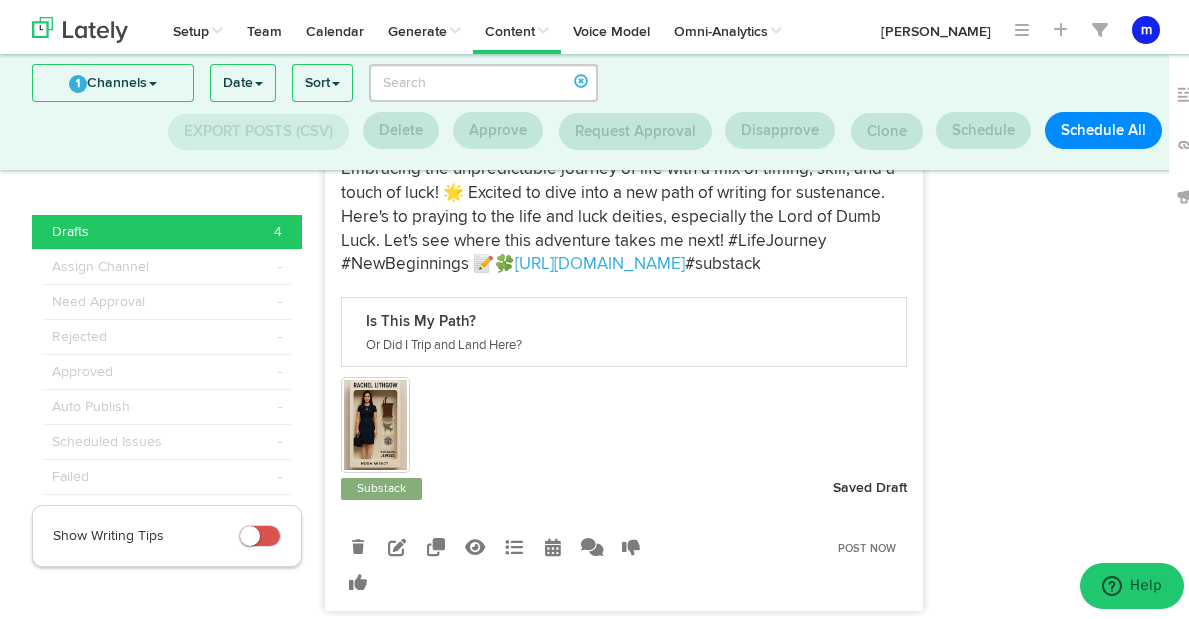 scroll, scrollTop: 1229, scrollLeft: 0, axis: vertical 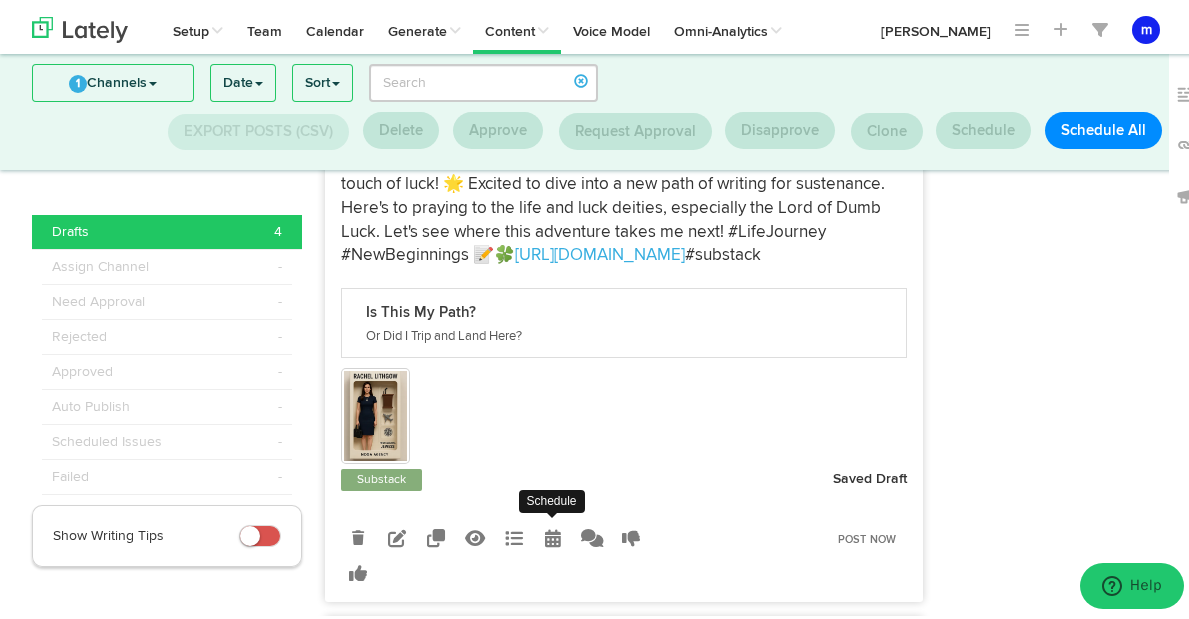 click at bounding box center (553, 534) 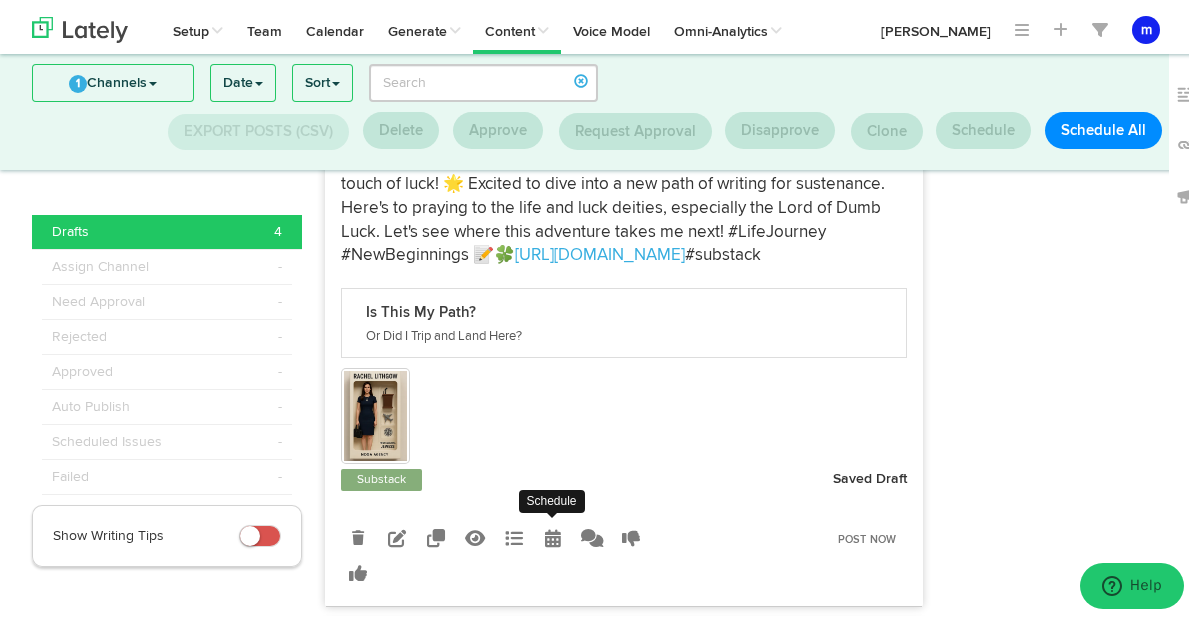 radio on "true" 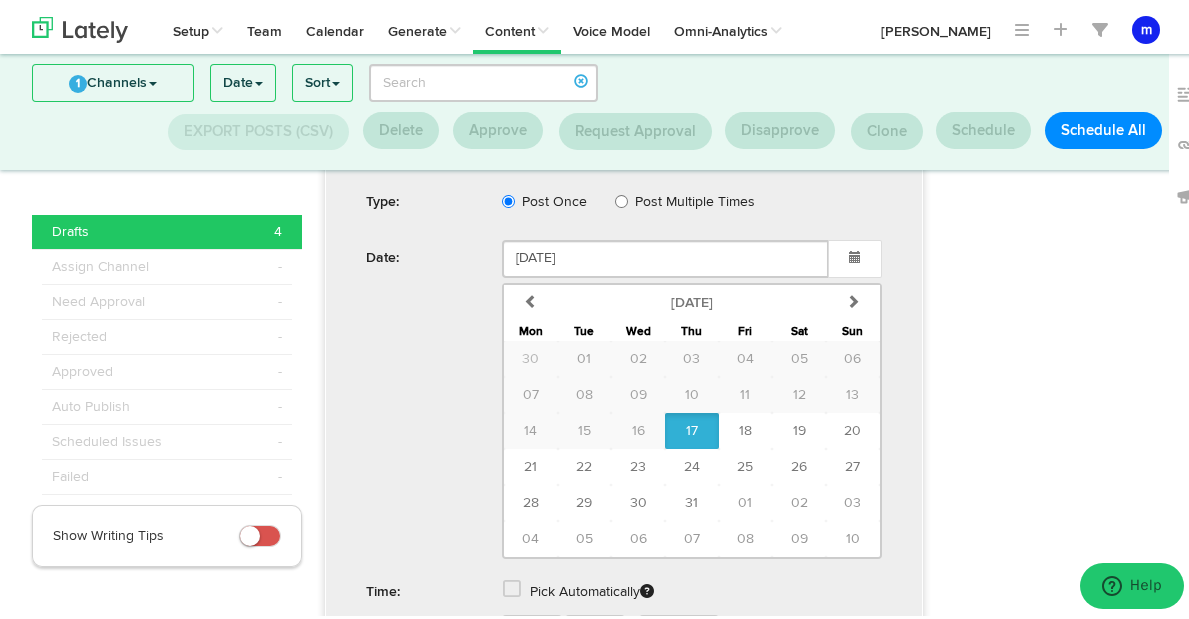 scroll, scrollTop: 1739, scrollLeft: 0, axis: vertical 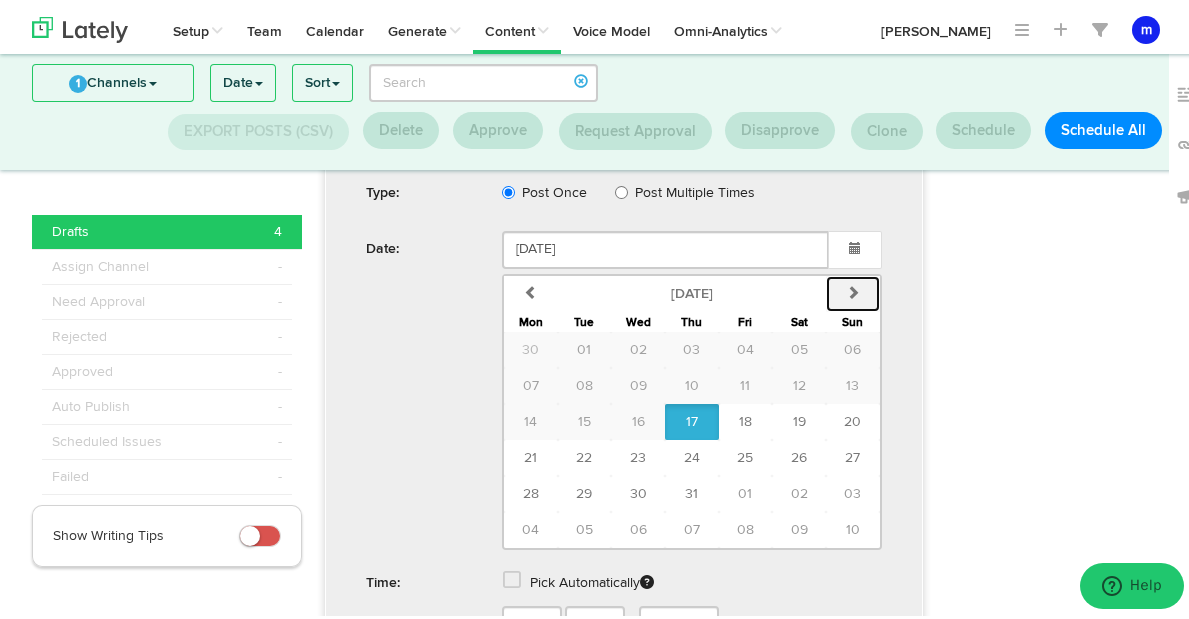 click at bounding box center [853, 288] 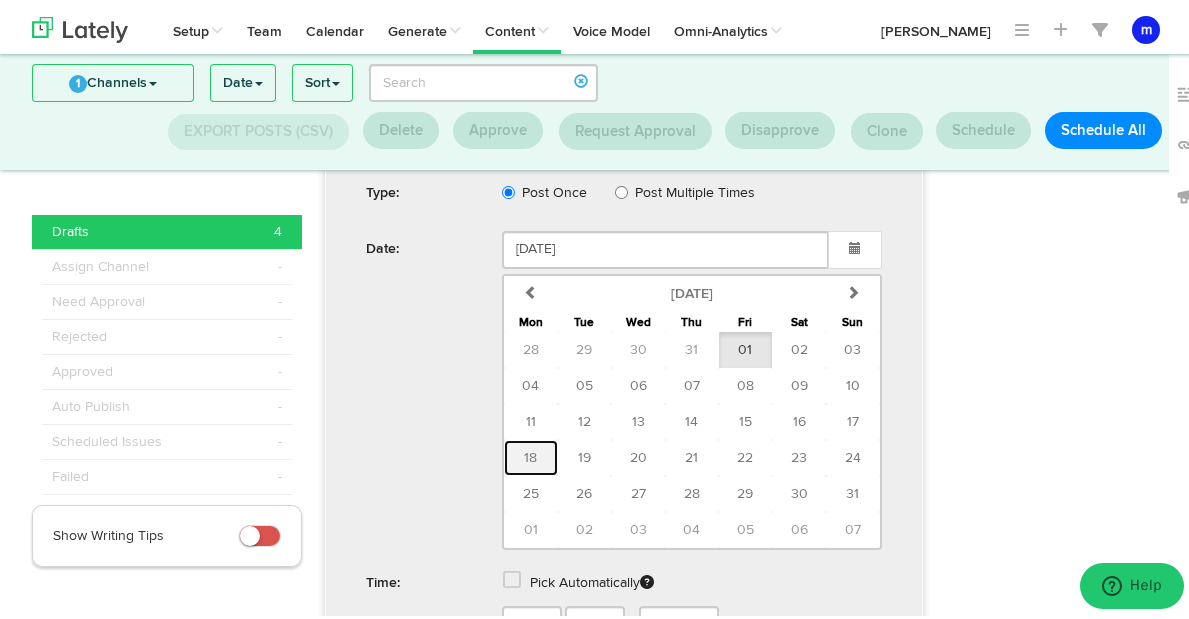 click on "18" at bounding box center [530, 454] 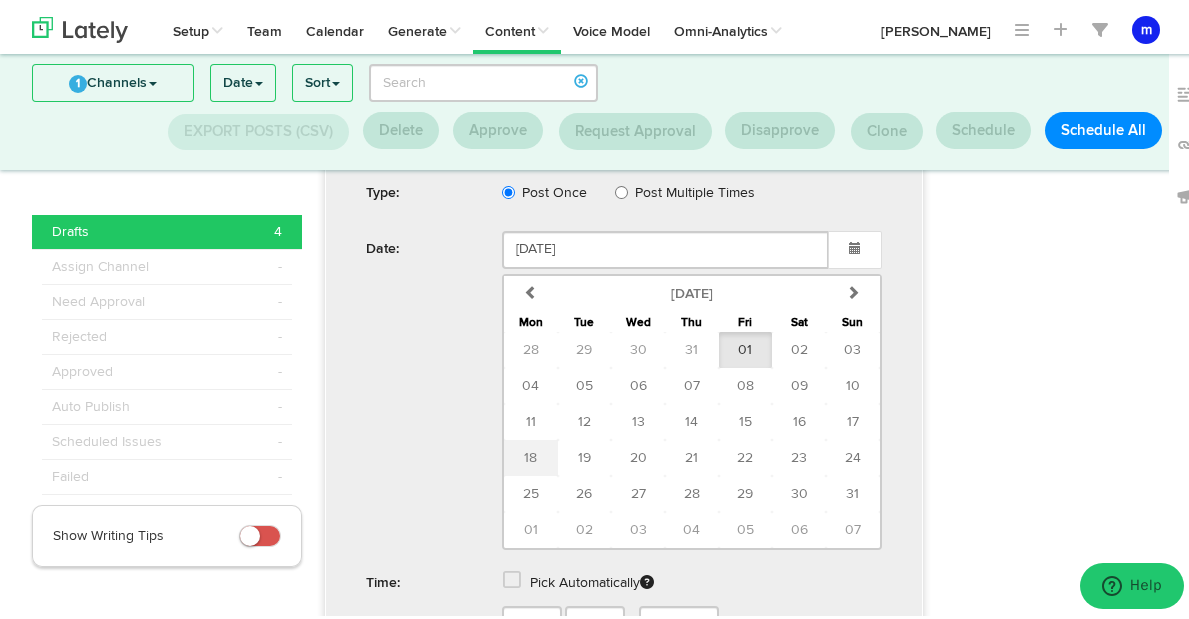 type on "[DATE]" 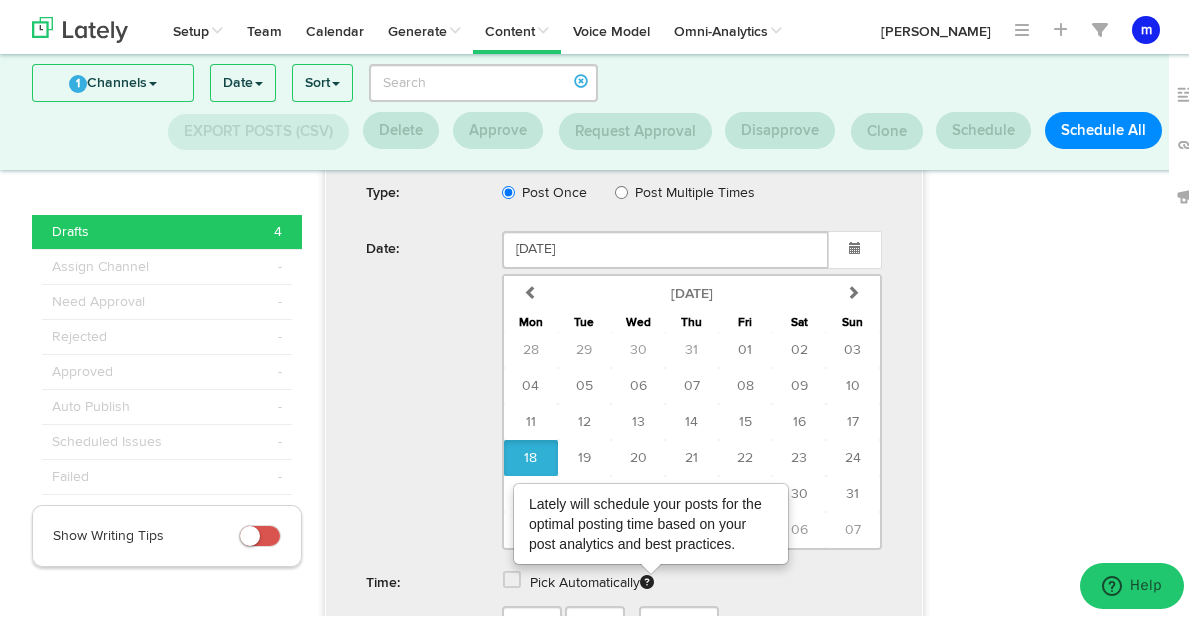 scroll, scrollTop: 1829, scrollLeft: 0, axis: vertical 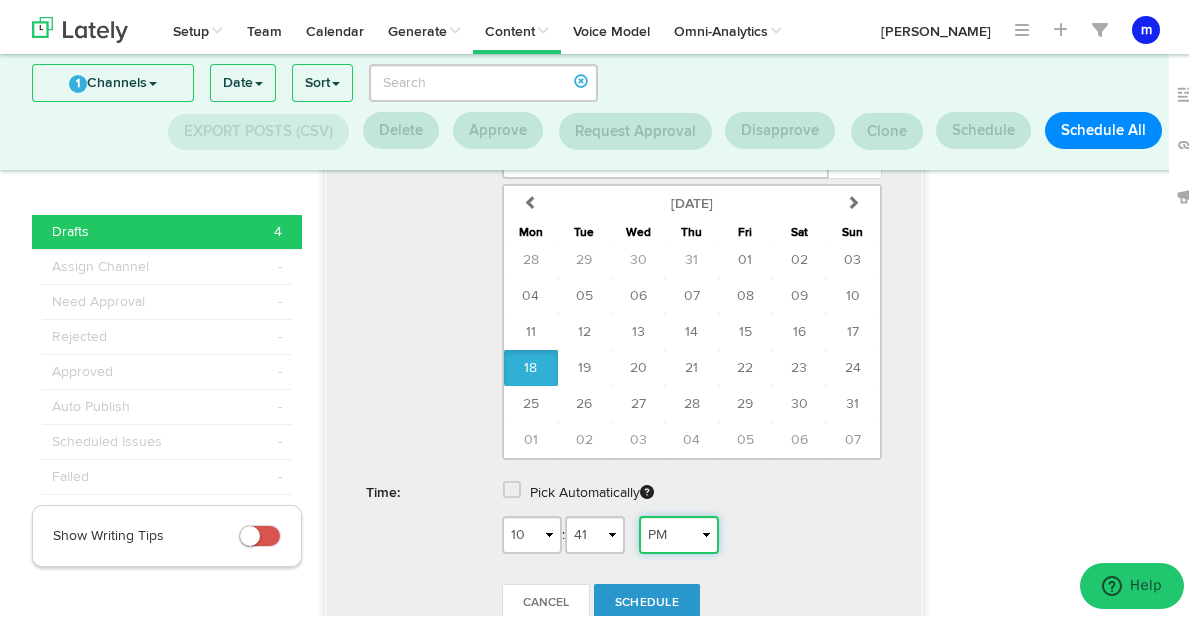click on "AM PM" at bounding box center (679, 531) 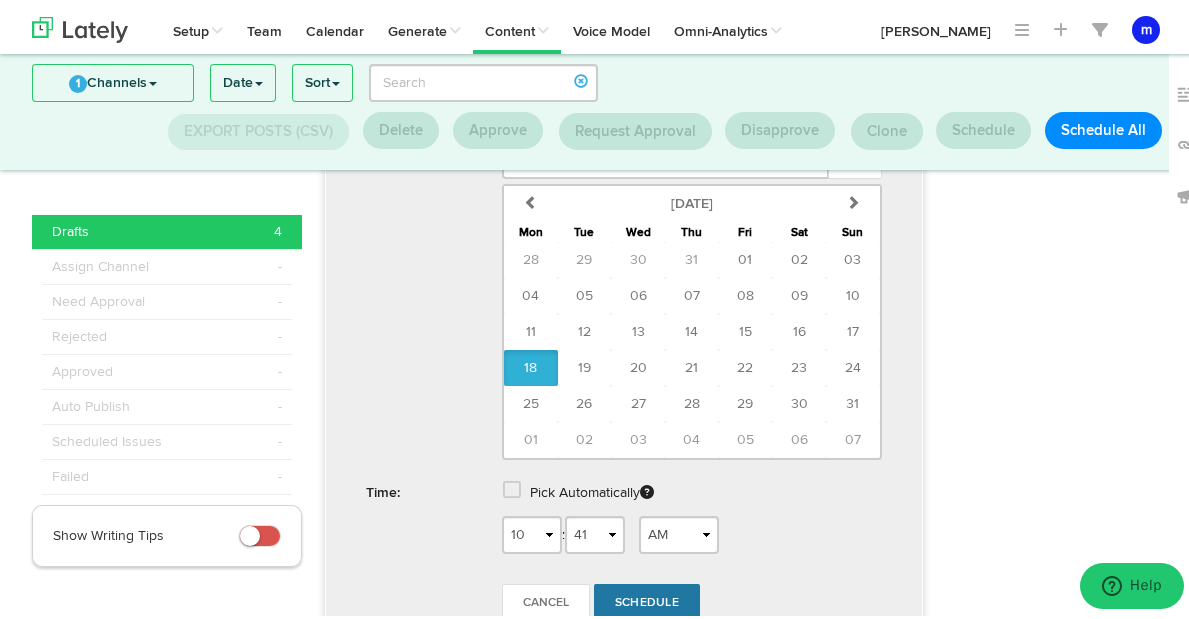click on "Schedule" at bounding box center (647, 599) 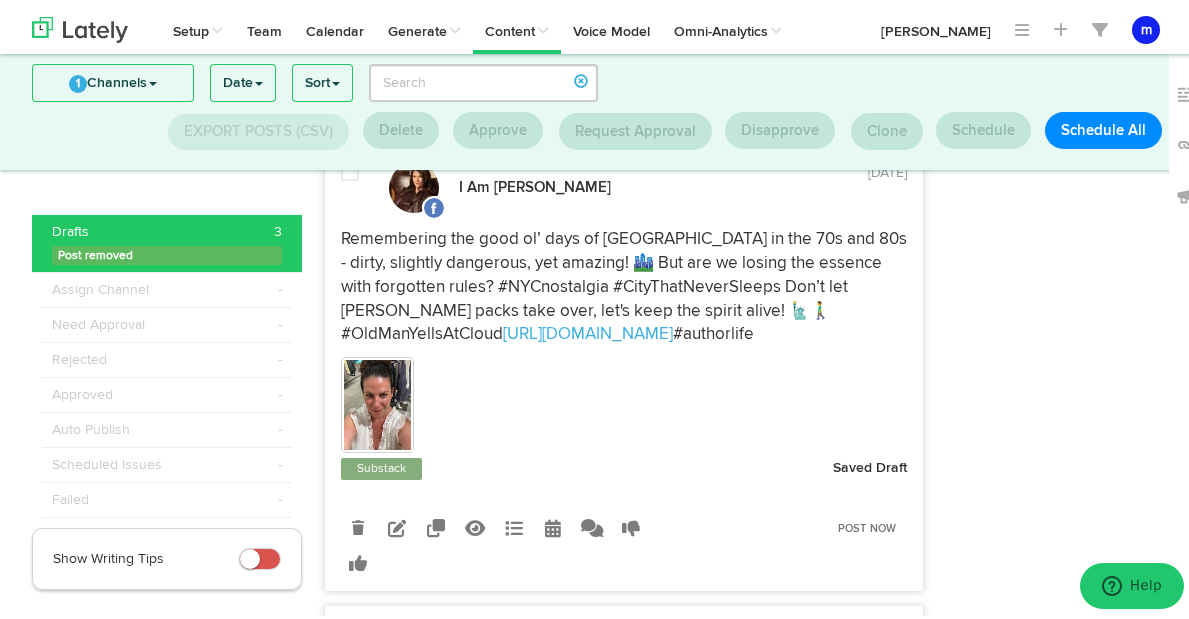 scroll, scrollTop: 727, scrollLeft: 0, axis: vertical 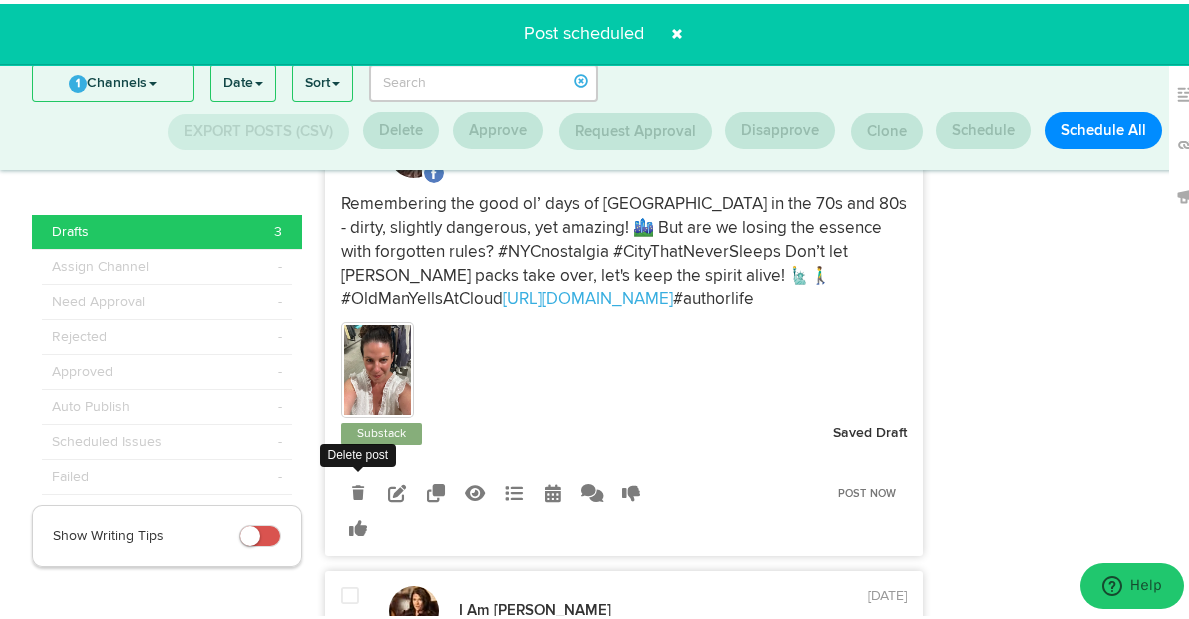 click at bounding box center (358, 489) 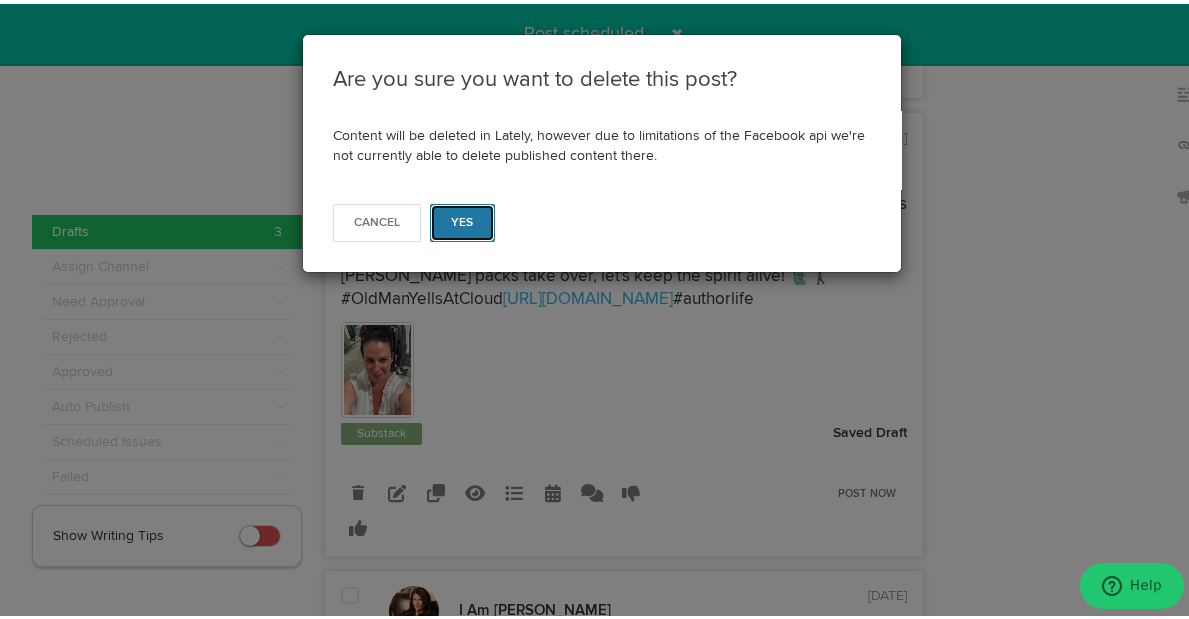 click on "Yes" at bounding box center (462, 219) 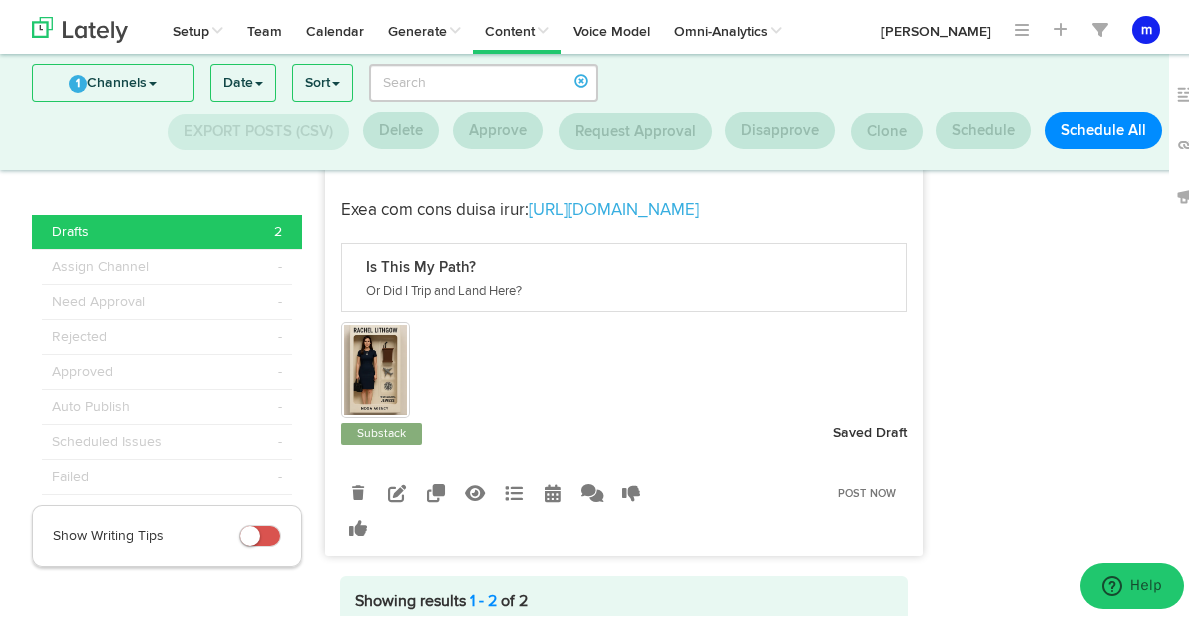 scroll, scrollTop: 1230, scrollLeft: 0, axis: vertical 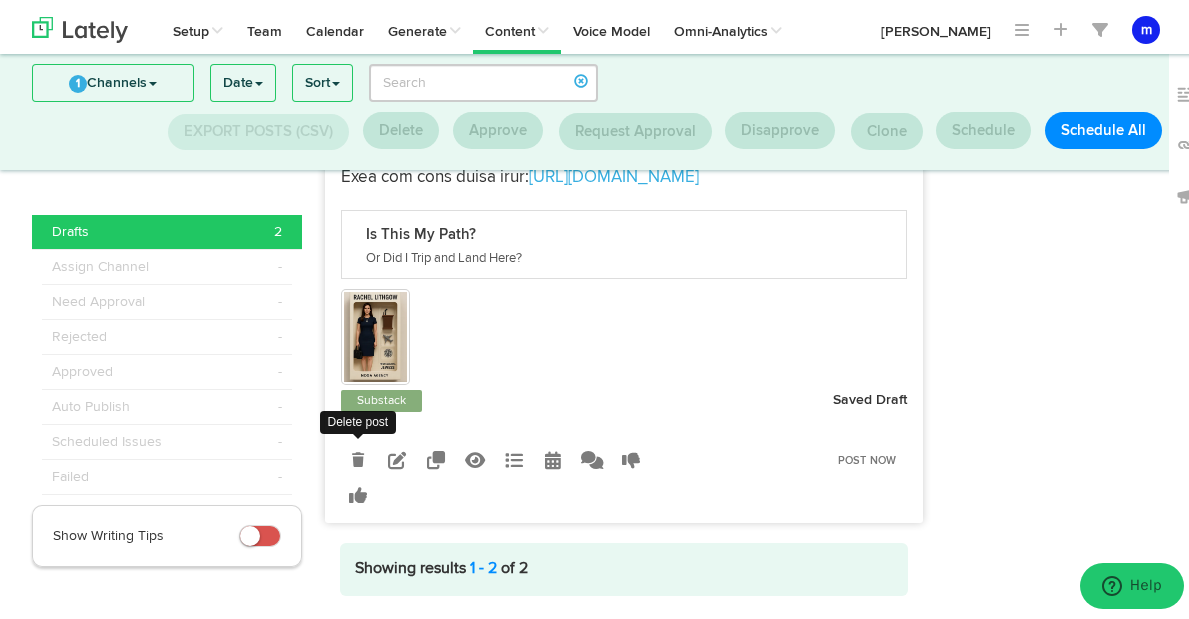 click at bounding box center (358, 455) 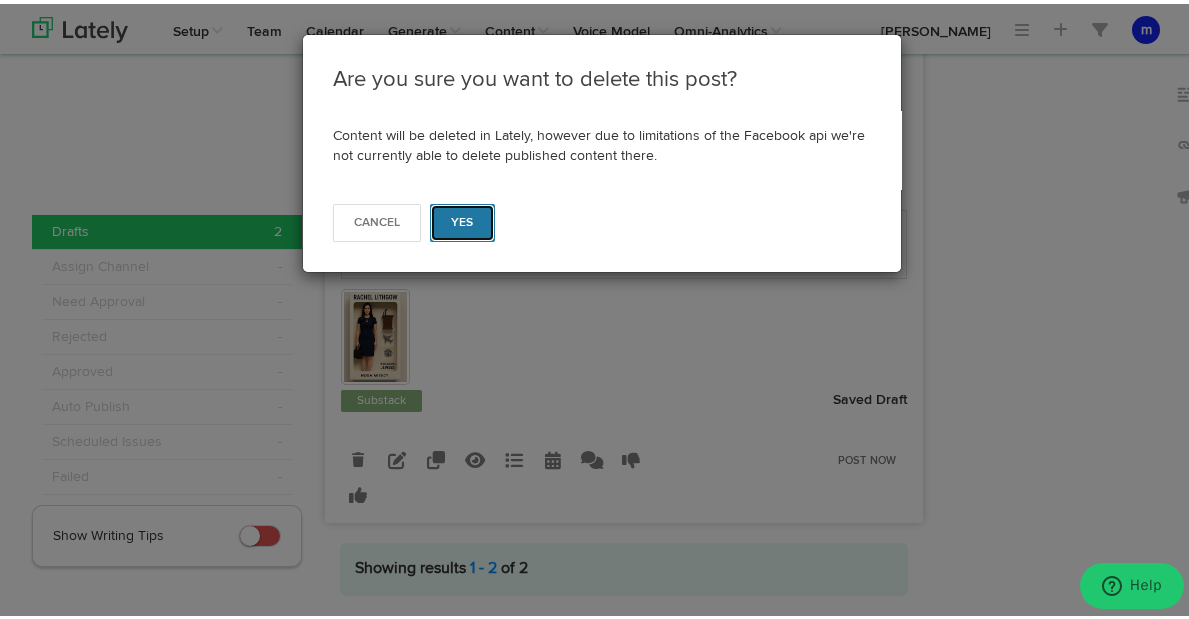 click on "Yes" at bounding box center [462, 219] 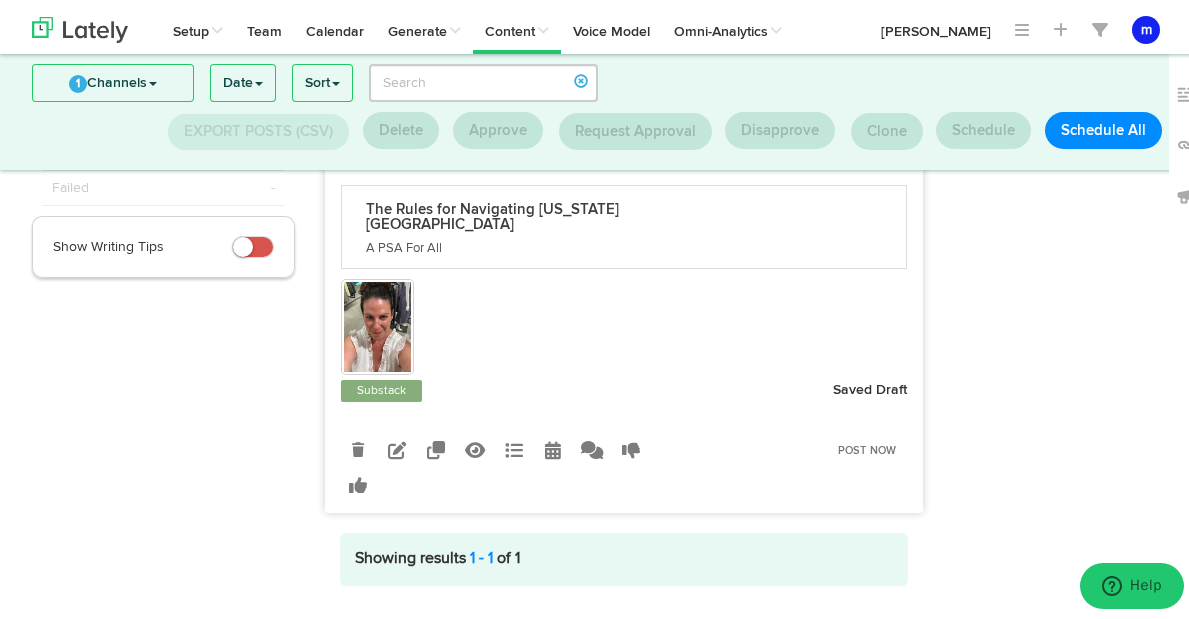 scroll, scrollTop: 289, scrollLeft: 0, axis: vertical 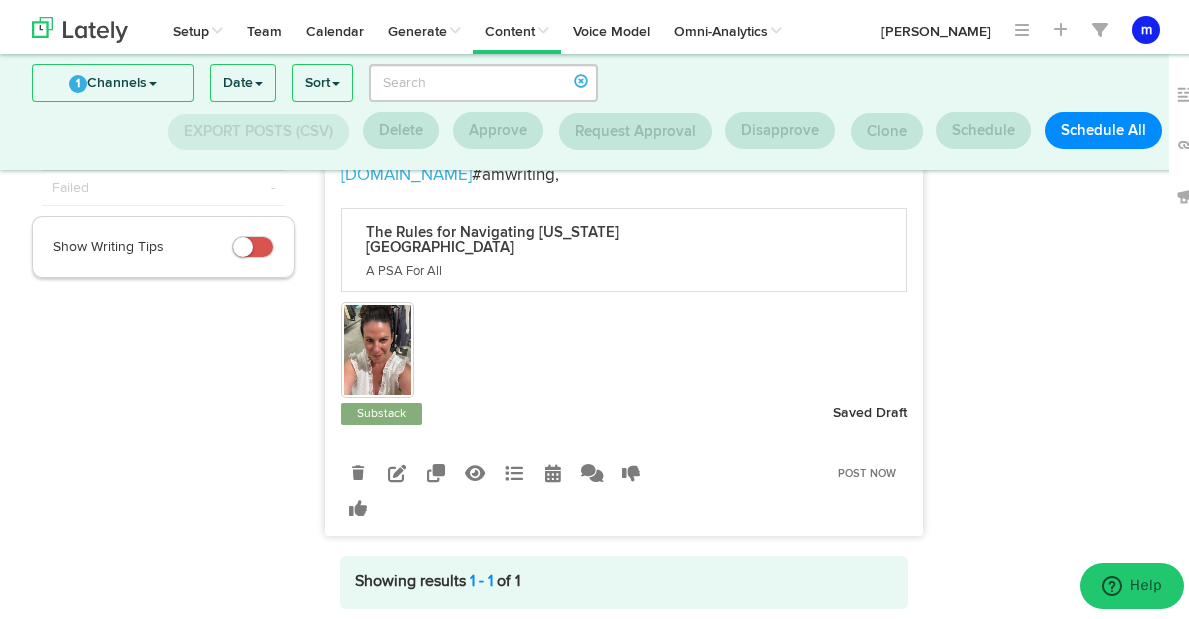 click on "Delete post
Clone into   [PERSON_NAME]
Clone into   [PERSON_NAME] Agency
Clone into   I Am [PERSON_NAME]
Clone into   [PERSON_NAME]
Clone into   iamrachellithgow
Clone into" at bounding box center [624, 486] 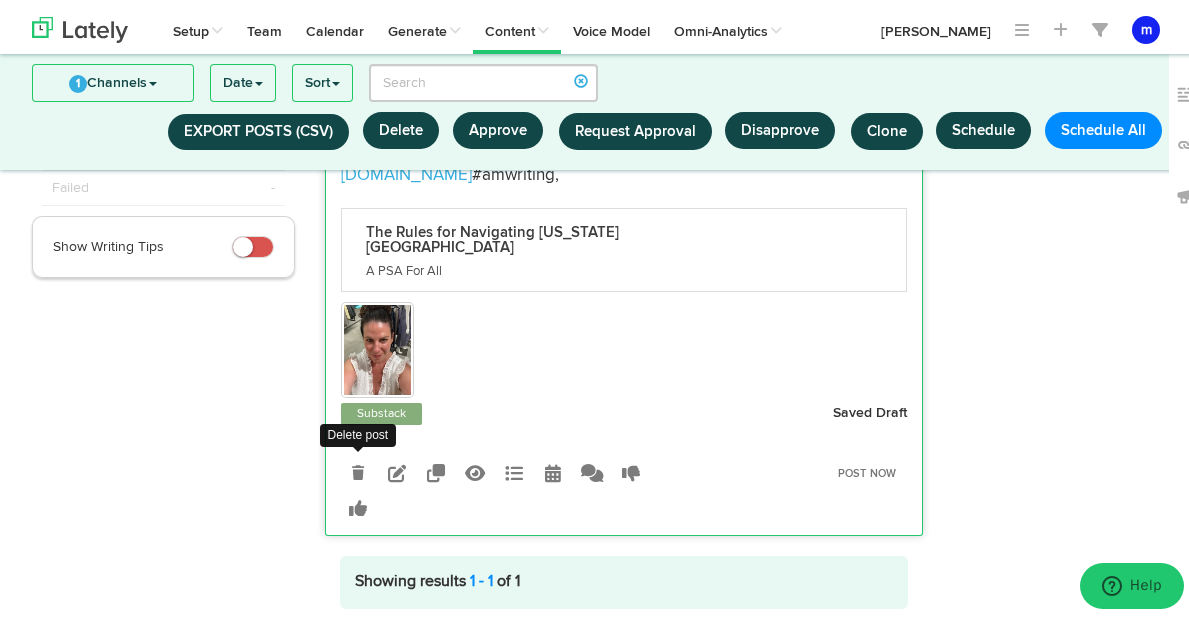 click at bounding box center [358, 469] 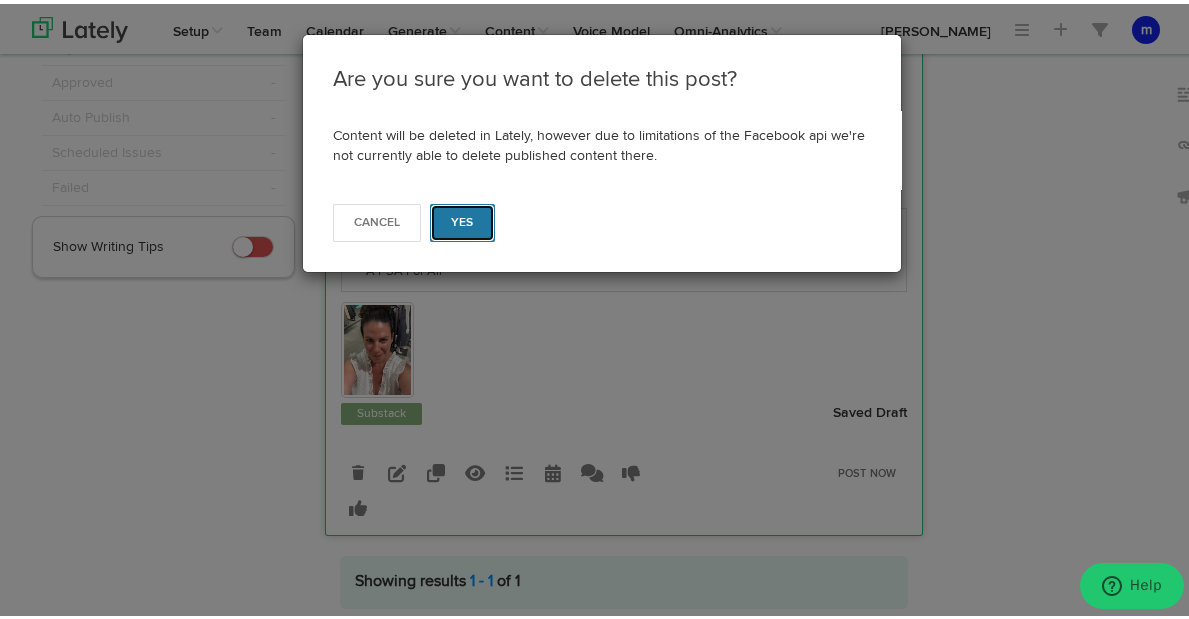 click on "Yes" at bounding box center (462, 219) 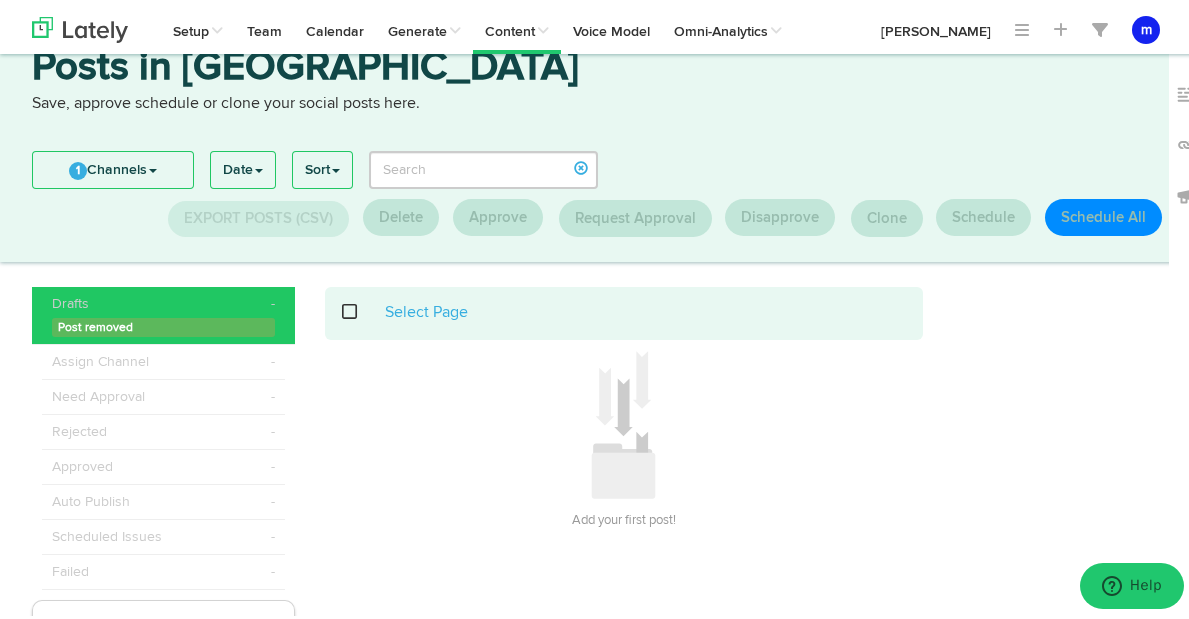 scroll, scrollTop: 0, scrollLeft: 0, axis: both 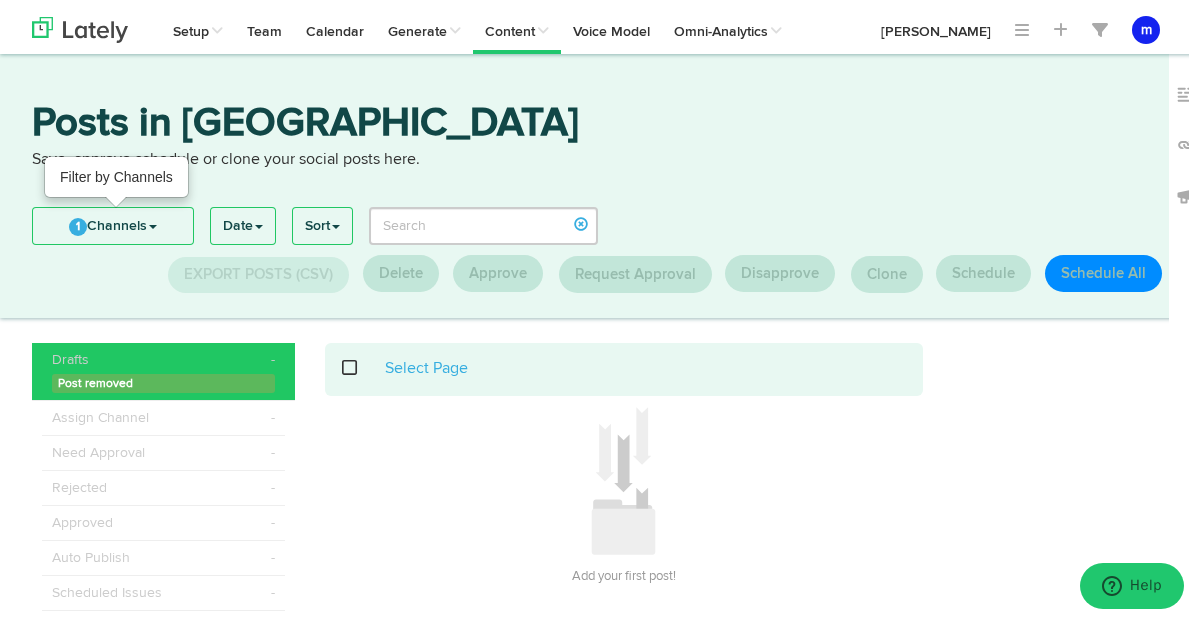 click on "1  Channels" at bounding box center [113, 222] 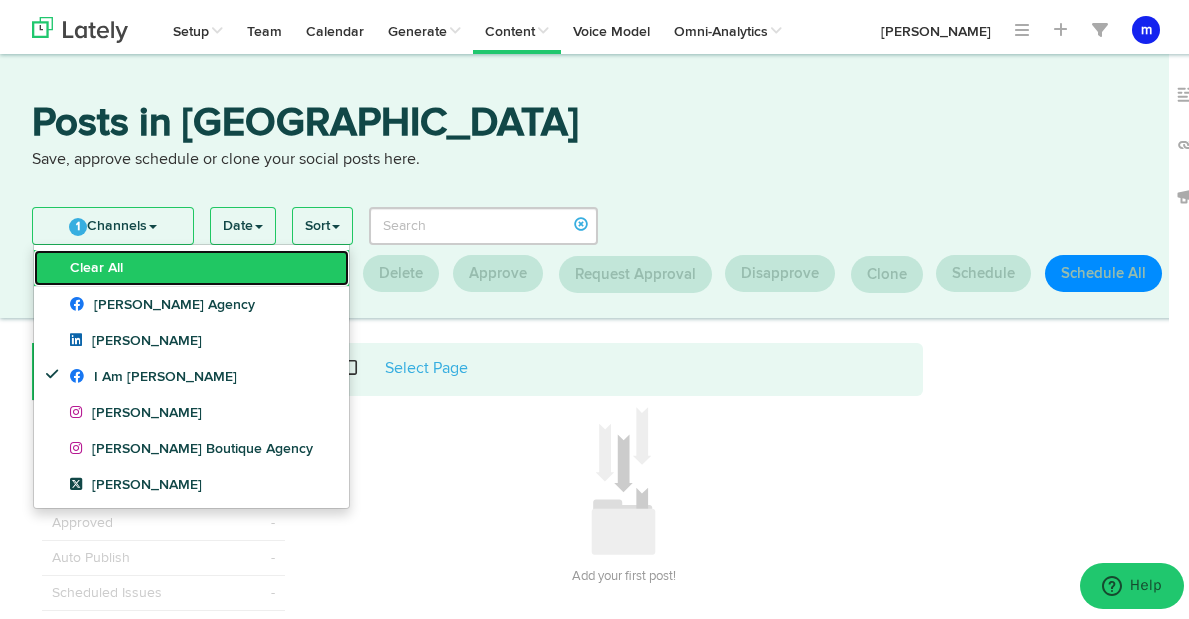 click on "Clear All" at bounding box center [191, 264] 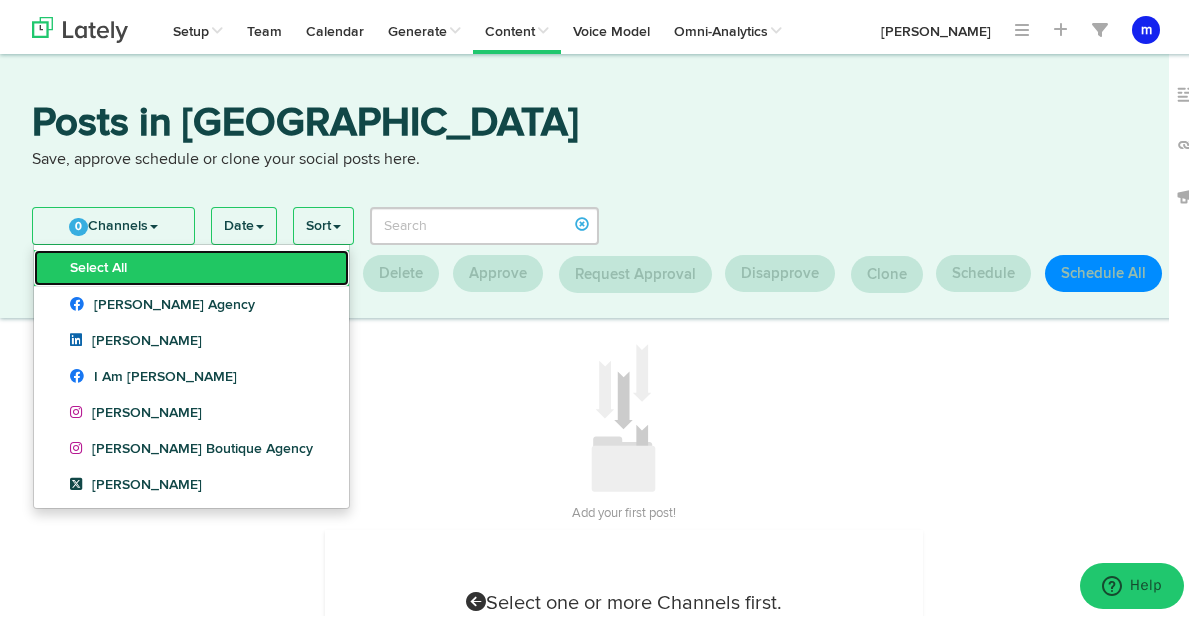 click on "Select All" at bounding box center [191, 264] 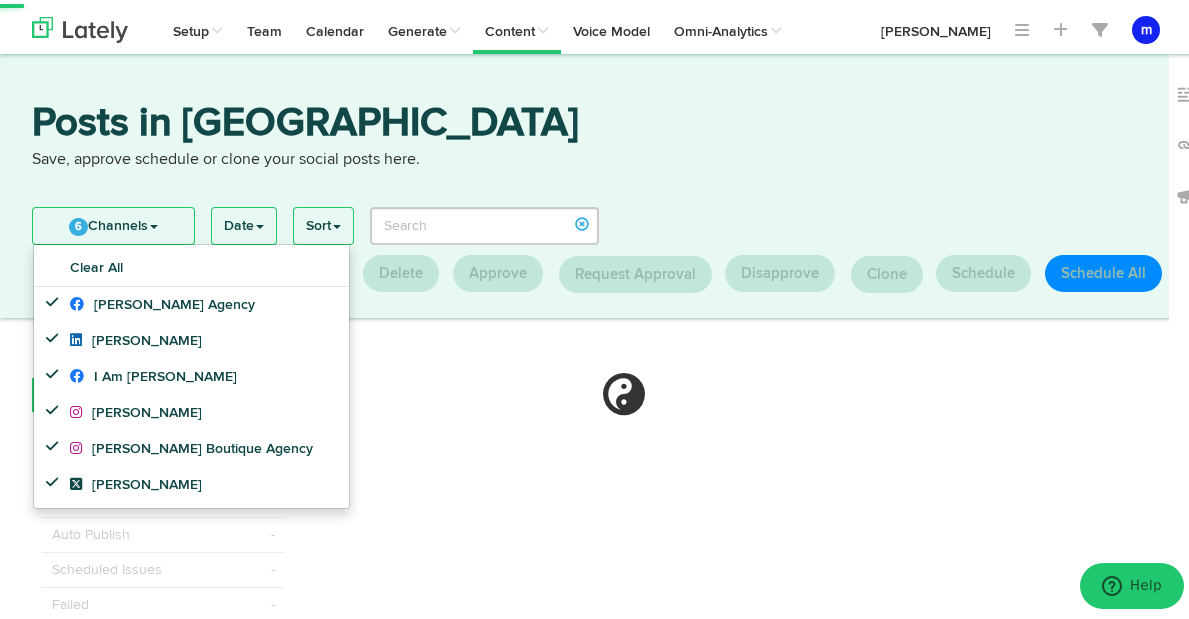 click on "6  Channels" at bounding box center [113, 222] 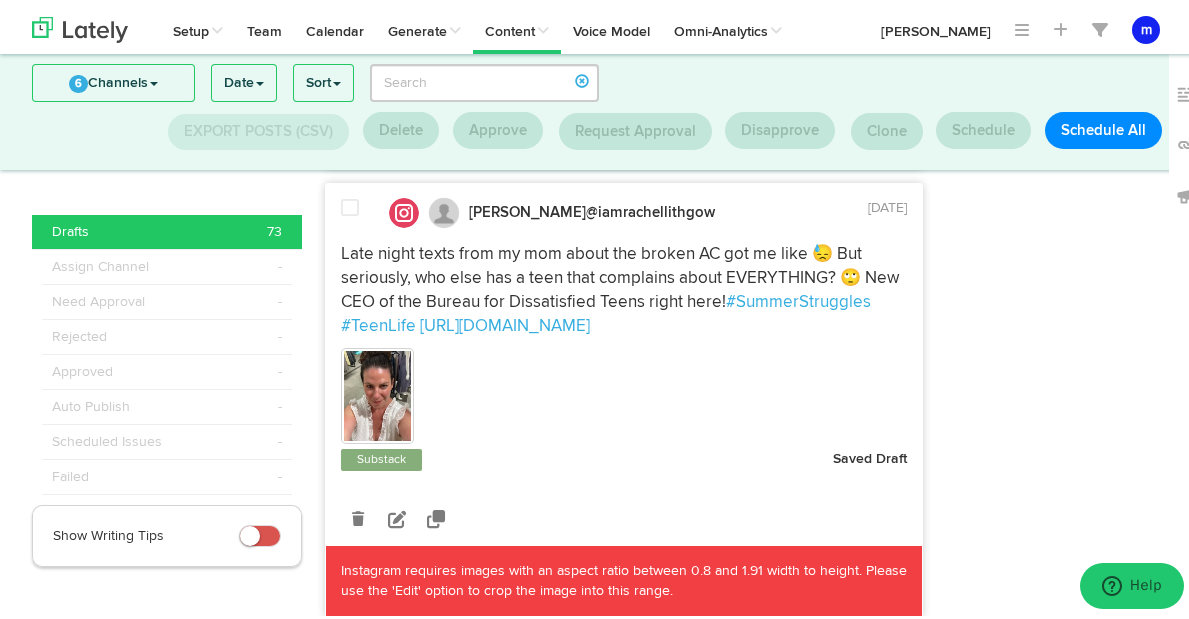 scroll, scrollTop: 545, scrollLeft: 0, axis: vertical 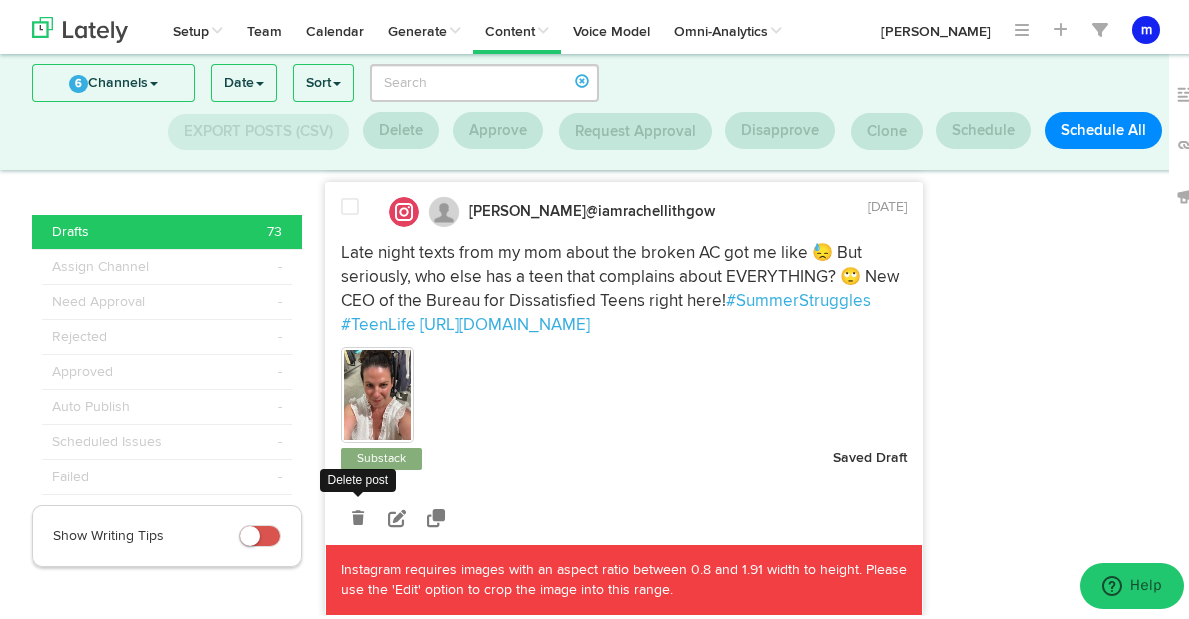 click at bounding box center [358, 513] 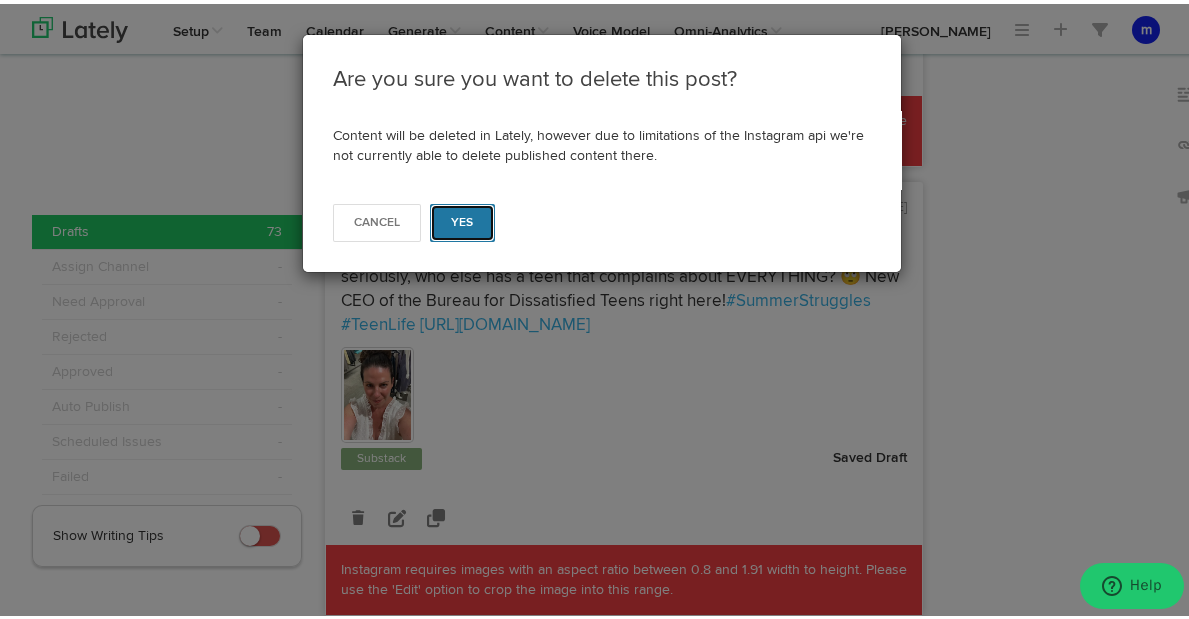click on "Yes" at bounding box center [462, 219] 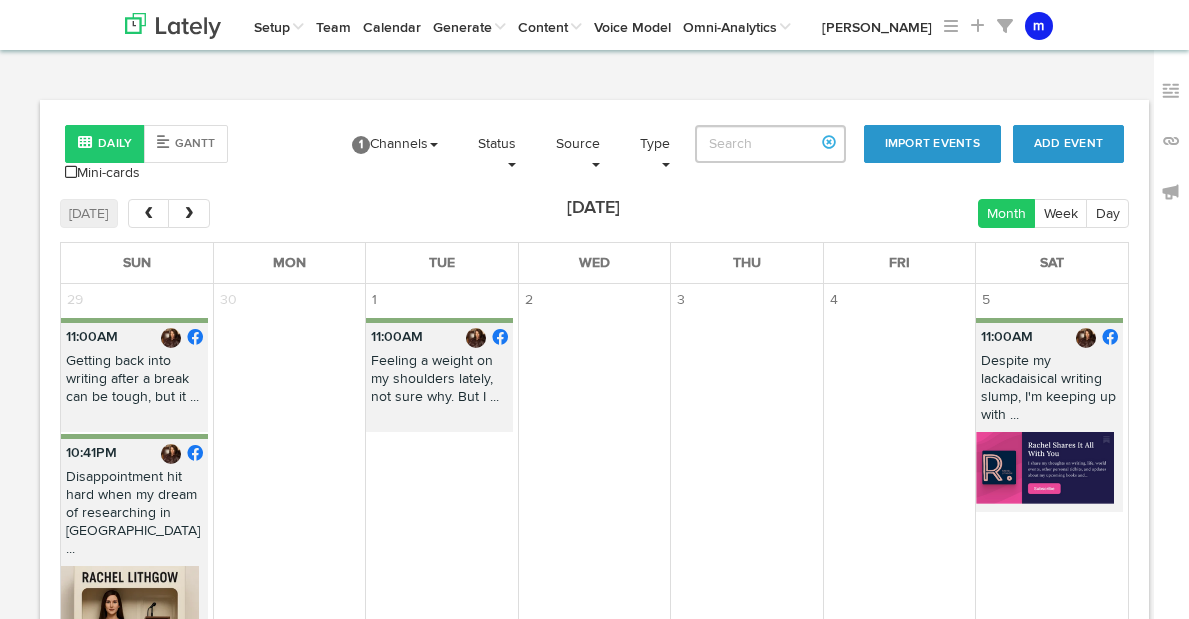 scroll, scrollTop: 0, scrollLeft: 0, axis: both 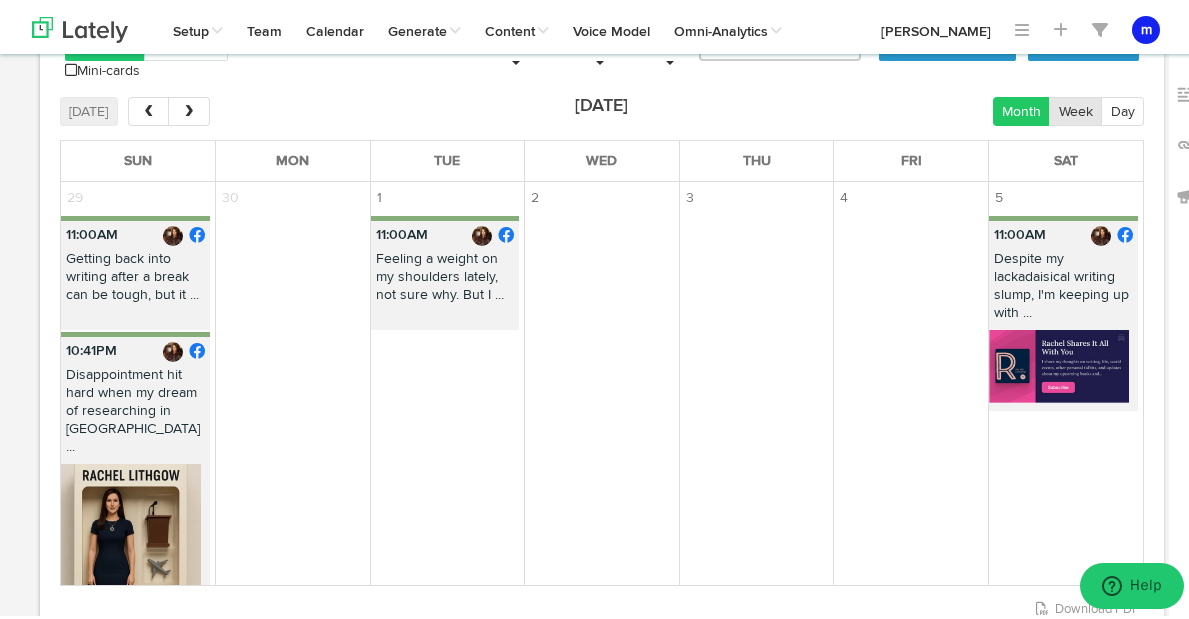 click on "Week" at bounding box center [1075, 107] 